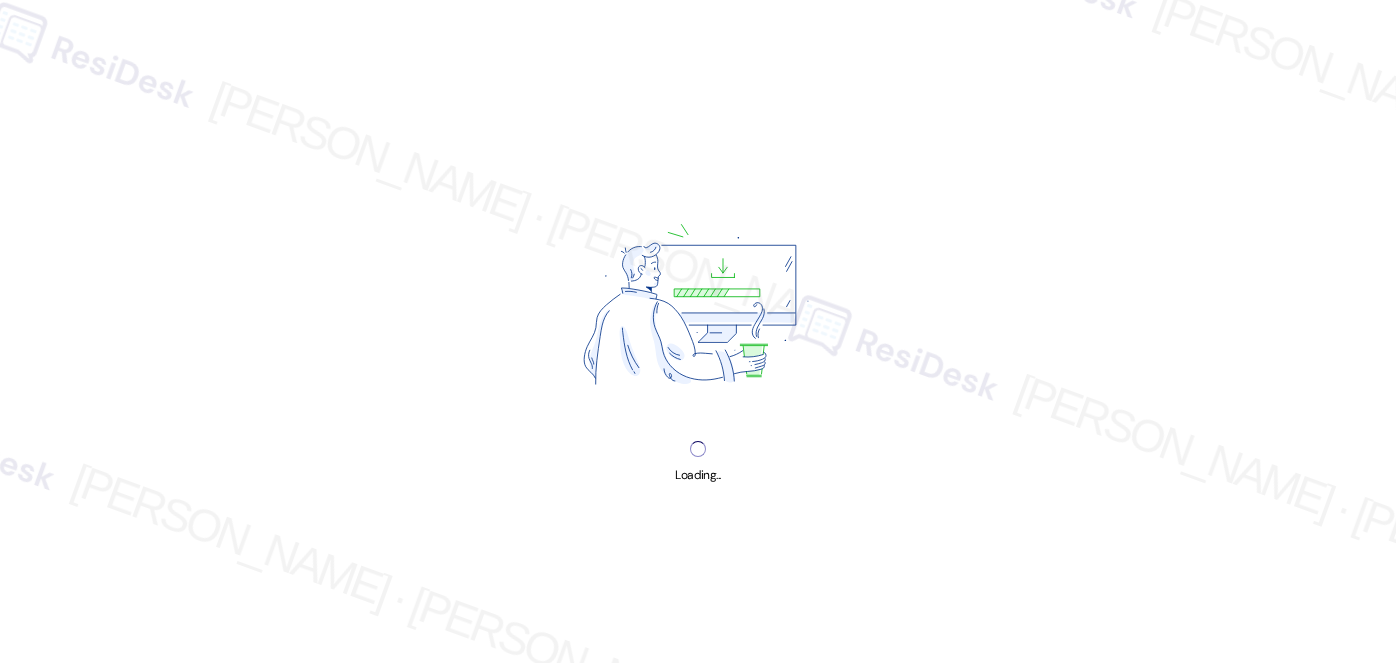 scroll, scrollTop: 0, scrollLeft: 0, axis: both 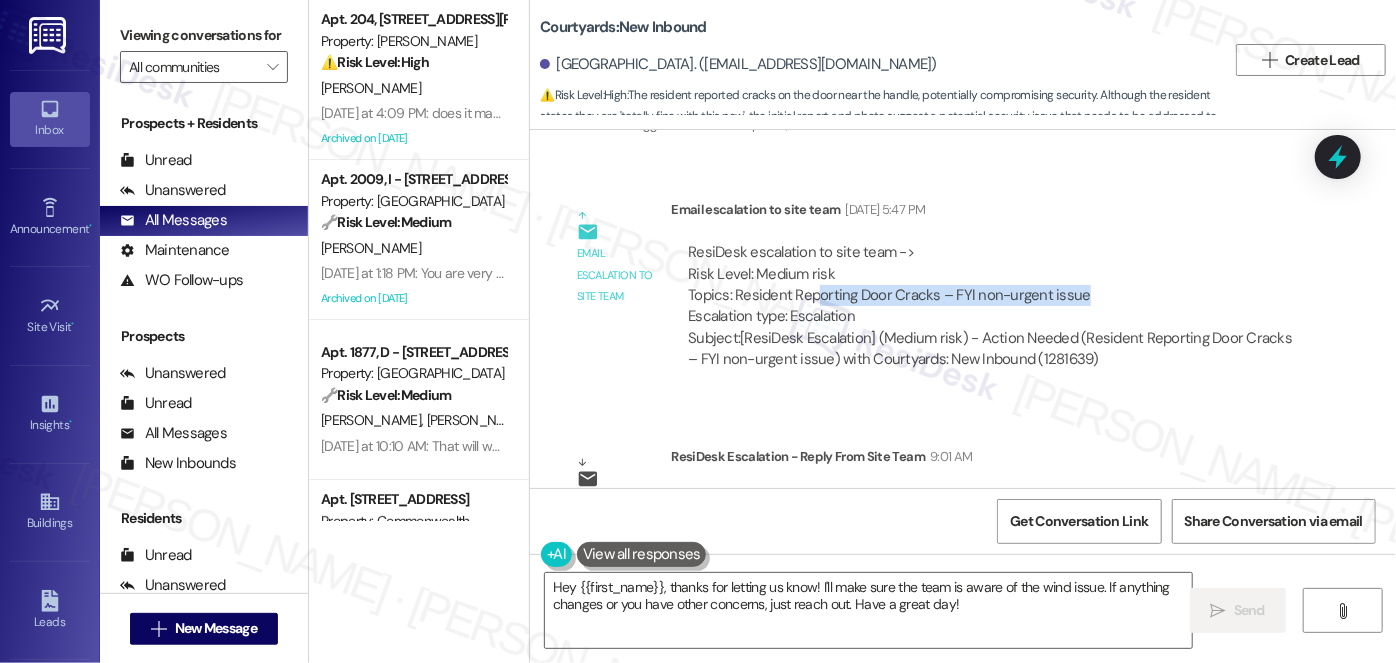 drag, startPoint x: 807, startPoint y: 261, endPoint x: 1071, endPoint y: 275, distance: 264.37094 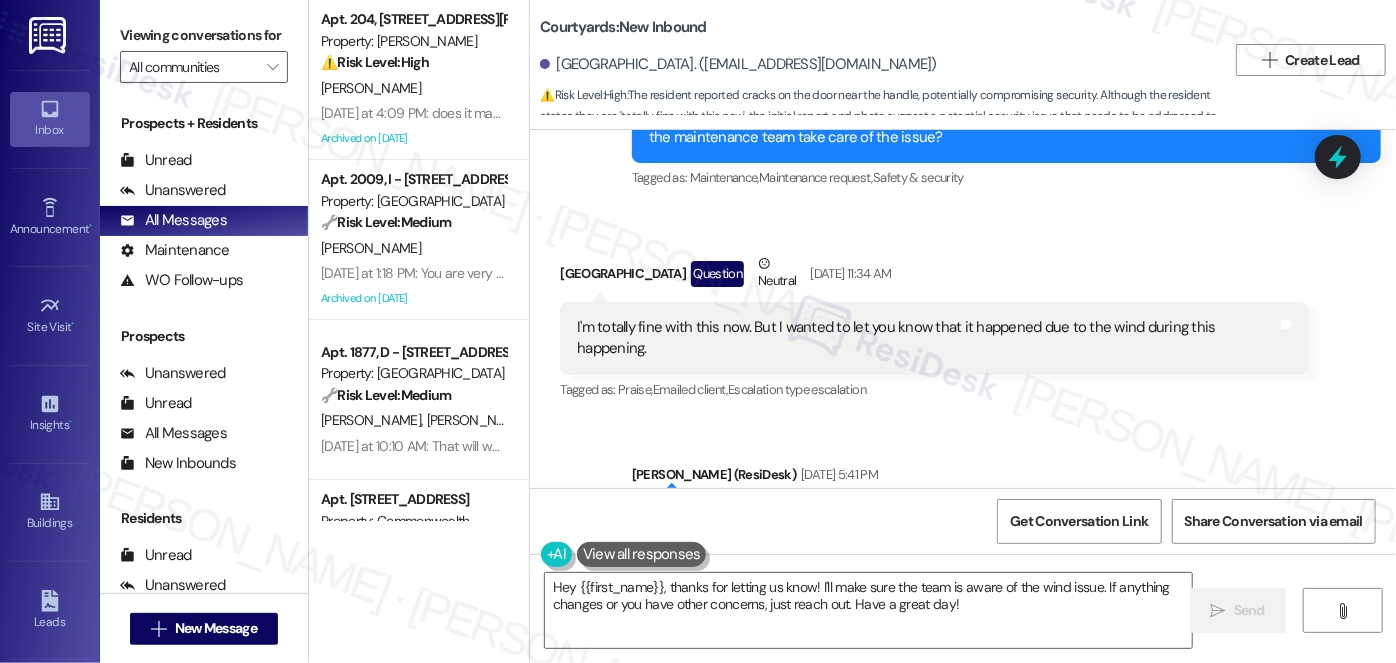 click on "I'm totally fine with this now. But I wanted to let you know that it happened due to the wind during this happening." at bounding box center [927, 338] 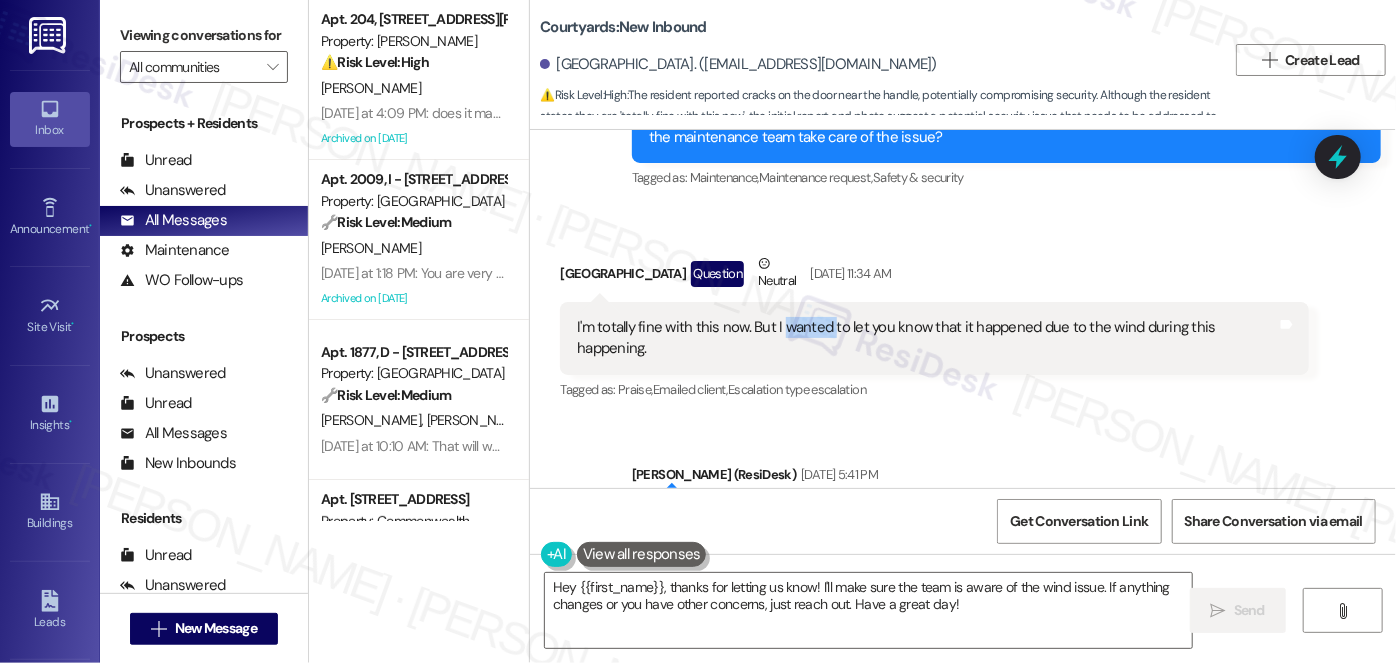 click on "I'm totally fine with this now. But I wanted to let you know that it happened due to the wind during this happening." at bounding box center [927, 338] 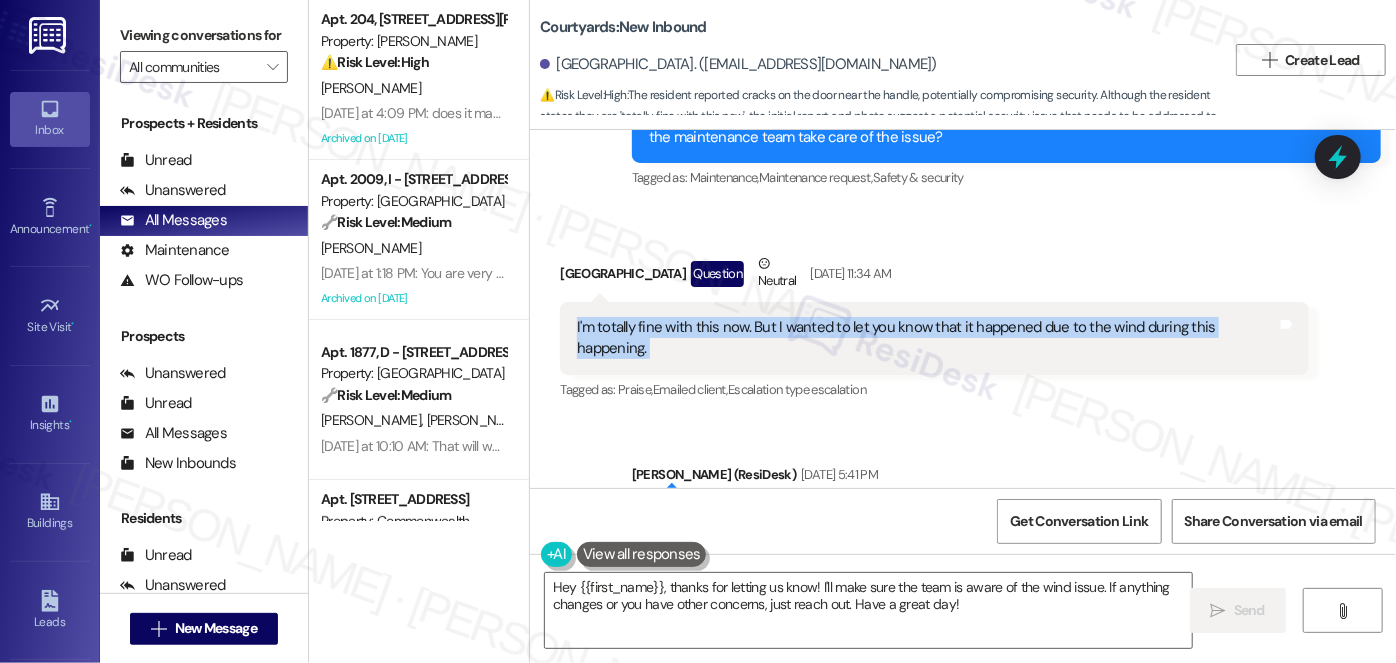 click on "I'm totally fine with this now. But I wanted to let you know that it happened due to the wind during this happening." at bounding box center [927, 338] 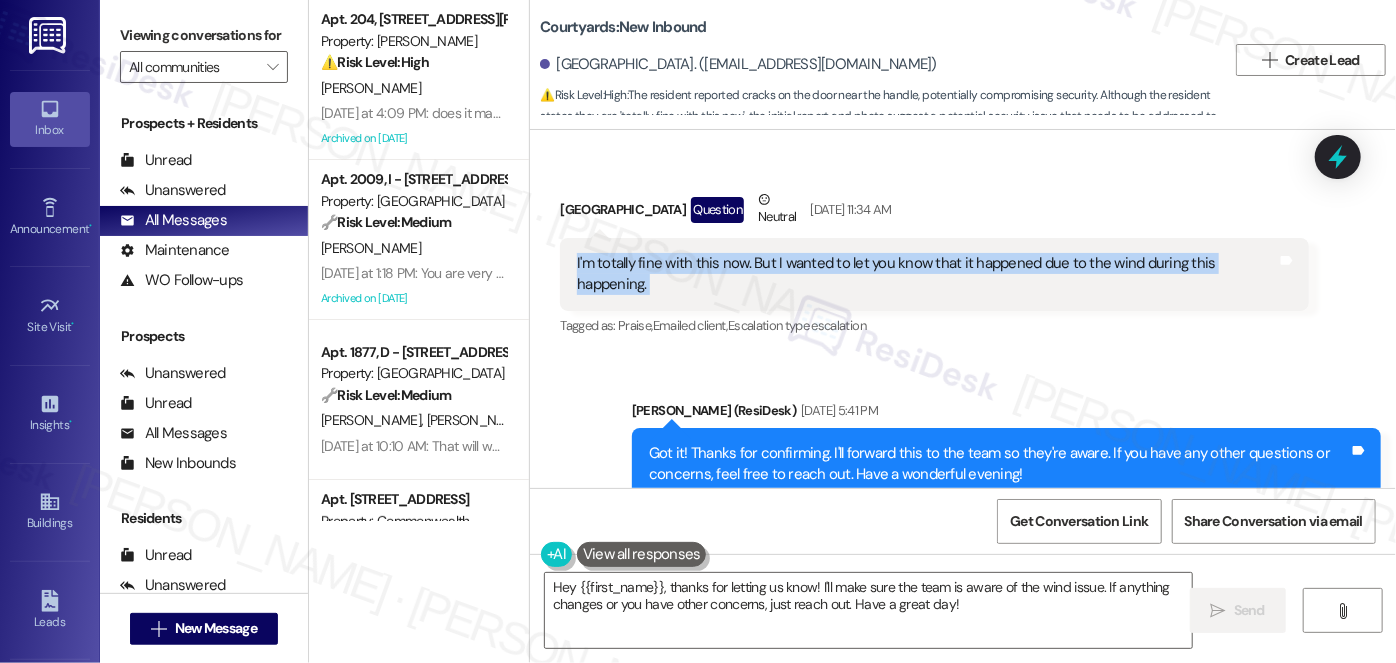scroll, scrollTop: 11056, scrollLeft: 0, axis: vertical 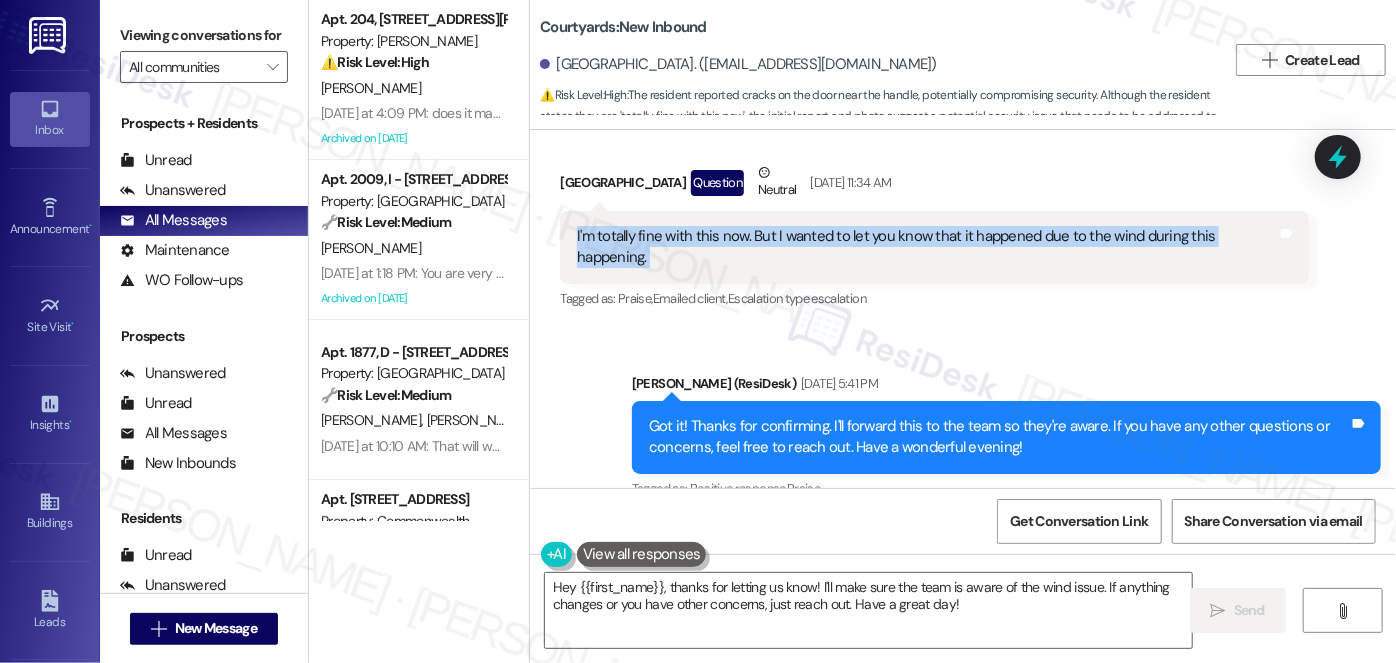 click on "I'm totally fine with this now. But I wanted to let you know that it happened due to the wind during this happening. Tags and notes" at bounding box center (934, 247) 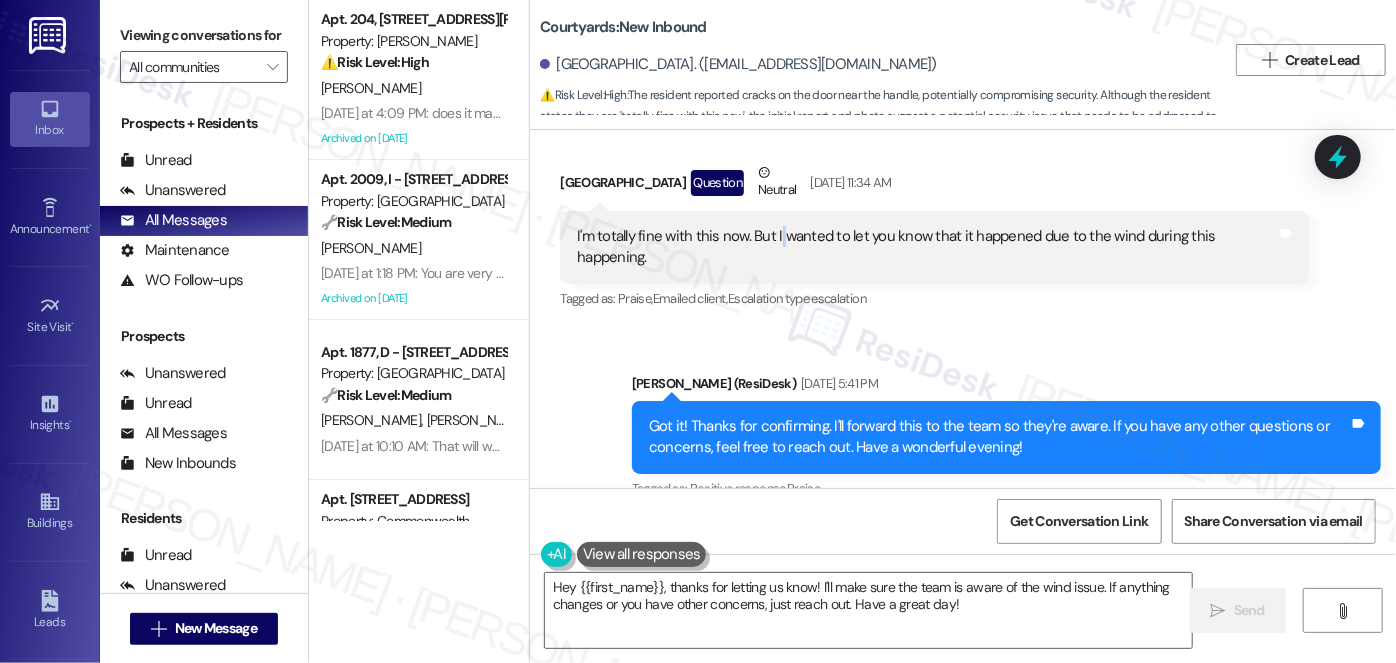 click on "I'm totally fine with this now. But I wanted to let you know that it happened due to the wind during this happening. Tags and notes" at bounding box center (934, 247) 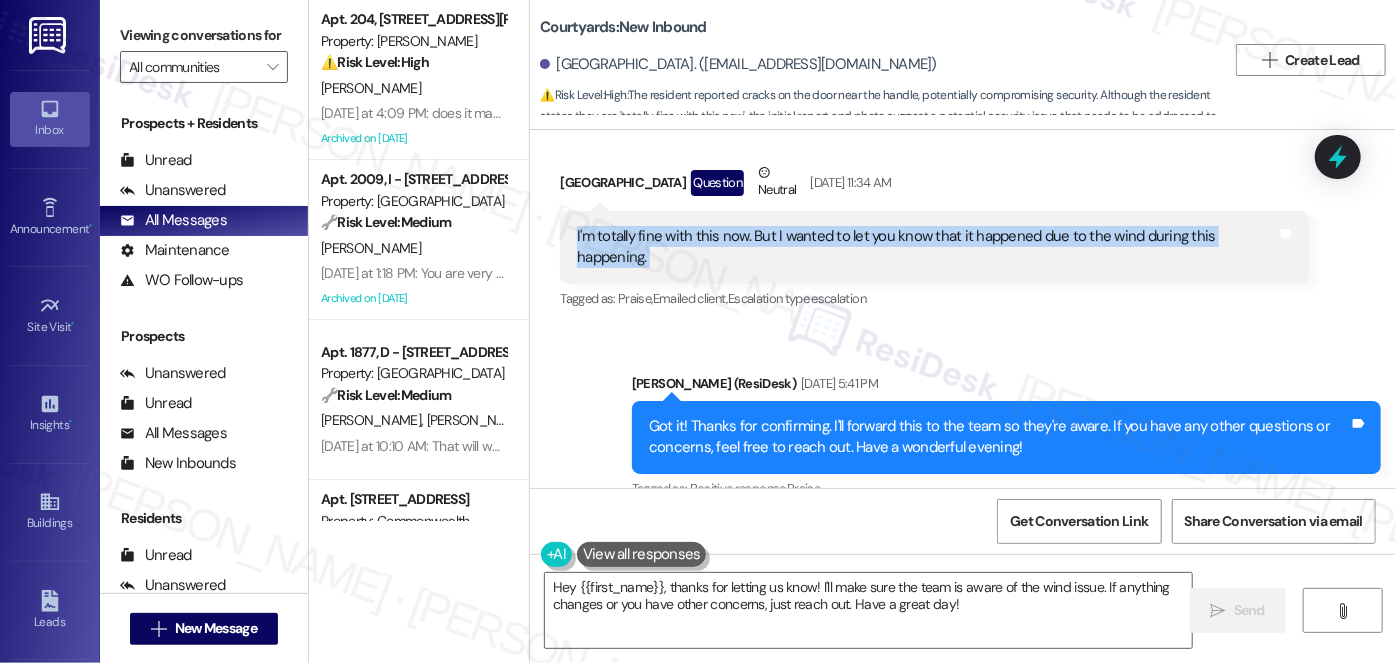 click on "I'm totally fine with this now. But I wanted to let you know that it happened due to the wind during this happening. Tags and notes" at bounding box center [934, 247] 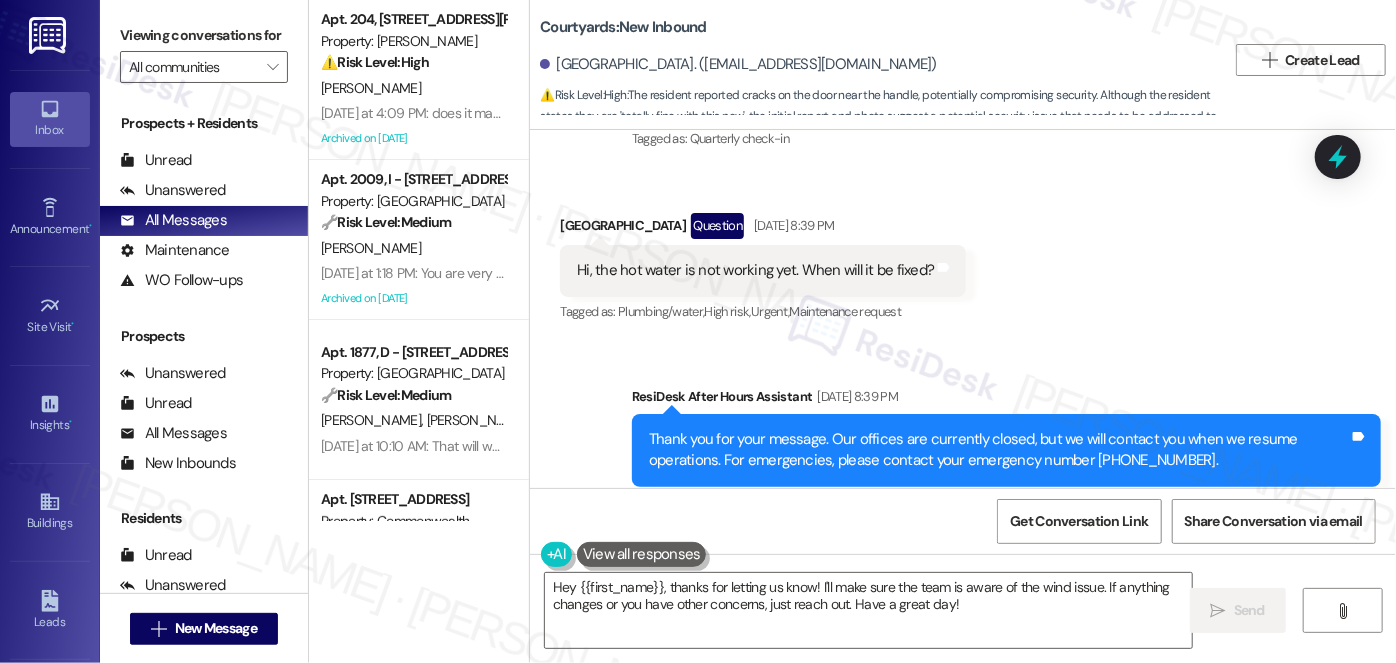 scroll, scrollTop: 7238, scrollLeft: 0, axis: vertical 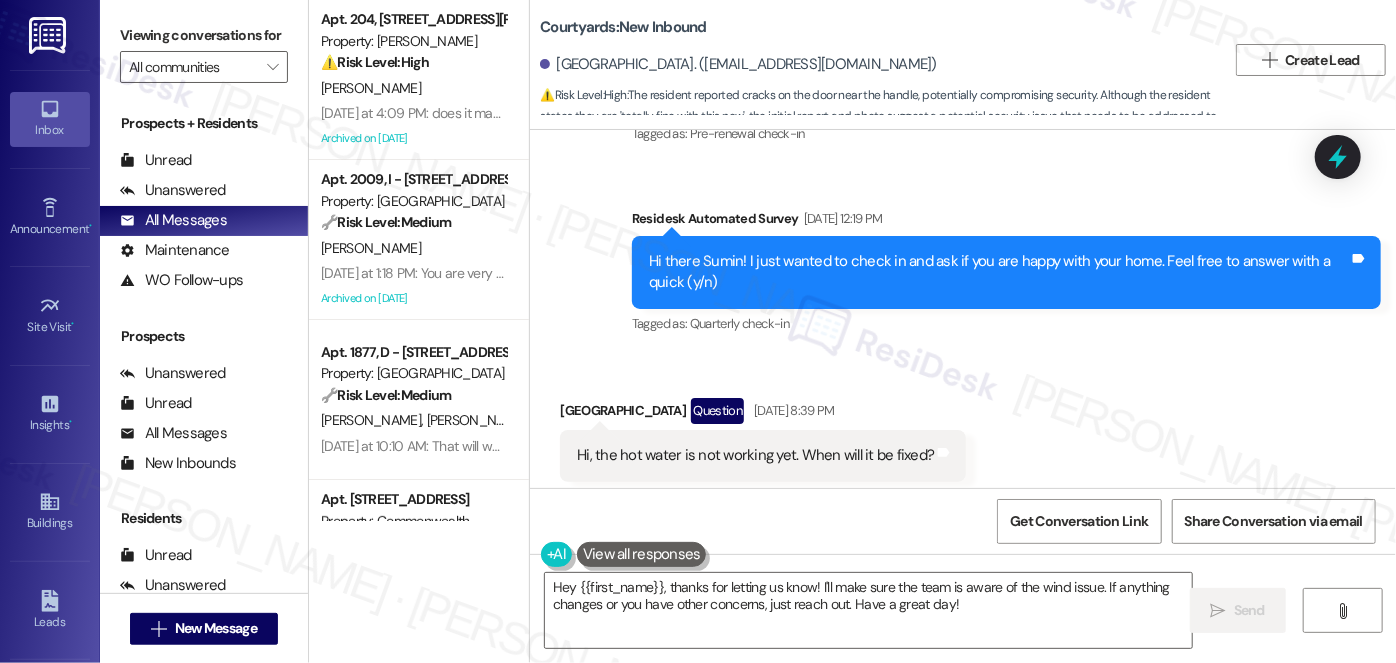 click on "Courtyards:  New Inbound" at bounding box center (623, 27) 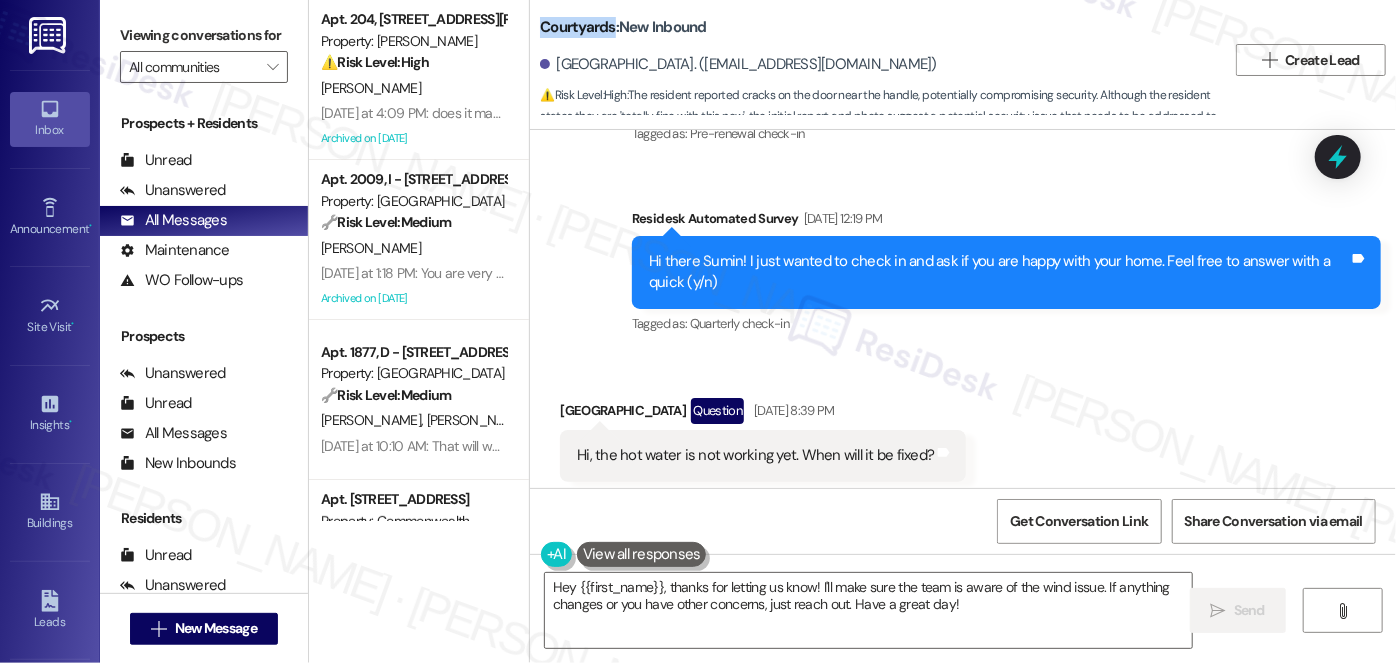 click on "Courtyards:  New Inbound" at bounding box center [623, 27] 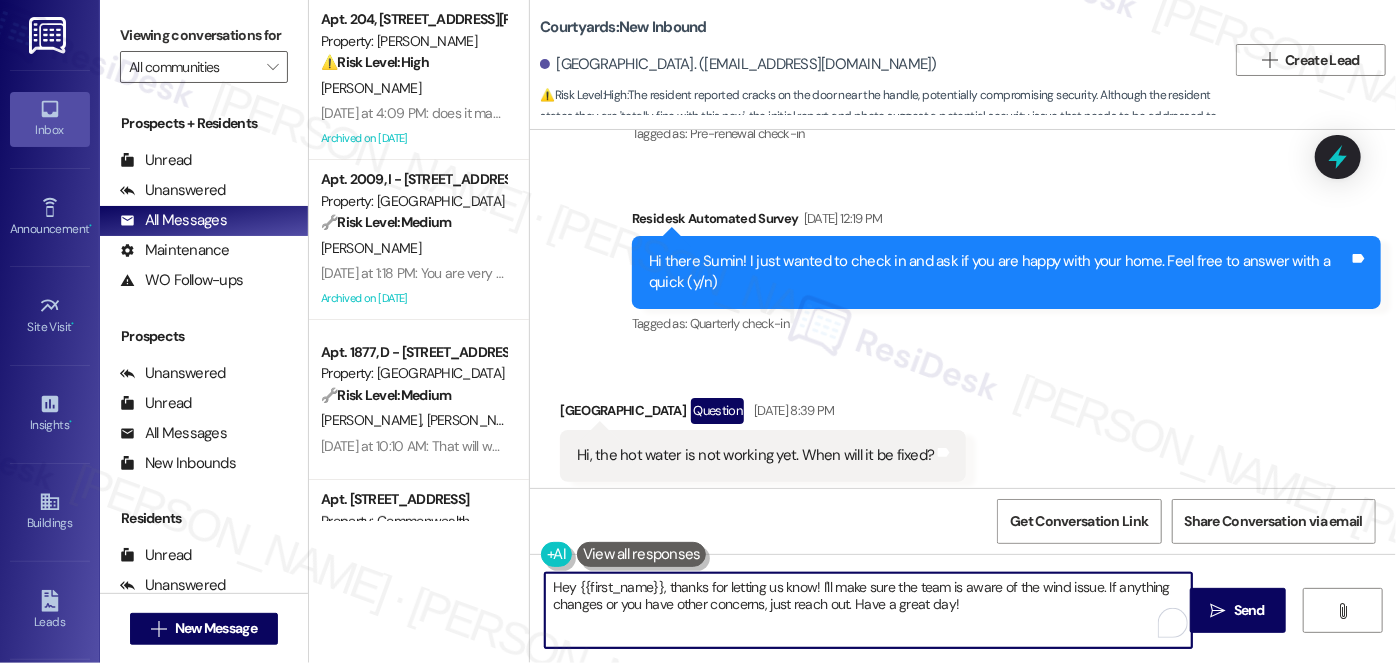 drag, startPoint x: 565, startPoint y: 589, endPoint x: 532, endPoint y: 589, distance: 33 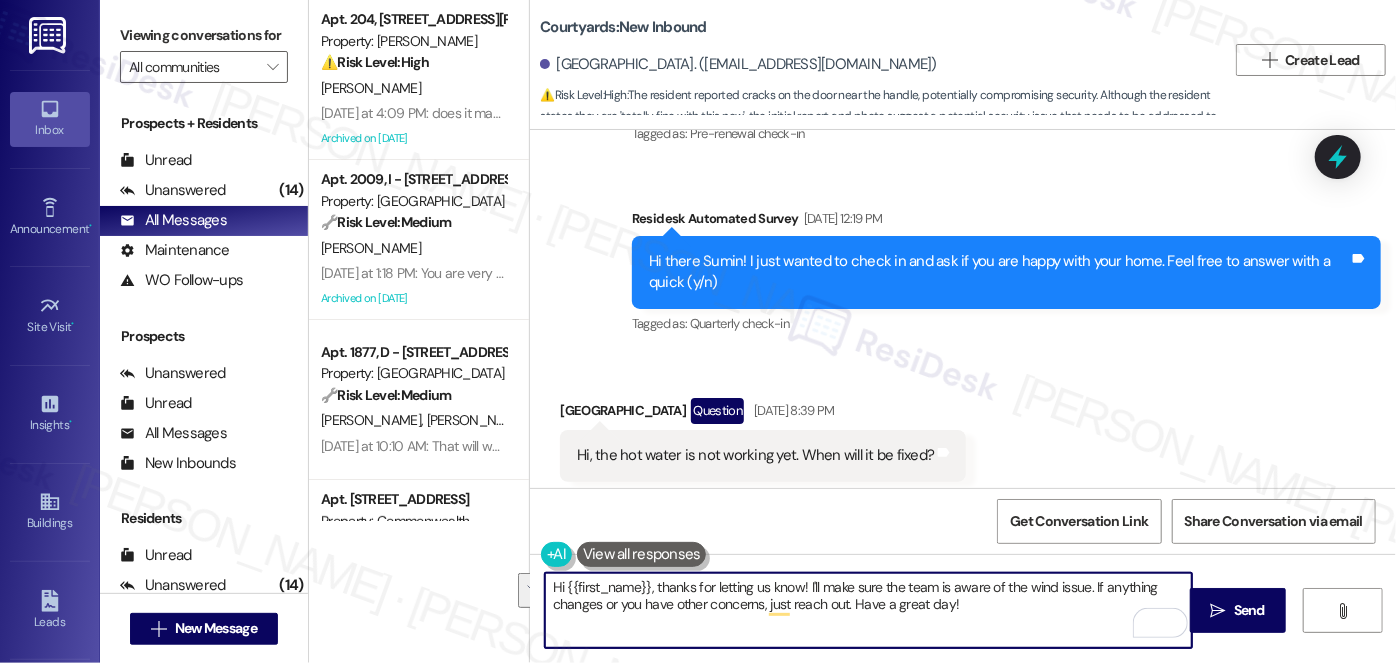 drag, startPoint x: 962, startPoint y: 613, endPoint x: 648, endPoint y: 583, distance: 315.42987 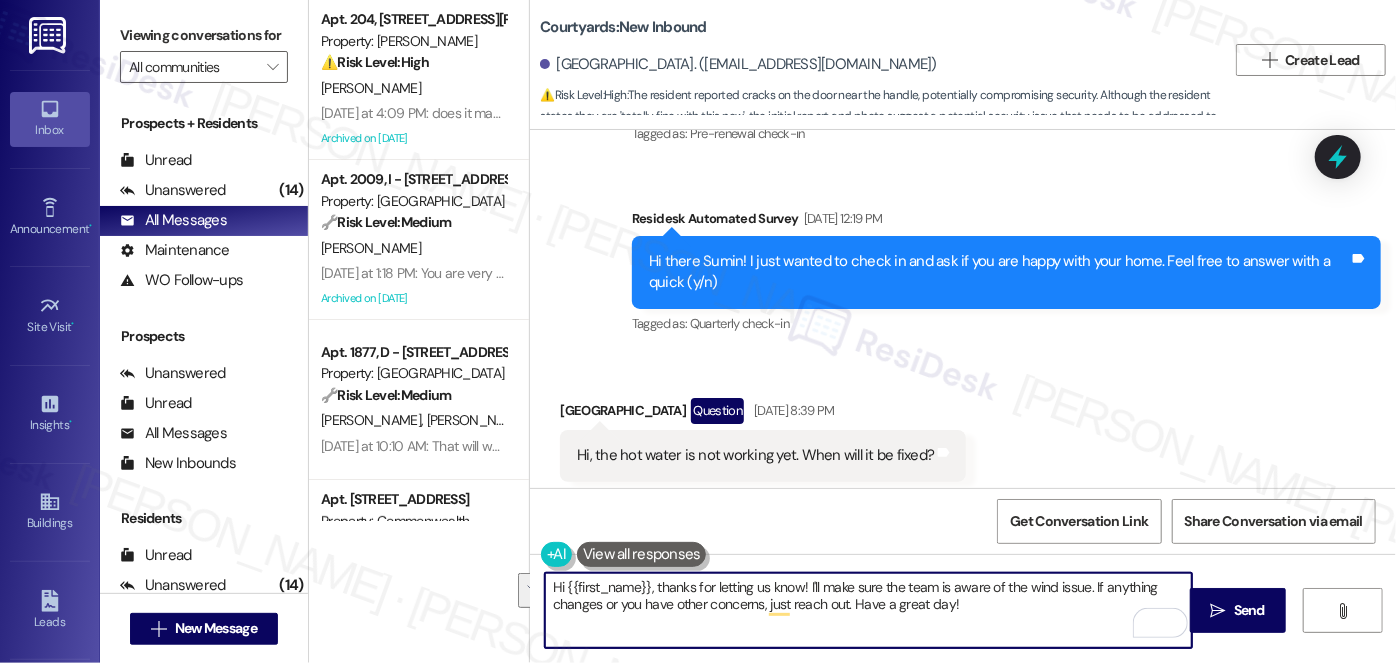click on "Hi {{first_name}}, thanks for letting us know! I'll make sure the team is aware of the wind issue. If anything changes or you have other concerns, just reach out. Have a great day!" at bounding box center (868, 610) 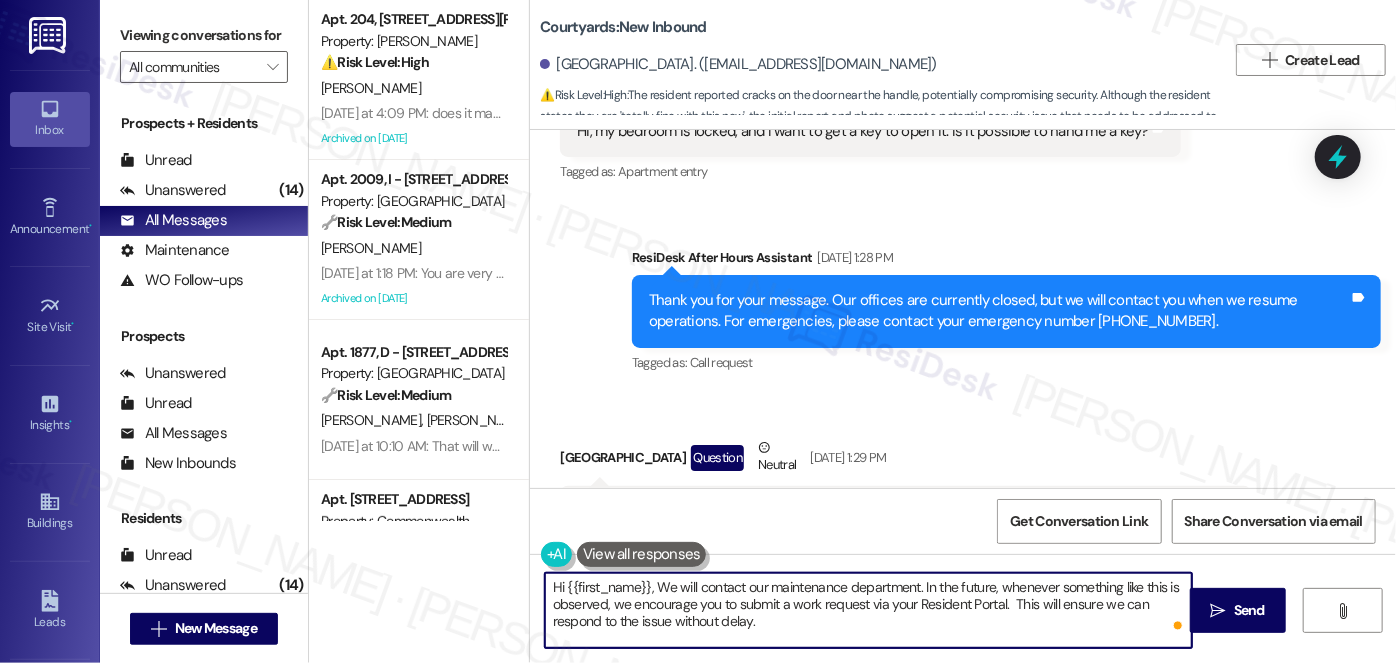 scroll, scrollTop: 8965, scrollLeft: 0, axis: vertical 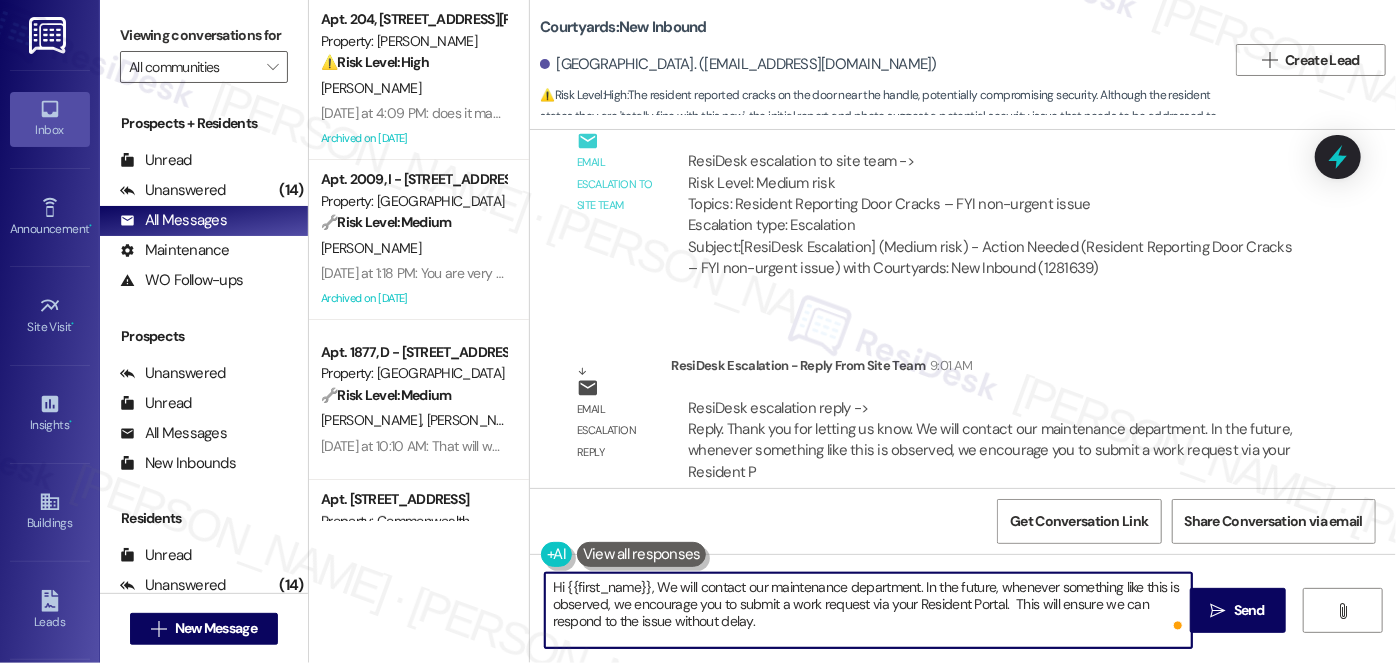 drag, startPoint x: 649, startPoint y: 586, endPoint x: 701, endPoint y: 587, distance: 52.009613 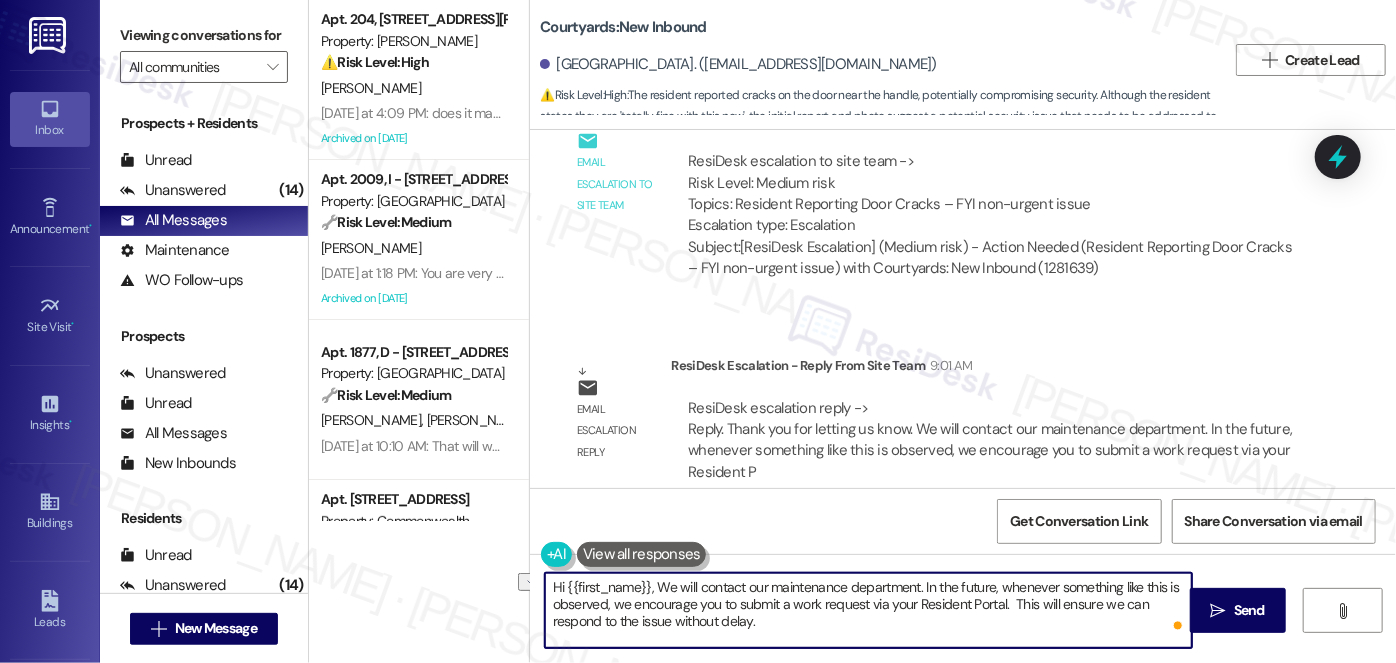 click on "Hi {{first_name}}, We will contact our maintenance department. In the future, whenever something like this is observed, we encourage you to submit a work request via your Resident Portal.  This will ensure we can respond to the issue without delay." at bounding box center [868, 610] 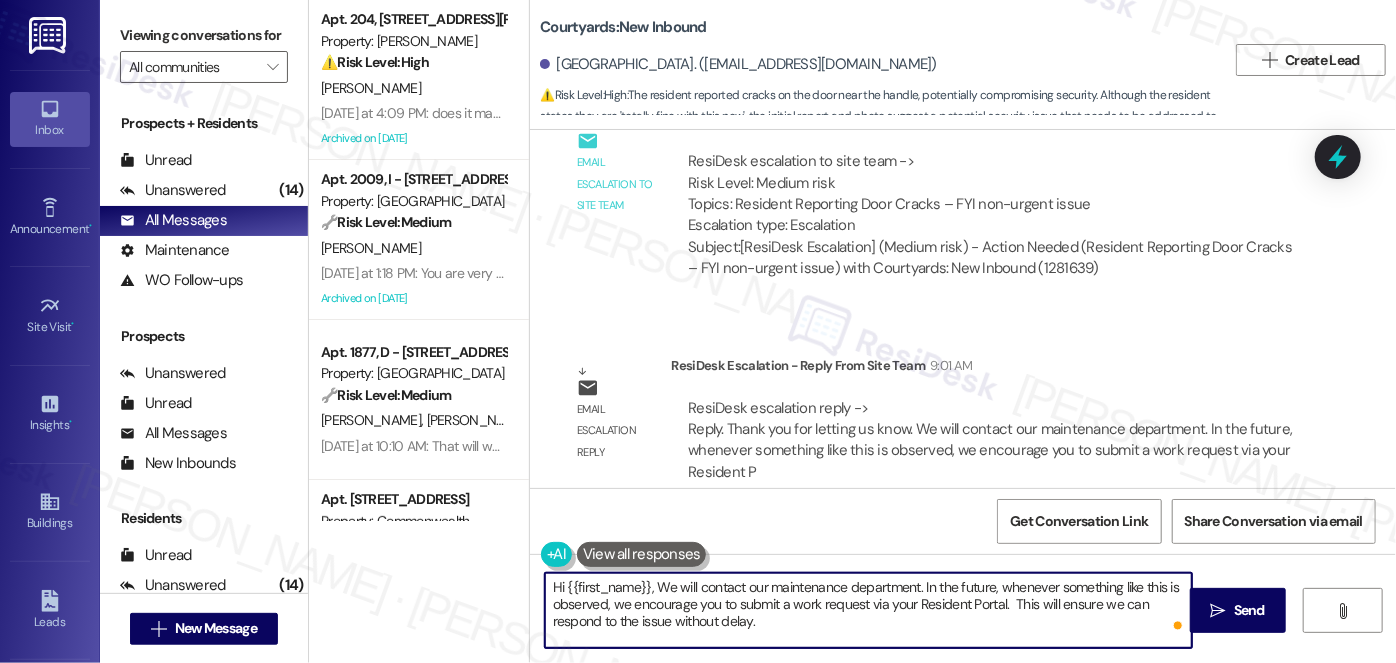 click on "Hi {{first_name}}, We will contact our maintenance department. In the future, whenever something like this is observed, we encourage you to submit a work request via your Resident Portal.  This will ensure we can respond to the issue without delay." at bounding box center [868, 610] 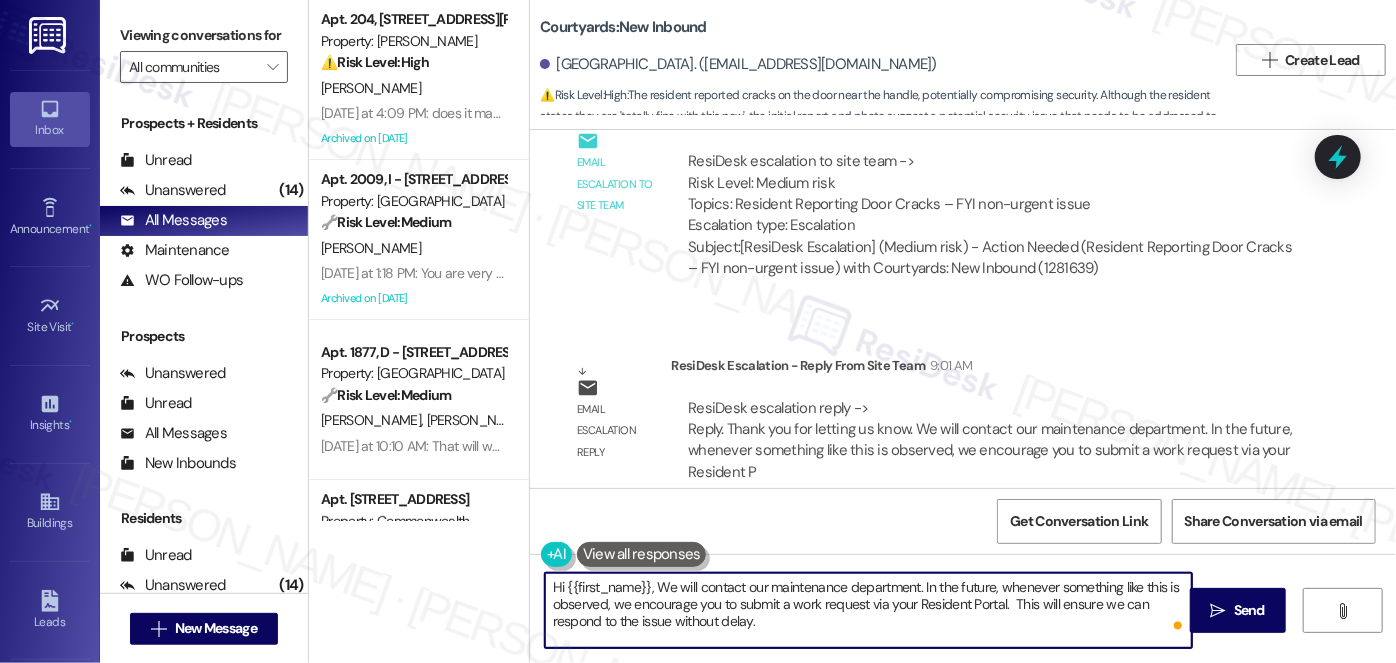click on "Hi {{first_name}}, We will contact our maintenance department. In the future, whenever something like this is observed, we encourage you to submit a work request via your Resident Portal.  This will ensure we can respond to the issue without delay." at bounding box center [868, 610] 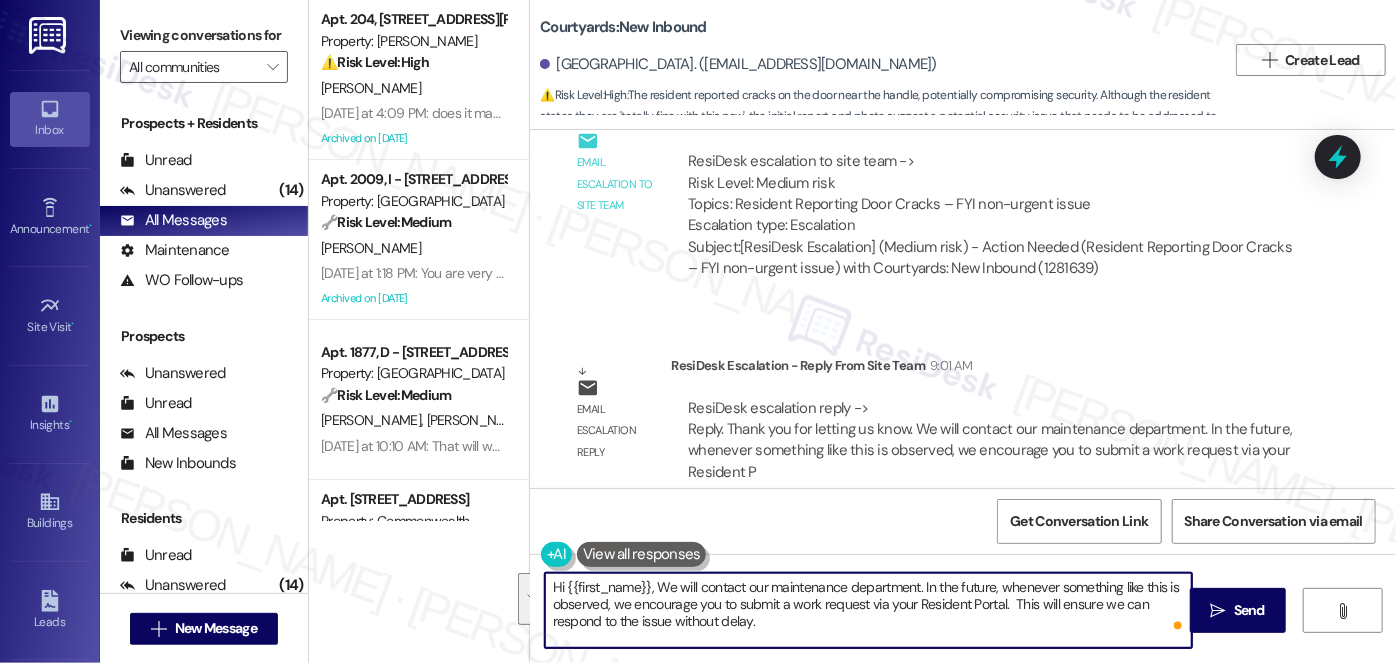 click on "Hi {{first_name}}, We will contact our maintenance department. In the future, whenever something like this is observed, we encourage you to submit a work request via your Resident Portal.  This will ensure we can respond to the issue without delay." at bounding box center [868, 610] 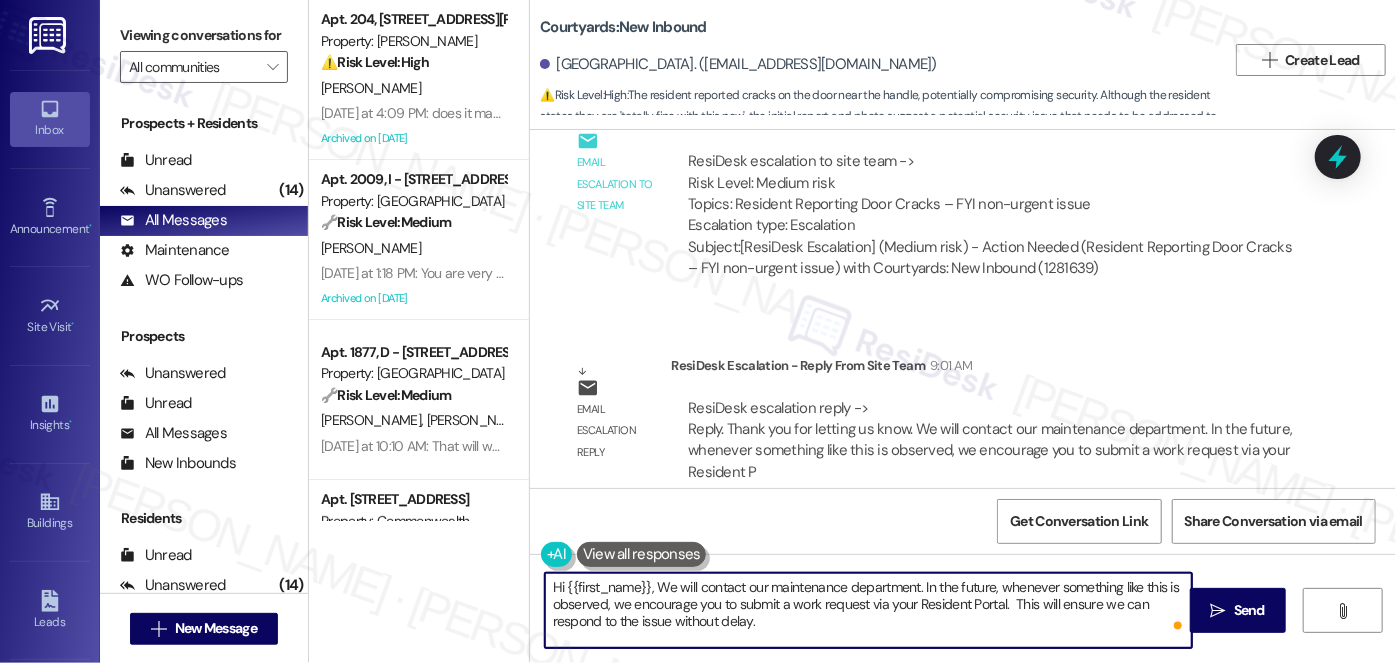click on "Hi {{first_name}}, We will contact our maintenance department. In the future, whenever something like this is observed, we encourage you to submit a work request via your Resident Portal.  This will ensure we can respond to the issue without delay." at bounding box center (868, 610) 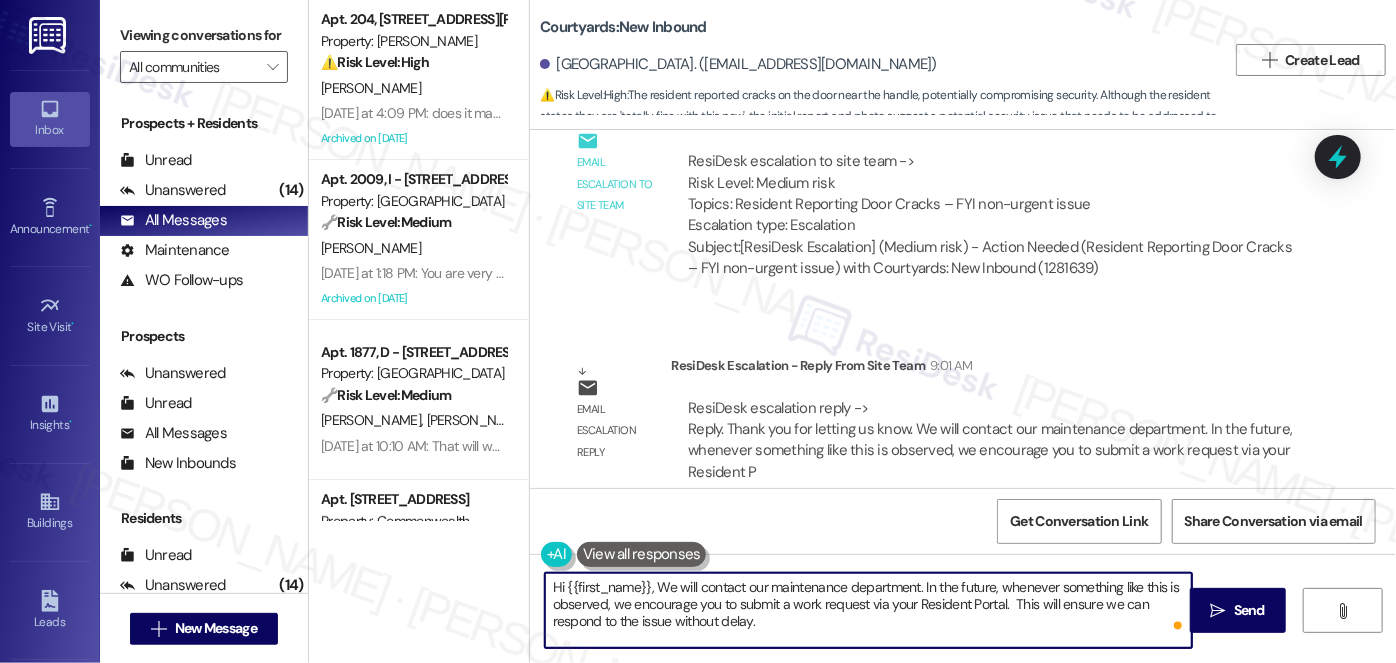 click on "Hi {{first_name}}, We will contact our maintenance department. In the future, whenever something like this is observed, we encourage you to submit a work request via your Resident Portal.  This will ensure we can respond to the issue without delay." at bounding box center (868, 610) 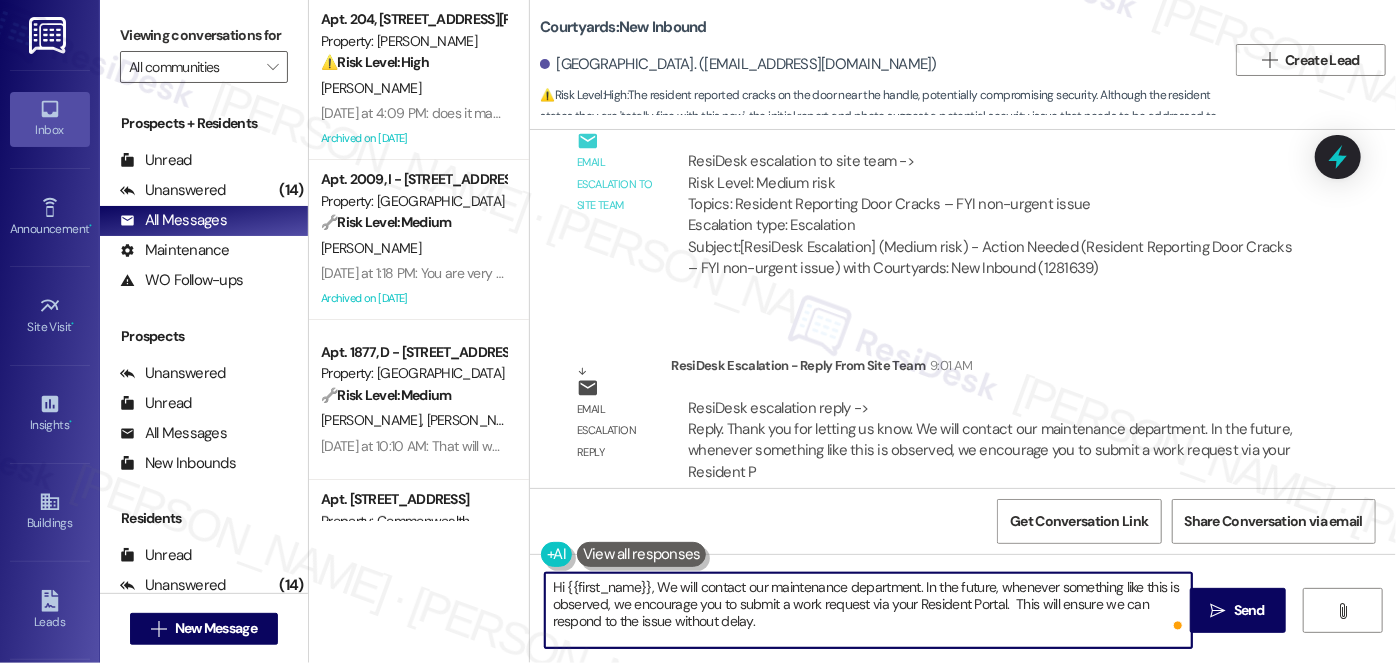 click on "Hi {{first_name}}, We will contact our maintenance department. In the future, whenever something like this is observed, we encourage you to submit a work request via your Resident Portal.  This will ensure we can respond to the issue without delay." at bounding box center [868, 610] 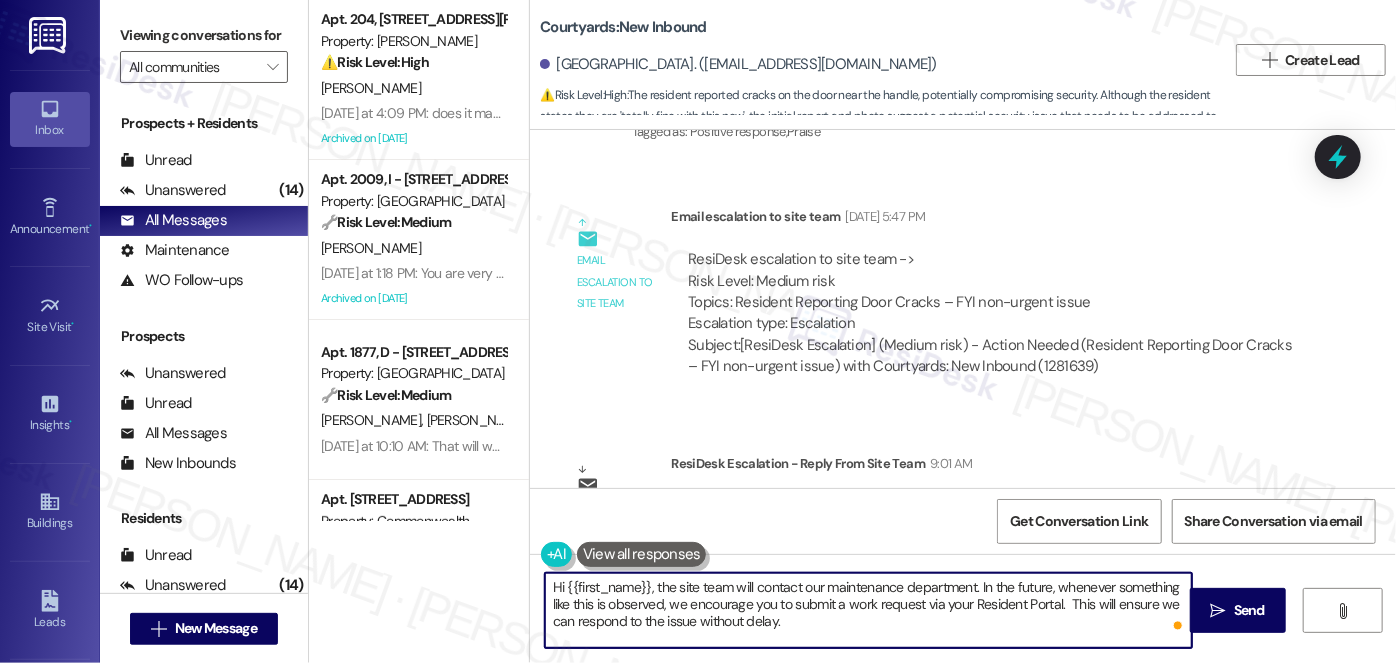 scroll, scrollTop: 11147, scrollLeft: 0, axis: vertical 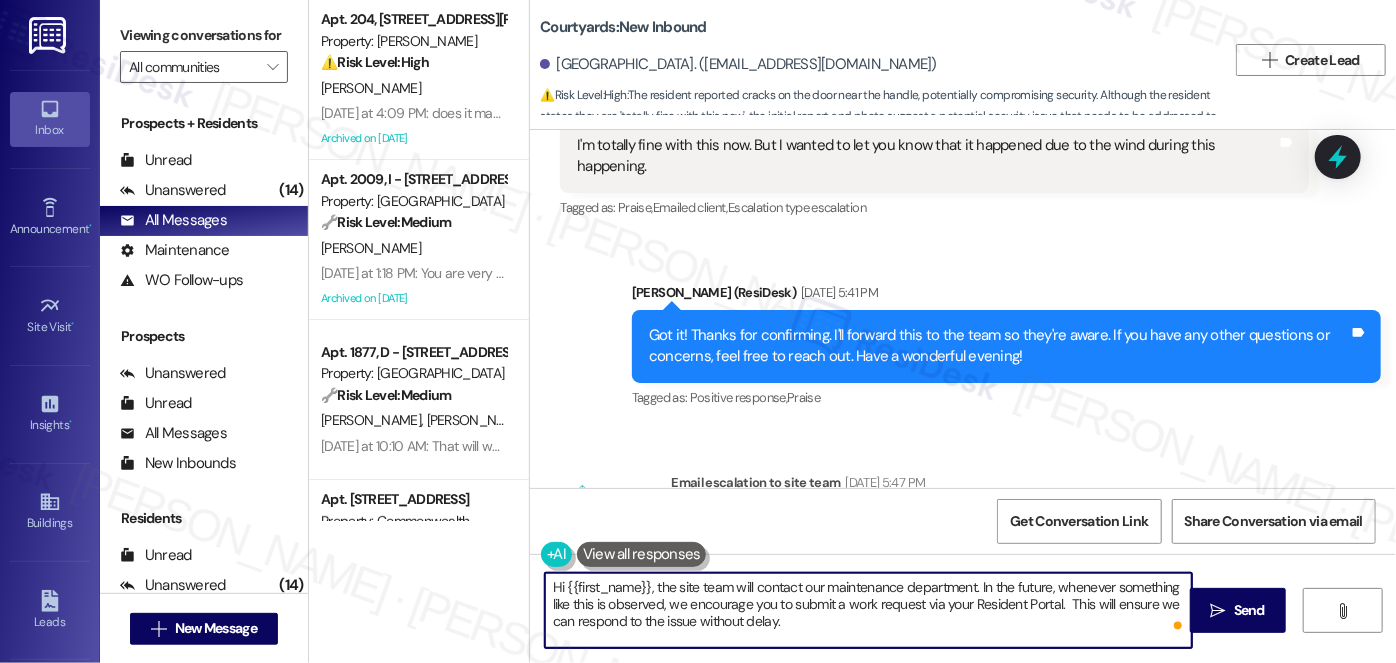 click on "Got it! Thanks for confirming. I'll forward this to the team so they're aware. If you have any other questions or concerns, feel free to reach out. Have a wonderful evening!" at bounding box center (999, 346) 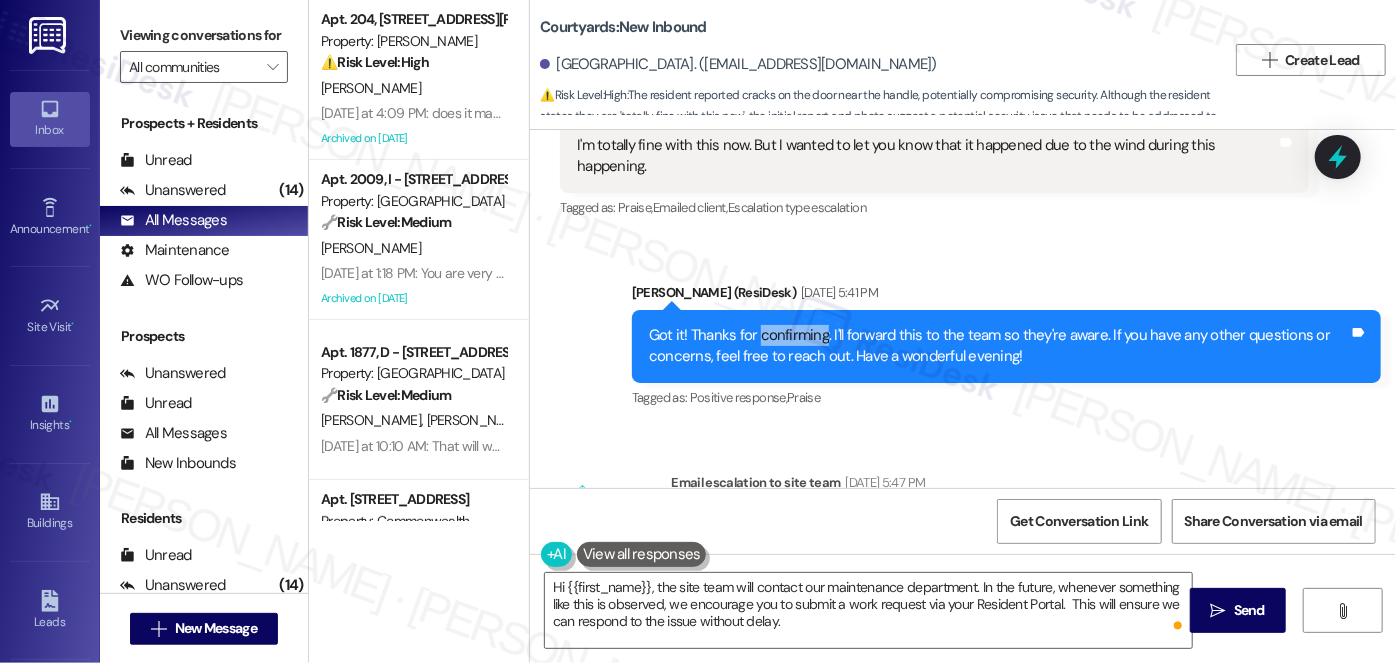click on "Got it! Thanks for confirming. I'll forward this to the team so they're aware. If you have any other questions or concerns, feel free to reach out. Have a wonderful evening!" at bounding box center [999, 346] 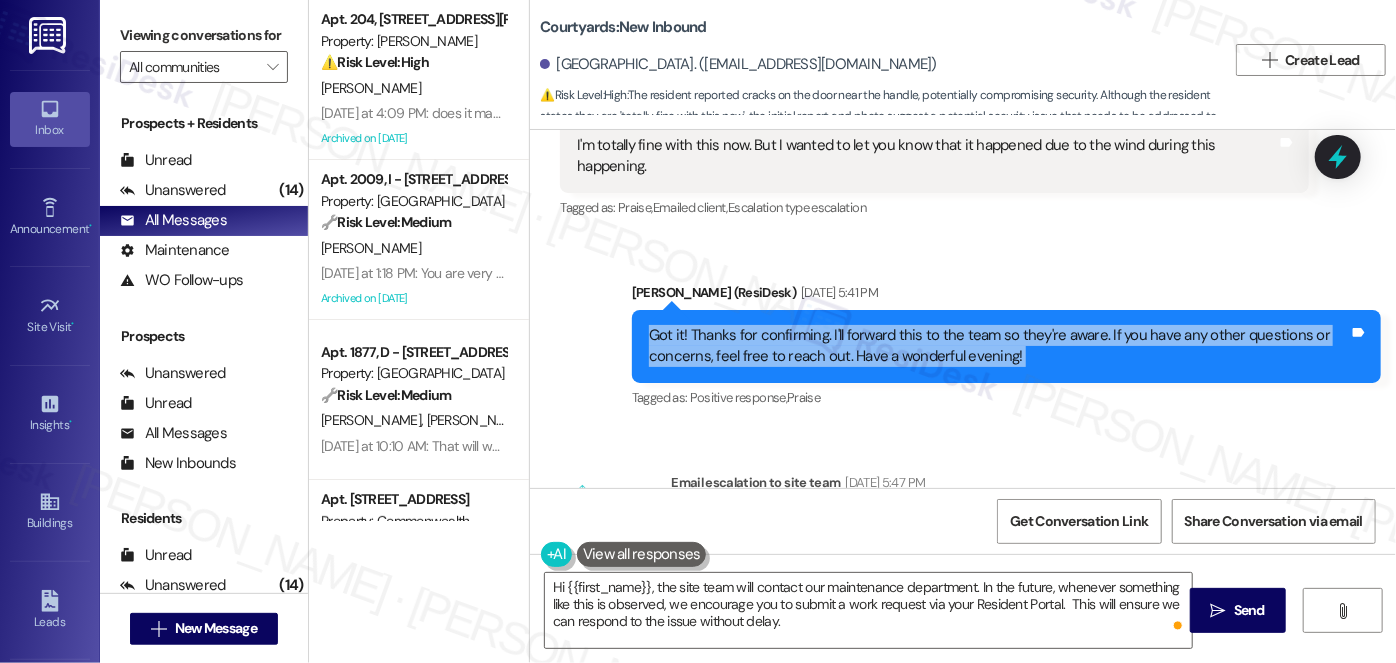 click on "Got it! Thanks for confirming. I'll forward this to the team so they're aware. If you have any other questions or concerns, feel free to reach out. Have a wonderful evening!" at bounding box center [999, 346] 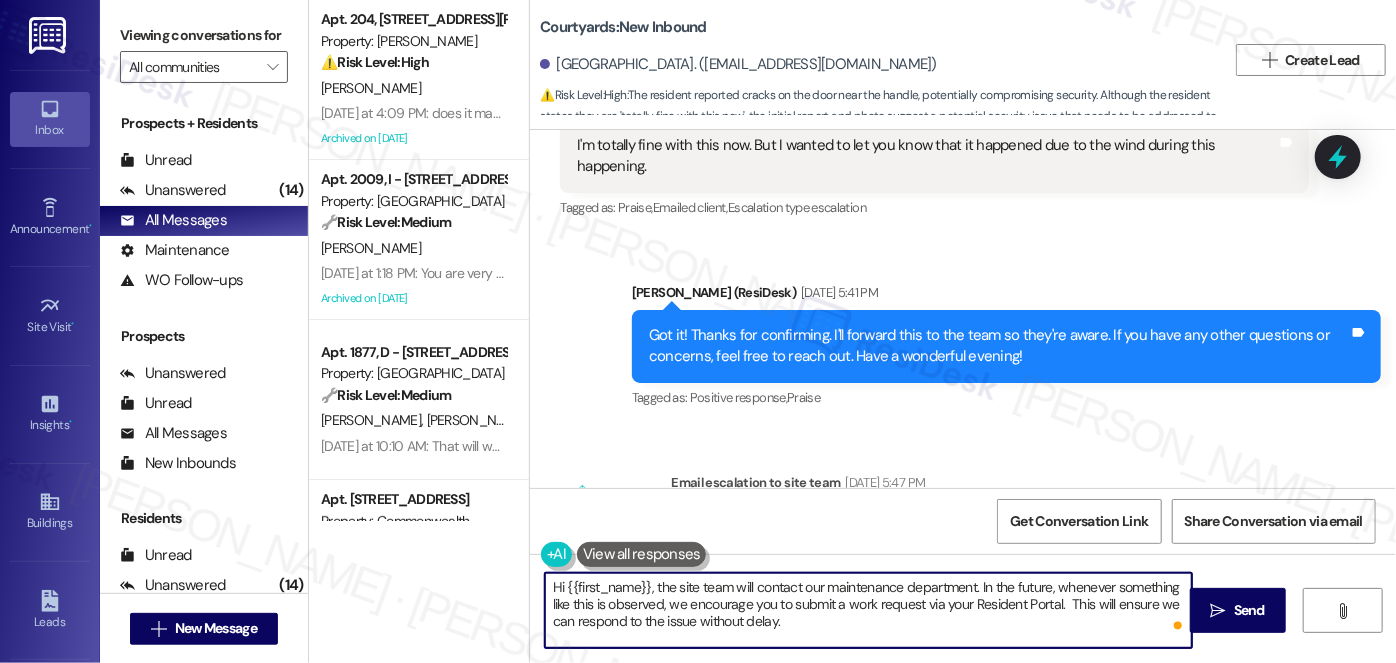click on "Hi {{first_name}}, the site team will contact our maintenance department. In the future, whenever something like this is observed, we encourage you to submit a work request via your Resident Portal.  This will ensure we can respond to the issue without delay." at bounding box center [868, 610] 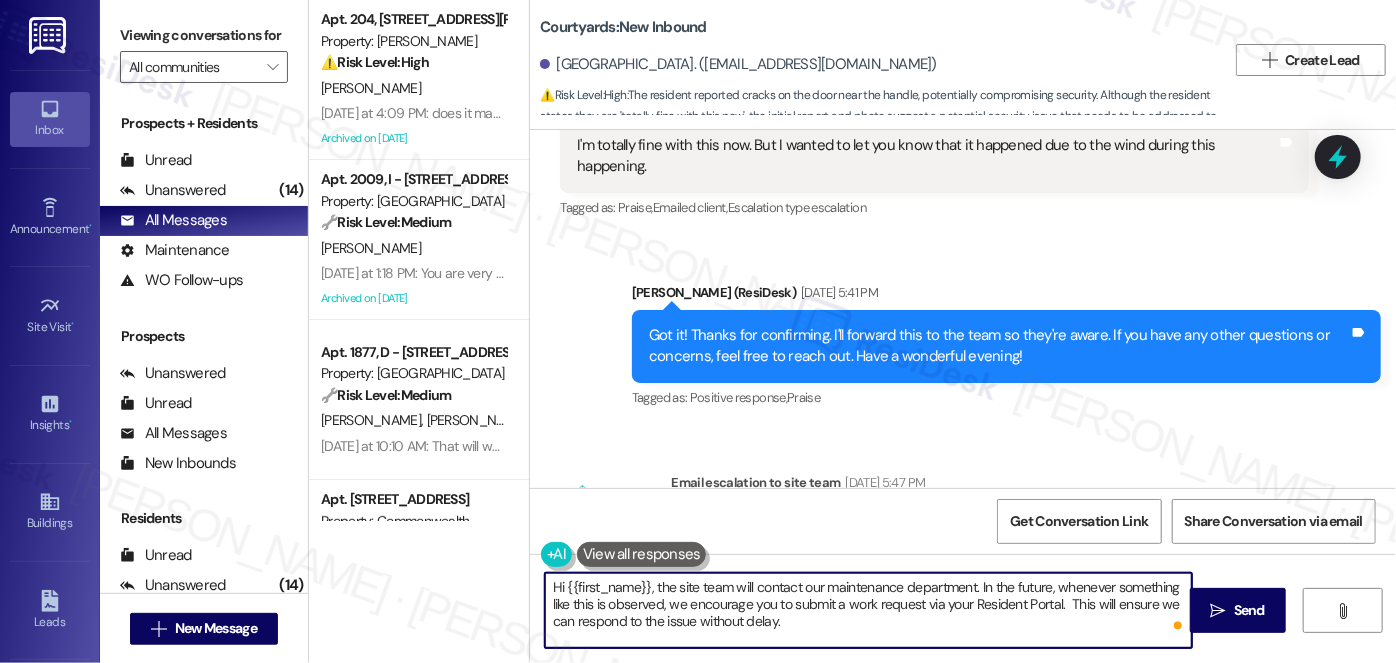click on "Hi {{first_name}}, the site team will contact our maintenance department. In the future, whenever something like this is observed, we encourage you to submit a work request via your Resident Portal.  This will ensure we can respond to the issue without delay." at bounding box center [868, 610] 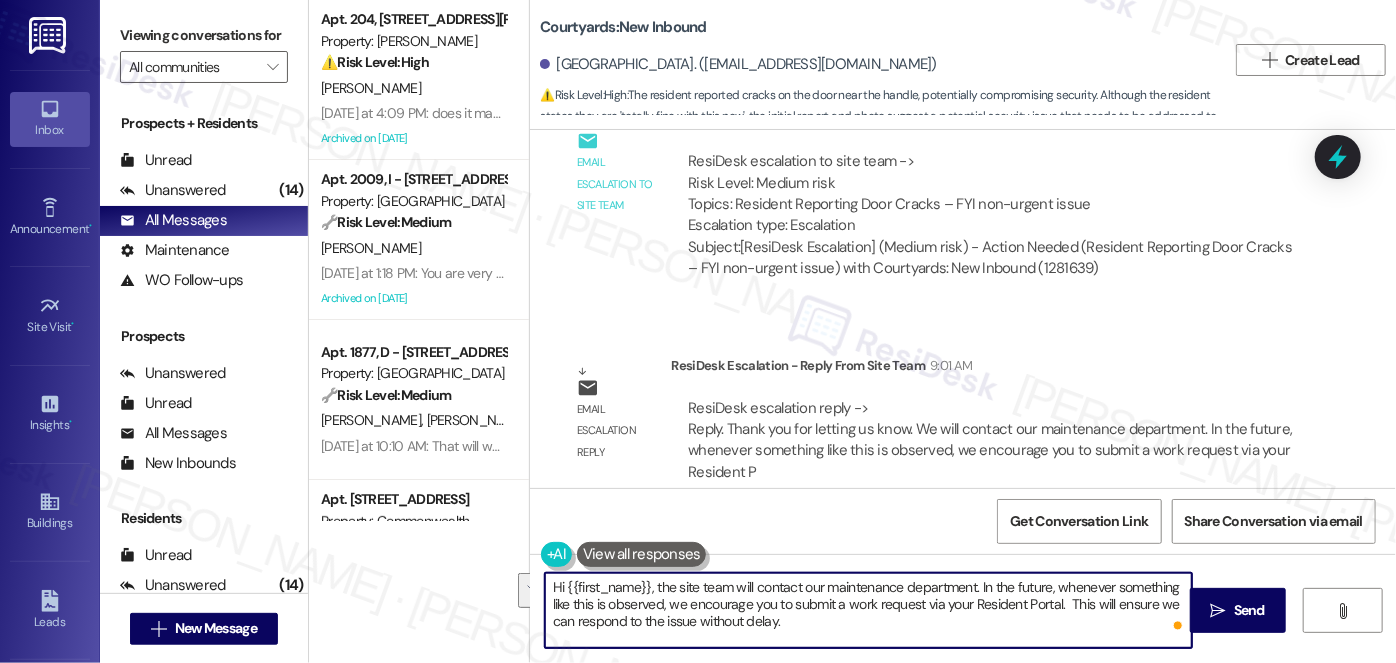drag, startPoint x: 669, startPoint y: 609, endPoint x: 839, endPoint y: 635, distance: 171.97675 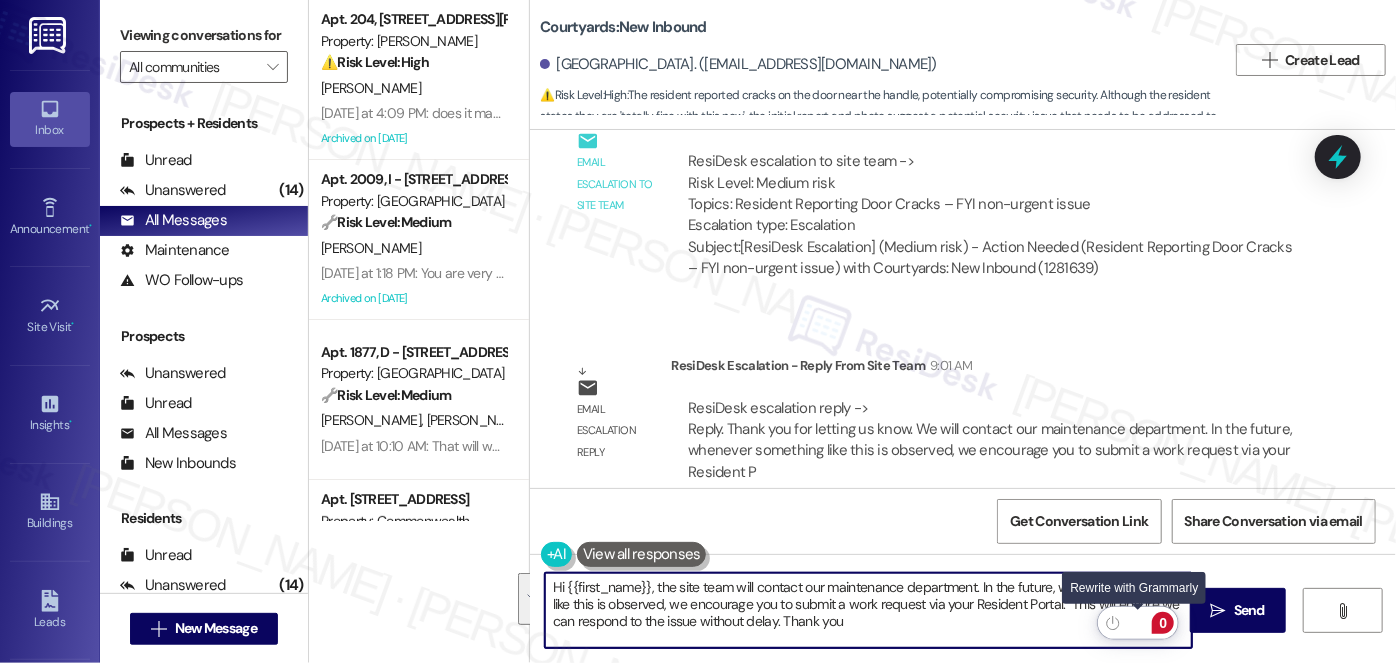 type on "Hi {{first_name}}, the site team will contact our maintenance department. In the future, whenever something like this is observed, we encourage you to submit a work request via your Resident Portal.  This will ensure we can respond to the issue without delay. Thank you" 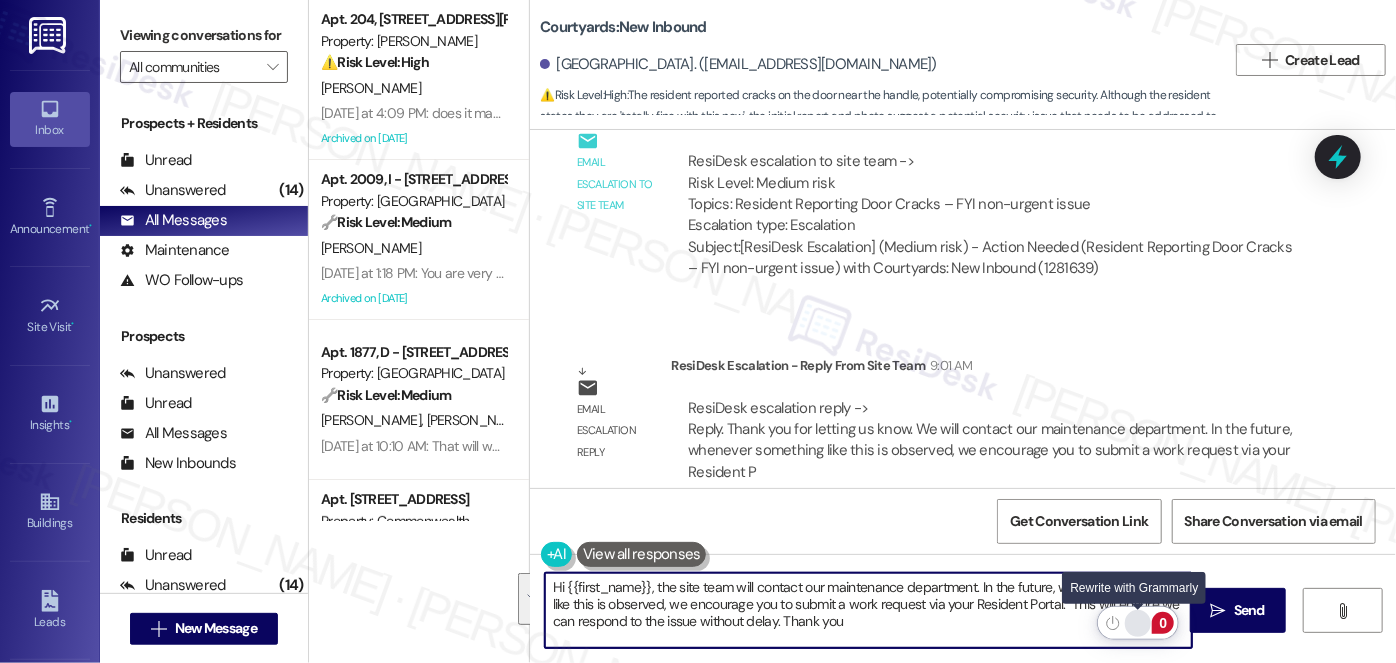 drag, startPoint x: 1160, startPoint y: 624, endPoint x: 1141, endPoint y: 623, distance: 19.026299 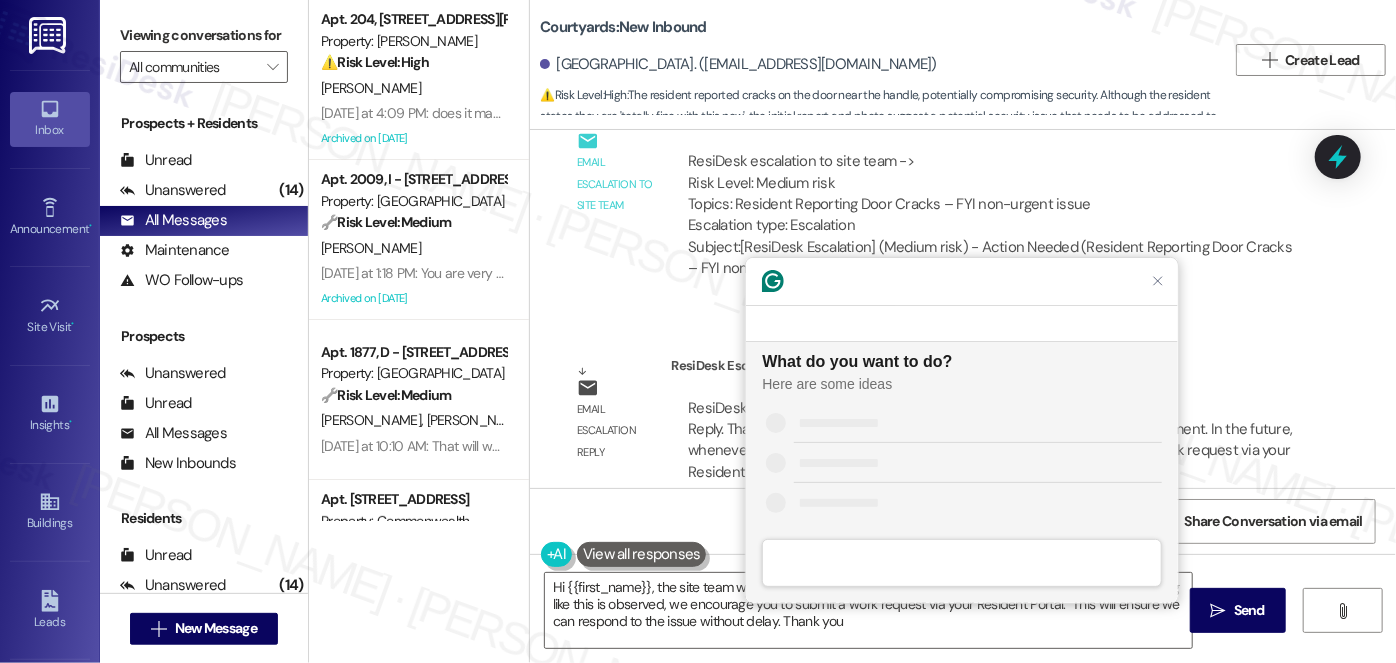 scroll, scrollTop: 0, scrollLeft: 0, axis: both 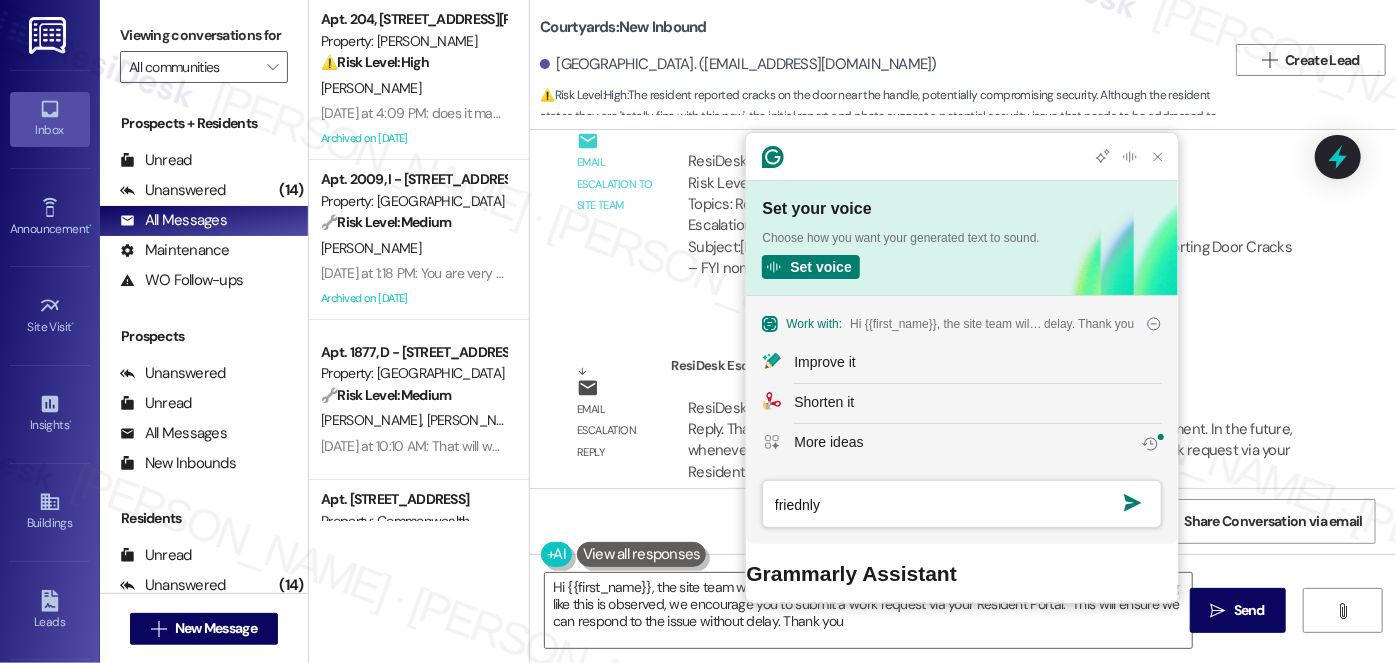 click on "friednly" at bounding box center [962, 504] 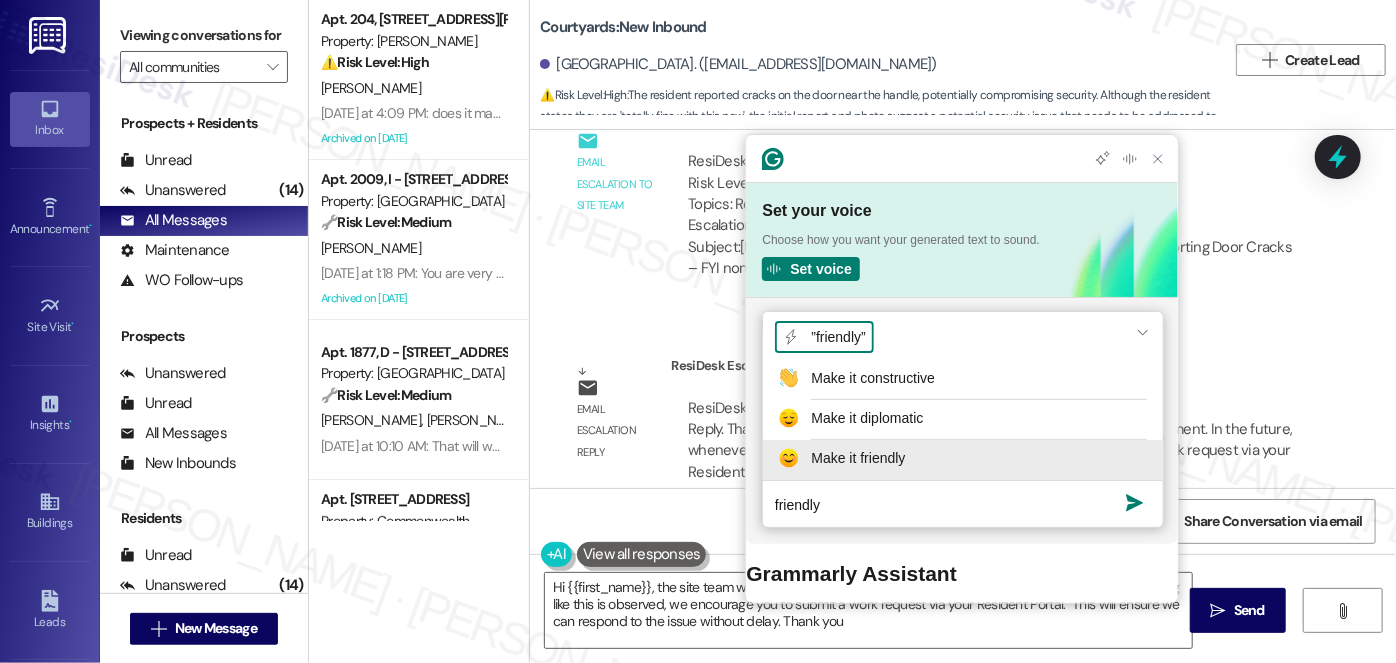 type on "friendly" 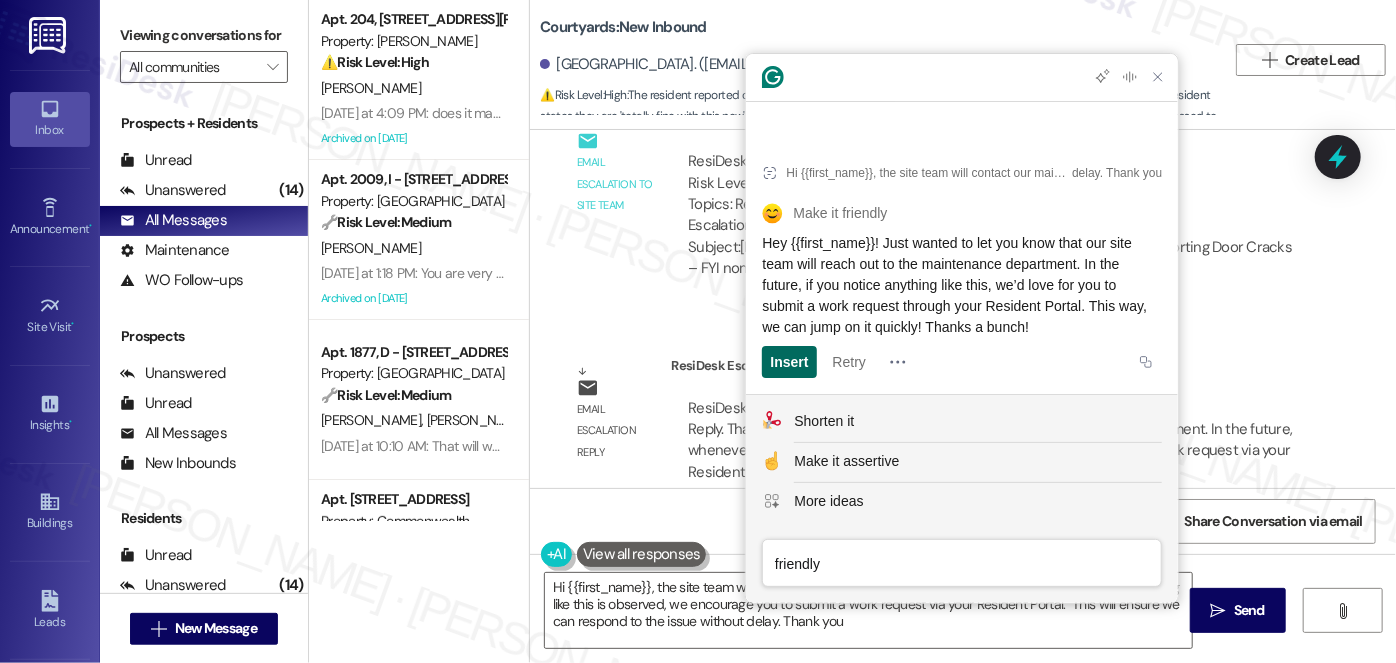 click on "Insert" 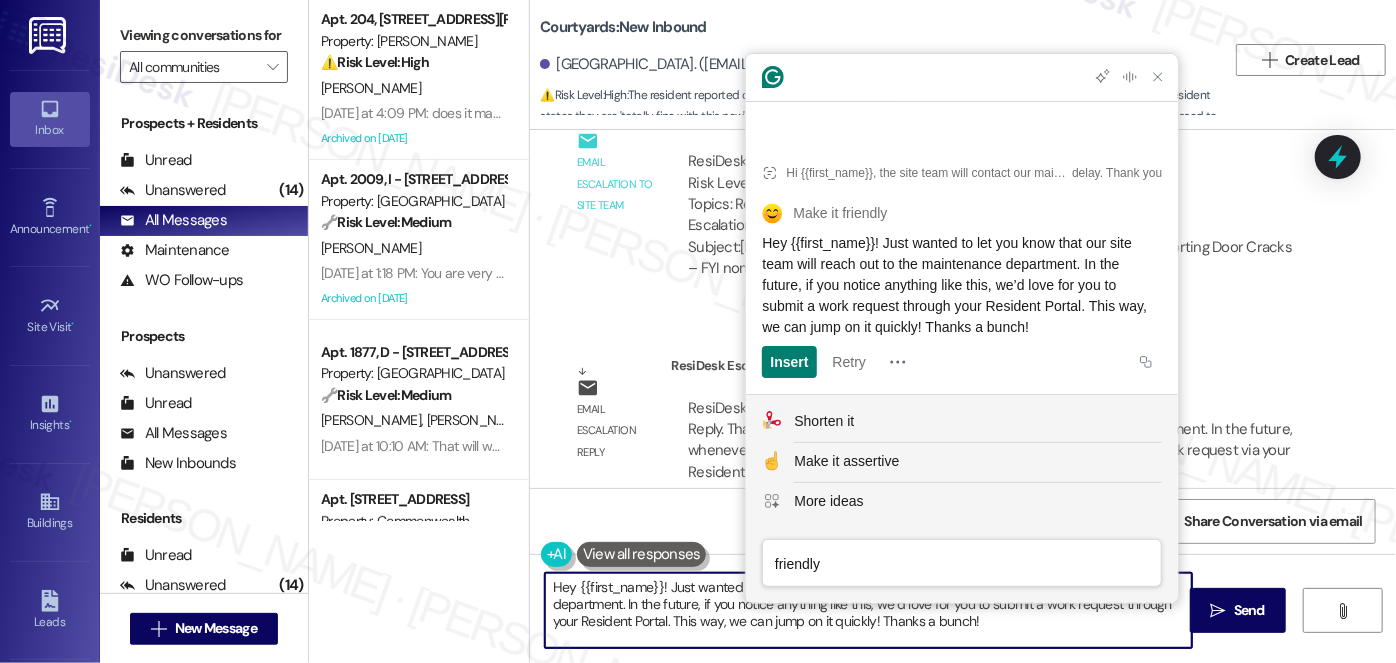 click on "Hey {{first_name}}! Just wanted to let you know that our site team will reach out to the maintenance department. In the future, if you notice anything like this, we’d love for you to submit a work request through your Resident Portal. This way, we can jump on it quickly! Thanks a bunch!" at bounding box center (868, 610) 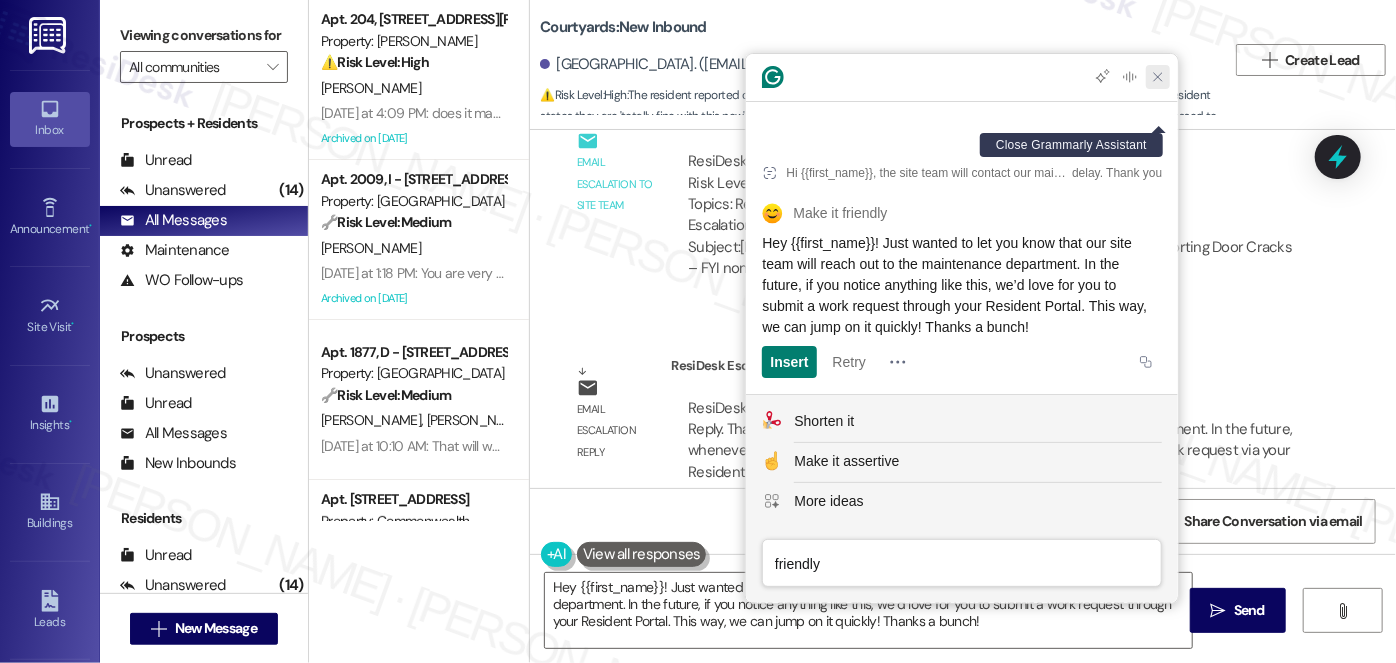 click 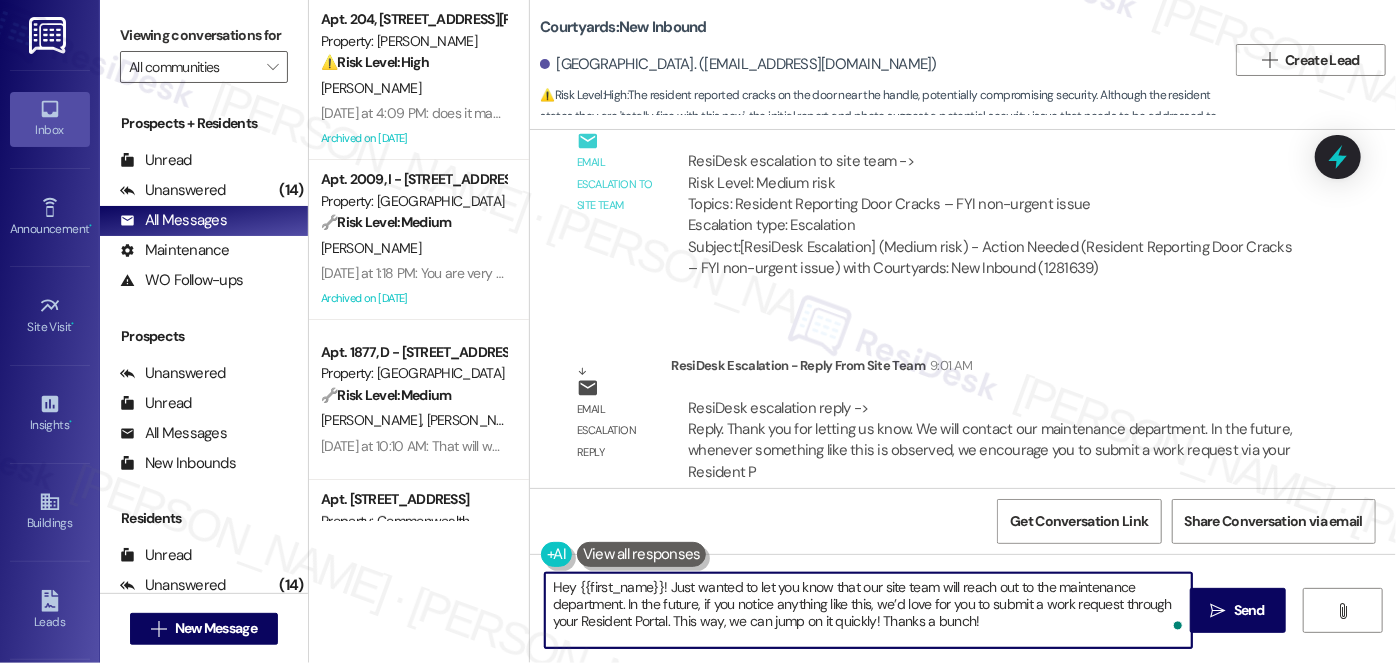 click on "Hey {{first_name}}! Just wanted to let you know that our site team will reach out to the maintenance department. In the future, if you notice anything like this, we’d love for you to submit a work request through your Resident Portal. This way, we can jump on it quickly! Thanks a bunch!" at bounding box center (868, 610) 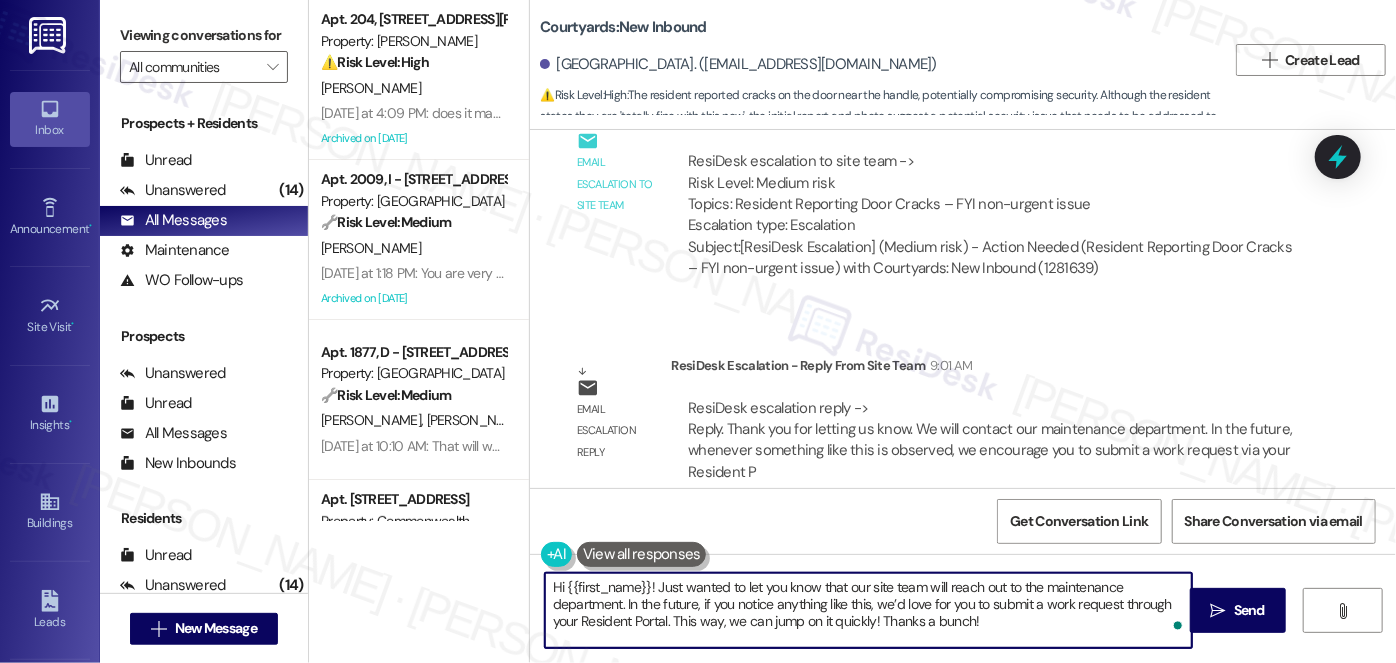 drag, startPoint x: 699, startPoint y: 603, endPoint x: 1032, endPoint y: 602, distance: 333.0015 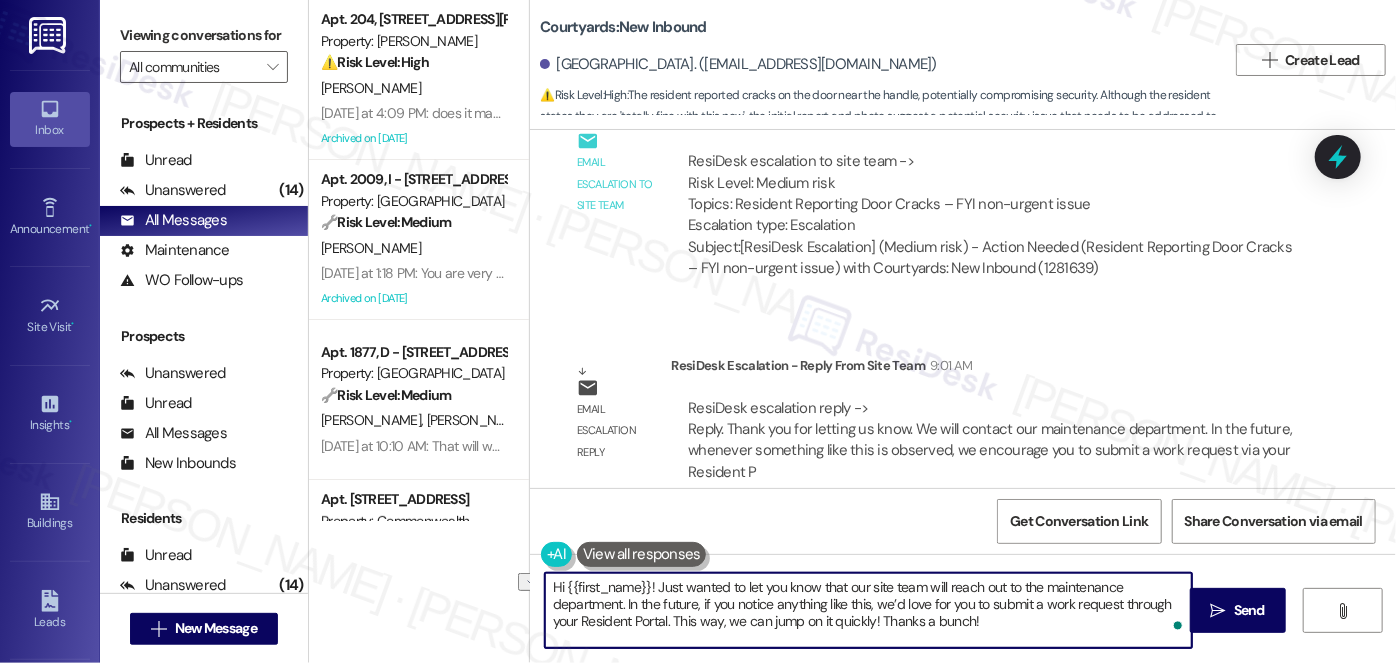 click on "Hi {{first_name}}! Just wanted to let you know that our site team will reach out to the maintenance department. In the future, if you notice anything like this, we’d love for you to submit a work request through your Resident Portal. This way, we can jump on it quickly! Thanks a bunch!" at bounding box center [868, 610] 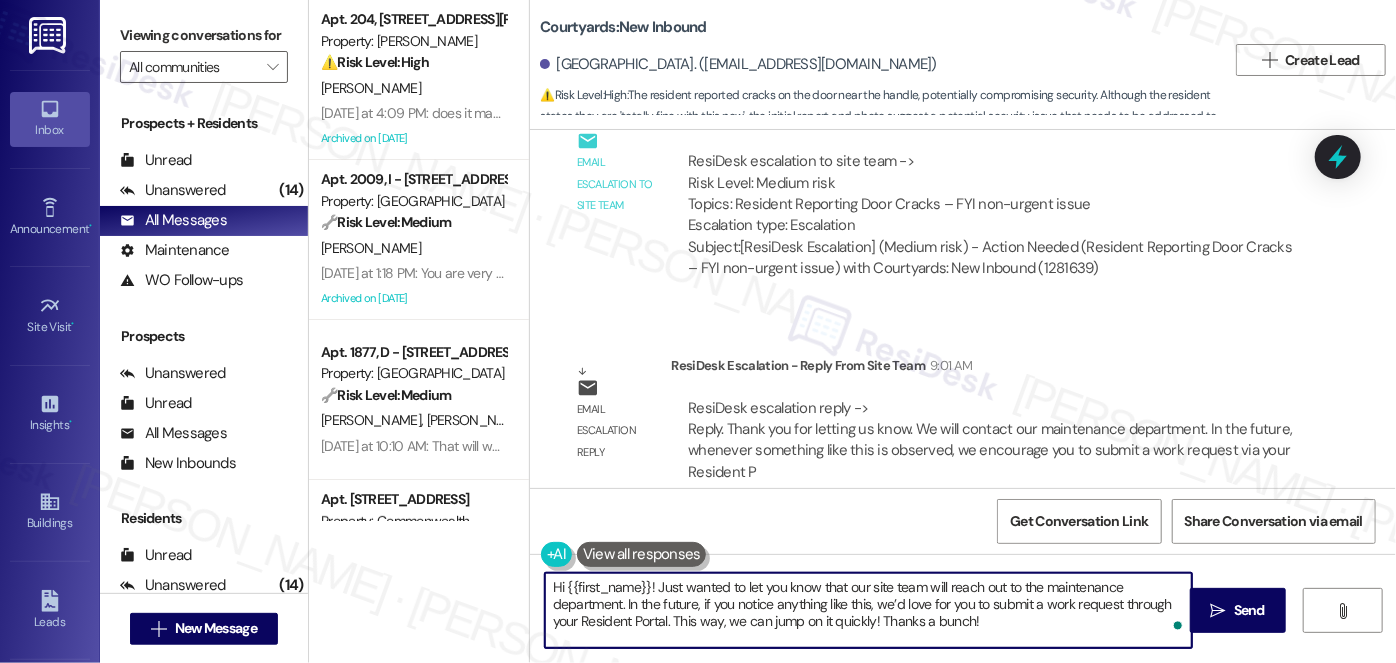 click on "Hi {{first_name}}! Just wanted to let you know that our site team will reach out to the maintenance department. In the future, if you notice anything like this, we’d love for you to submit a work request through your Resident Portal. This way, we can jump on it quickly! Thanks a bunch!" at bounding box center [868, 610] 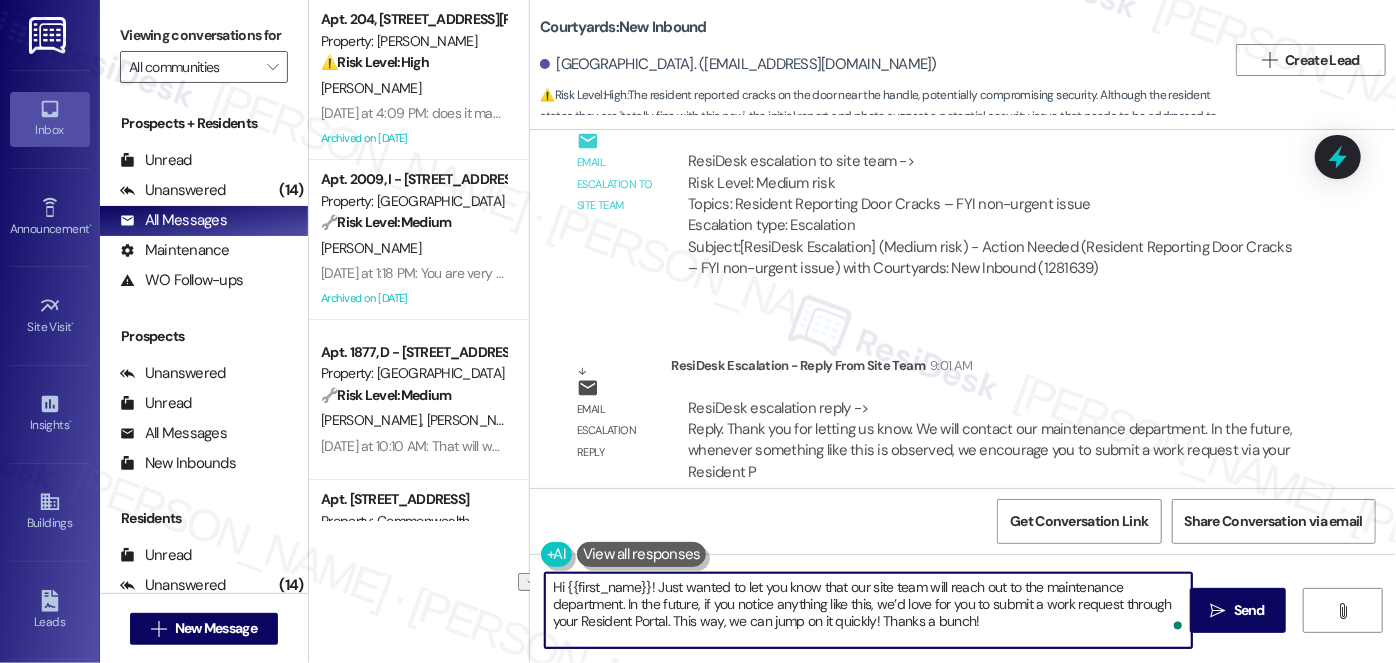 drag, startPoint x: 941, startPoint y: 619, endPoint x: 954, endPoint y: 622, distance: 13.341664 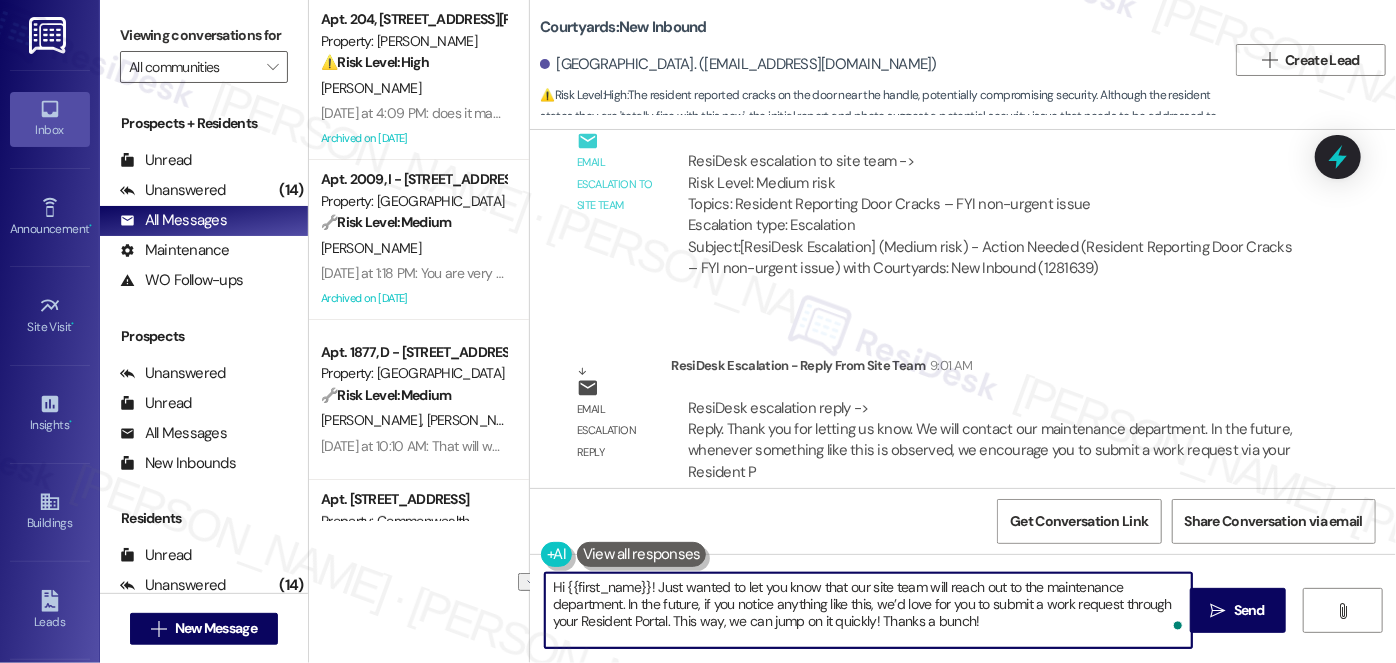 drag, startPoint x: 997, startPoint y: 630, endPoint x: 872, endPoint y: 623, distance: 125.19585 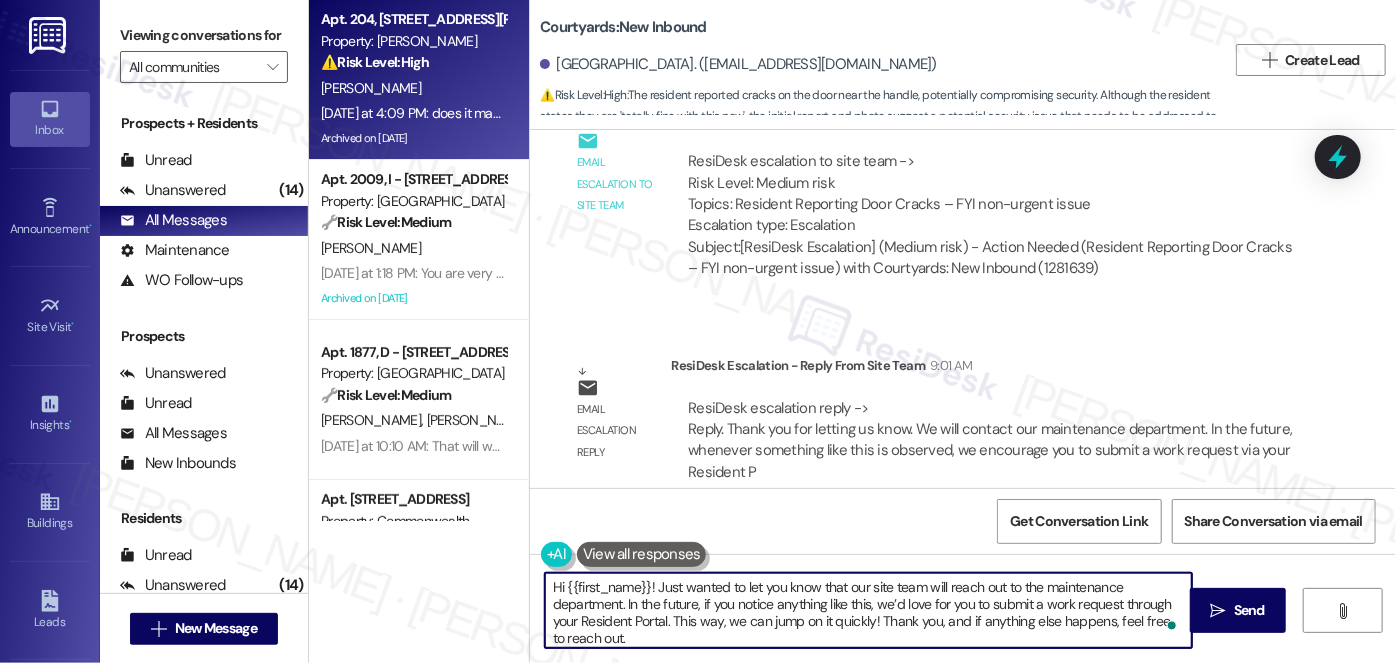 type on "Hi {{first_name}}! Just wanted to let you know that our site team will reach out to the maintenance department. In the future, if you notice anything like this, we’d love for you to submit a work request through your Resident Portal. This way, we can jump on it quickly! Thank you, and if anything else happens, feel free to reach out." 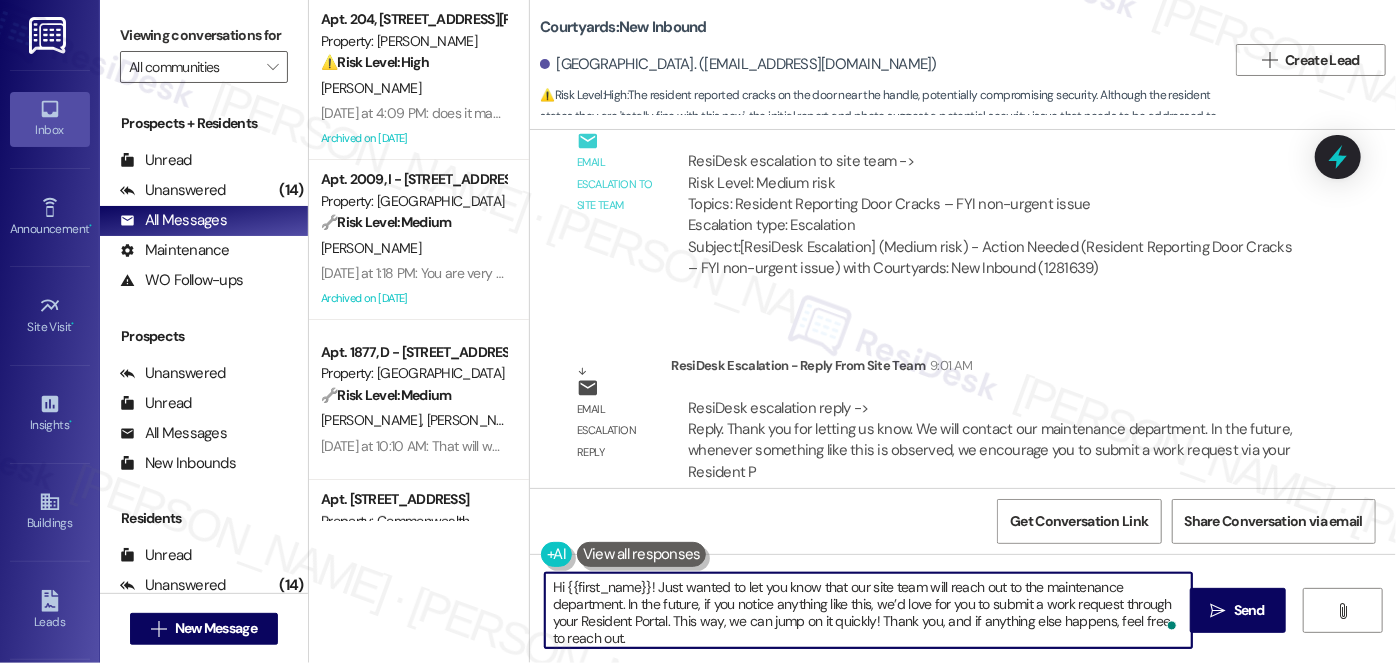 click on "Hi {{first_name}}! Just wanted to let you know that our site team will reach out to the maintenance department. In the future, if you notice anything like this, we’d love for you to submit a work request through your Resident Portal. This way, we can jump on it quickly! Thank you, and if anything else happens, feel free to reach out." at bounding box center (868, 610) 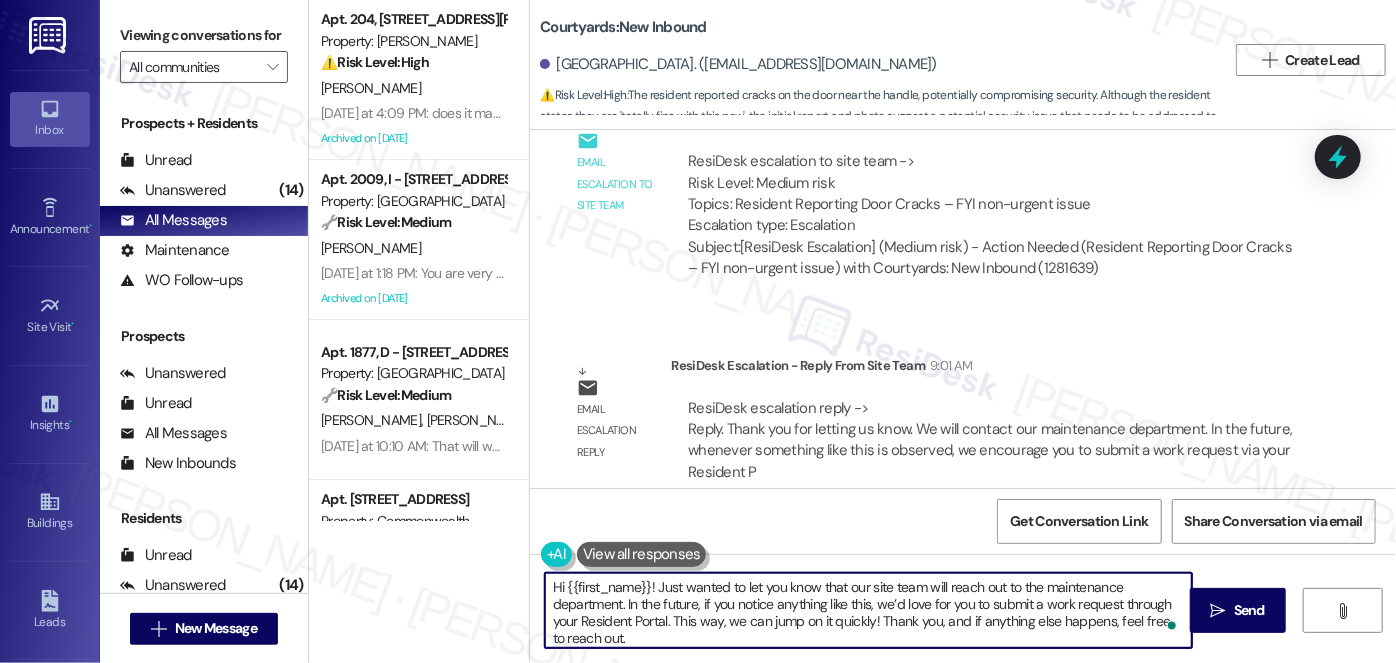scroll, scrollTop: 5, scrollLeft: 0, axis: vertical 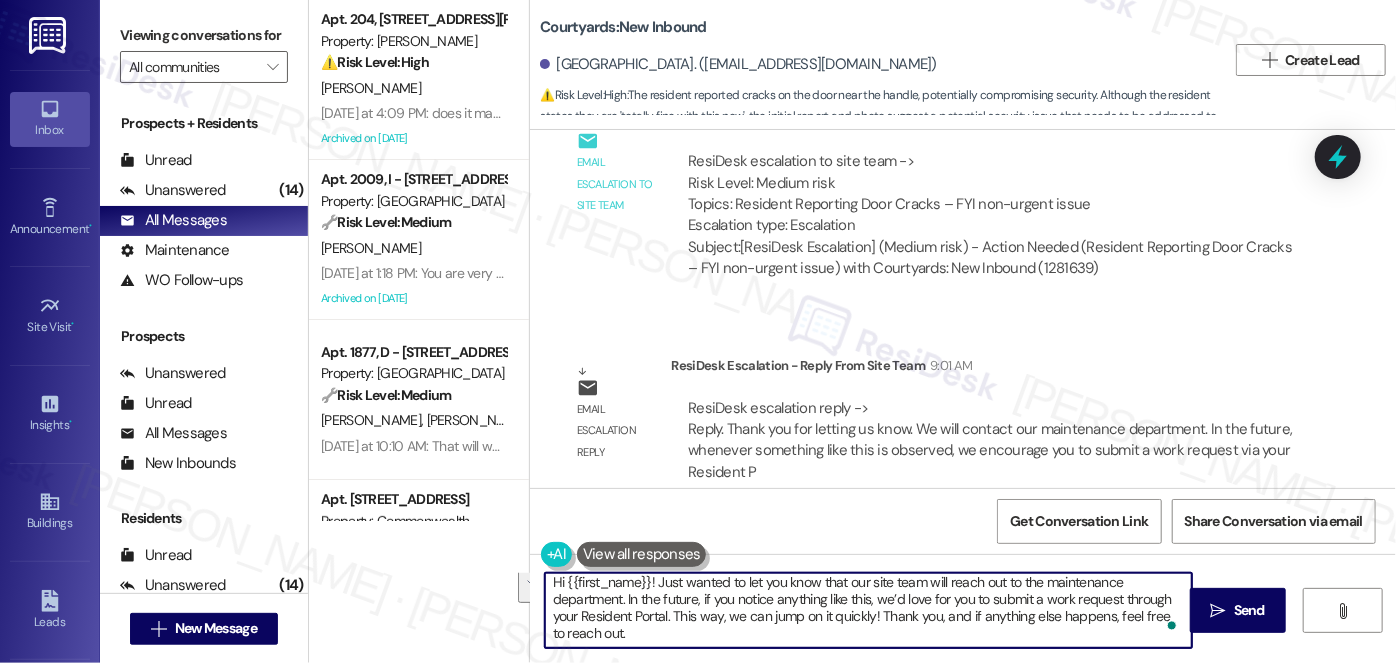 drag, startPoint x: 622, startPoint y: 617, endPoint x: 671, endPoint y: 635, distance: 52.201534 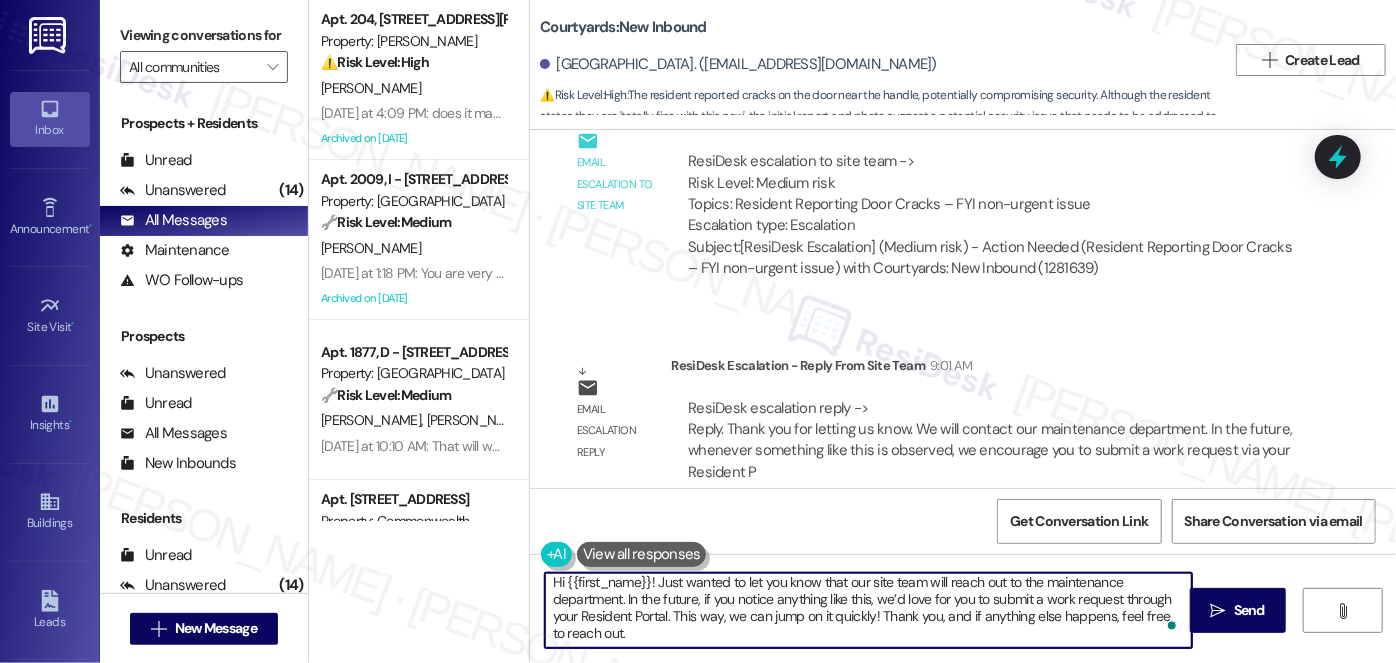 scroll, scrollTop: 1, scrollLeft: 0, axis: vertical 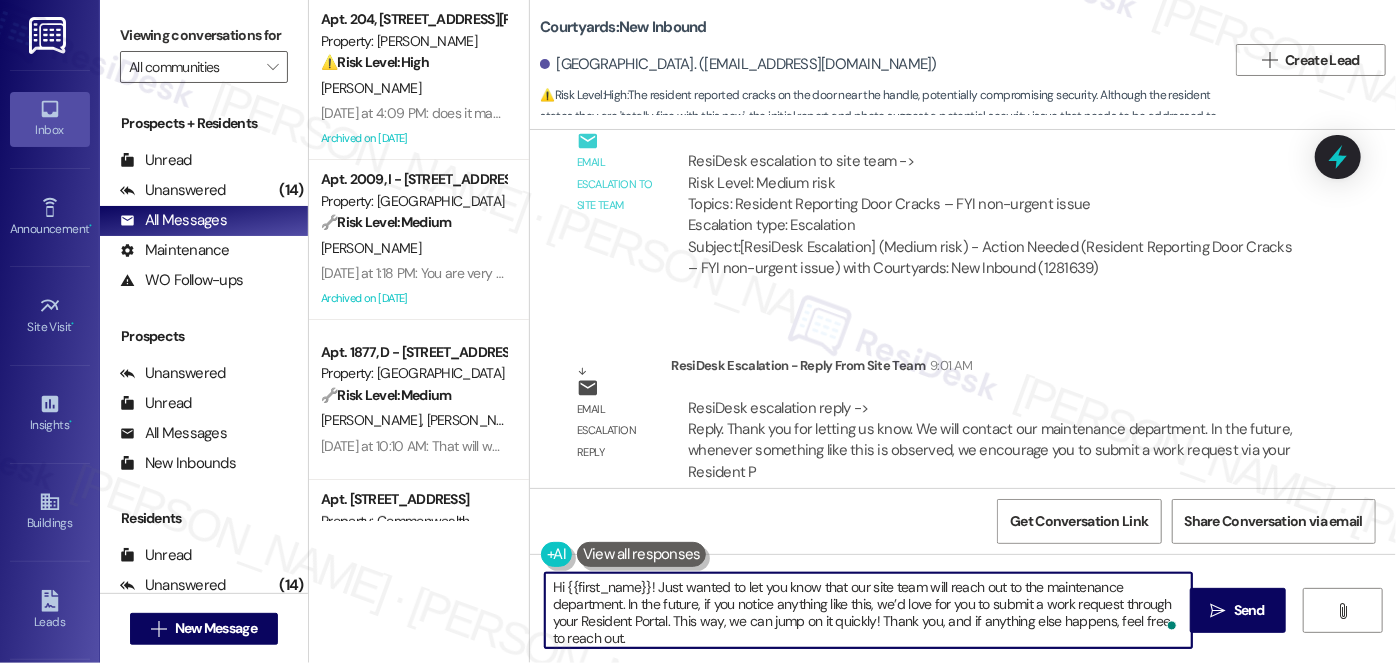 click on "Hi {{first_name}}! Just wanted to let you know that our site team will reach out to the maintenance department. In the future, if you notice anything like this, we’d love for you to submit a work request through your Resident Portal. This way, we can jump on it quickly! Thank you, and if anything else happens, feel free to reach out." at bounding box center [868, 610] 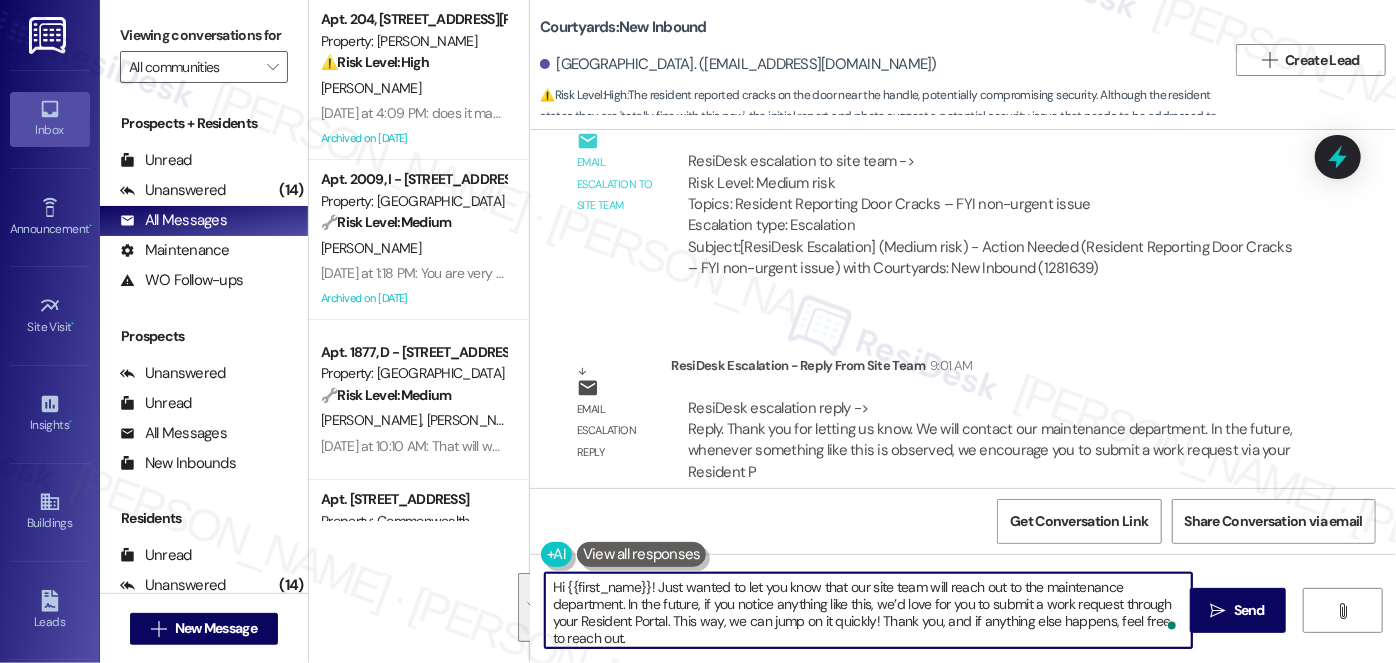 click on "Hi {{first_name}}! Just wanted to let you know that our site team will reach out to the maintenance department. In the future, if you notice anything like this, we’d love for you to submit a work request through your Resident Portal. This way, we can jump on it quickly! Thank you, and if anything else happens, feel free to reach out." at bounding box center (868, 610) 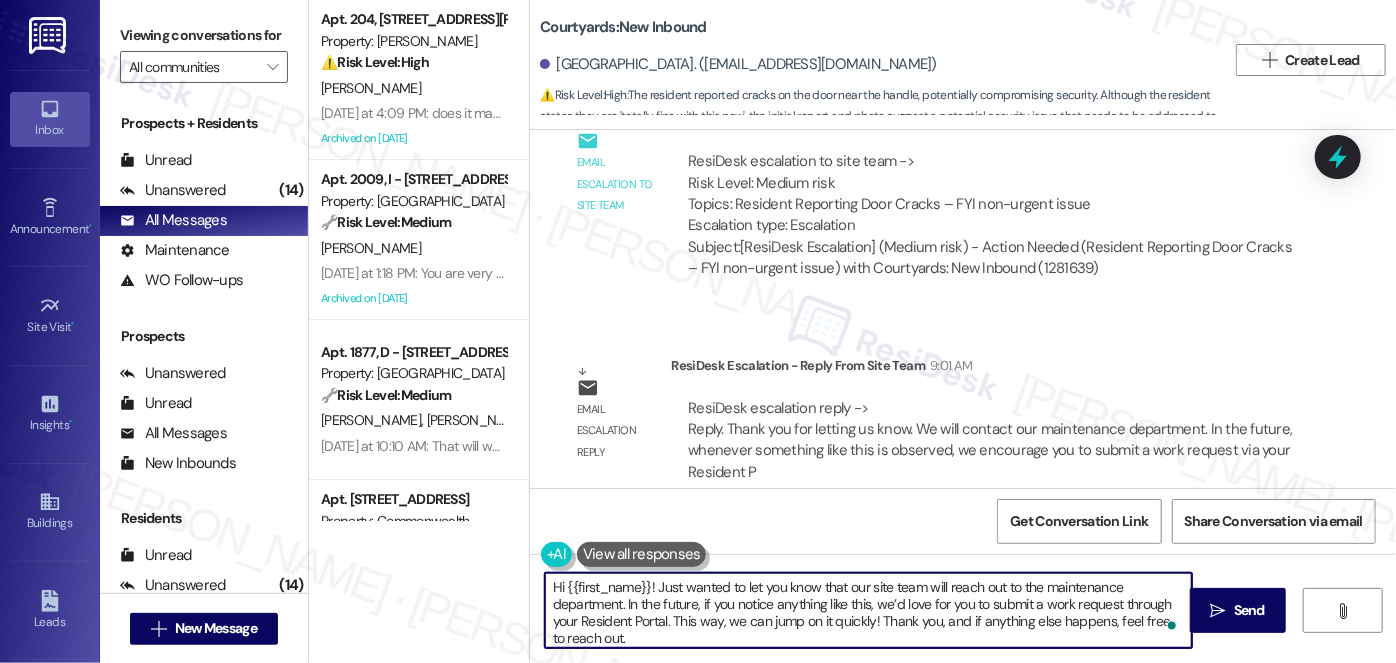 click on "Hi {{first_name}}! Just wanted to let you know that our site team will reach out to the maintenance department. In the future, if you notice anything like this, we’d love for you to submit a work request through your Resident Portal. This way, we can jump on it quickly! Thank you, and if anything else happens, feel free to reach out." at bounding box center (868, 610) 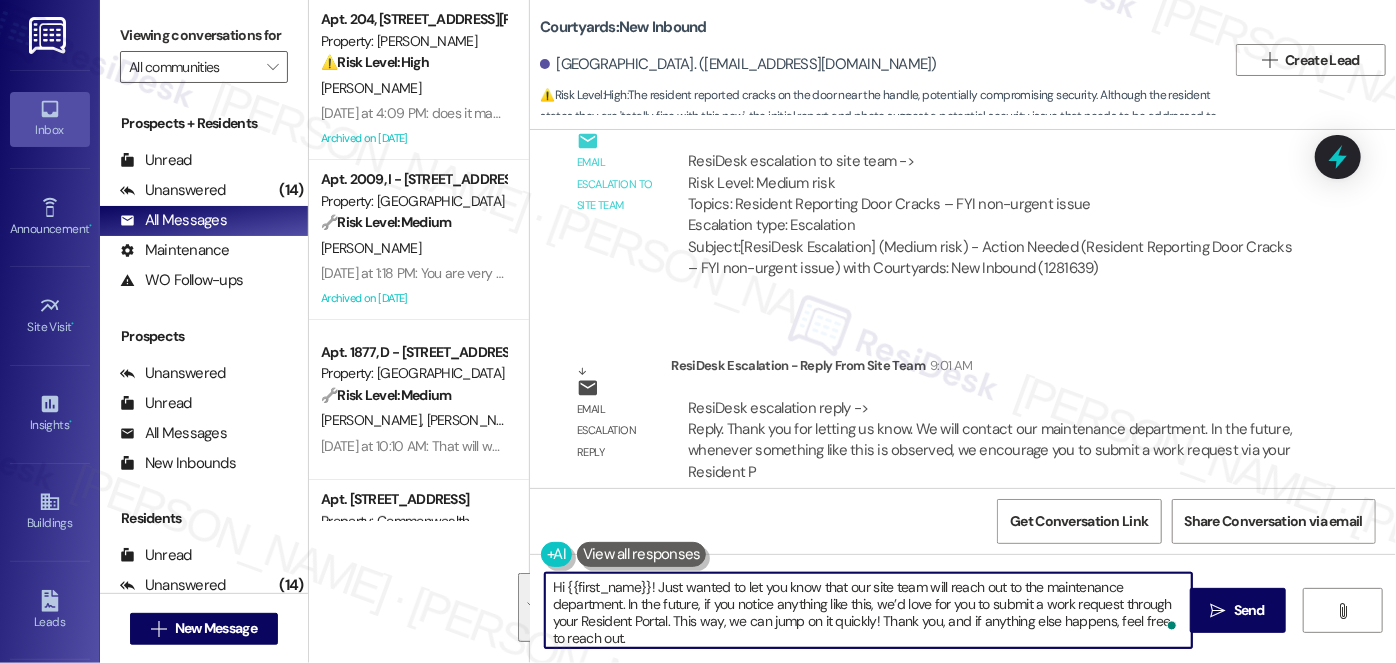 click on "Hi {{first_name}}! Just wanted to let you know that our site team will reach out to the maintenance department. In the future, if you notice anything like this, we’d love for you to submit a work request through your Resident Portal. This way, we can jump on it quickly! Thank you, and if anything else happens, feel free to reach out." at bounding box center [868, 610] 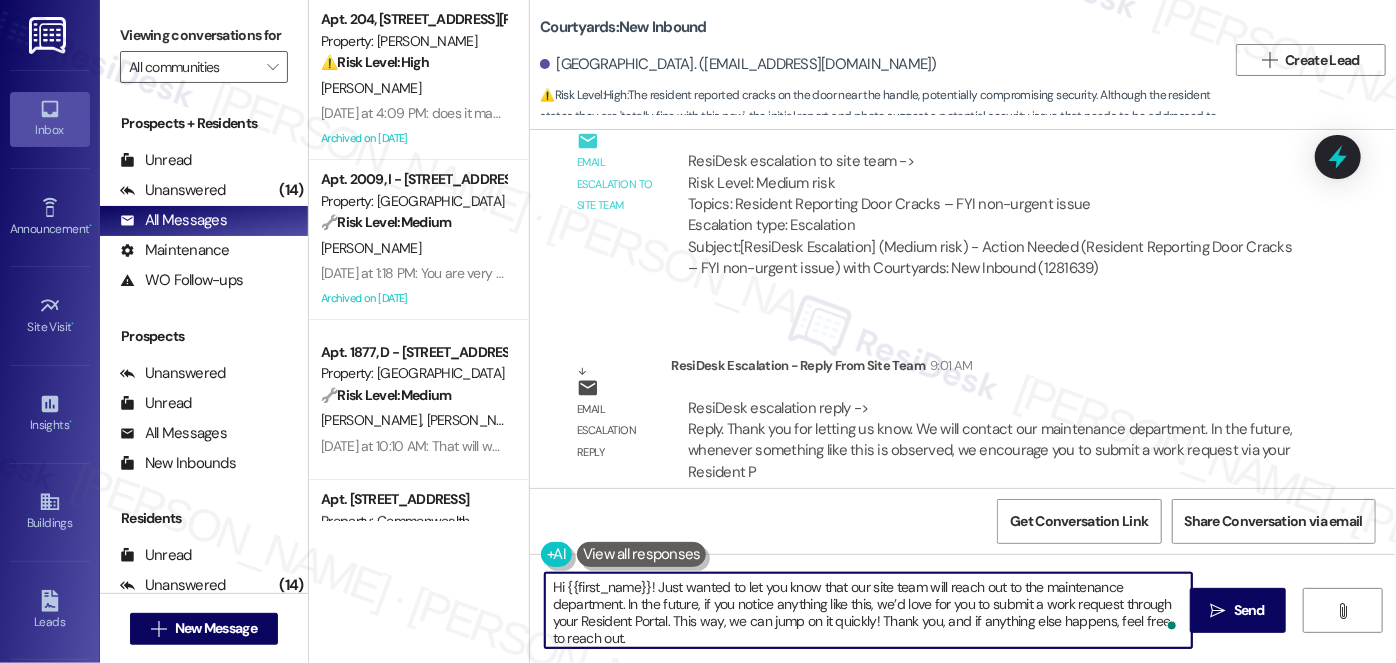 click on "Hi {{first_name}}! Just wanted to let you know that our site team will reach out to the maintenance department. In the future, if you notice anything like this, we’d love for you to submit a work request through your Resident Portal. This way, we can jump on it quickly! Thank you, and if anything else happens, feel free to reach out." at bounding box center (868, 610) 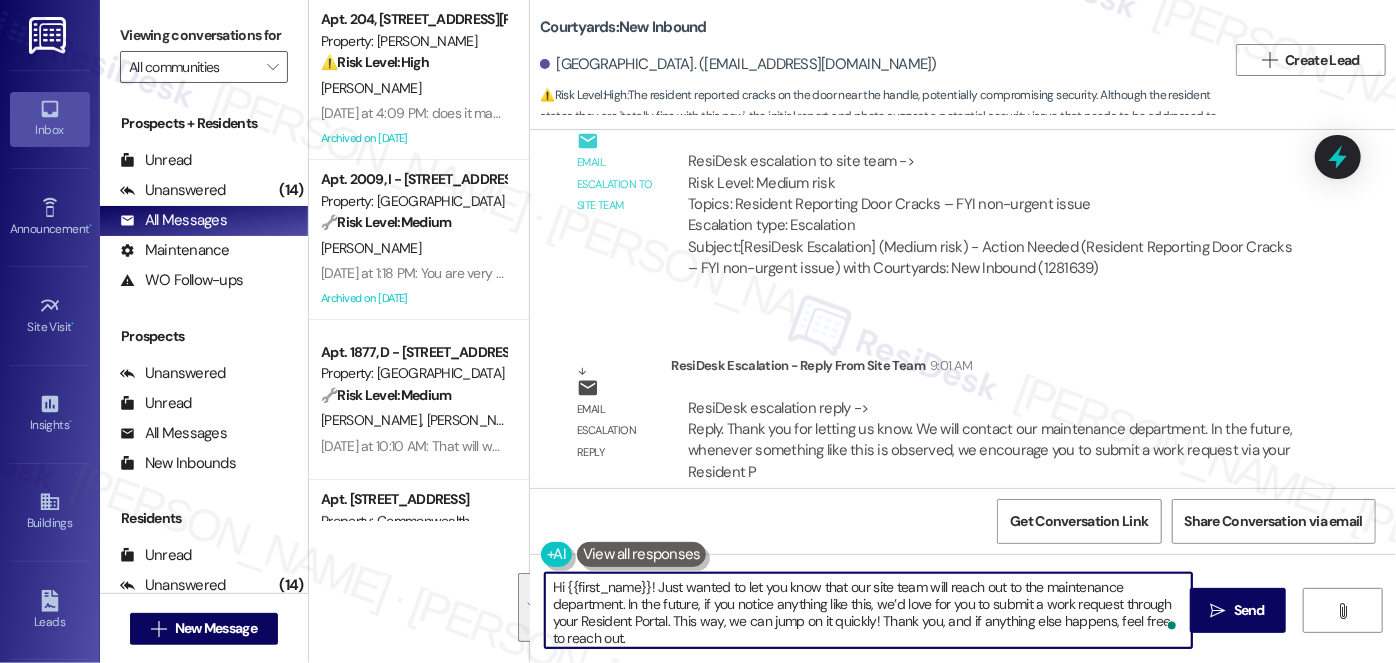 click on "Hi {{first_name}}! Just wanted to let you know that our site team will reach out to the maintenance department. In the future, if you notice anything like this, we’d love for you to submit a work request through your Resident Portal. This way, we can jump on it quickly! Thank you, and if anything else happens, feel free to reach out." at bounding box center (868, 610) 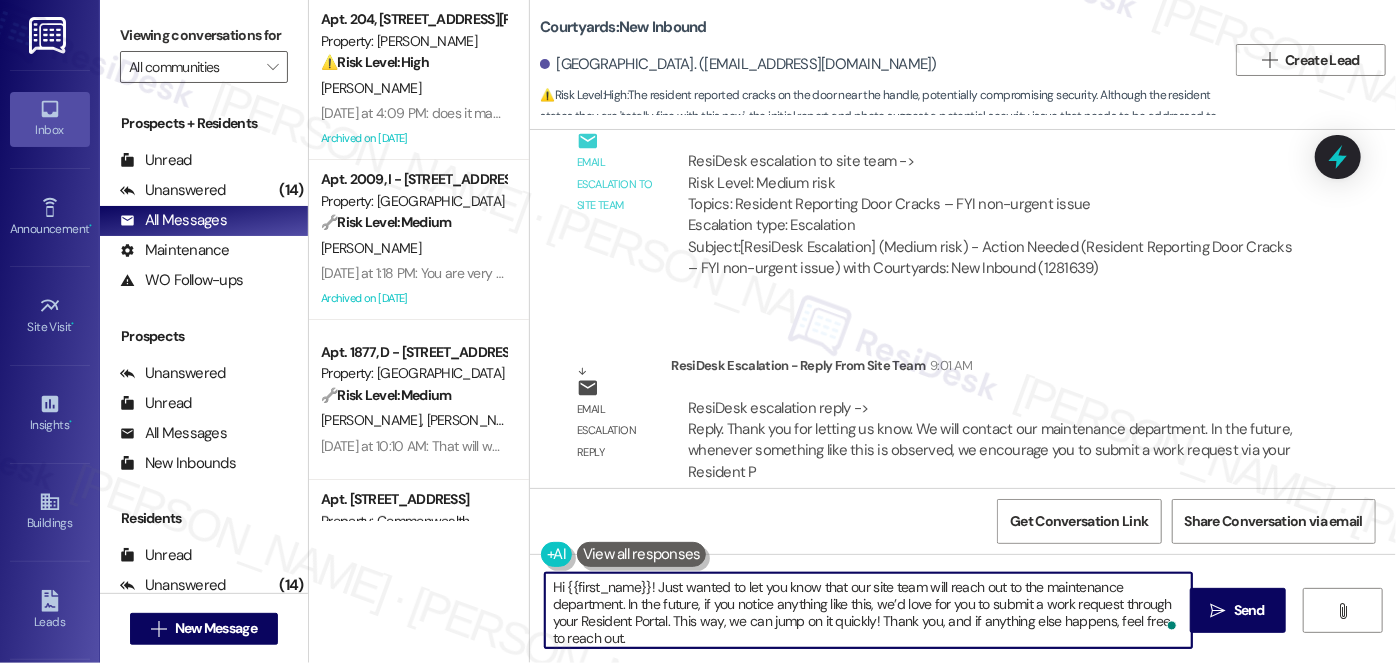 click on "Hi {{first_name}}! Just wanted to let you know that our site team will reach out to the maintenance department. In the future, if you notice anything like this, we’d love for you to submit a work request through your Resident Portal. This way, we can jump on it quickly! Thank you, and if anything else happens, feel free to reach out." at bounding box center [868, 610] 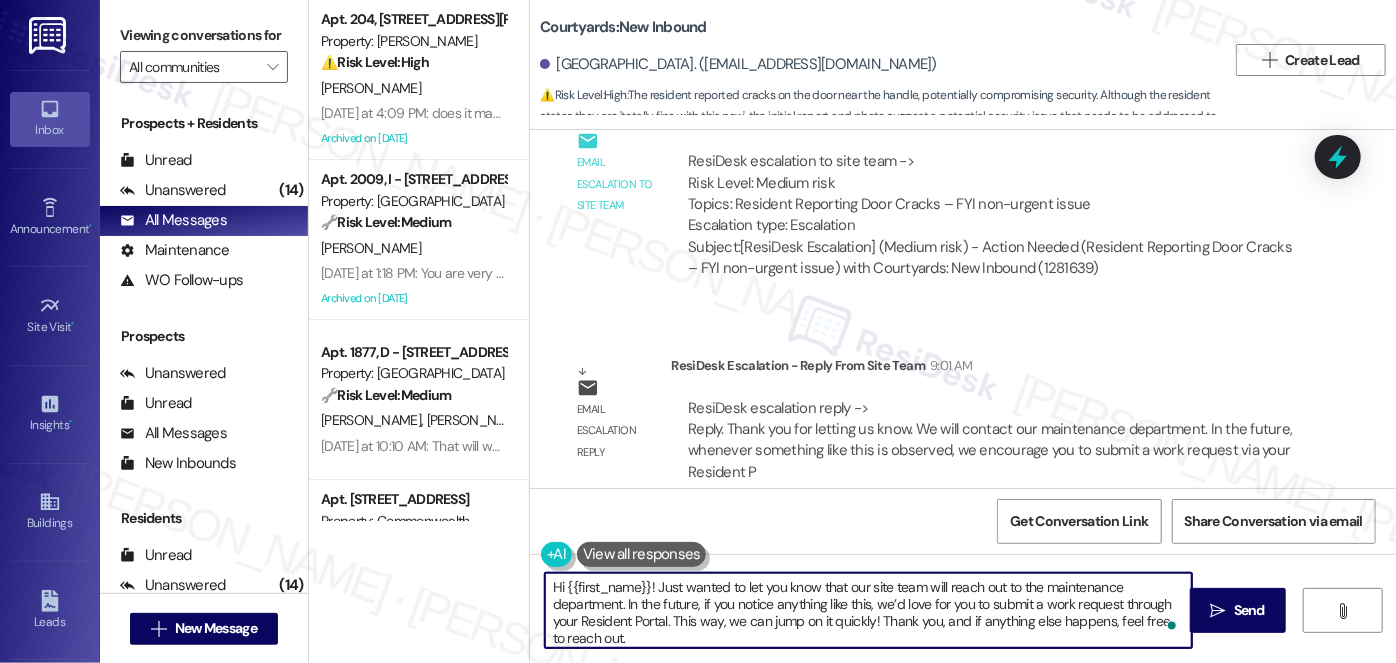 click on "Hi {{first_name}}! Just wanted to let you know that our site team will reach out to the maintenance department. In the future, if you notice anything like this, we’d love for you to submit a work request through your Resident Portal. This way, we can jump on it quickly! Thank you, and if anything else happens, feel free to reach out." at bounding box center [868, 610] 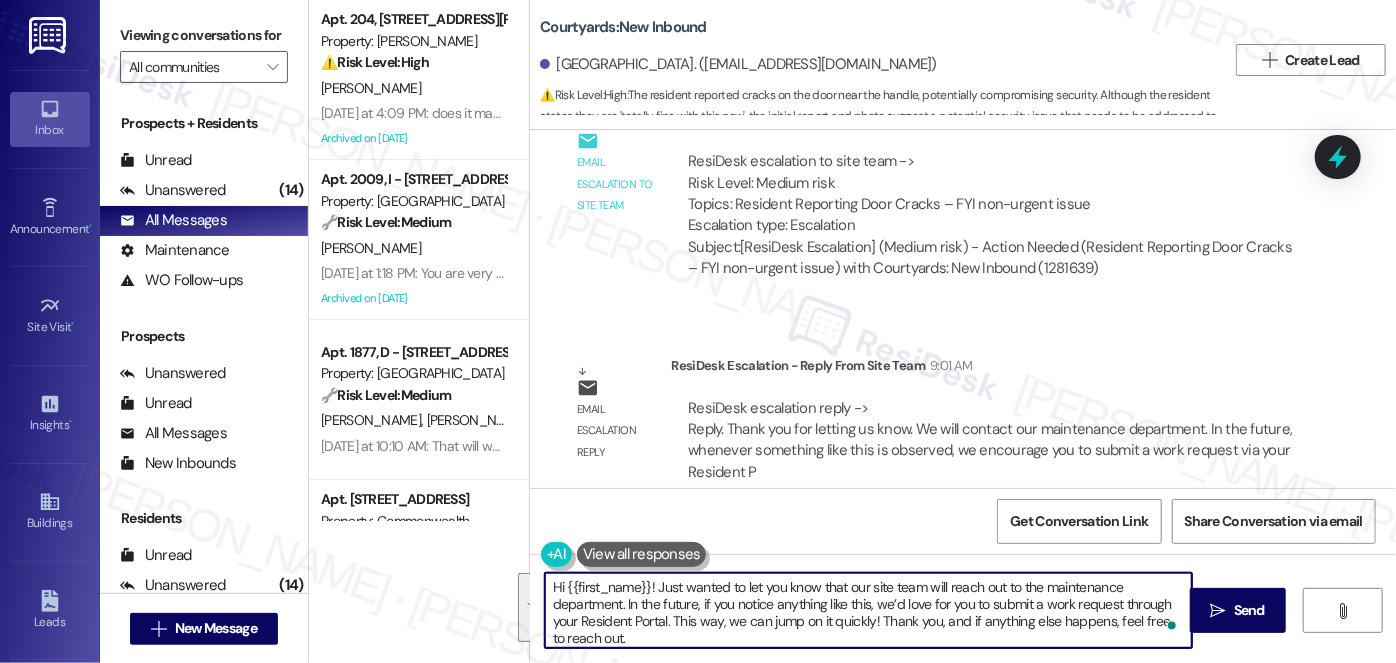 click on "Hi {{first_name}}! Just wanted to let you know that our site team will reach out to the maintenance department. In the future, if you notice anything like this, we’d love for you to submit a work request through your Resident Portal. This way, we can jump on it quickly! Thank you, and if anything else happens, feel free to reach out." at bounding box center (868, 610) 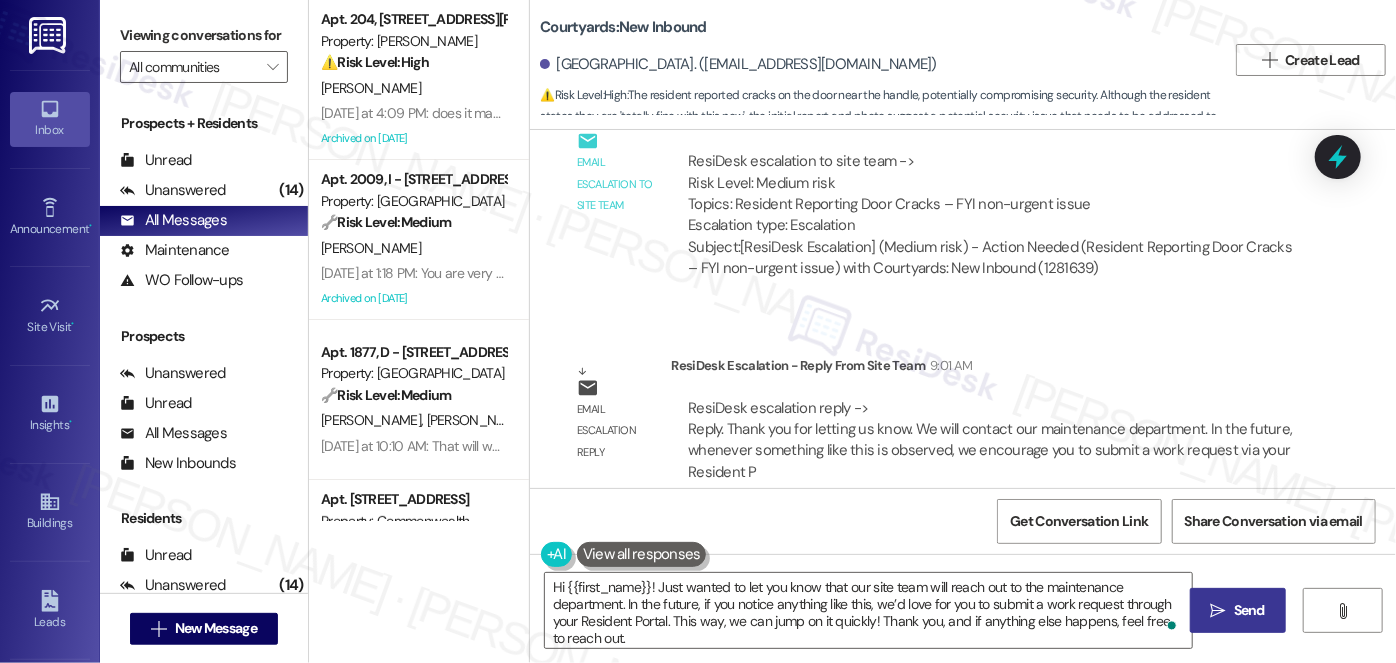 click on " Send" at bounding box center [1238, 610] 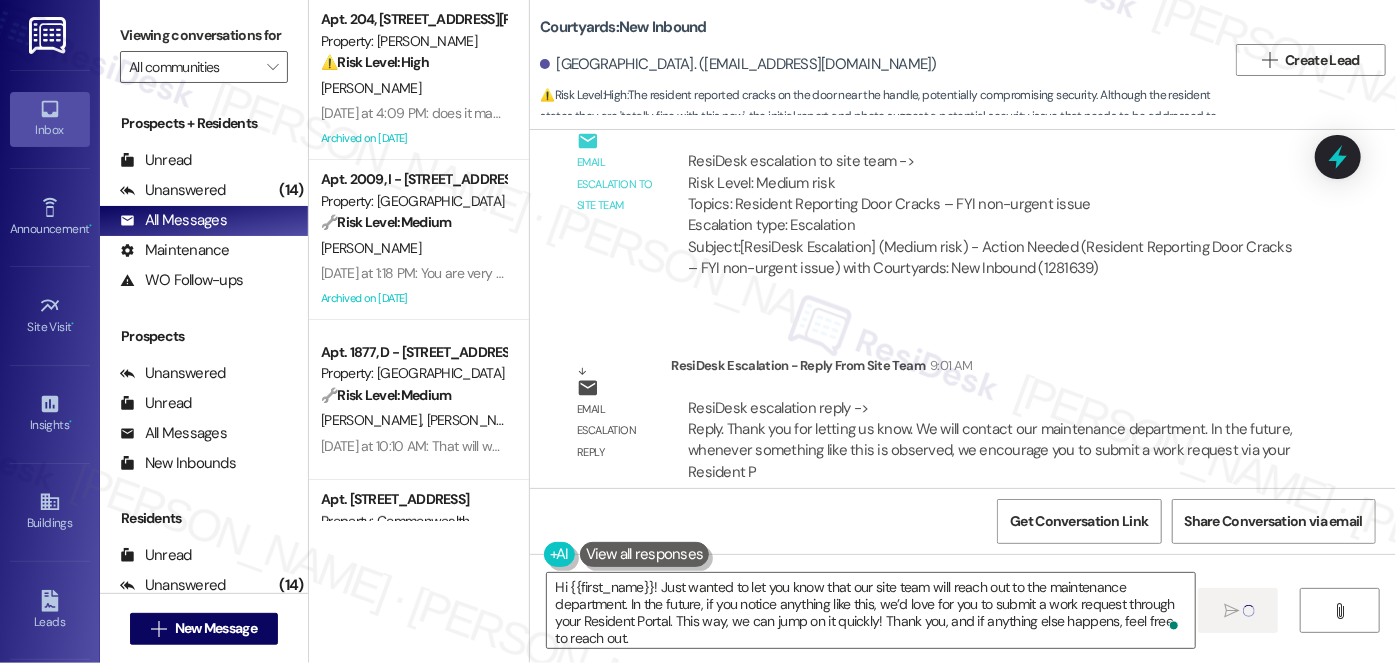 type 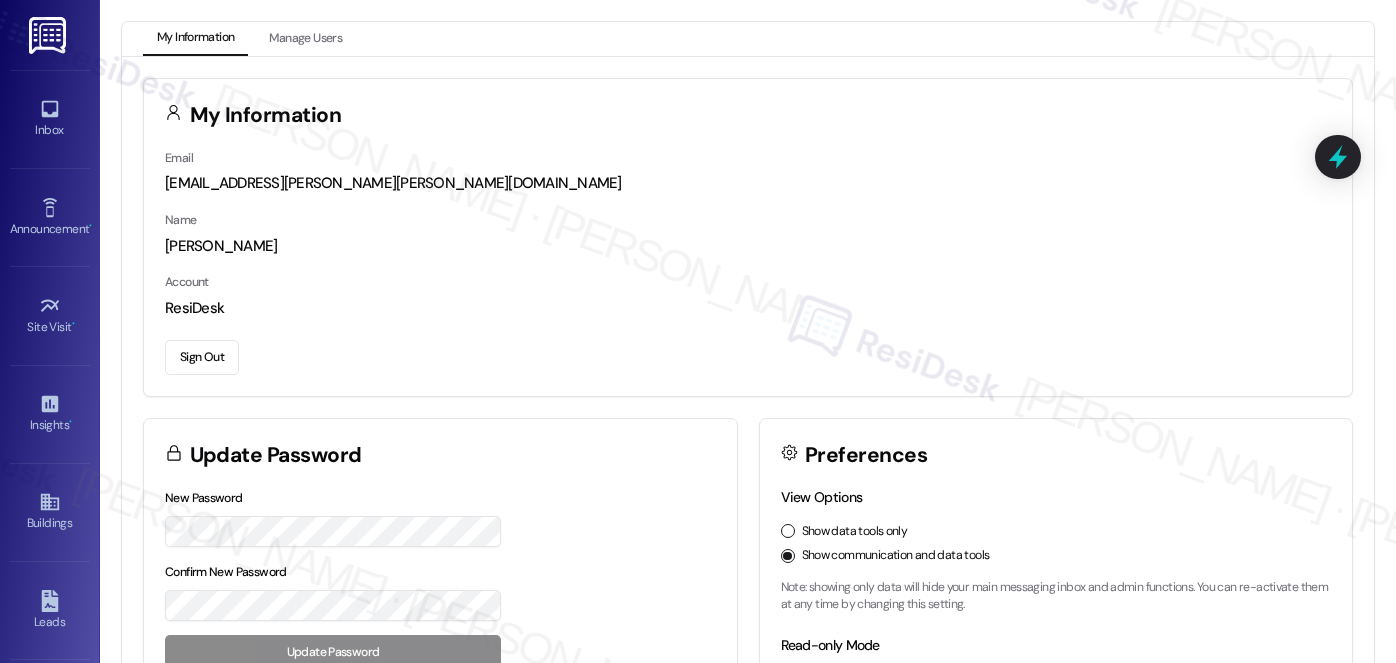 scroll, scrollTop: 0, scrollLeft: 0, axis: both 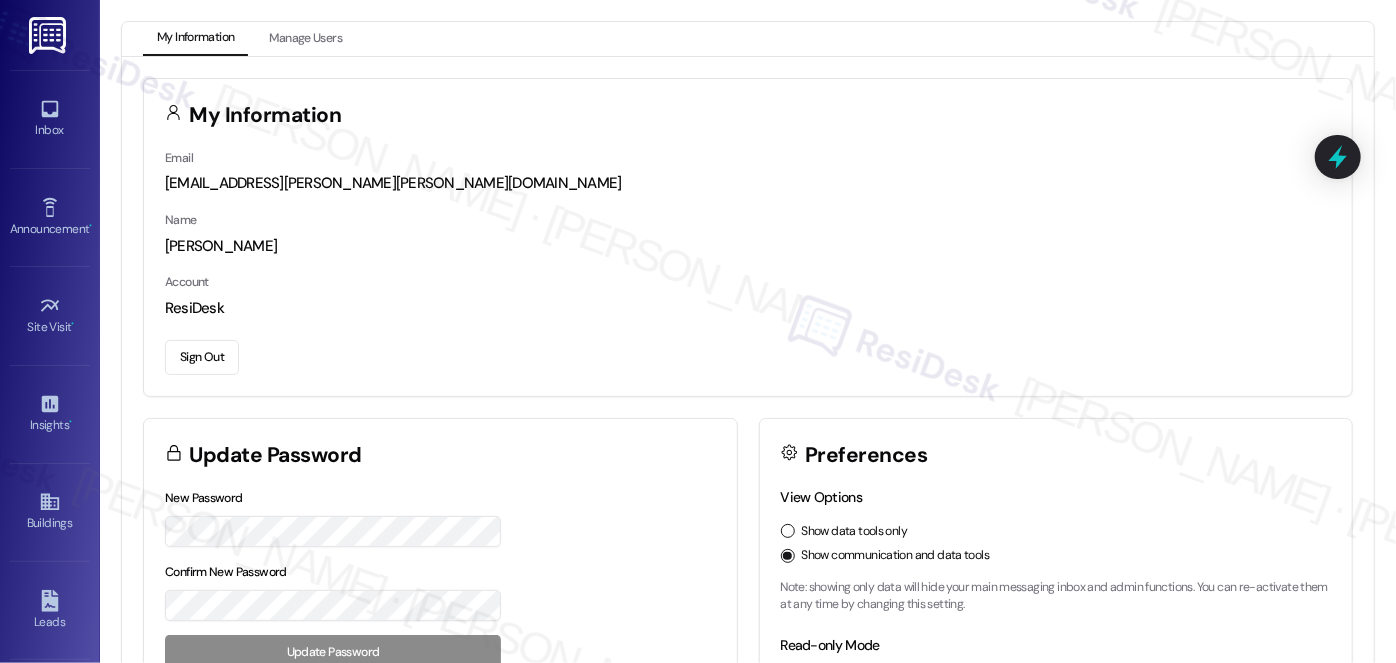 click on "Inbox   Go to Inbox Announcement   • Send A Text Announcement Site Visit   • Go to Site Visit Insights   • Go to Insights Buildings   Go to Buildings Leads   Go to Leads Templates   • Go to Templates Account   Go to Account Support   Go to Support" at bounding box center (50, 331) 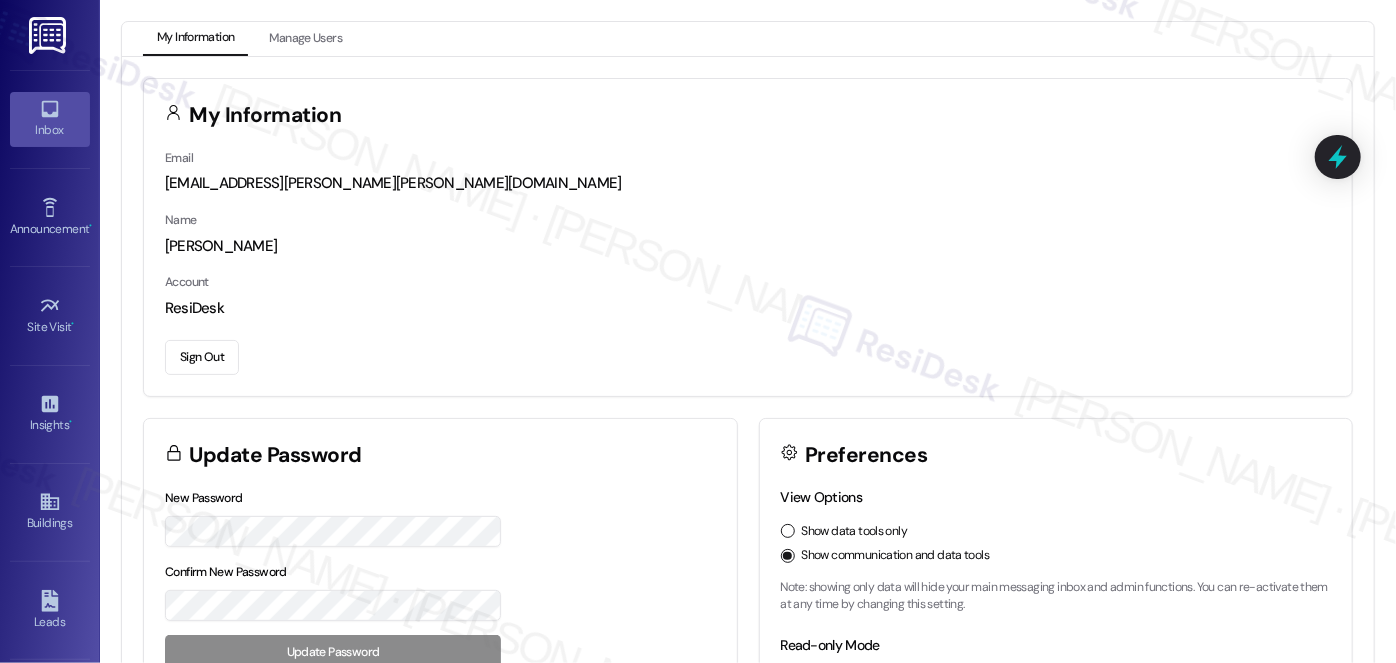 click on "Inbox" at bounding box center [50, 119] 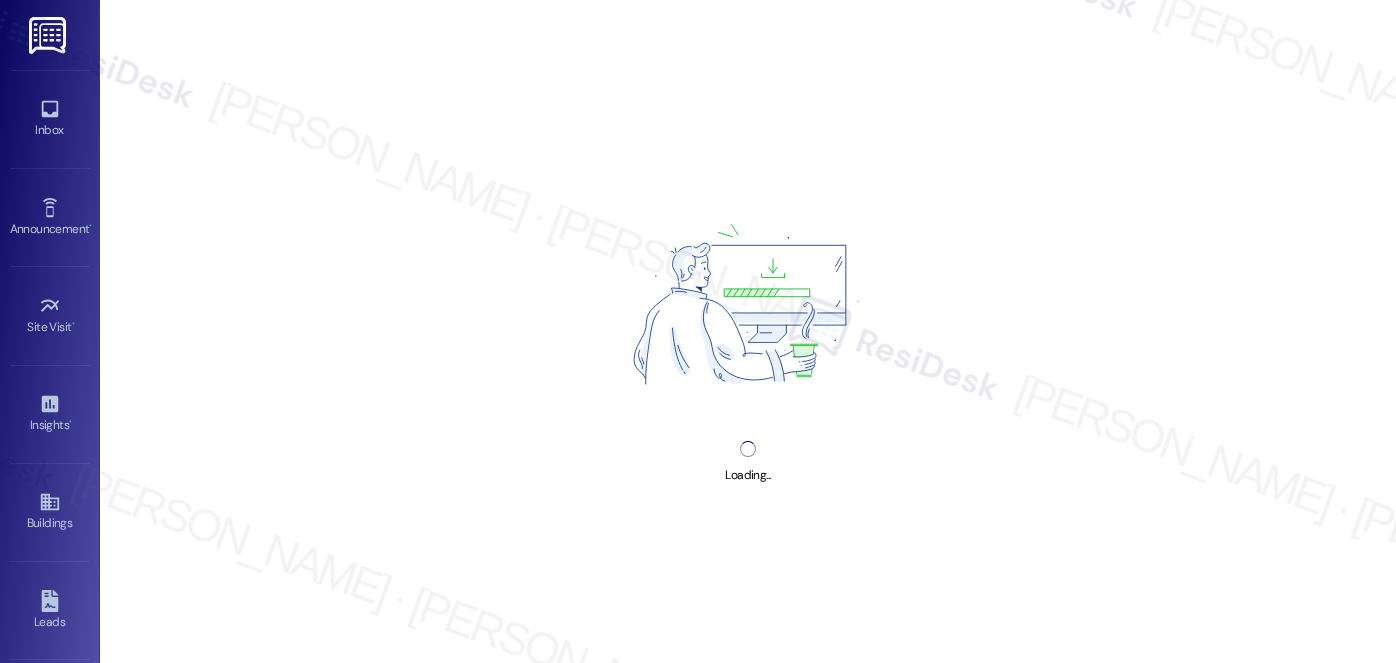 scroll, scrollTop: 0, scrollLeft: 0, axis: both 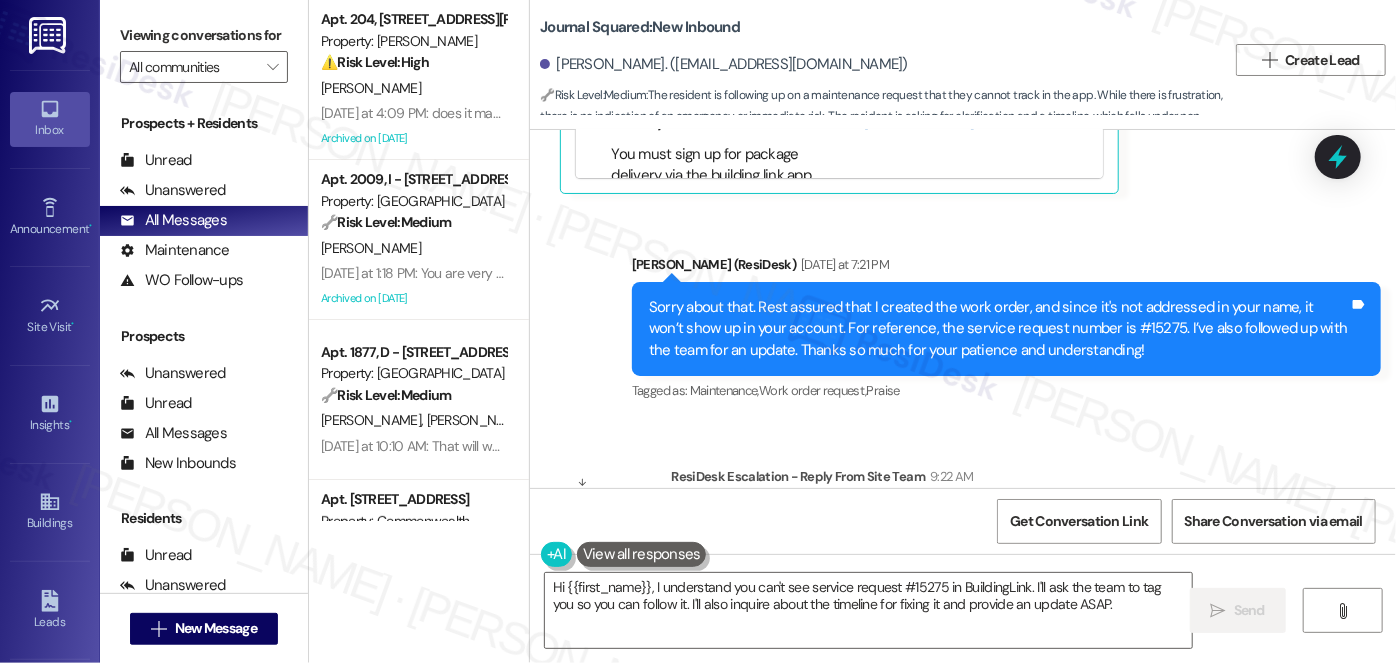 click on "Sorry about that. Rest assured that I created the work order, and since it's not addressed in your name, it won’t show up in your account. For reference, the service request number is #15275. I’ve also followed up with the team for an update. Thanks so much for your patience and understanding!" at bounding box center (999, 329) 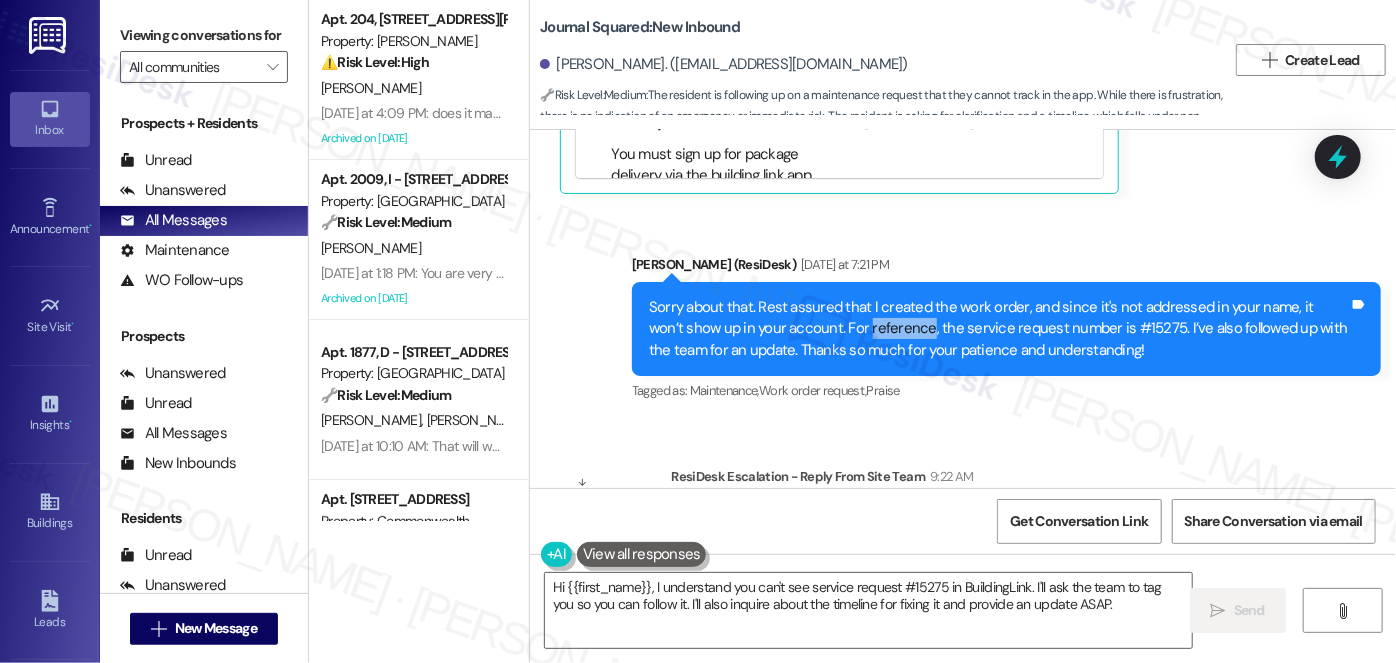 click on "Sorry about that. Rest assured that I created the work order, and since it's not addressed in your name, it won’t show up in your account. For reference, the service request number is #15275. I’ve also followed up with the team for an update. Thanks so much for your patience and understanding!" at bounding box center [999, 329] 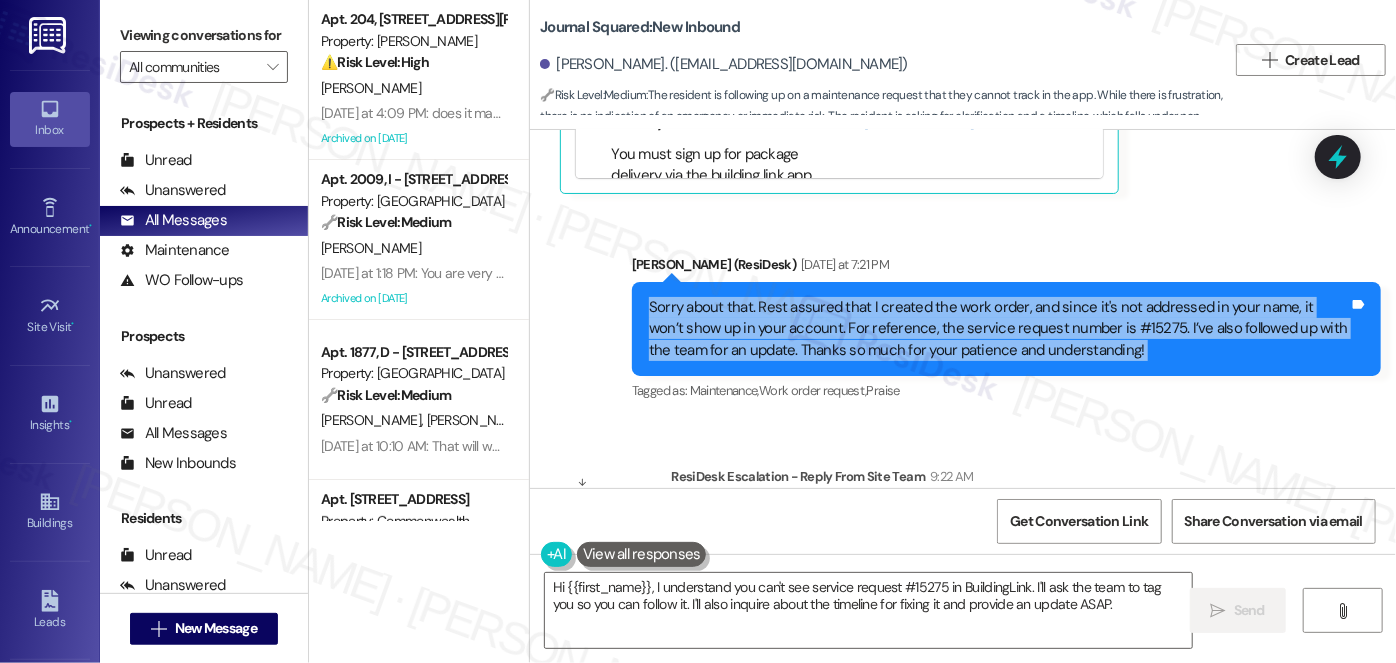 click on "Sorry about that. Rest assured that I created the work order, and since it's not addressed in your name, it won’t show up in your account. For reference, the service request number is #15275. I’ve also followed up with the team for an update. Thanks so much for your patience and understanding!" at bounding box center (999, 329) 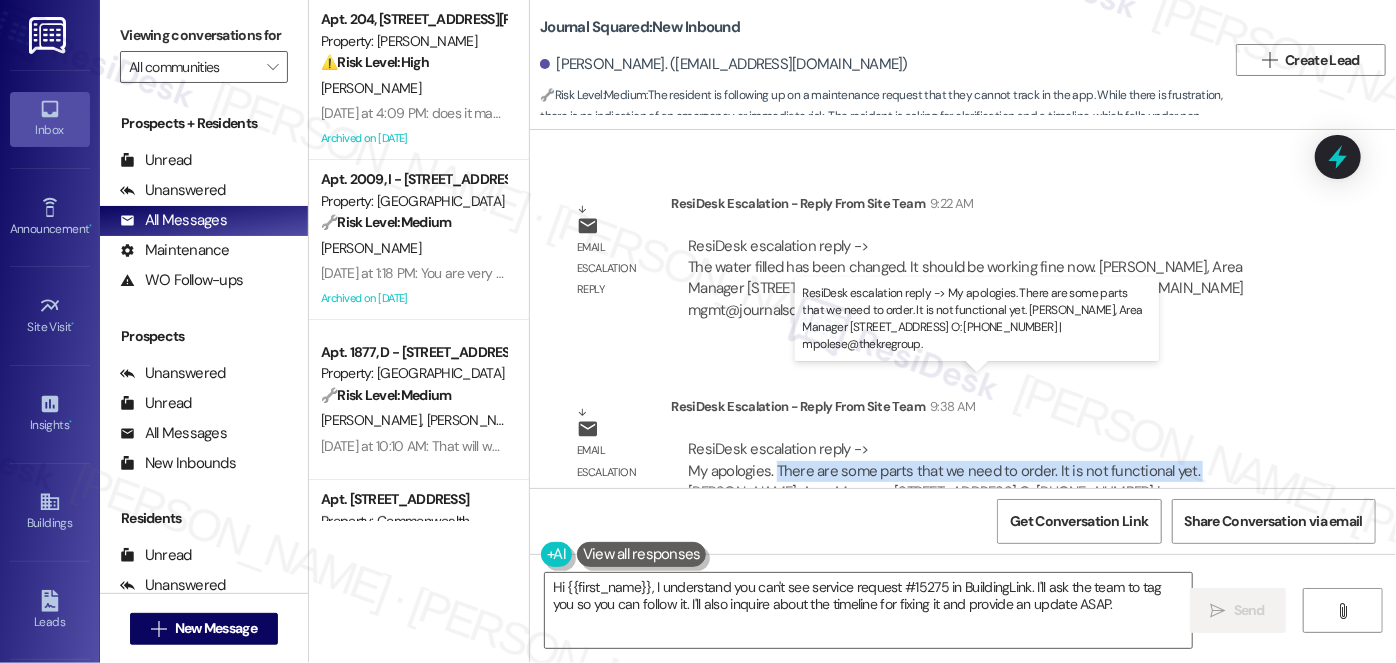 drag, startPoint x: 770, startPoint y: 402, endPoint x: 1179, endPoint y: 399, distance: 409.01102 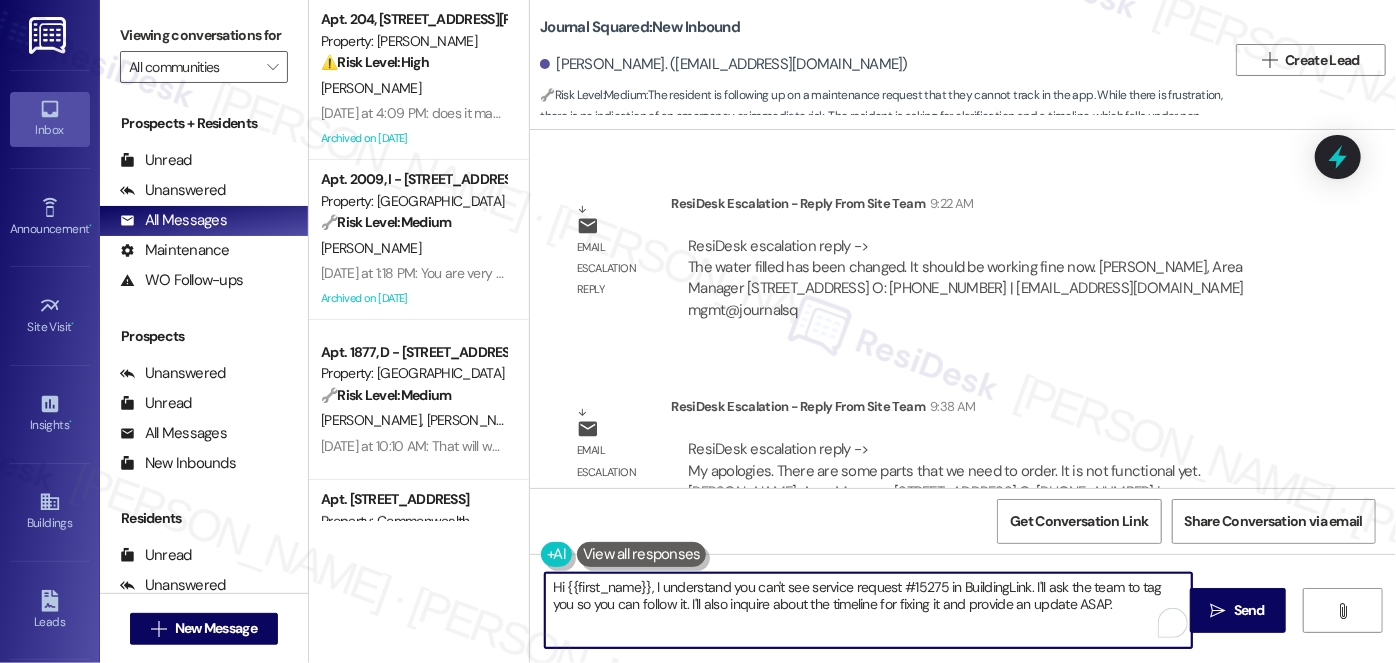 drag, startPoint x: 882, startPoint y: 592, endPoint x: 646, endPoint y: 582, distance: 236.21178 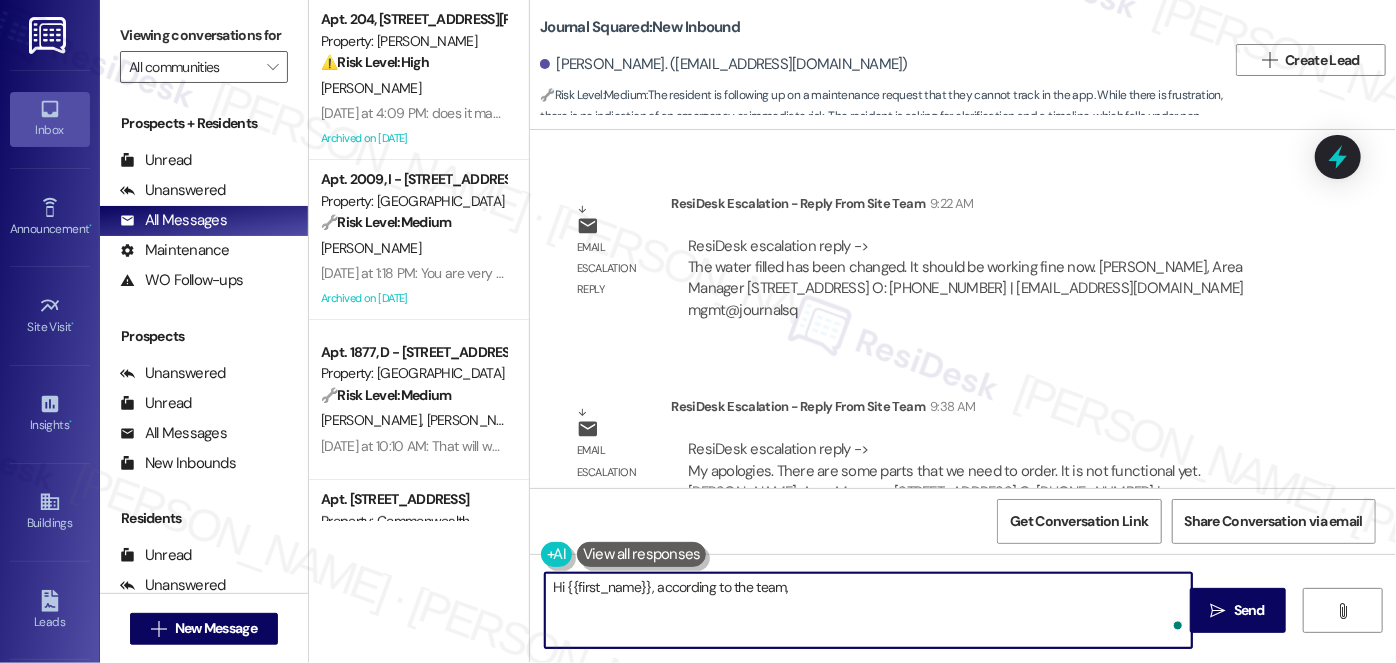 paste on "There are some parts that we need to order. It is not functional yet." 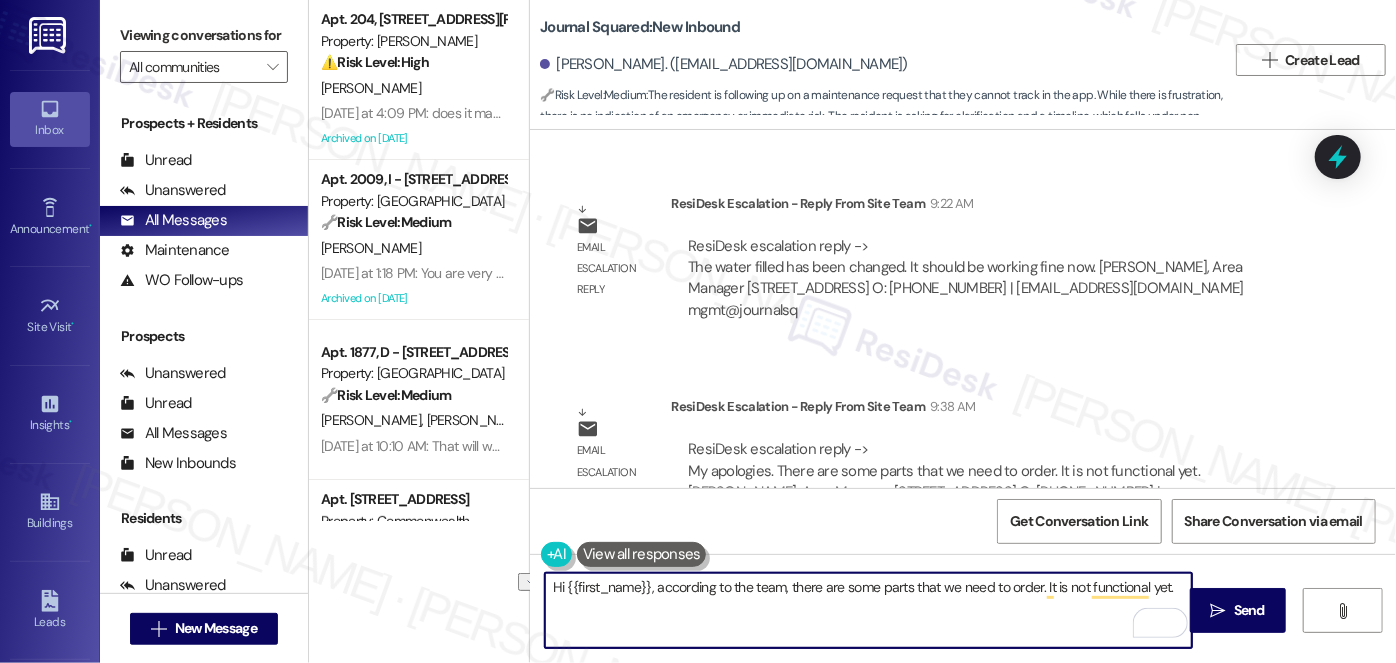 drag, startPoint x: 647, startPoint y: 589, endPoint x: 774, endPoint y: 582, distance: 127.192764 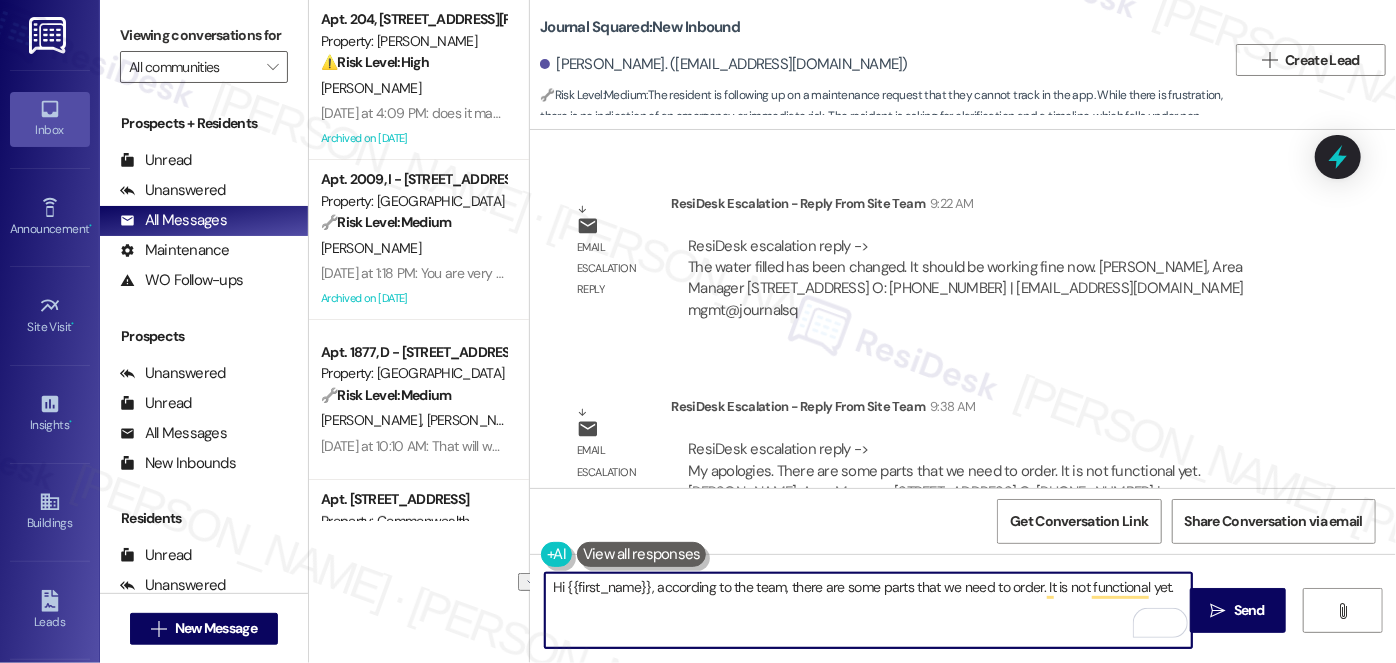 click on "Hi {{first_name}}, according to the team, there are some parts that we need to order. It is not functional yet." at bounding box center (868, 610) 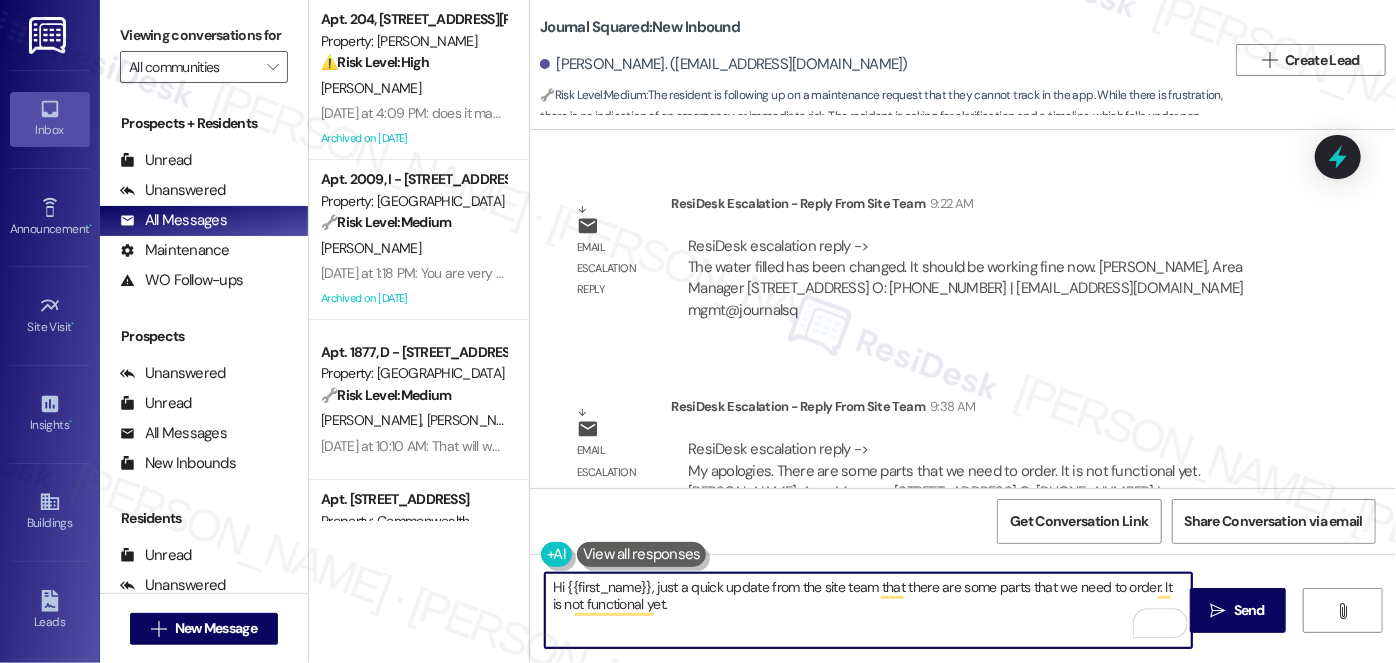 click on "Hi {{first_name}}, just a quick update from the site team that there are some parts that we need to order. It is not functional yet." at bounding box center [868, 610] 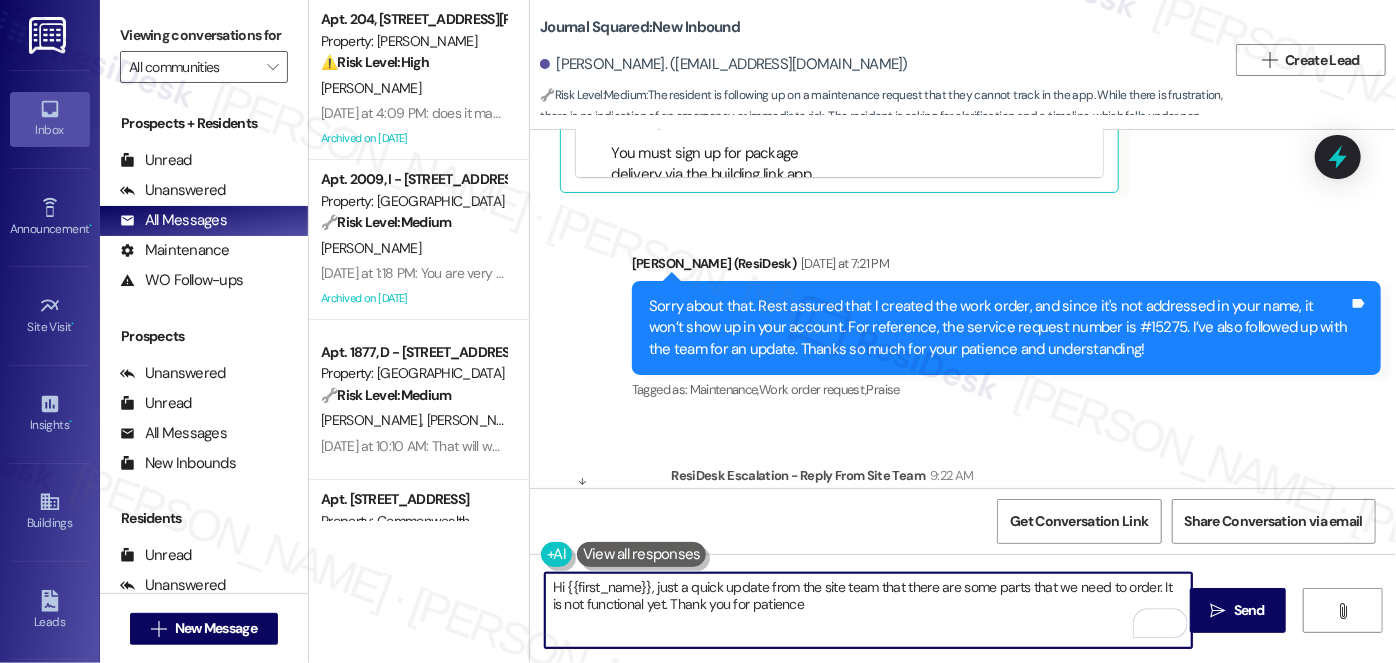scroll, scrollTop: 11849, scrollLeft: 0, axis: vertical 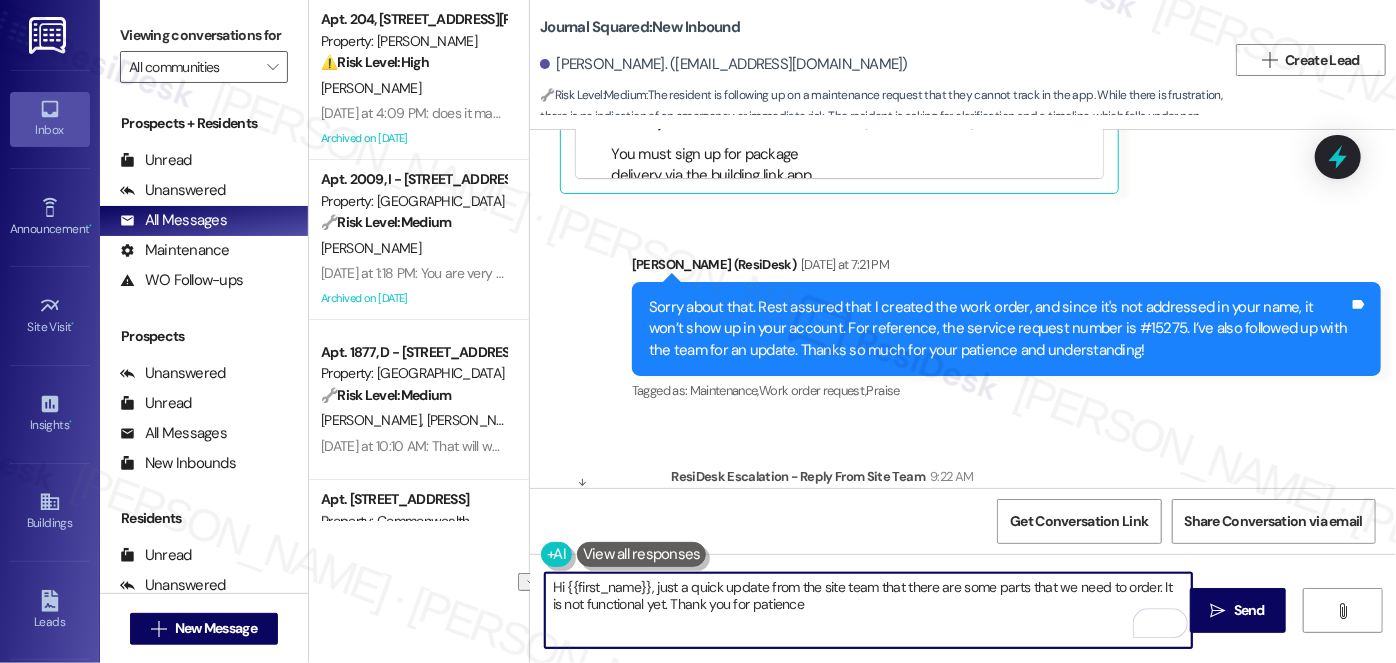 drag, startPoint x: 803, startPoint y: 606, endPoint x: 643, endPoint y: 608, distance: 160.0125 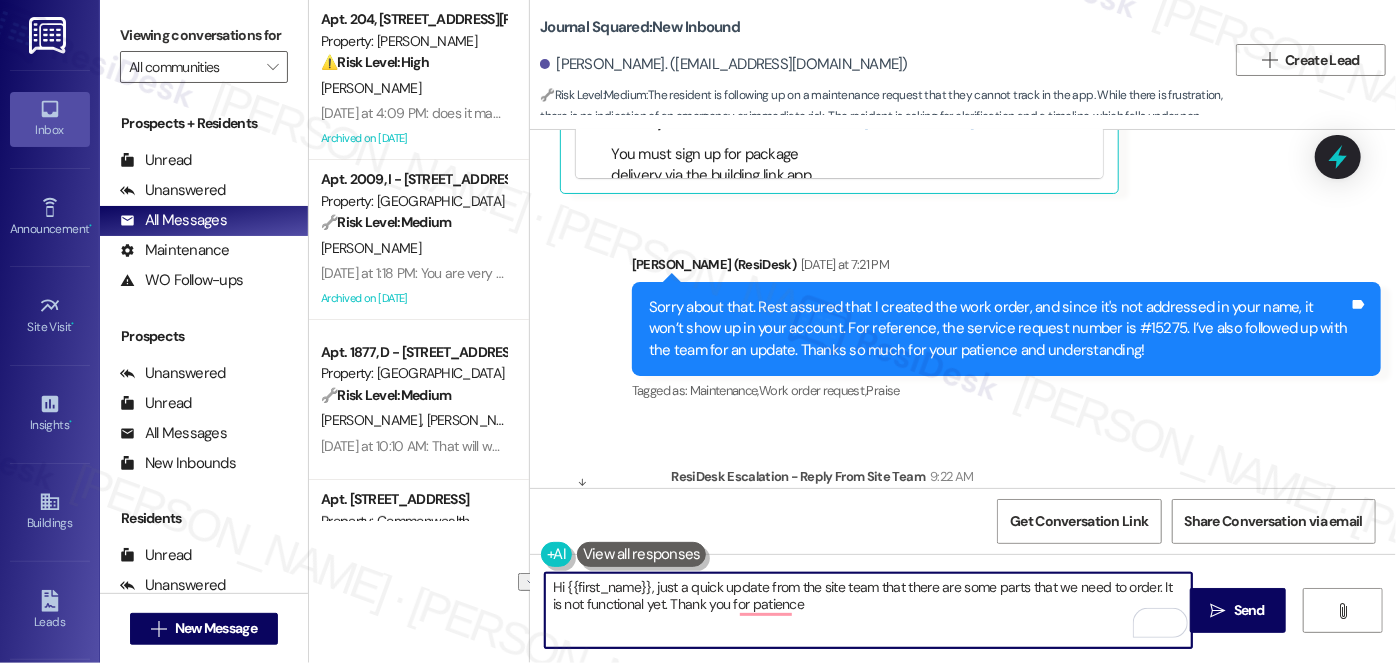 click on "Hi {{first_name}}, just a quick update from the site team that there are some parts that we need to order. It is not functional yet. Thank you for patience" at bounding box center [868, 610] 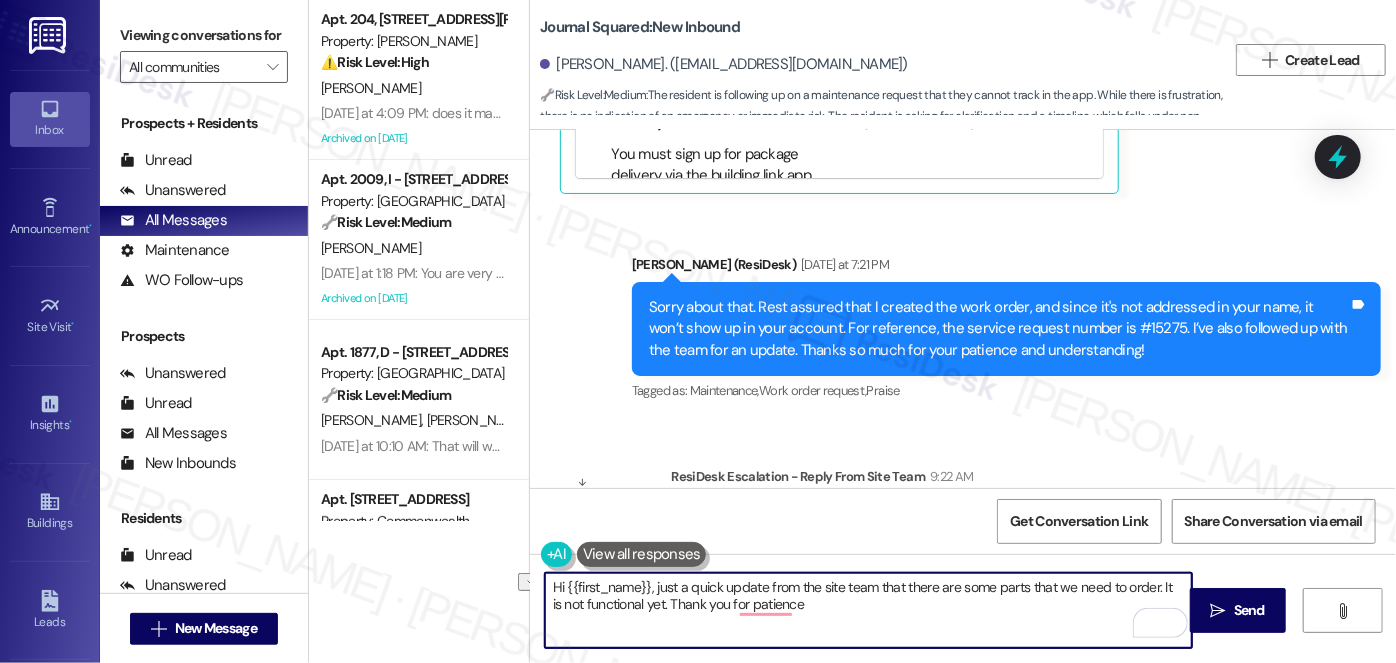 drag, startPoint x: 792, startPoint y: 602, endPoint x: 652, endPoint y: 603, distance: 140.00357 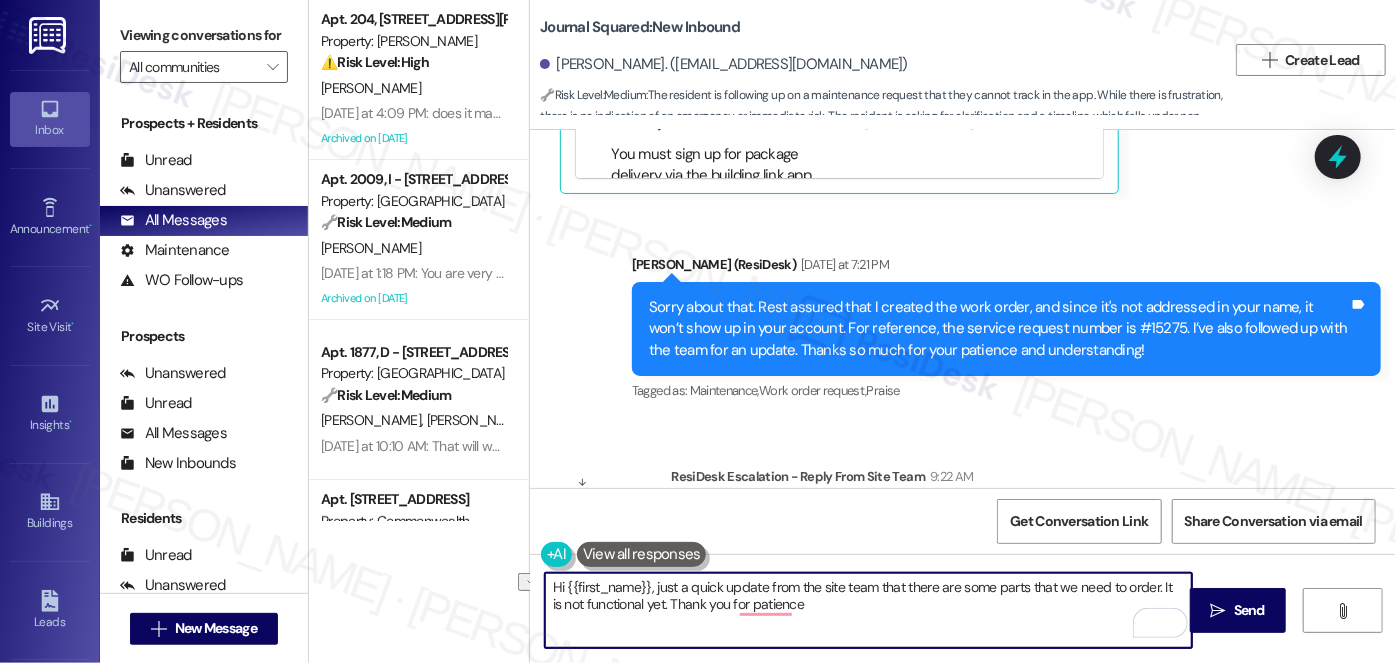 click on "Hi {{first_name}}, just a quick update from the site team that there are some parts that we need to order. It is not functional yet. Thank you for patience" at bounding box center (868, 610) 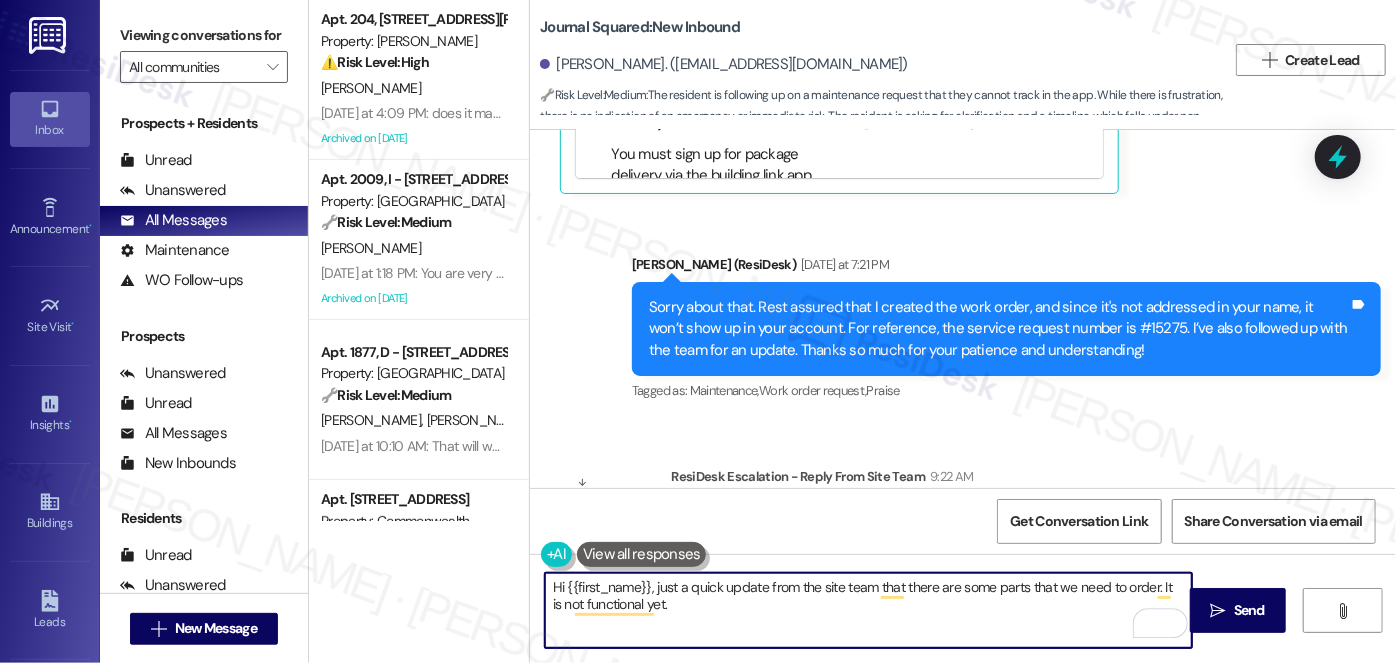 click on "Hi {{first_name}}, just a quick update from the site team that there are some parts that we need to order. It is not functional yet." at bounding box center [868, 610] 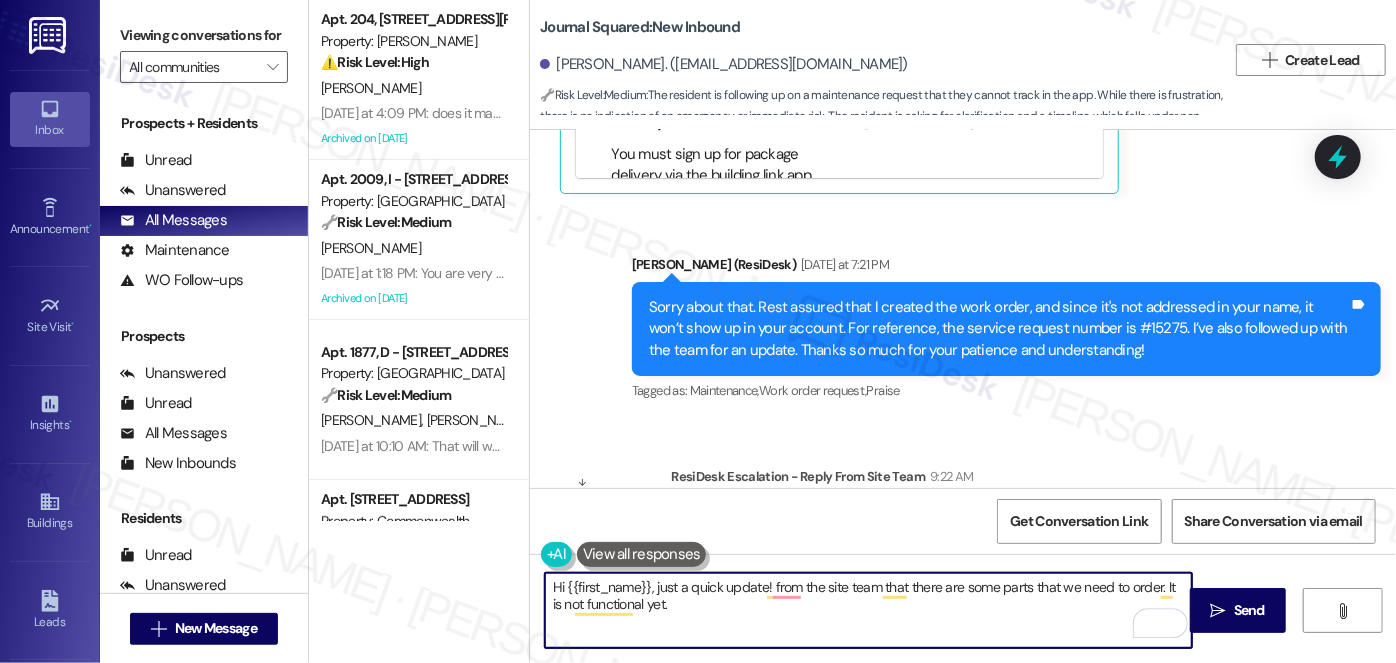 click on "Hi {{first_name}}, just a quick update! from the site team that there are some parts that we need to order. It is not functional yet." at bounding box center (868, 610) 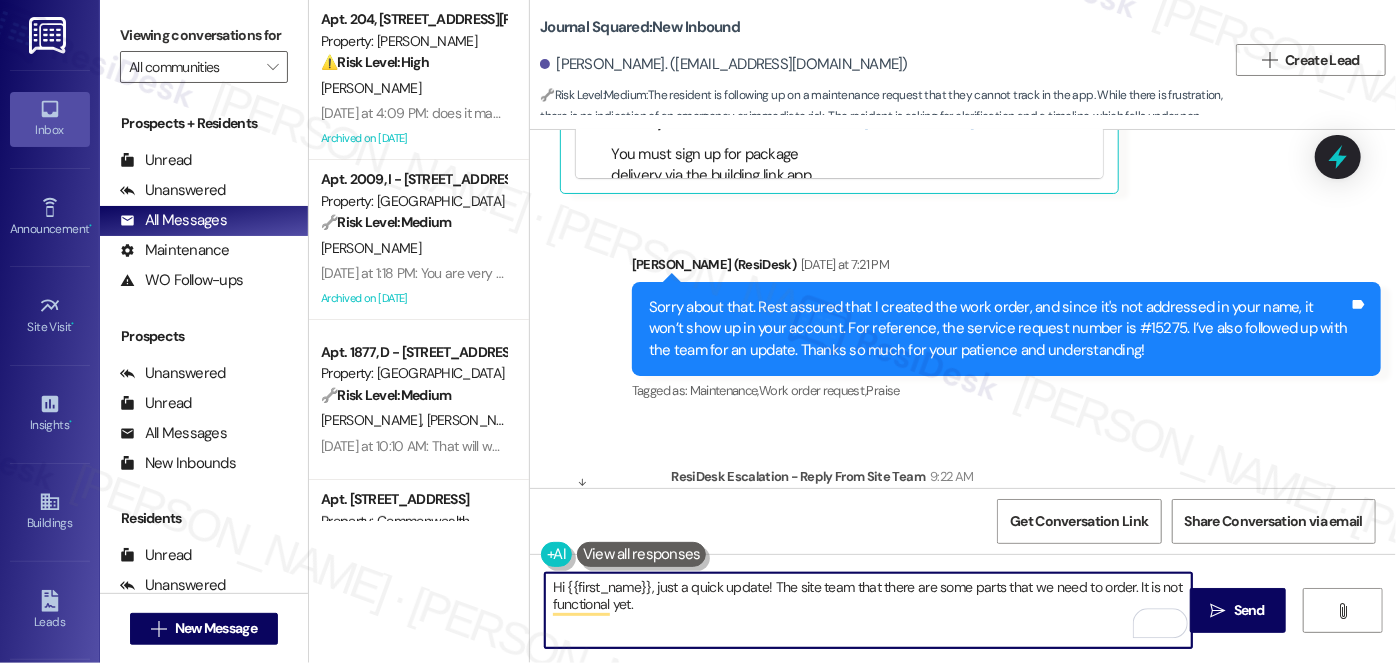 click on "Hi {{first_name}}, just a quick update! The site team that there are some parts that we need to order. It is not functional yet." at bounding box center [868, 610] 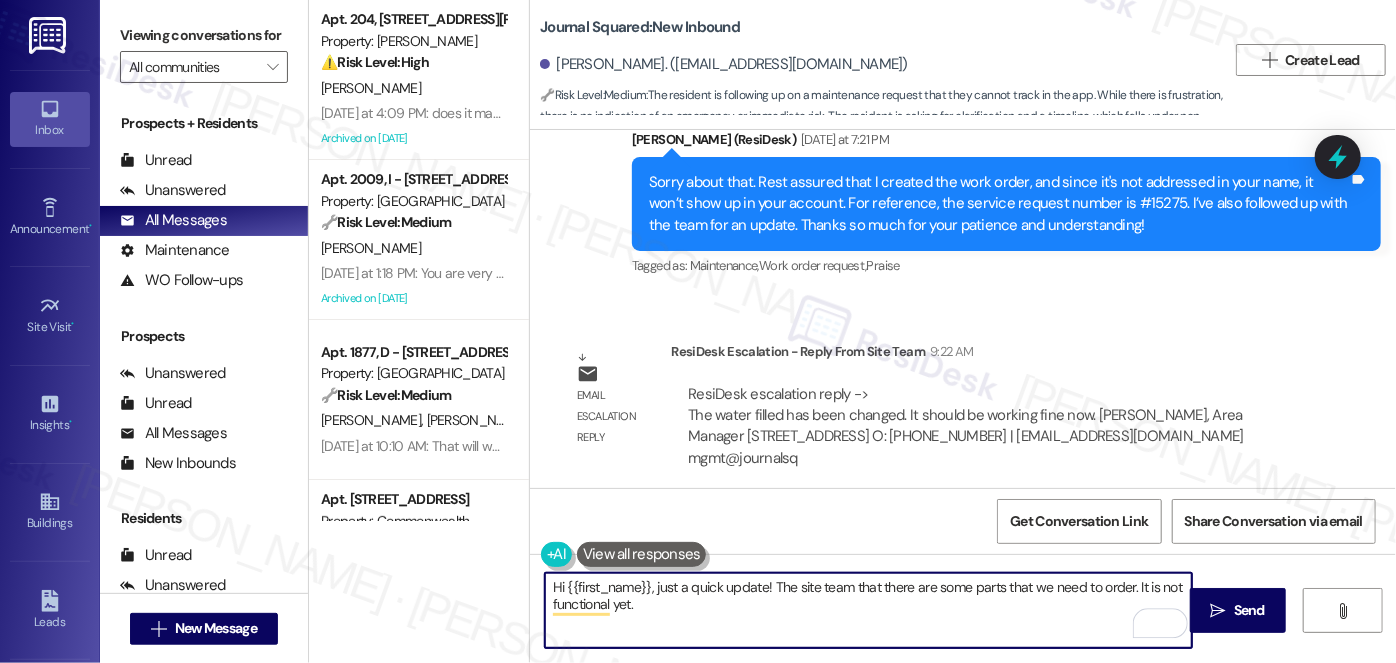 scroll, scrollTop: 12122, scrollLeft: 0, axis: vertical 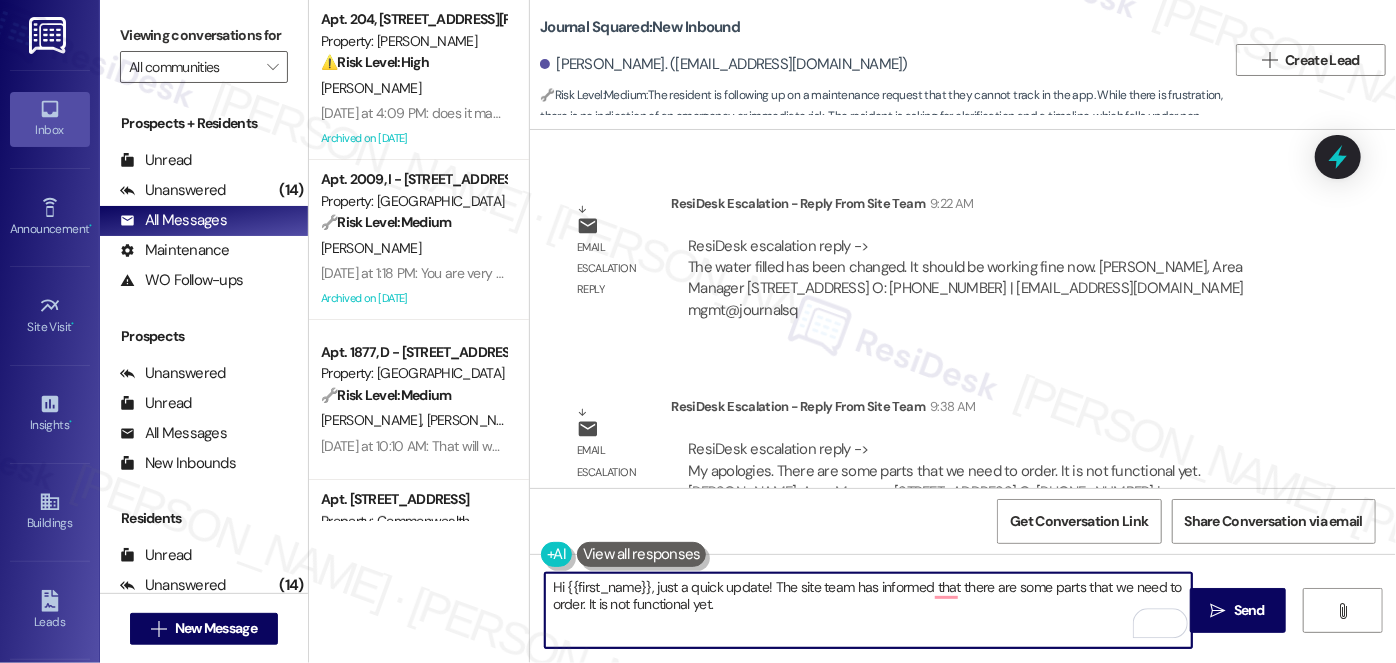 click on "Hi {{first_name}}, just a quick update! The site team has informed that there are some parts that we need to order. It is not functional yet." at bounding box center [868, 610] 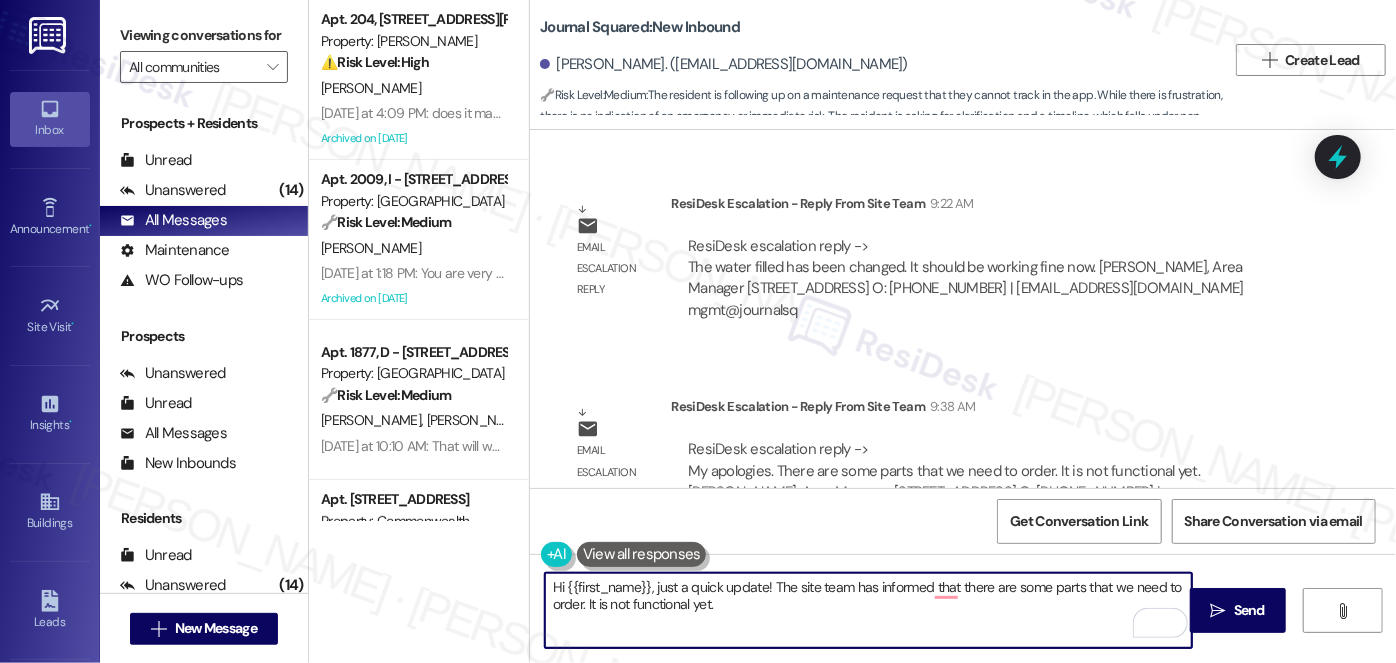 click on "Hi {{first_name}}, just a quick update! The site team has informed that there are some parts that we need to order. It is not functional yet." at bounding box center [868, 610] 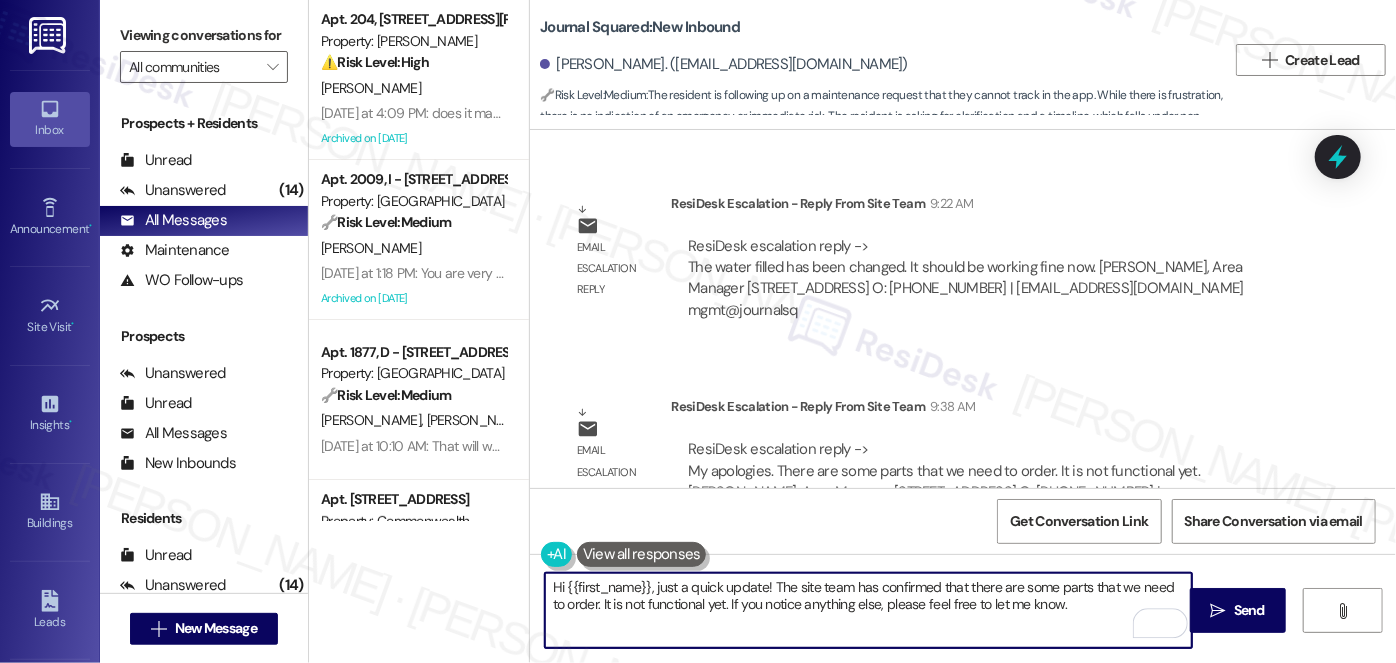 type on "Hi {{first_name}}, just a quick update! The site team has confirmed that there are some parts that we need to order. It is not functional yet. If you notice anything else, please feel free to let me know." 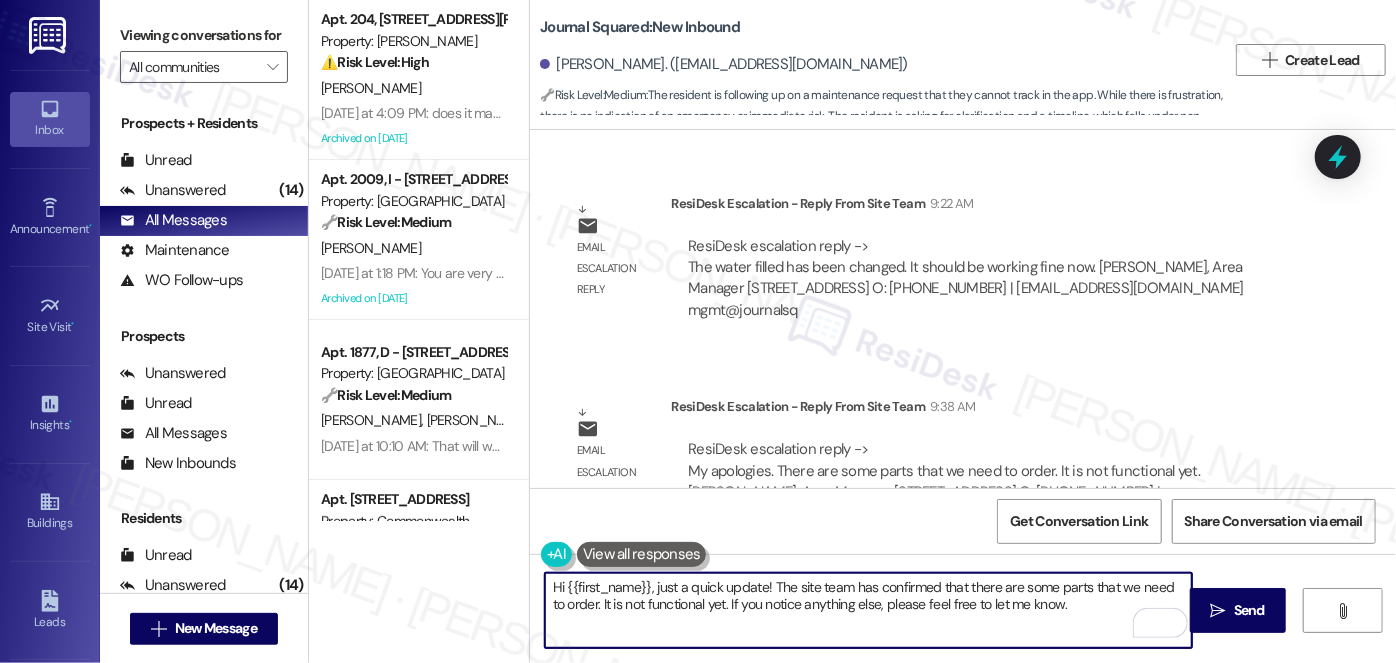 drag, startPoint x: 1054, startPoint y: 602, endPoint x: 1062, endPoint y: 583, distance: 20.615528 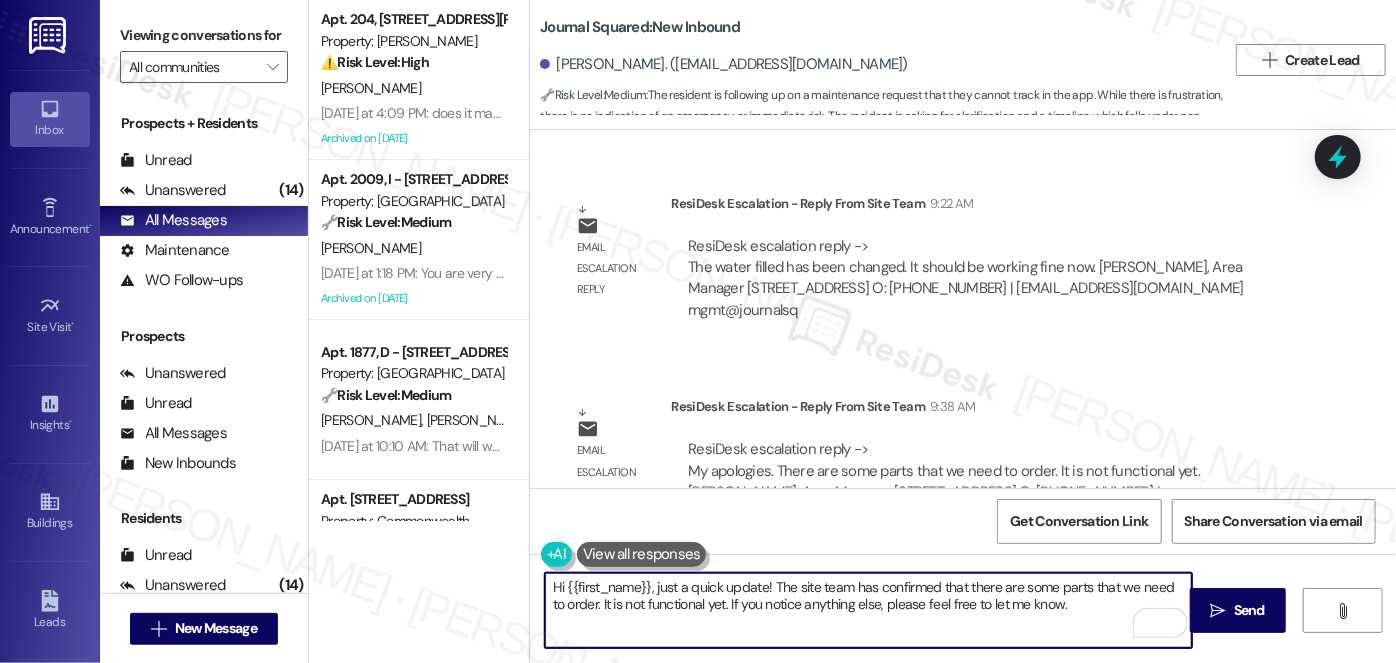 click on "Hi {{first_name}}, just a quick update! The site team has confirmed that there are some parts that we need to order. It is not functional yet. If you notice anything else, please feel free to let me know." at bounding box center (868, 610) 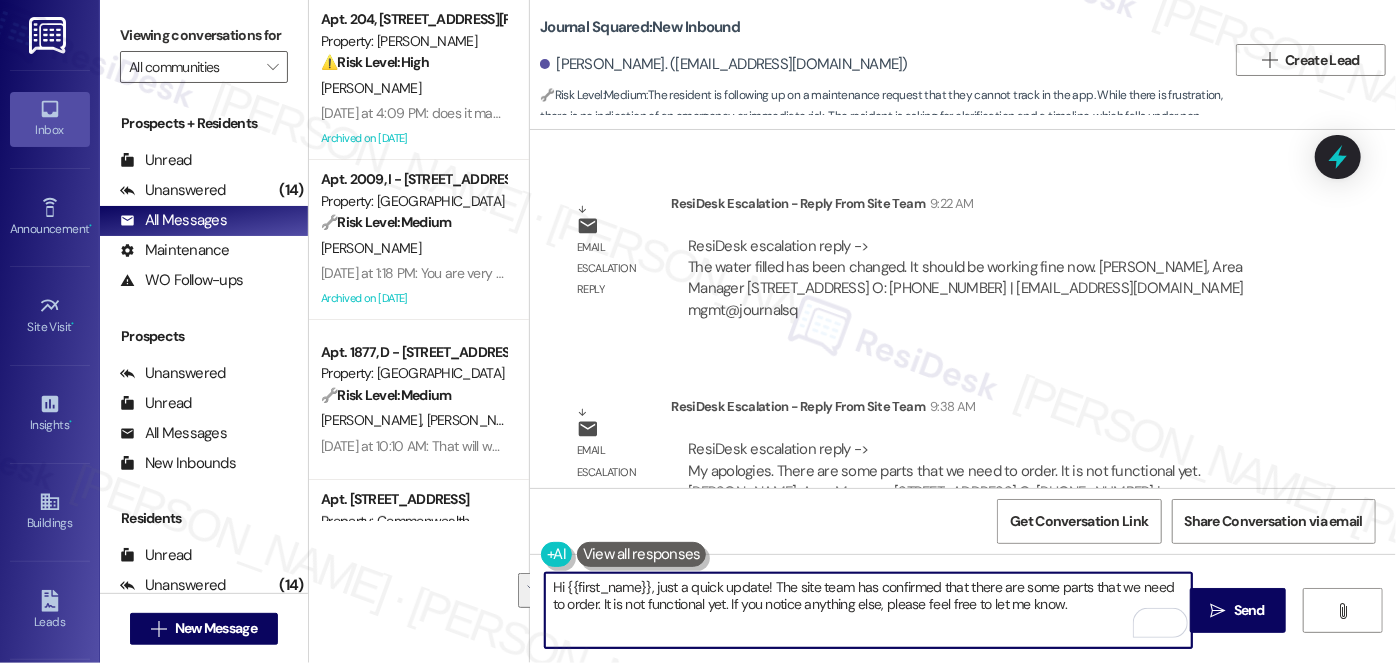 click on "Hi {{first_name}}, just a quick update! The site team has confirmed that there are some parts that we need to order. It is not functional yet. If you notice anything else, please feel free to let me know." at bounding box center (868, 610) 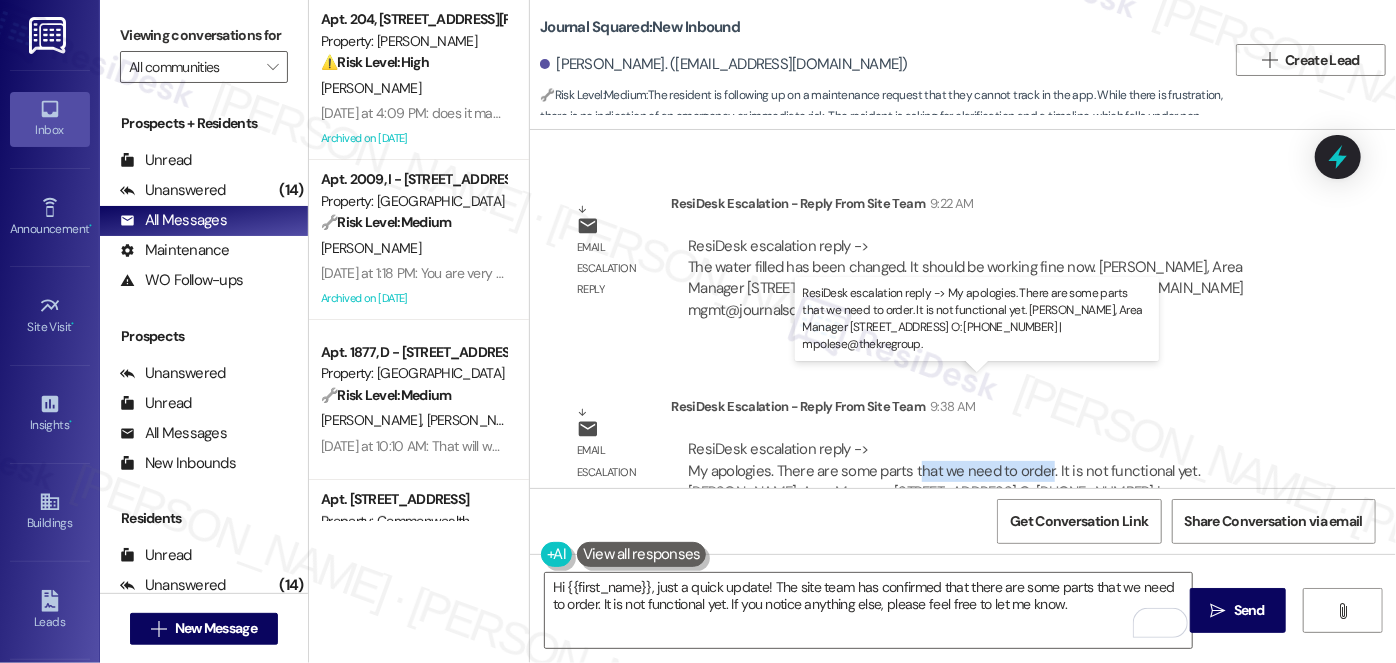 drag, startPoint x: 911, startPoint y: 399, endPoint x: 1037, endPoint y: 400, distance: 126.00397 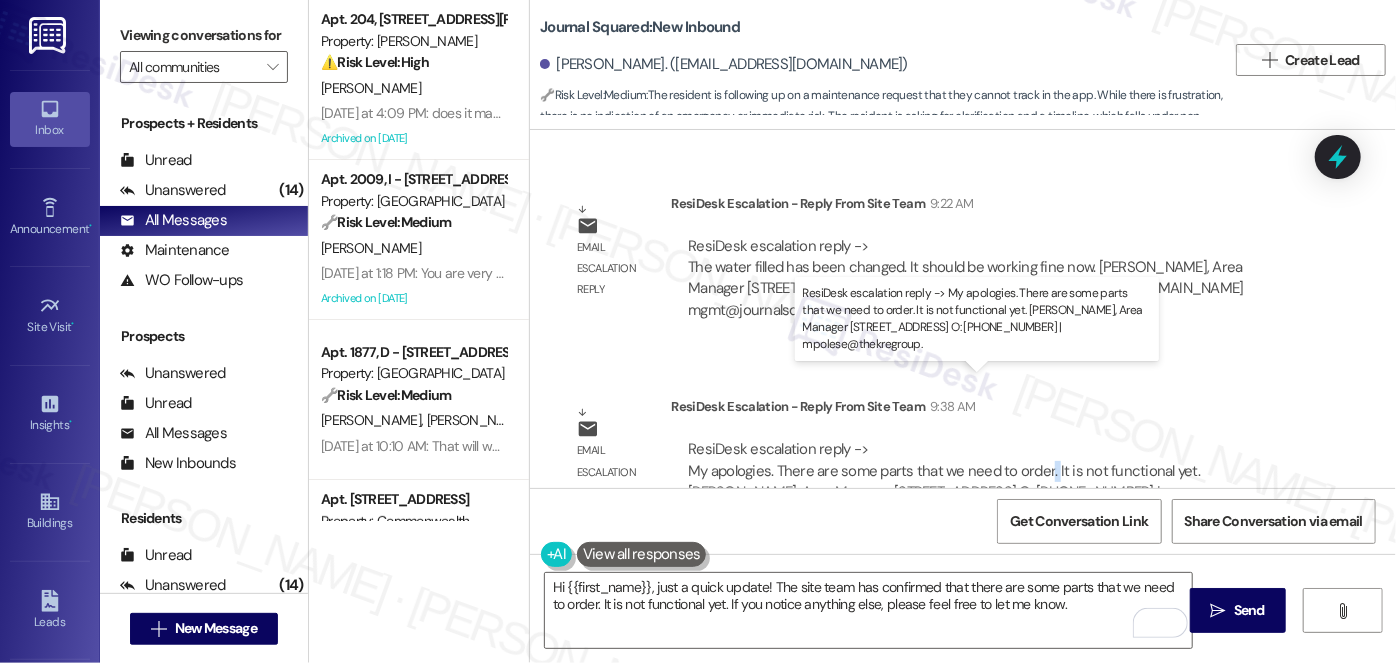 click on "ResiDesk escalation reply ->
My apologies. There are some parts that we need to order. It is not functional yet. Michael Polese, Area Manager 615/605 Pavonia Avenue, Jersey City, NJ 07306 O: +1 201.357.7527 | mpolese@thekregroup. ResiDesk escalation reply ->
My apologies. There are some parts that we need to order. It is not functional yet. Michael Polese, Area Manager 615/605 Pavonia Avenue, Jersey City, NJ 07306 O: +1 201.357.7527 | mpolese@thekregroup." at bounding box center (944, 481) 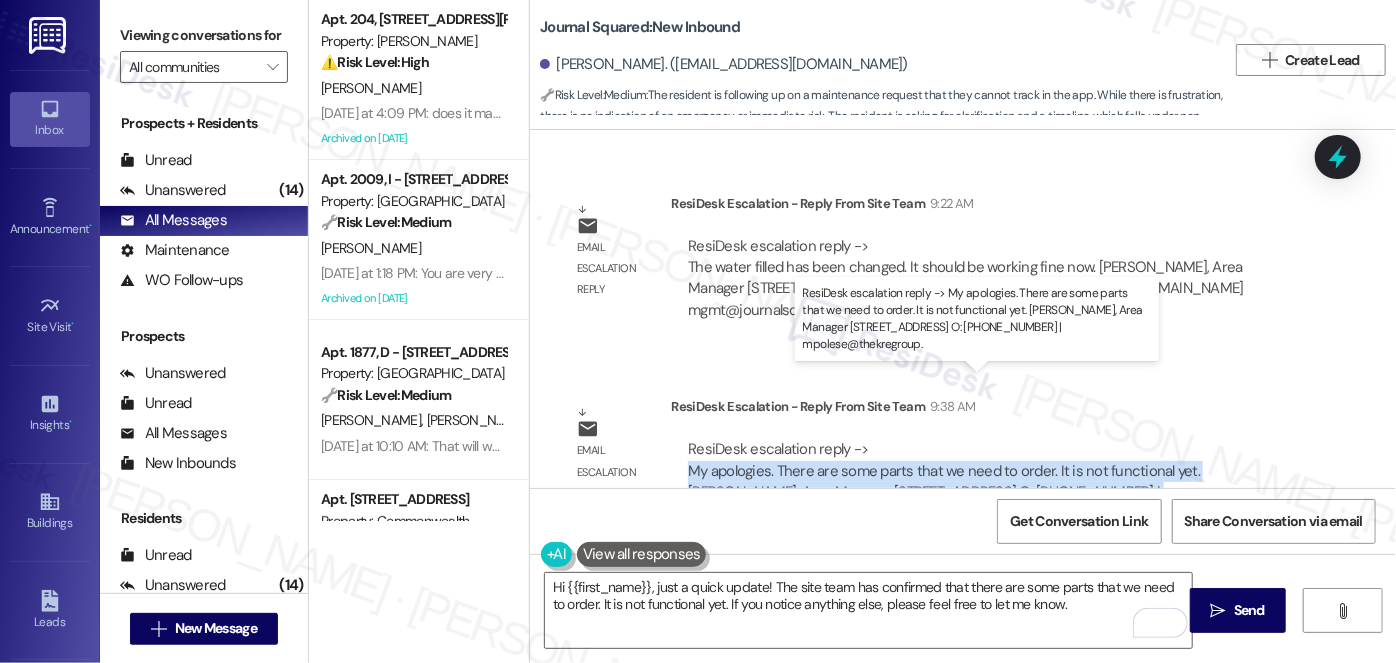 click on "ResiDesk escalation reply ->
My apologies. There are some parts that we need to order. It is not functional yet. Michael Polese, Area Manager 615/605 Pavonia Avenue, Jersey City, NJ 07306 O: +1 201.357.7527 | mpolese@thekregroup. ResiDesk escalation reply ->
My apologies. There are some parts that we need to order. It is not functional yet. Michael Polese, Area Manager 615/605 Pavonia Avenue, Jersey City, NJ 07306 O: +1 201.357.7527 | mpolese@thekregroup." at bounding box center [944, 481] 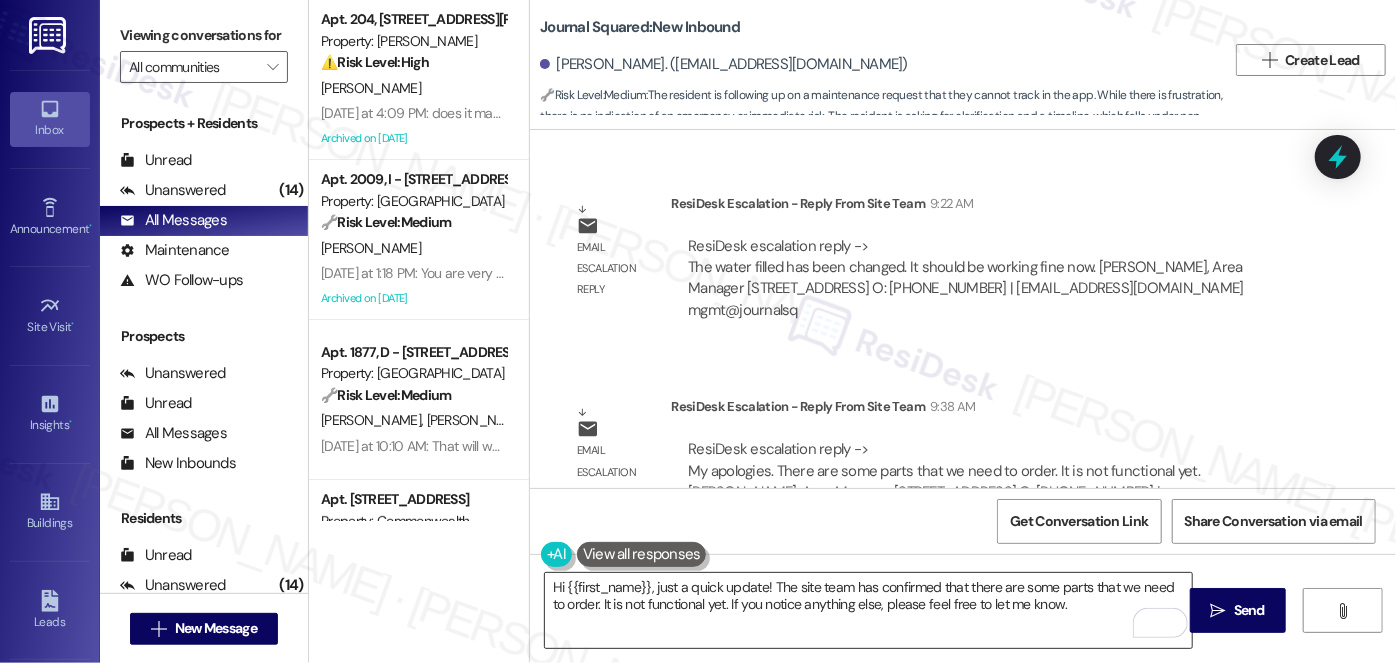 click on "Hi {{first_name}}, just a quick update! The site team has confirmed that there are some parts that we need to order. It is not functional yet. If you notice anything else, please feel free to let me know." at bounding box center (868, 610) 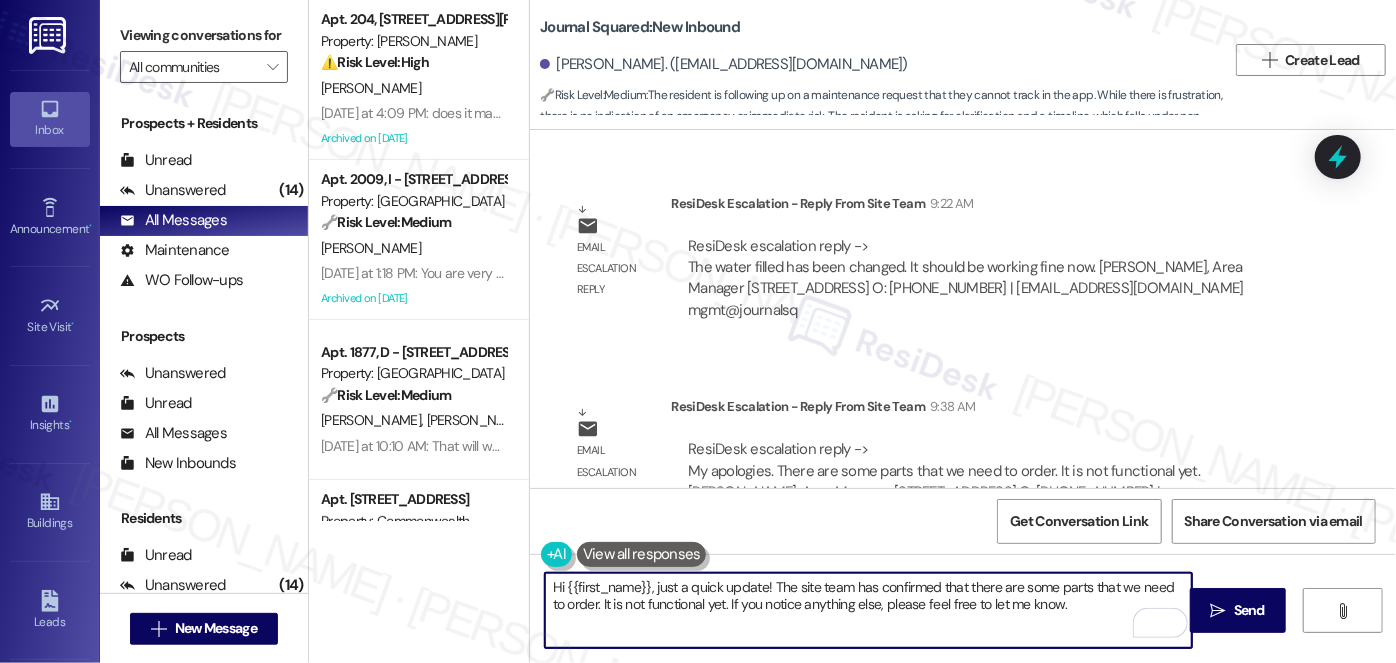 click on "Hi {{first_name}}, just a quick update! The site team has confirmed that there are some parts that we need to order. It is not functional yet. If you notice anything else, please feel free to let me know." at bounding box center (868, 610) 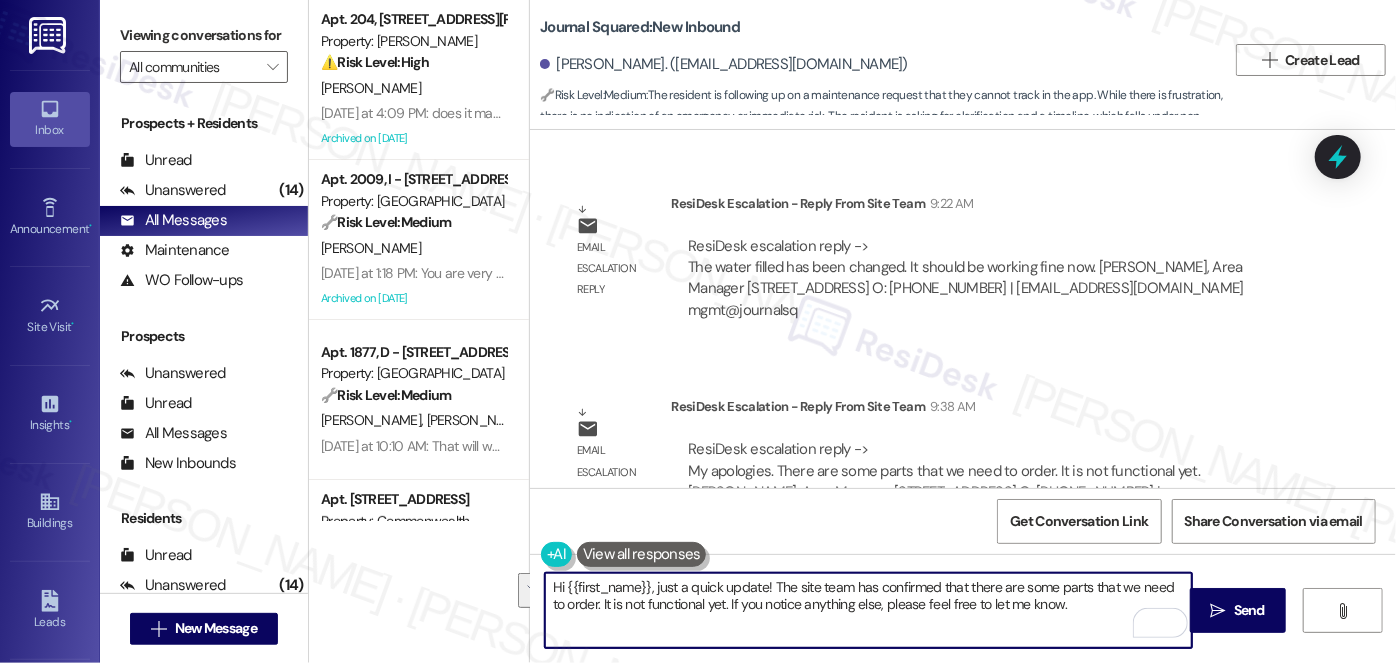 click on "Hi {{first_name}}, just a quick update! The site team has confirmed that there are some parts that we need to order. It is not functional yet. If you notice anything else, please feel free to let me know." at bounding box center [868, 610] 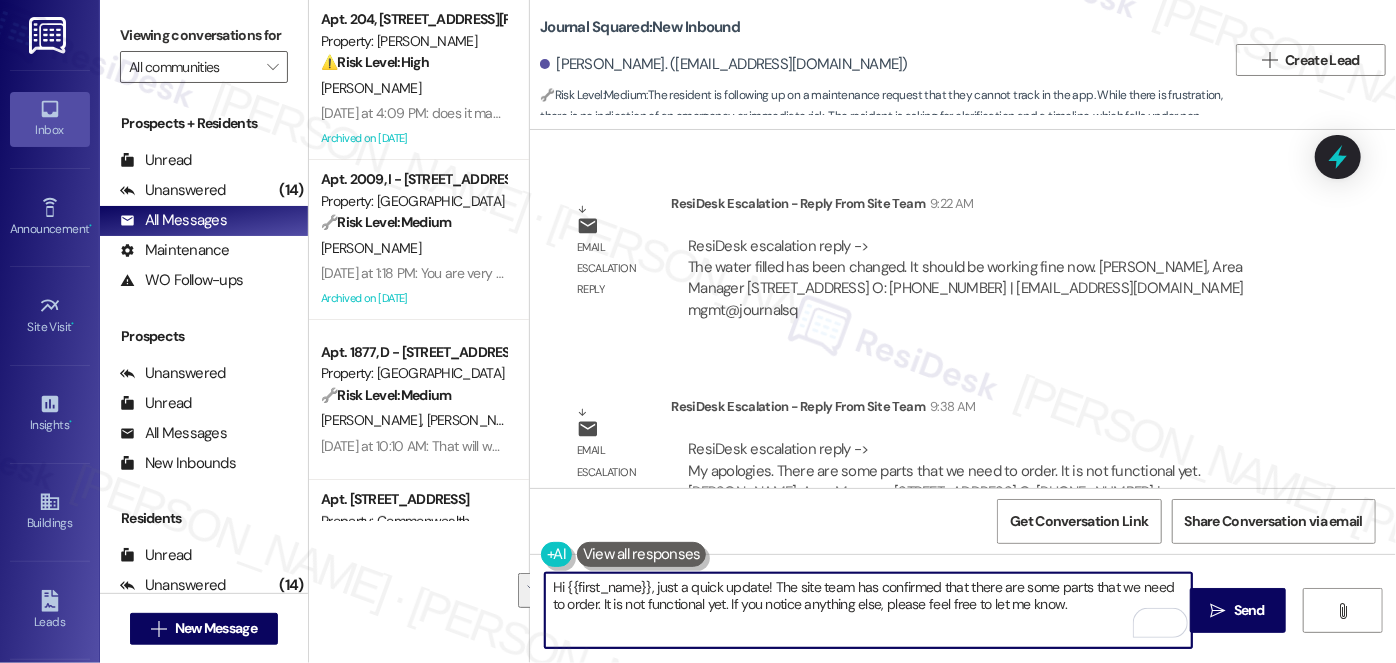 click on "Hi {{first_name}}, just a quick update! The site team has confirmed that there are some parts that we need to order. It is not functional yet. If you notice anything else, please feel free to let me know." at bounding box center (868, 610) 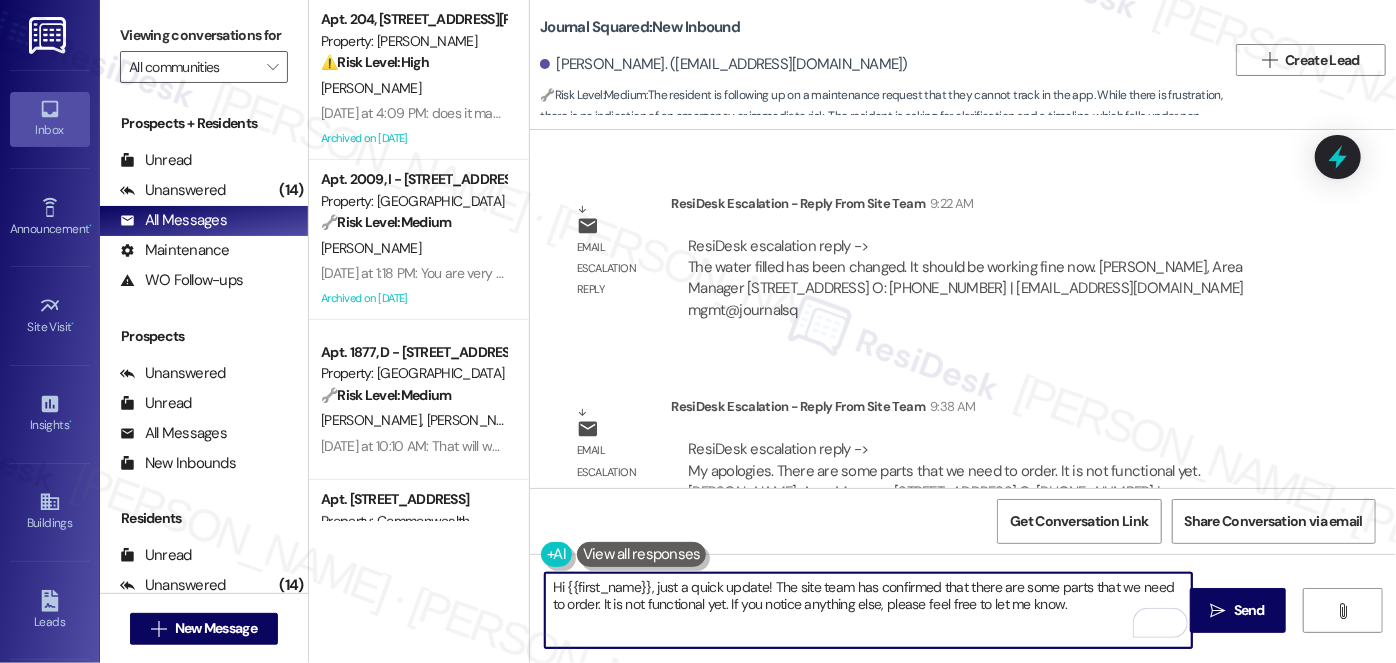 click on "Hi {{first_name}}, just a quick update! The site team has confirmed that there are some parts that we need to order. It is not functional yet. If you notice anything else, please feel free to let me know." at bounding box center (868, 610) 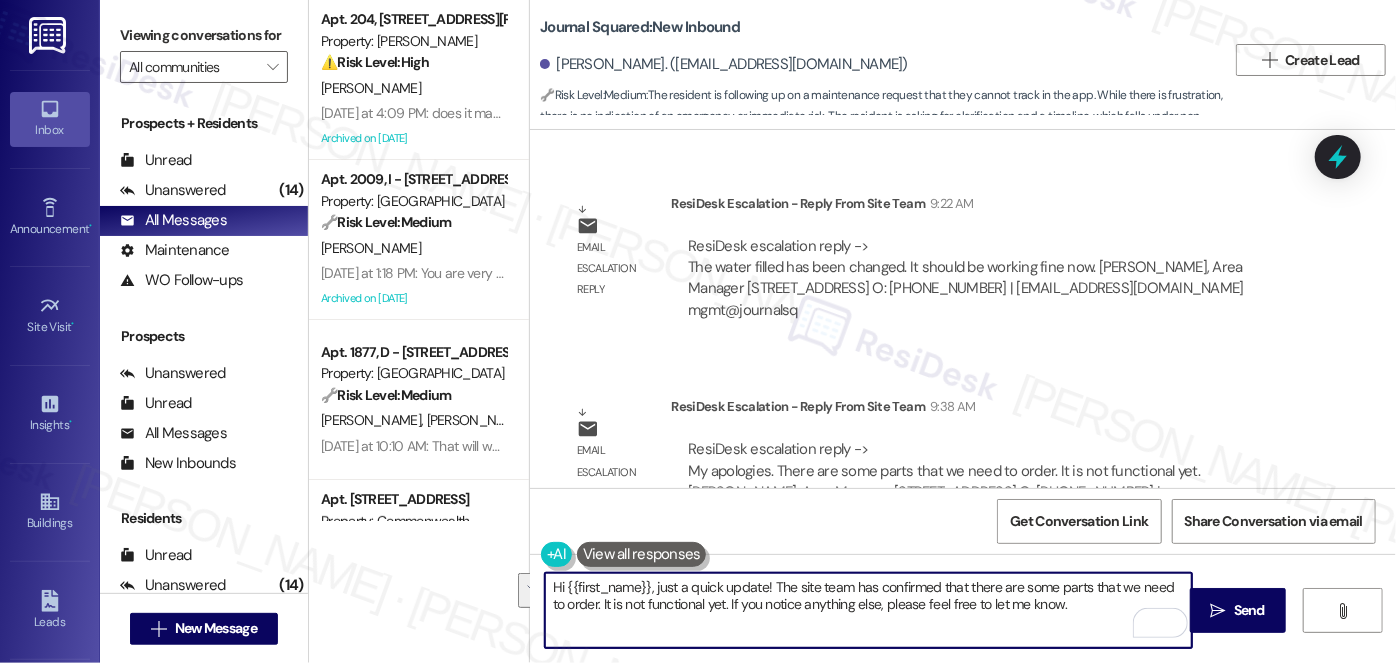 click on "Hi {{first_name}}, just a quick update! The site team has confirmed that there are some parts that we need to order. It is not functional yet. If you notice anything else, please feel free to let me know." at bounding box center (868, 610) 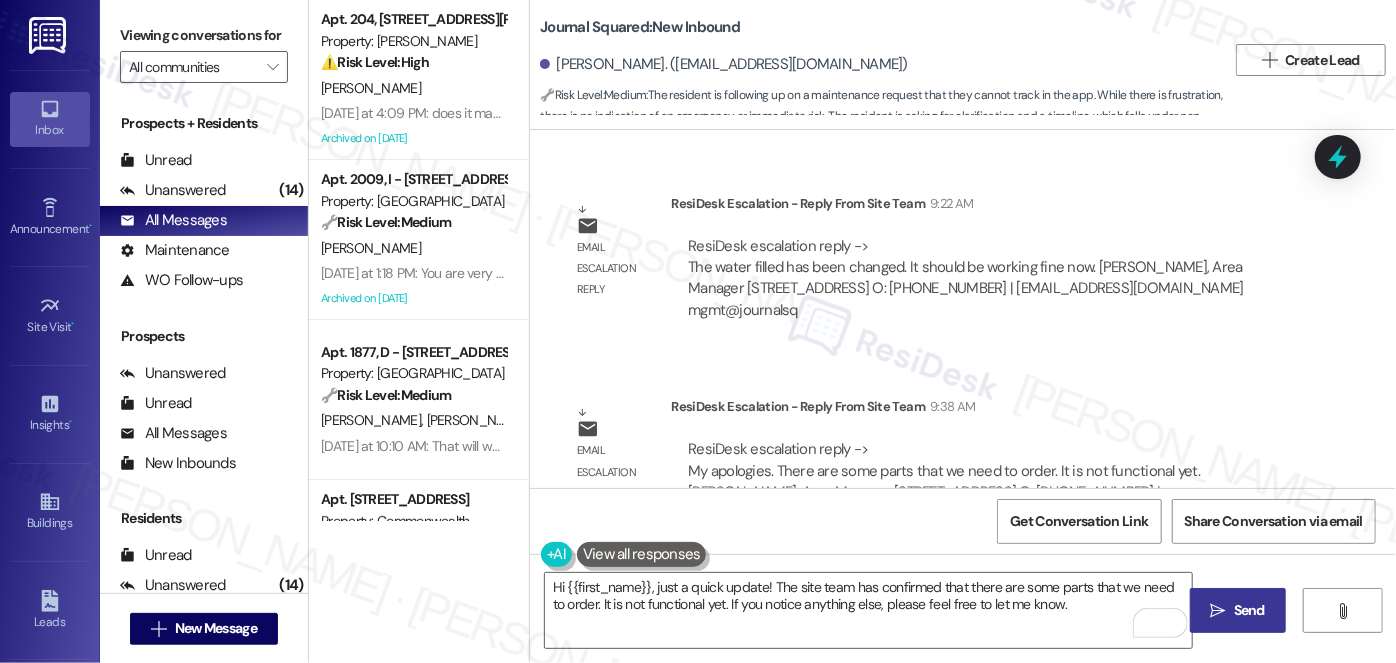 click on " Send" at bounding box center [1238, 610] 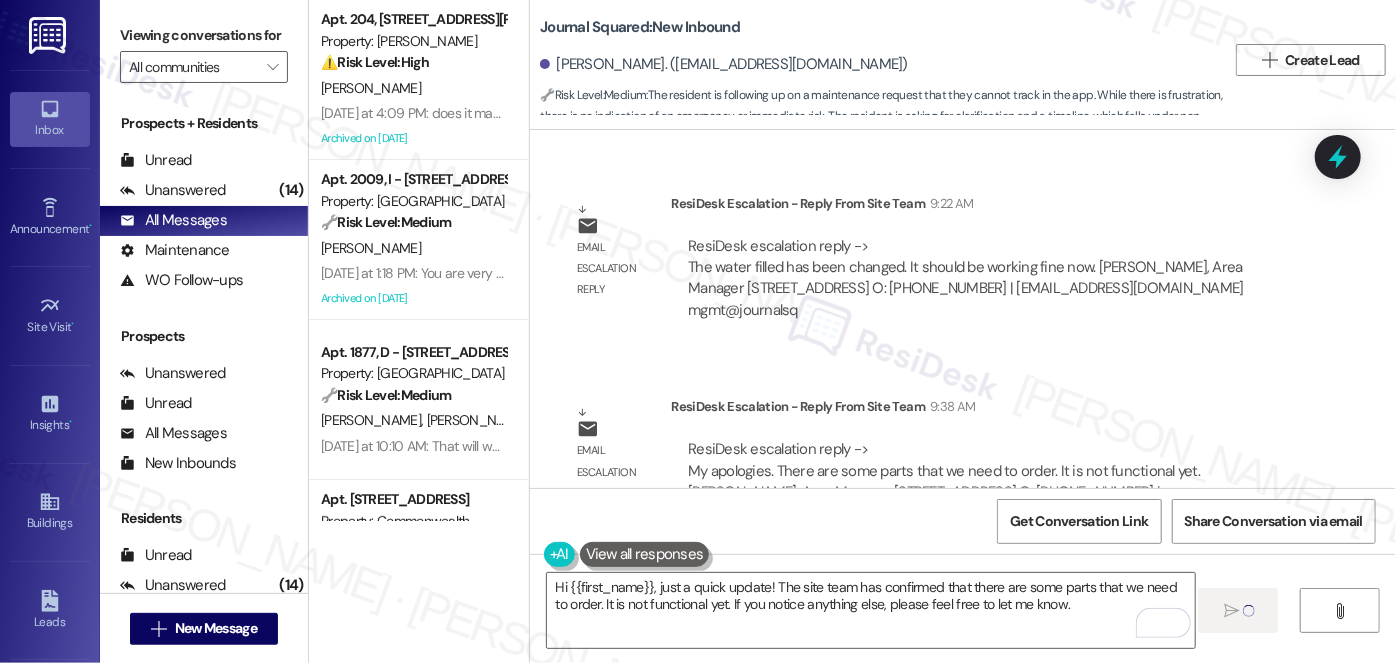 type 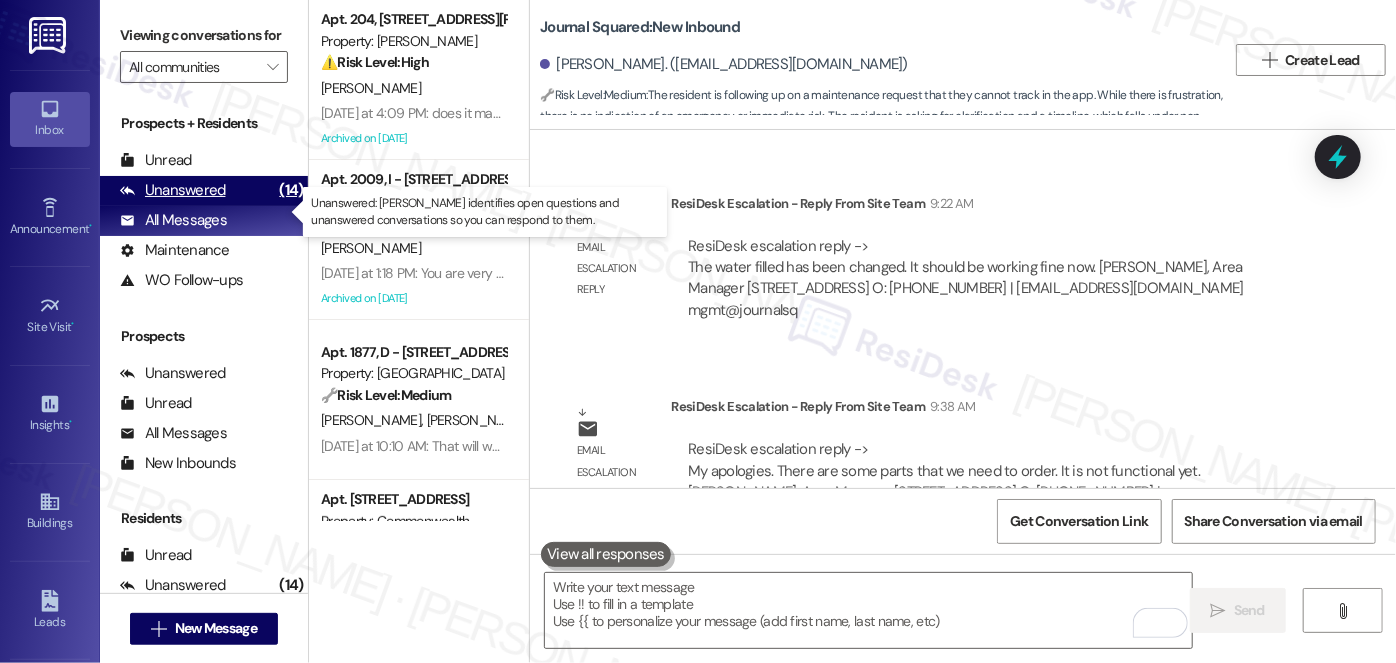 click on "Unanswered (14)" at bounding box center (204, 191) 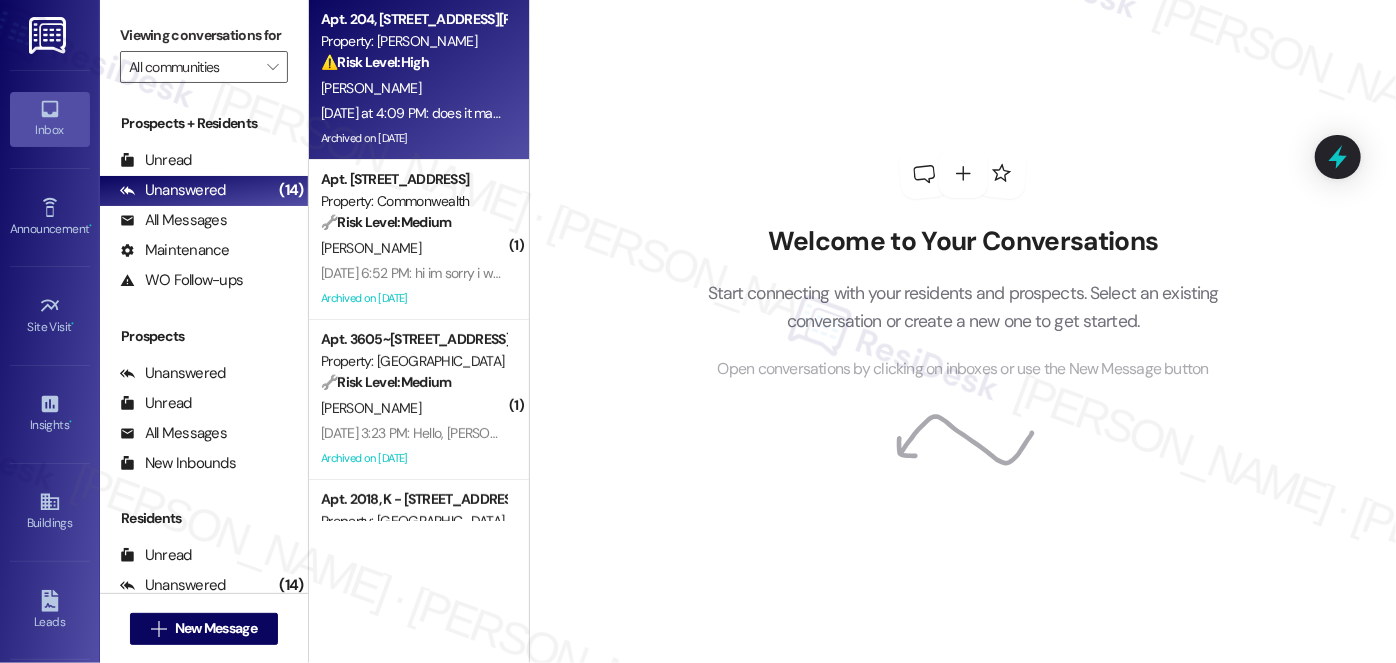 click on "Apt. 204, 5462 S Everett Ave Property: Everett ⚠️  Risk Level:  High The resident is concerned about rent checks not clearing and is now questioning the validity of the lease due to the manager's signature not being dated. This raises a financial concern and a potential legal issue with the lease agreement." at bounding box center [413, 41] 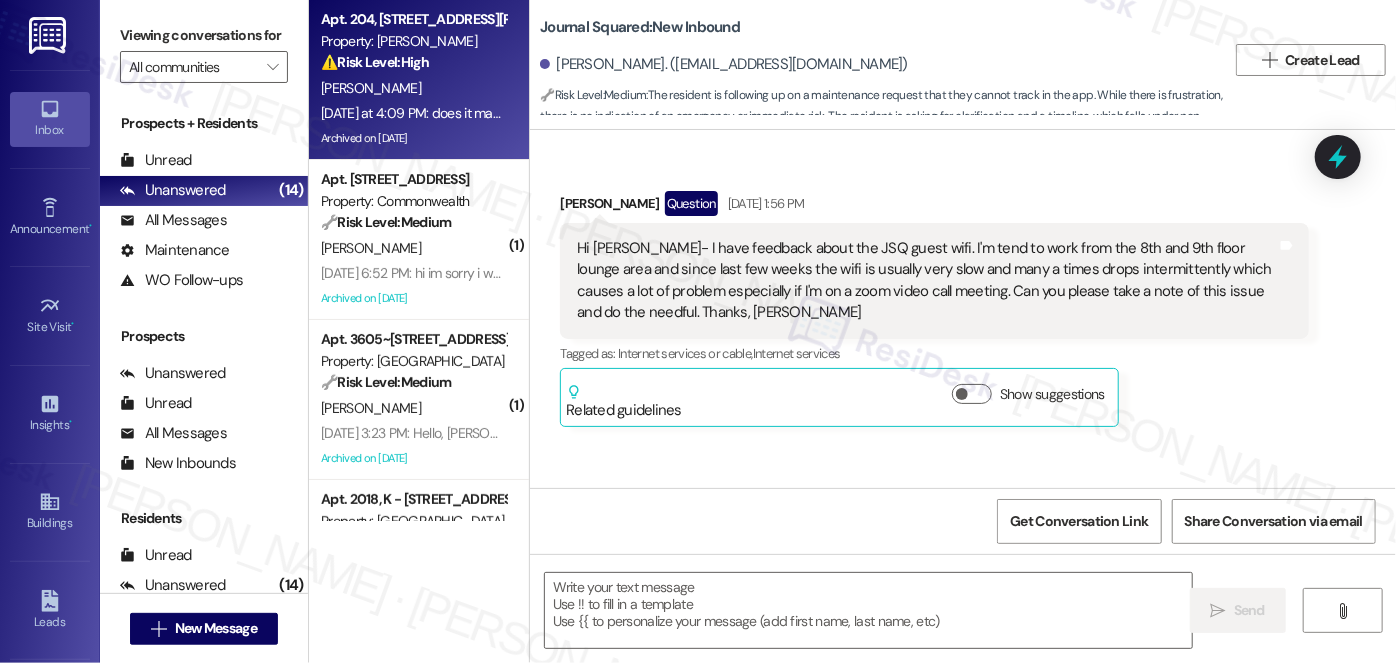scroll, scrollTop: 0, scrollLeft: 0, axis: both 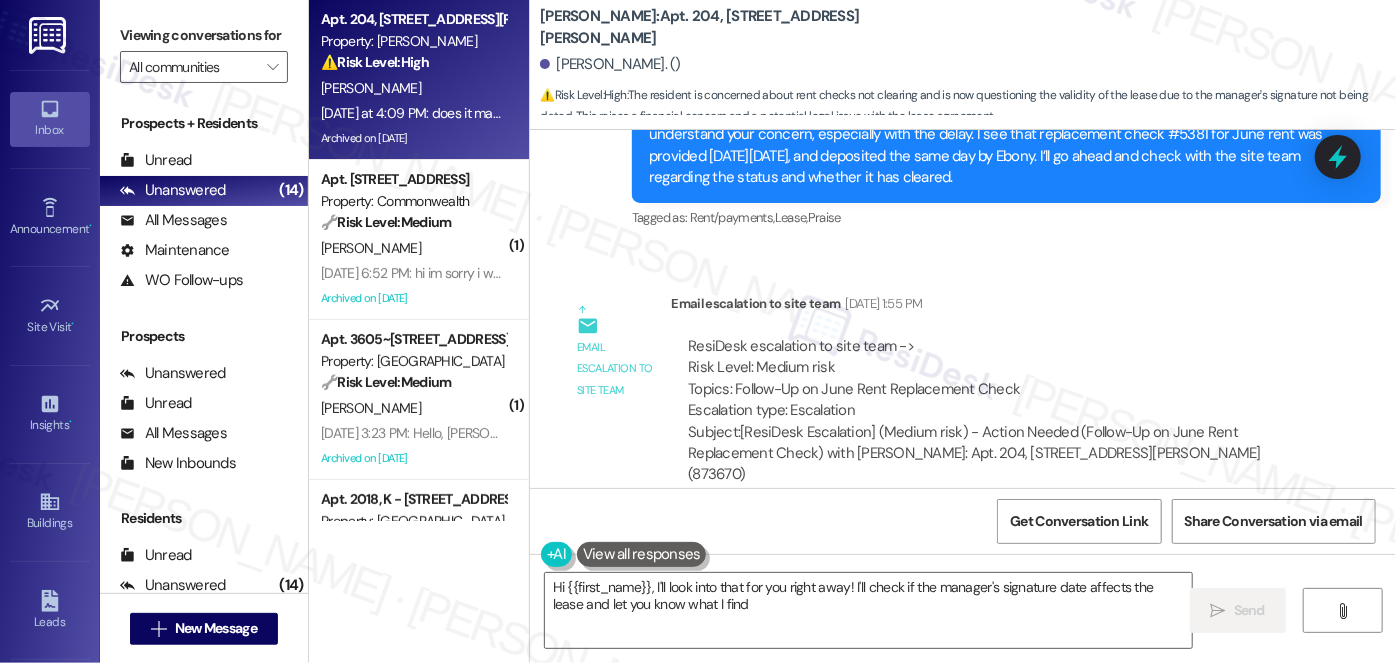 type on "Hi {{first_name}}, I'll look into that for you right away! I'll check if the manager's signature date affects the lease and let you know what I find." 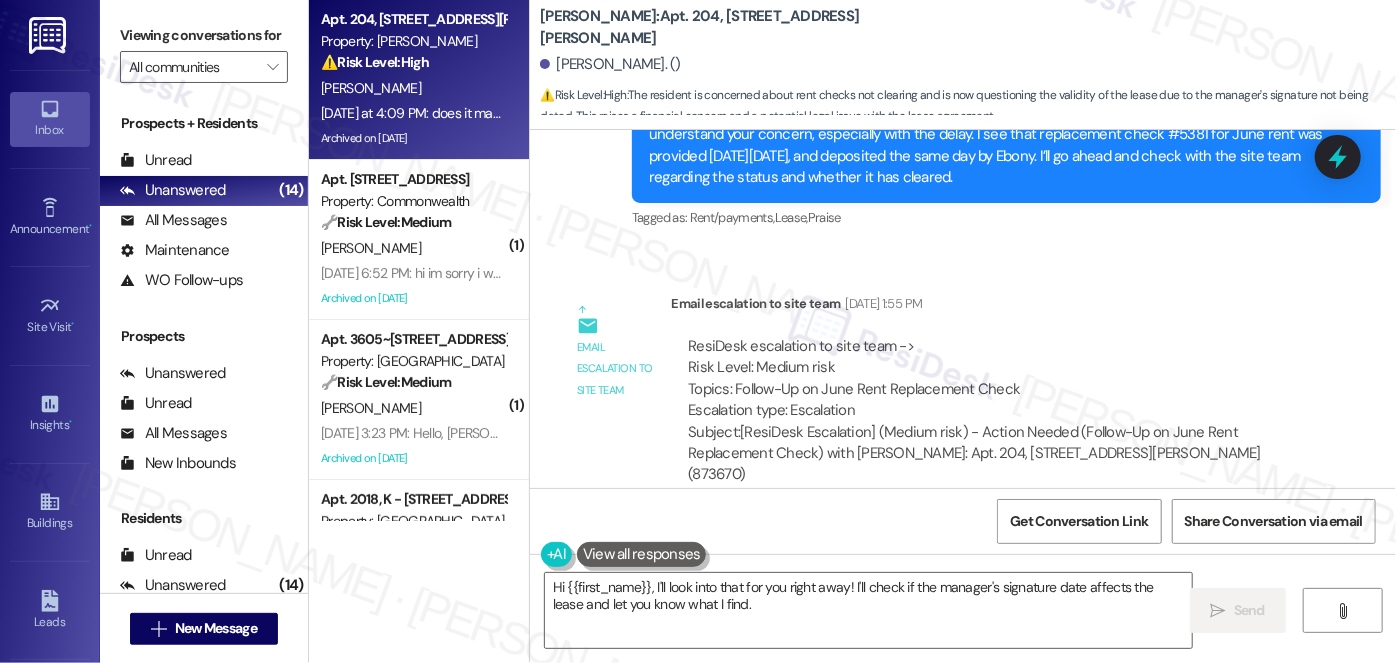 drag, startPoint x: 725, startPoint y: 220, endPoint x: 1049, endPoint y: 219, distance: 324.00156 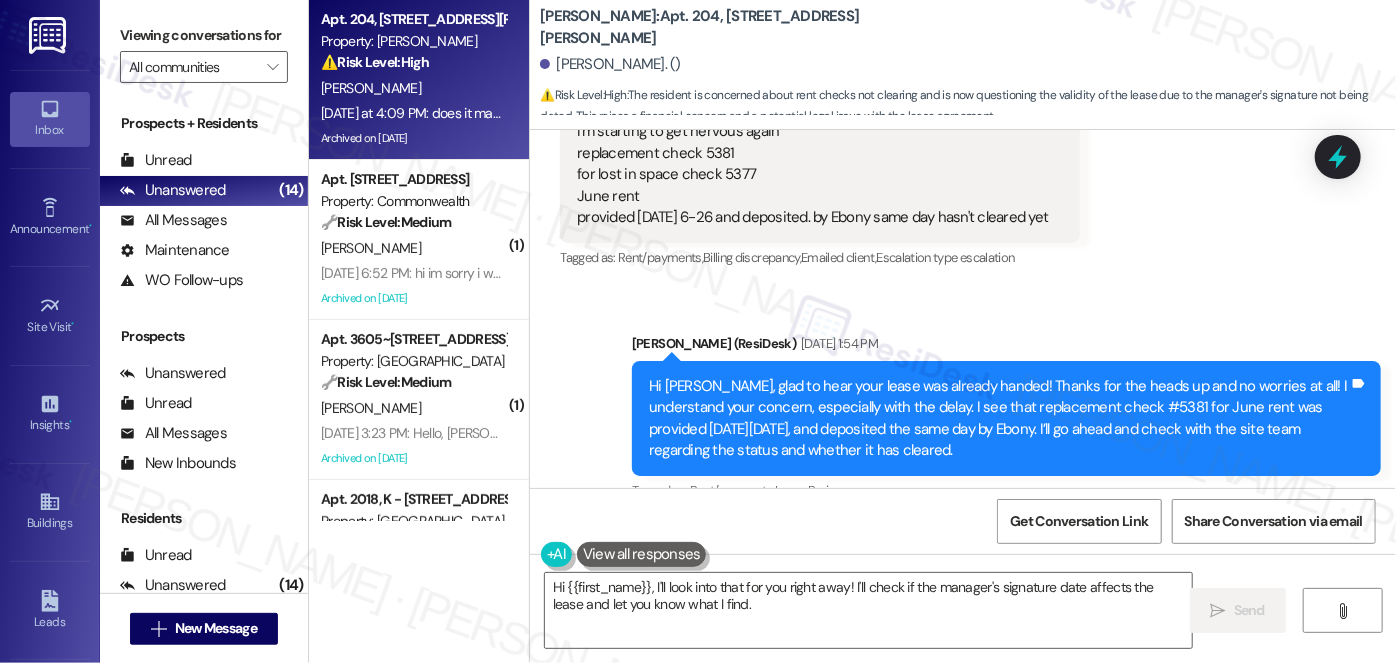scroll, scrollTop: 100187, scrollLeft: 0, axis: vertical 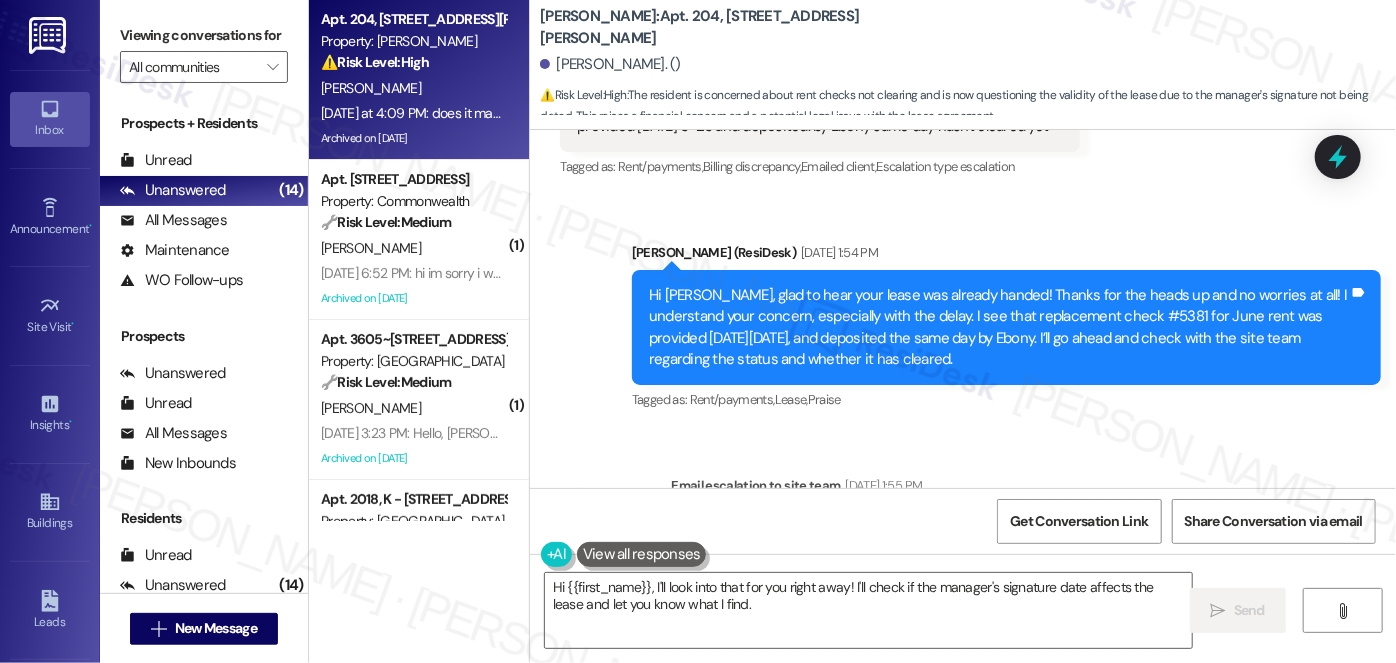 drag, startPoint x: 737, startPoint y: 400, endPoint x: 970, endPoint y: 403, distance: 233.01932 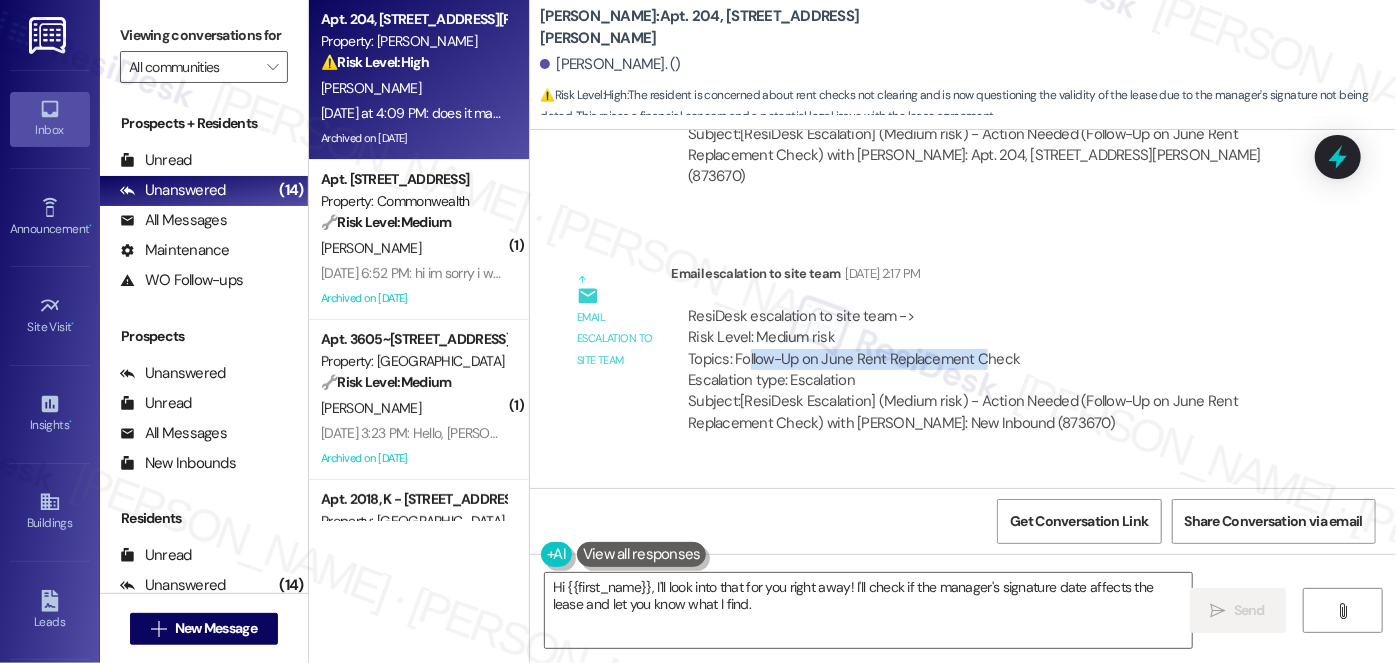 scroll, scrollTop: 100551, scrollLeft: 0, axis: vertical 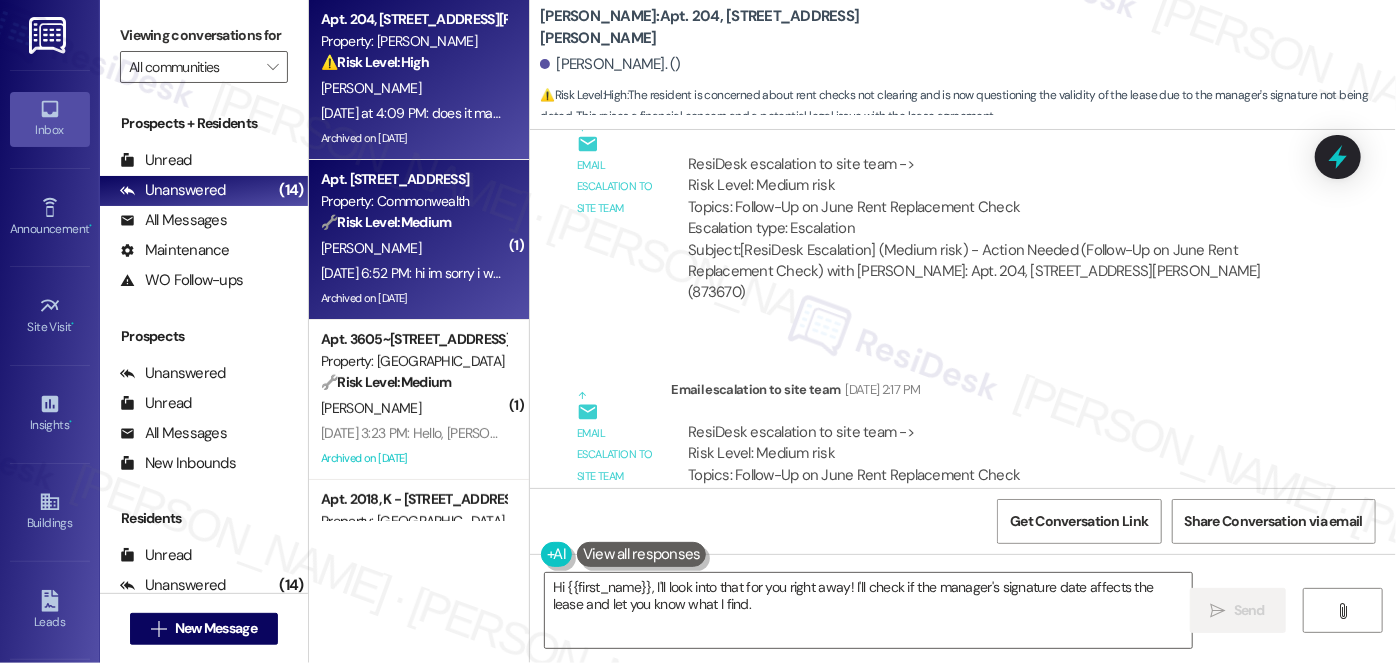 click on "K. Kearney" at bounding box center (413, 248) 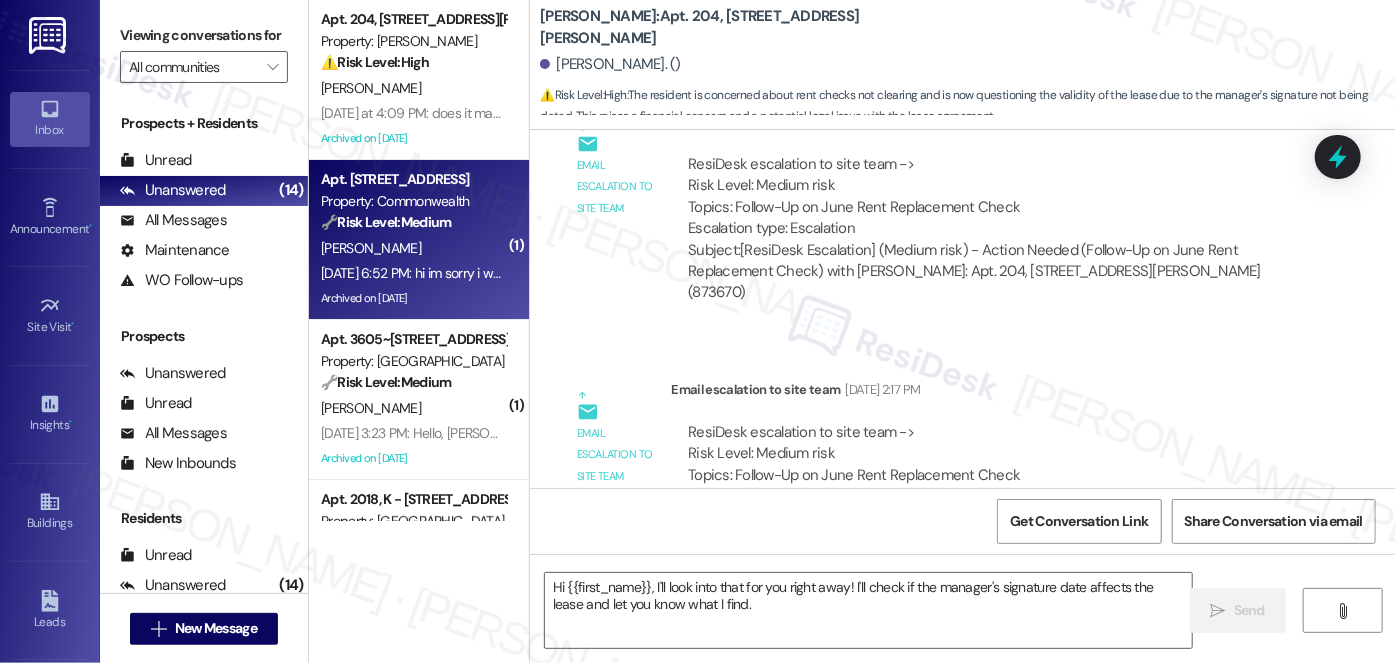 type on "Fetching suggested responses. Please feel free to read through the conversation in the meantime." 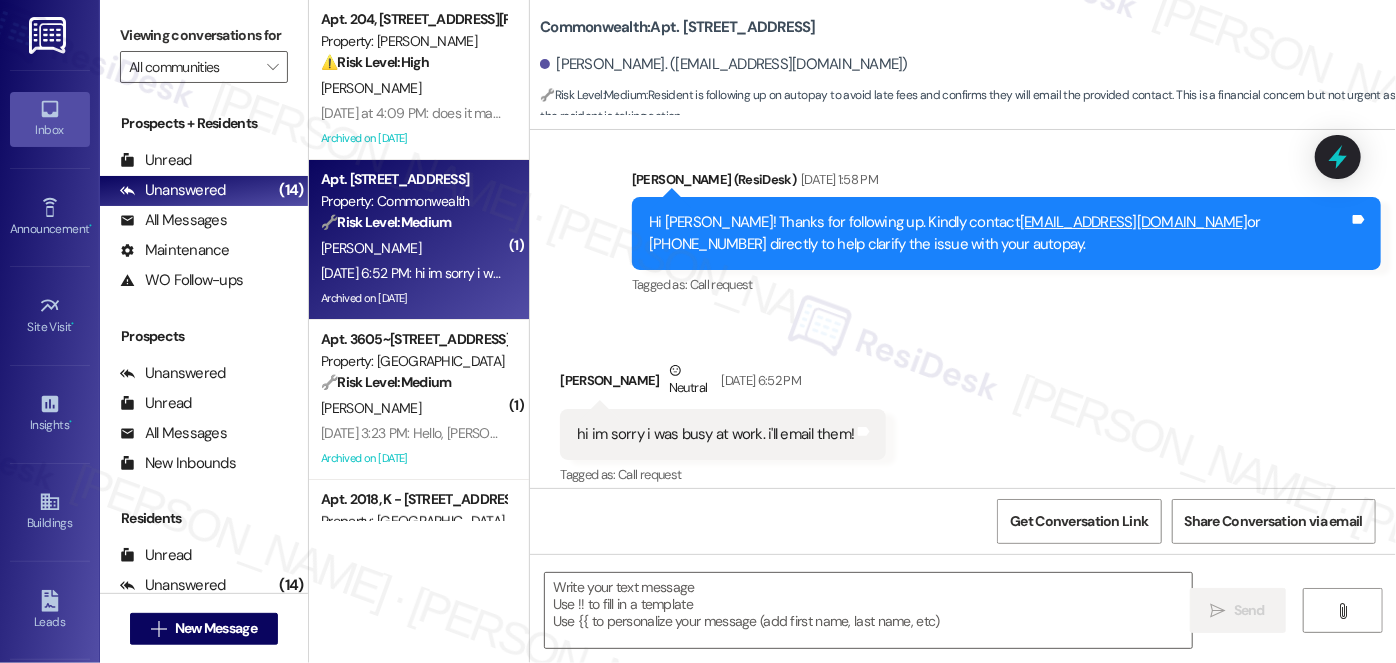 scroll, scrollTop: 22855, scrollLeft: 0, axis: vertical 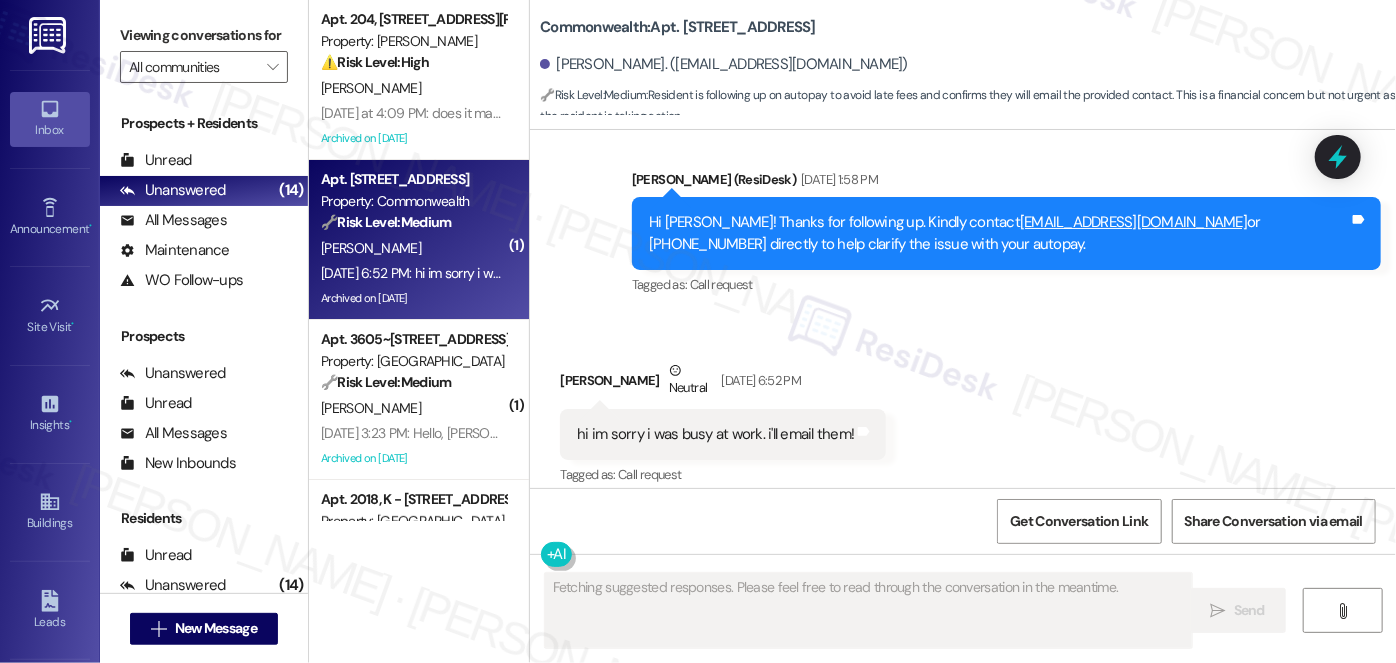click on "hi im sorry i was busy at work. i'll email them!" at bounding box center [715, 434] 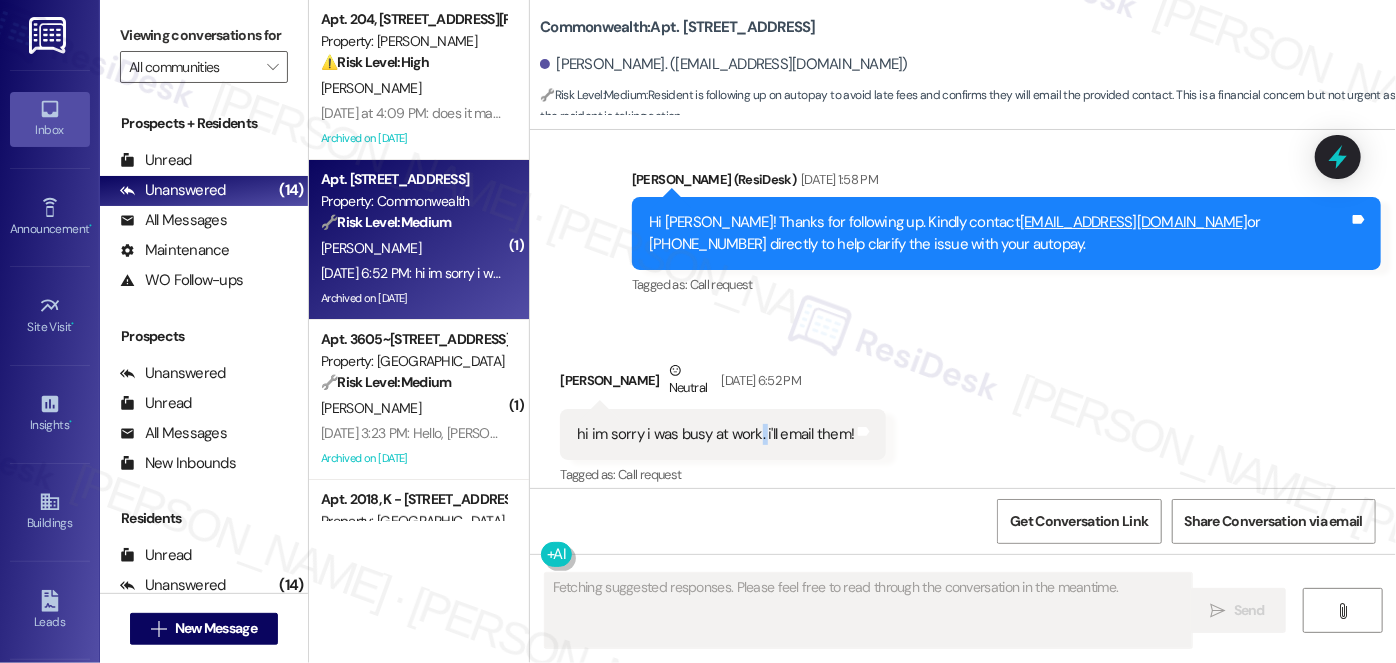 click on "hi im sorry i was busy at work. i'll email them!" at bounding box center (715, 434) 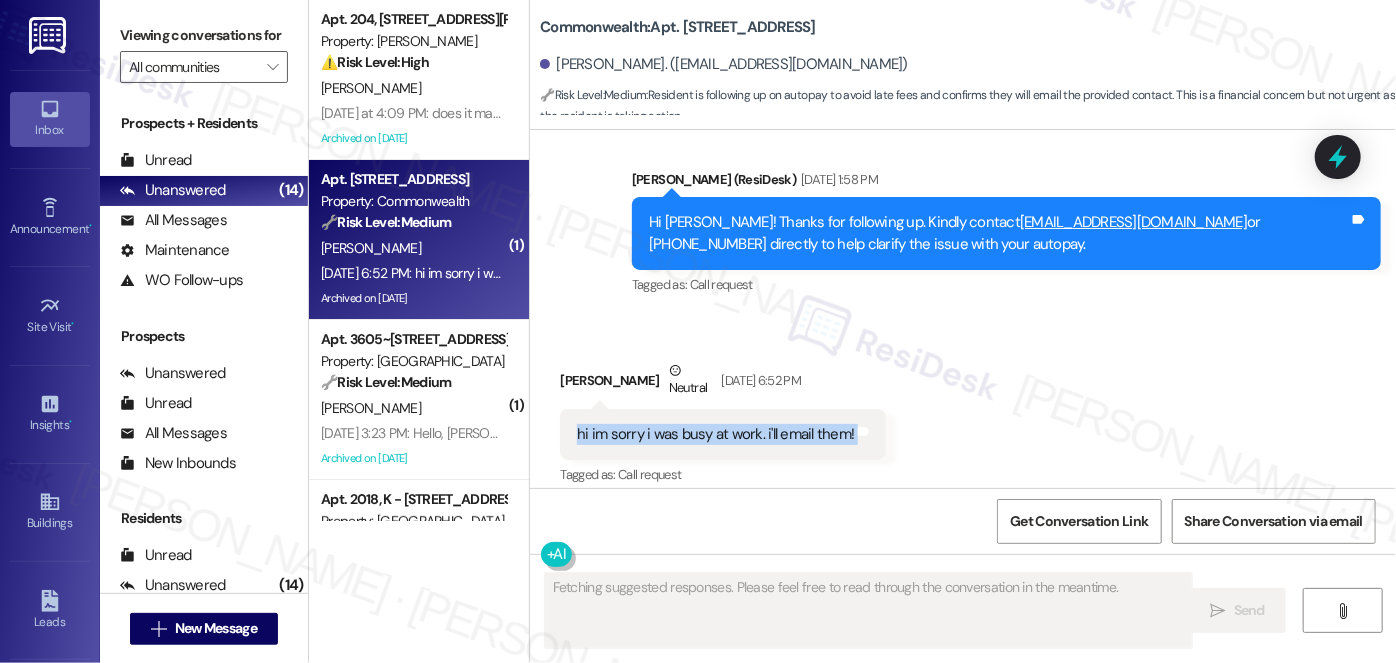 click on "hi im sorry i was busy at work. i'll email them!" at bounding box center [715, 434] 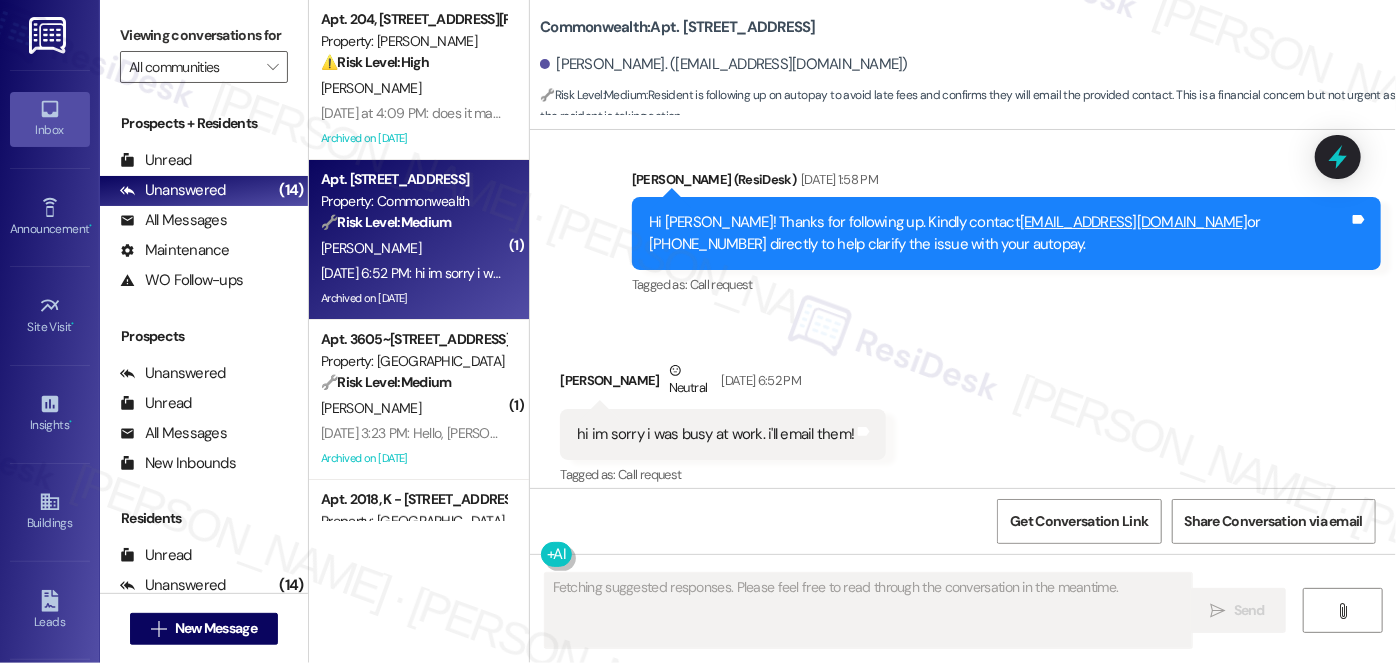 click on "Hi Kyle! Thanks for following up. Kindly contact  commonwealthpm@evergreenreg.com  or 773-698-8230 directly to help clarify the issue with your autopay." at bounding box center [999, 233] 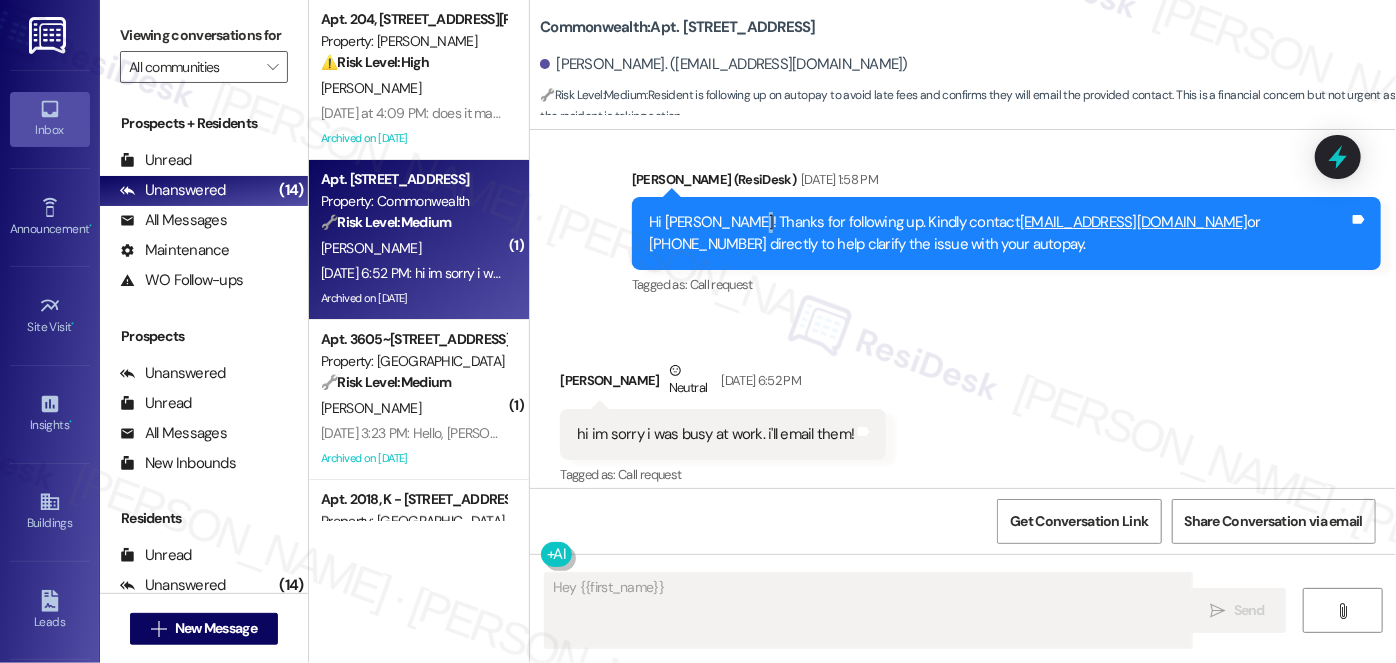 click on "Hi Kyle! Thanks for following up. Kindly contact  commonwealthpm@evergreenreg.com  or 773-698-8230 directly to help clarify the issue with your autopay." at bounding box center [999, 233] 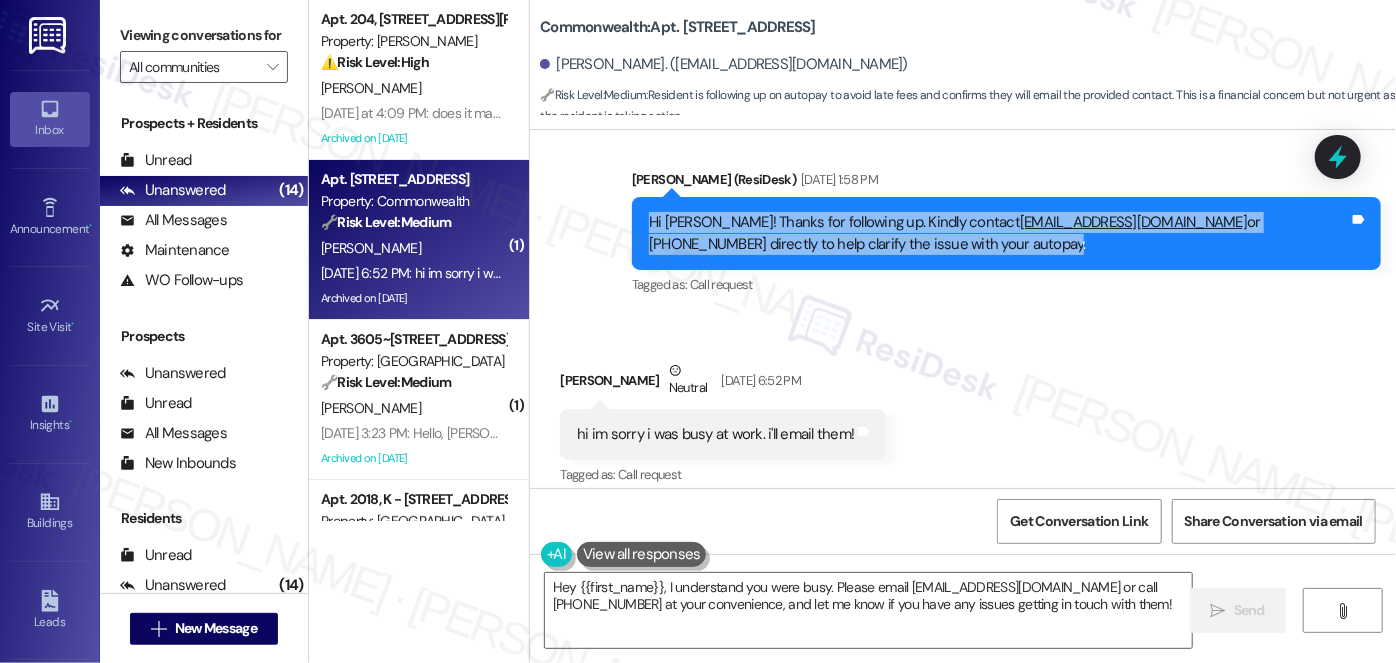 drag, startPoint x: 922, startPoint y: 223, endPoint x: 639, endPoint y: 205, distance: 283.57187 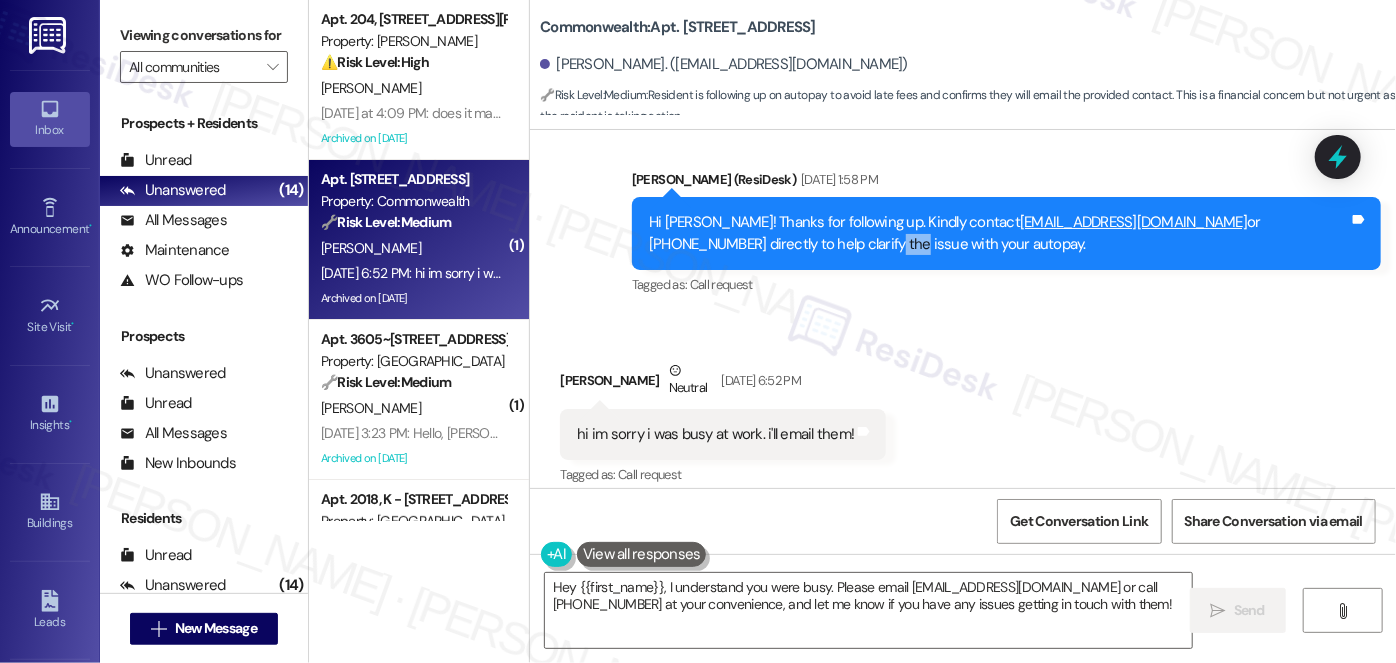 click on "Hi Kyle! Thanks for following up. Kindly contact  commonwealthpm@evergreenreg.com  or 773-698-8230 directly to help clarify the issue with your autopay." at bounding box center (999, 233) 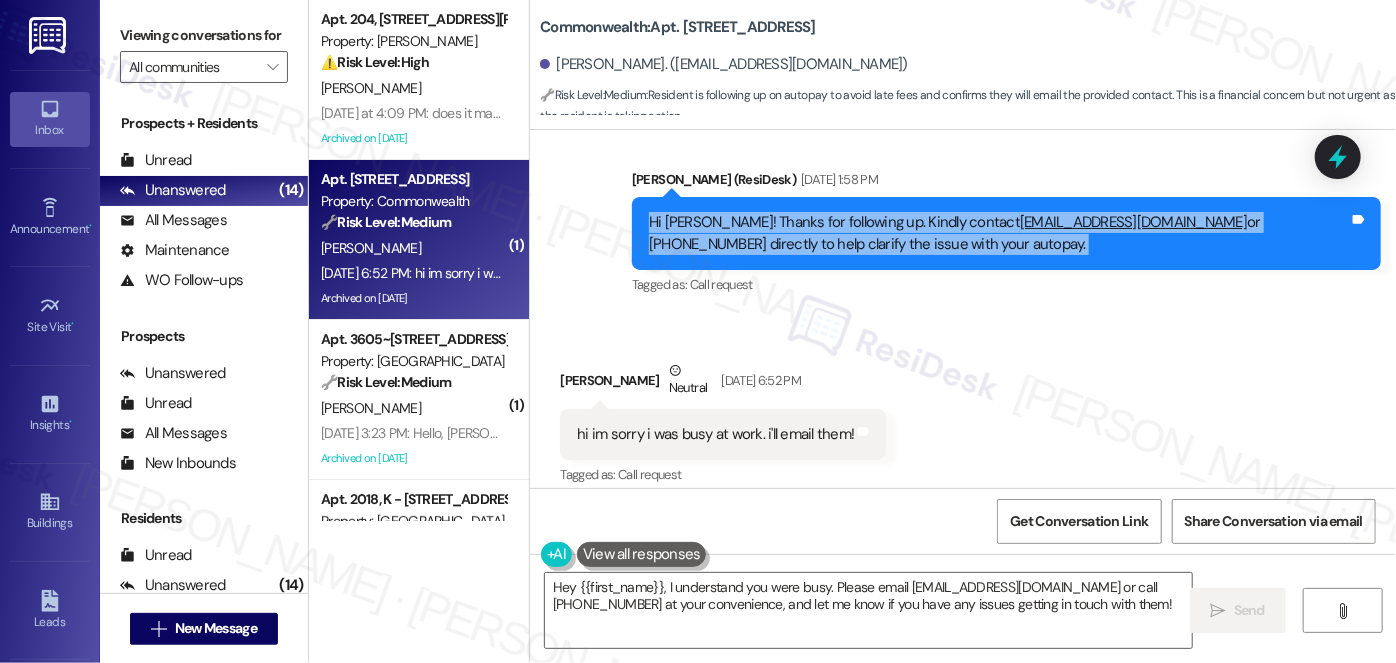 click on "Hi Kyle! Thanks for following up. Kindly contact  commonwealthpm@evergreenreg.com  or 773-698-8230 directly to help clarify the issue with your autopay." at bounding box center (999, 233) 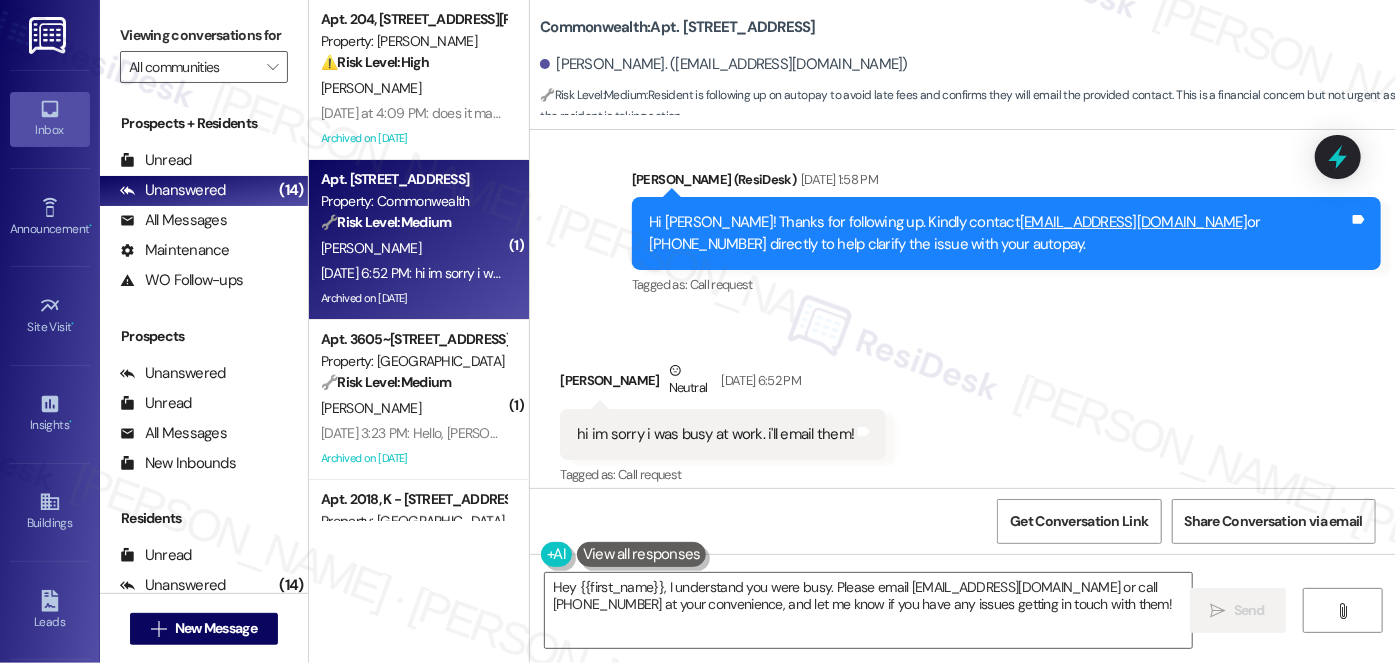 click on "hi im sorry i was busy at work. i'll email them! Tags and notes" at bounding box center (723, 434) 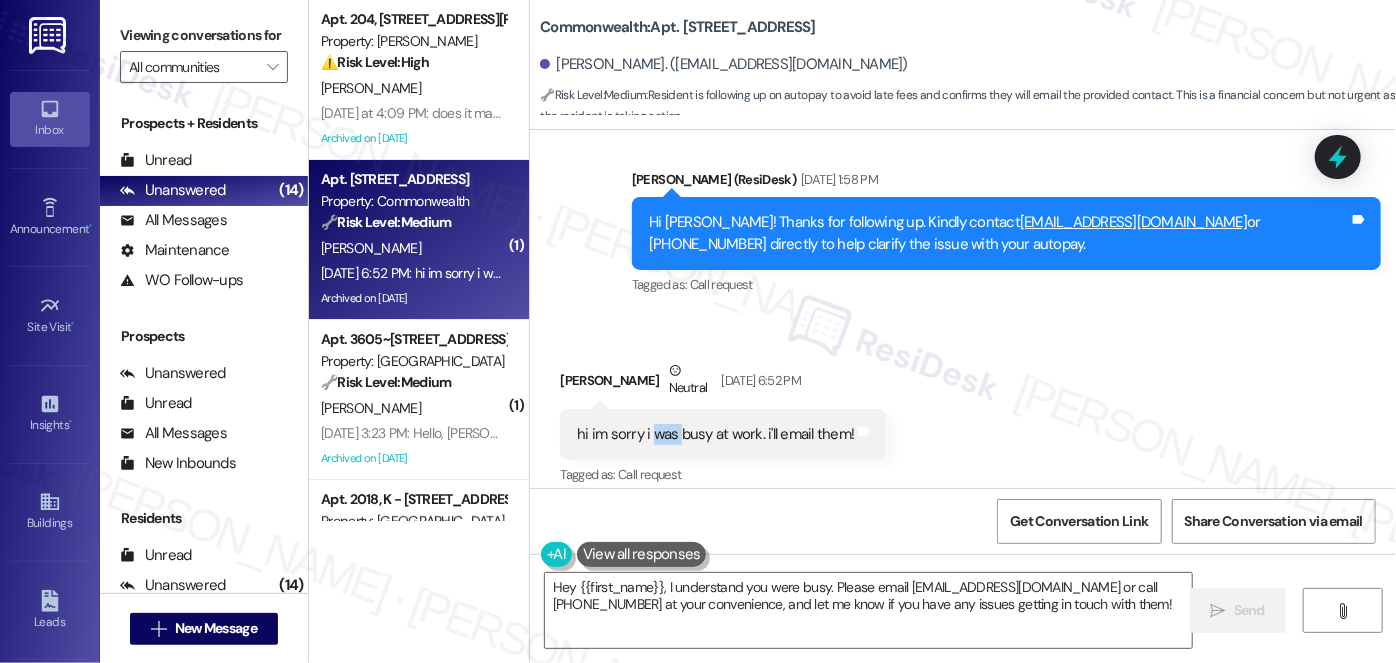 click on "hi im sorry i was busy at work. i'll email them! Tags and notes" at bounding box center [723, 434] 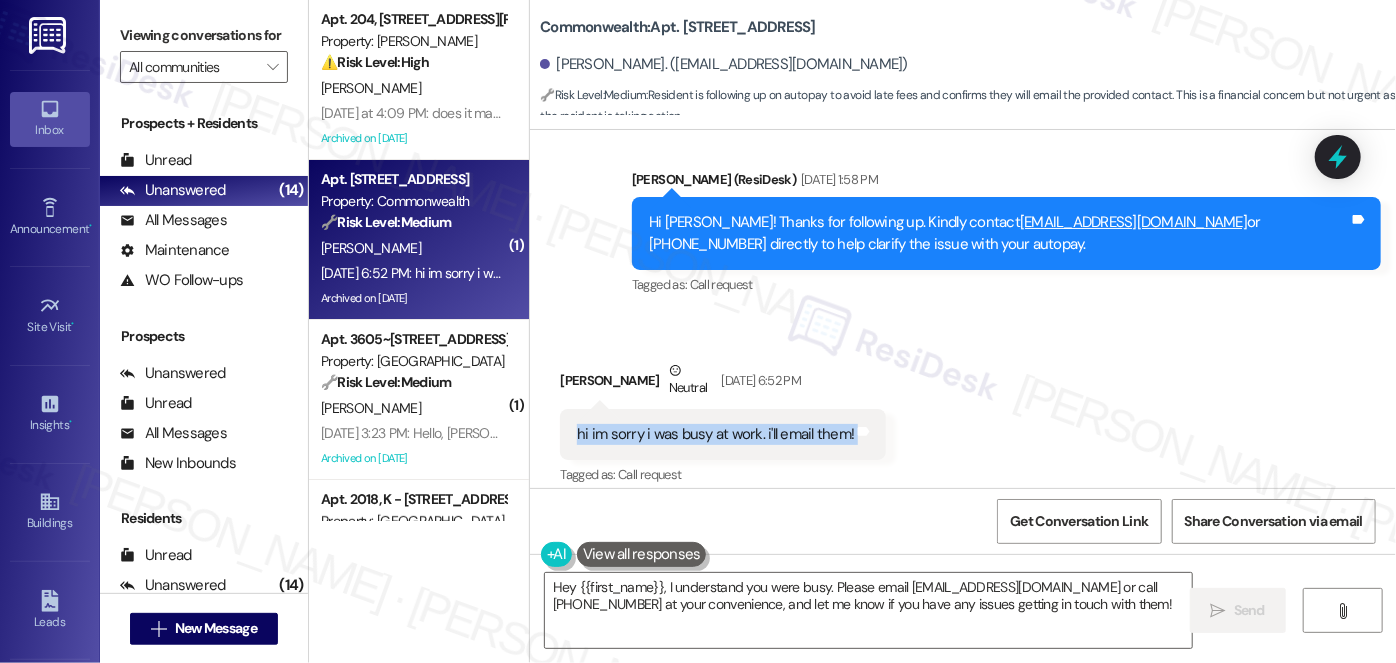 click on "hi im sorry i was busy at work. i'll email them! Tags and notes" at bounding box center [723, 434] 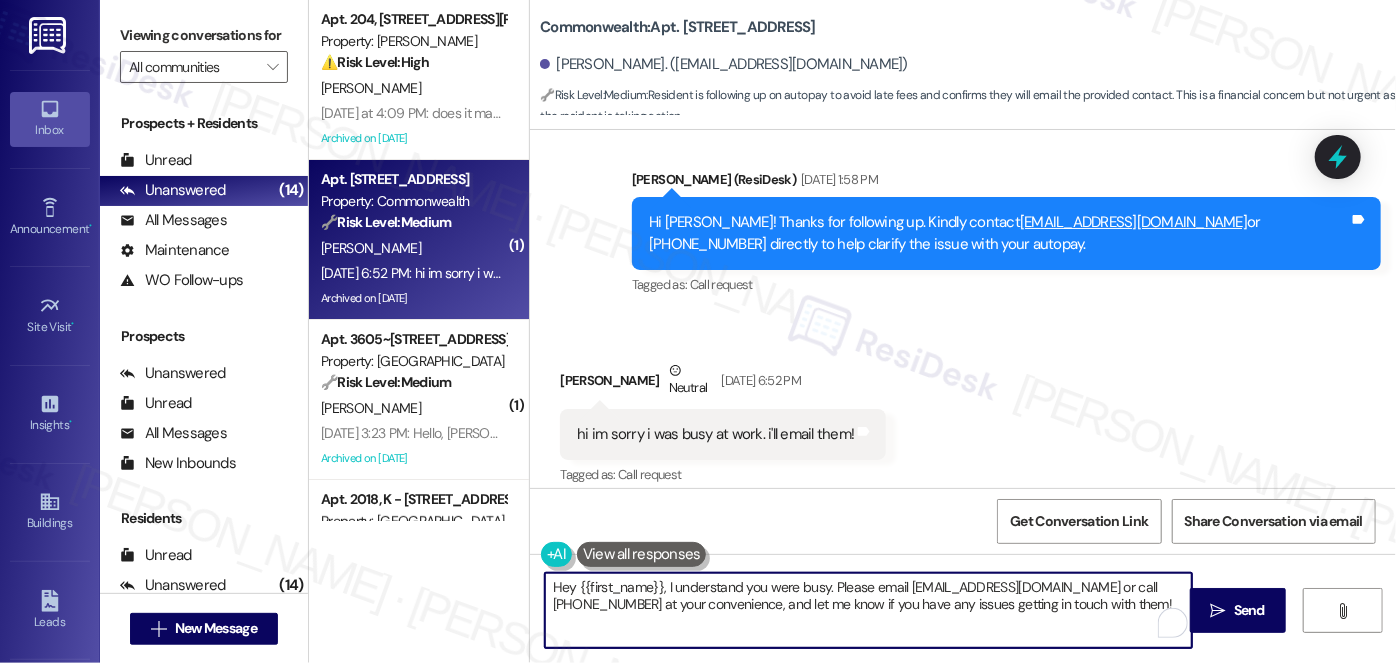 drag, startPoint x: 650, startPoint y: 584, endPoint x: 661, endPoint y: 584, distance: 11 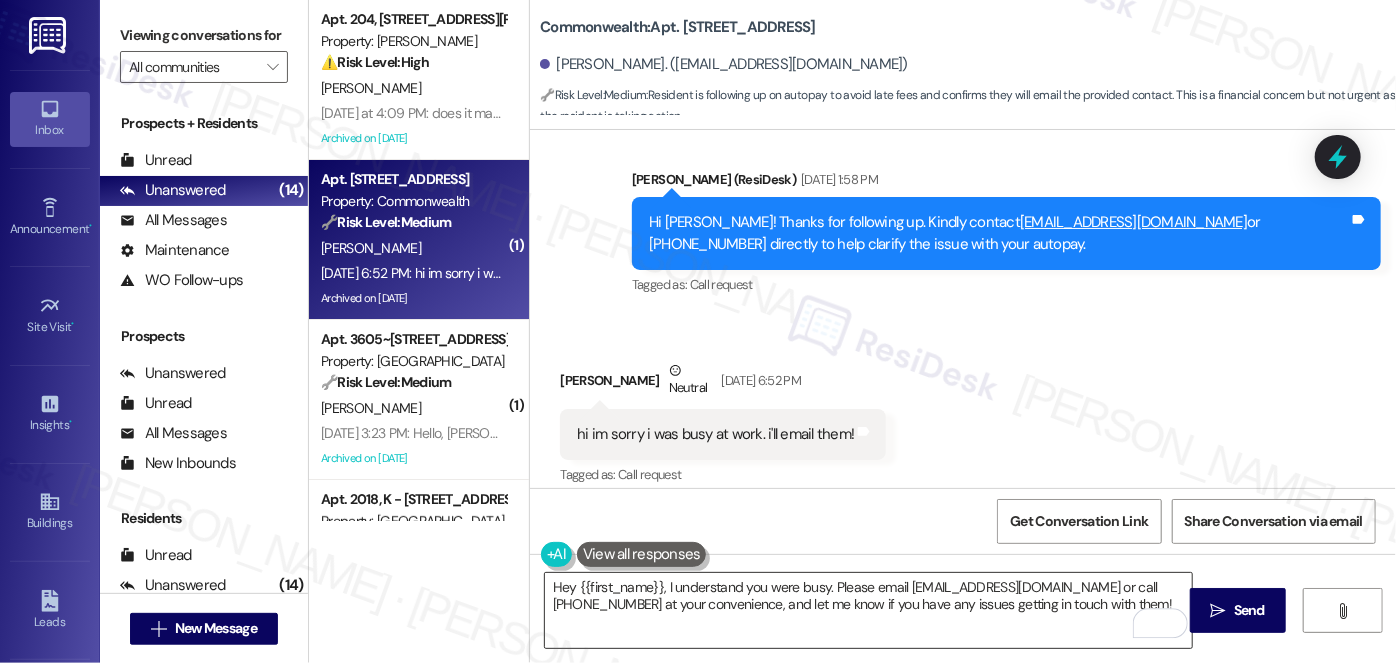drag, startPoint x: 1146, startPoint y: 608, endPoint x: 701, endPoint y: 601, distance: 445.05505 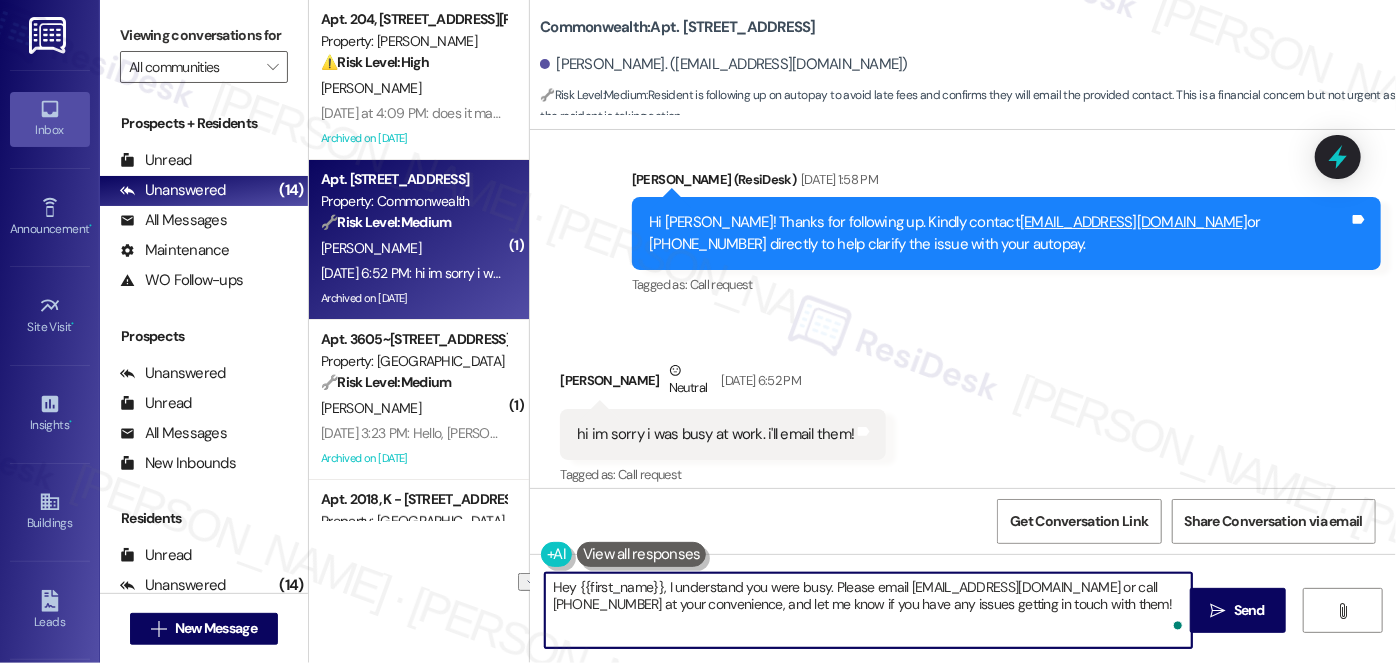 drag, startPoint x: 657, startPoint y: 584, endPoint x: 816, endPoint y: 585, distance: 159.00314 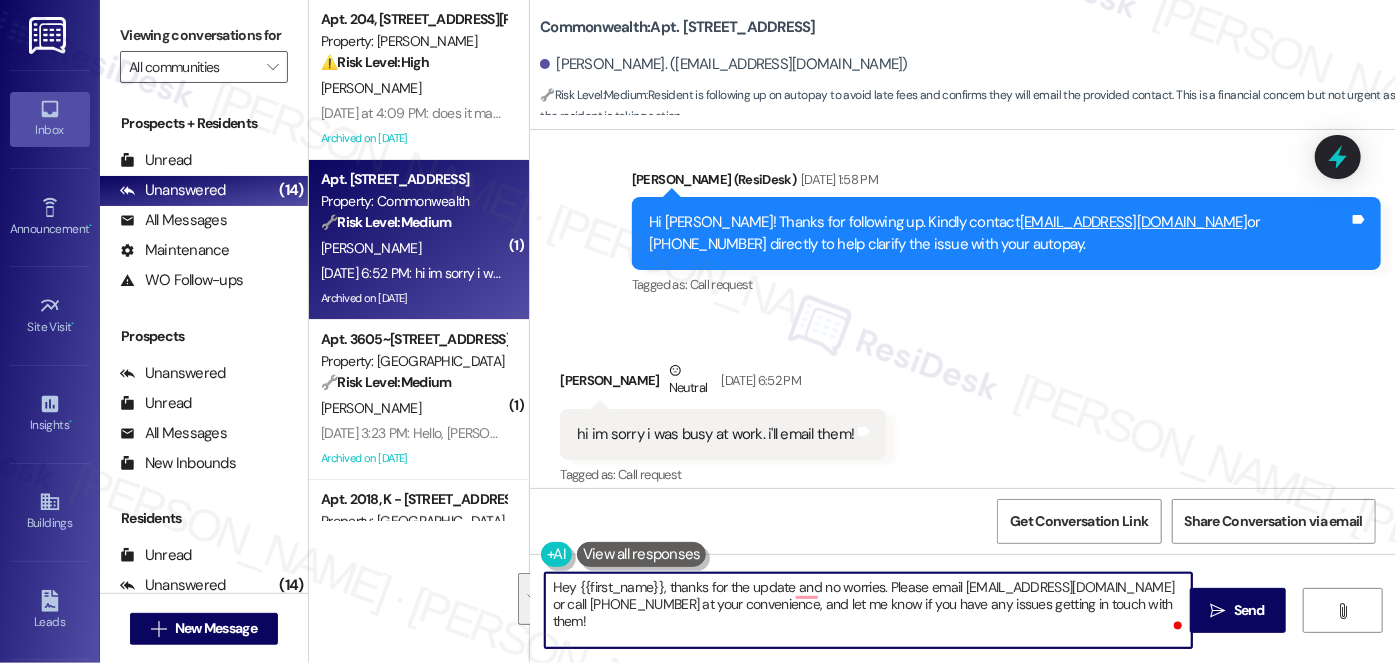 drag, startPoint x: 839, startPoint y: 621, endPoint x: 879, endPoint y: 586, distance: 53.15073 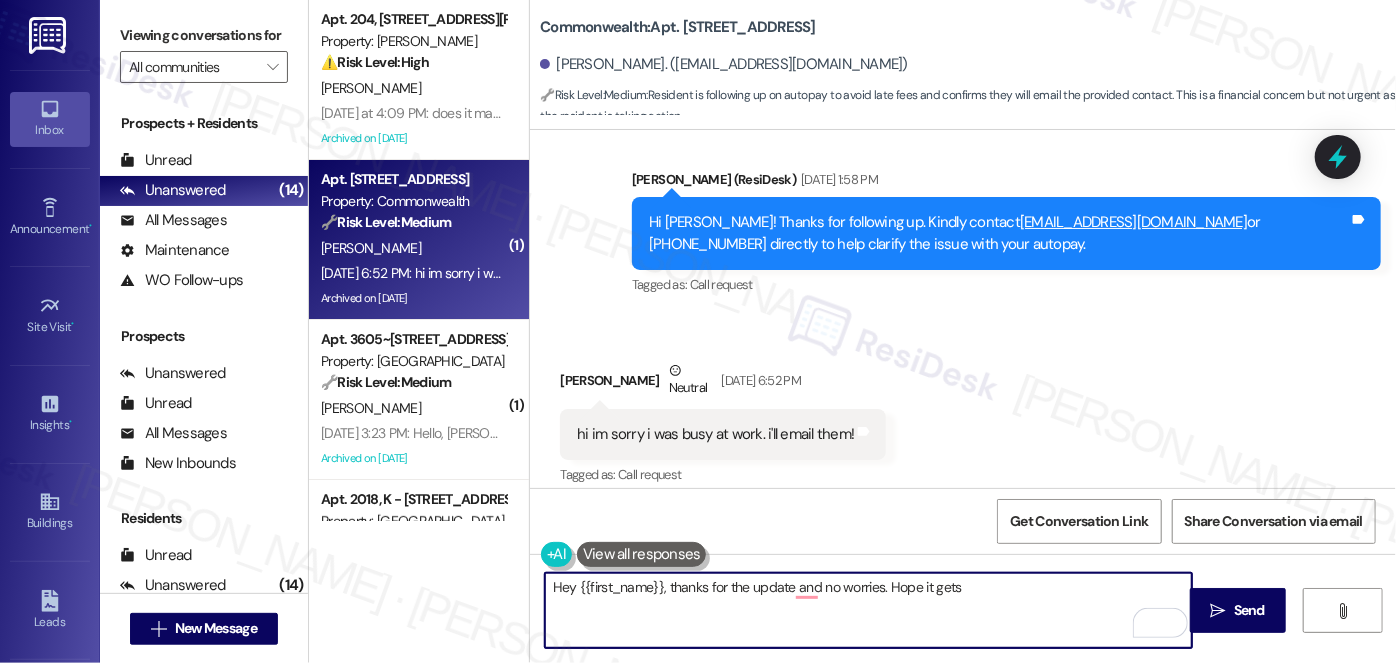 click on "Hey {{first_name}}, thanks for the update and no worries. Hope it gets" at bounding box center (868, 610) 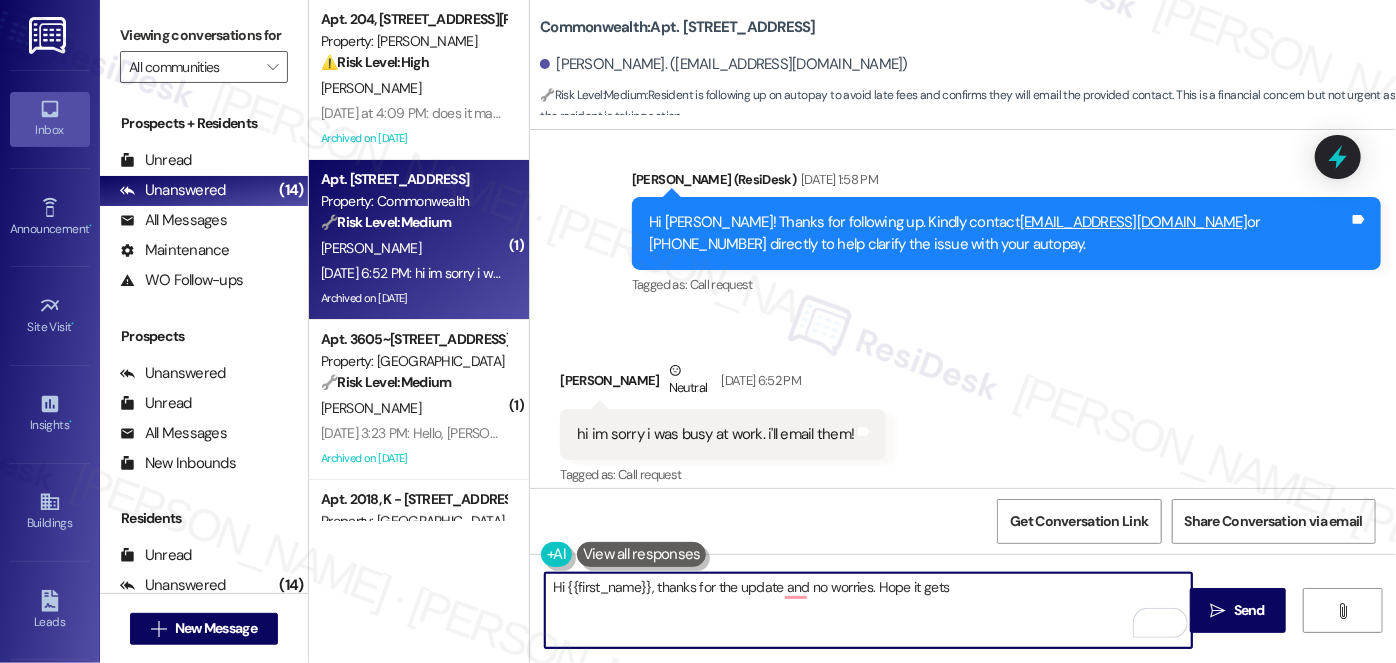 click on "Hi {{first_name}}, thanks for the update and no worries. Hope it gets" at bounding box center [868, 610] 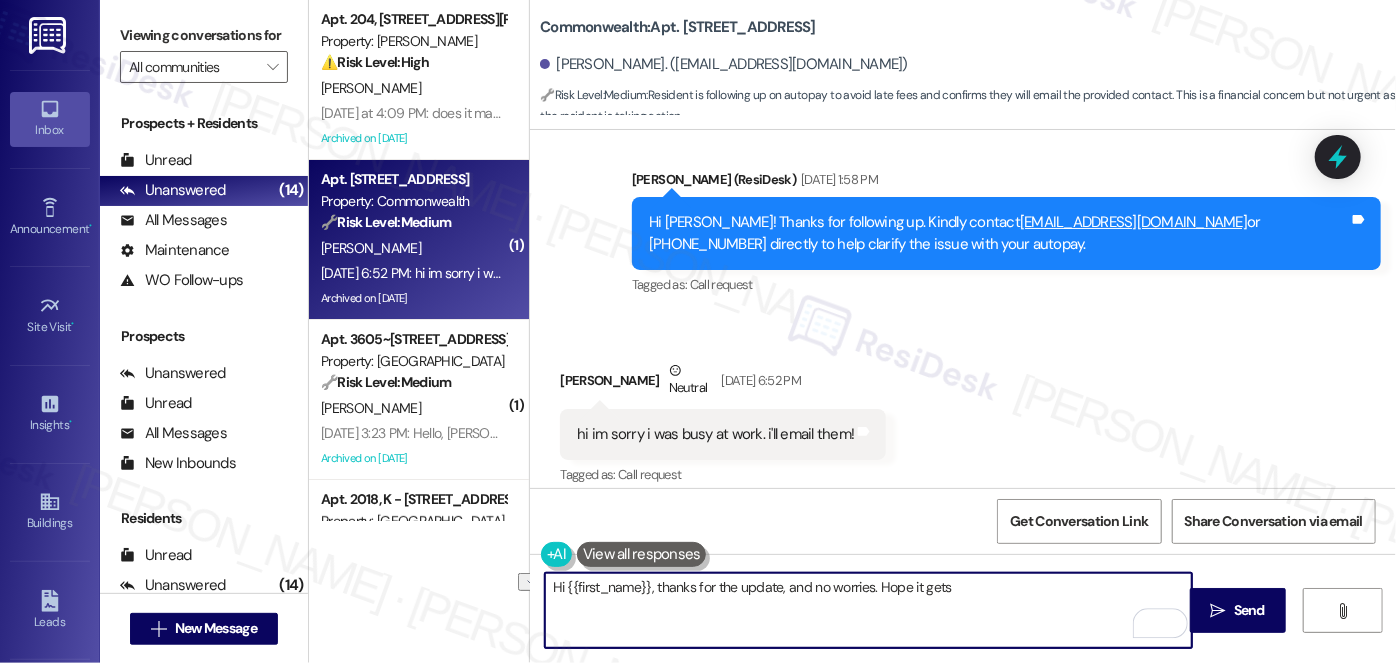 drag, startPoint x: 946, startPoint y: 584, endPoint x: 805, endPoint y: 576, distance: 141.22676 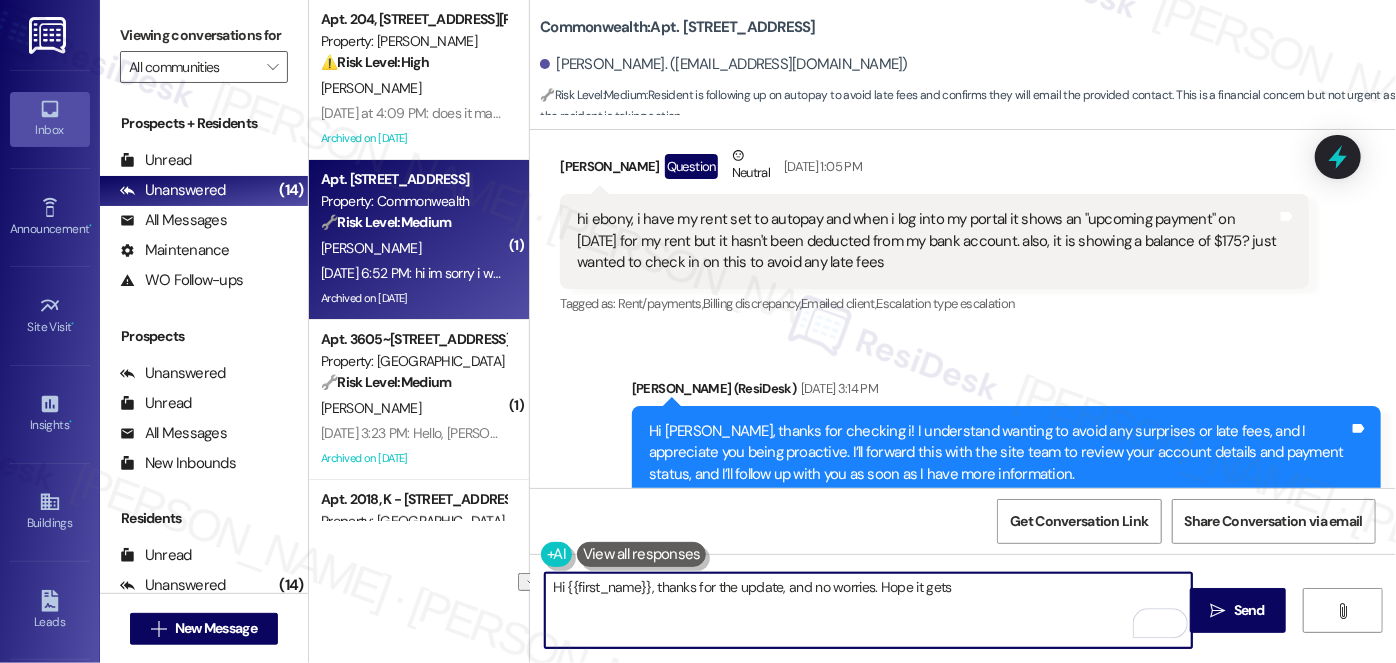 scroll, scrollTop: 21673, scrollLeft: 0, axis: vertical 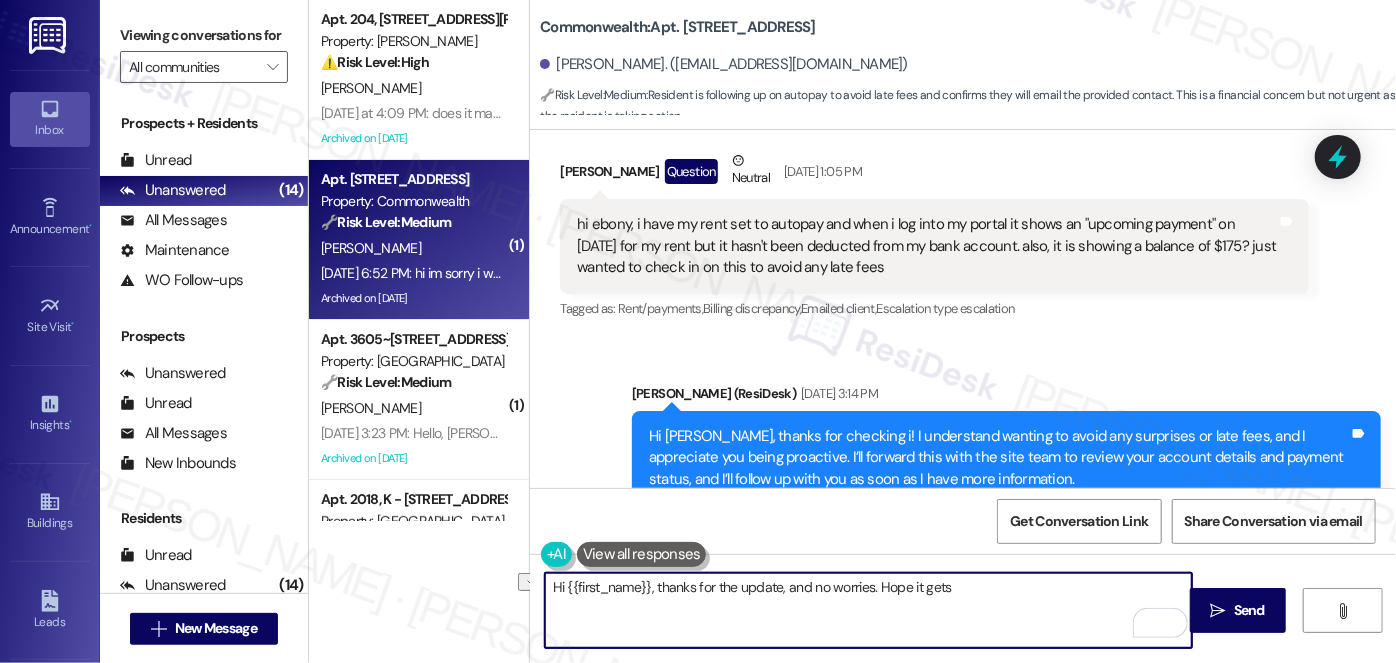 click on "Hi Kyle, thanks for checking i! I understand wanting to avoid any surprises or late fees, and I appreciate you being proactive. I’ll forward this with the site team to review your account details and payment status, and I’ll follow up with you as soon as I have more information." at bounding box center [999, 458] 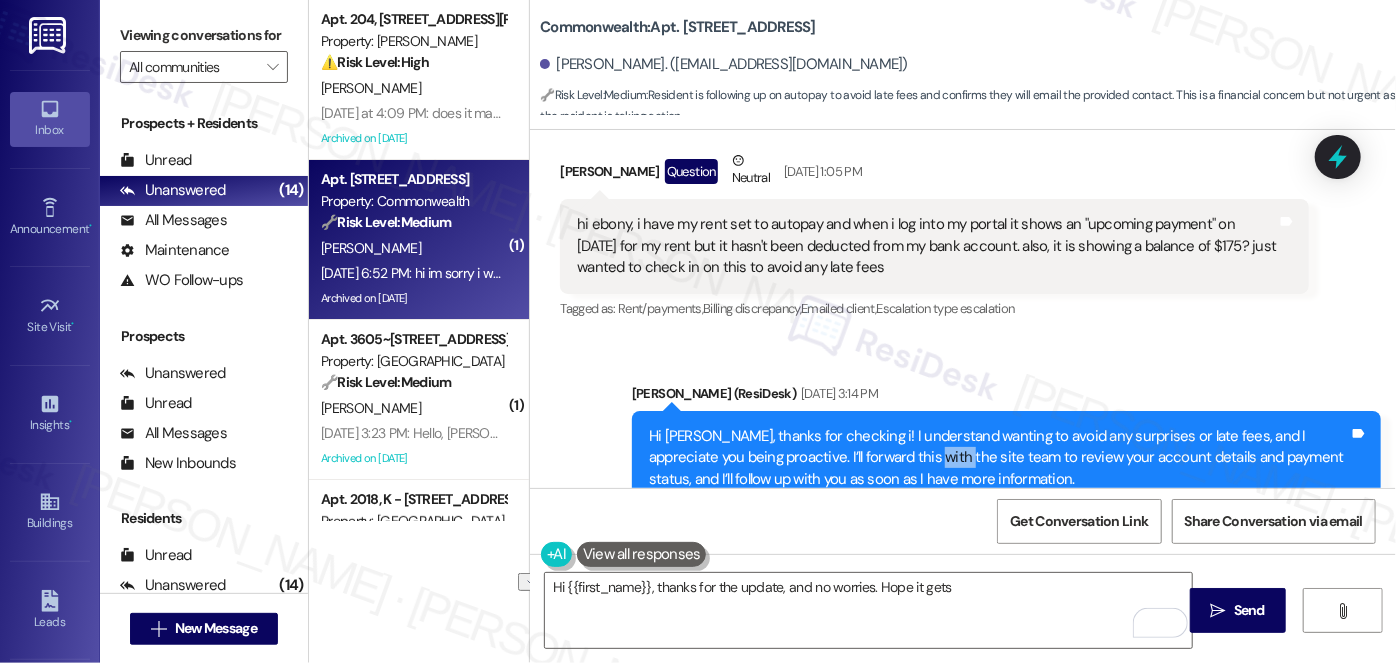 click on "Hi Kyle, thanks for checking i! I understand wanting to avoid any surprises or late fees, and I appreciate you being proactive. I’ll forward this with the site team to review your account details and payment status, and I’ll follow up with you as soon as I have more information." at bounding box center (999, 458) 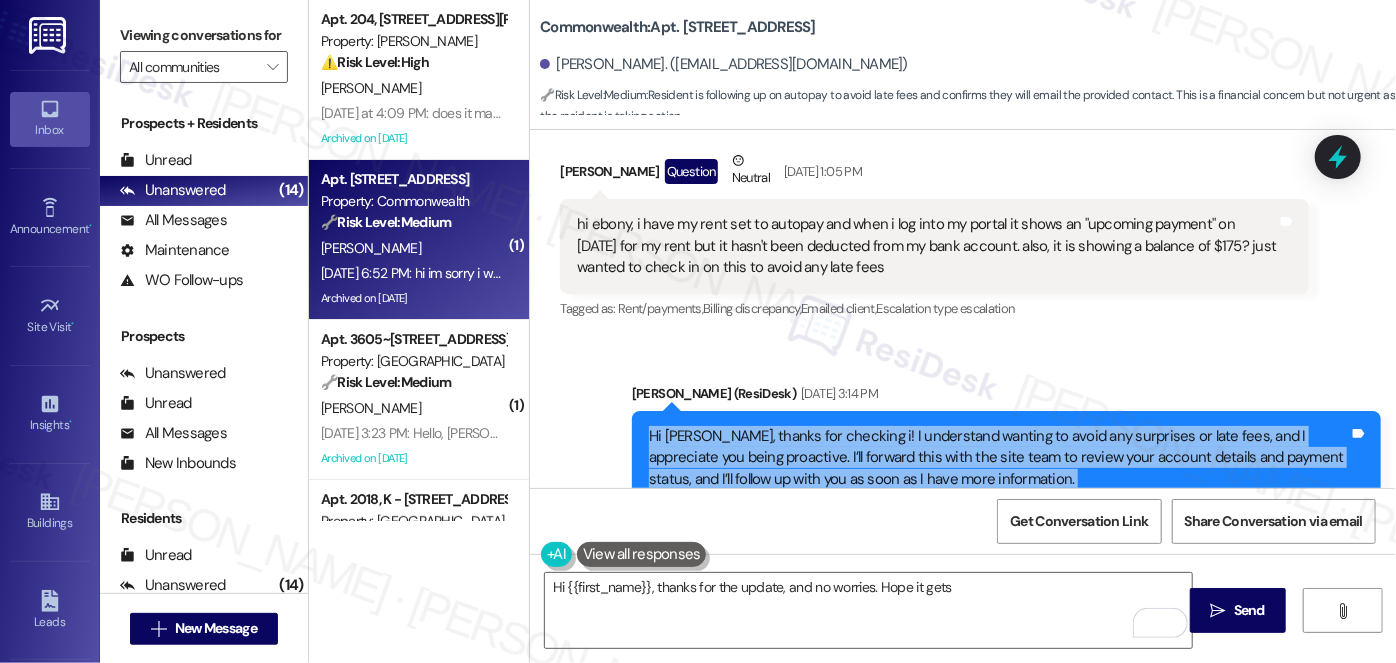 click on "Hi Kyle, thanks for checking i! I understand wanting to avoid any surprises or late fees, and I appreciate you being proactive. I’ll forward this with the site team to review your account details and payment status, and I’ll follow up with you as soon as I have more information." at bounding box center [999, 458] 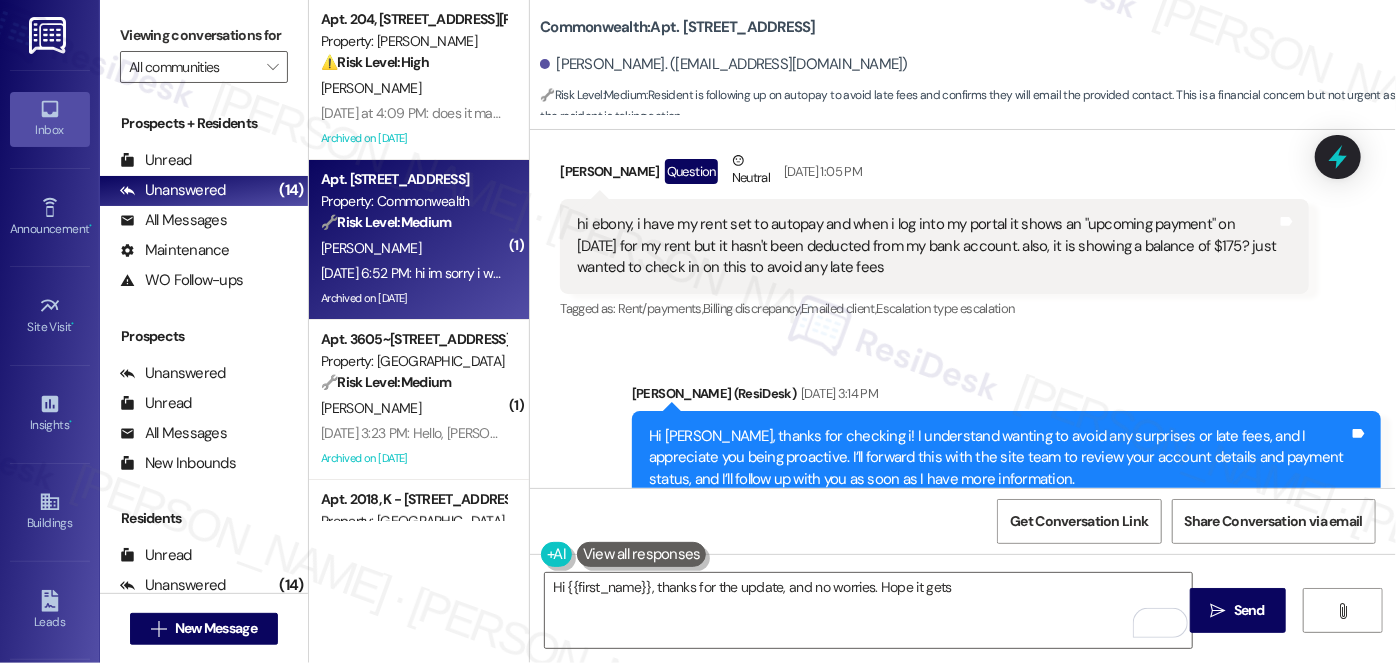 click on "Sarah   (ResiDesk) Jul 03, 2025 at 3:14 PM" at bounding box center (1006, 397) 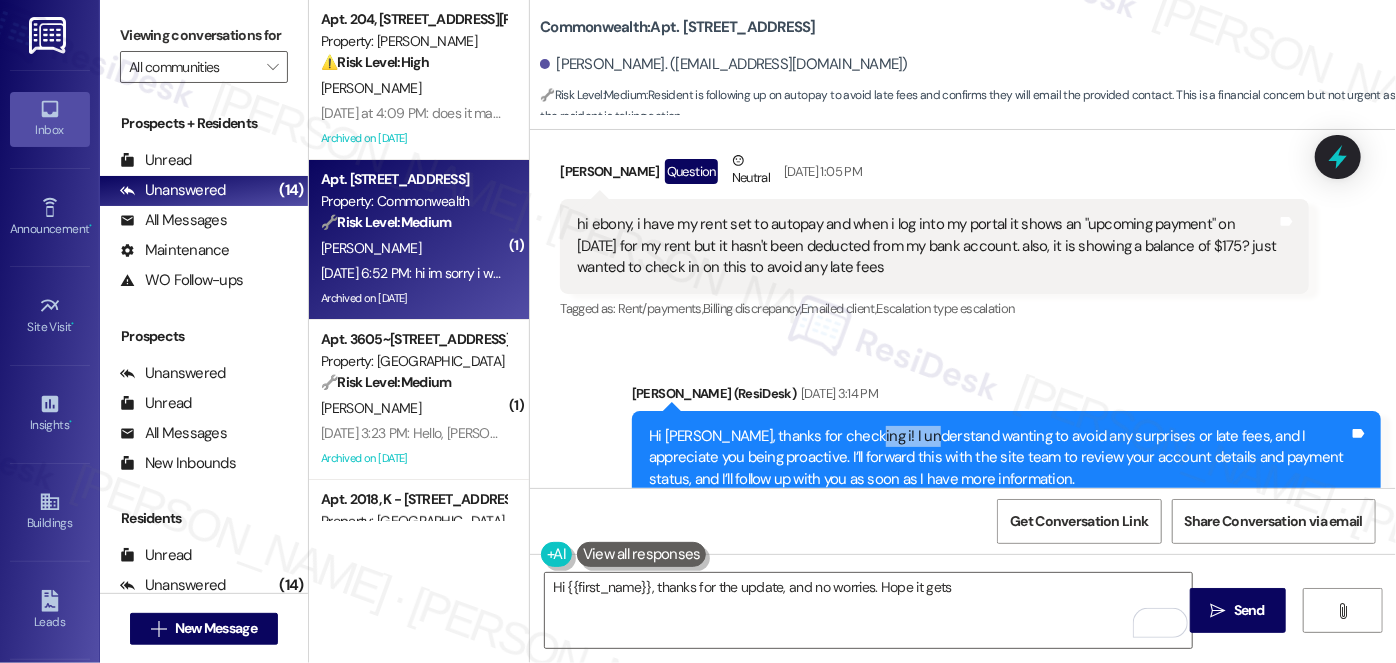 click on "Hi Kyle, thanks for checking i! I understand wanting to avoid any surprises or late fees, and I appreciate you being proactive. I’ll forward this with the site team to review your account details and payment status, and I’ll follow up with you as soon as I have more information." at bounding box center [999, 458] 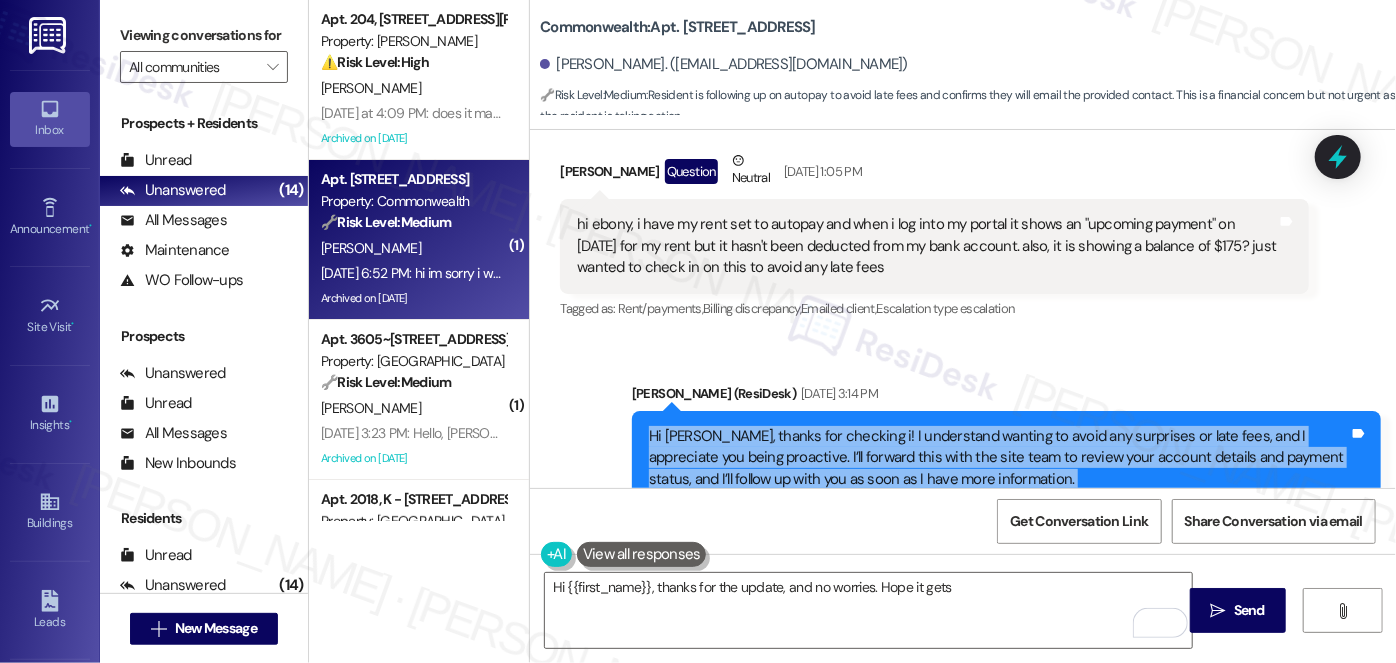 click on "Hi Kyle, thanks for checking i! I understand wanting to avoid any surprises or late fees, and I appreciate you being proactive. I’ll forward this with the site team to review your account details and payment status, and I’ll follow up with you as soon as I have more information." at bounding box center [999, 458] 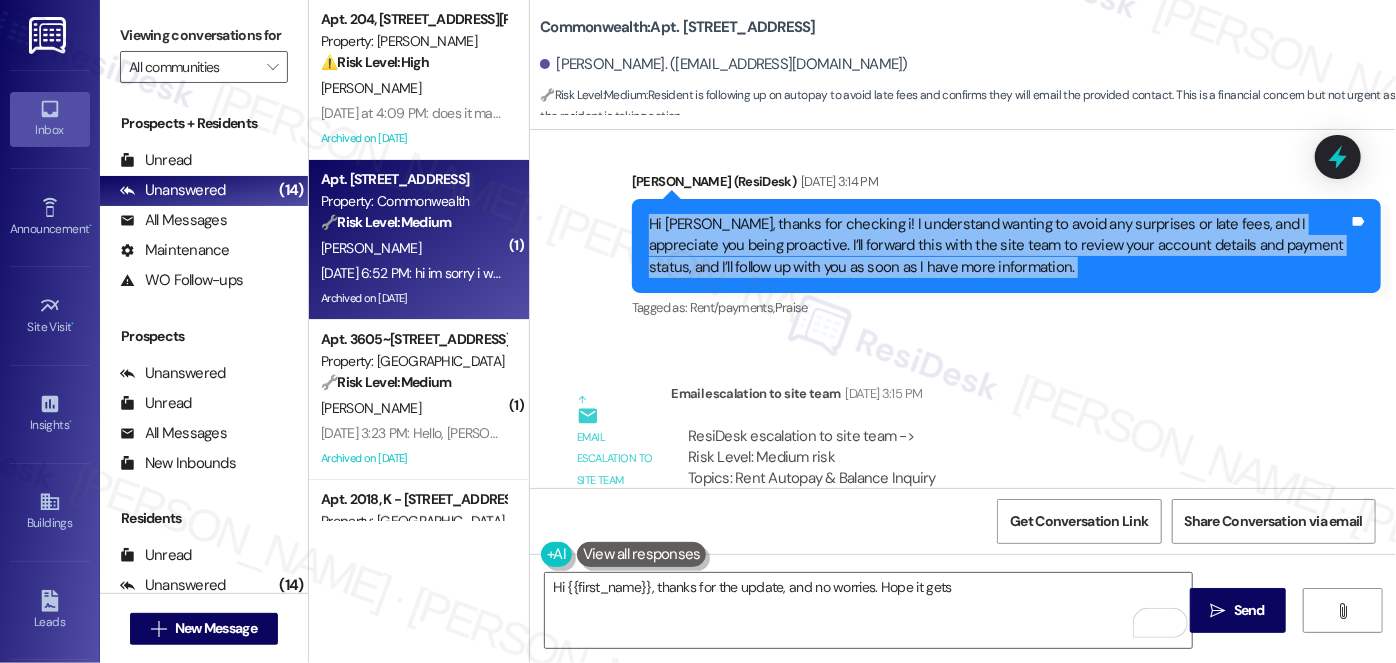scroll, scrollTop: 22037, scrollLeft: 0, axis: vertical 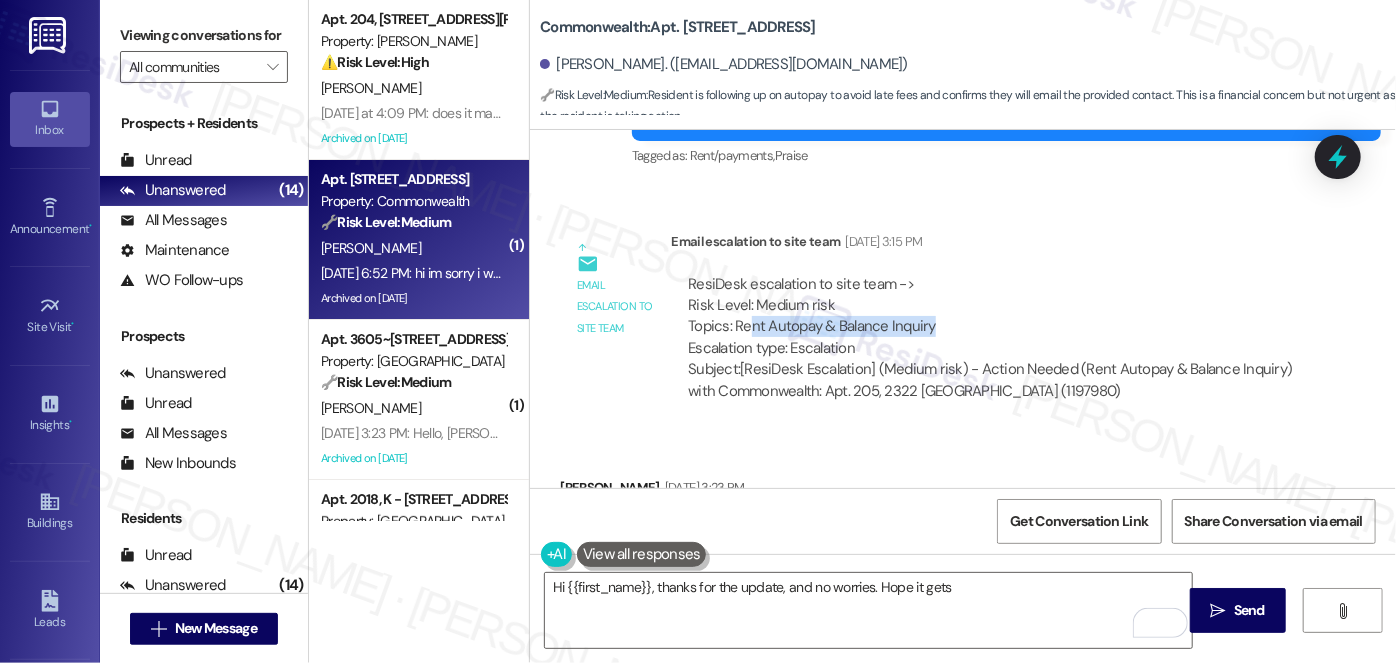 drag, startPoint x: 976, startPoint y: 315, endPoint x: 738, endPoint y: 312, distance: 238.0189 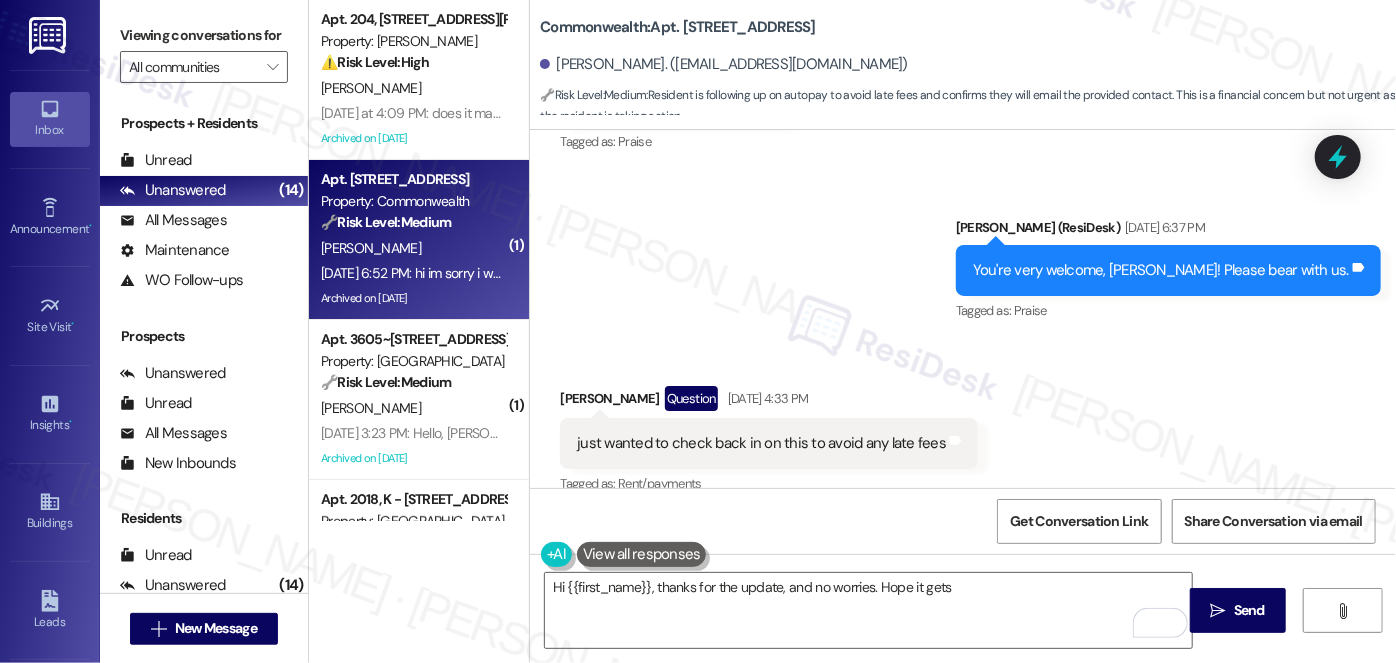scroll, scrollTop: 22582, scrollLeft: 0, axis: vertical 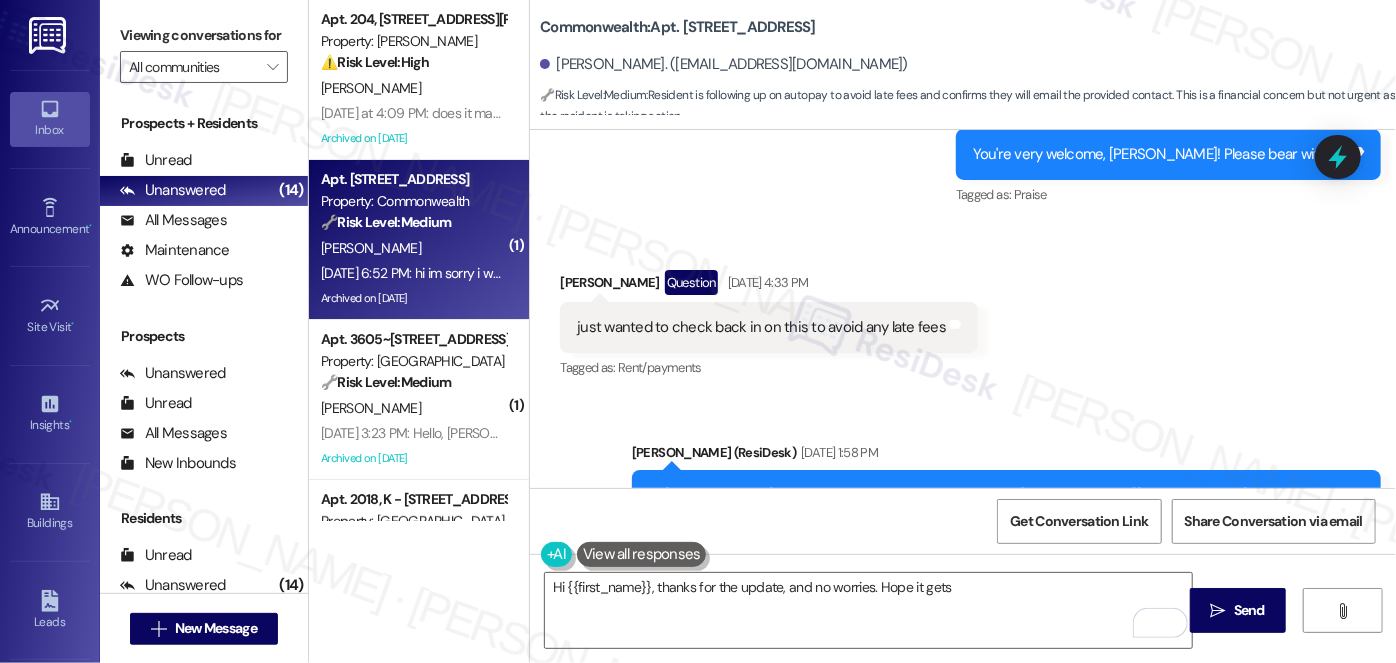 click on "just wanted to check back in on this to avoid any late fees" at bounding box center (761, 327) 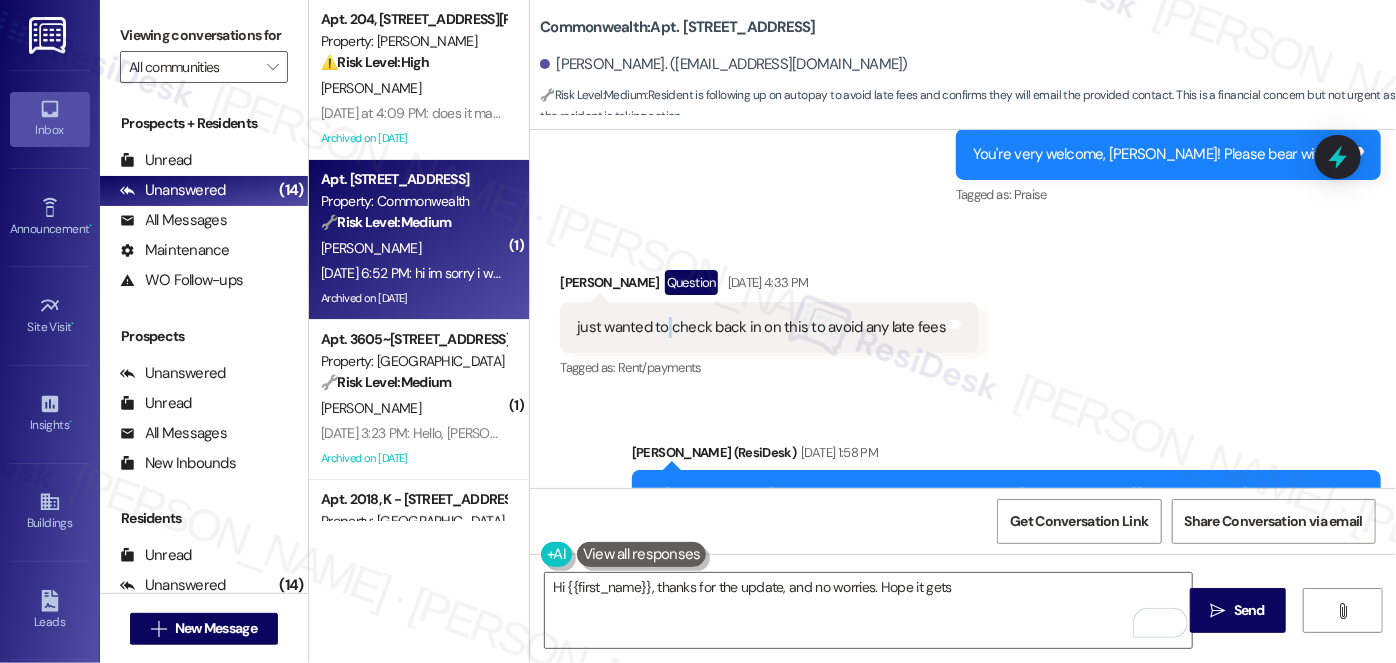 click on "just wanted to check back in on this to avoid any late fees" at bounding box center (761, 327) 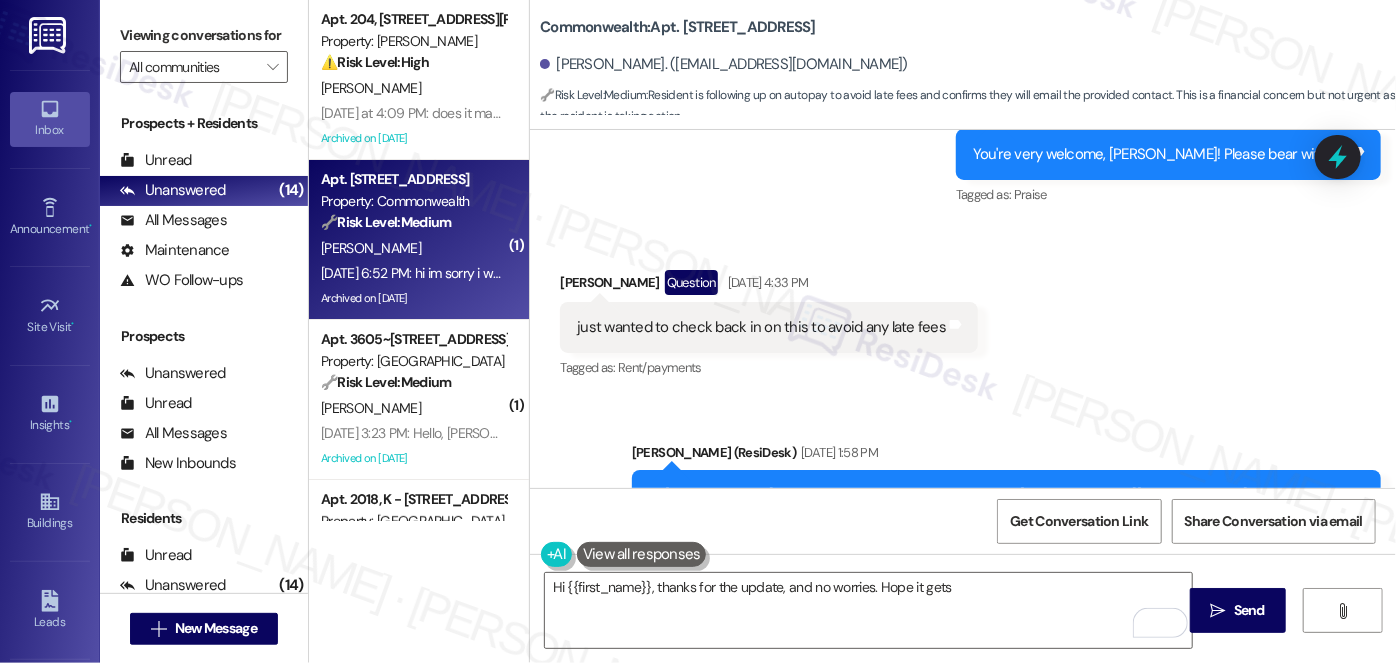 click on "just wanted to check back in on this to avoid any late fees" at bounding box center [761, 327] 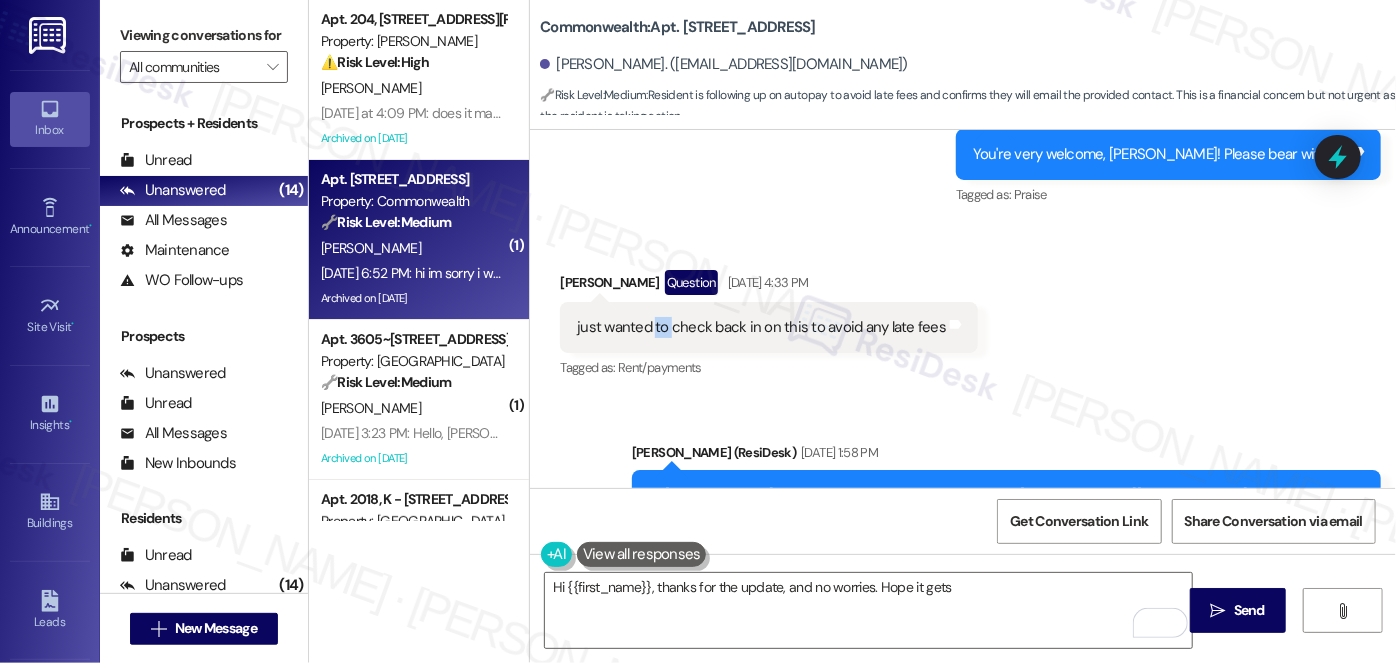 click on "just wanted to check back in on this to avoid any late fees" at bounding box center (761, 327) 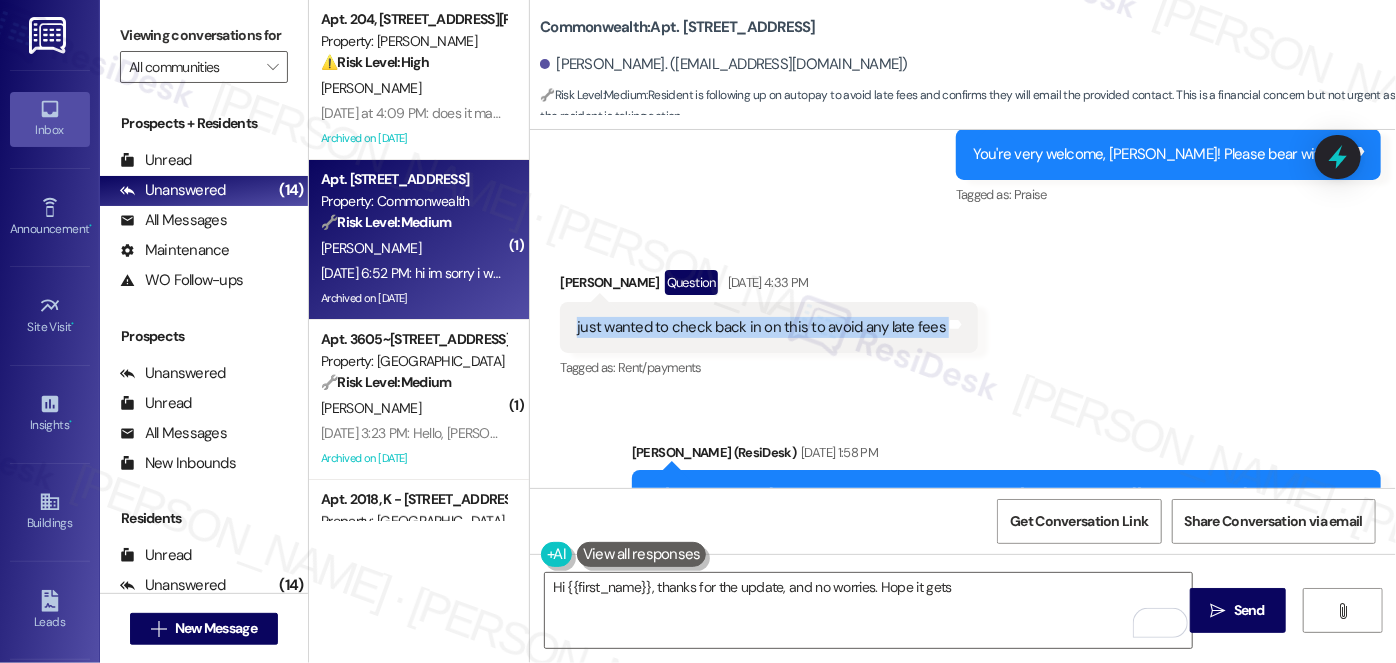 click on "just wanted to check back in on this to avoid any late fees" at bounding box center (761, 327) 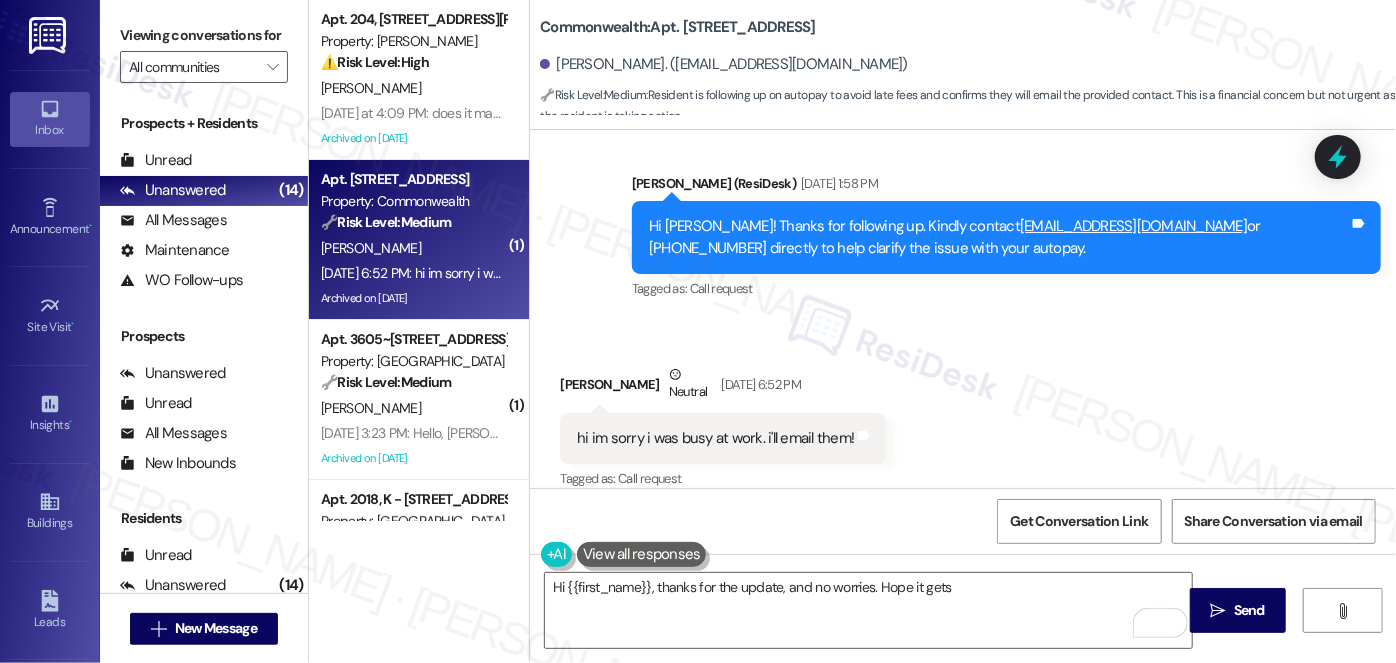 scroll, scrollTop: 22855, scrollLeft: 0, axis: vertical 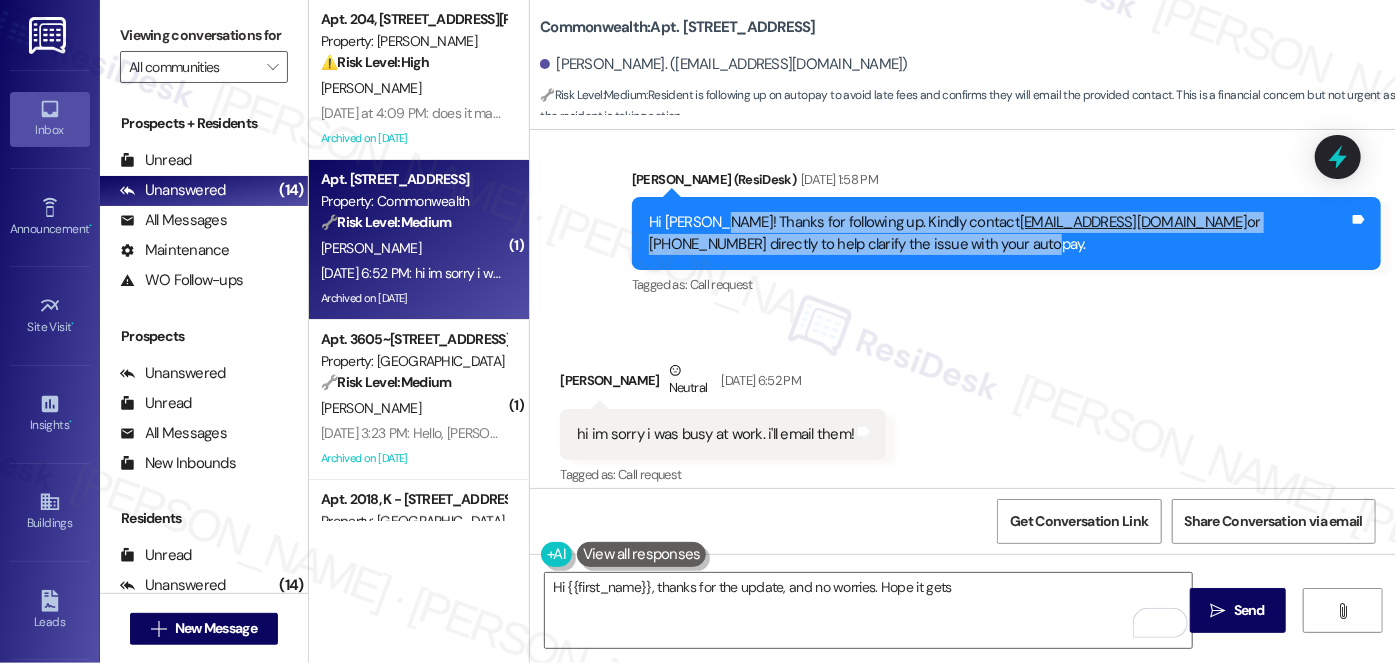 drag, startPoint x: 883, startPoint y: 240, endPoint x: 696, endPoint y: 198, distance: 191.65855 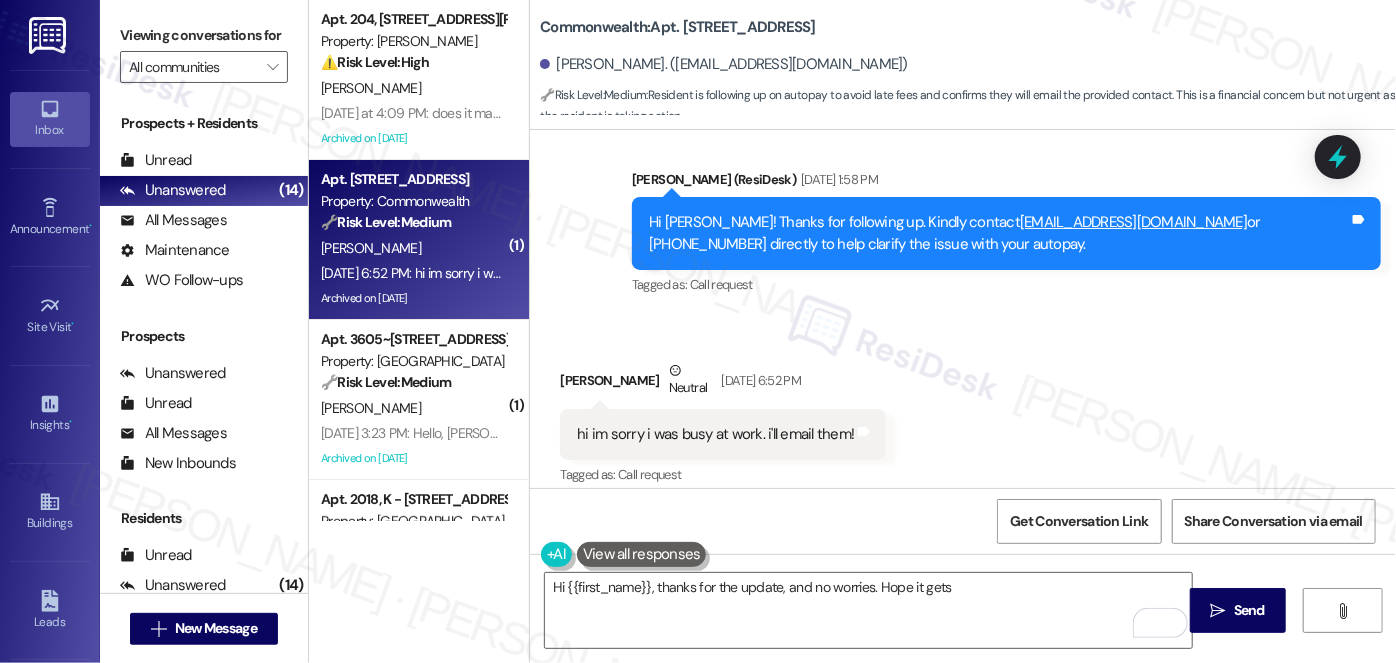 click on "Hi Kyle! Thanks for following up. Kindly contact  commonwealthpm@evergreenreg.com  or 773-698-8230 directly to help clarify the issue with your autopay." at bounding box center (999, 233) 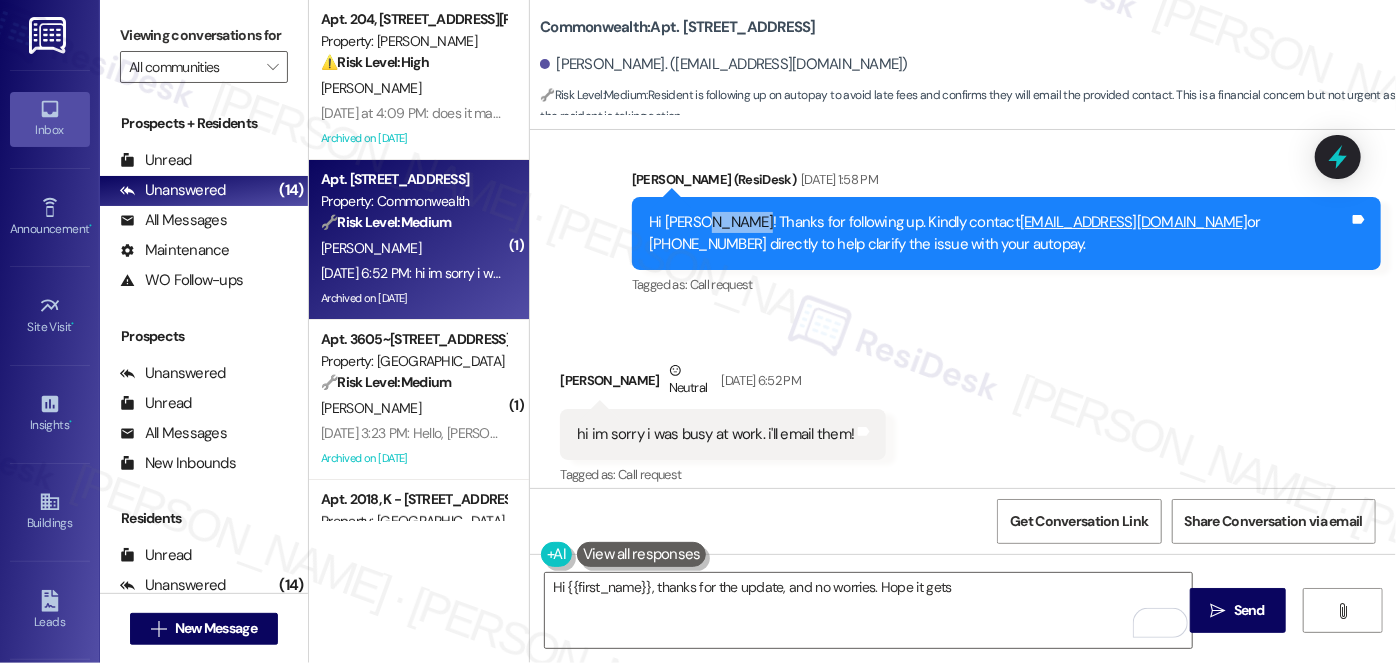 click on "Hi Kyle! Thanks for following up. Kindly contact  commonwealthpm@evergreenreg.com  or 773-698-8230 directly to help clarify the issue with your autopay." at bounding box center [999, 233] 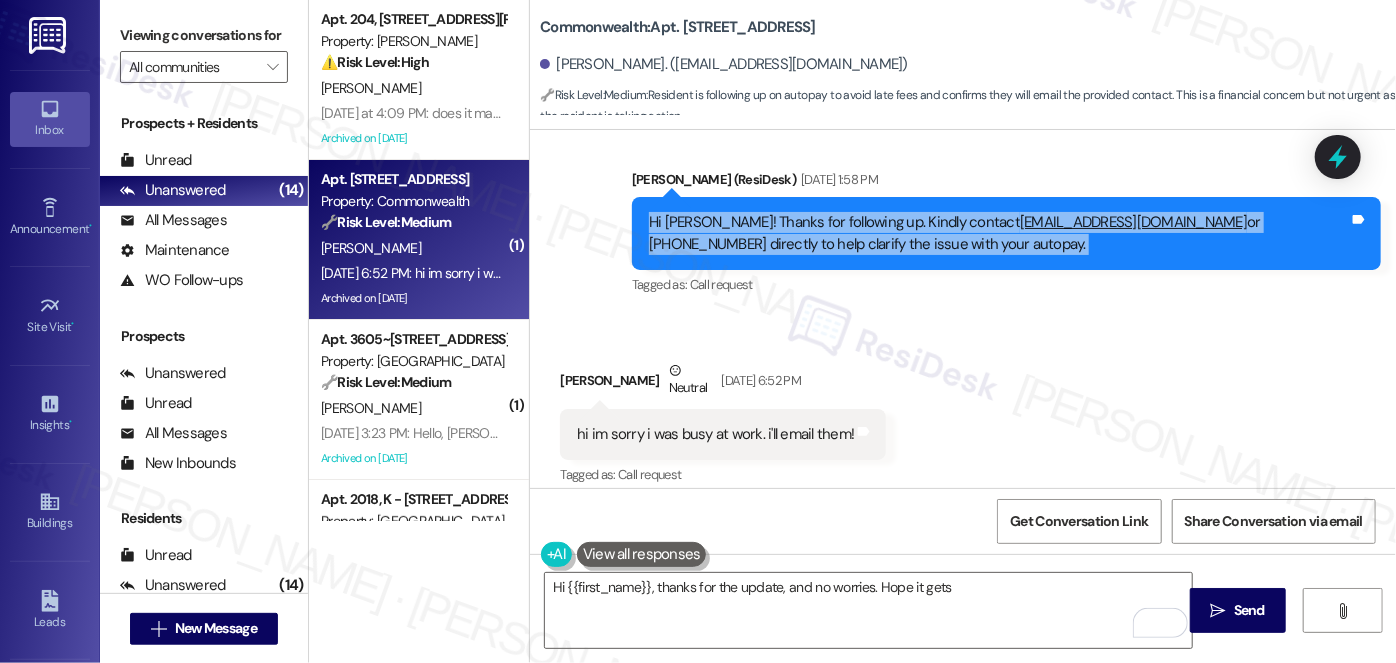 click on "Hi Kyle! Thanks for following up. Kindly contact  commonwealthpm@evergreenreg.com  or 773-698-8230 directly to help clarify the issue with your autopay." at bounding box center [999, 233] 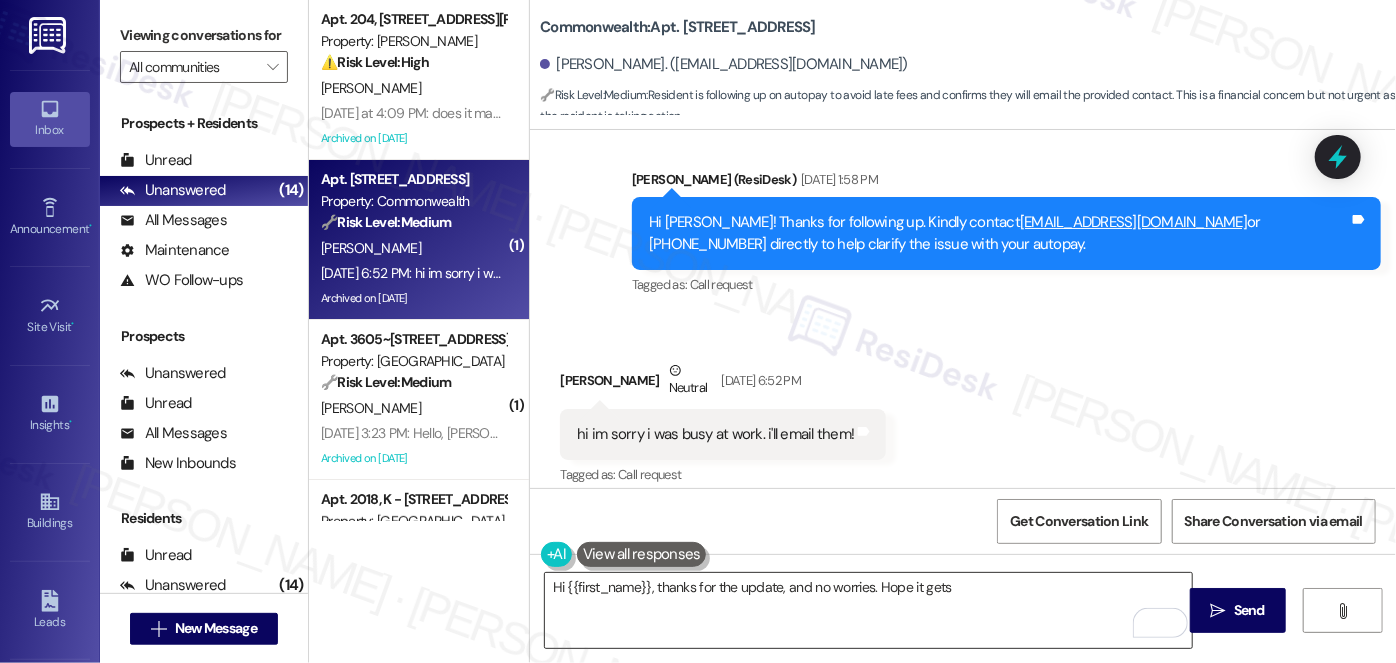 click on "Hi {{first_name}}, thanks for the update, and no worries. Hope it gets" at bounding box center [868, 610] 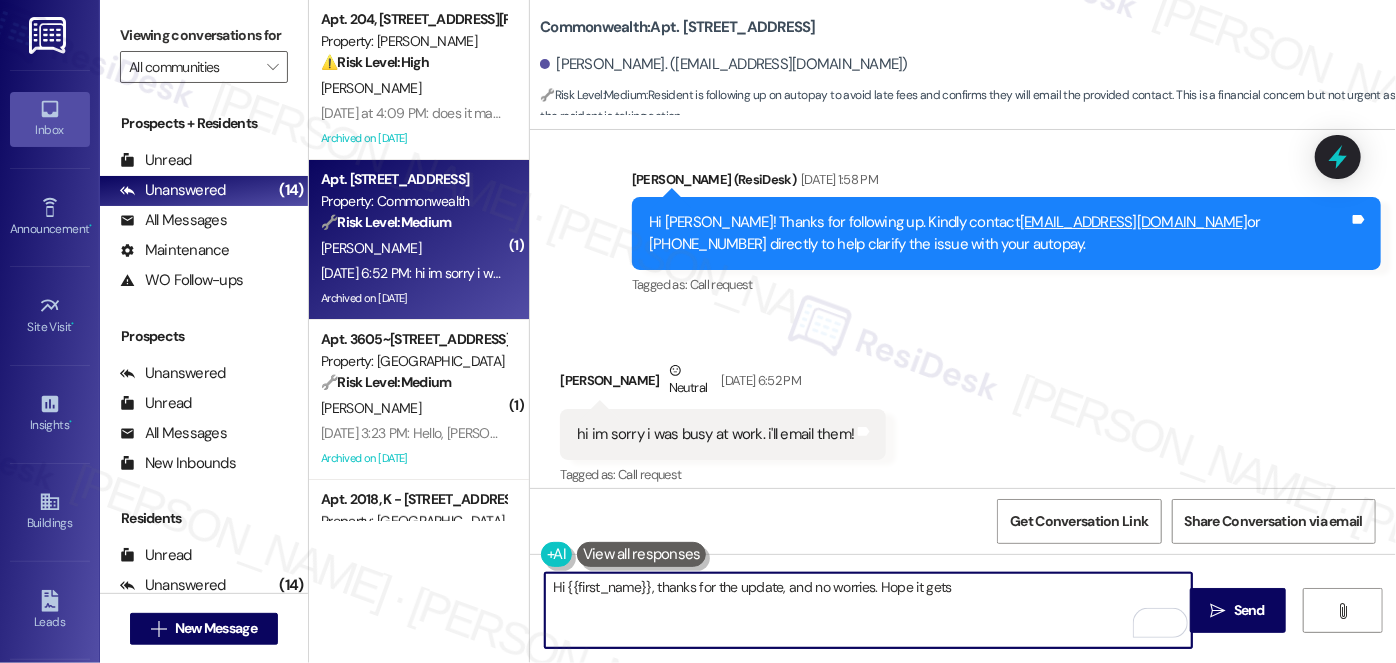 click on "Hi {{first_name}}, thanks for the update, and no worries. Hope it gets" at bounding box center [868, 610] 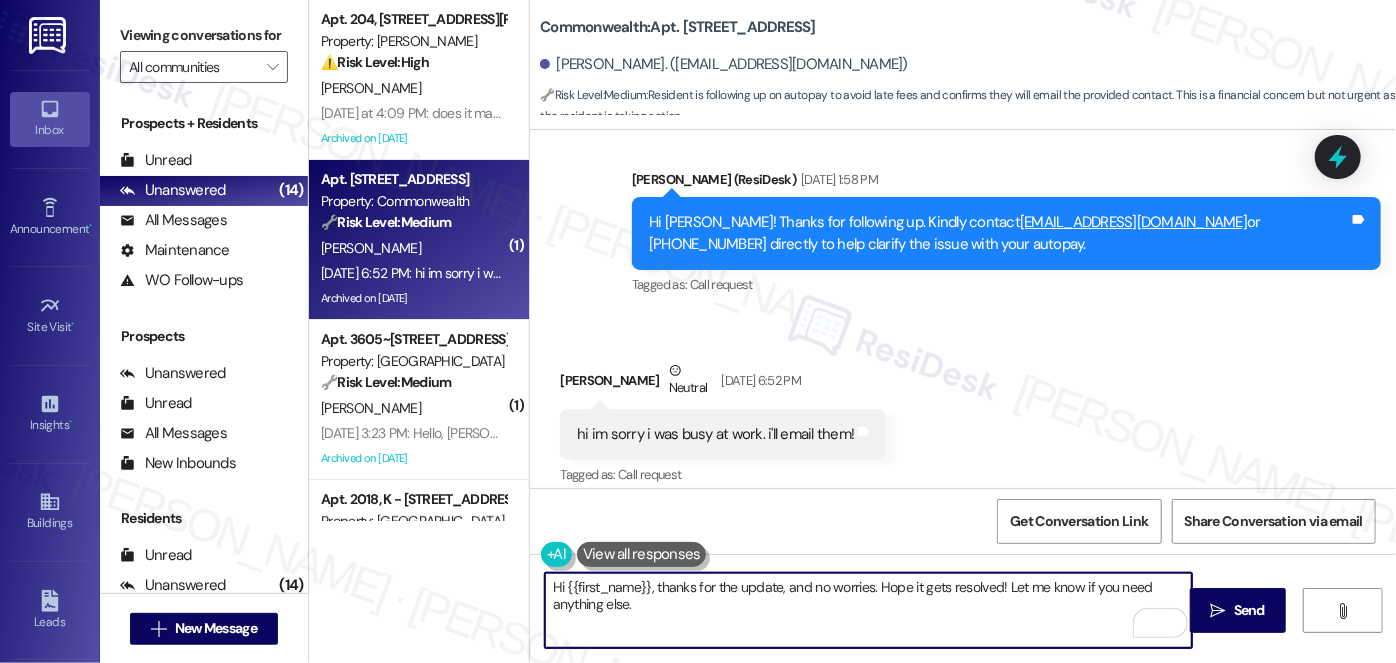 click on "Hi {{first_name}}, thanks for the update, and no worries. Hope it gets resolved! Let me know if you need anything else." at bounding box center (868, 610) 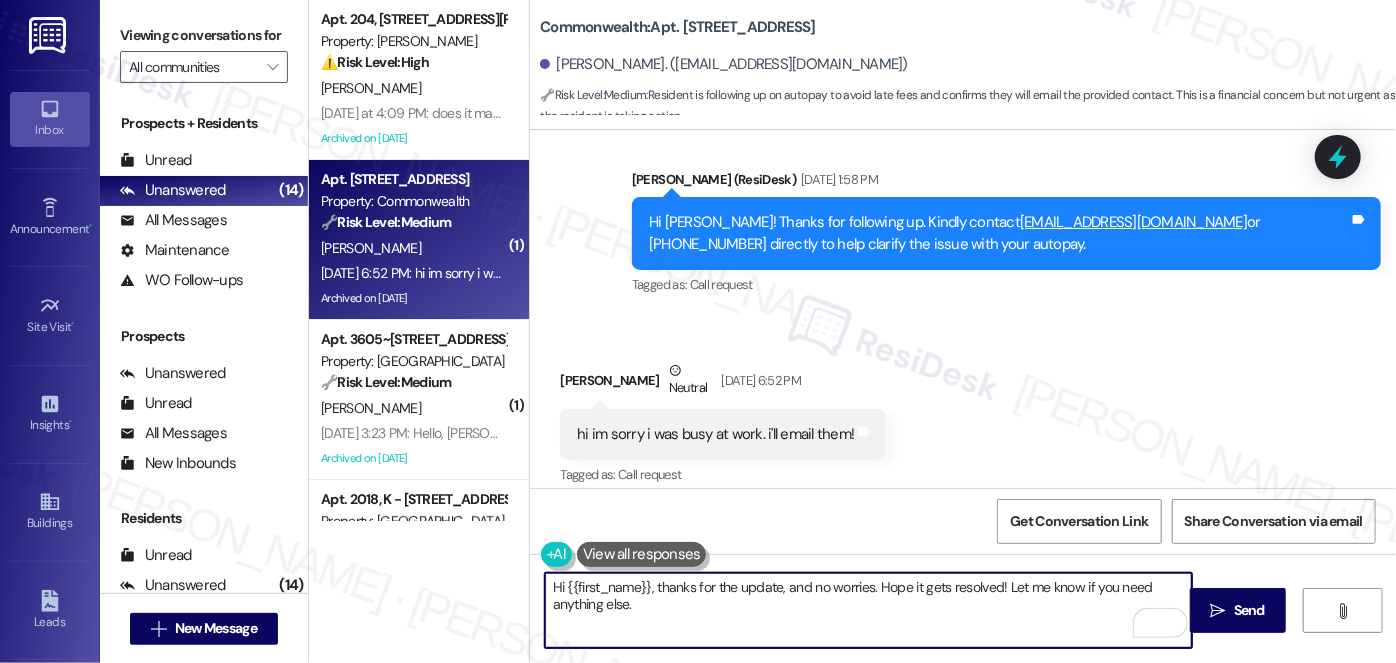 type on "Hi {{first_name}}, thanks for the update, and no worries. Hope it gets resolved! Let me know if you need anything else." 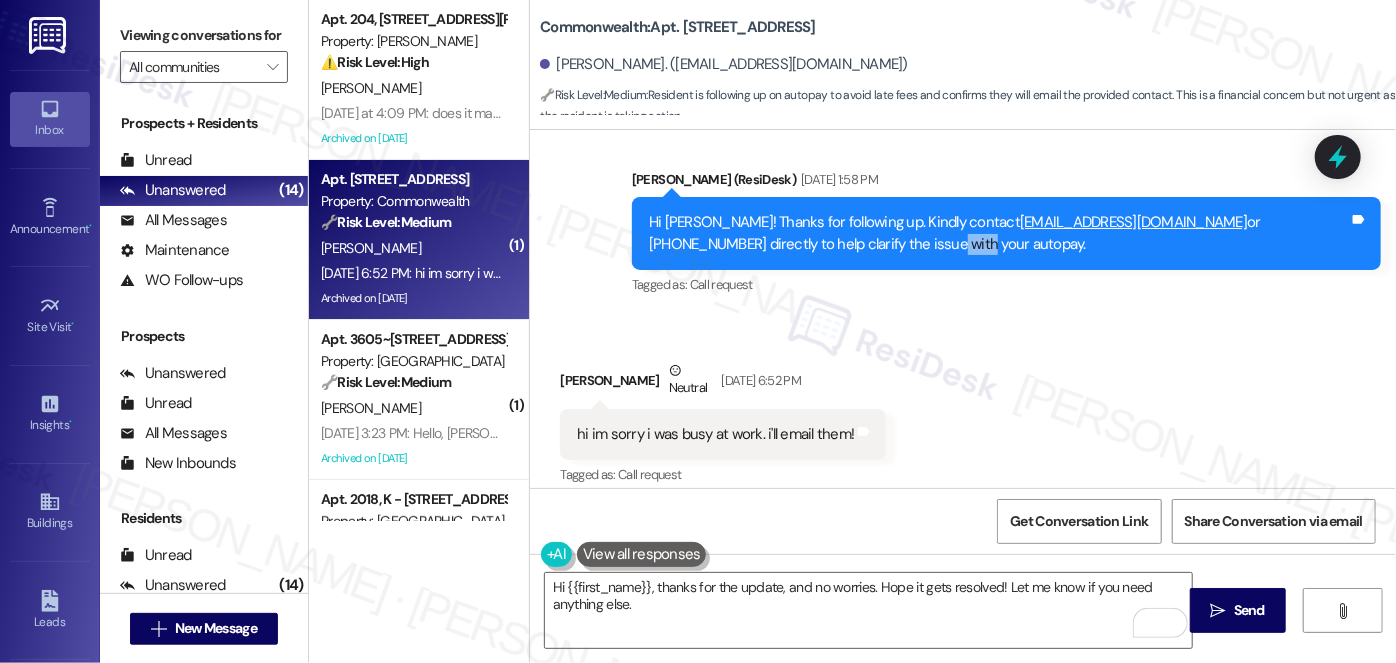 click on "Hi Kyle! Thanks for following up. Kindly contact  commonwealthpm@evergreenreg.com  or 773-698-8230 directly to help clarify the issue with your autopay." at bounding box center (999, 233) 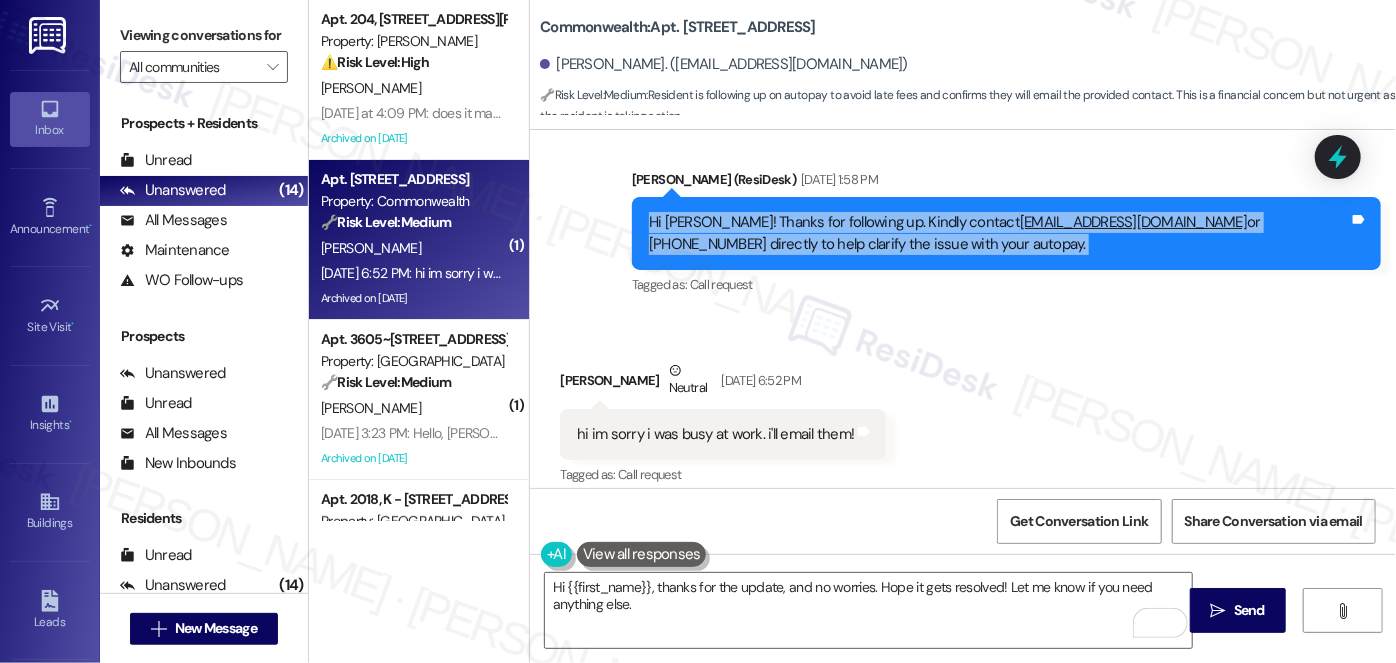 click on "Hi Kyle! Thanks for following up. Kindly contact  commonwealthpm@evergreenreg.com  or 773-698-8230 directly to help clarify the issue with your autopay." at bounding box center (999, 233) 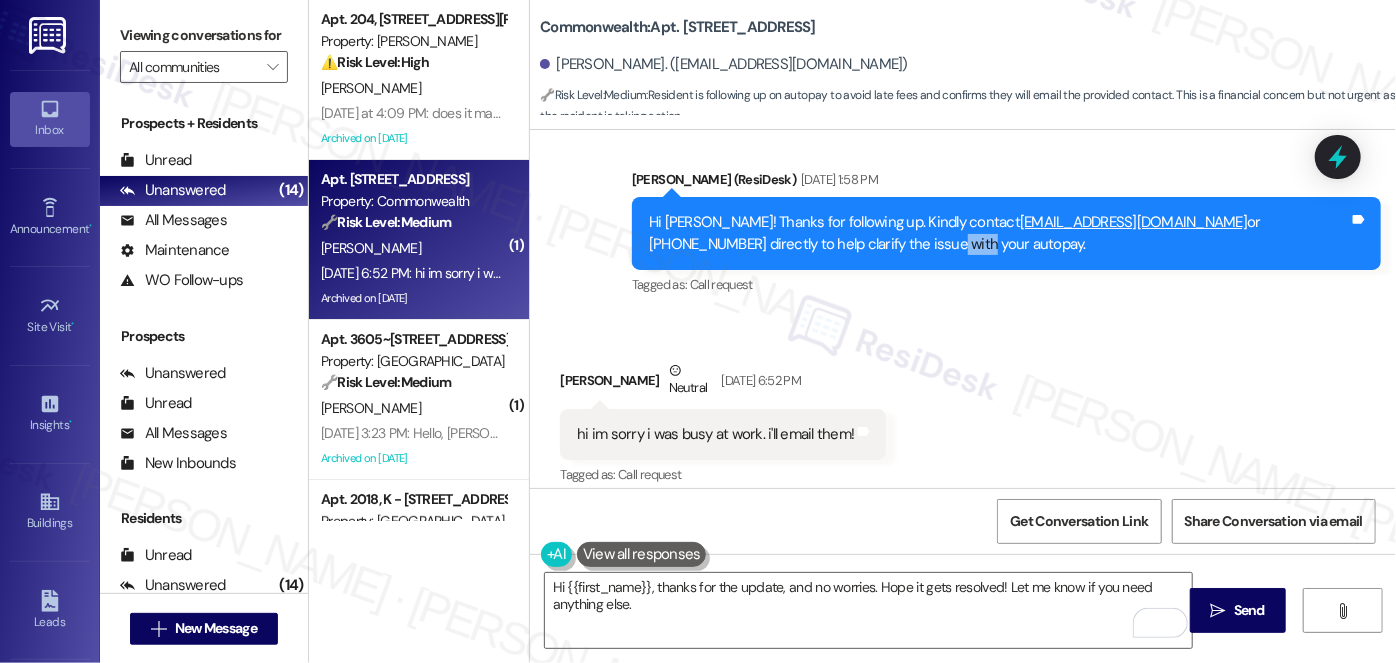 click on "Hi Kyle! Thanks for following up. Kindly contact  commonwealthpm@evergreenreg.com  or 773-698-8230 directly to help clarify the issue with your autopay." at bounding box center [999, 233] 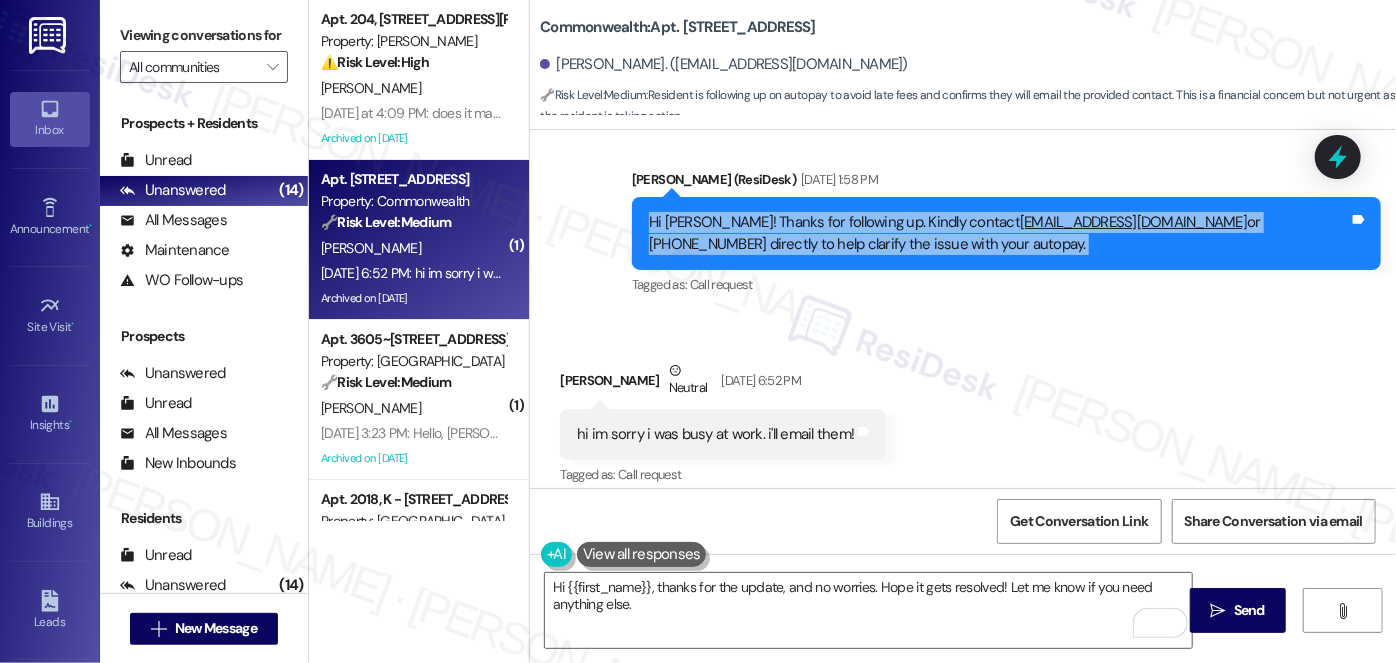 click on "Hi Kyle! Thanks for following up. Kindly contact  commonwealthpm@evergreenreg.com  or 773-698-8230 directly to help clarify the issue with your autopay." at bounding box center [999, 233] 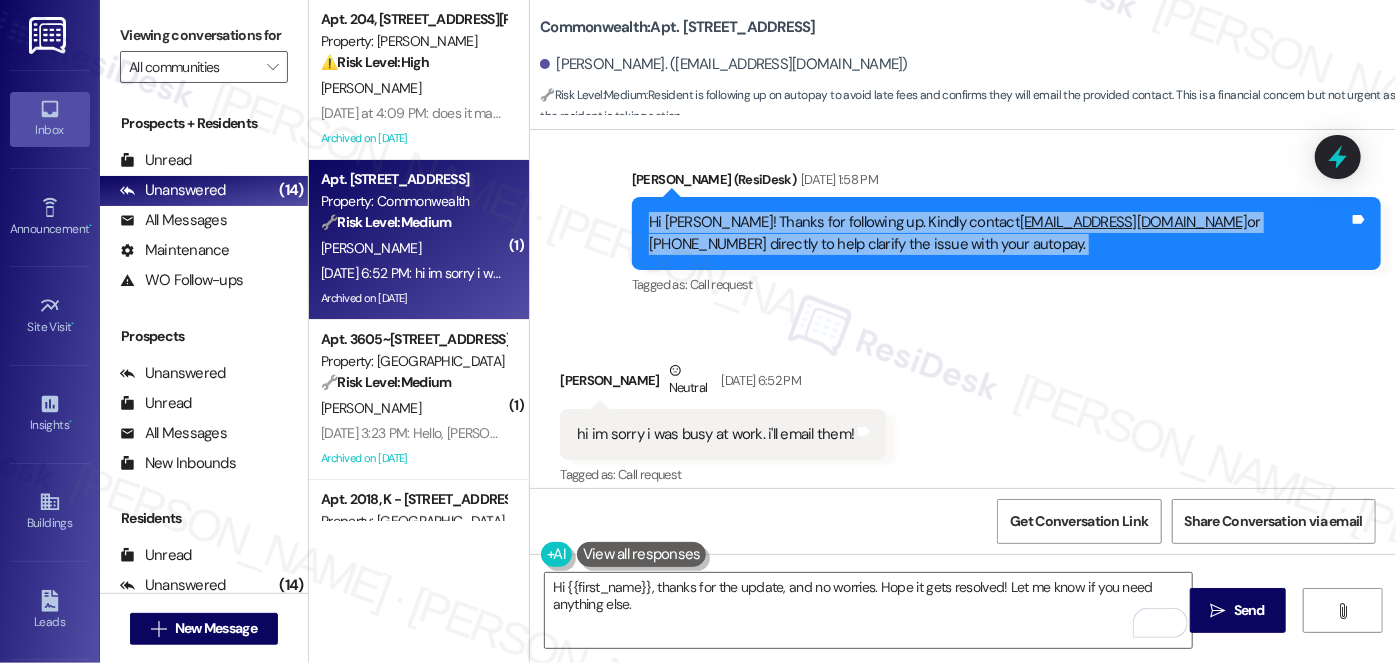 click on "Hi Kyle! Thanks for following up. Kindly contact  commonwealthpm@evergreenreg.com  or 773-698-8230 directly to help clarify the issue with your autopay." at bounding box center (999, 233) 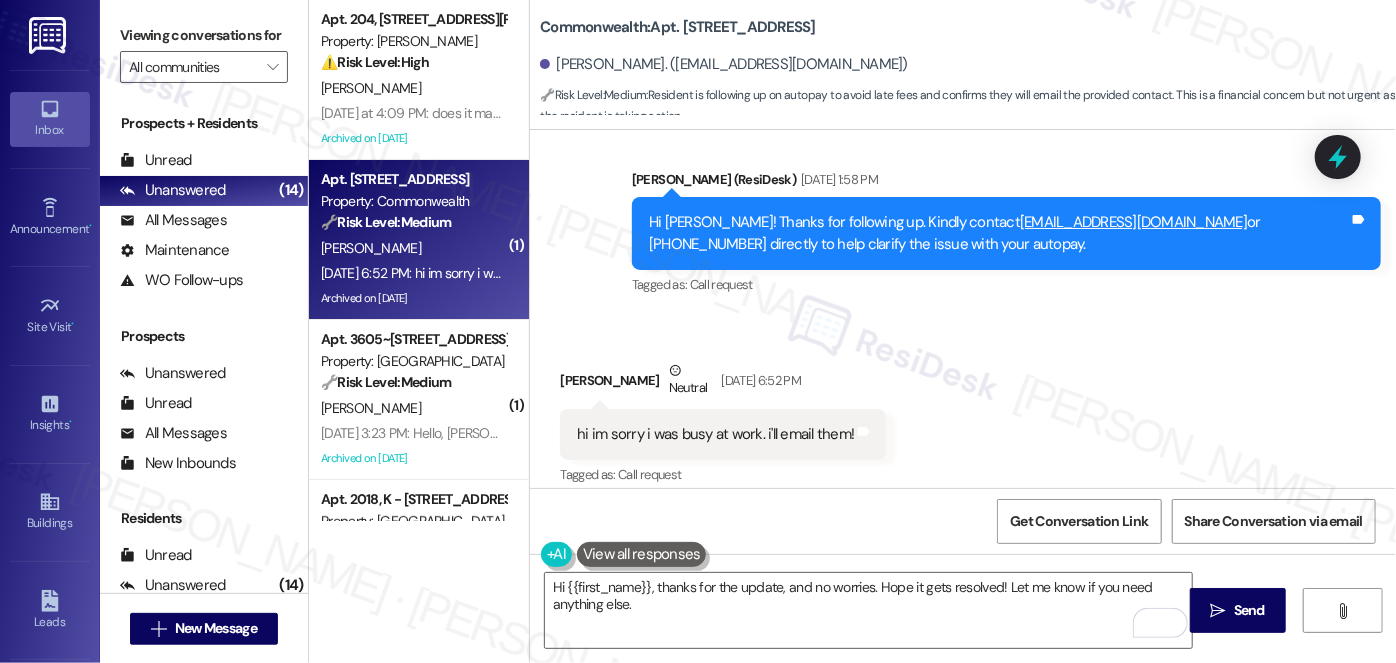 click on "Received via SMS Kyle Kearney   Neutral Jul 09, 2025 at 6:52 PM hi im sorry i was busy at work. i'll email them! Tags and notes Tagged as:   Call request Click to highlight conversations about Call request" at bounding box center (723, 425) 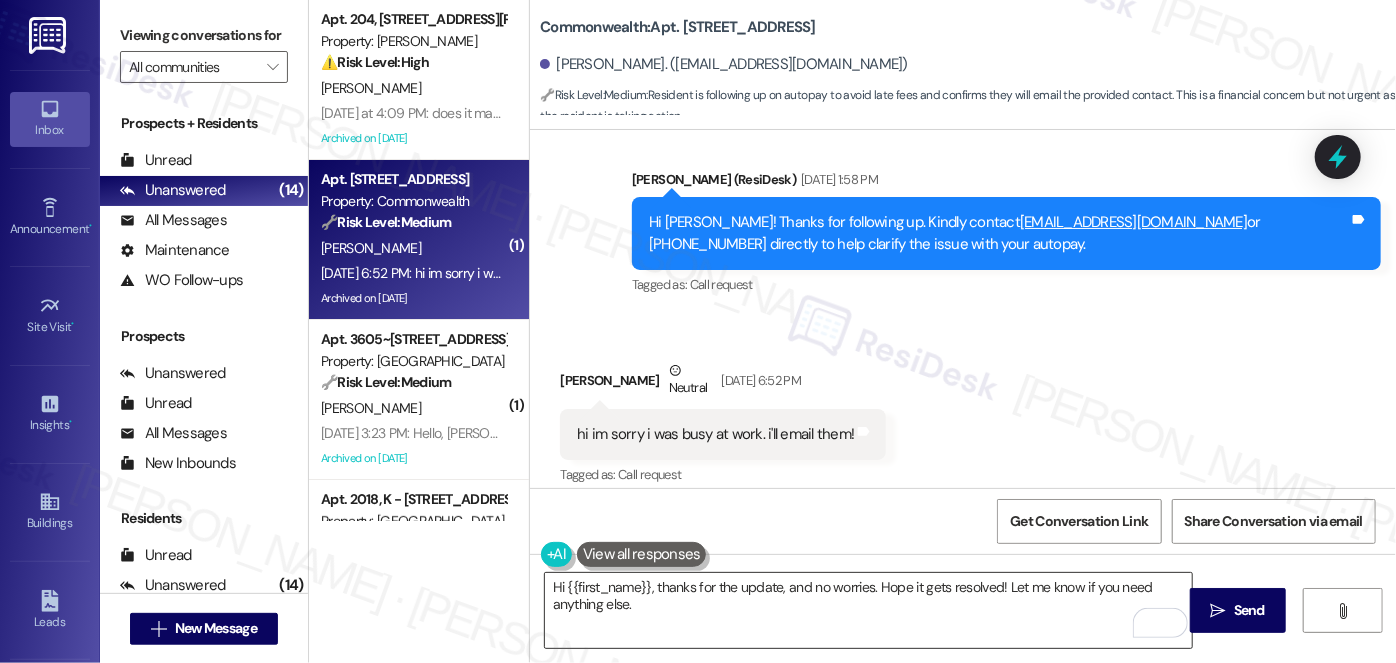 click on "Hi {{first_name}}, thanks for the update, and no worries. Hope it gets resolved! Let me know if you need anything else." at bounding box center [868, 610] 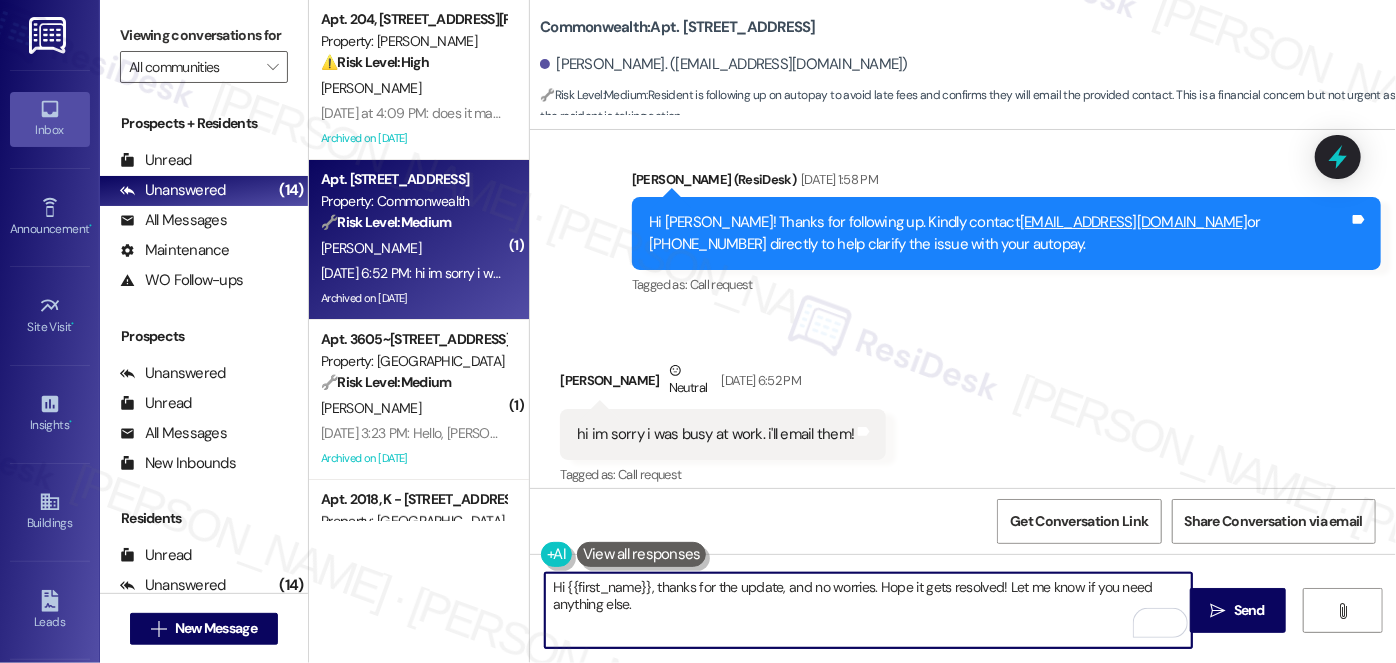 click on "Hi {{first_name}}, thanks for the update, and no worries. Hope it gets resolved! Let me know if you need anything else." at bounding box center (868, 610) 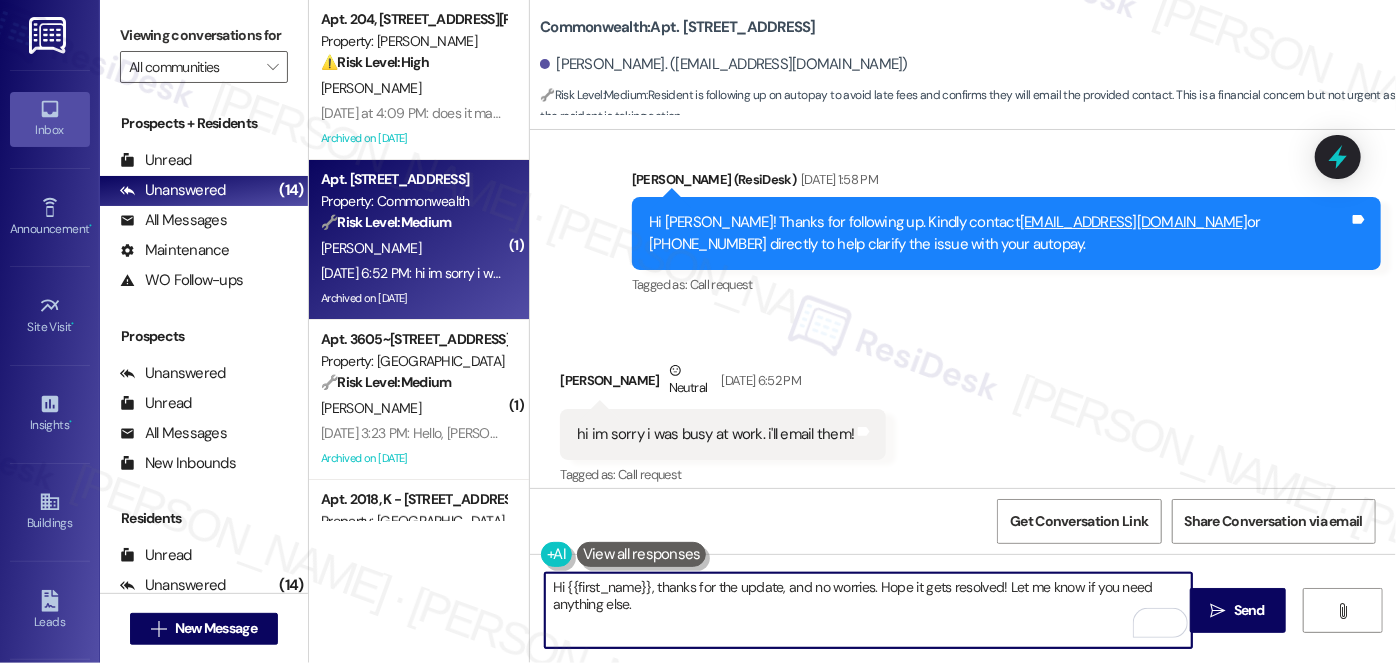 click on "Hi {{first_name}}, thanks for the update, and no worries. Hope it gets resolved! Let me know if you need anything else." at bounding box center [868, 610] 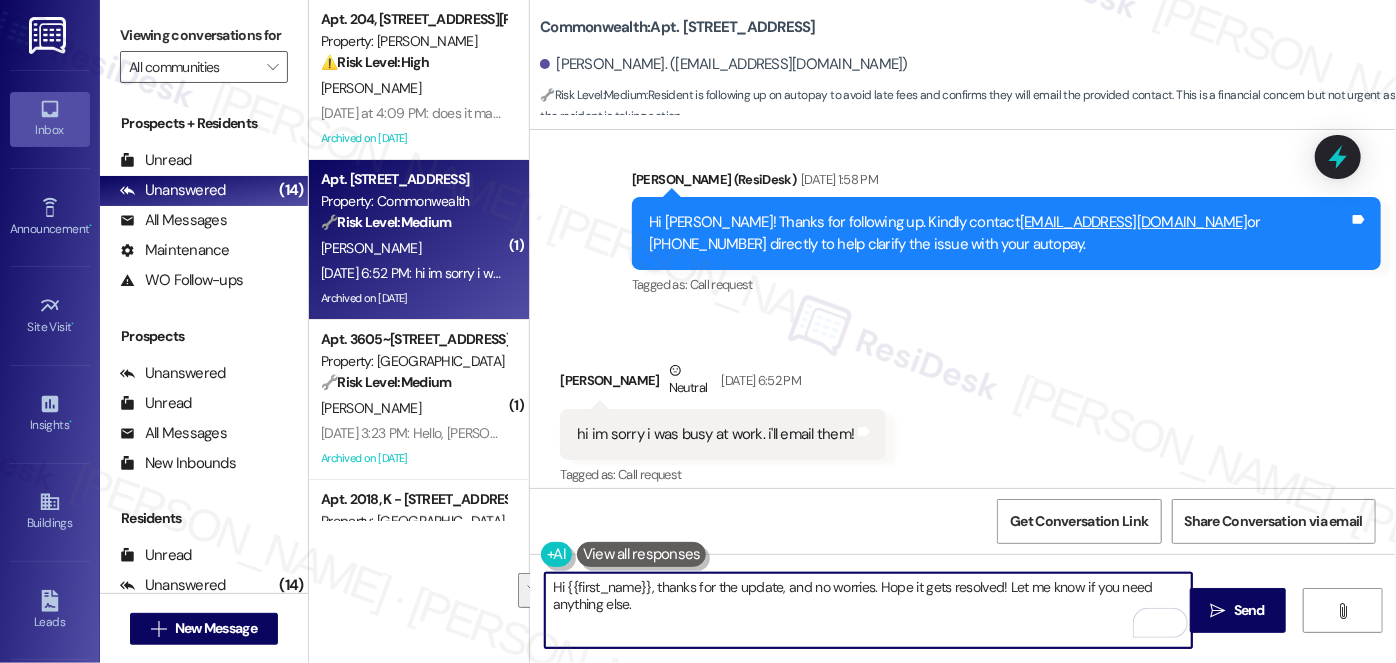 click on "Hi {{first_name}}, thanks for the update, and no worries. Hope it gets resolved! Let me know if you need anything else." at bounding box center [868, 610] 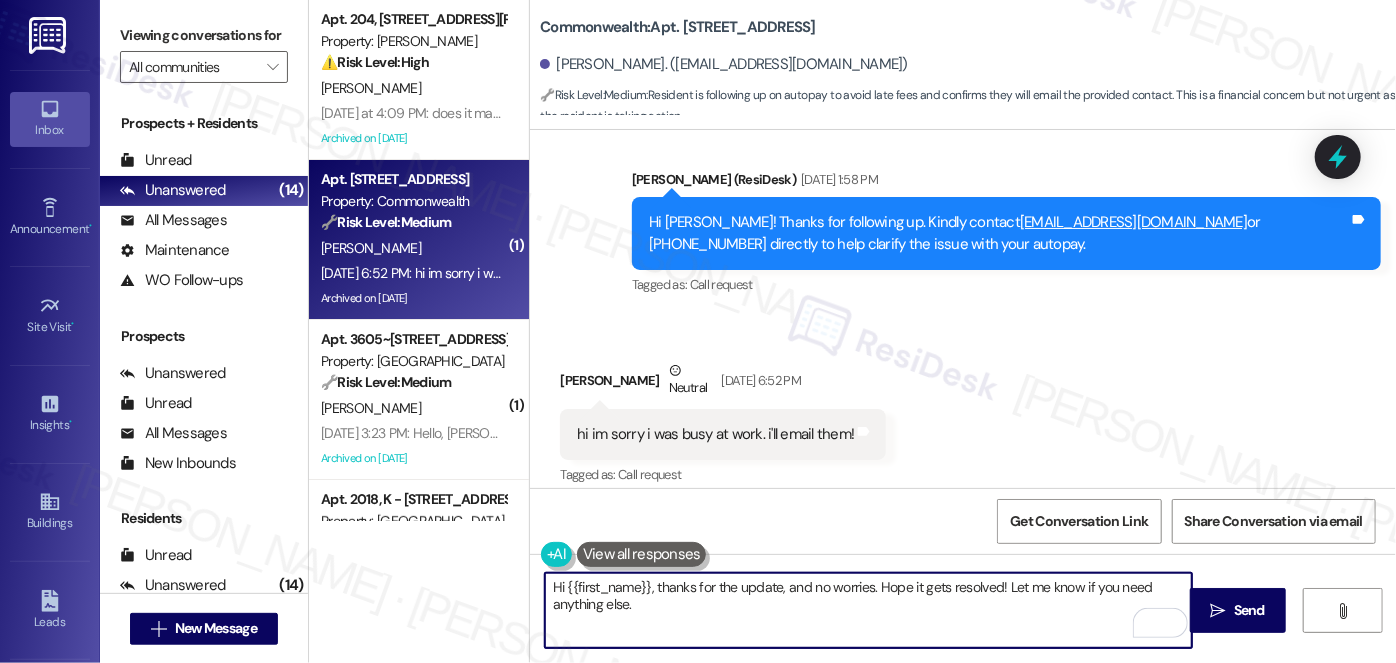click on "Hi {{first_name}}, thanks for the update, and no worries. Hope it gets resolved! Let me know if you need anything else." at bounding box center [868, 610] 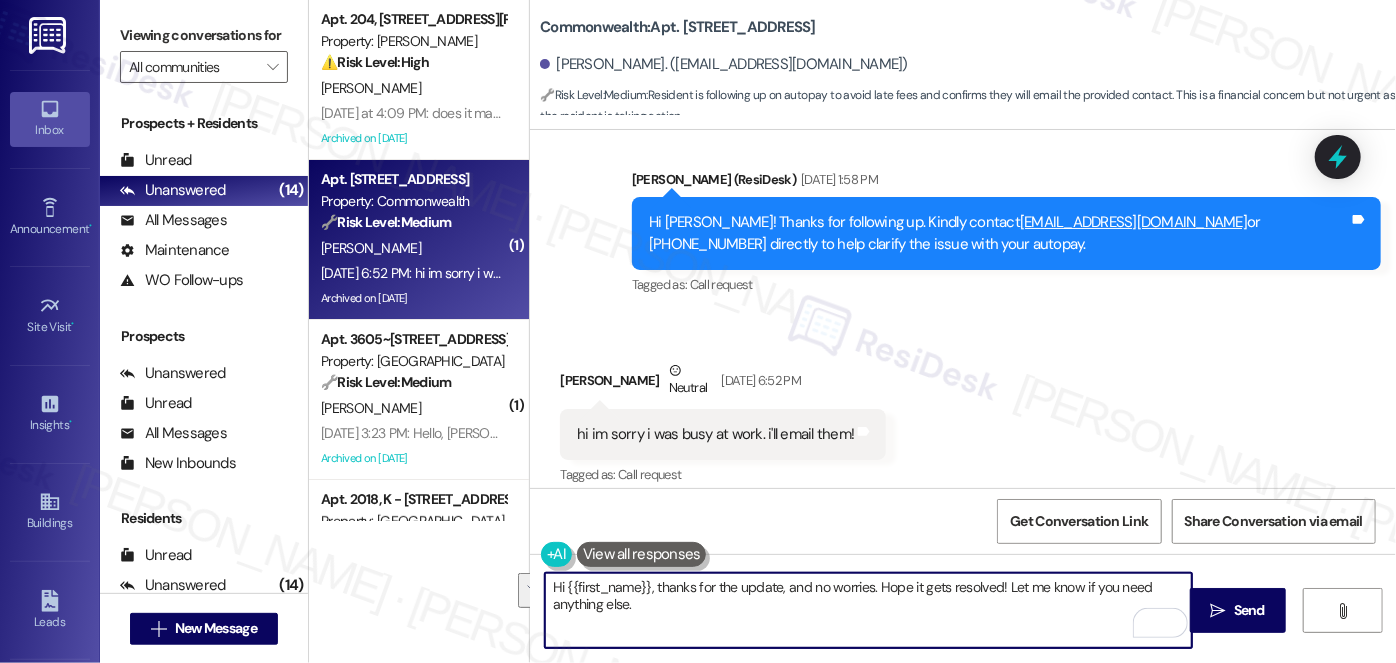 click on "Hi {{first_name}}, thanks for the update, and no worries. Hope it gets resolved! Let me know if you need anything else." at bounding box center (868, 610) 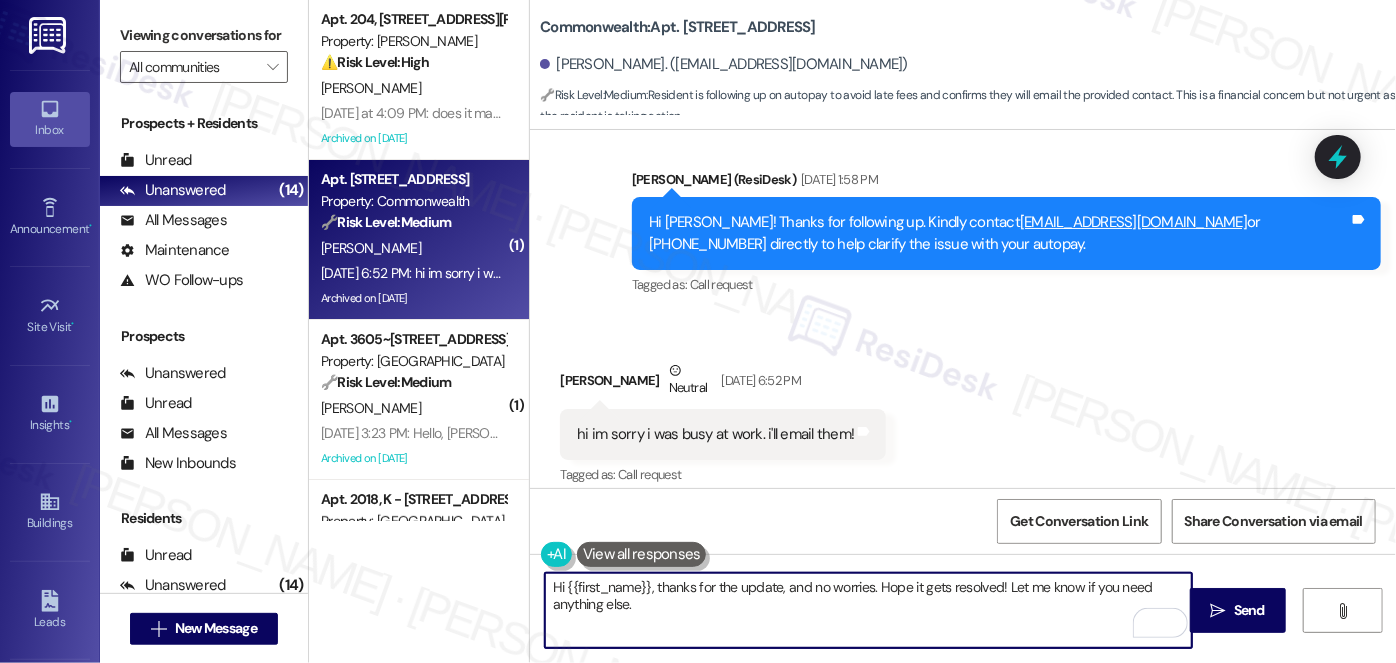 click on "Hi {{first_name}}, thanks for the update, and no worries. Hope it gets resolved! Let me know if you need anything else." at bounding box center [868, 610] 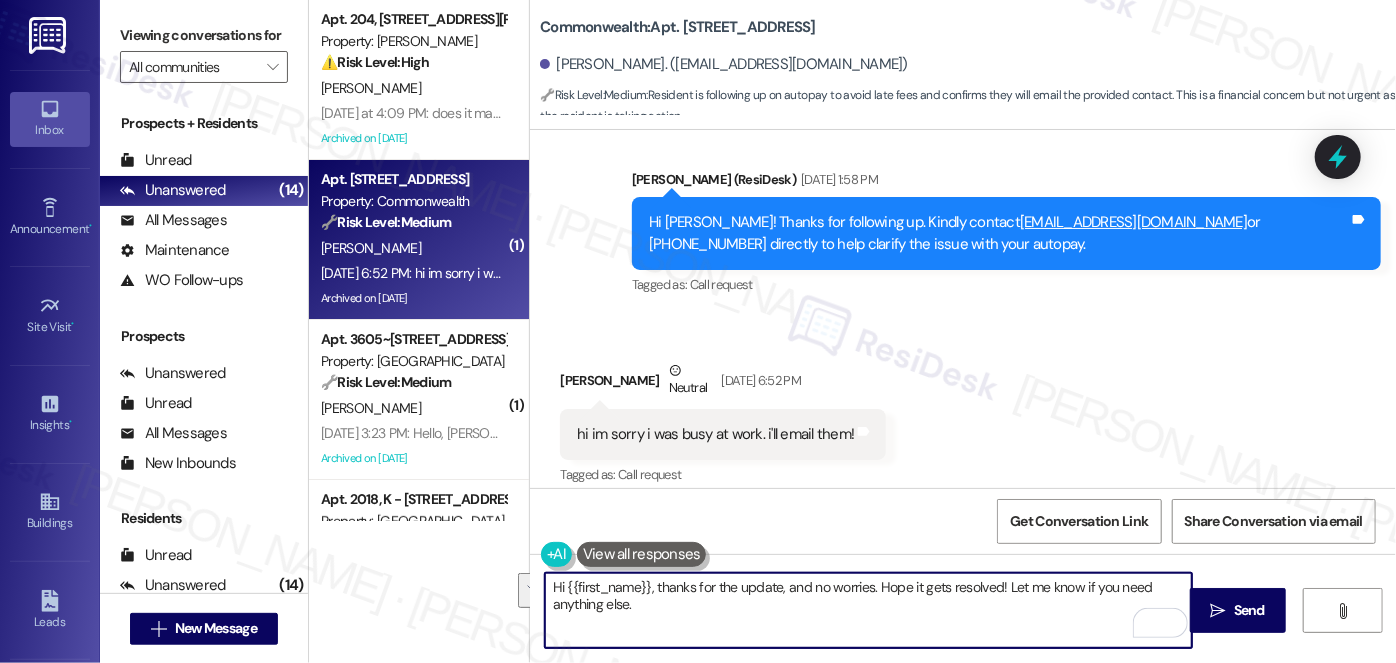 click on "hi im sorry i was busy at work. i'll email them!" at bounding box center (715, 434) 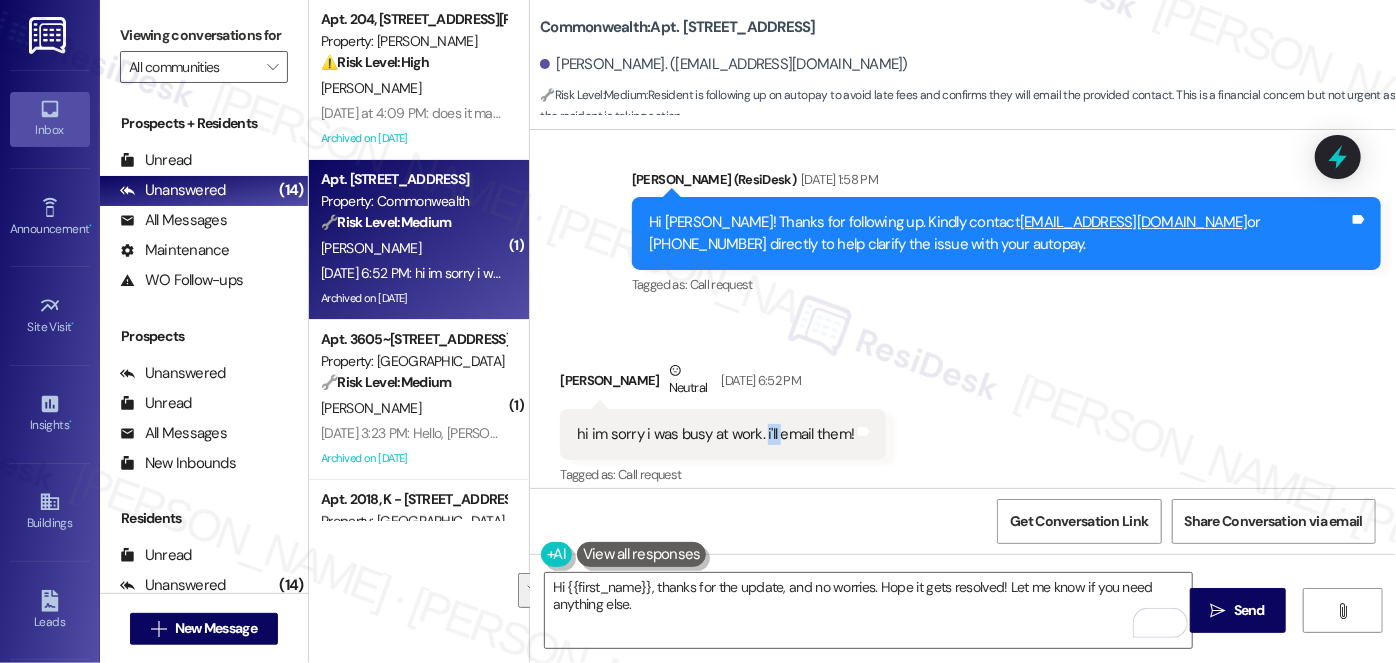 click on "hi im sorry i was busy at work. i'll email them!" at bounding box center (715, 434) 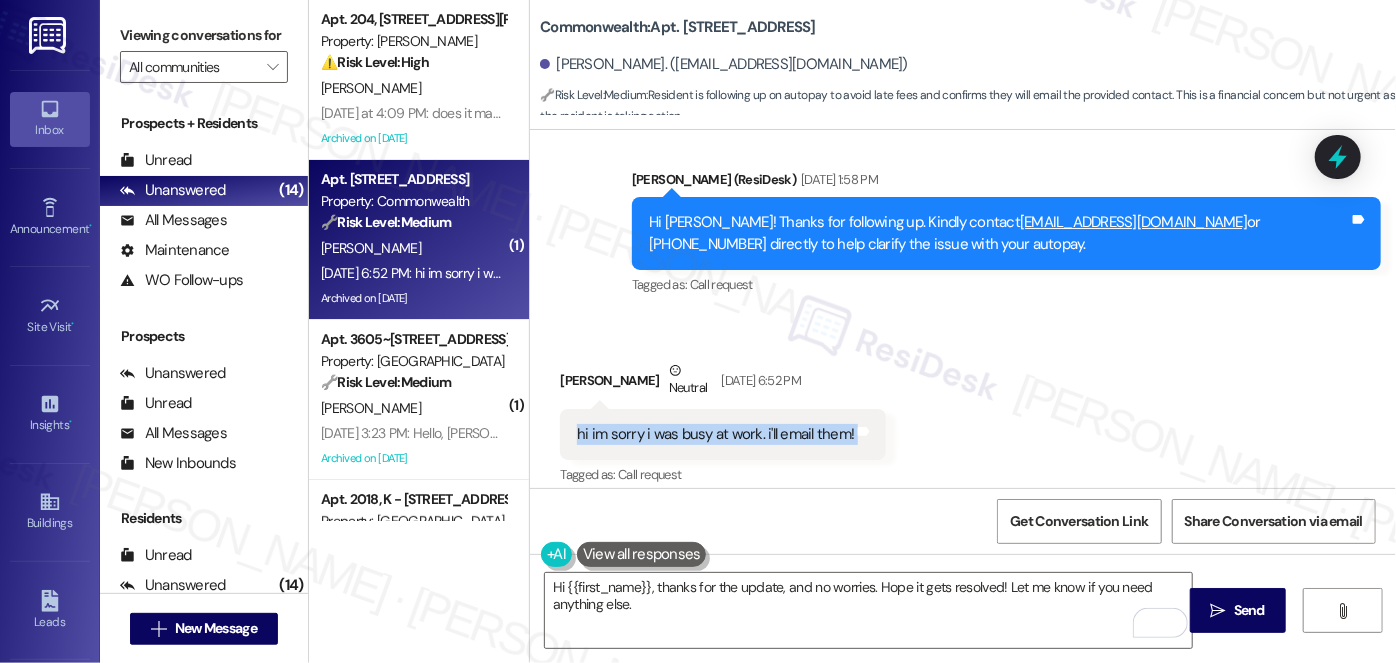 click on "hi im sorry i was busy at work. i'll email them!" at bounding box center (715, 434) 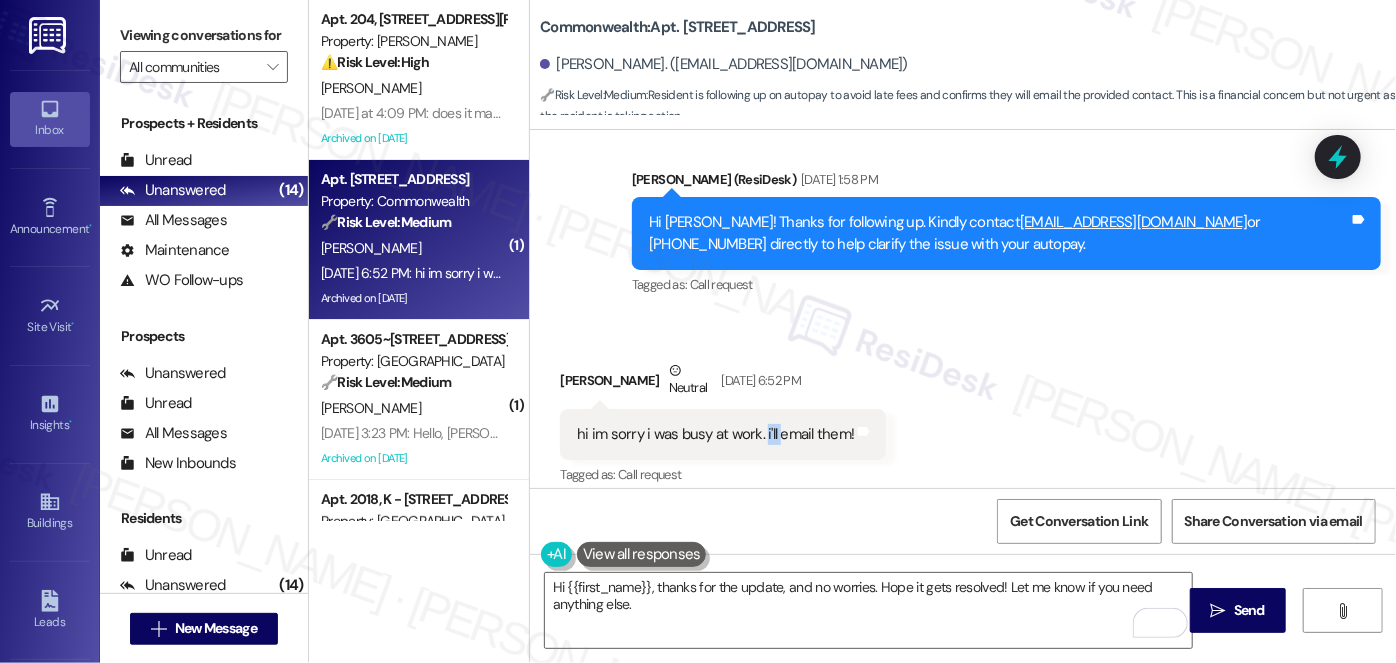 click on "hi im sorry i was busy at work. i'll email them!" at bounding box center [715, 434] 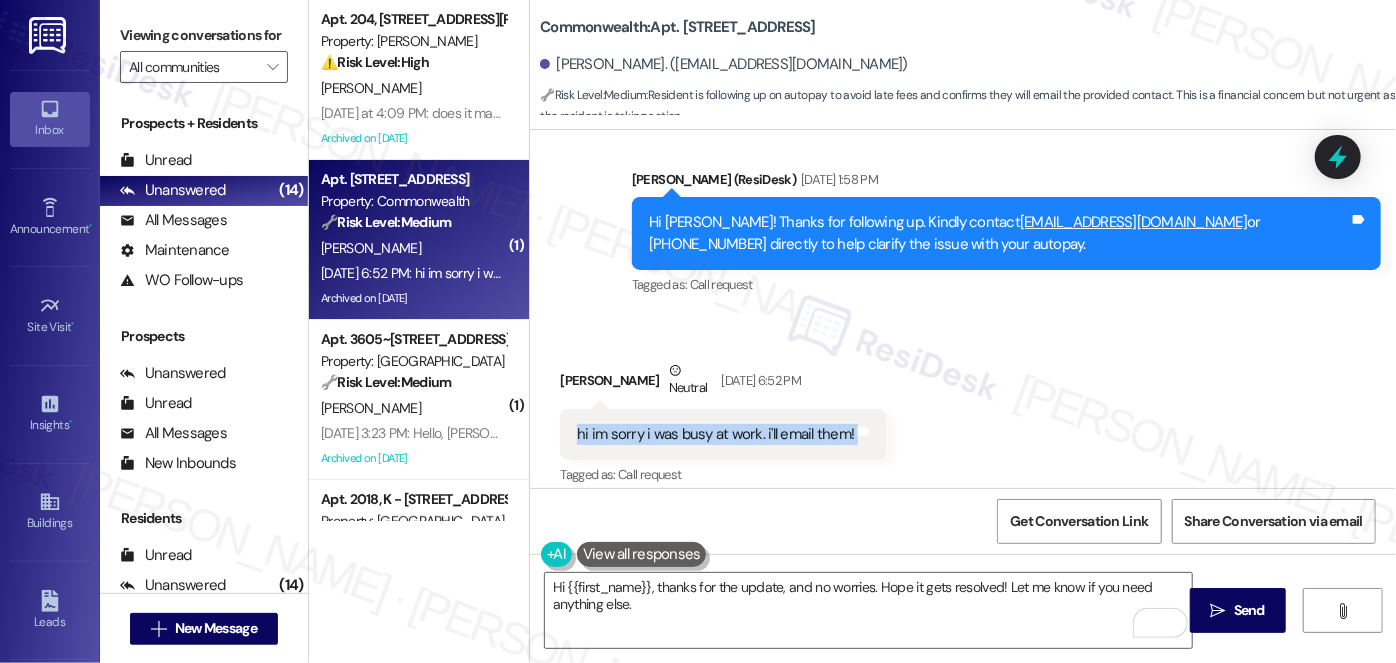 click on "hi im sorry i was busy at work. i'll email them!" at bounding box center (715, 434) 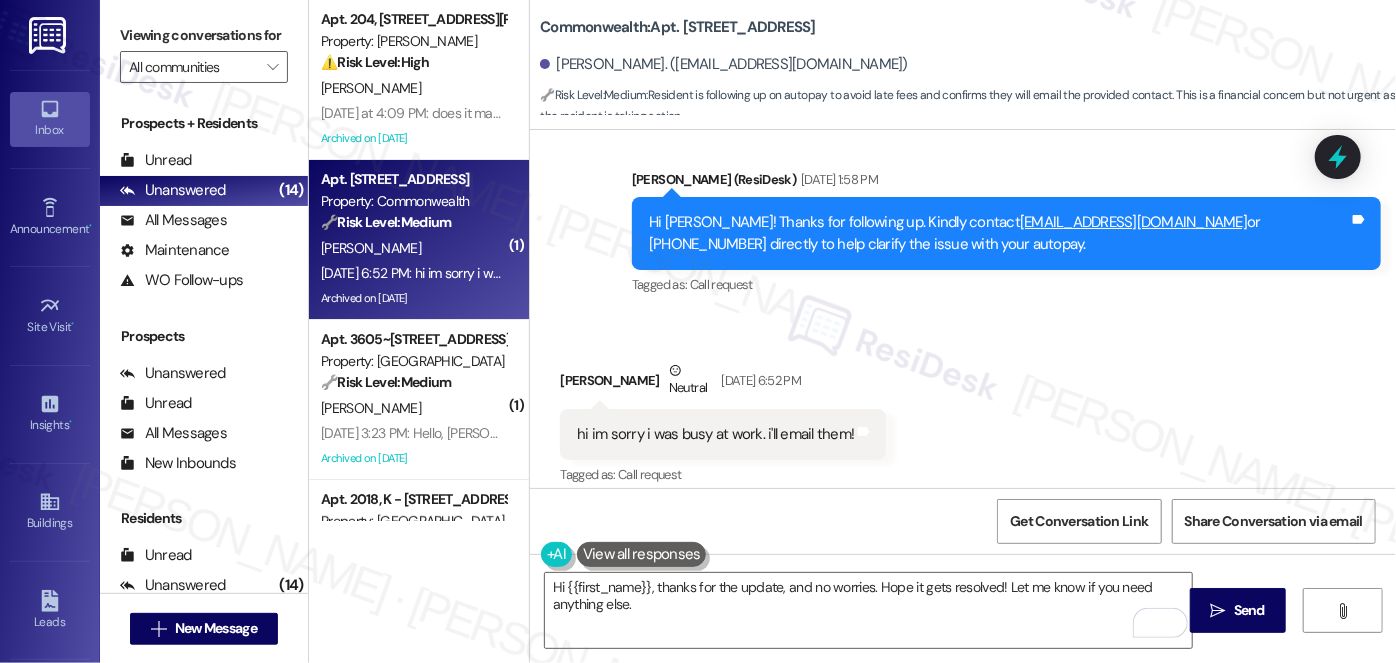 click on "hi im sorry i was busy at work. i'll email them!" at bounding box center [715, 434] 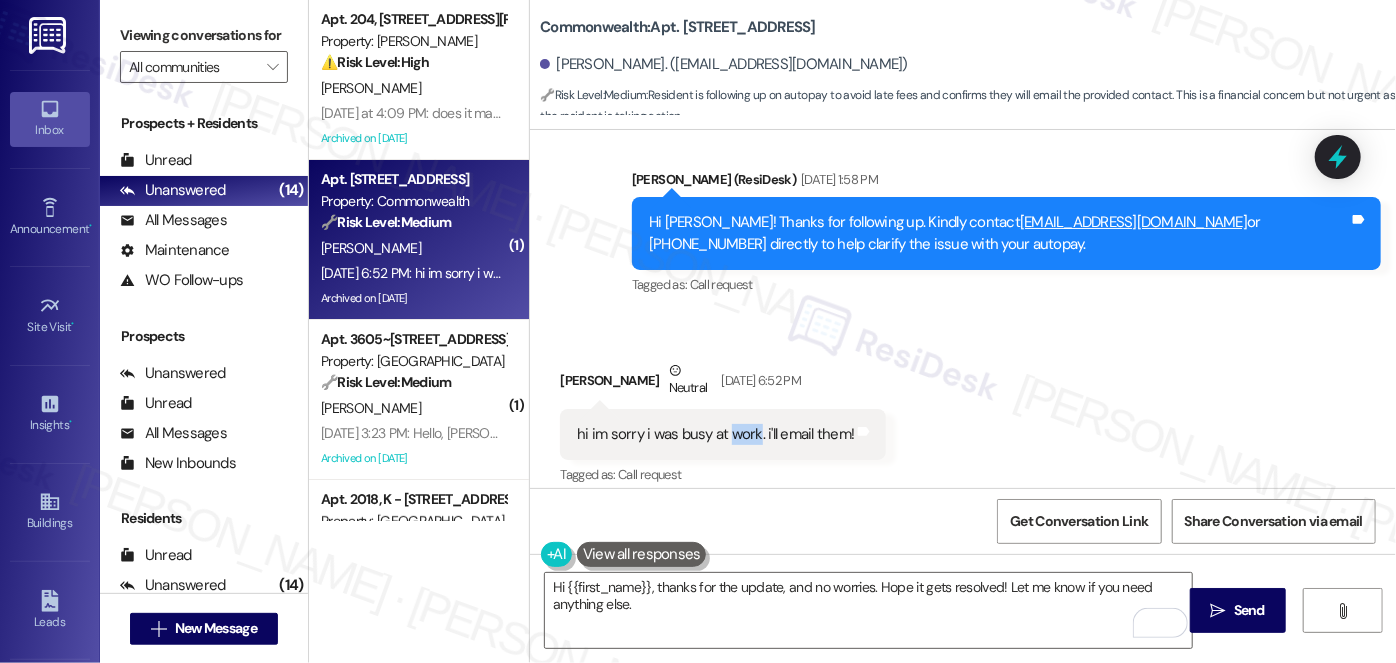 click on "hi im sorry i was busy at work. i'll email them!" at bounding box center [715, 434] 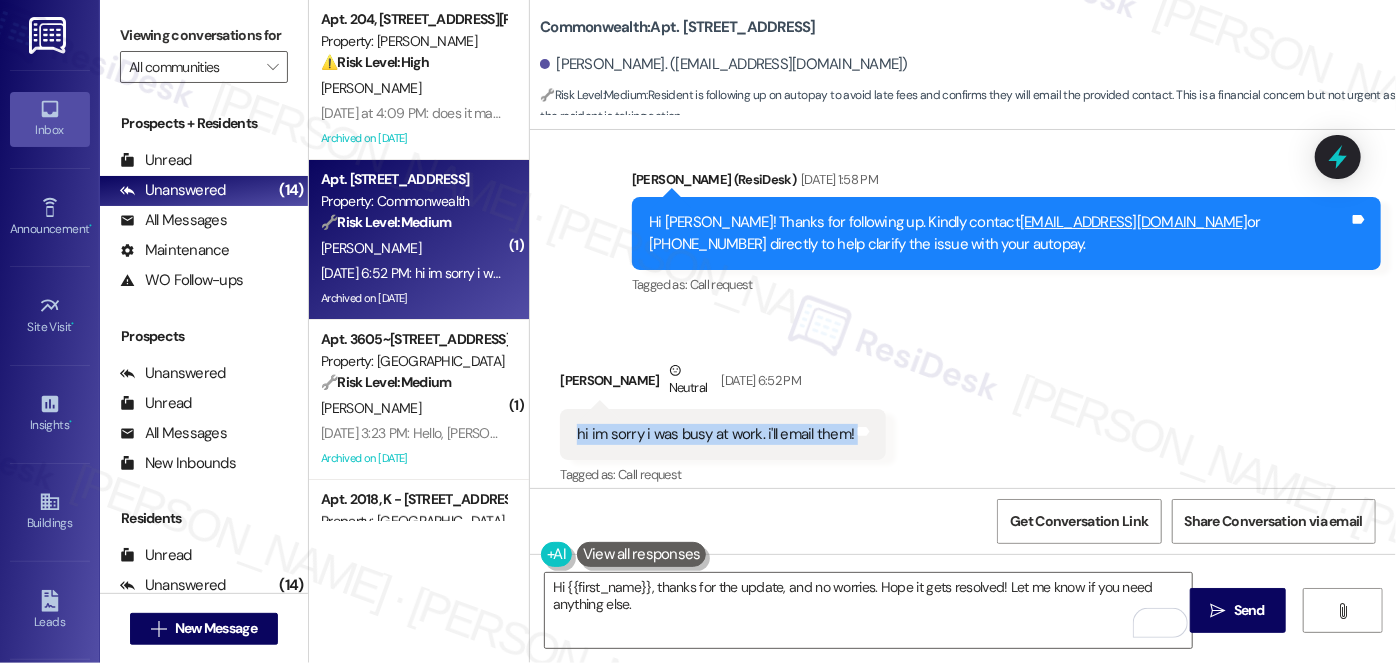 click on "hi im sorry i was busy at work. i'll email them!" at bounding box center (715, 434) 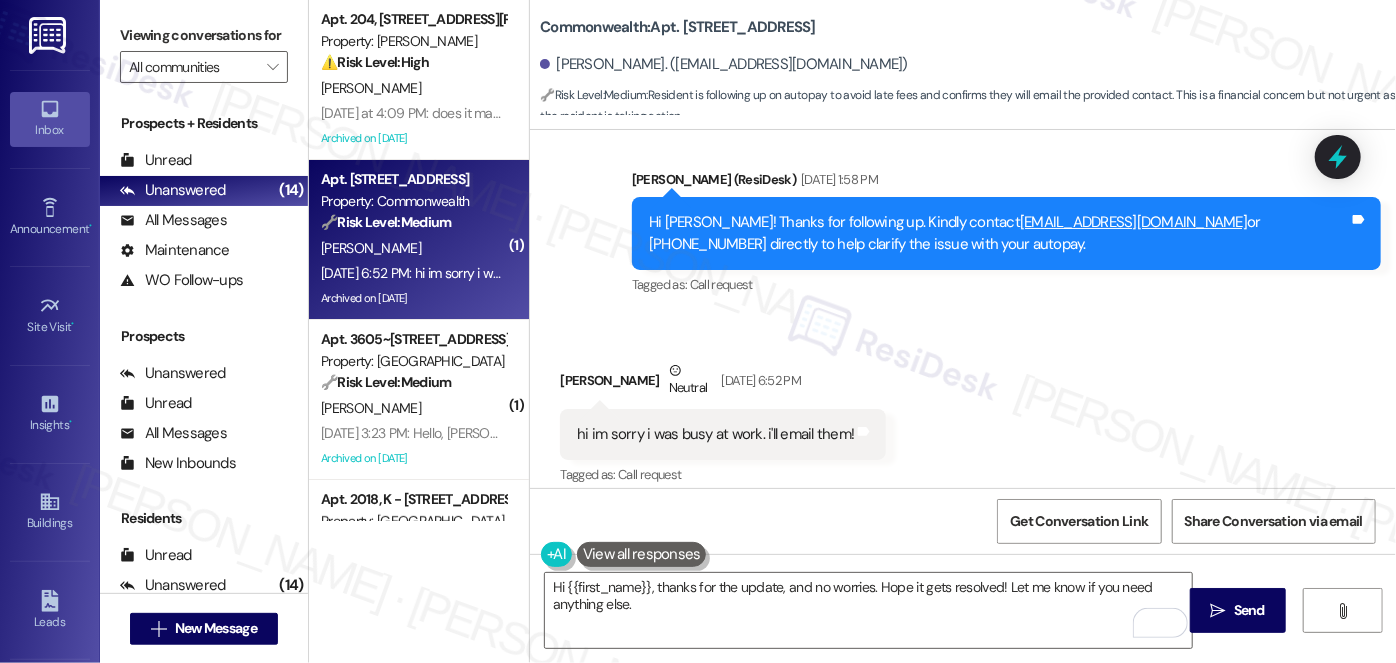 click on "hi im sorry i was busy at work. i'll email them!" at bounding box center [715, 434] 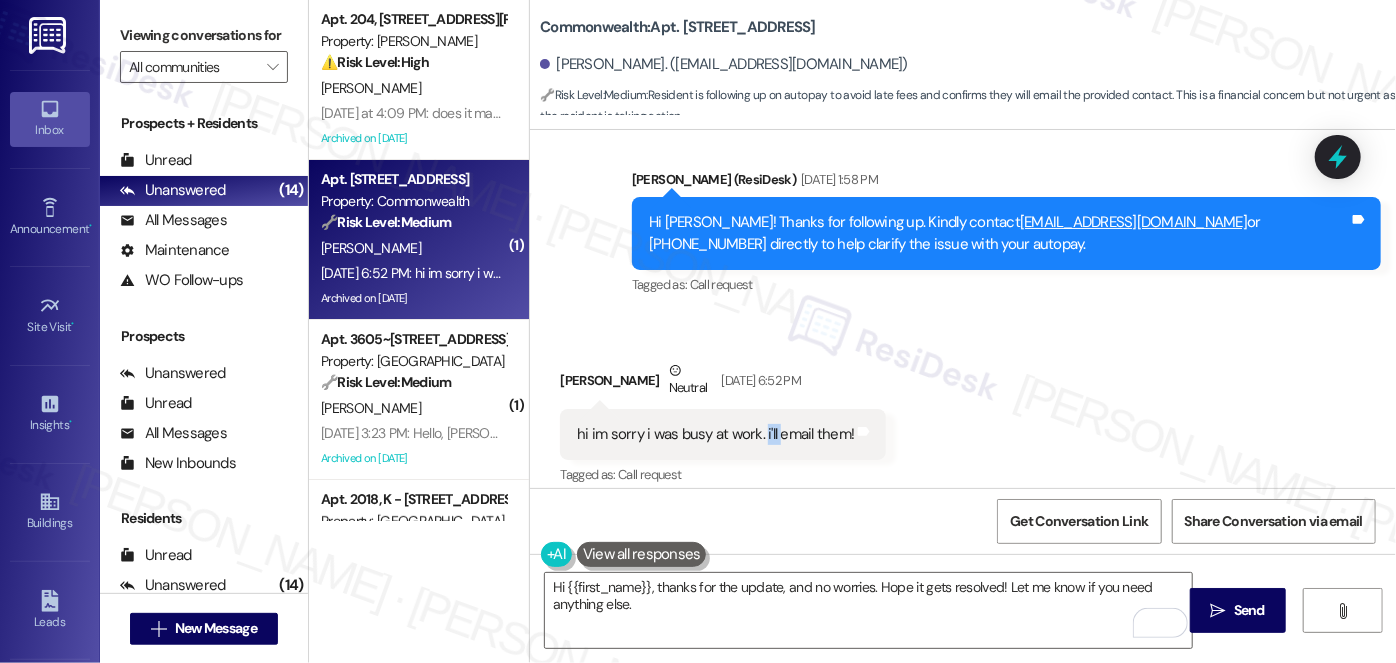 click on "hi im sorry i was busy at work. i'll email them!" at bounding box center [715, 434] 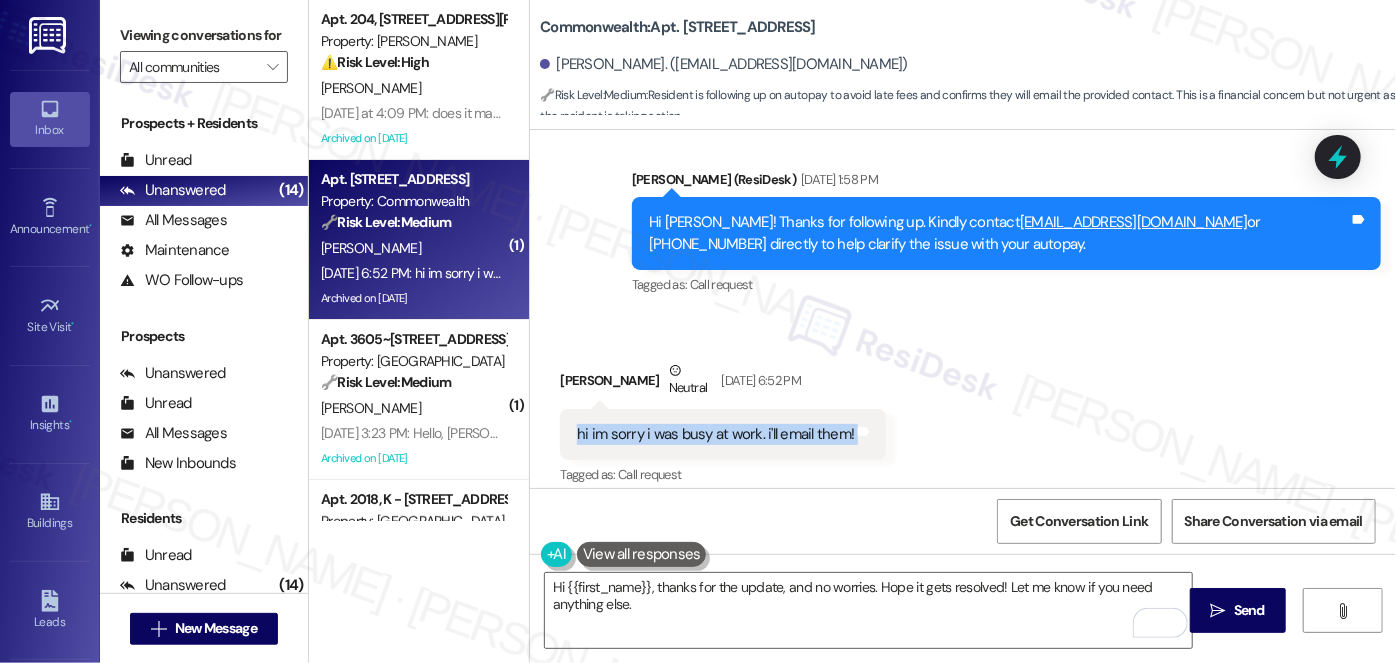 click on "hi im sorry i was busy at work. i'll email them!" at bounding box center [715, 434] 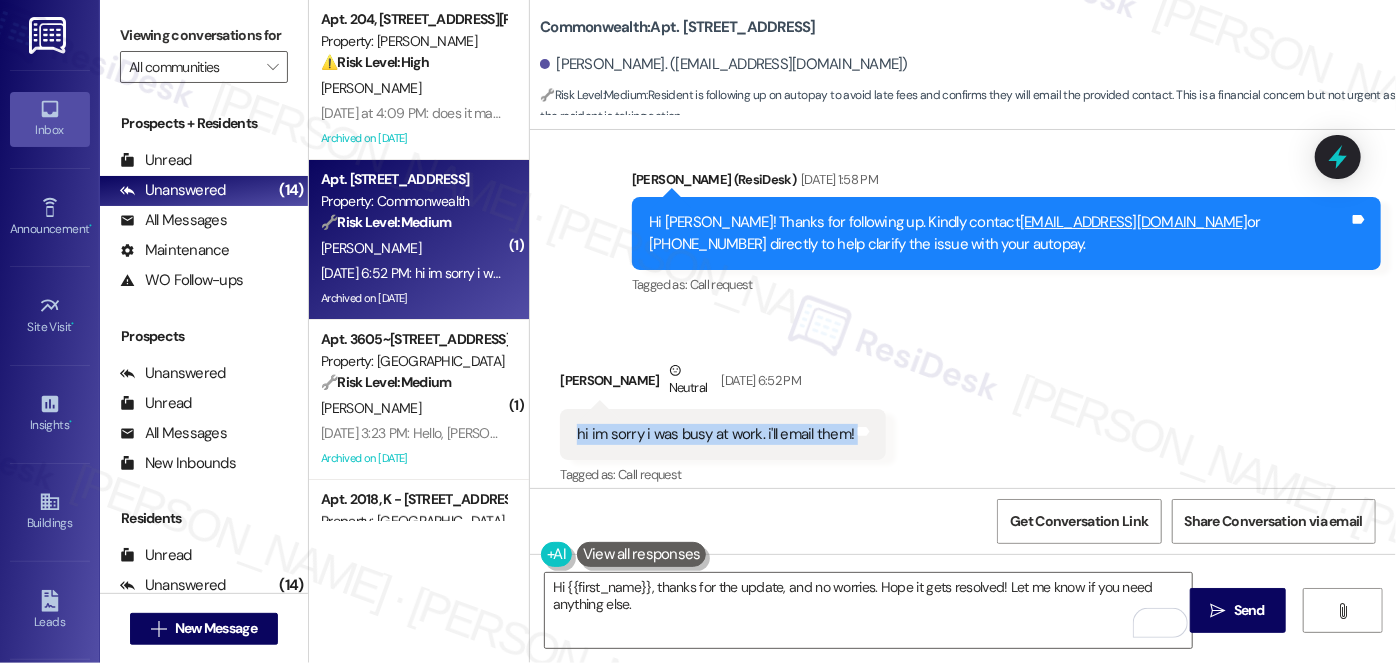 click on "hi im sorry i was busy at work. i'll email them!" at bounding box center (715, 434) 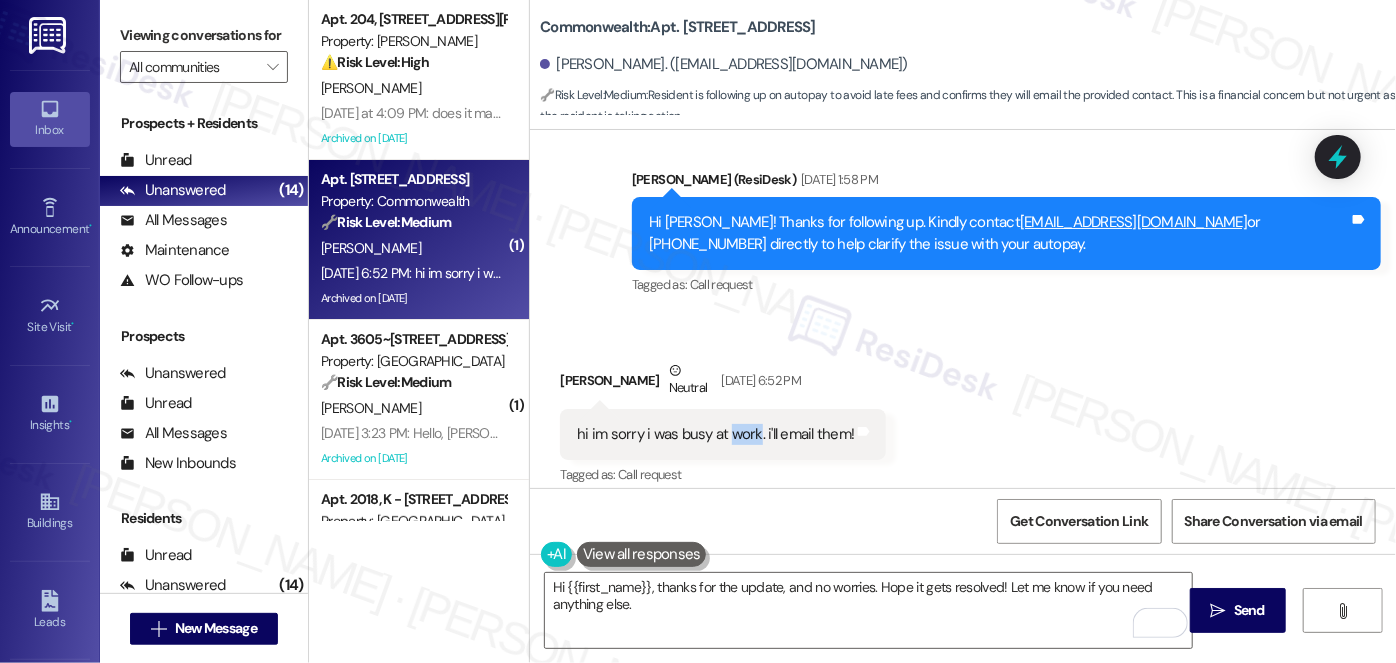 click on "hi im sorry i was busy at work. i'll email them!" at bounding box center (715, 434) 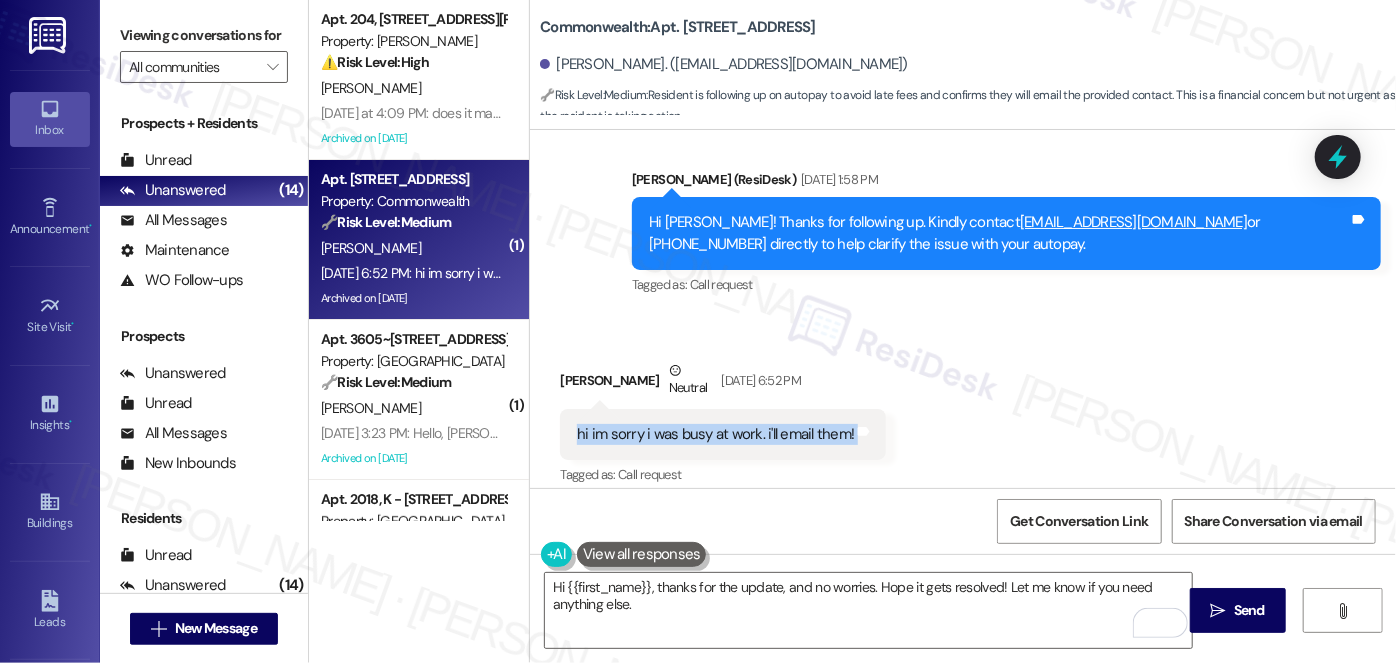 click on "hi im sorry i was busy at work. i'll email them!" at bounding box center [715, 434] 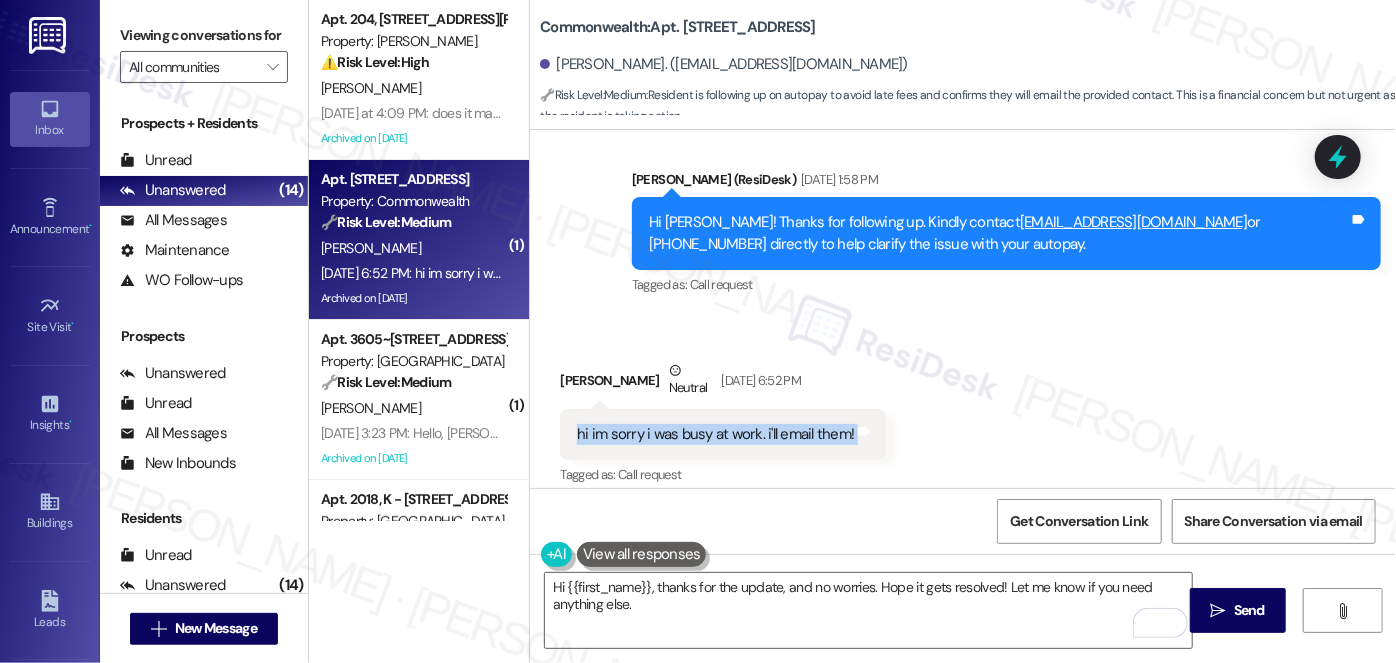click on "Received via SMS Kyle Kearney   Neutral Jul 09, 2025 at 6:52 PM hi im sorry i was busy at work. i'll email them! Tags and notes Tagged as:   Call request Click to highlight conversations about Call request" at bounding box center [963, 410] 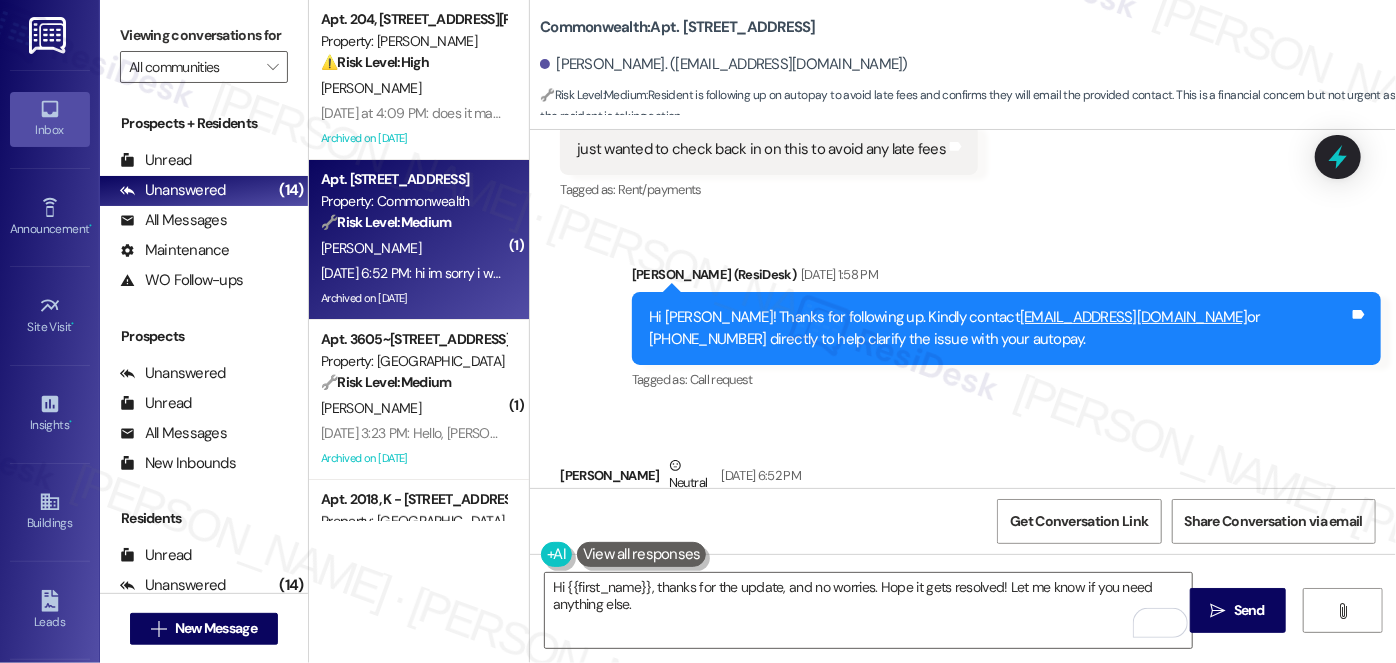 scroll, scrollTop: 22855, scrollLeft: 0, axis: vertical 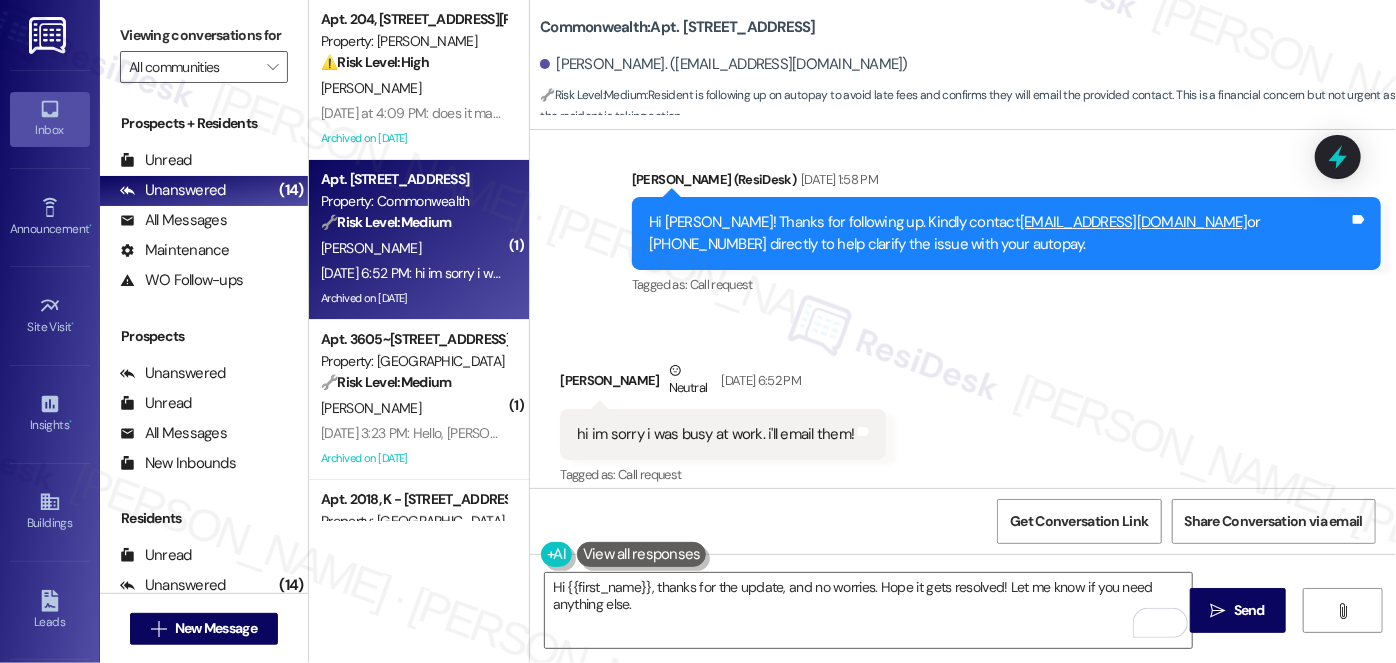 click on "hi im sorry i was busy at work. i'll email them!" at bounding box center (715, 434) 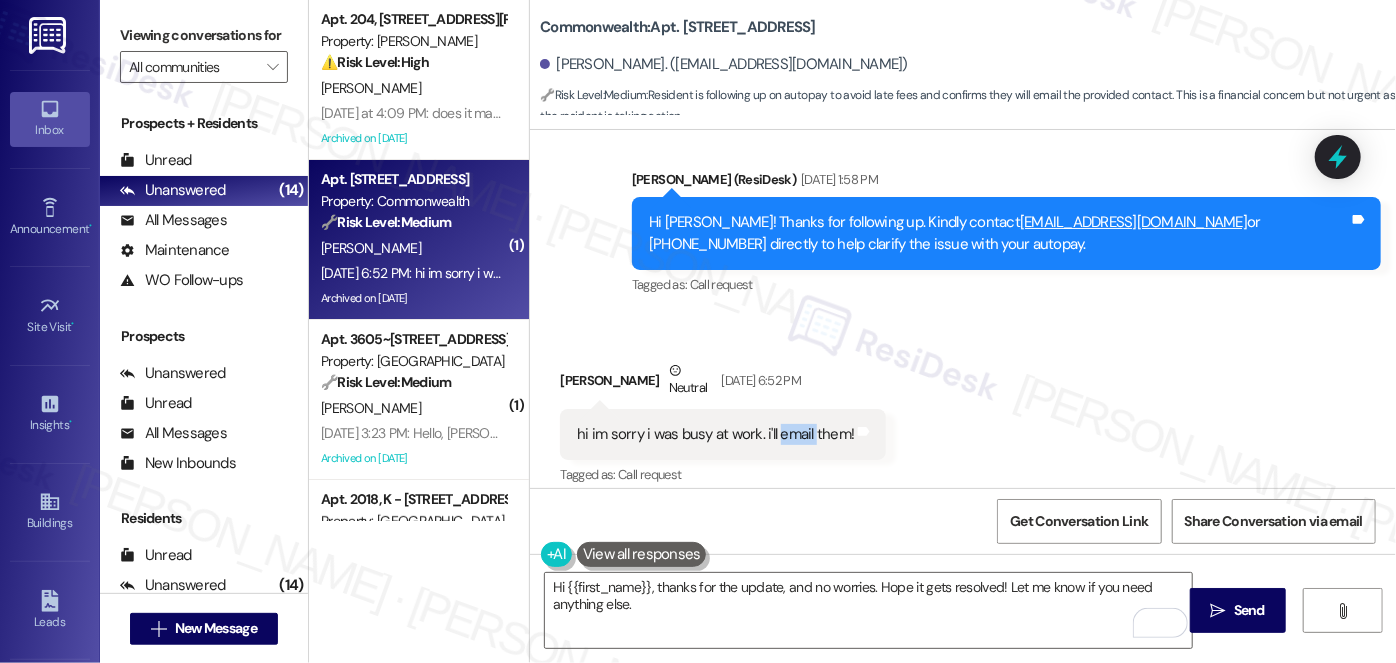 click on "hi im sorry i was busy at work. i'll email them!" at bounding box center [715, 434] 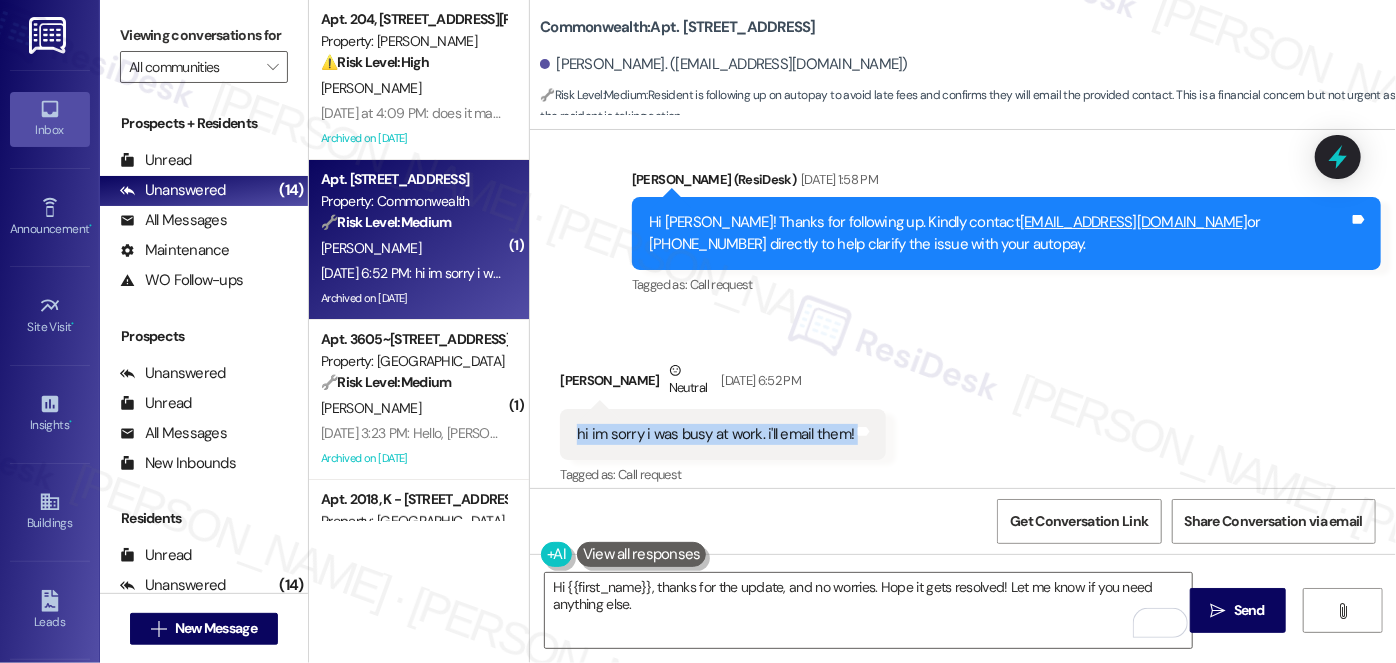 click on "hi im sorry i was busy at work. i'll email them!" at bounding box center [715, 434] 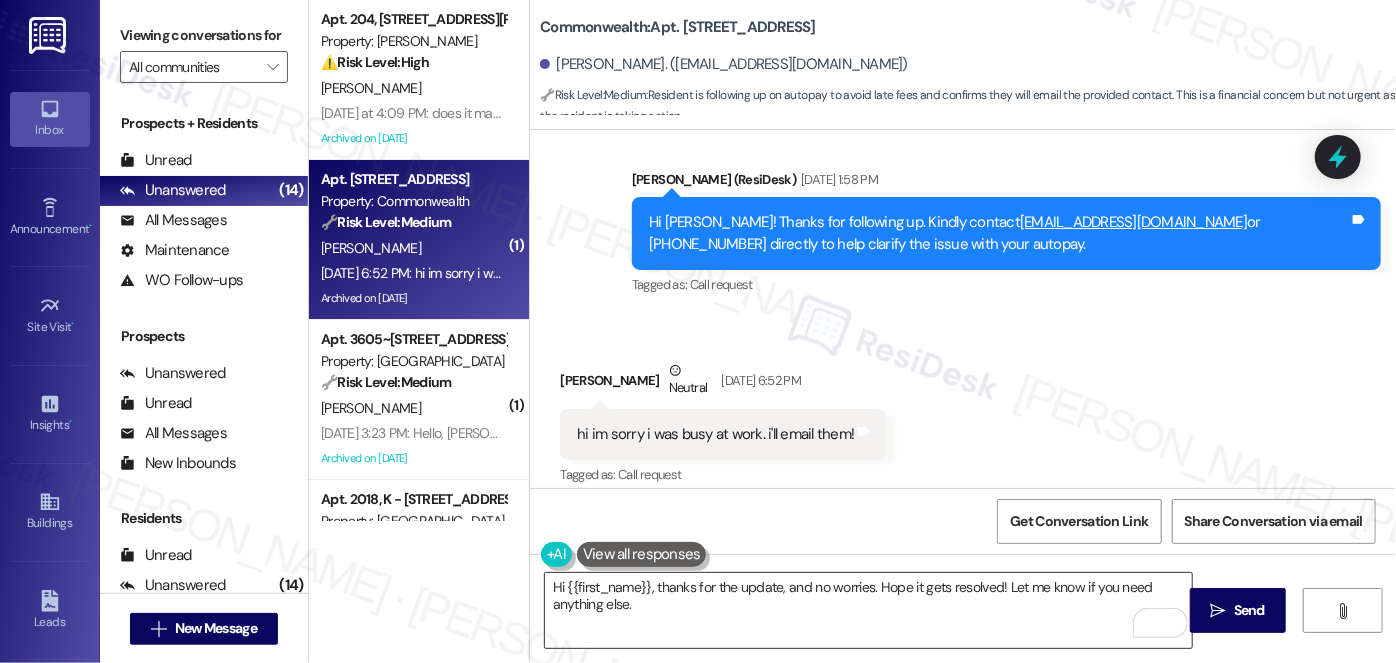 click on "Hi {{first_name}}, thanks for the update, and no worries. Hope it gets resolved! Let me know if you need anything else." at bounding box center [868, 610] 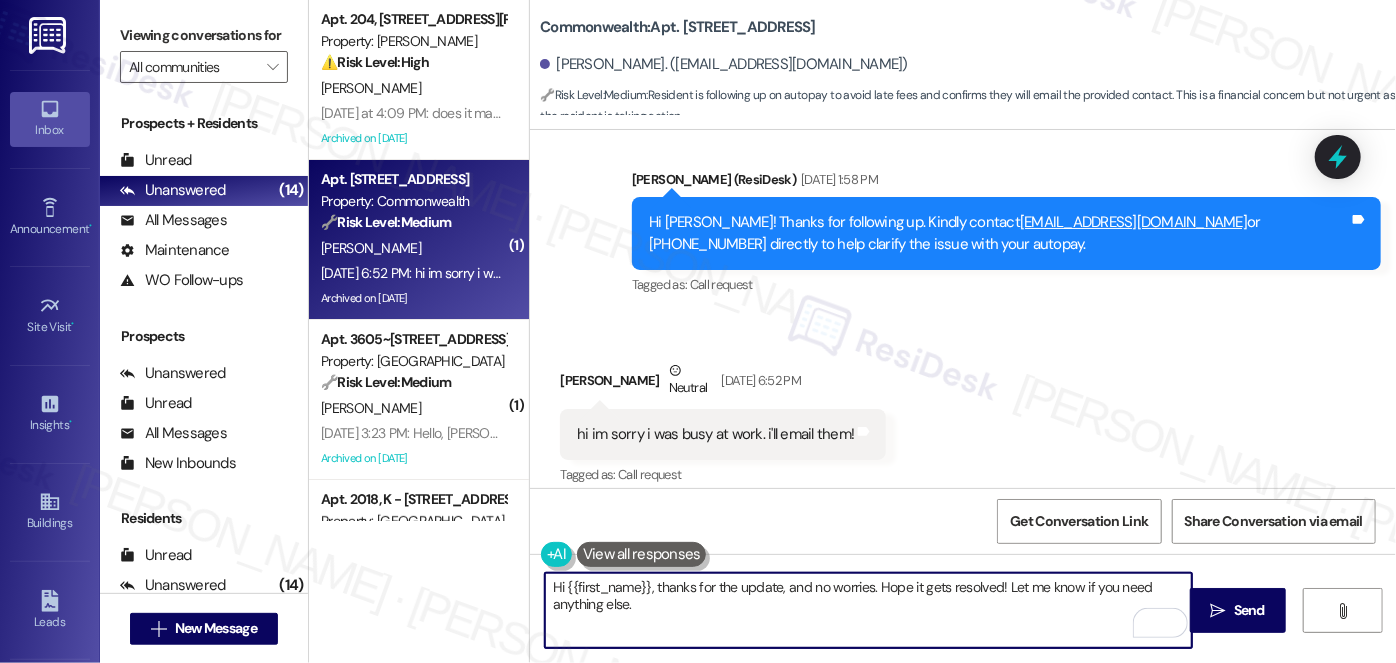 click on "hi im sorry i was busy at work. i'll email them!" at bounding box center [715, 434] 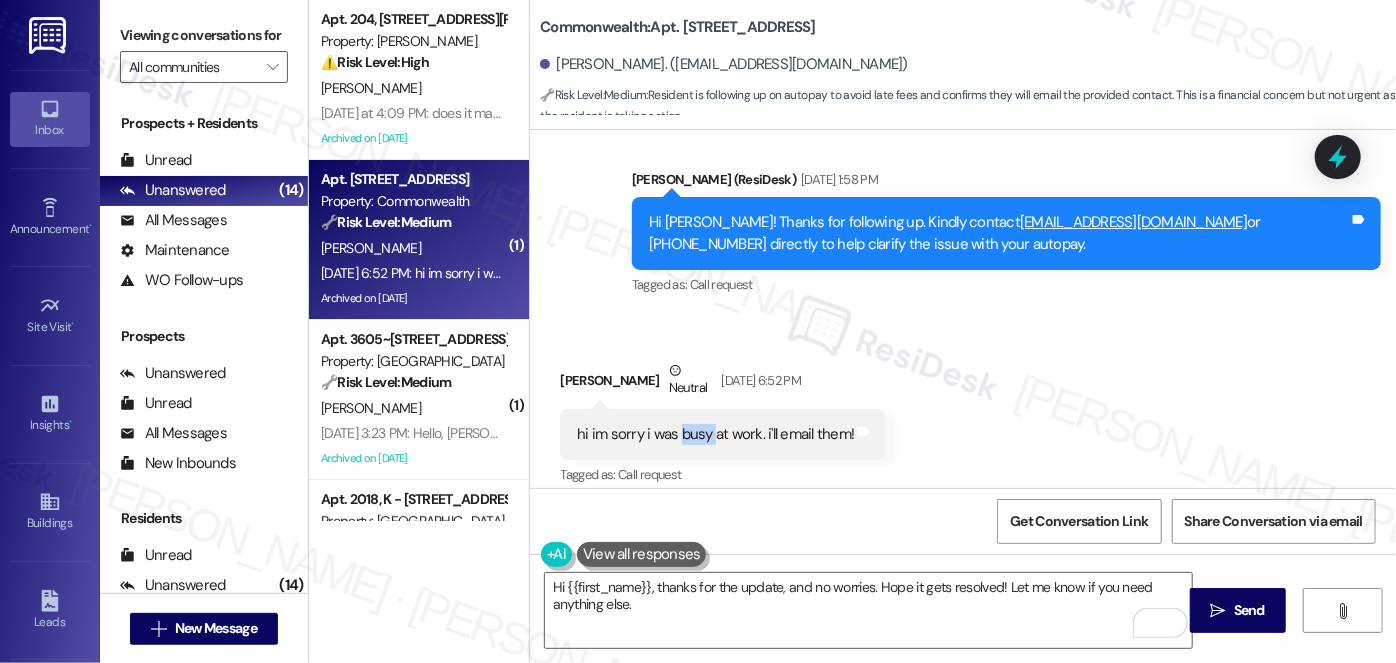 click on "hi im sorry i was busy at work. i'll email them!" at bounding box center (715, 434) 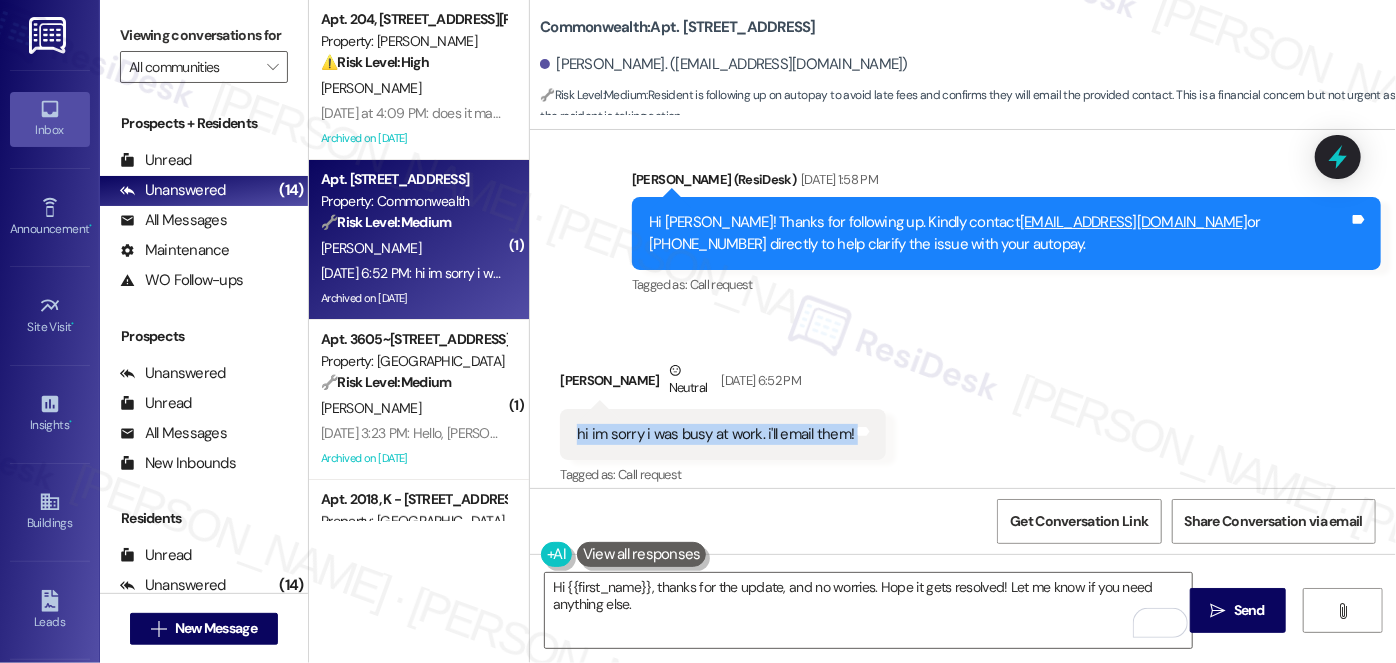 click on "hi im sorry i was busy at work. i'll email them!" at bounding box center (715, 434) 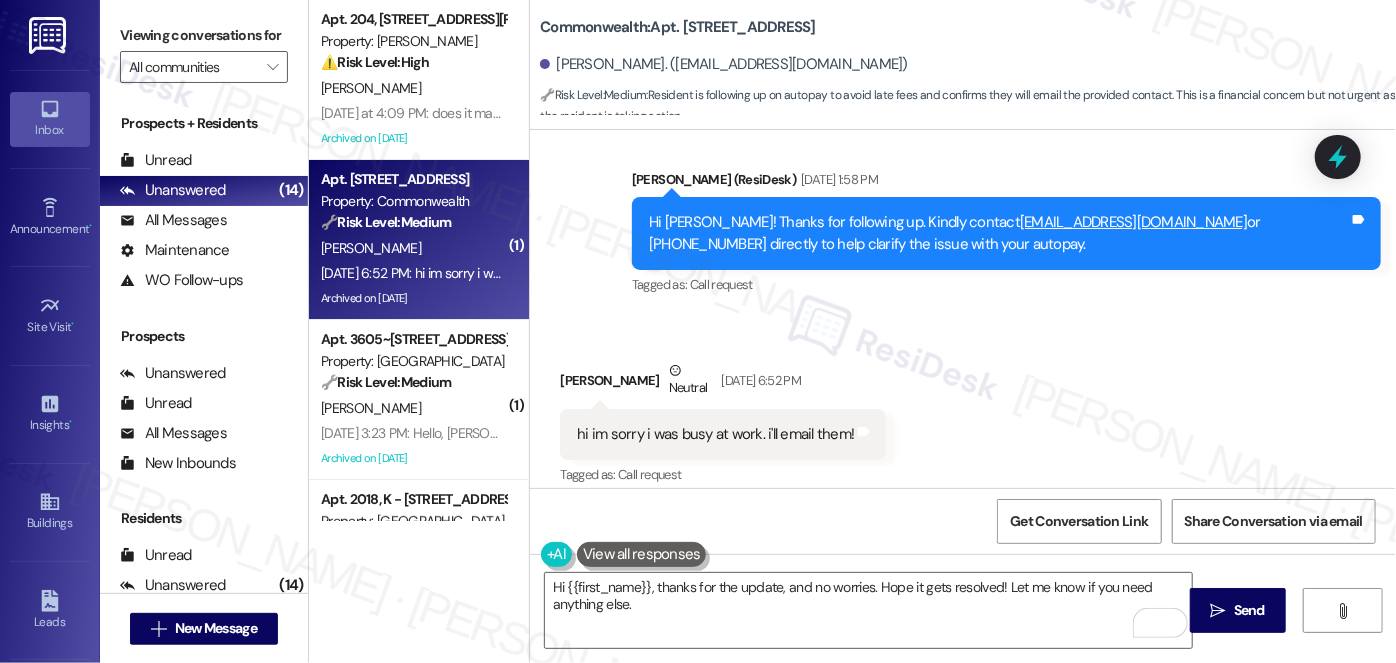 click on "Received via SMS Kyle Kearney   Neutral Jul 09, 2025 at 6:52 PM hi im sorry i was busy at work. i'll email them! Tags and notes Tagged as:   Call request Click to highlight conversations about Call request" at bounding box center [963, 410] 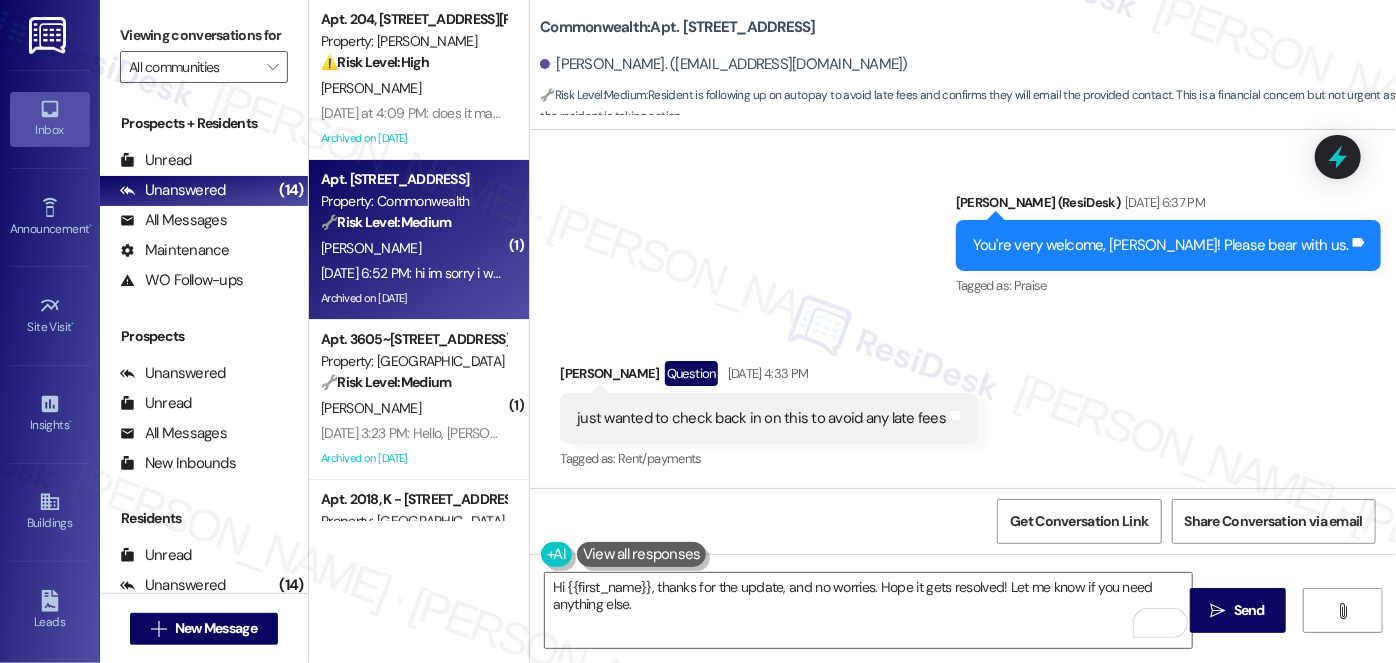 scroll, scrollTop: 22855, scrollLeft: 0, axis: vertical 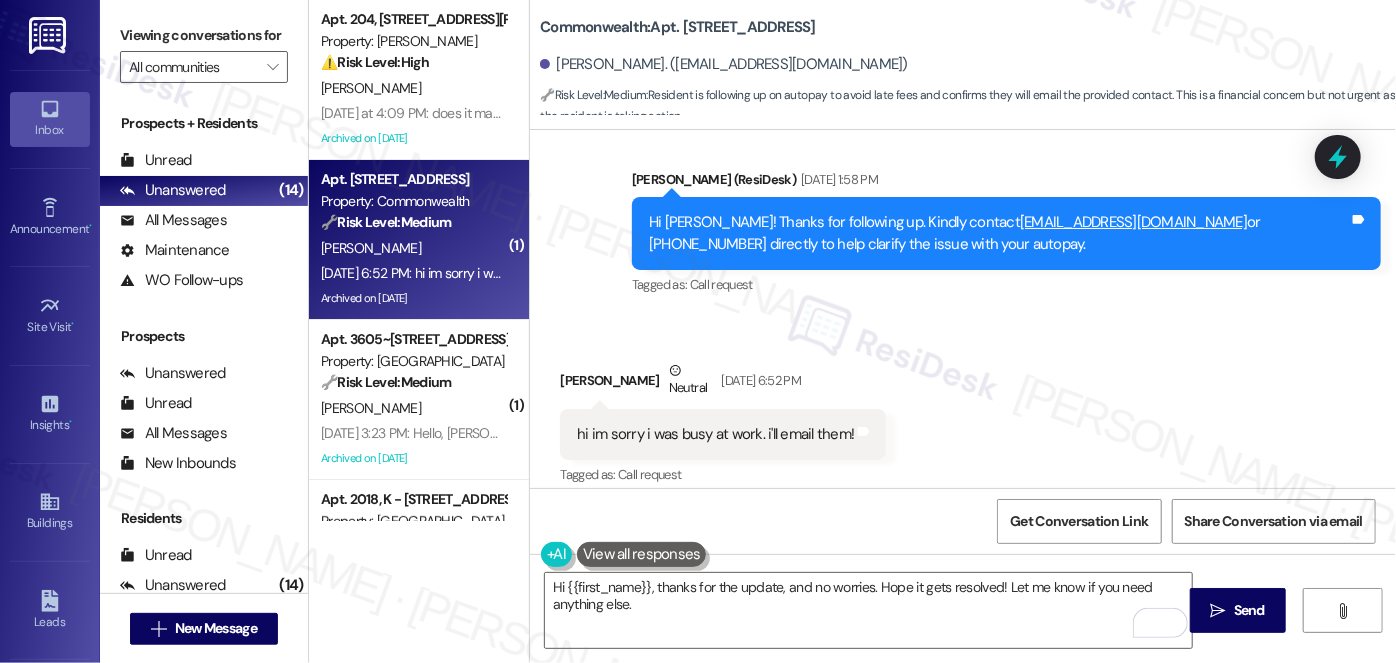 drag, startPoint x: 1338, startPoint y: 160, endPoint x: 1374, endPoint y: 49, distance: 116.6919 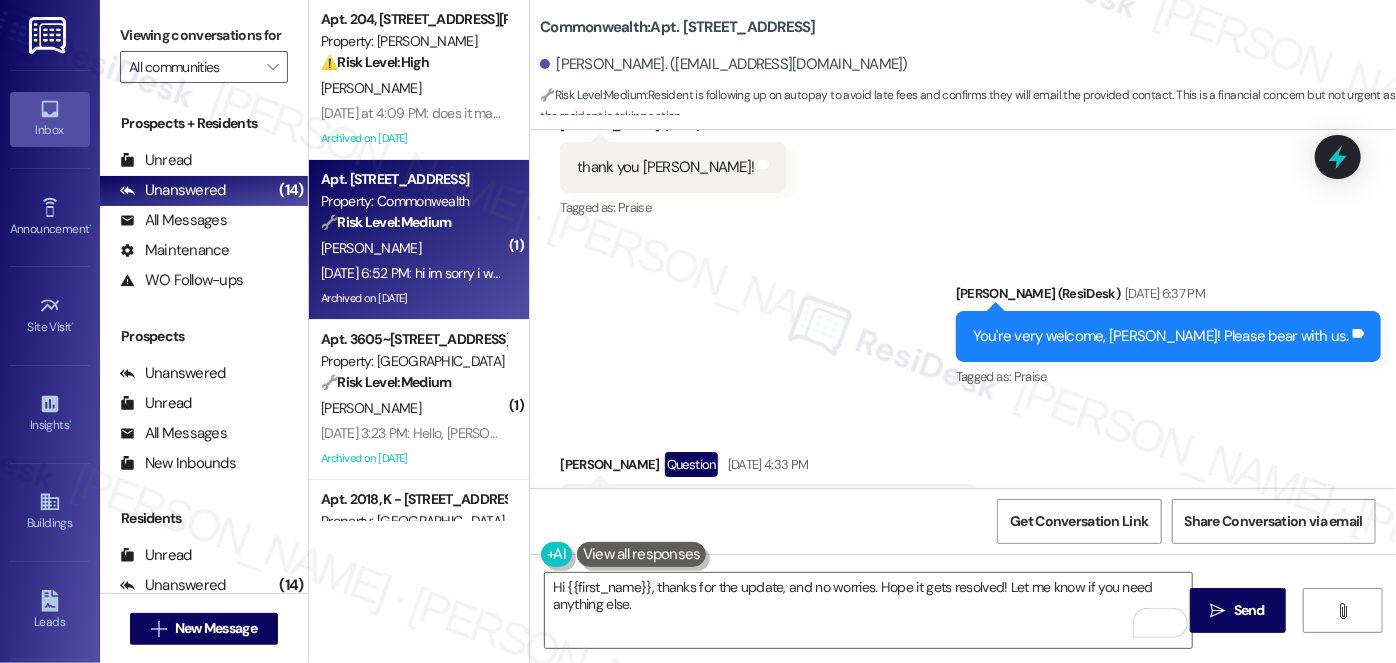 scroll, scrollTop: 22855, scrollLeft: 0, axis: vertical 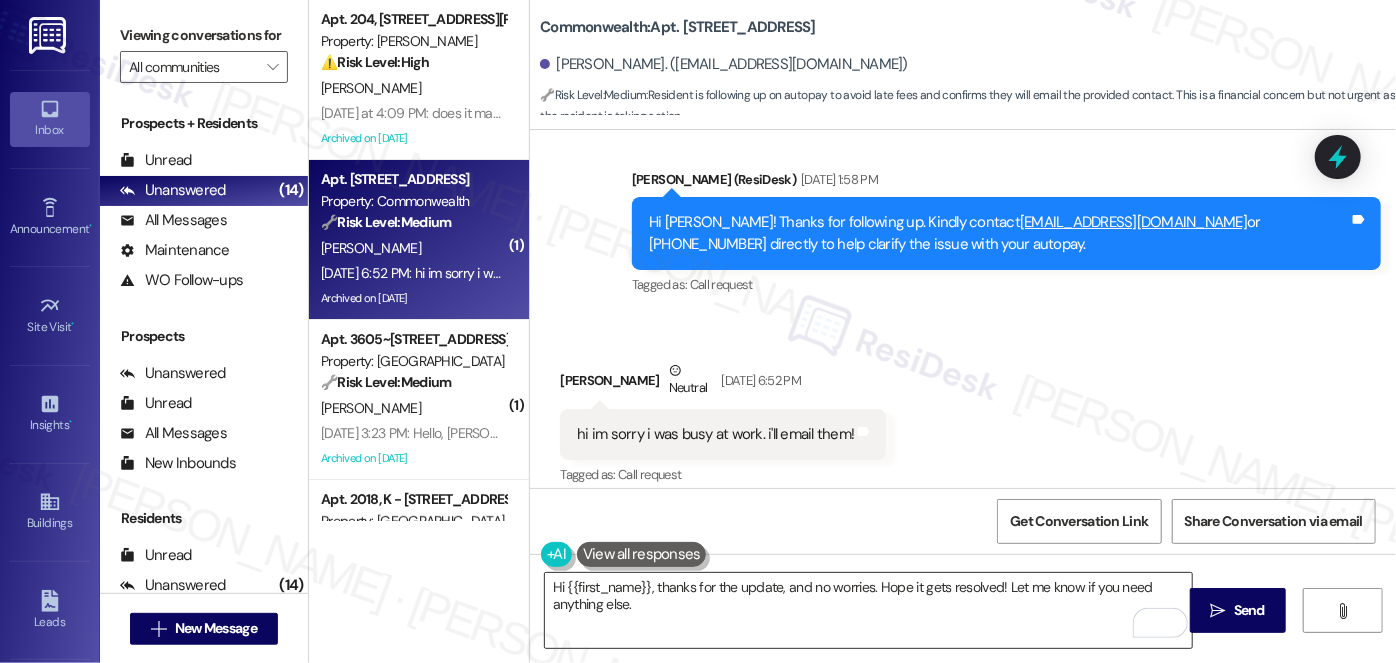 click on "Hi {{first_name}}, thanks for the update, and no worries. Hope it gets resolved! Let me know if you need anything else." at bounding box center [868, 610] 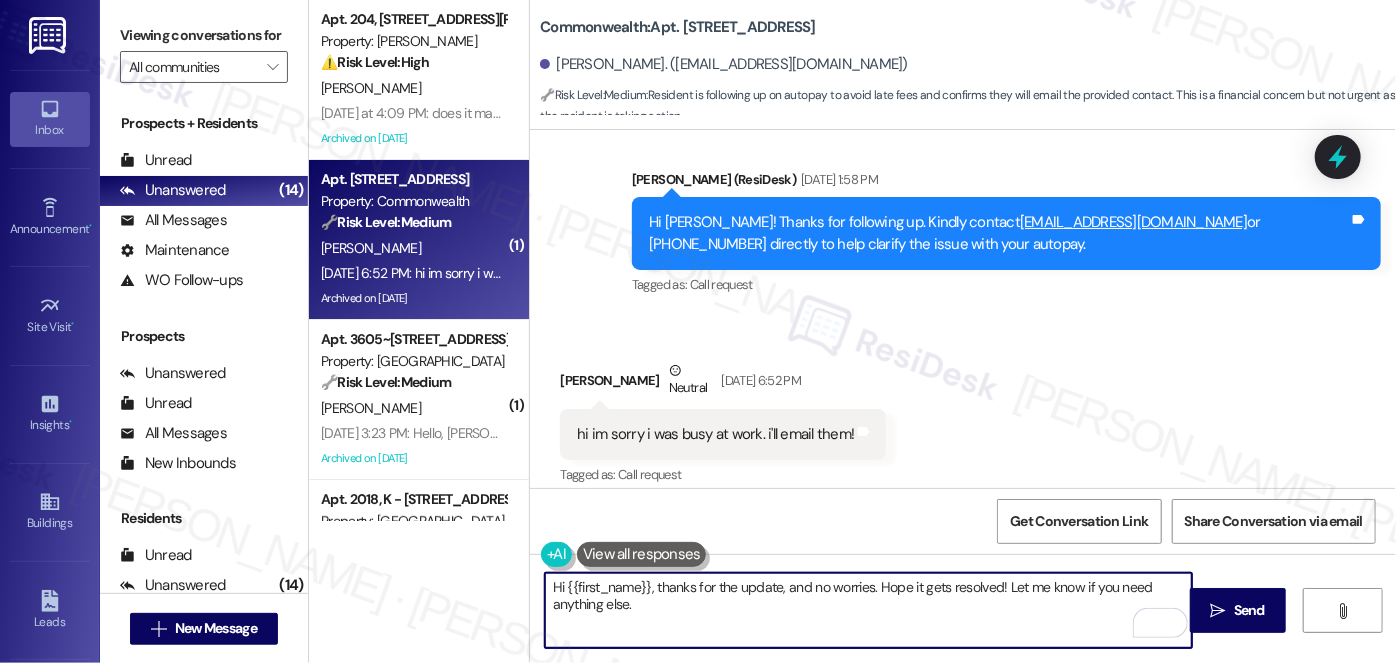click on "Hi {{first_name}}, thanks for the update, and no worries. Hope it gets resolved! Let me know if you need anything else." at bounding box center (868, 610) 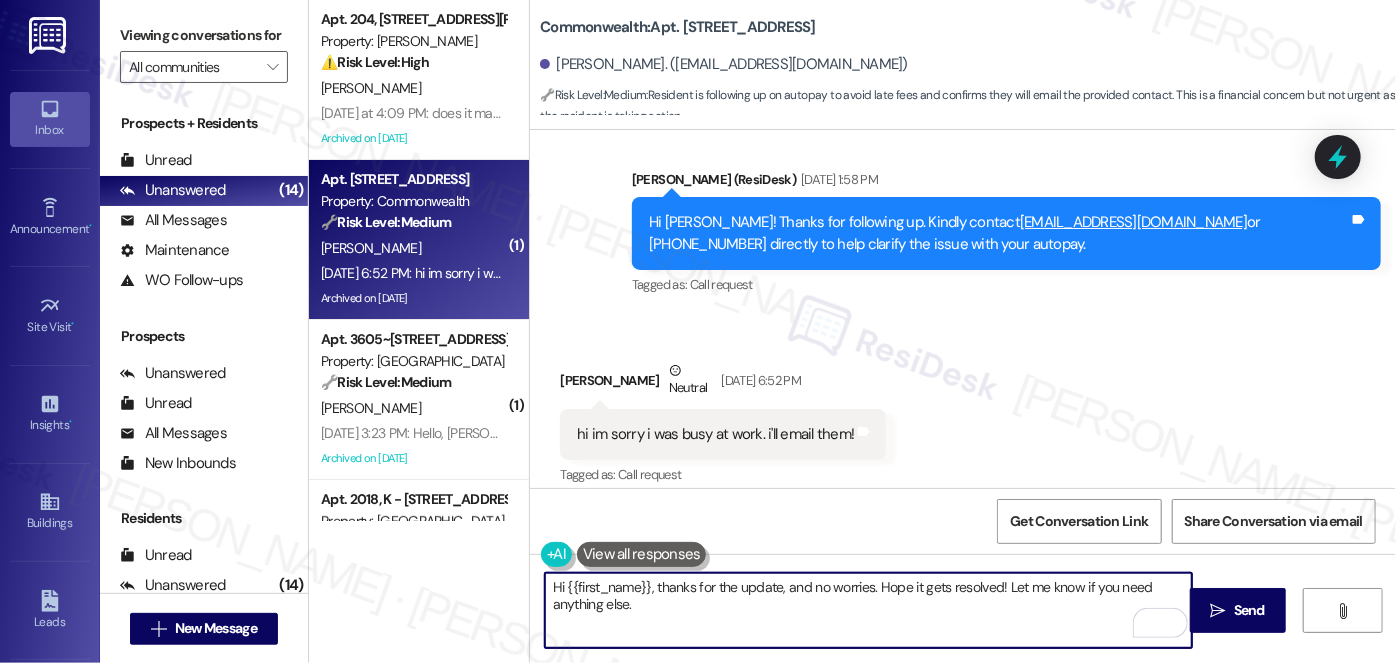 click on "Hi {{first_name}}, thanks for the update, and no worries. Hope it gets resolved! Let me know if you need anything else." at bounding box center [868, 610] 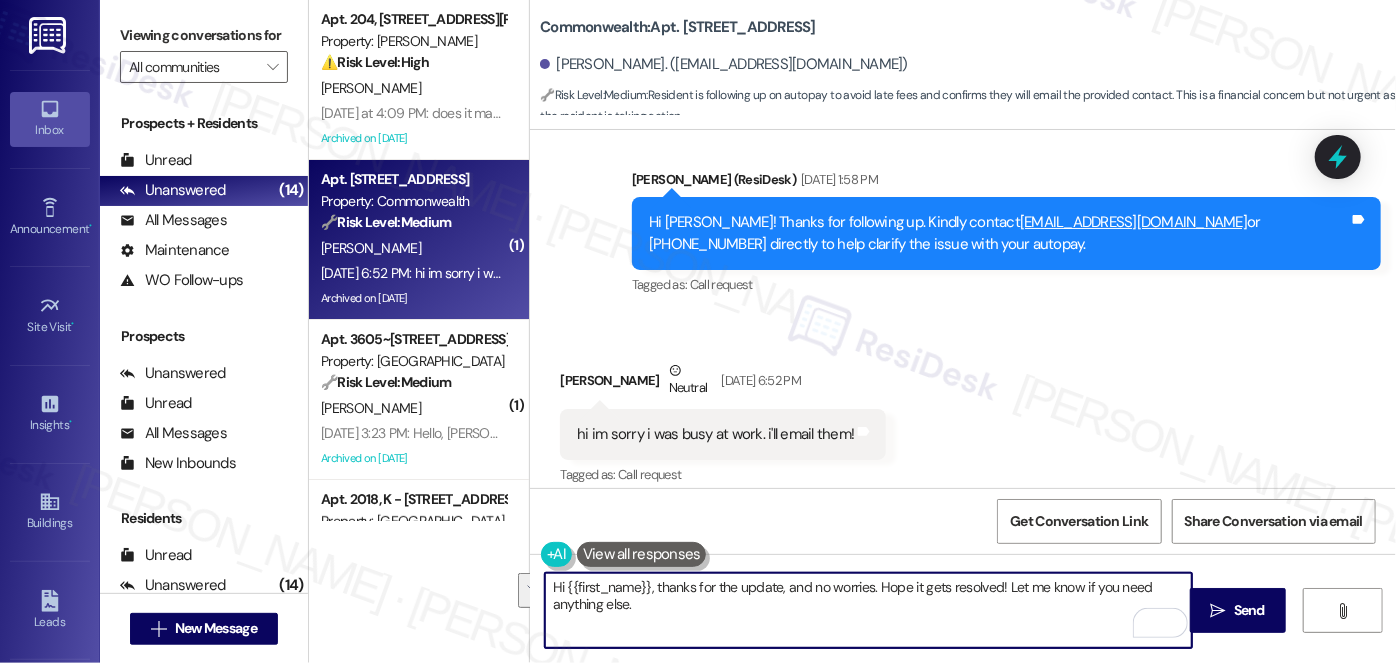 click on "Hi {{first_name}}, thanks for the update, and no worries. Hope it gets resolved! Let me know if you need anything else." at bounding box center (868, 610) 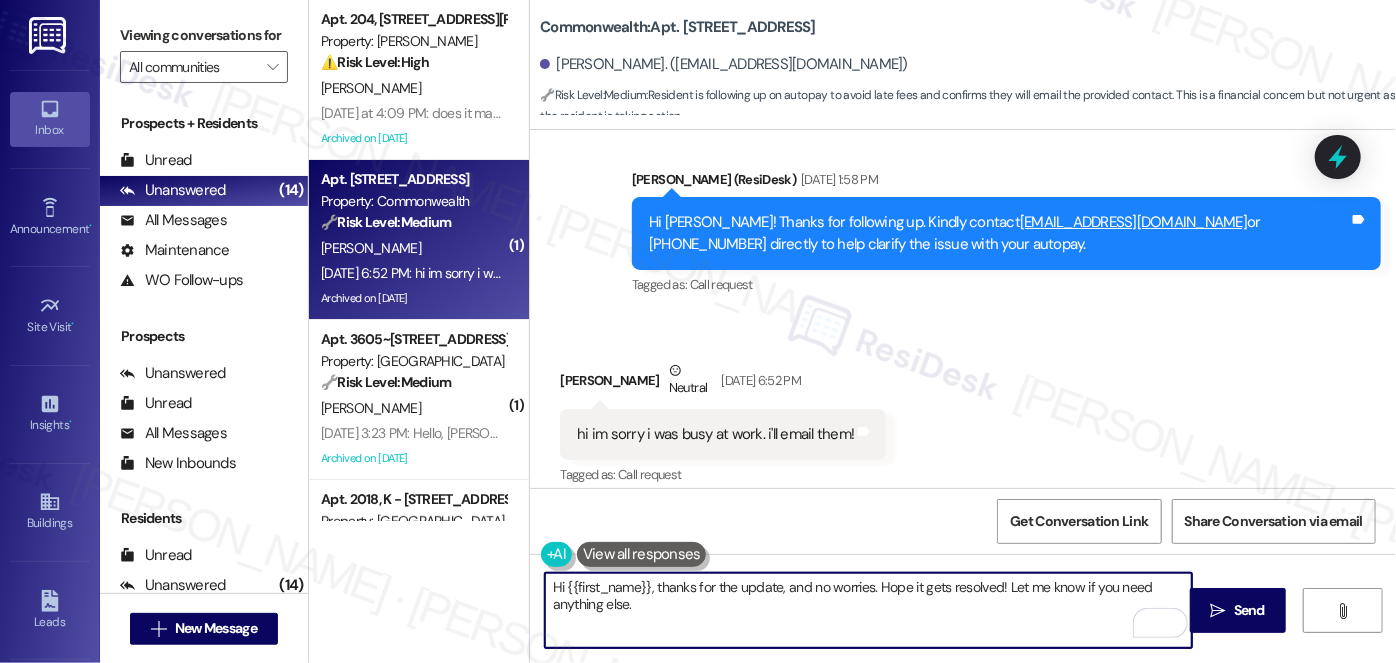click on "Hi {{first_name}}, thanks for the update, and no worries. Hope it gets resolved! Let me know if you need anything else." at bounding box center [868, 610] 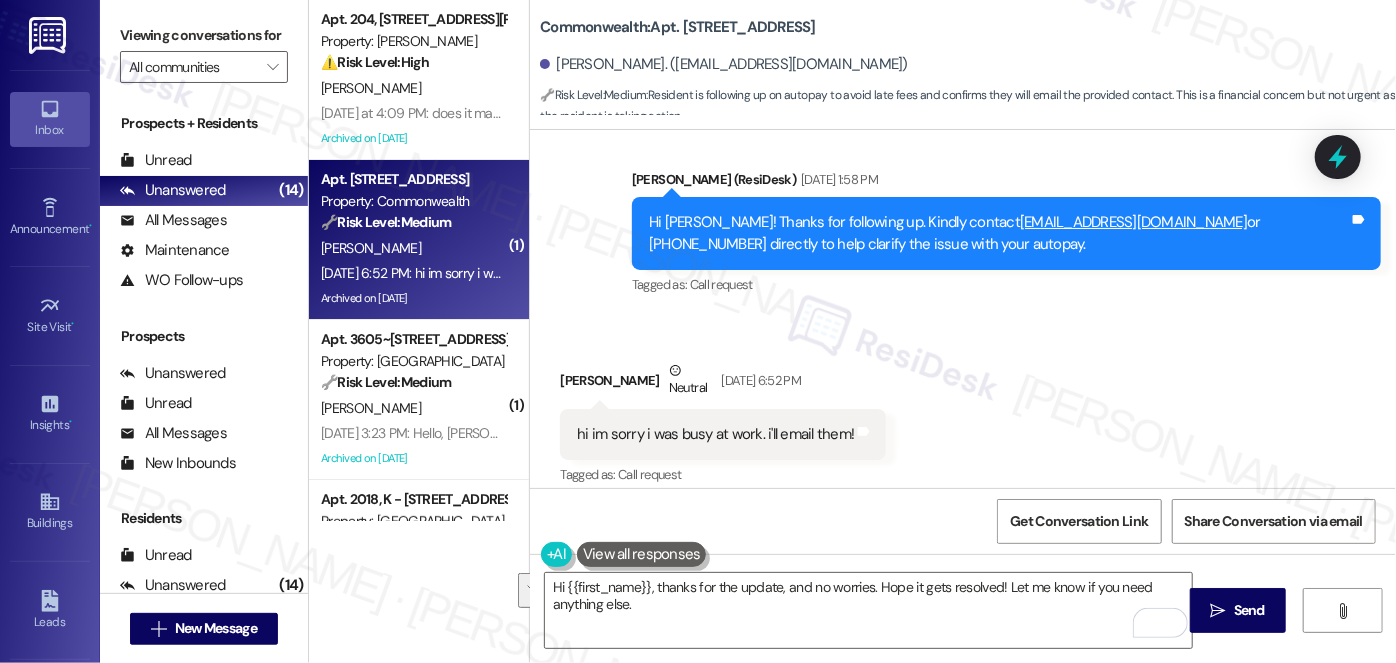 click on "hi im sorry i was busy at work. i'll email them!" at bounding box center [715, 434] 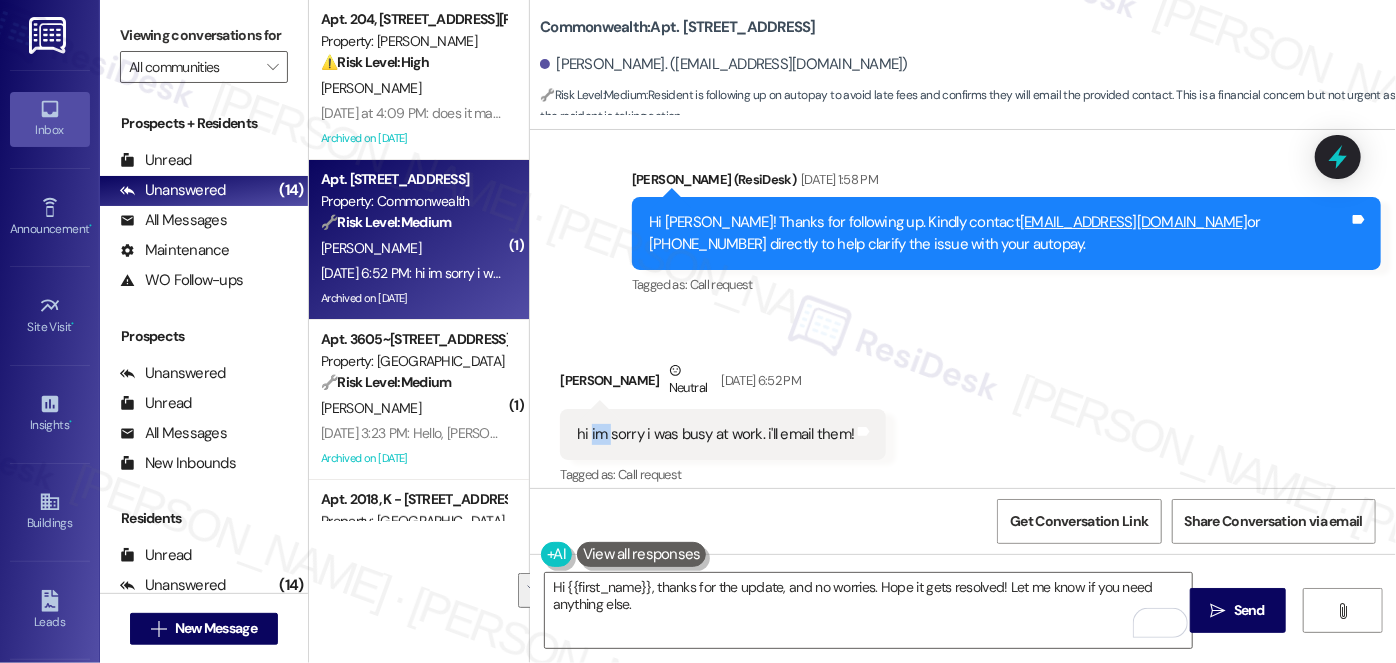click on "hi im sorry i was busy at work. i'll email them!" at bounding box center [715, 434] 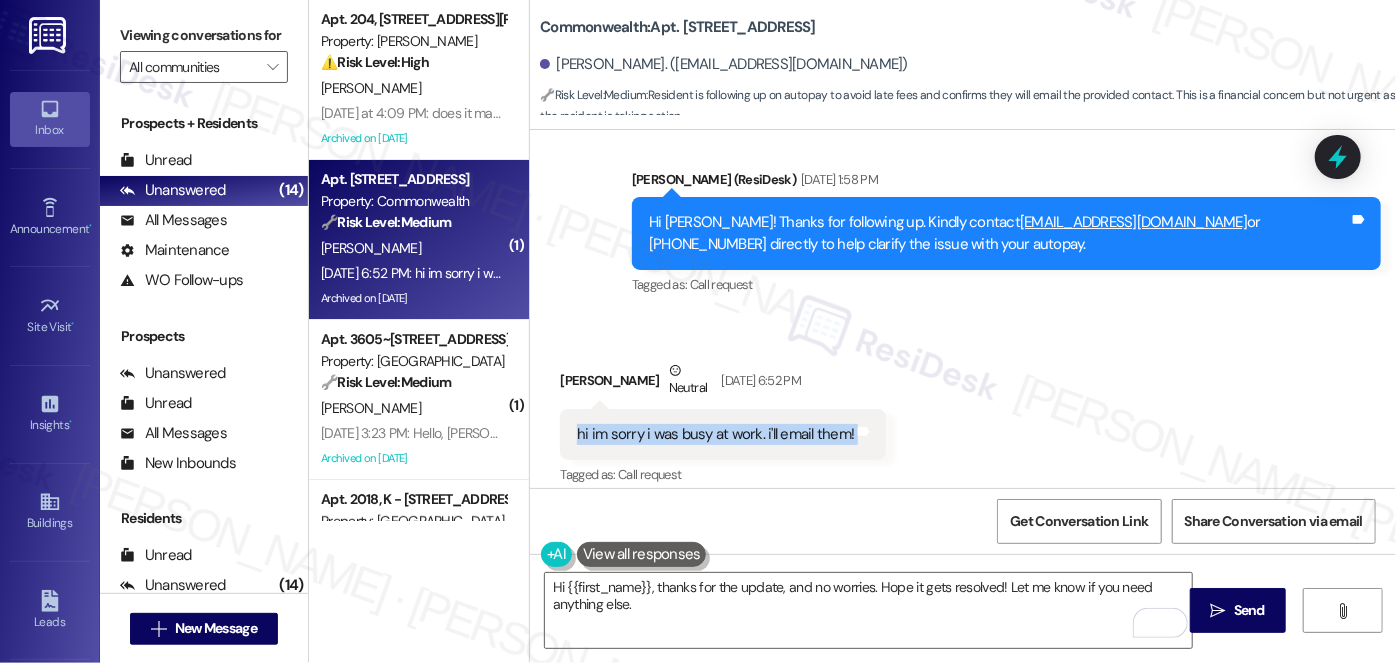 click on "hi im sorry i was busy at work. i'll email them!" at bounding box center [715, 434] 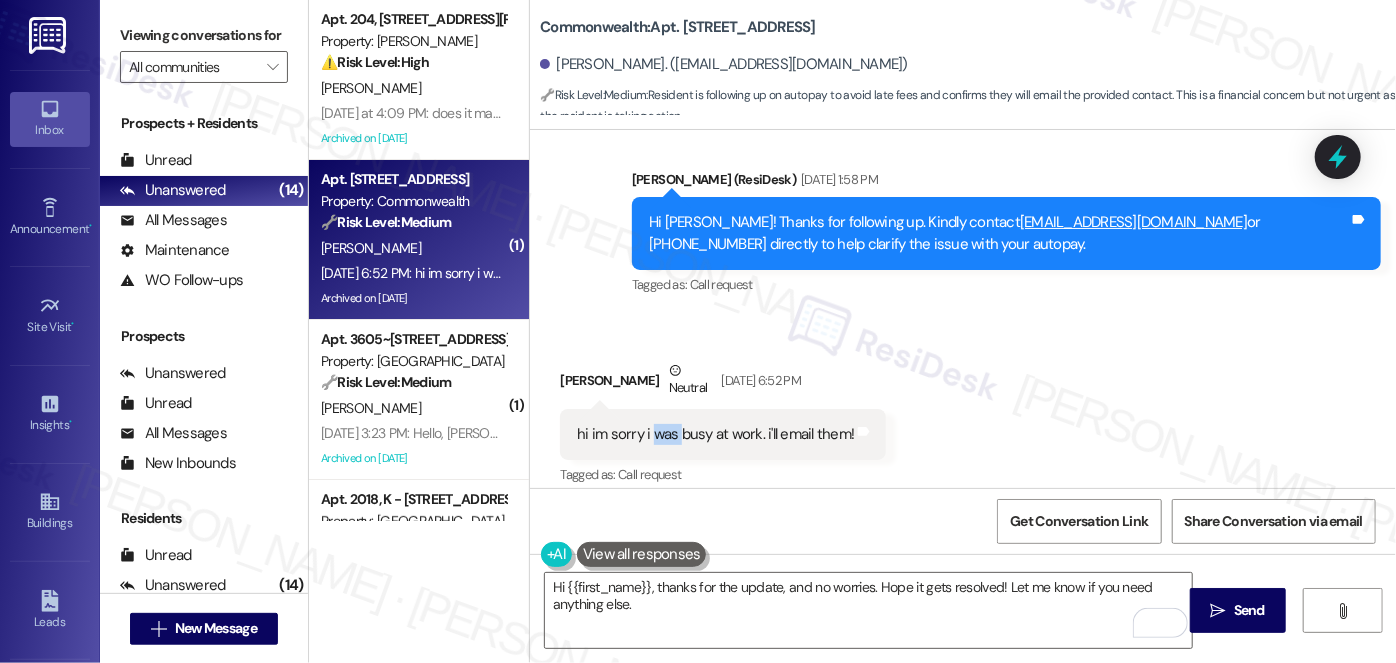 click on "hi im sorry i was busy at work. i'll email them!" at bounding box center (715, 434) 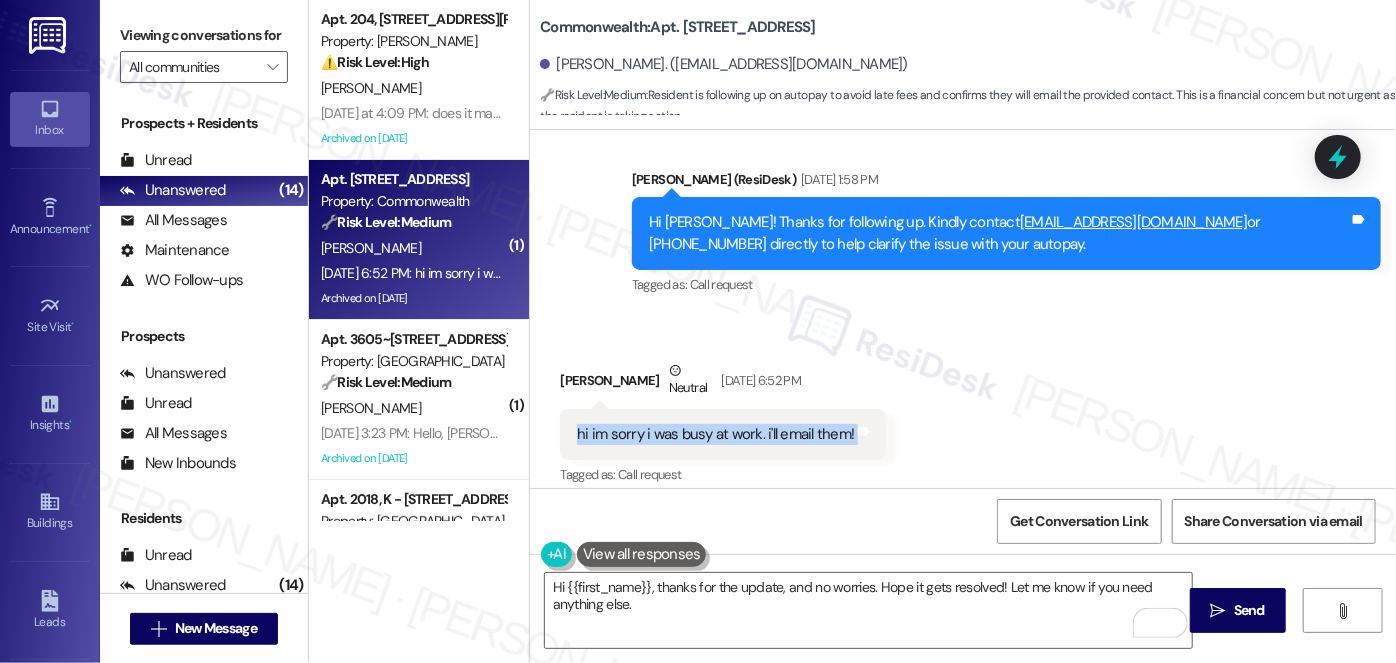 click on "hi im sorry i was busy at work. i'll email them!" at bounding box center (715, 434) 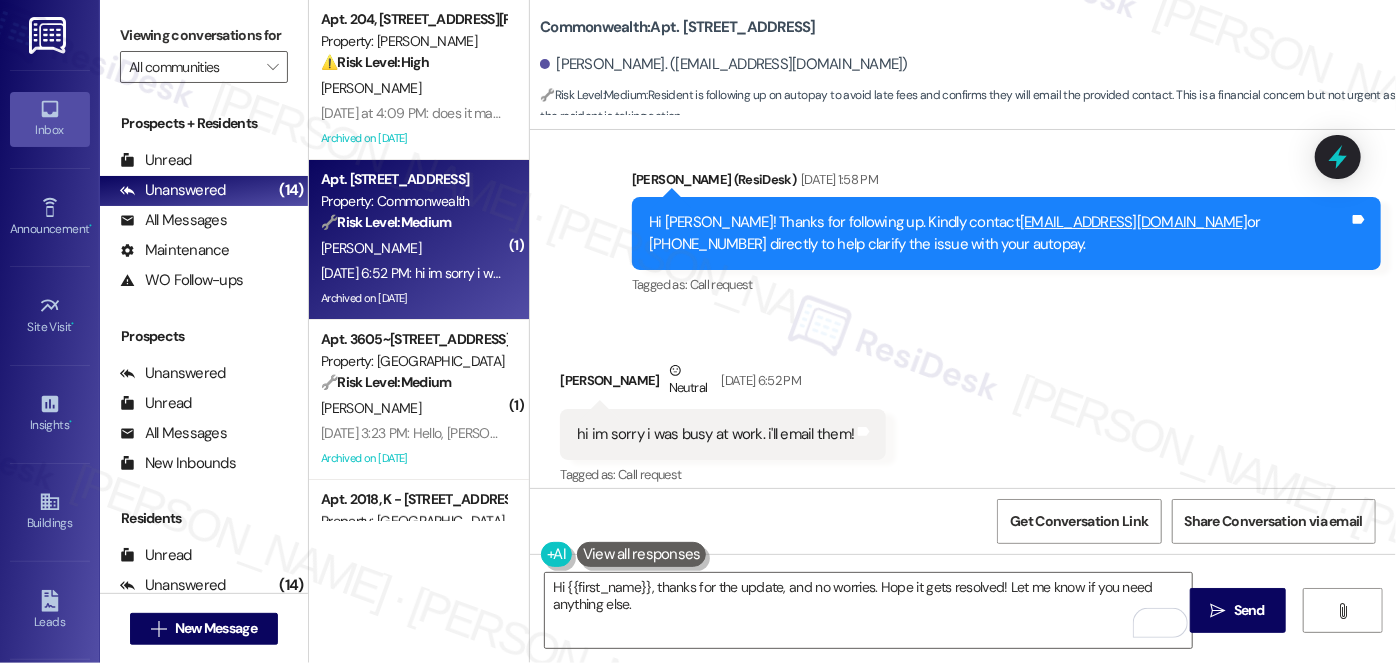 click on "Tagged as:   Call request Click to highlight conversations about Call request" at bounding box center (1006, 284) 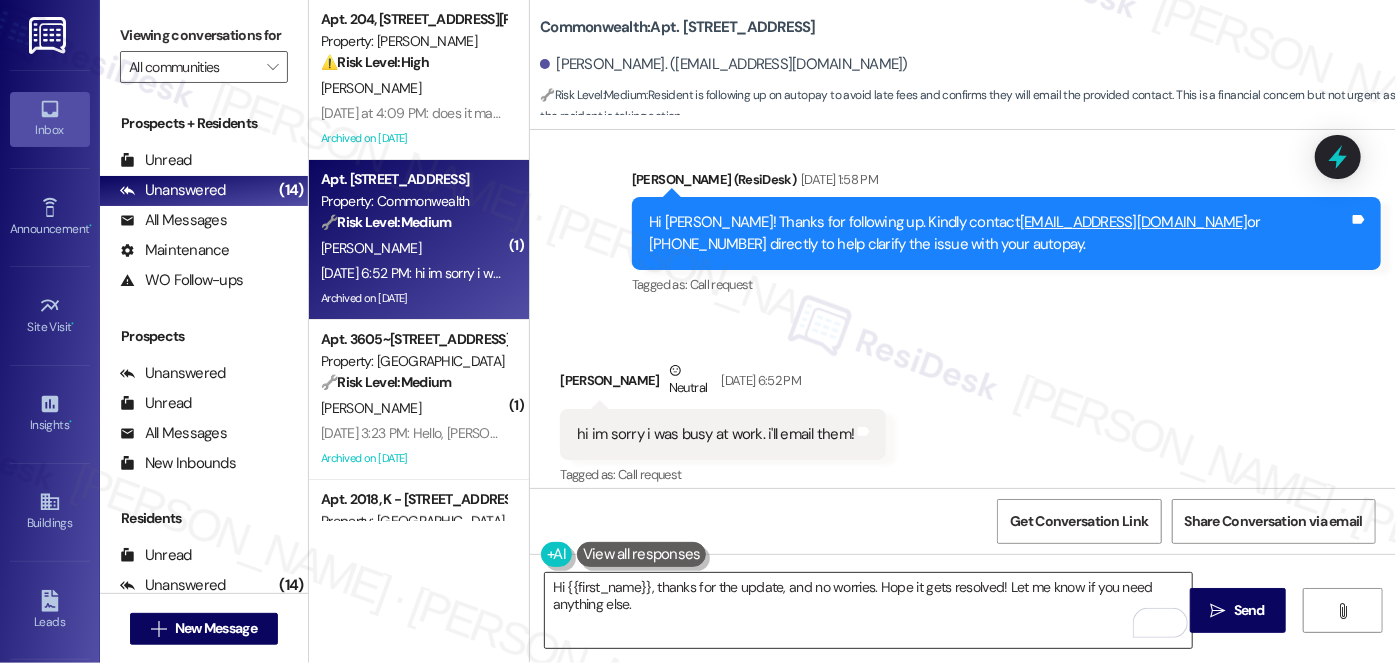 click on "Hi {{first_name}}, thanks for the update, and no worries. Hope it gets resolved! Let me know if you need anything else." at bounding box center (868, 610) 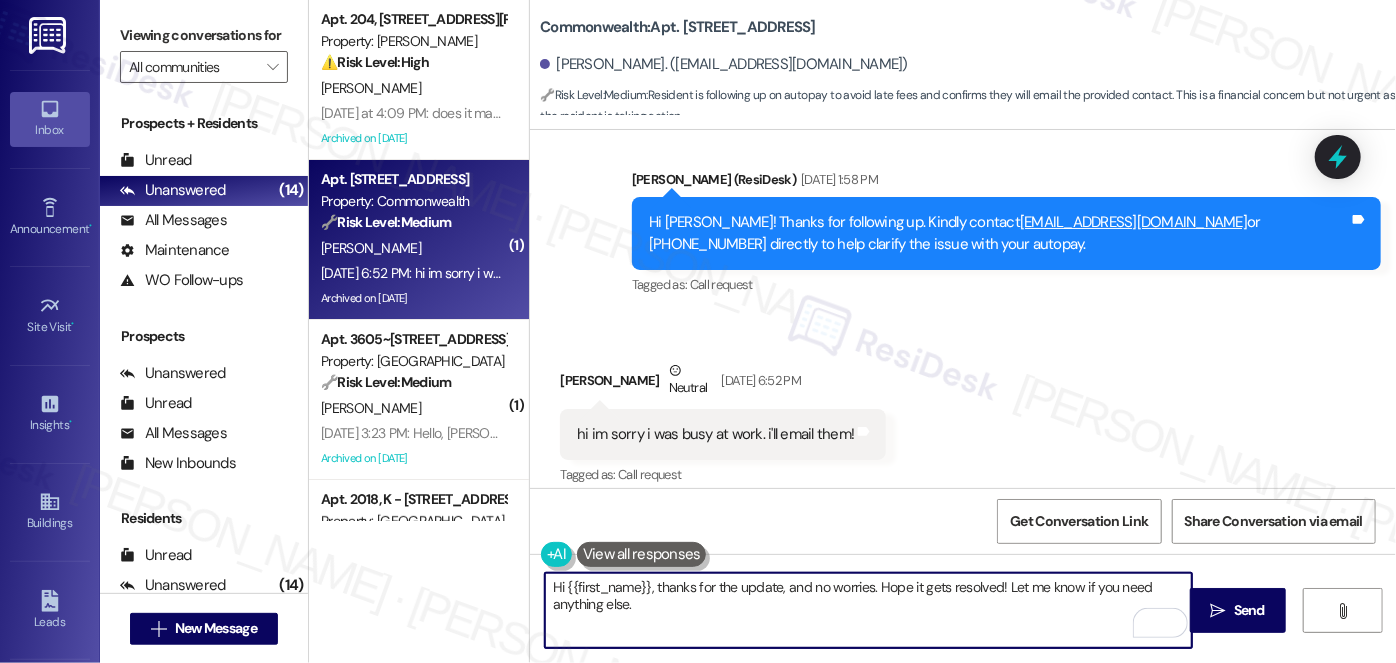 drag, startPoint x: 693, startPoint y: 590, endPoint x: 713, endPoint y: 606, distance: 25.612497 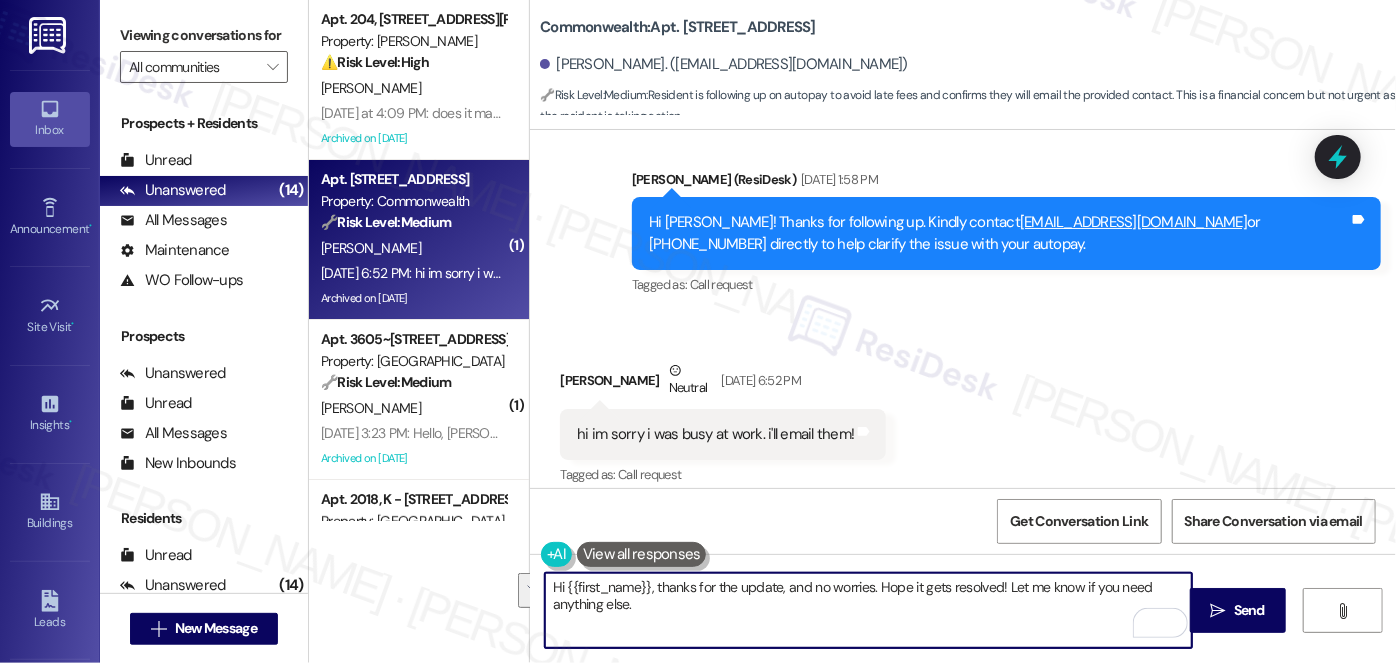 click on "Hi {{first_name}}, thanks for the update, and no worries. Hope it gets resolved! Let me know if you need anything else." at bounding box center [868, 610] 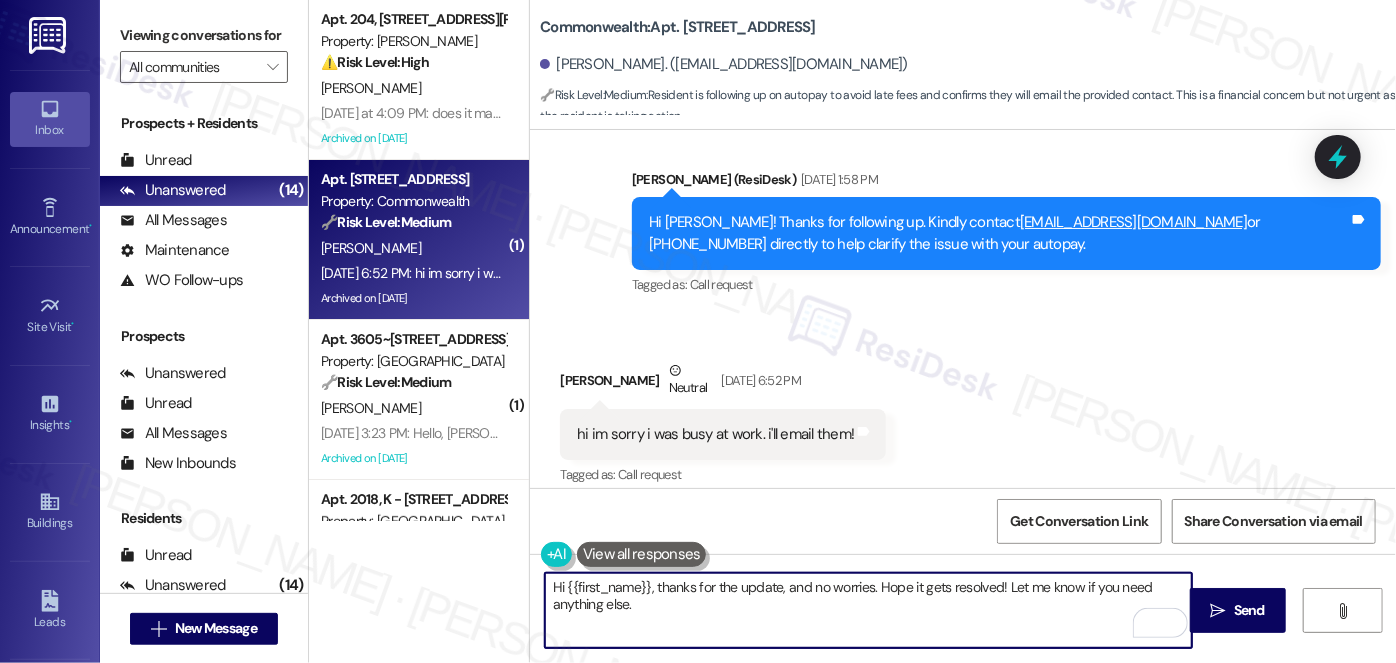 click on "Hi {{first_name}}, thanks for the update, and no worries. Hope it gets resolved! Let me know if you need anything else." at bounding box center (868, 610) 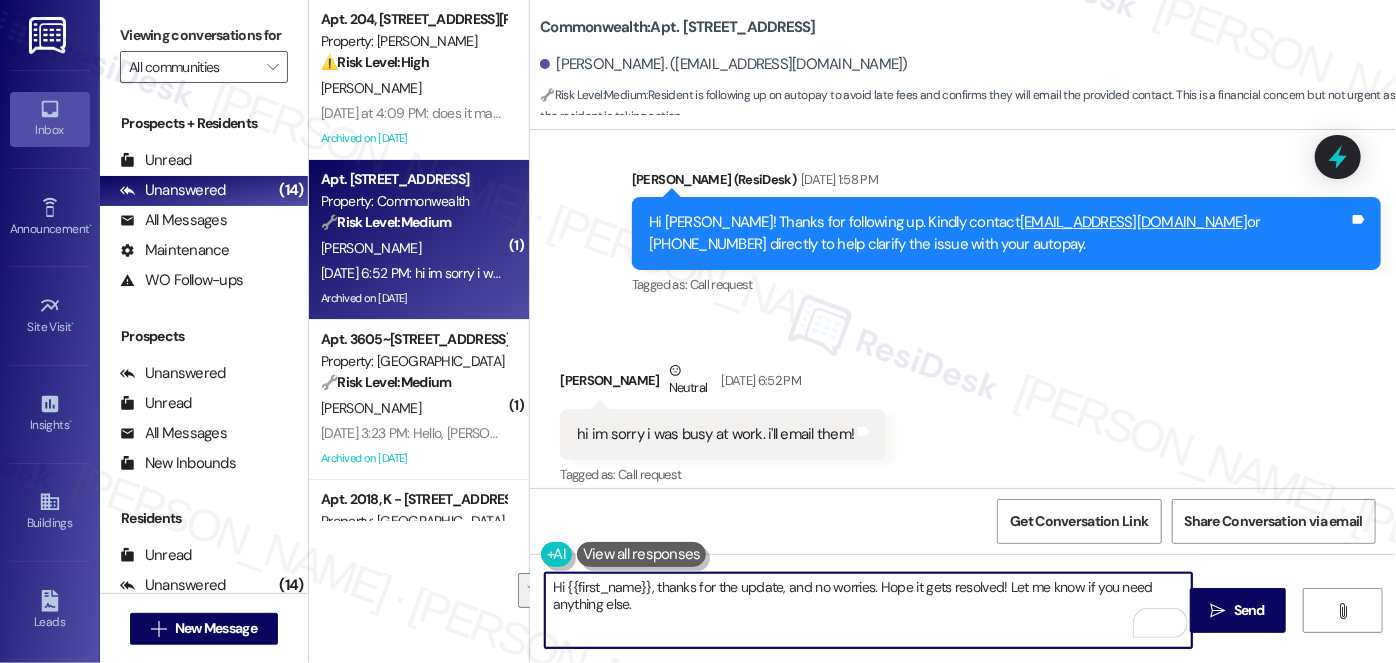 click on "Hi {{first_name}}, thanks for the update, and no worries. Hope it gets resolved! Let me know if you need anything else." at bounding box center (868, 610) 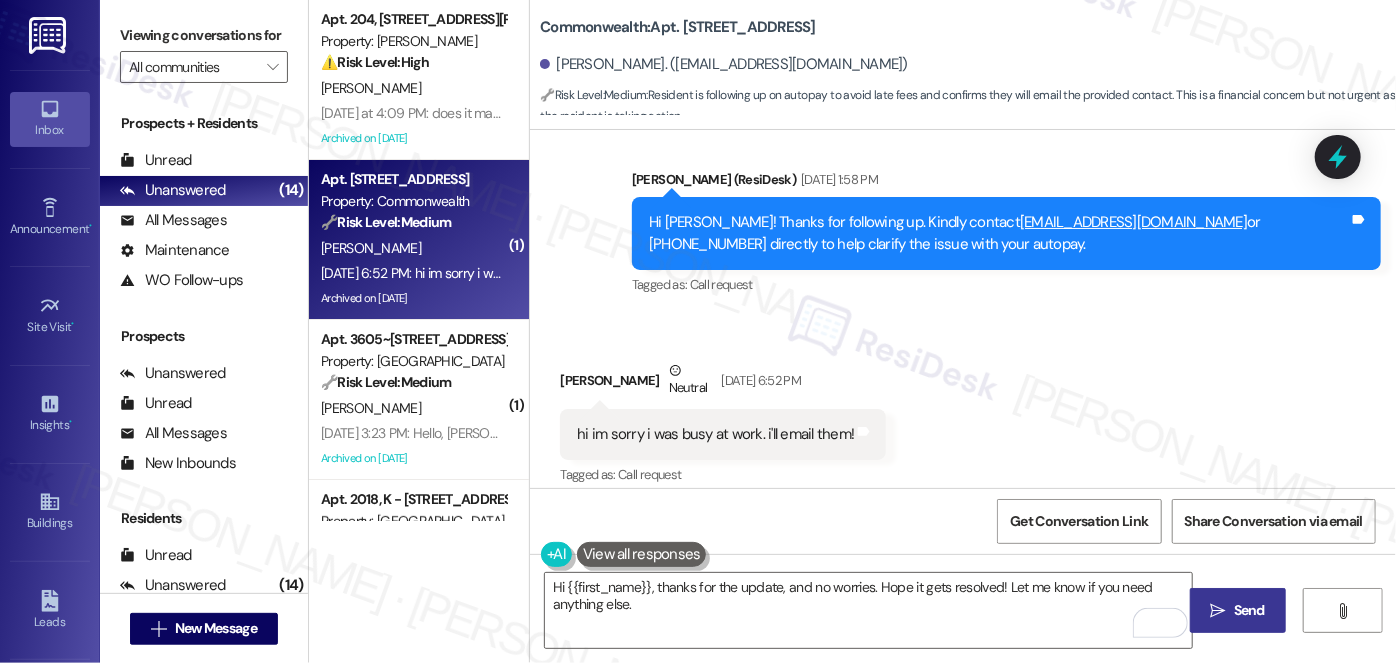 click on "" at bounding box center (1218, 611) 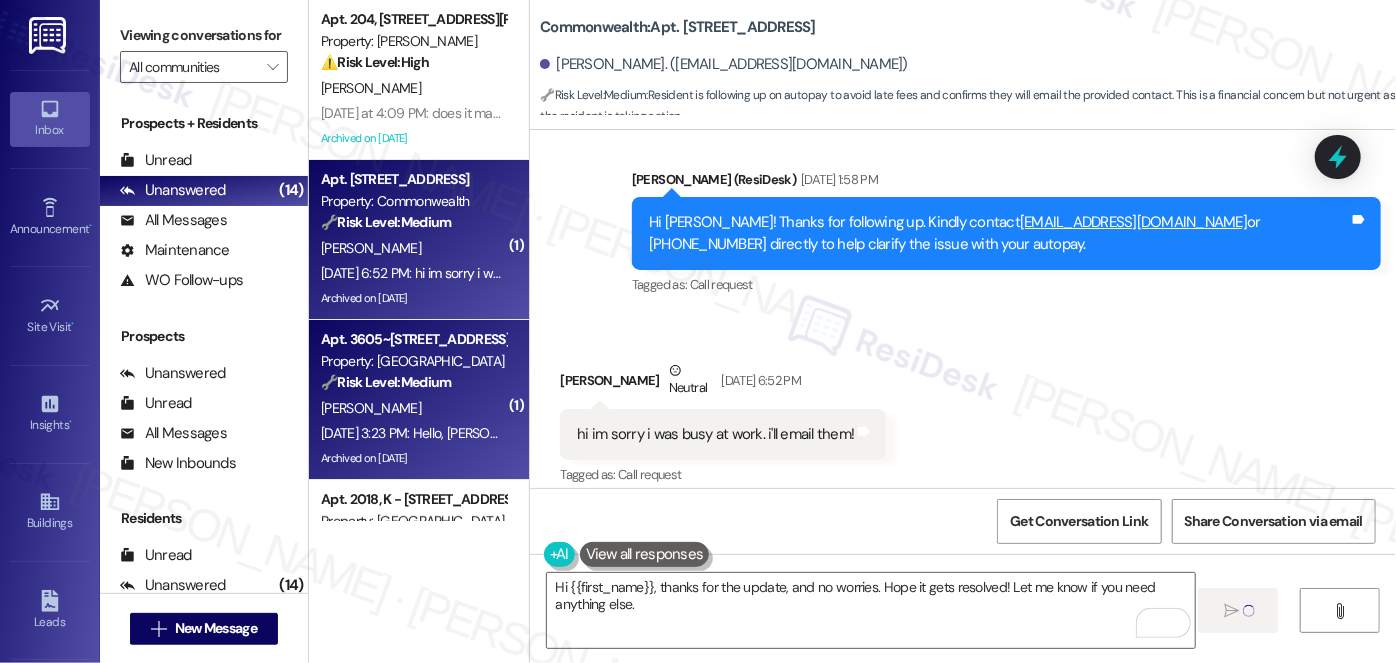 click on "Apt. 3605~1B, 3605 Orchard Dr Property: Grand Orchard 🔧  Risk Level:  Medium The resident is confirming the scheduled fumigation for a pest issue. While pest control is important, the situation is already being addressed, and there's no indication of immediate risk or failure to resolve the issue. C. Morris Jul 09, 2025 at 3:23 PM: Hello, Charles said fumigation would be tomorrow Thursday.....I haven't been back to the apartment but will go by when pest control comes Jul 09, 2025 at 3:23 PM: Hello, Charles said fumigation would be tomorrow Thursday.....I haven't been back to the apartment but will go by when pest control comes Archived on 04/22/2025" at bounding box center [419, 400] 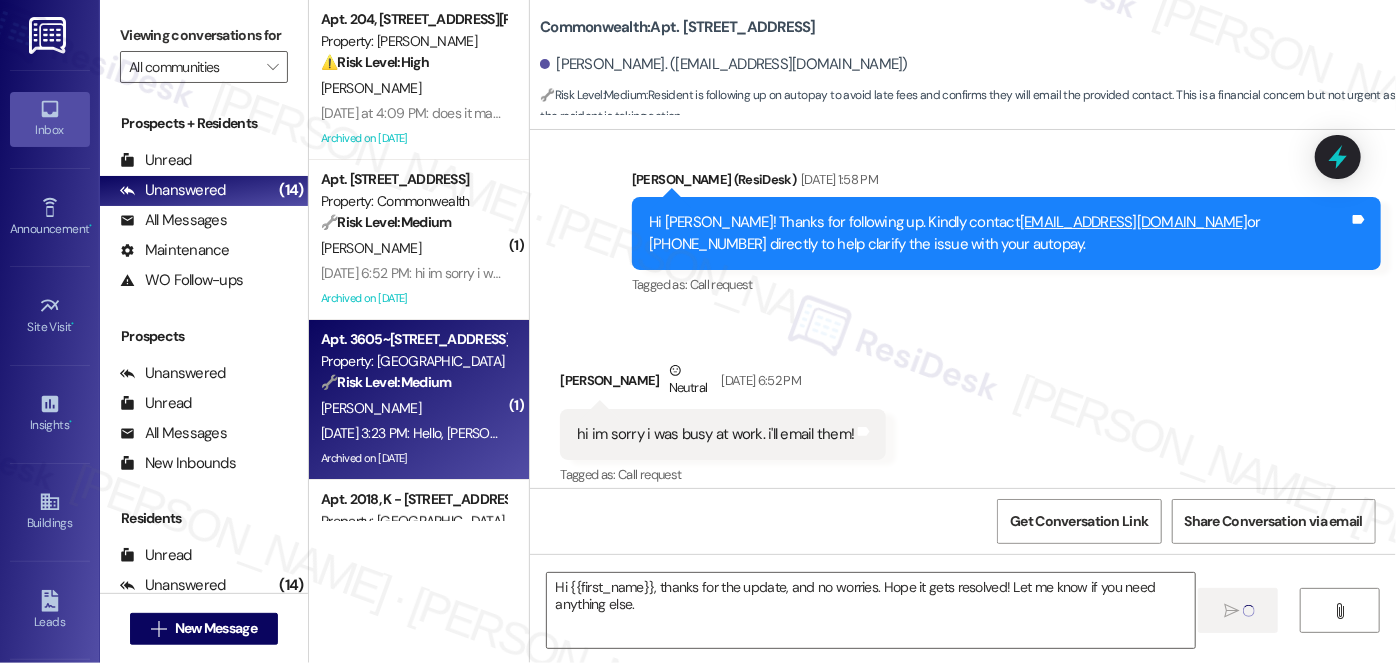 type on "Fetching suggested responses. Please feel free to read through the conversation in the meantime." 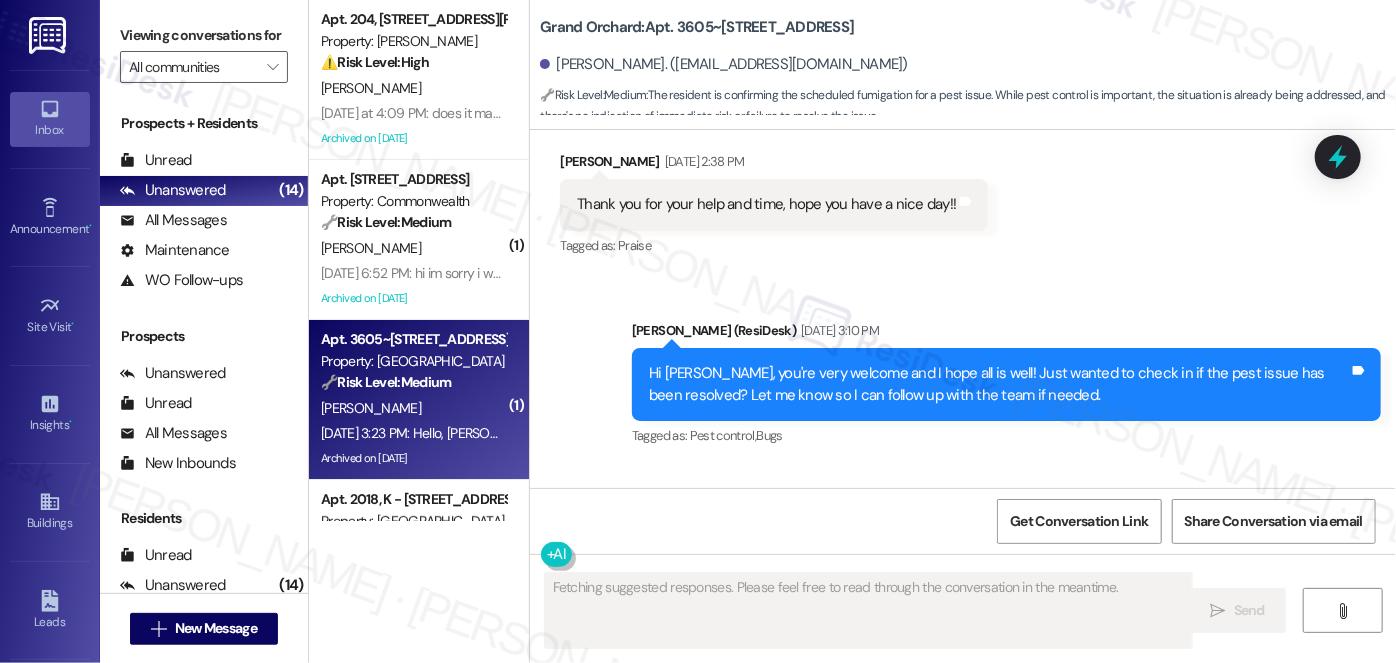scroll, scrollTop: 14328, scrollLeft: 0, axis: vertical 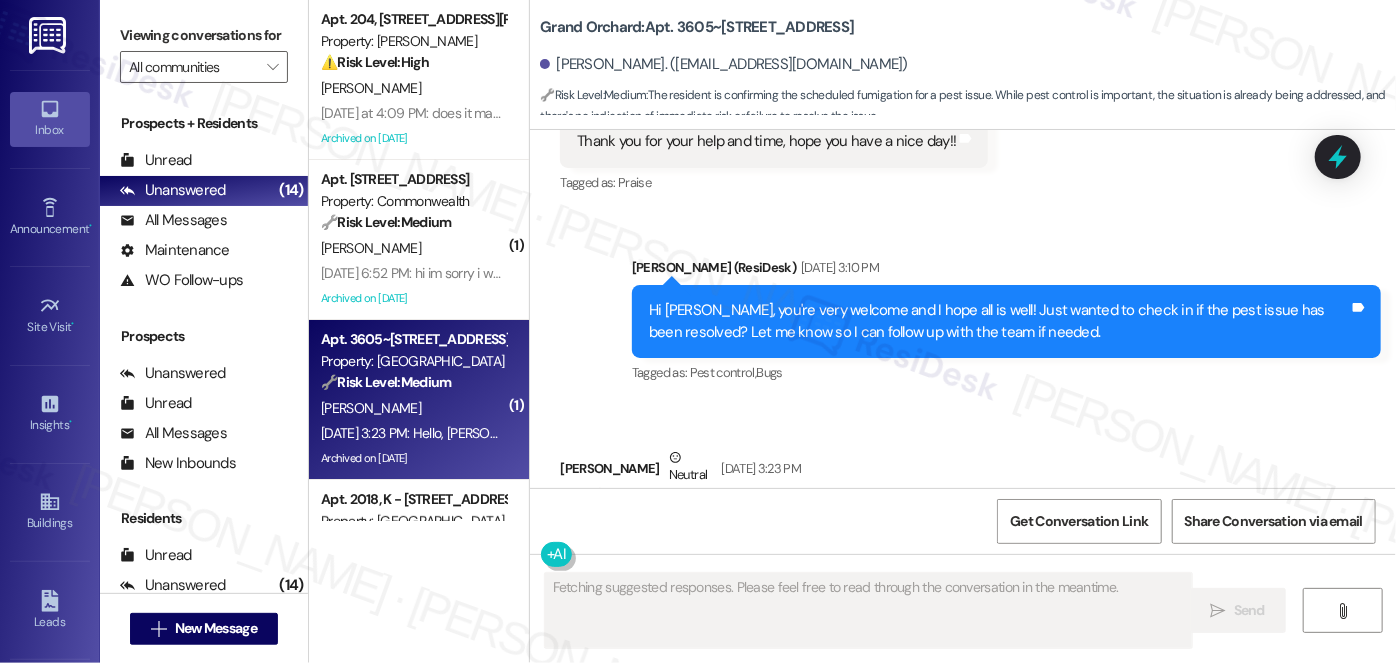 click on "Hello, [PERSON_NAME] said fumigation would be [DATE] [DATE].....I haven't been back to the apartment but will go by when pest control comes" at bounding box center [927, 532] 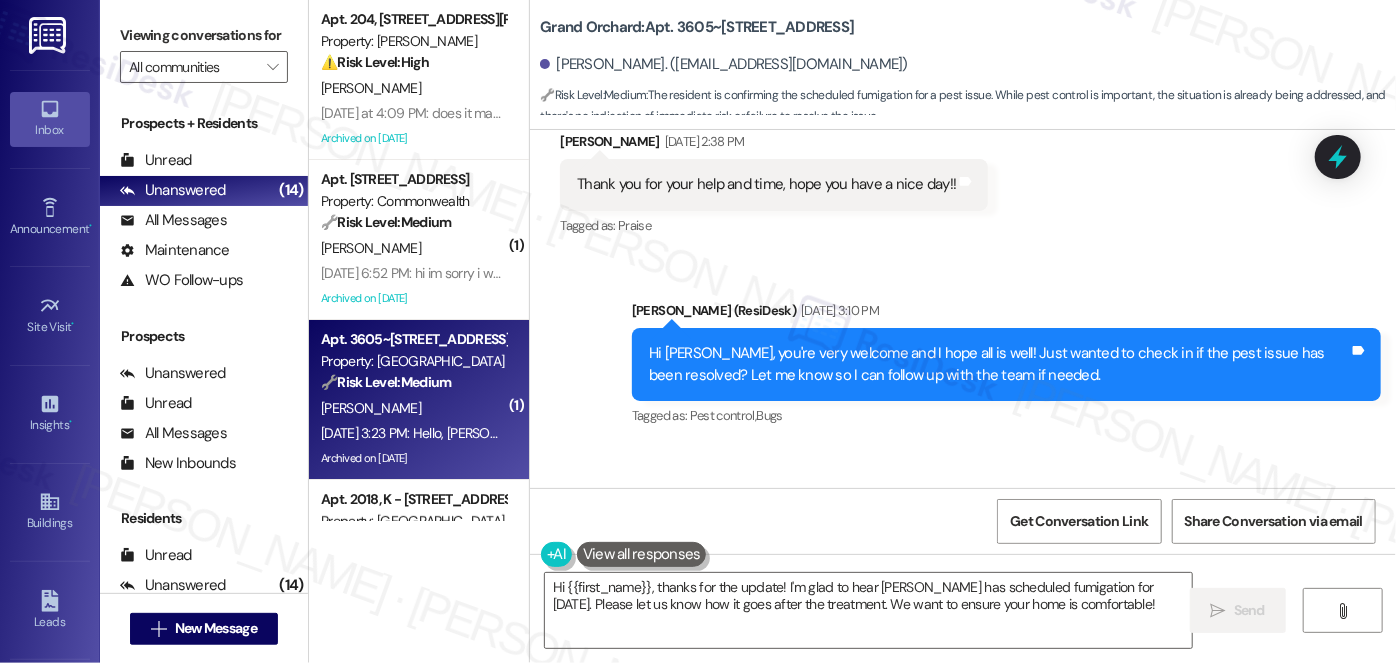 scroll, scrollTop: 14328, scrollLeft: 0, axis: vertical 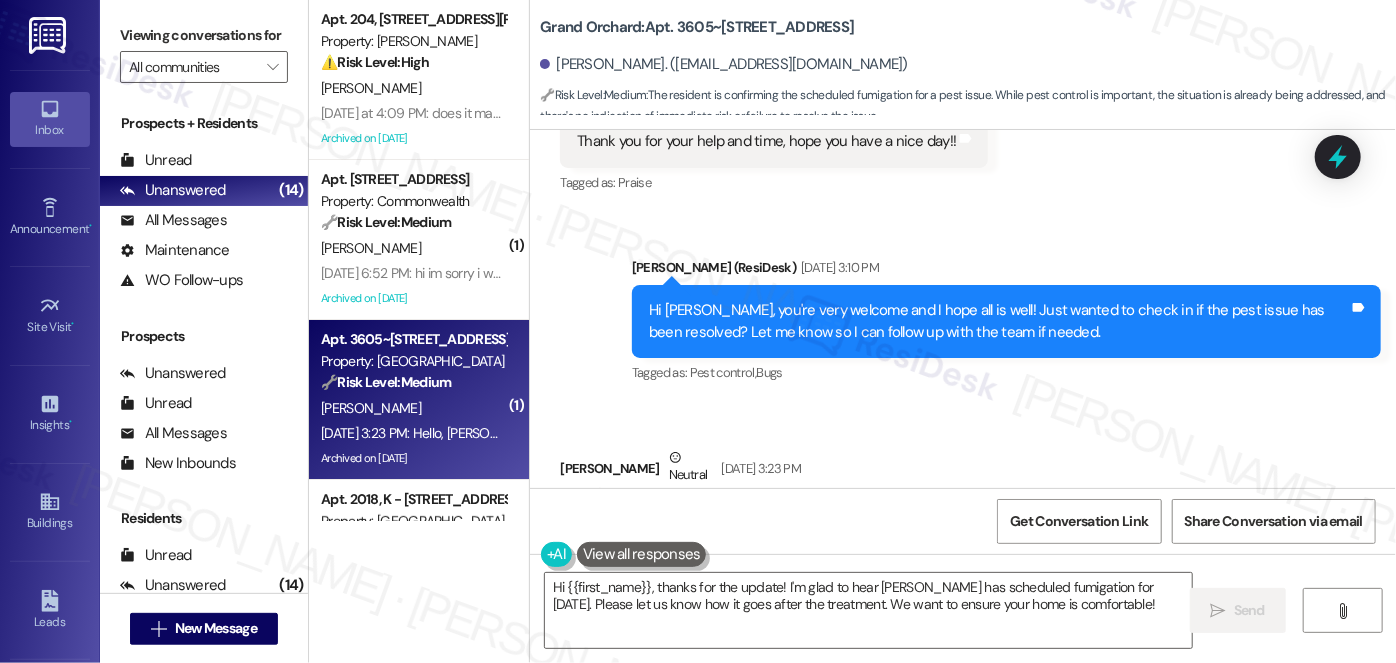 click on "Hello, [PERSON_NAME] said fumigation would be [DATE] [DATE].....I haven't been back to the apartment but will go by when pest control comes" at bounding box center (927, 532) 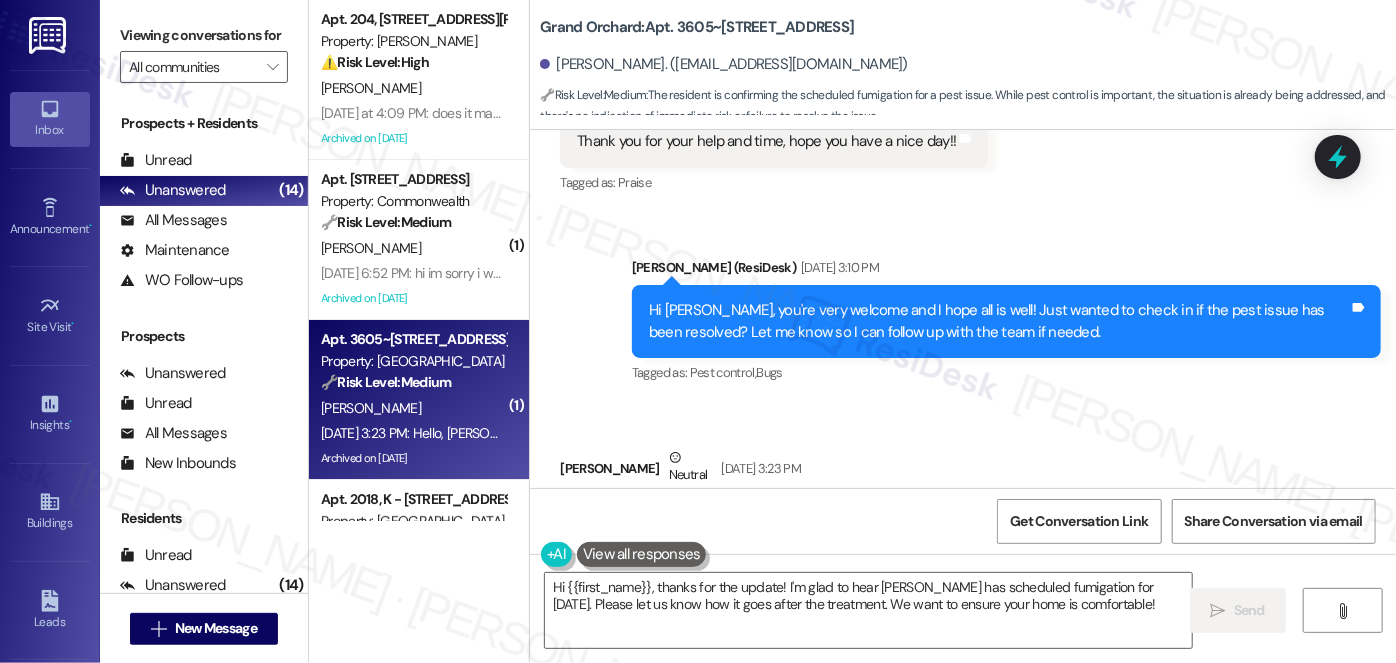 click on "Hi [PERSON_NAME], you're very welcome and I hope all is well! Just wanted to check in if the pest issue has been resolved? Let me know so I can follow up with the team if needed." at bounding box center (999, 321) 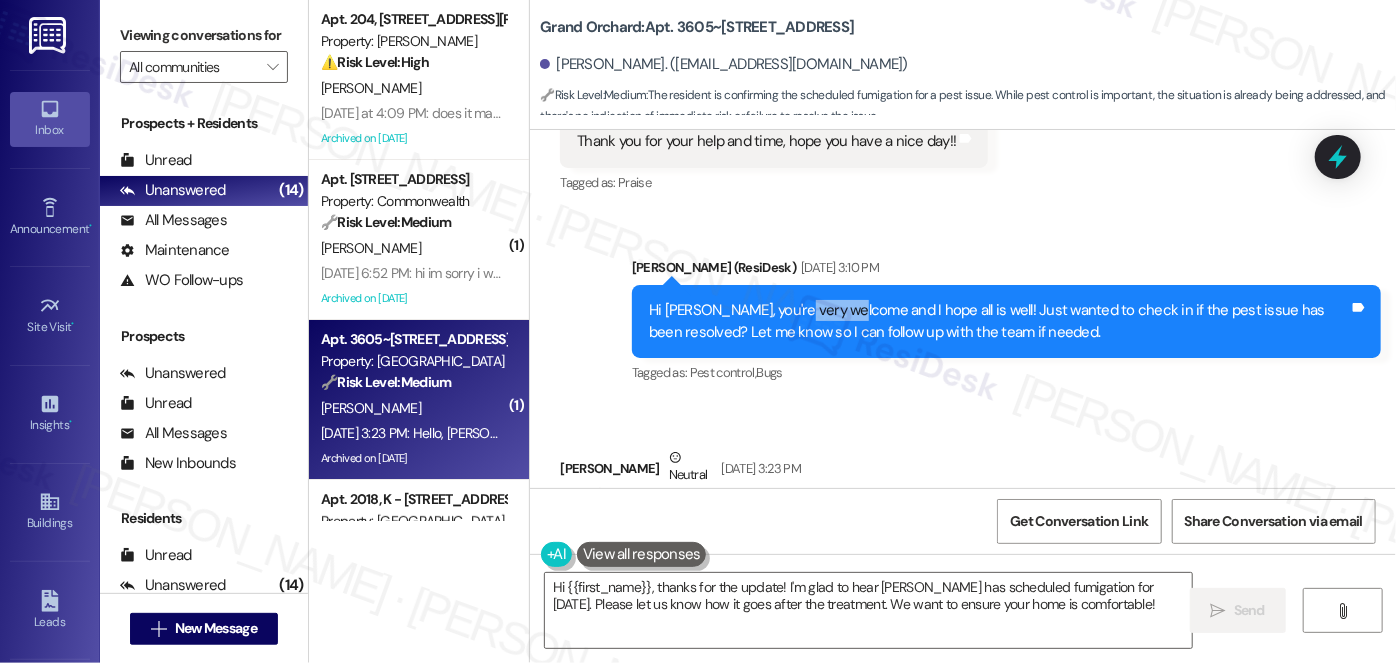 click on "Hi [PERSON_NAME], you're very welcome and I hope all is well! Just wanted to check in if the pest issue has been resolved? Let me know so I can follow up with the team if needed." at bounding box center (999, 321) 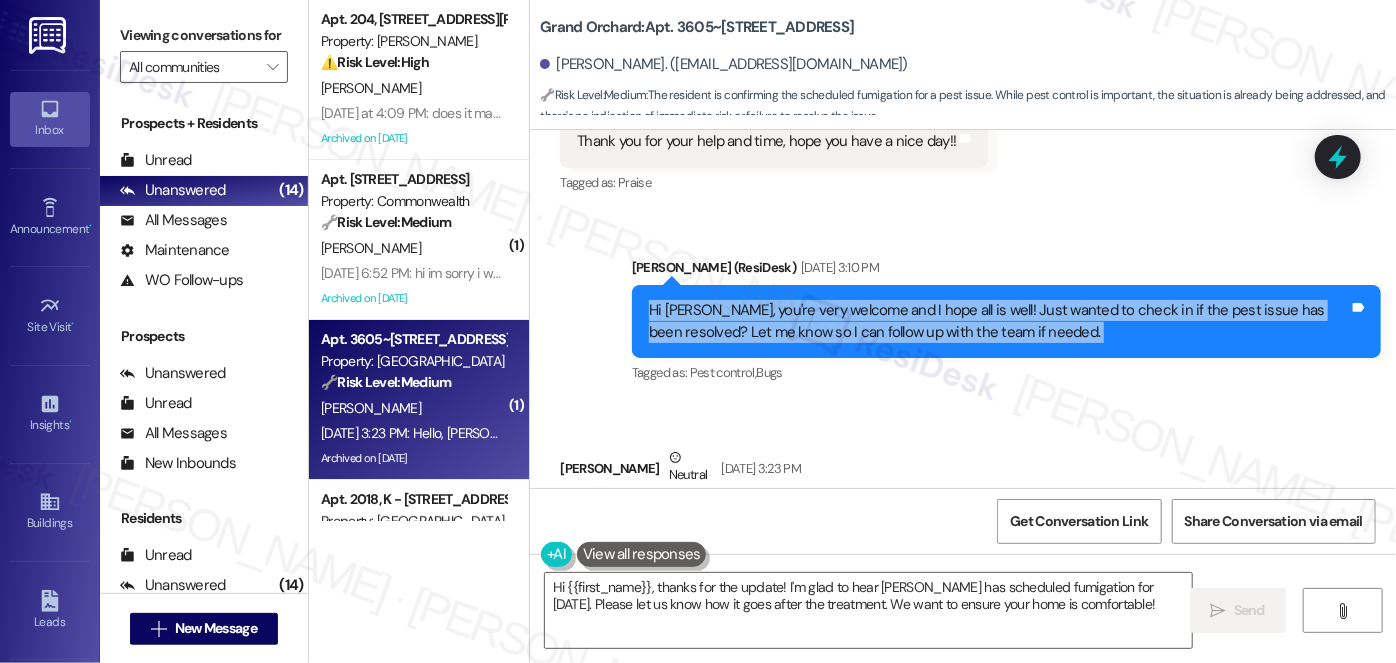 click on "Hi [PERSON_NAME], you're very welcome and I hope all is well! Just wanted to check in if the pest issue has been resolved? Let me know so I can follow up with the team if needed." at bounding box center (999, 321) 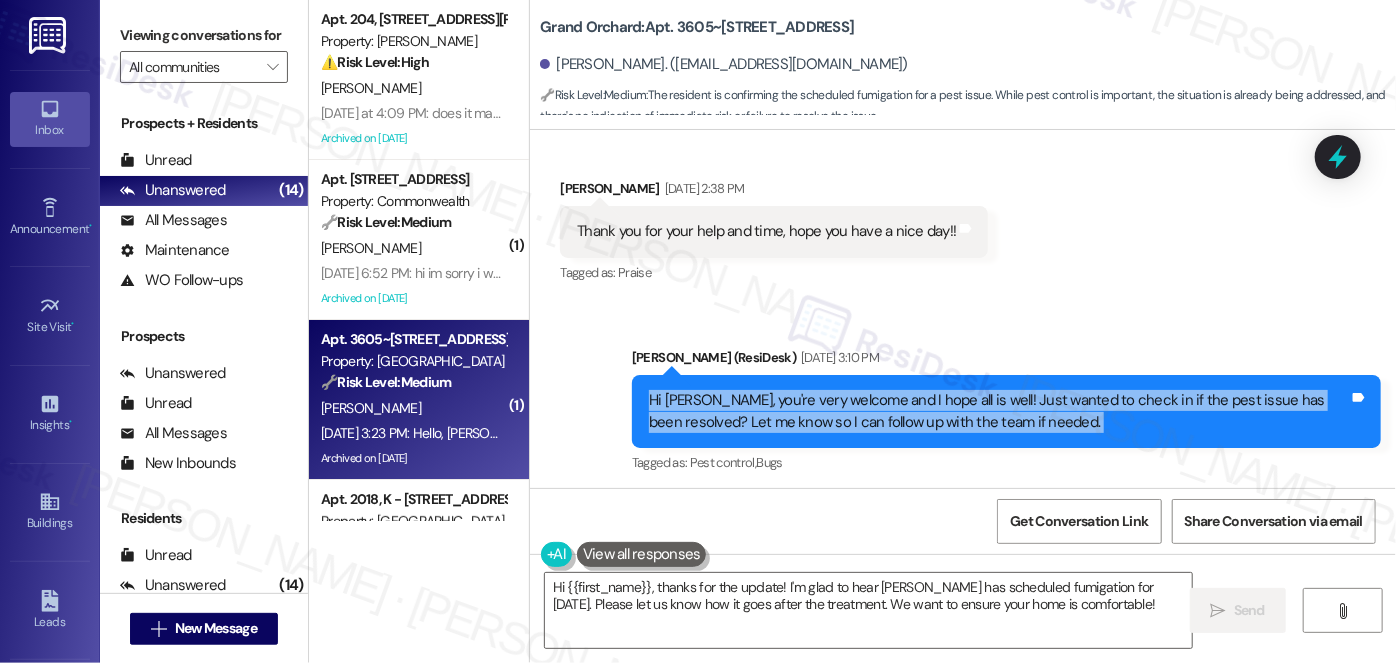 scroll, scrollTop: 14237, scrollLeft: 0, axis: vertical 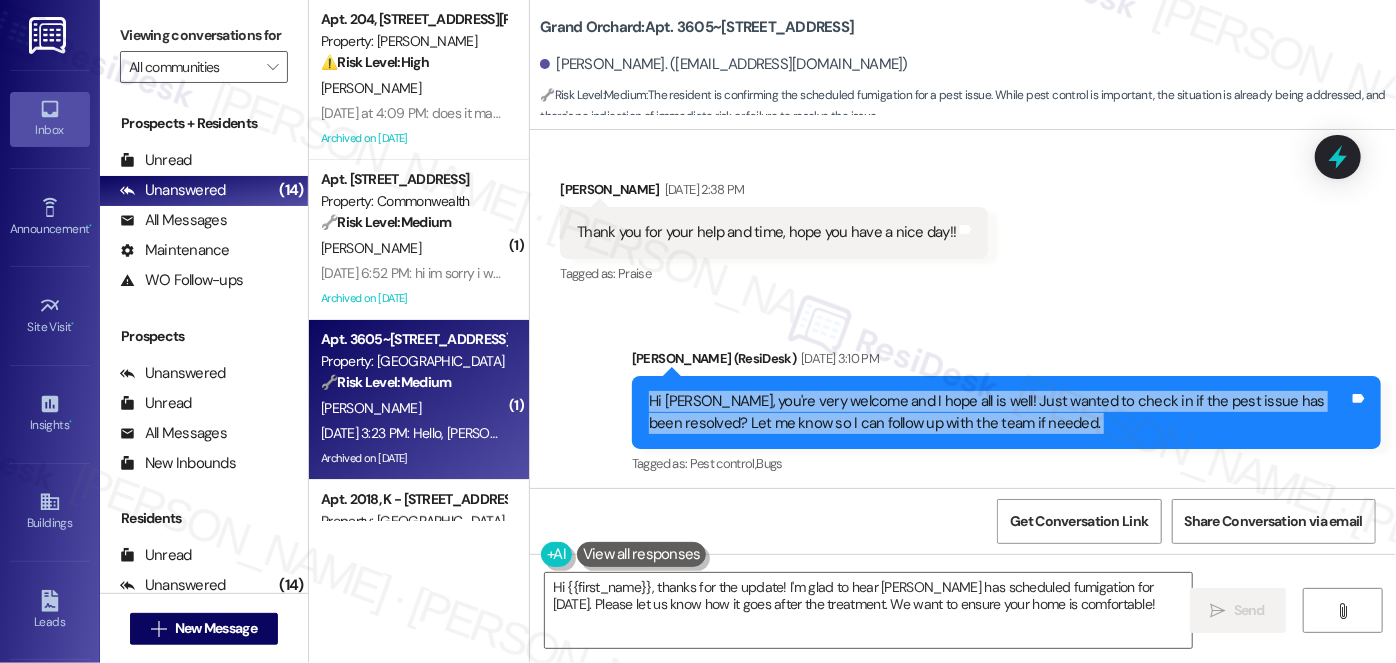 click on "Hi [PERSON_NAME], you're very welcome and I hope all is well! Just wanted to check in if the pest issue has been resolved? Let me know so I can follow up with the team if needed." at bounding box center (999, 412) 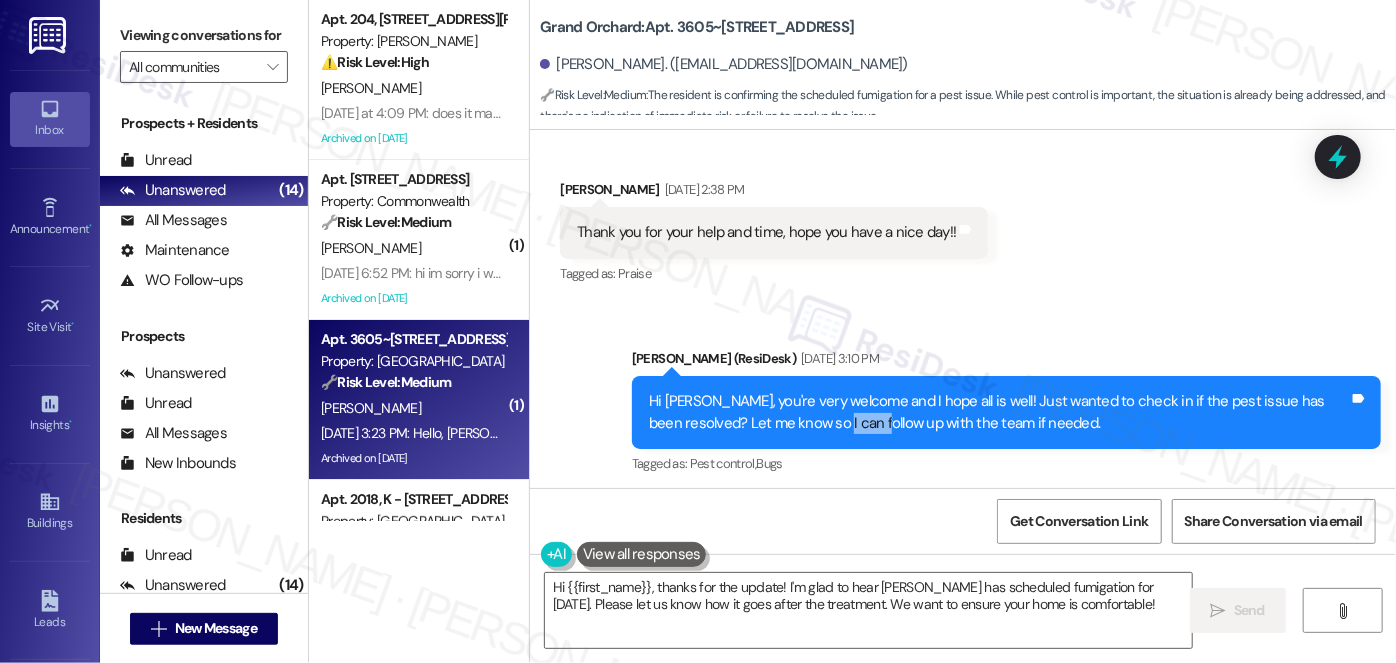 click on "Hi [PERSON_NAME], you're very welcome and I hope all is well! Just wanted to check in if the pest issue has been resolved? Let me know so I can follow up with the team if needed." at bounding box center [999, 412] 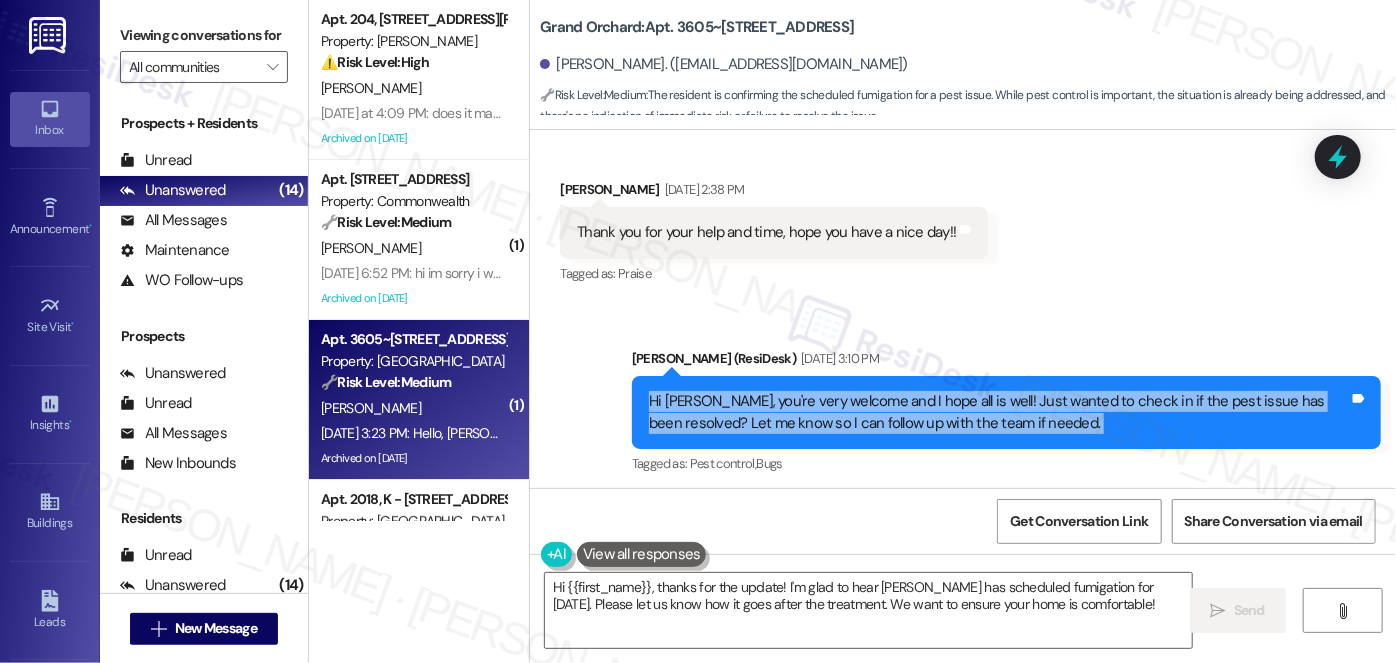 click on "Hi [PERSON_NAME], you're very welcome and I hope all is well! Just wanted to check in if the pest issue has been resolved? Let me know so I can follow up with the team if needed." at bounding box center [999, 412] 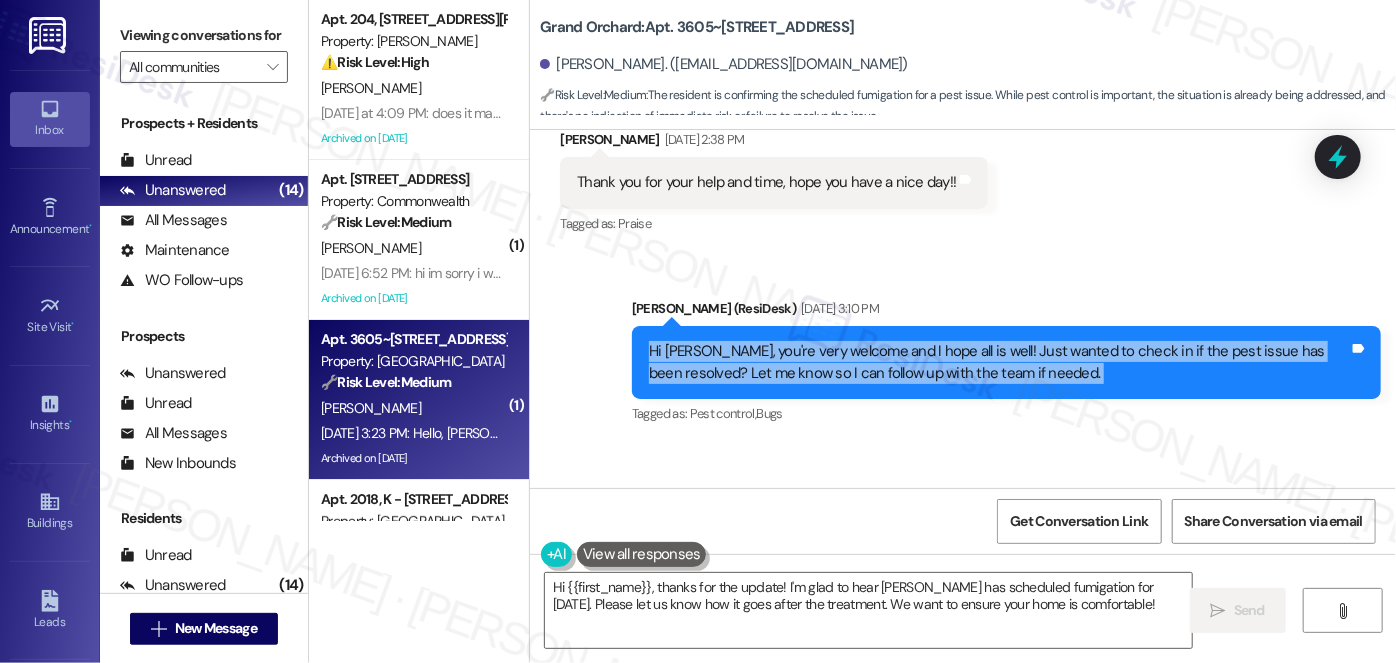 scroll, scrollTop: 14328, scrollLeft: 0, axis: vertical 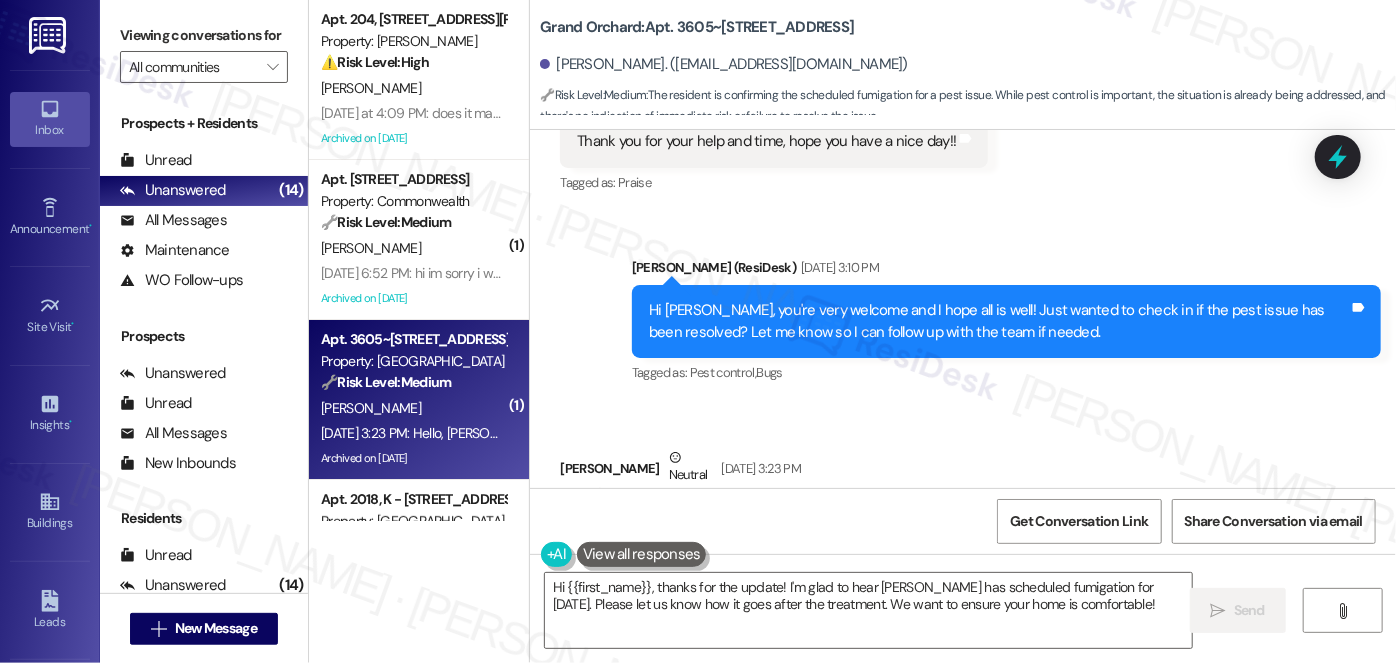 click on "Hello, [PERSON_NAME] said fumigation would be [DATE] [DATE].....I haven't been back to the apartment but will go by when pest control comes" at bounding box center (927, 532) 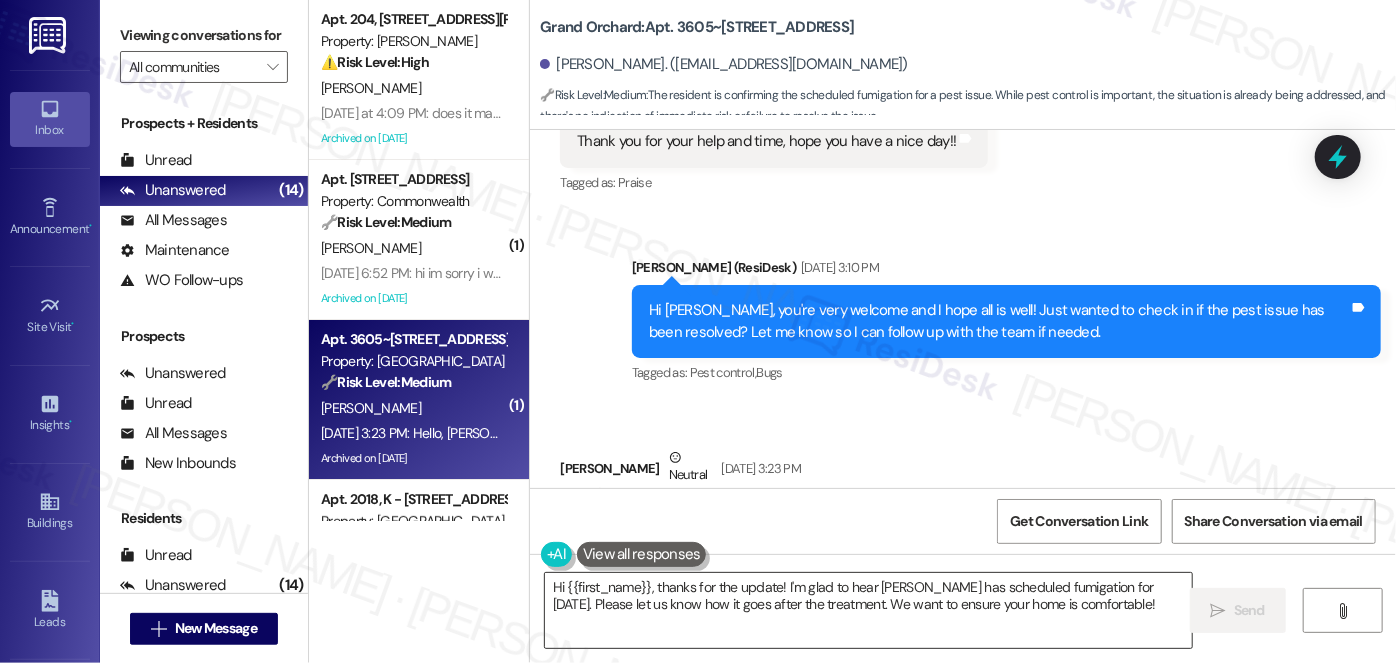 click on "Hi {{first_name}}, thanks for the update! I'm glad to hear Charles has scheduled fumigation for tomorrow. Please let us know how it goes after the treatment. We want to ensure your home is comfortable!" at bounding box center [868, 610] 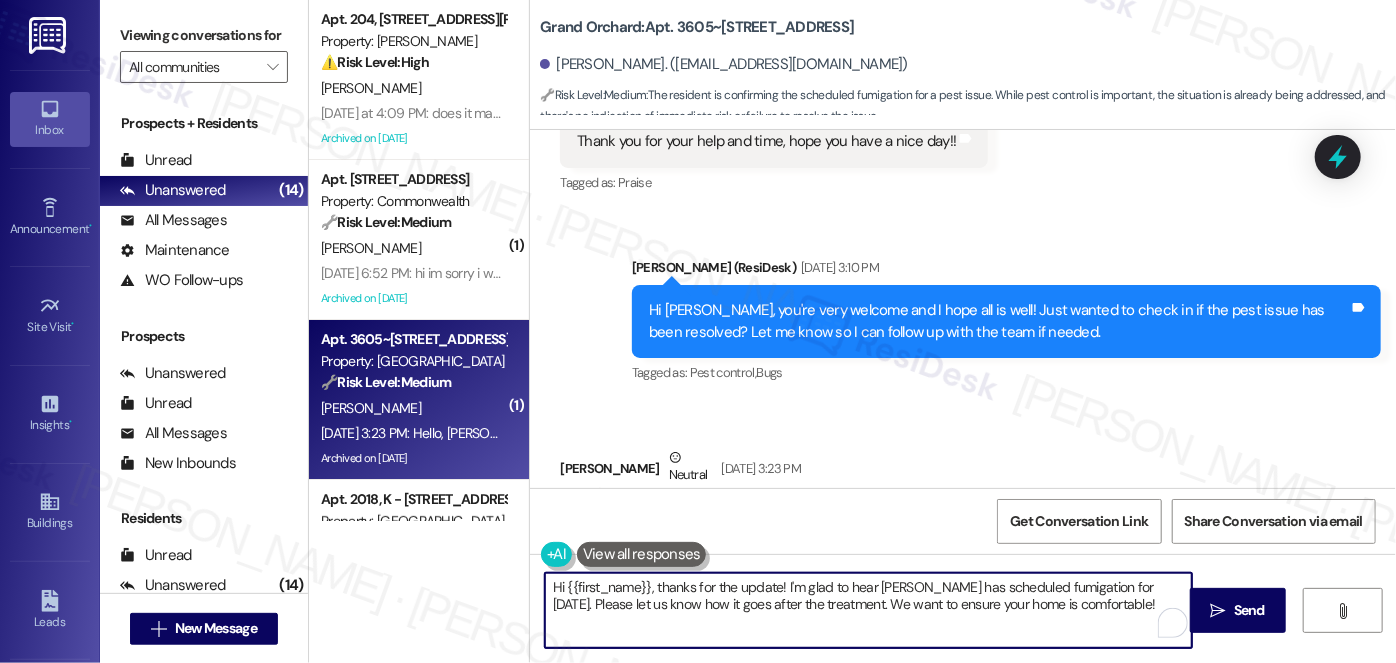 click on "Hi {{first_name}}, thanks for the update! I'm glad to hear Charles has scheduled fumigation for tomorrow. Please let us know how it goes after the treatment. We want to ensure your home is comfortable!" at bounding box center [868, 610] 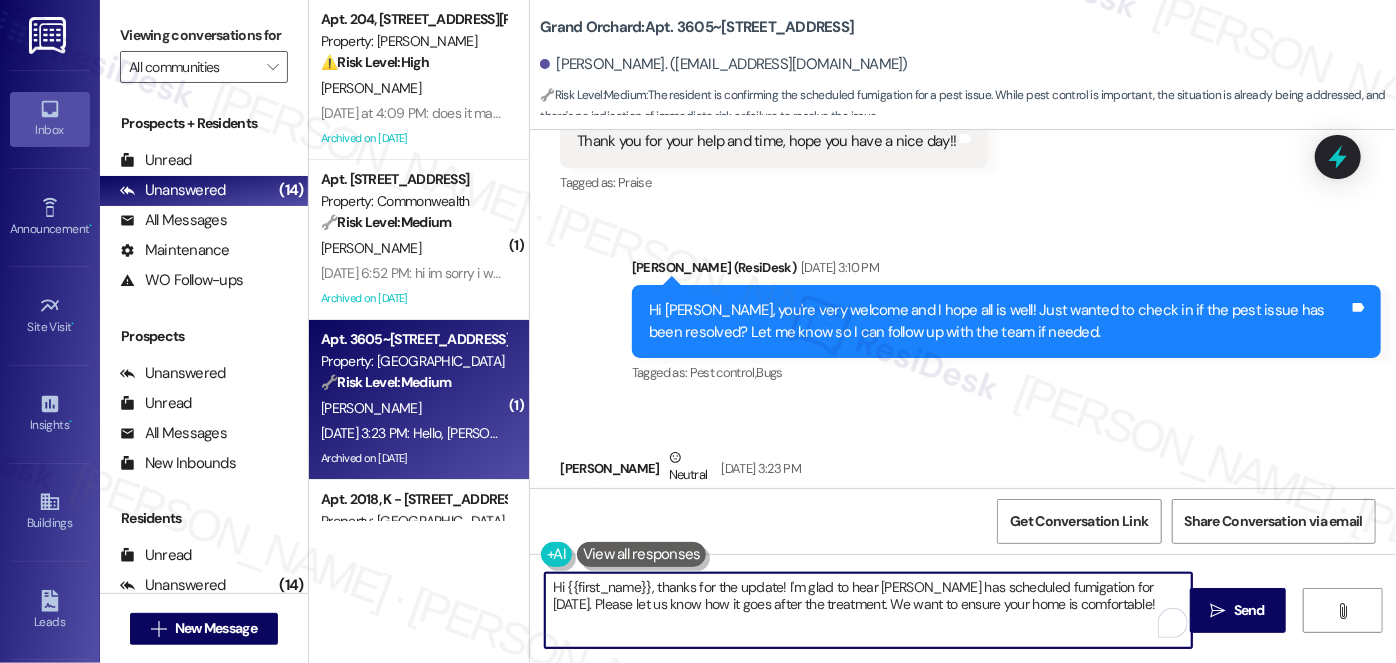 click on "Hi {{first_name}}, thanks for the update! I'm glad to hear Charles has scheduled fumigation for tomorrow. Please let us know how it goes after the treatment. We want to ensure your home is comfortable!" at bounding box center (868, 610) 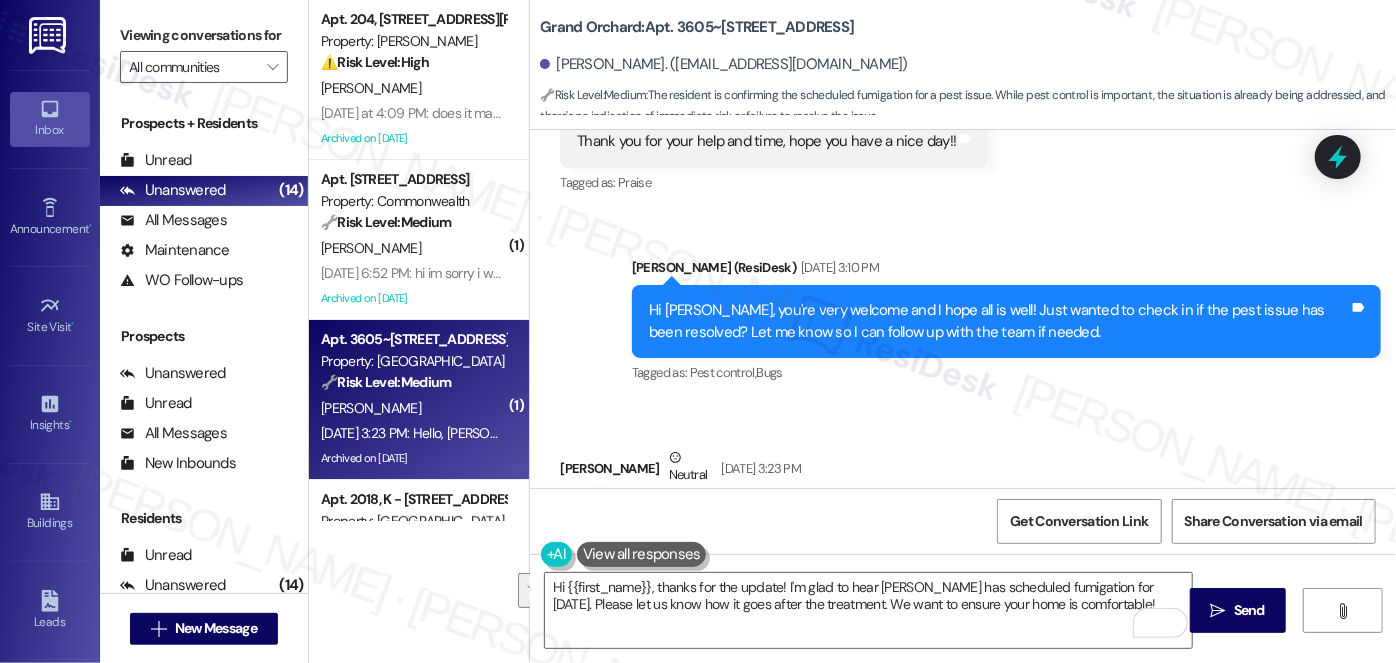 click on "Carolyn Morris   Neutral Jul 09, 2025 at 3:23 PM" at bounding box center (934, 471) 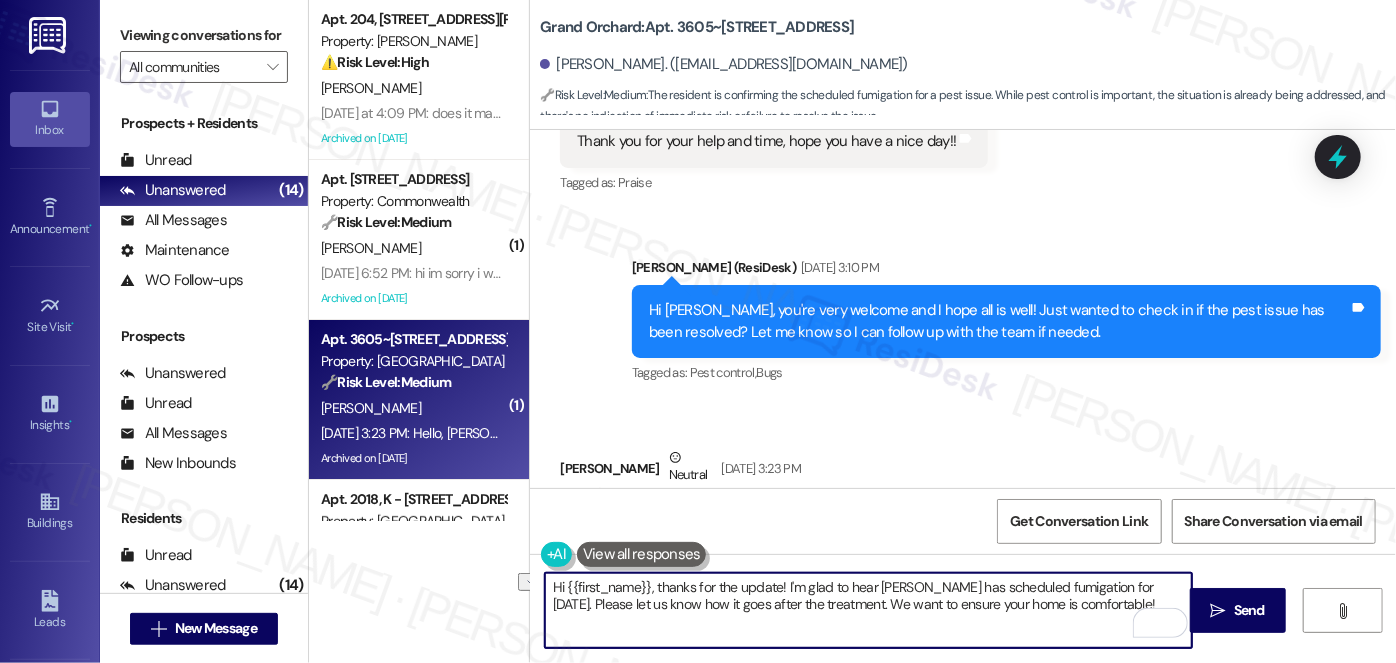 drag, startPoint x: 776, startPoint y: 584, endPoint x: 819, endPoint y: 583, distance: 43.011627 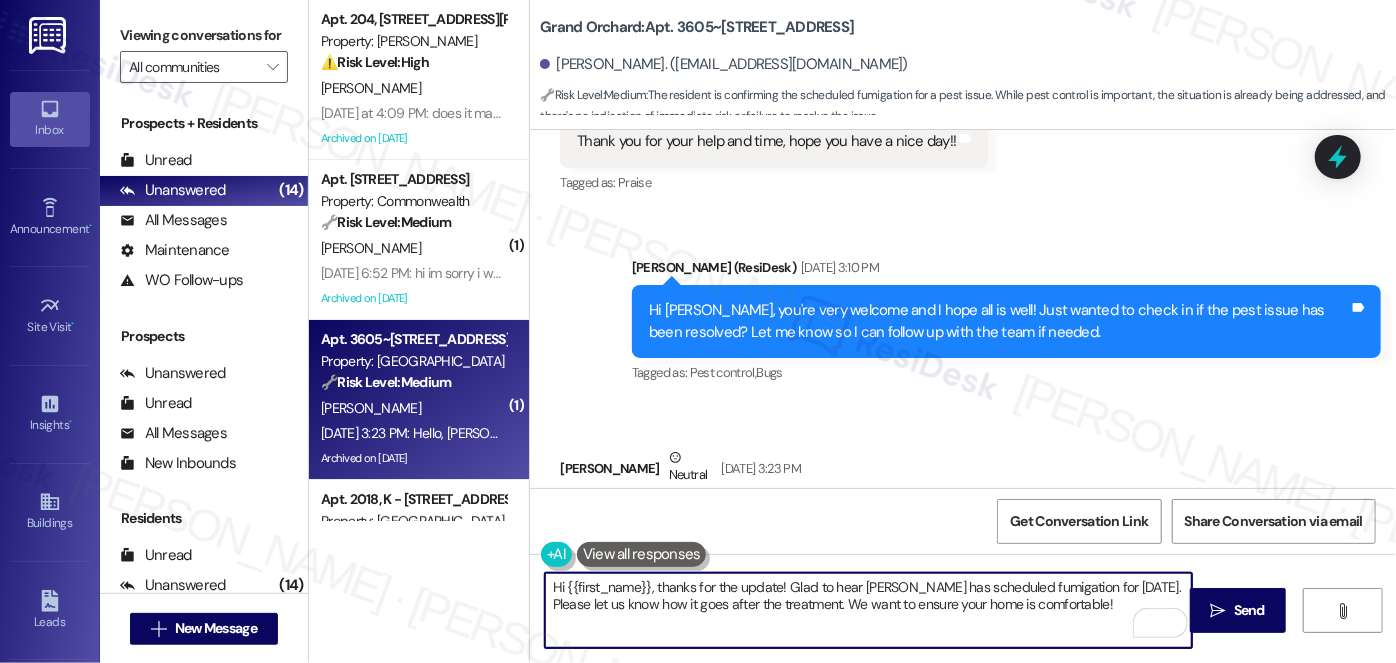 click on "Hi {{first_name}}, thanks for the update! Glad to hear Charles has scheduled fumigation for tomorrow. Please let us know how it goes after the treatment. We want to ensure your home is comfortable!" at bounding box center (868, 610) 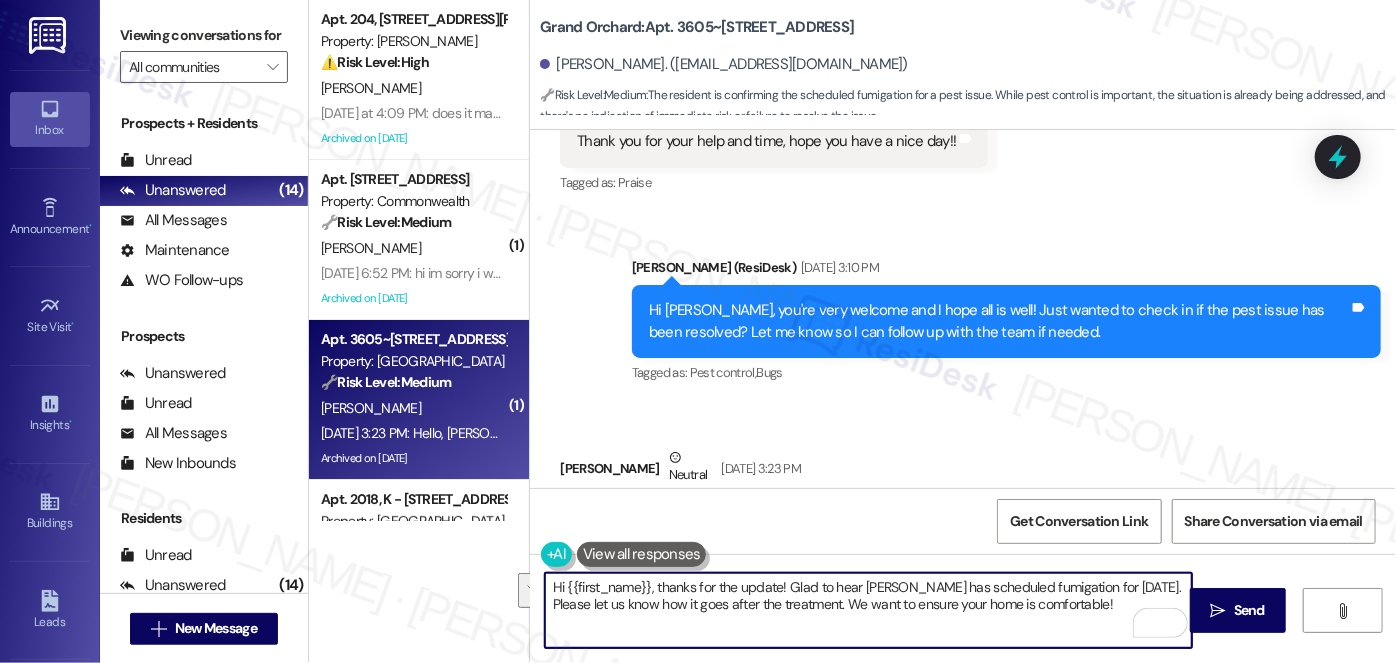 click on "Hello, [PERSON_NAME] said fumigation would be [DATE] [DATE].....I haven't been back to the apartment but will go by when pest control comes" at bounding box center [927, 532] 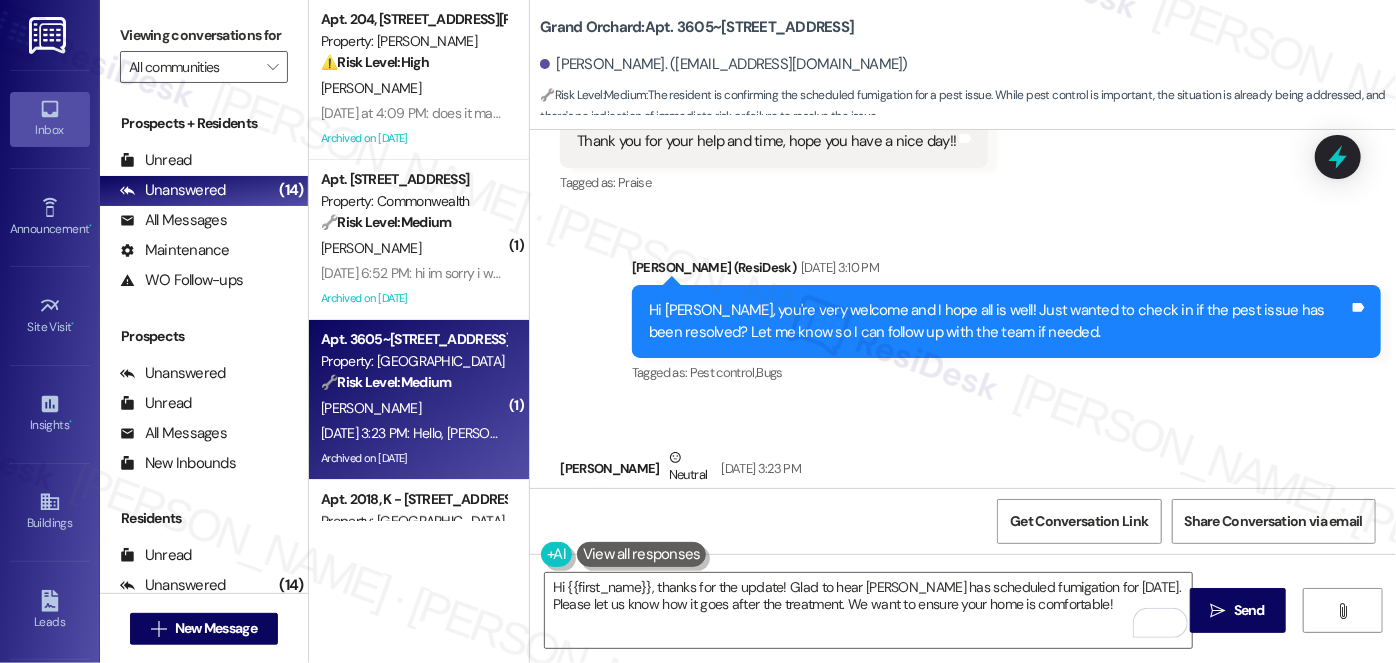 click on "Hello, [PERSON_NAME] said fumigation would be [DATE] [DATE].....I haven't been back to the apartment but will go by when pest control comes" at bounding box center [927, 532] 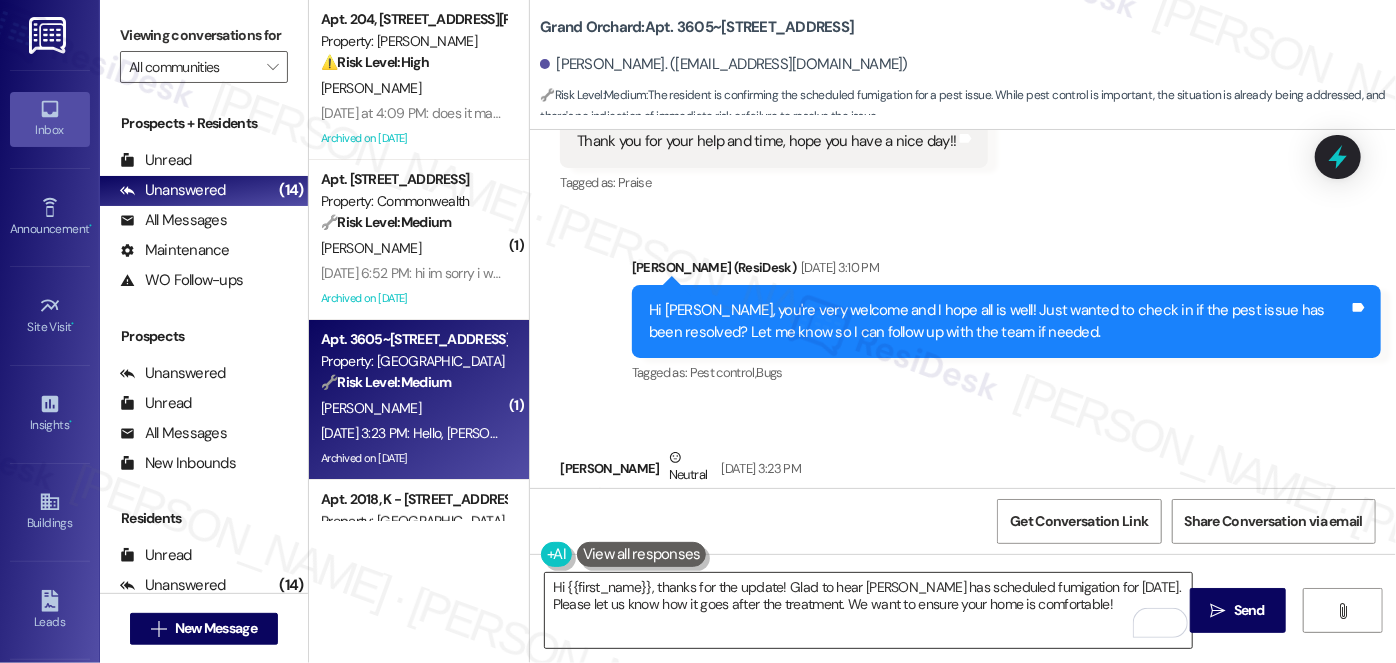 click on "Hi {{first_name}}, thanks for the update! Glad to hear Charles has scheduled fumigation for tomorrow. Please let us know how it goes after the treatment. We want to ensure your home is comfortable!" at bounding box center (868, 610) 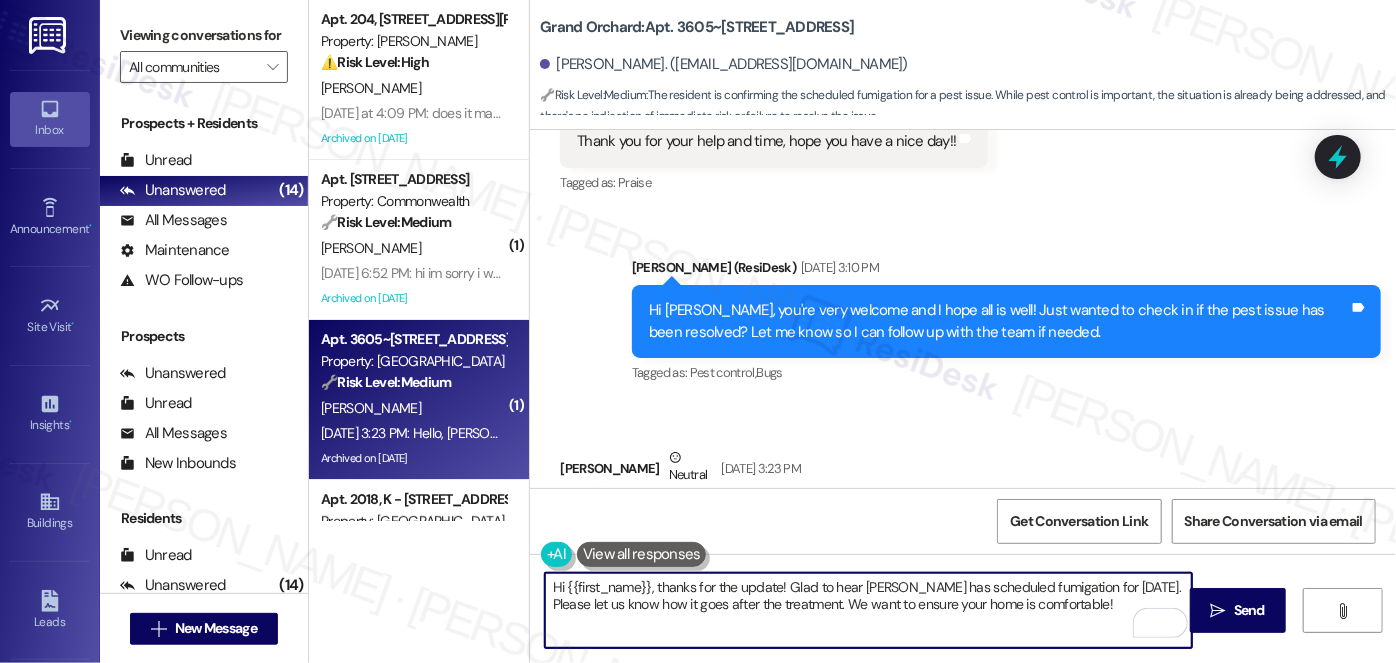 click on "Hi {{first_name}}, thanks for the update! Glad to hear Charles has scheduled fumigation for tomorrow. Please let us know how it goes after the treatment. We want to ensure your home is comfortable!" at bounding box center [868, 610] 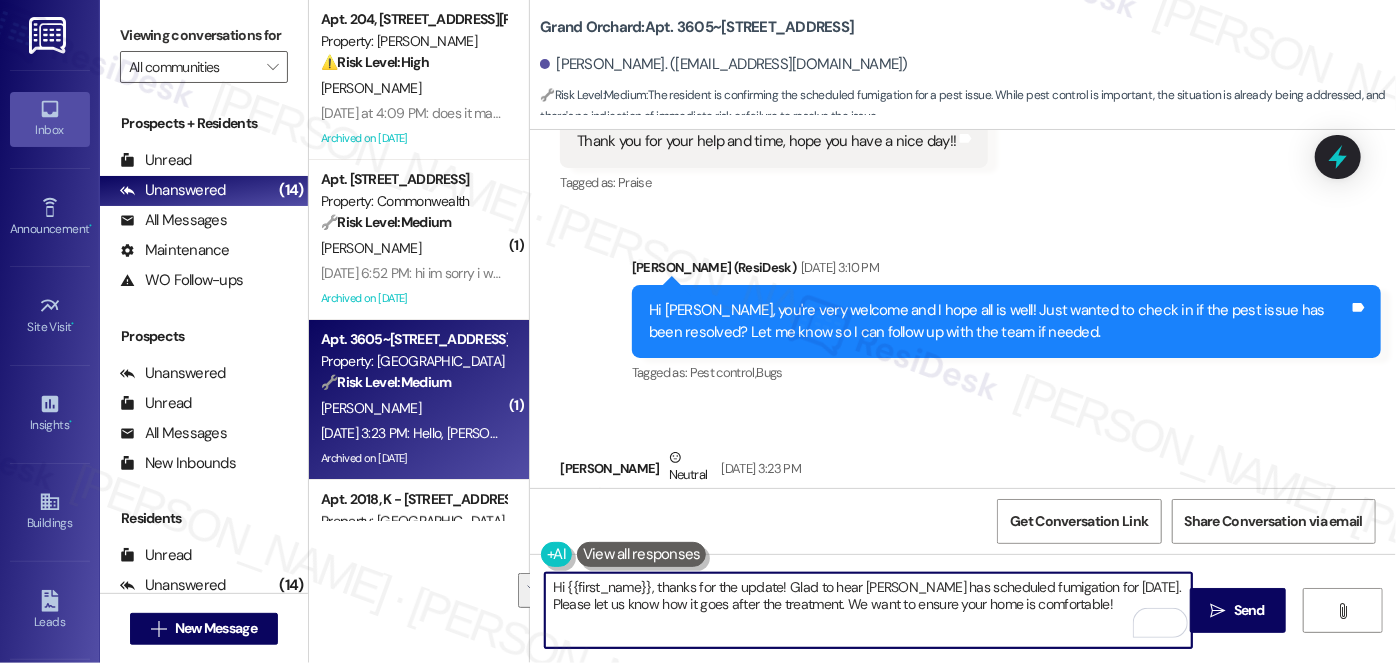 click on "Hi {{first_name}}, thanks for the update! Glad to hear Charles has scheduled fumigation for tomorrow. Please let us know how it goes after the treatment. We want to ensure your home is comfortable!" at bounding box center (868, 610) 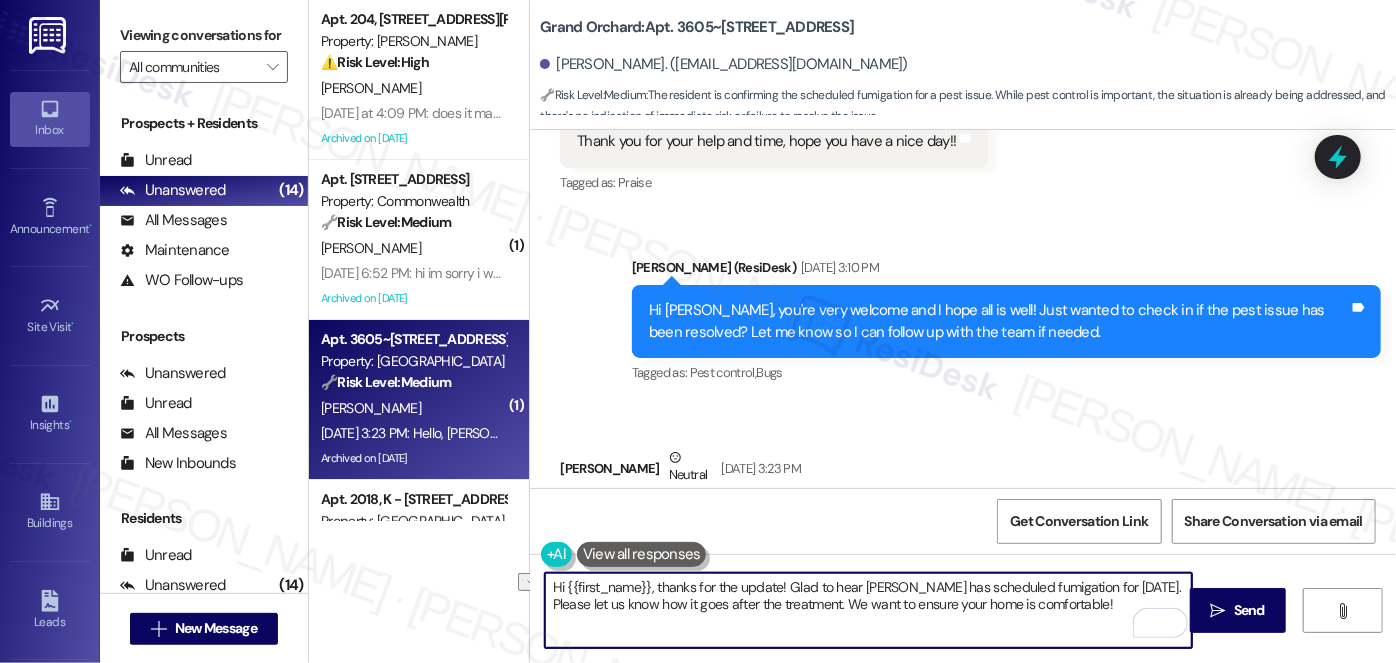 drag, startPoint x: 1137, startPoint y: 584, endPoint x: 781, endPoint y: 566, distance: 356.45477 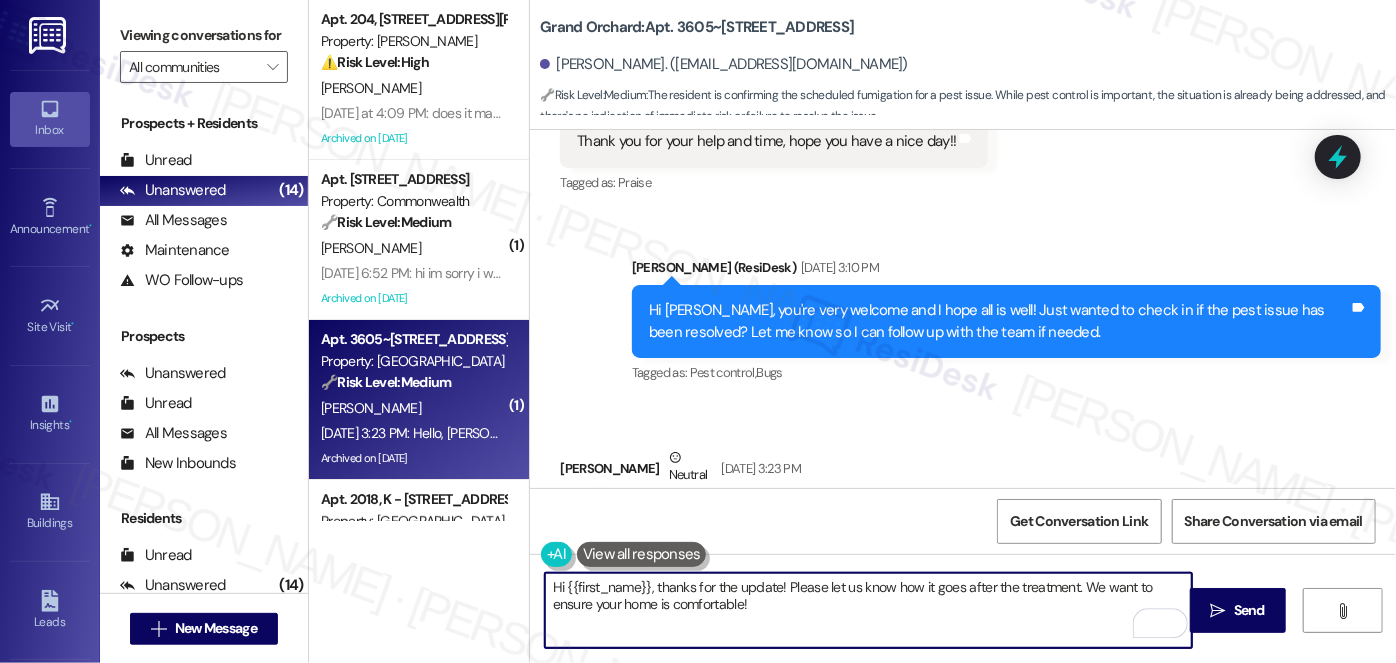 click on "Hi {{first_name}}, thanks for the update! Please let us know how it goes after the treatment. We want to ensure your home is comfortable!" at bounding box center (868, 610) 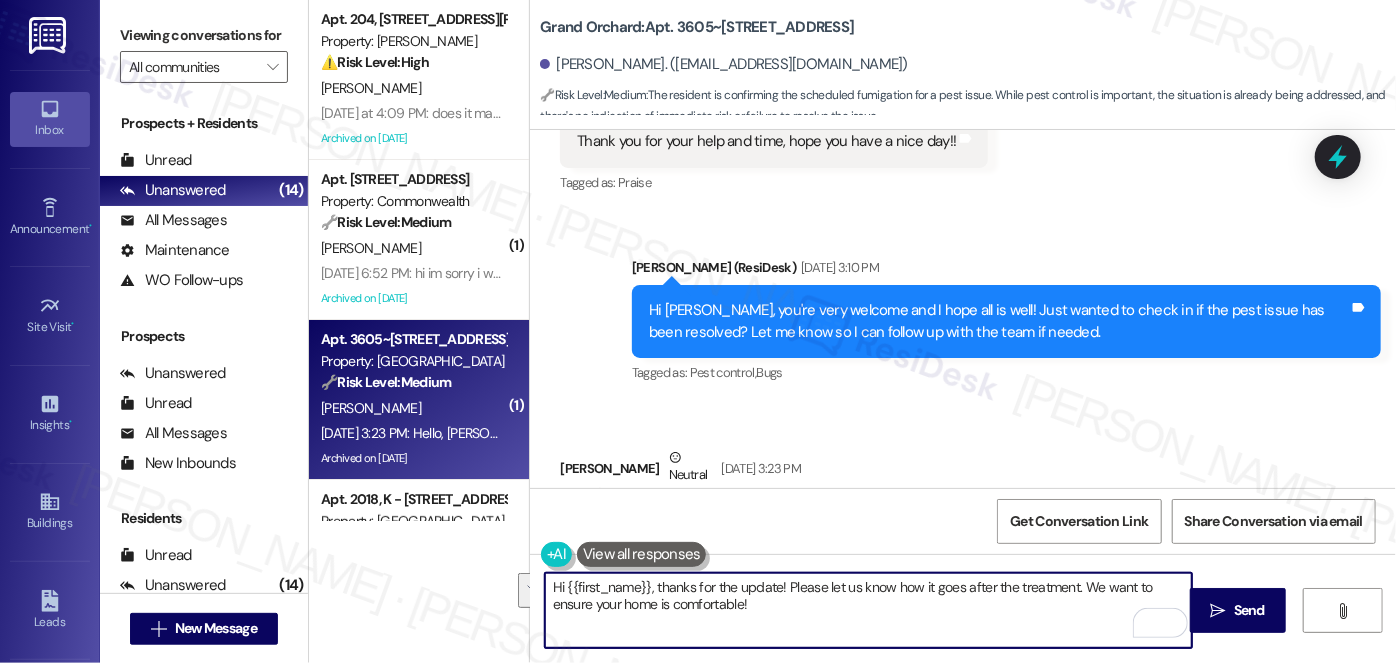 drag, startPoint x: 732, startPoint y: 622, endPoint x: 780, endPoint y: 587, distance: 59.405388 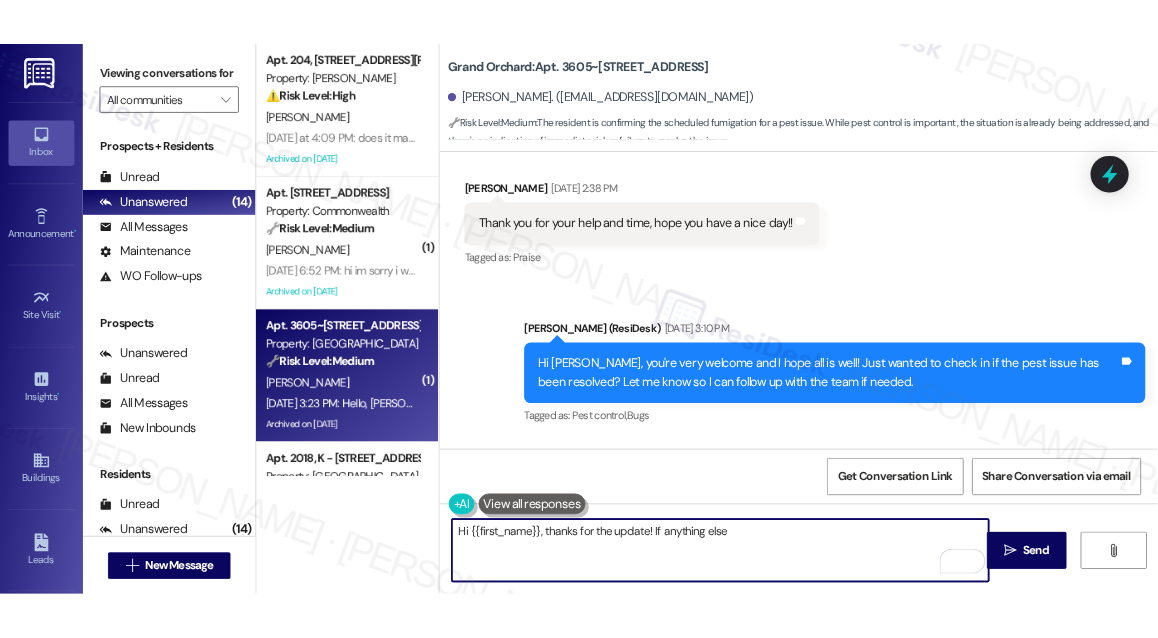 scroll, scrollTop: 14328, scrollLeft: 0, axis: vertical 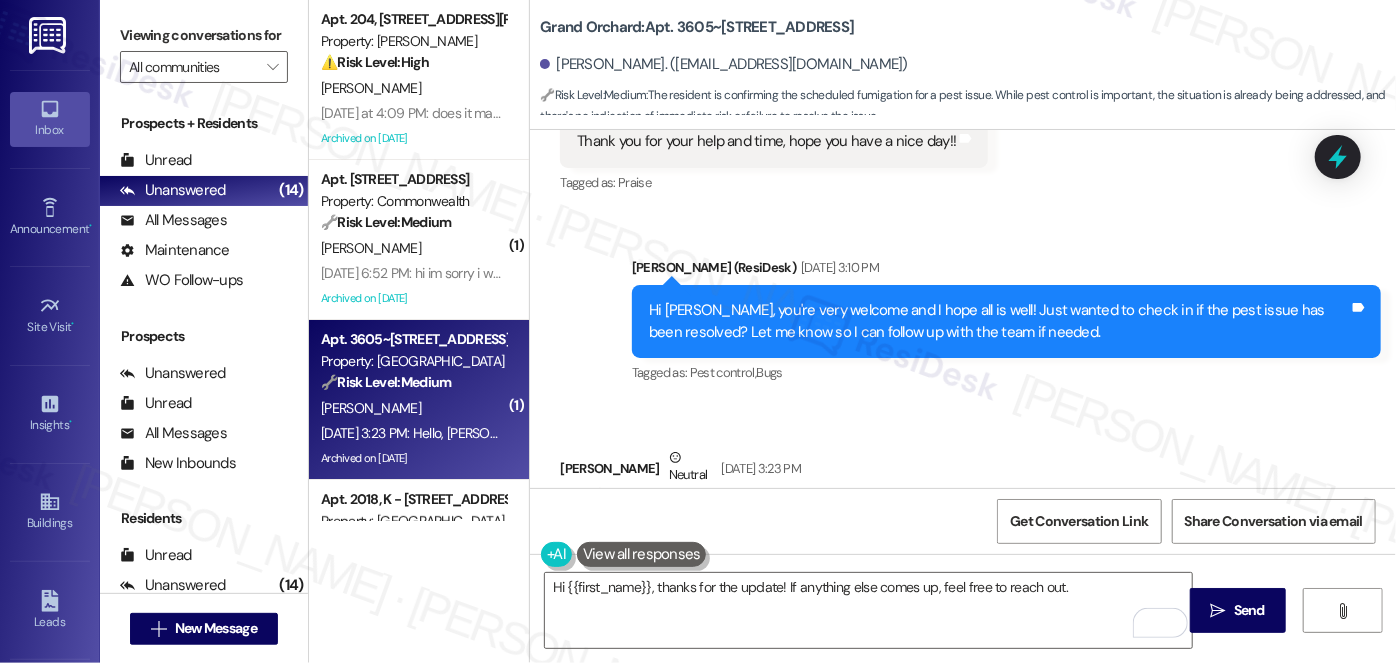 click on "Hello, [PERSON_NAME] said fumigation would be [DATE] [DATE].....I haven't been back to the apartment but will go by when pest control comes" at bounding box center (927, 532) 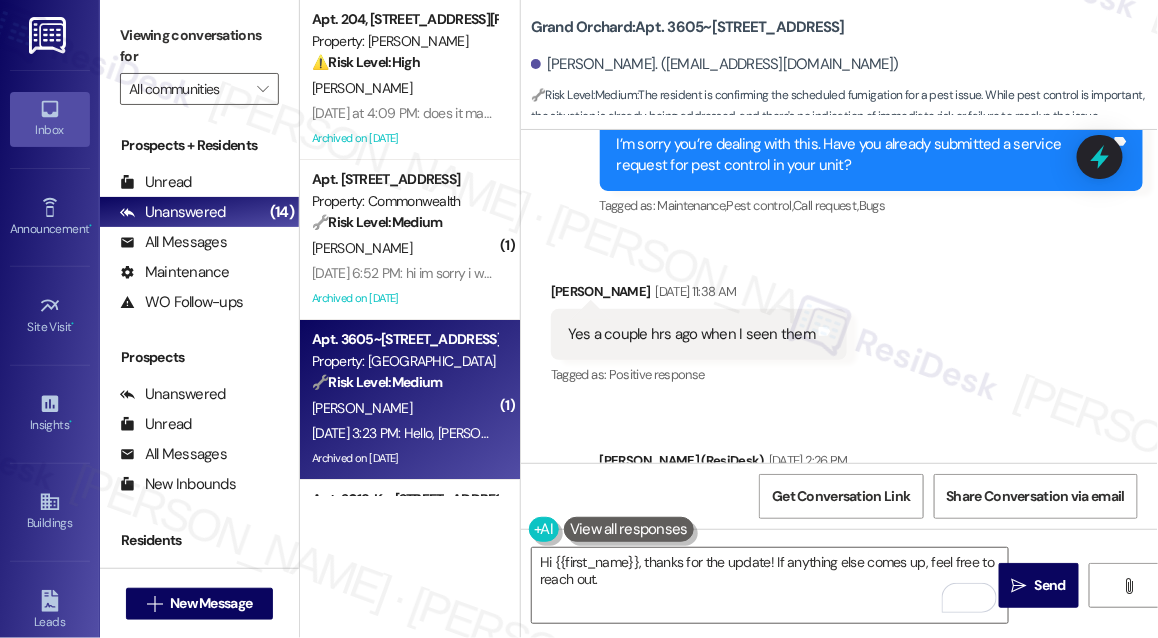 scroll, scrollTop: 15657, scrollLeft: 0, axis: vertical 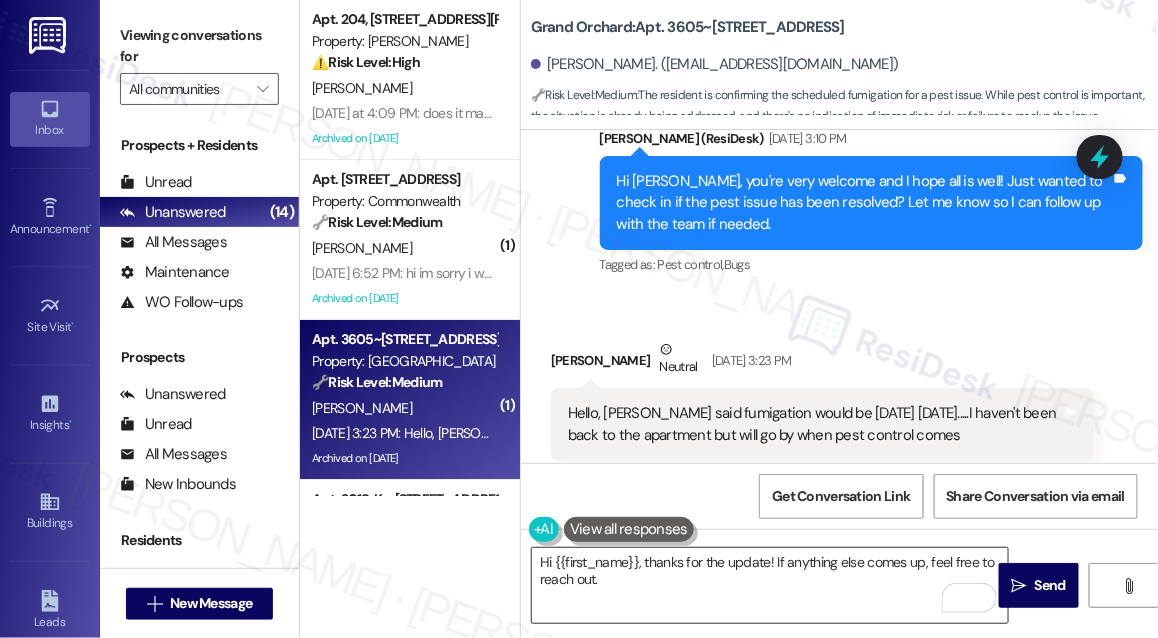 click on "Hi {{first_name}}, thanks for the update! If anything else comes up, feel free to reach out." at bounding box center (770, 585) 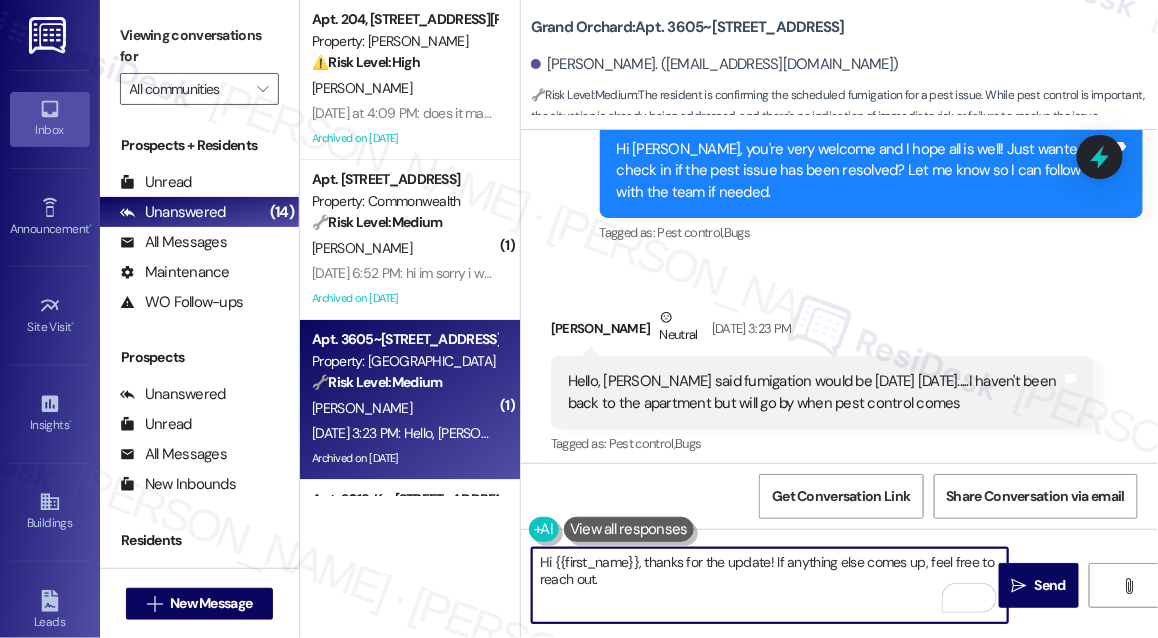 scroll, scrollTop: 15704, scrollLeft: 0, axis: vertical 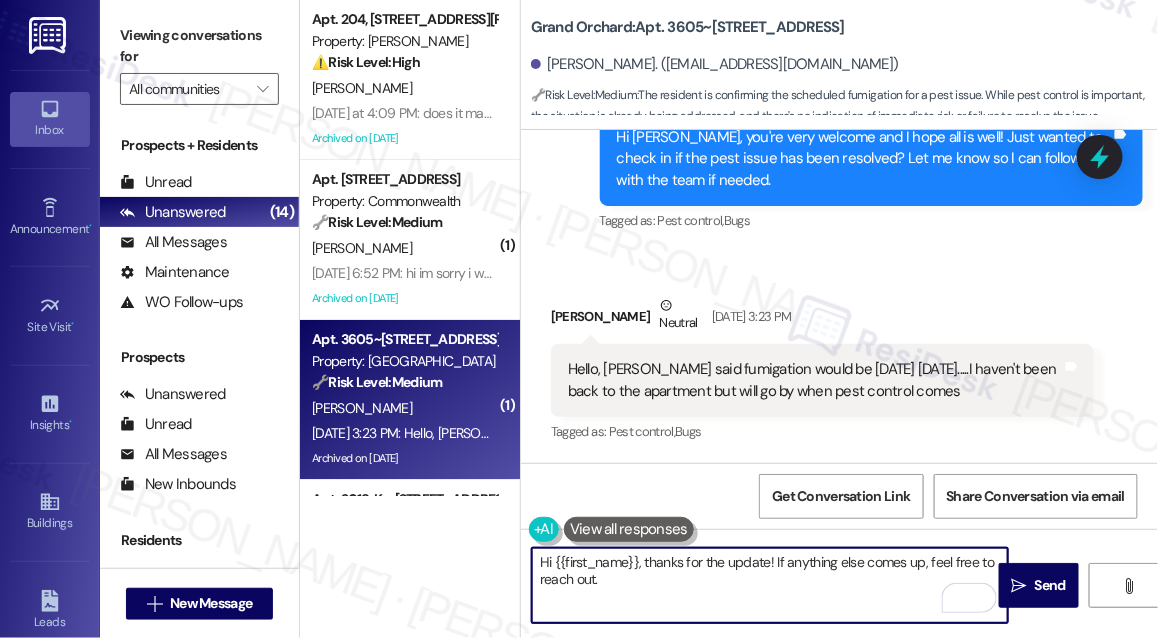 click on "Hi {{first_name}}, thanks for the update! If anything else comes up, feel free to reach out." at bounding box center (770, 585) 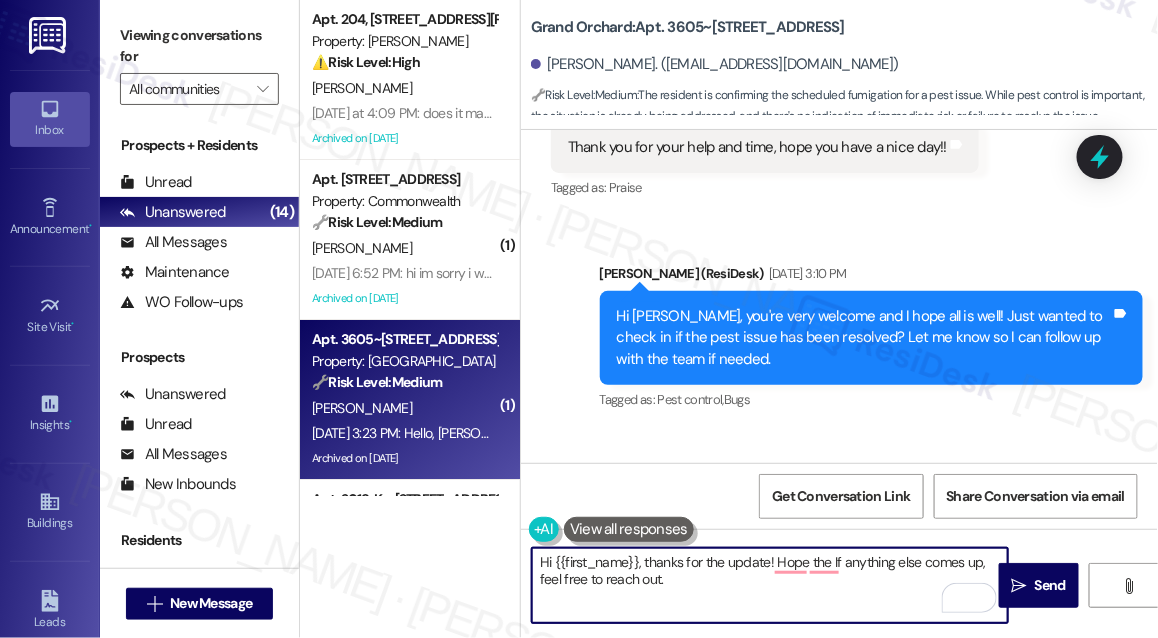 scroll, scrollTop: 15704, scrollLeft: 0, axis: vertical 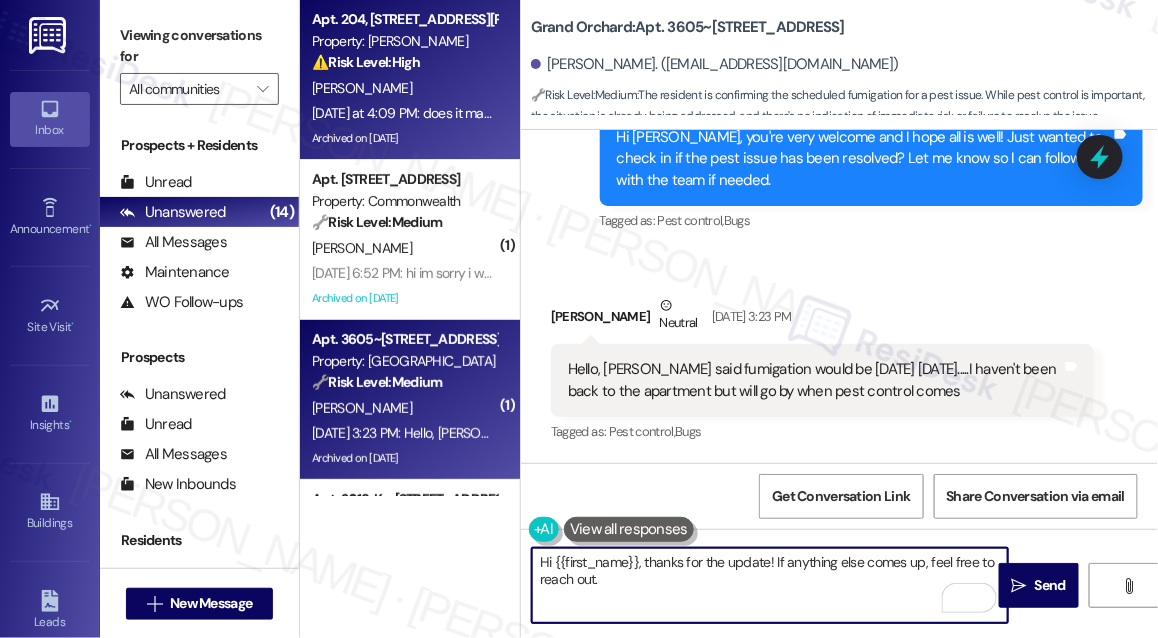 type on "Hi {{first_name}}, thanks for the update! If anything else comes up, feel free to reach out." 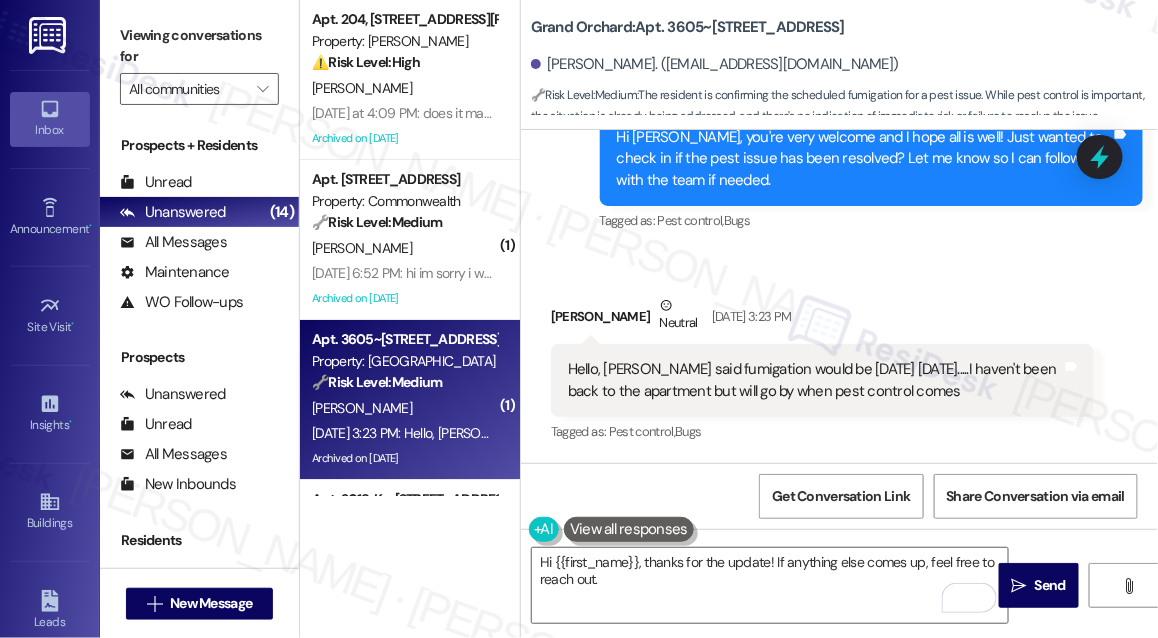 click at bounding box center (629, 529) 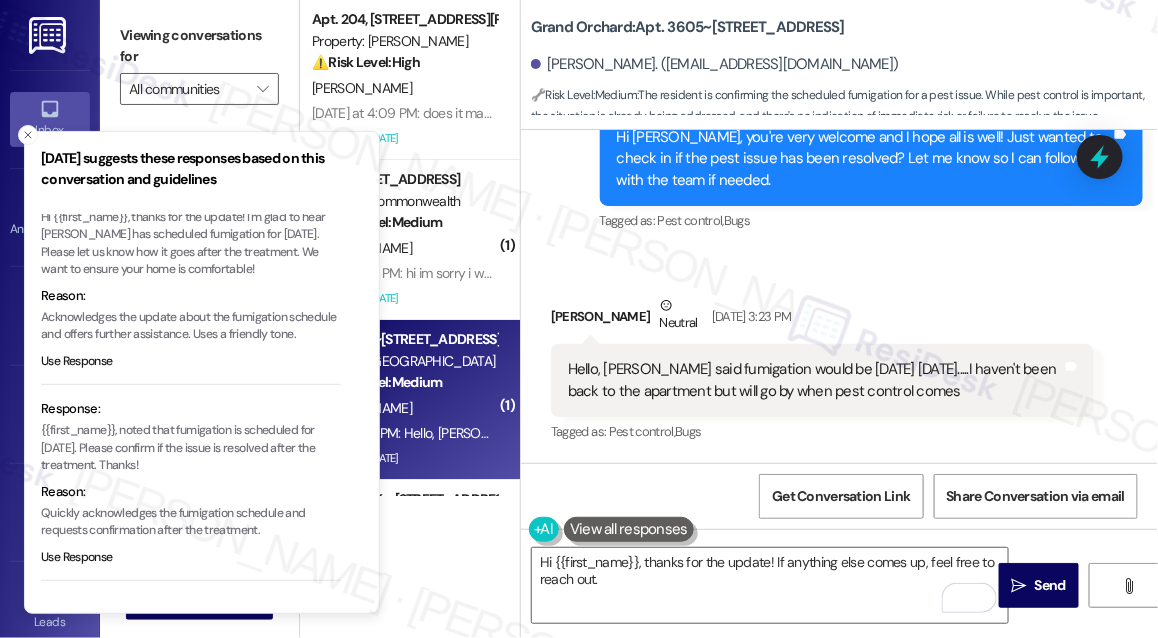 scroll, scrollTop: 0, scrollLeft: 0, axis: both 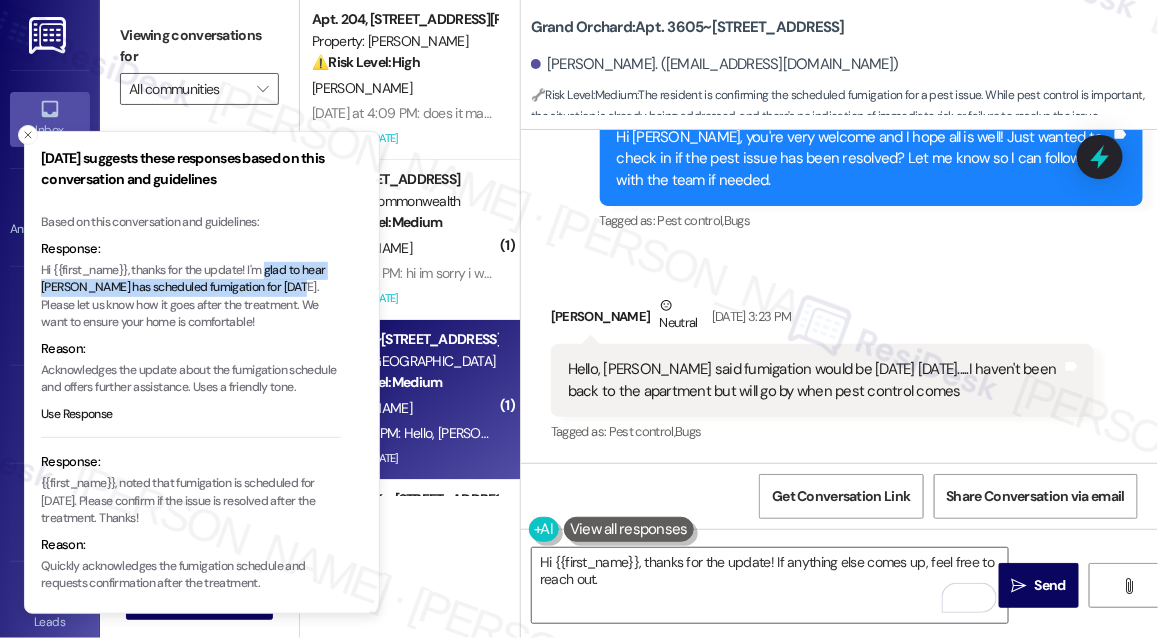 drag, startPoint x: 269, startPoint y: 272, endPoint x: 292, endPoint y: 296, distance: 33.24154 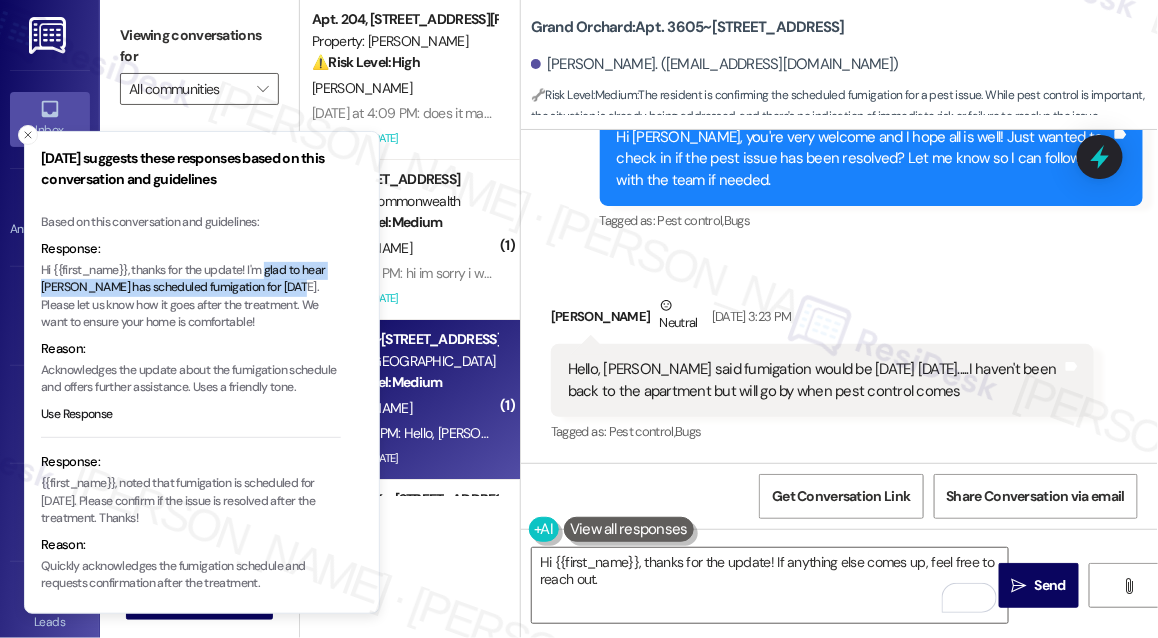 copy on "glad to hear Charles has scheduled fumigation for tomorrow." 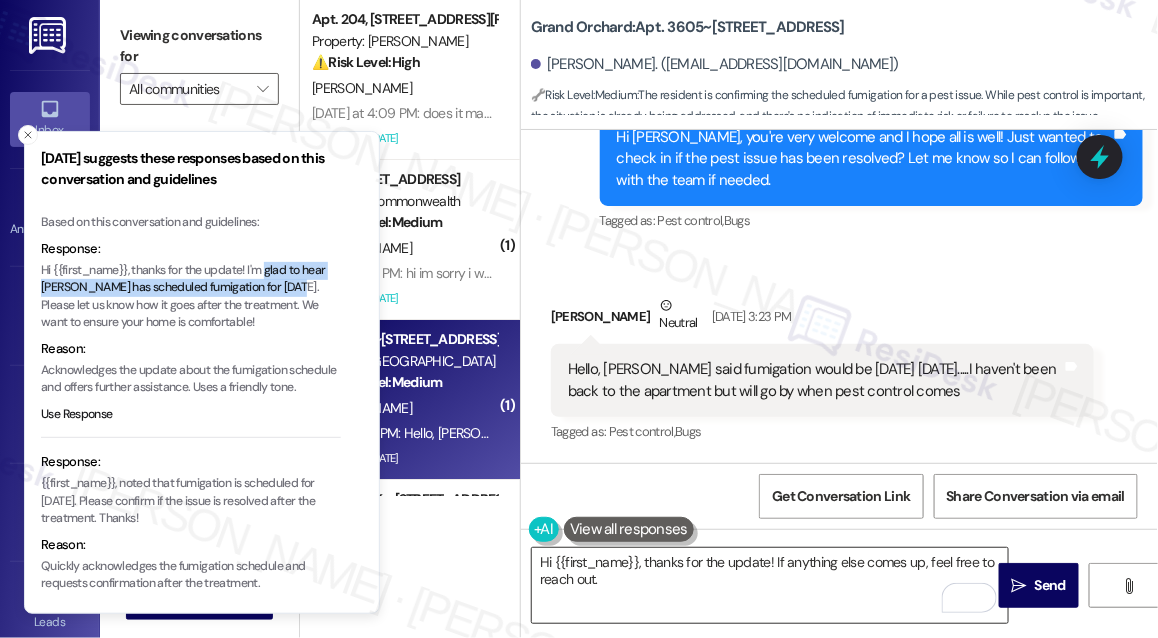 click on "Hi {{first_name}}, thanks for the update! If anything else comes up, feel free to reach out." at bounding box center [770, 585] 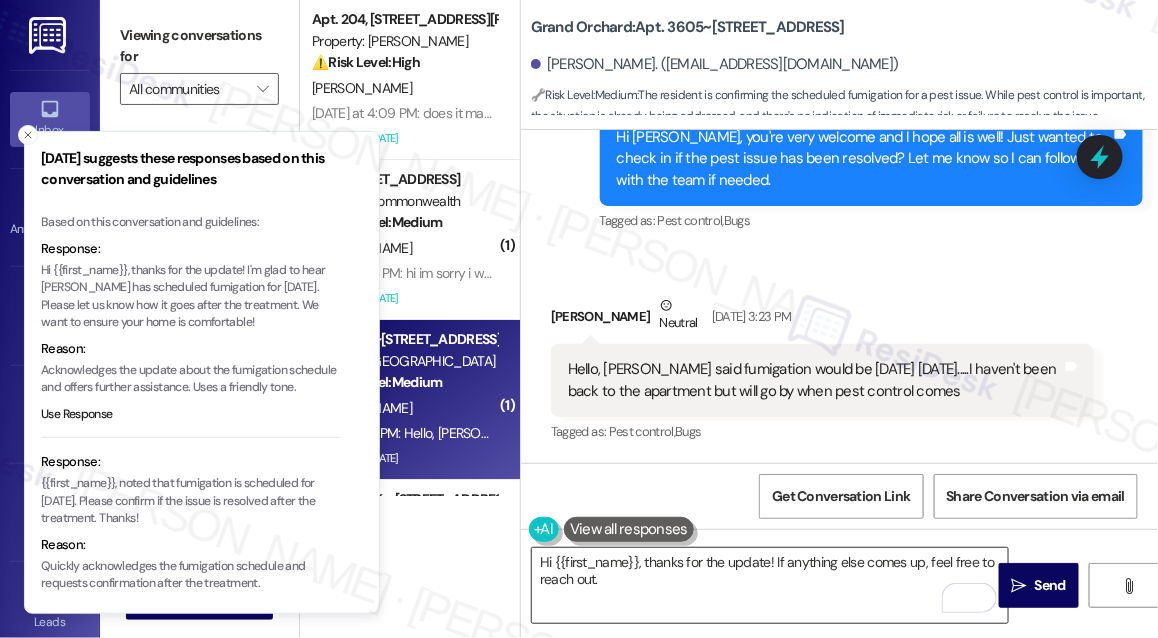 click on "Hi {{first_name}}, thanks for the update! If anything else comes up, feel free to reach out." at bounding box center [770, 585] 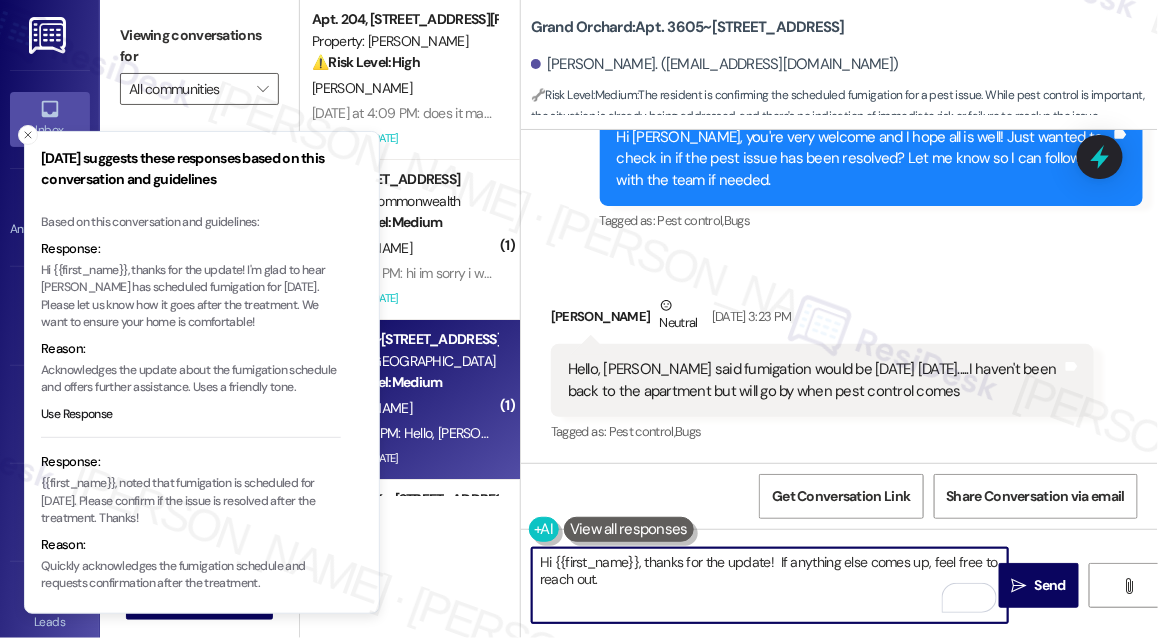 paste on "glad to hear Charles has scheduled fumigation for tomorrow." 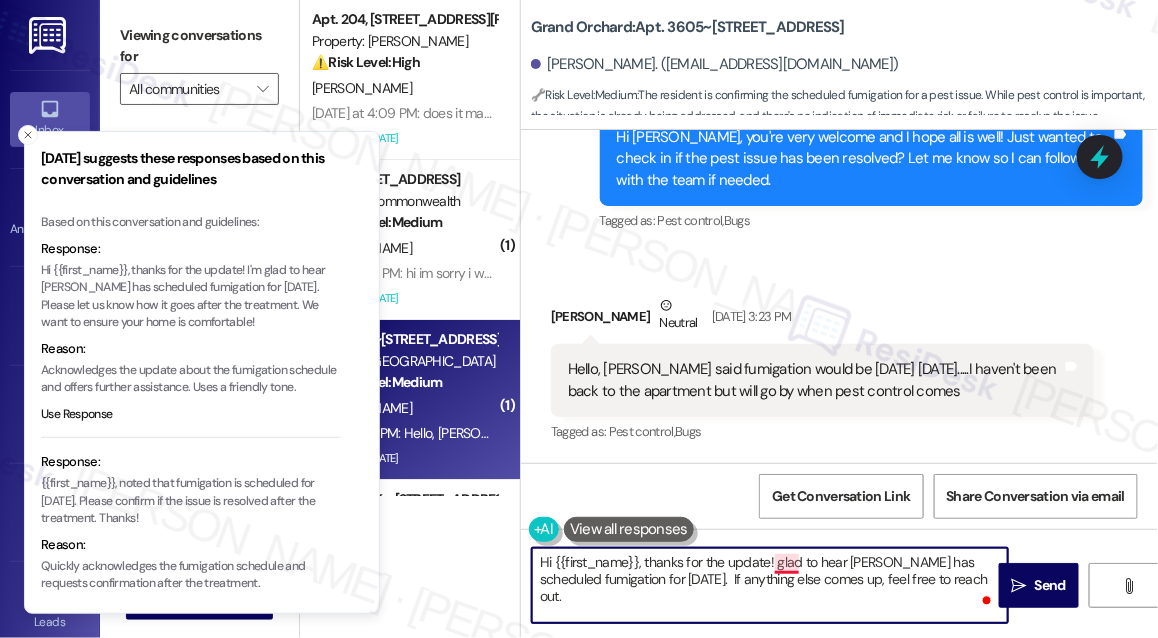 click on "Hi {{first_name}}, thanks for the update! glad to hear Charles has scheduled fumigation for tomorrow.  If anything else comes up, feel free to reach out." at bounding box center [770, 585] 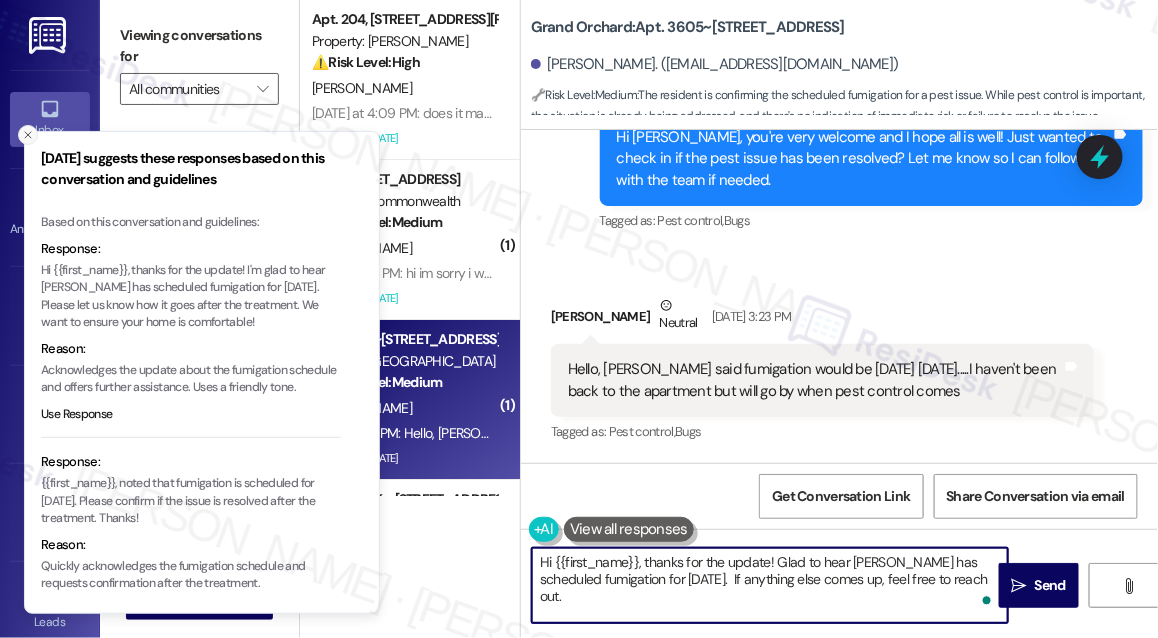 click 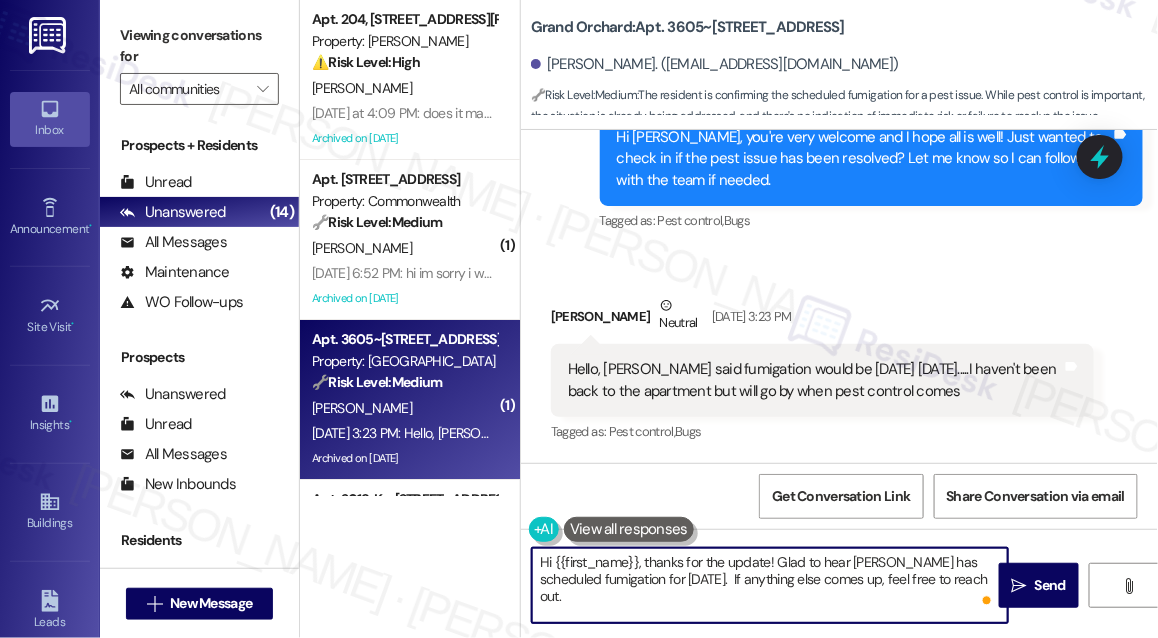 click on "Hi {{first_name}}, thanks for the update! Glad to hear Charles has scheduled fumigation for tomorrow.  If anything else comes up, feel free to reach out." at bounding box center [770, 585] 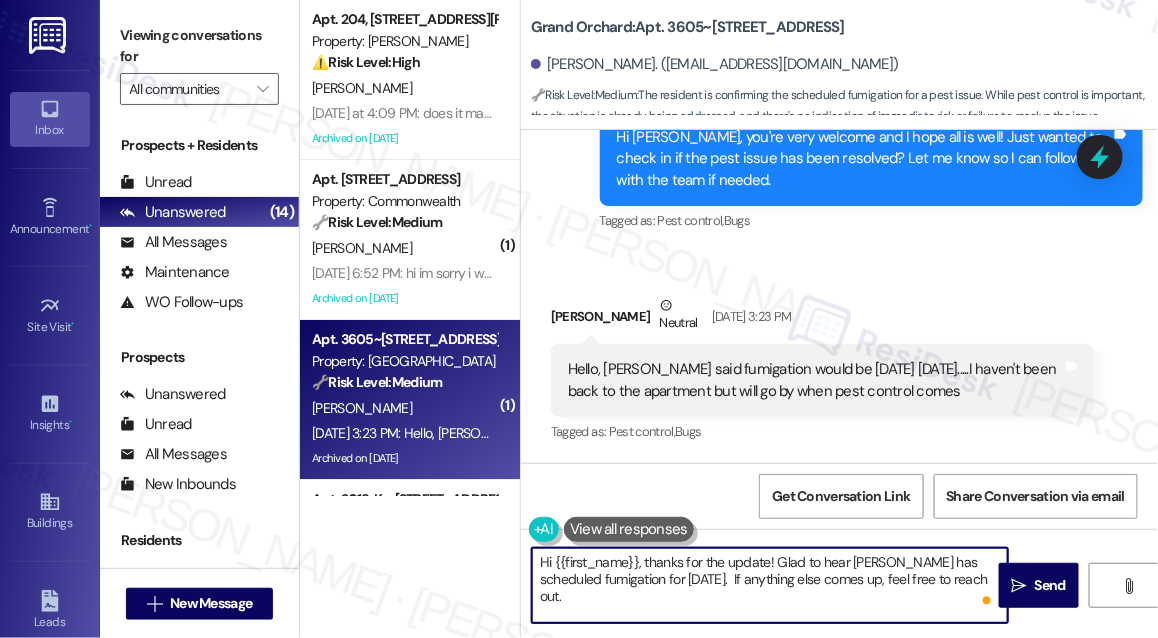 click on "Hi {{first_name}}, thanks for the update! Glad to hear Charles has scheduled fumigation for tomorrow.  If anything else comes up, feel free to reach out." at bounding box center (770, 585) 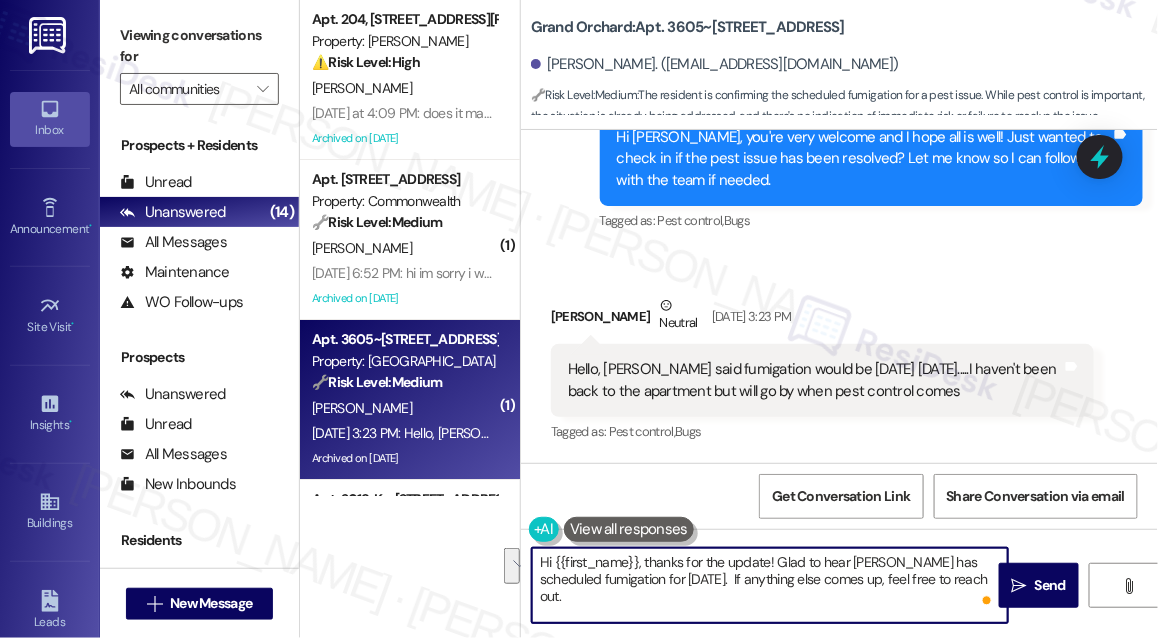 click on "Hello, [PERSON_NAME] said fumigation would be [DATE] [DATE].....I haven't been back to the apartment but will go by when pest control comes" at bounding box center (815, 380) 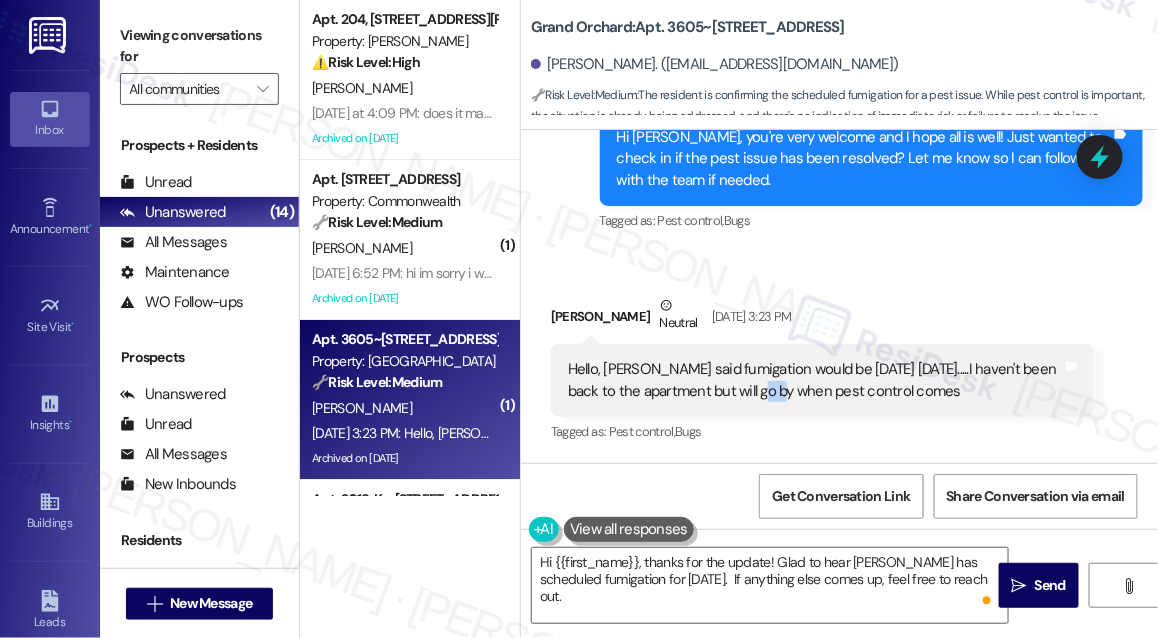 click on "Hello, [PERSON_NAME] said fumigation would be [DATE] [DATE].....I haven't been back to the apartment but will go by when pest control comes" at bounding box center (815, 380) 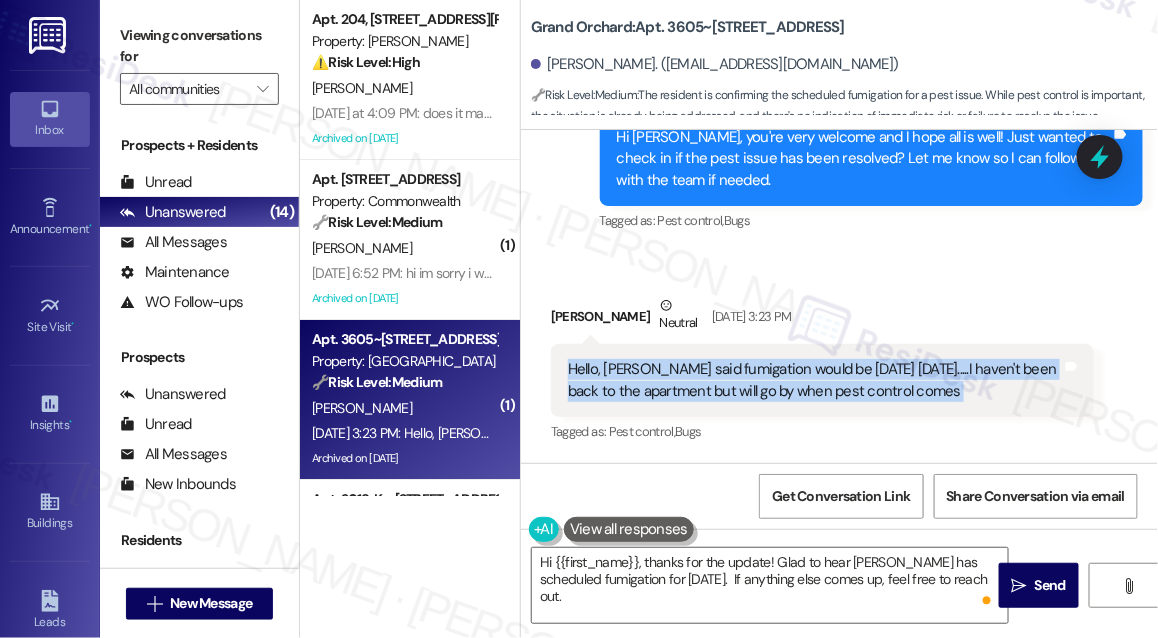 click on "Hello, [PERSON_NAME] said fumigation would be [DATE] [DATE].....I haven't been back to the apartment but will go by when pest control comes" at bounding box center (815, 380) 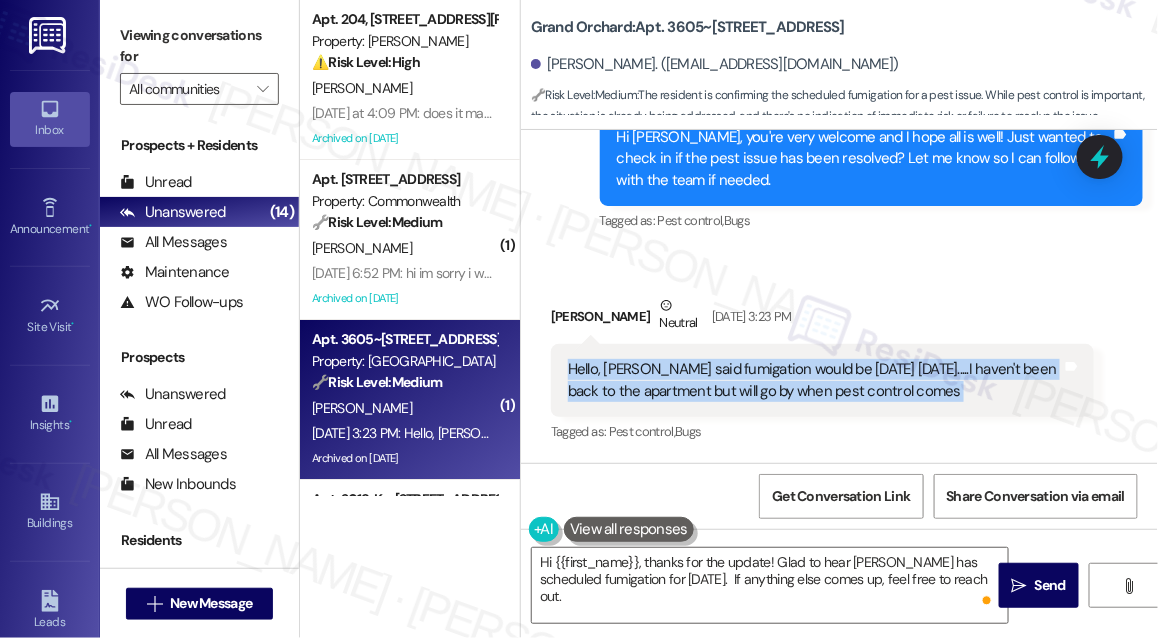 click on "Hello, [PERSON_NAME] said fumigation would be [DATE] [DATE].....I haven't been back to the apartment but will go by when pest control comes" at bounding box center [815, 380] 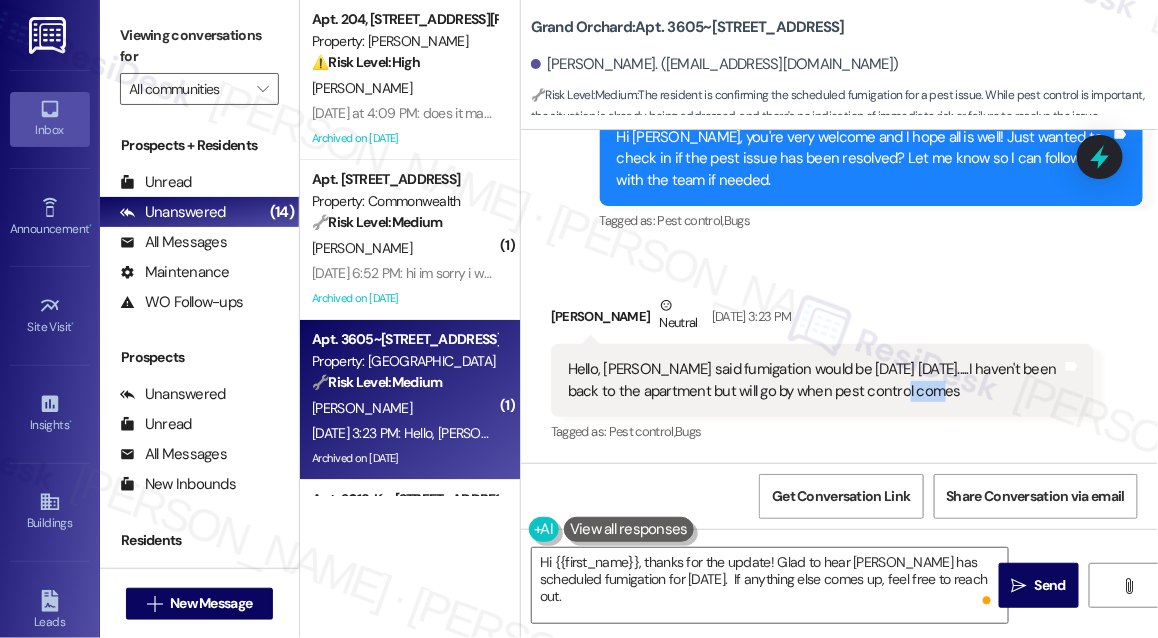 click on "Hello, [PERSON_NAME] said fumigation would be [DATE] [DATE].....I haven't been back to the apartment but will go by when pest control comes" at bounding box center (815, 380) 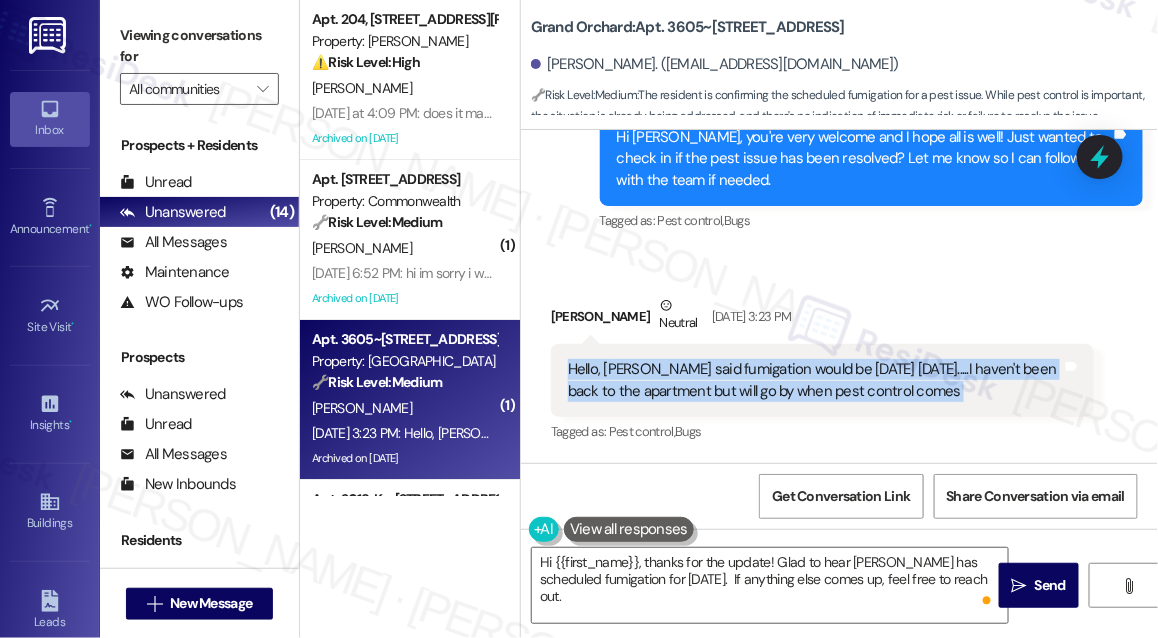 click on "Hello, [PERSON_NAME] said fumigation would be [DATE] [DATE].....I haven't been back to the apartment but will go by when pest control comes" at bounding box center [815, 380] 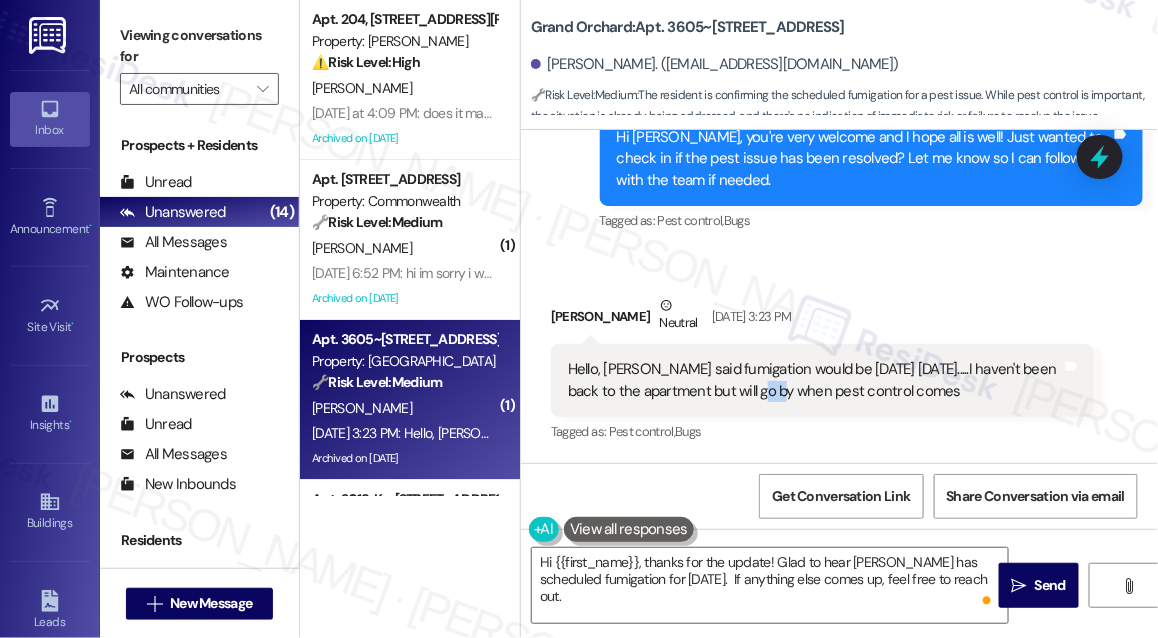 click on "Hello, [PERSON_NAME] said fumigation would be [DATE] [DATE].....I haven't been back to the apartment but will go by when pest control comes" at bounding box center [815, 380] 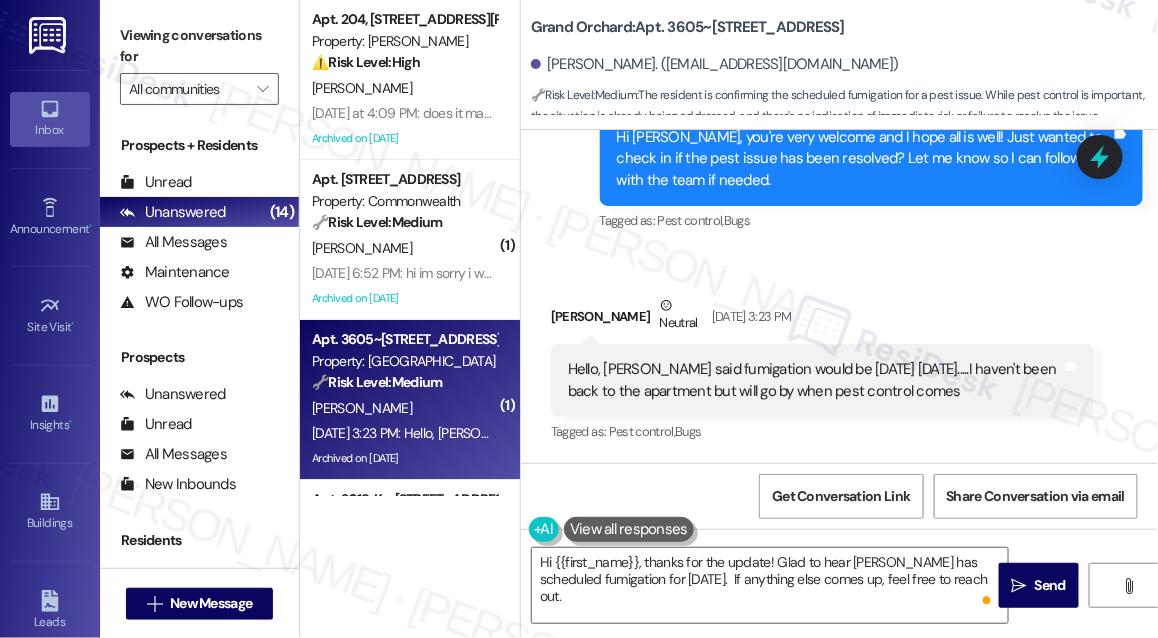click on "Hello, [PERSON_NAME] said fumigation would be [DATE] [DATE].....I haven't been back to the apartment but will go by when pest control comes" at bounding box center (815, 380) 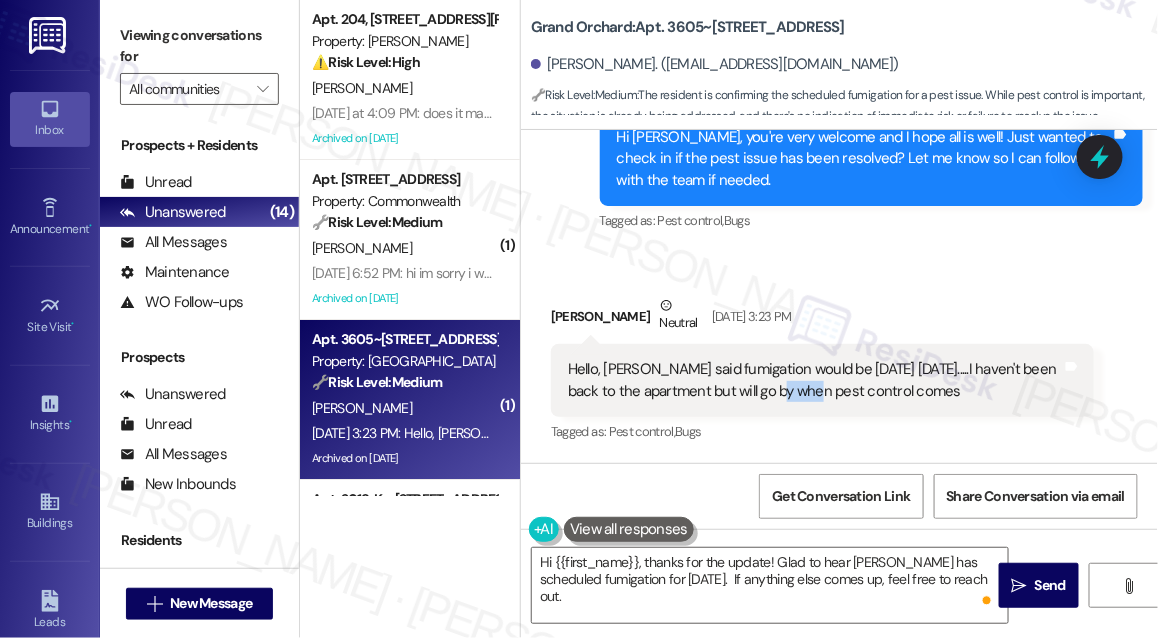 click on "Hello, [PERSON_NAME] said fumigation would be [DATE] [DATE].....I haven't been back to the apartment but will go by when pest control comes" at bounding box center [815, 380] 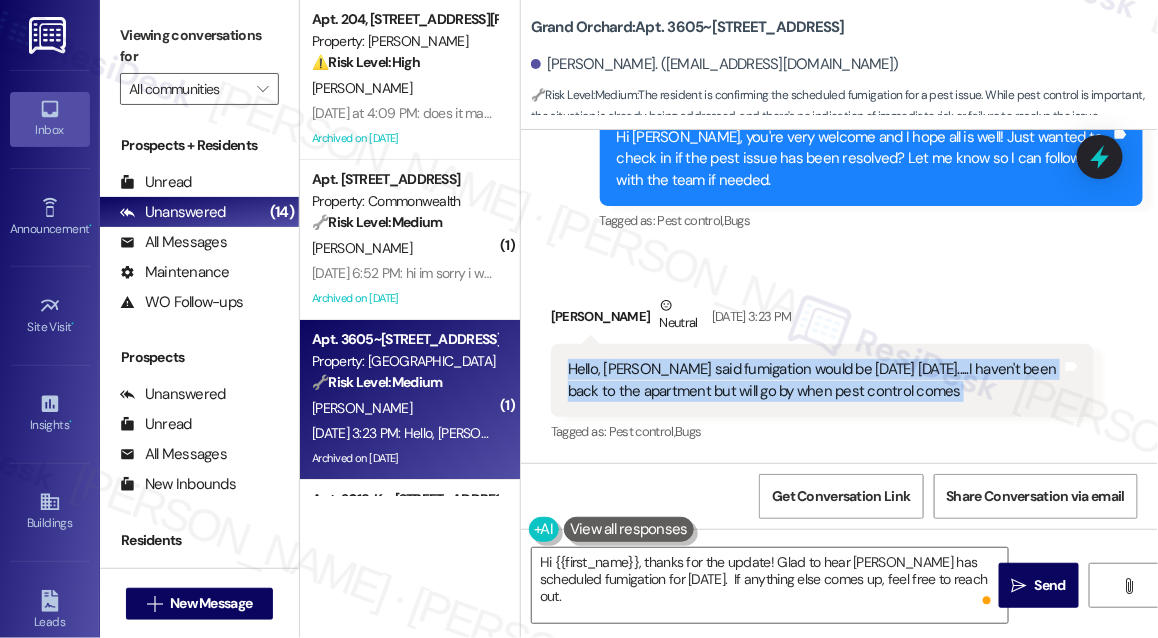 click on "Hello, [PERSON_NAME] said fumigation would be [DATE] [DATE].....I haven't been back to the apartment but will go by when pest control comes" at bounding box center [815, 380] 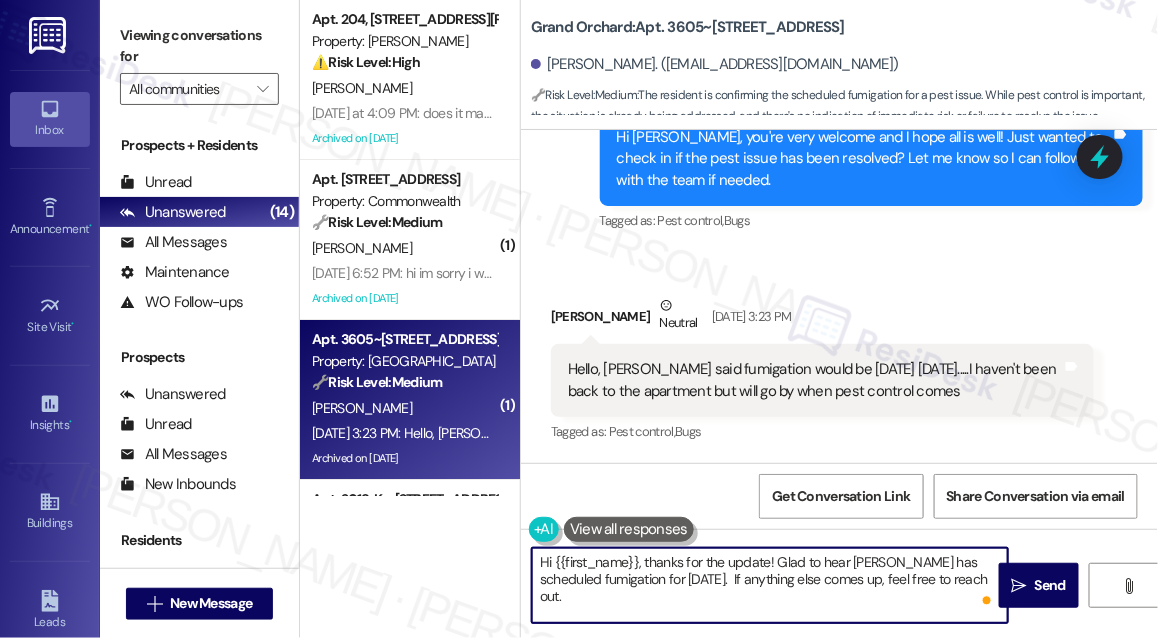 click on "Hi {{first_name}}, thanks for the update! Glad to hear Charles has scheduled fumigation for tomorrow.  If anything else comes up, feel free to reach out." at bounding box center [770, 585] 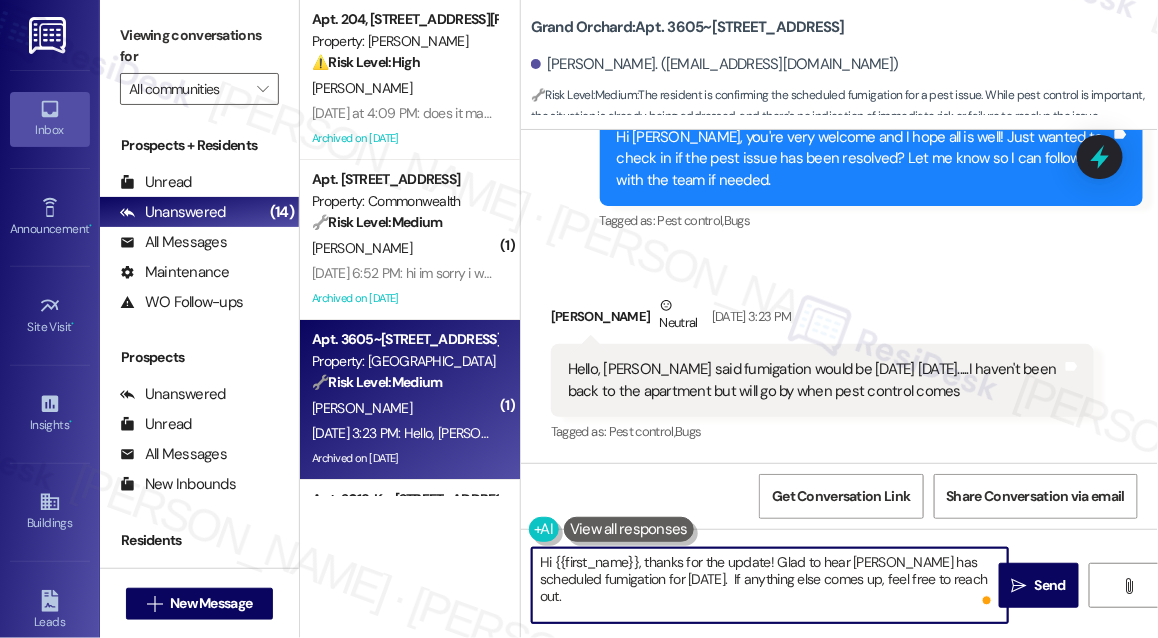 click on "Hi {{first_name}}, thanks for the update! Glad to hear Charles has scheduled fumigation for tomorrow.  If anything else comes up, feel free to reach out." at bounding box center (770, 585) 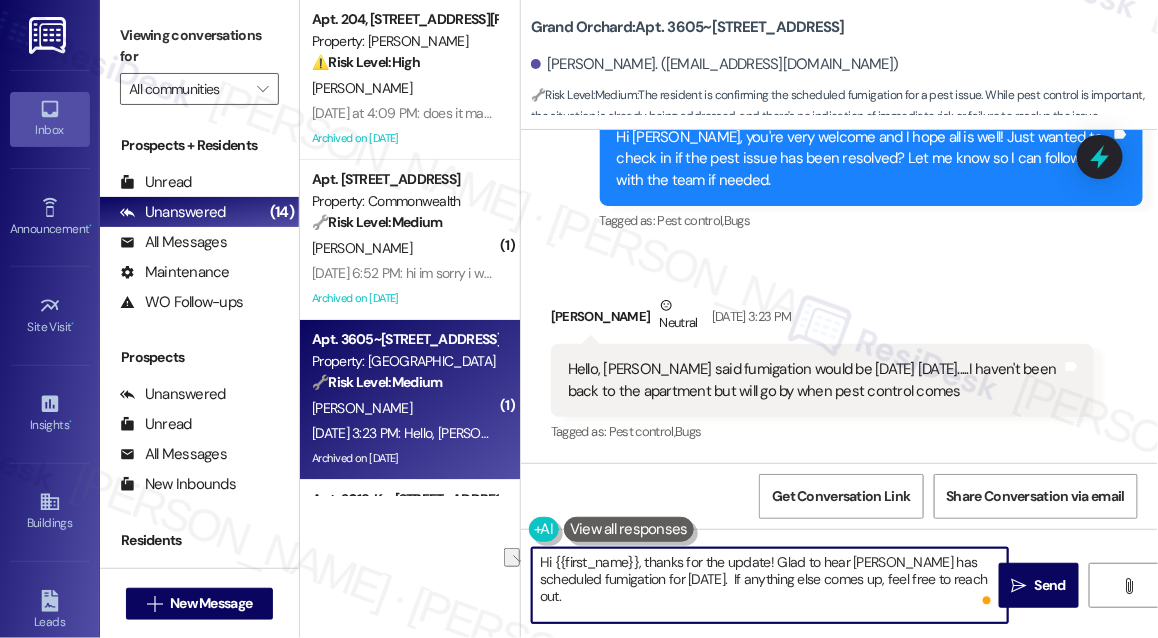 drag, startPoint x: 679, startPoint y: 579, endPoint x: 531, endPoint y: 576, distance: 148.0304 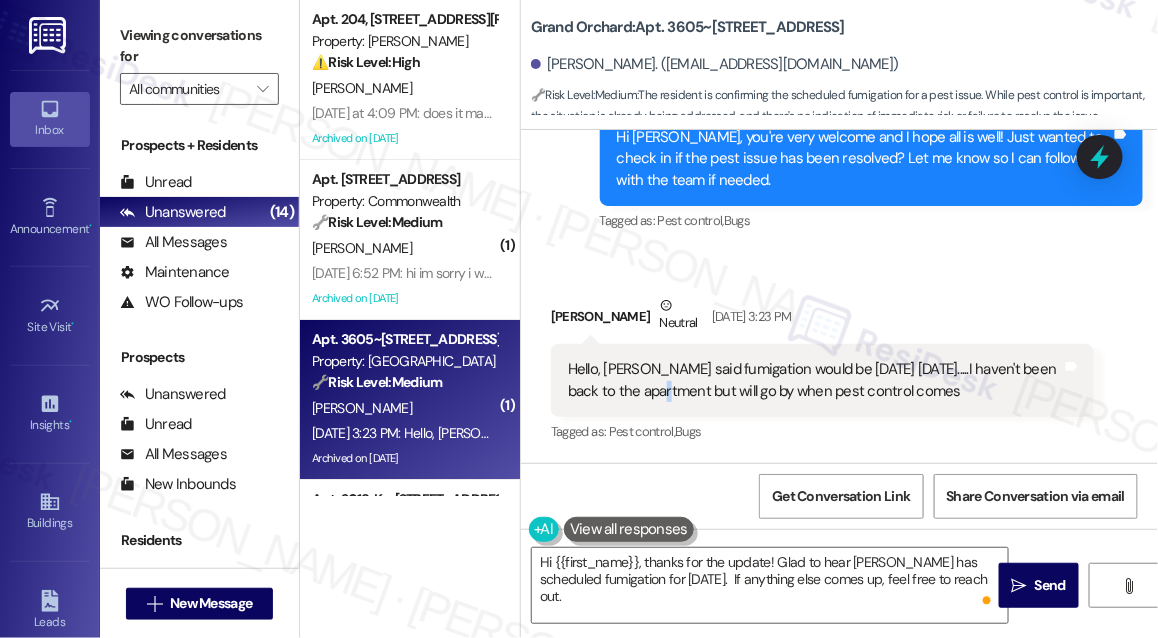 click on "Hello, [PERSON_NAME] said fumigation would be [DATE] [DATE].....I haven't been back to the apartment but will go by when pest control comes" at bounding box center [815, 380] 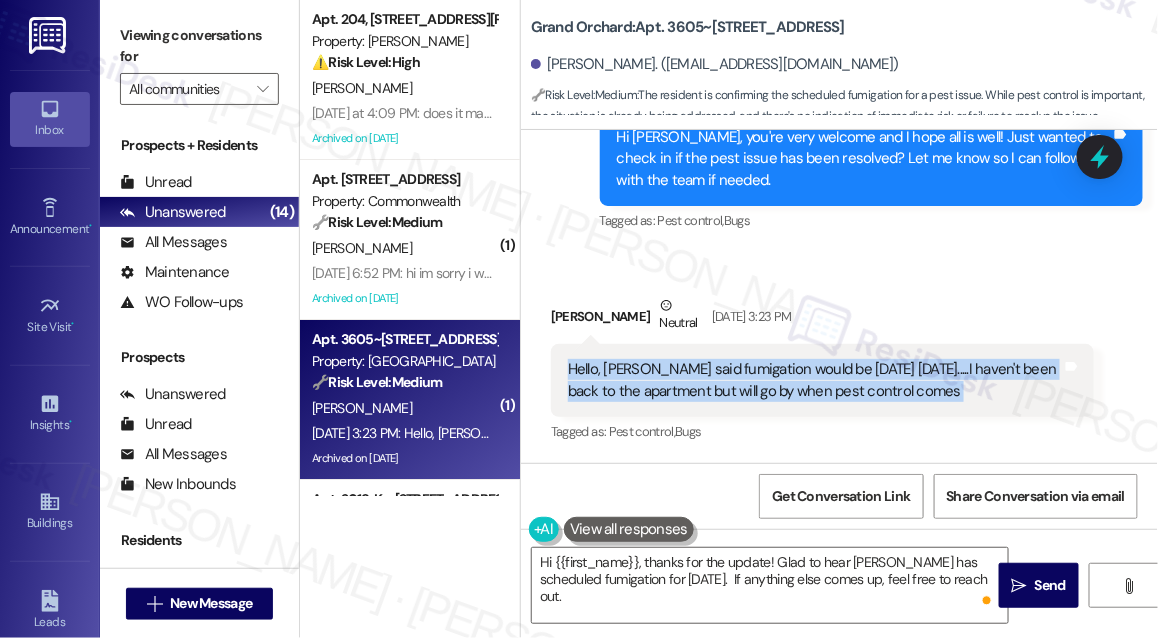 click on "Hello, [PERSON_NAME] said fumigation would be [DATE] [DATE].....I haven't been back to the apartment but will go by when pest control comes" at bounding box center (815, 380) 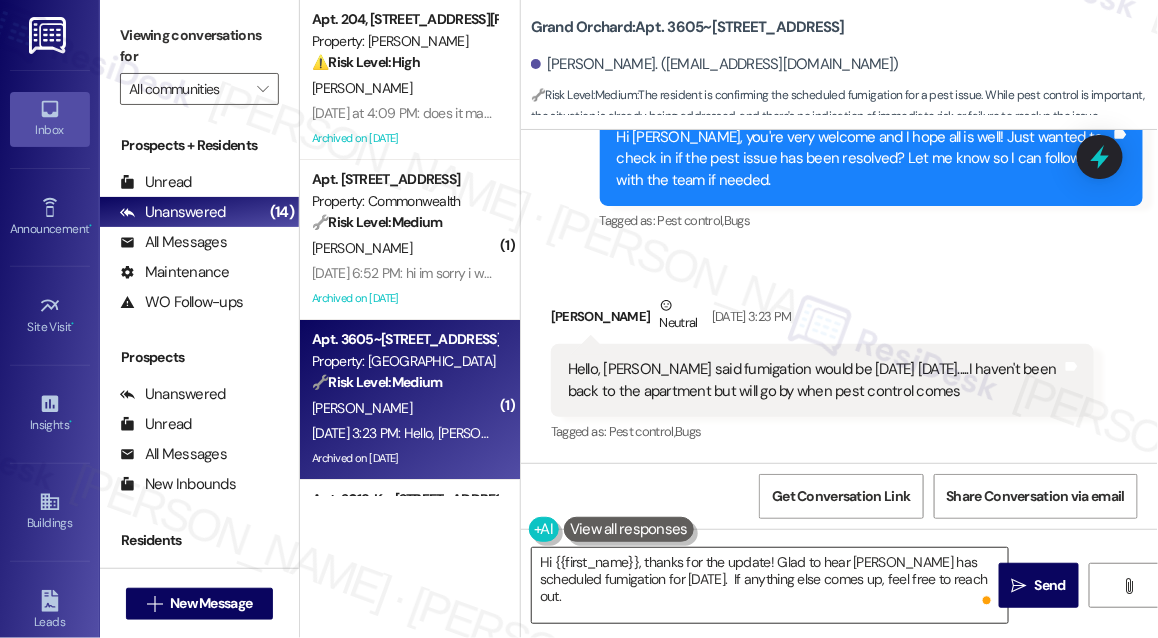 click on "Hi {{first_name}}, thanks for the update! Glad to hear Charles has scheduled fumigation for tomorrow.  If anything else comes up, feel free to reach out." at bounding box center [770, 585] 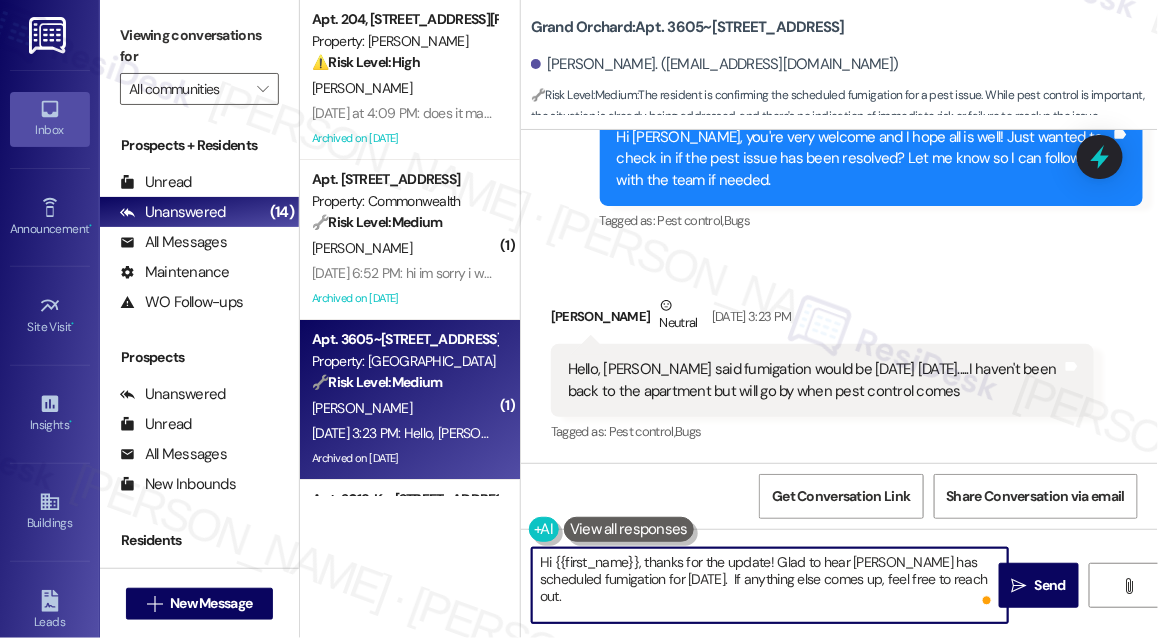 click on "Hi {{first_name}}, thanks for the update! Glad to hear Charles has scheduled fumigation for tomorrow.  If anything else comes up, feel free to reach out." at bounding box center [770, 585] 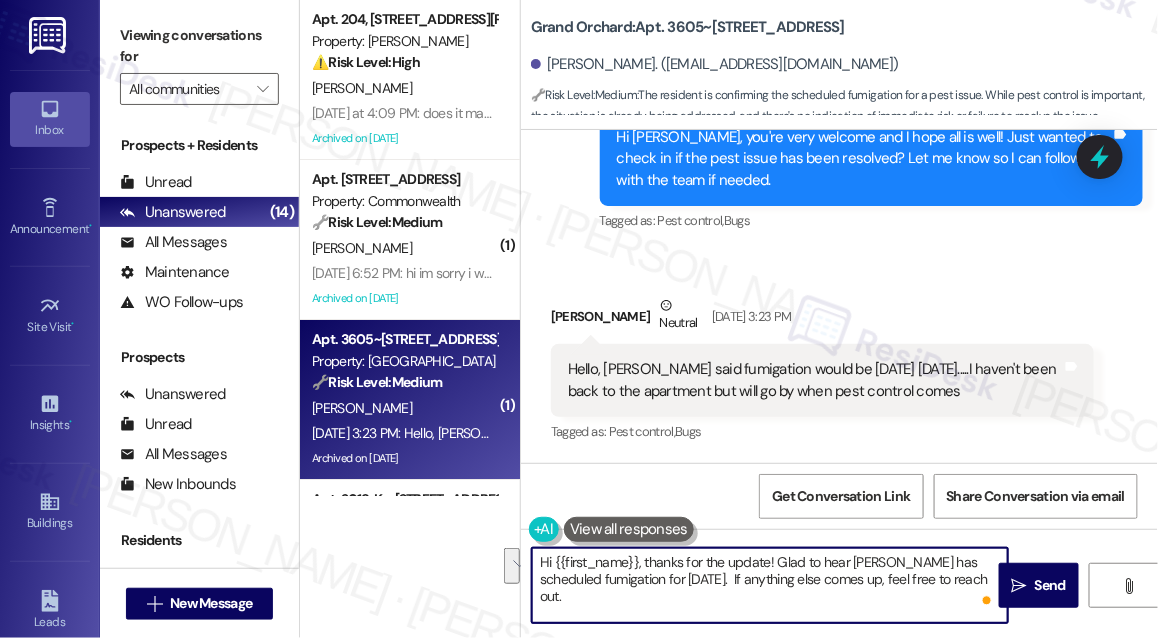 click on "Hi {{first_name}}, thanks for the update! Glad to hear Charles has scheduled fumigation for tomorrow.  If anything else comes up, feel free to reach out." at bounding box center [770, 585] 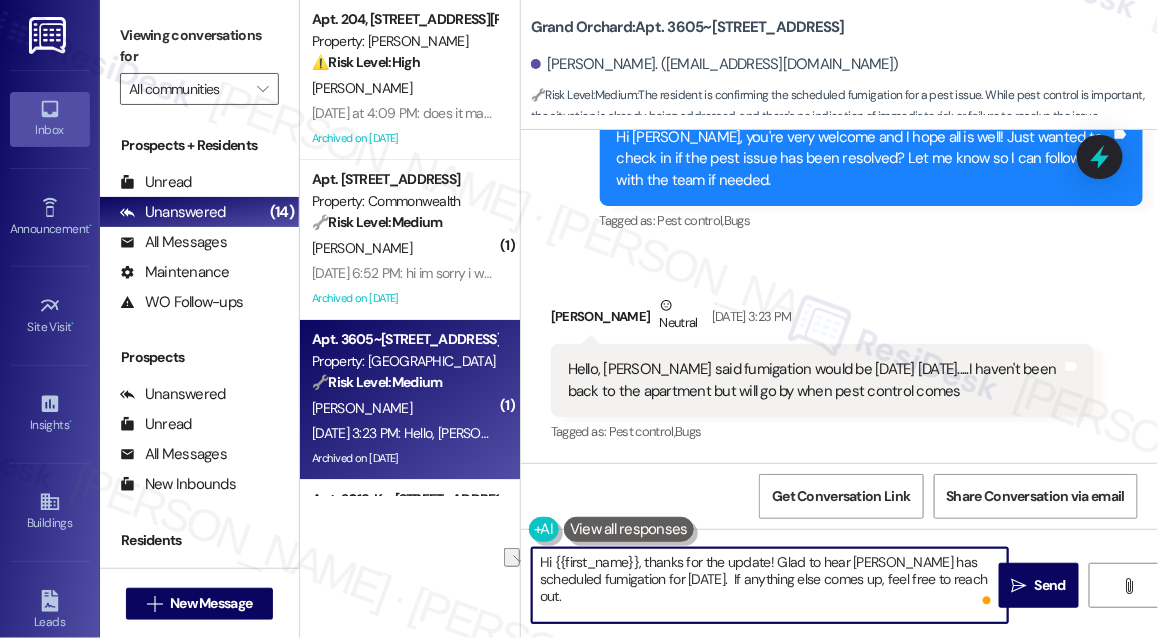 drag, startPoint x: 606, startPoint y: 579, endPoint x: 683, endPoint y: 579, distance: 77 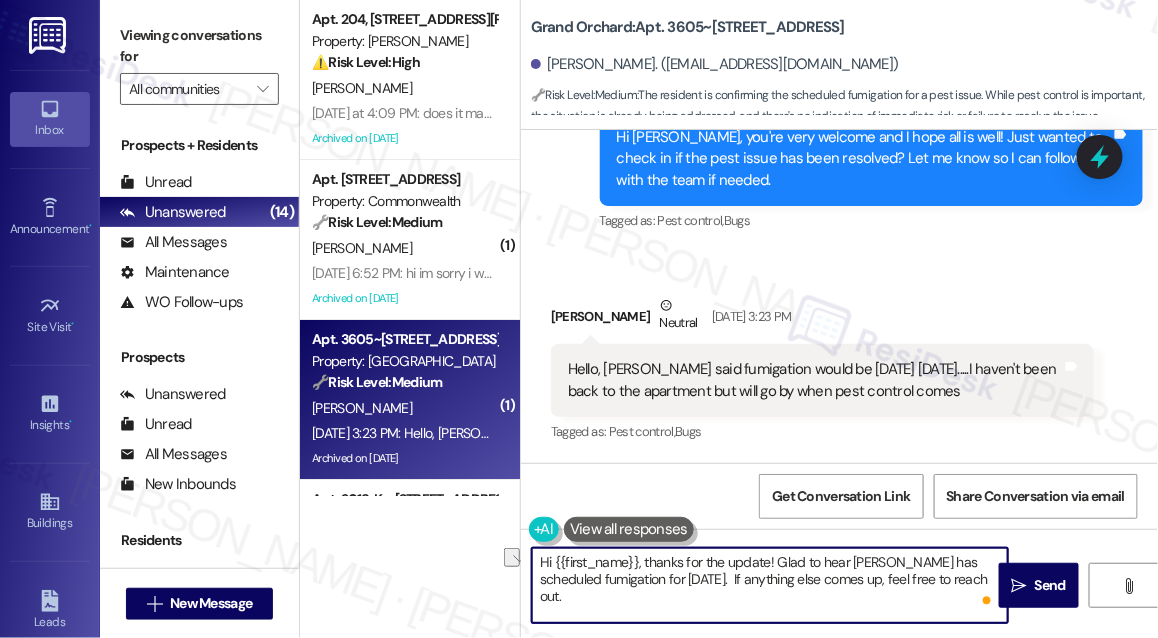 click on "Hi {{first_name}}, thanks for the update! Glad to hear Charles has scheduled fumigation for tomorrow.  If anything else comes up, feel free to reach out." at bounding box center [770, 585] 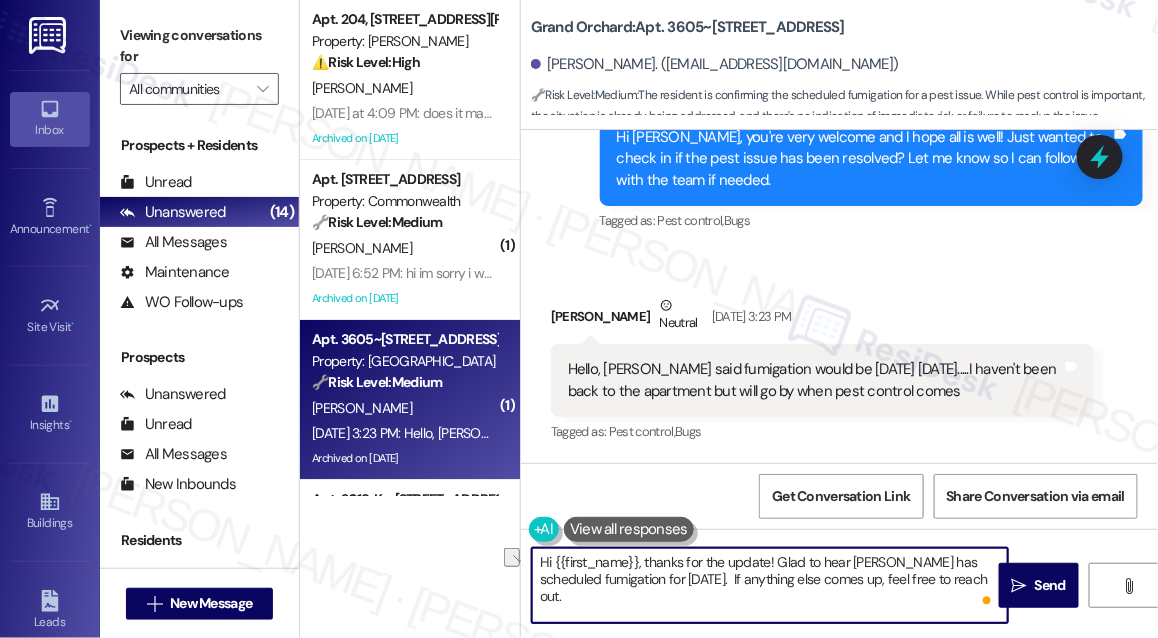 drag, startPoint x: 679, startPoint y: 581, endPoint x: 579, endPoint y: 581, distance: 100 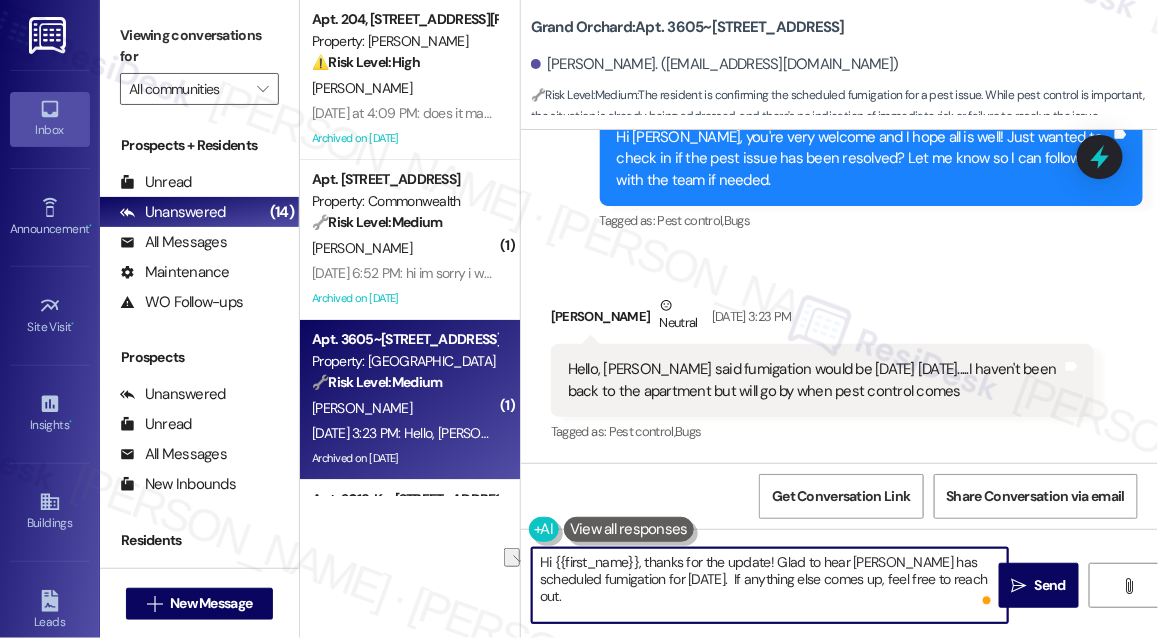 drag, startPoint x: 611, startPoint y: 579, endPoint x: 680, endPoint y: 579, distance: 69 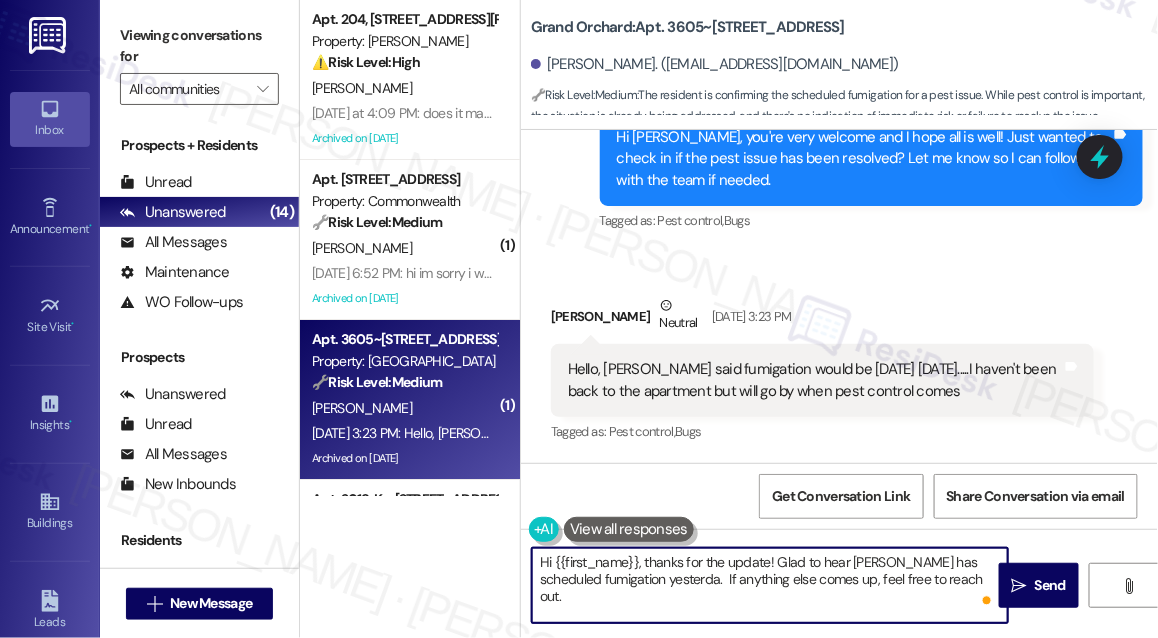type on "Hi {{first_name}}, thanks for the update! Glad to hear Charles has scheduled fumigation yesterday.  If anything else comes up, feel free to reach out." 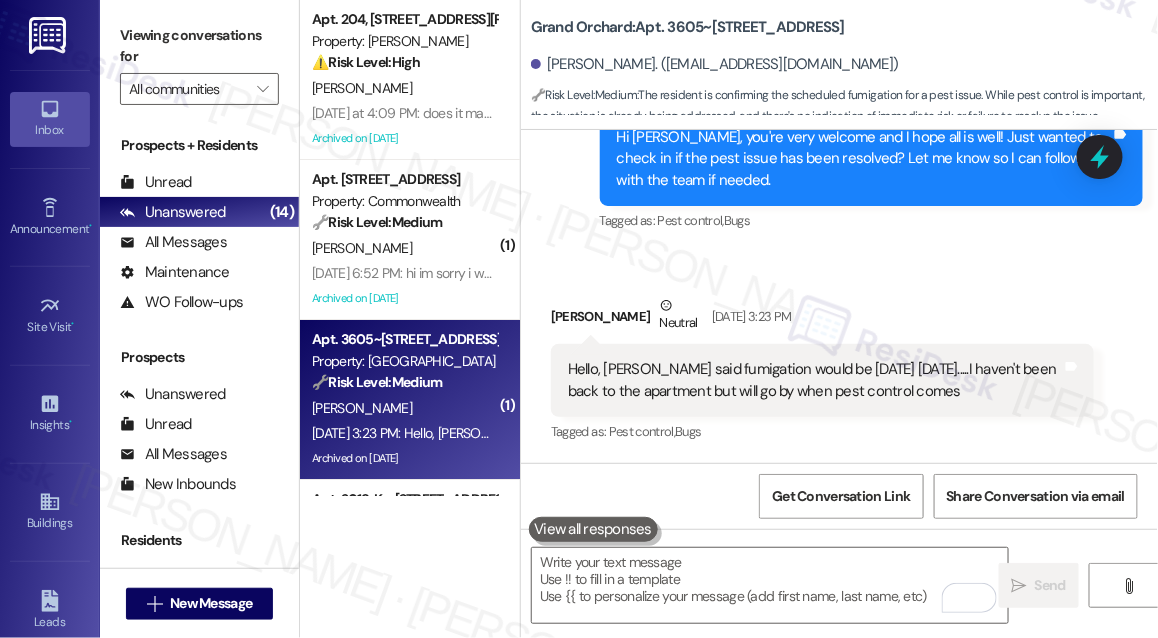 click on "Viewing conversations for All communities " at bounding box center [199, 62] 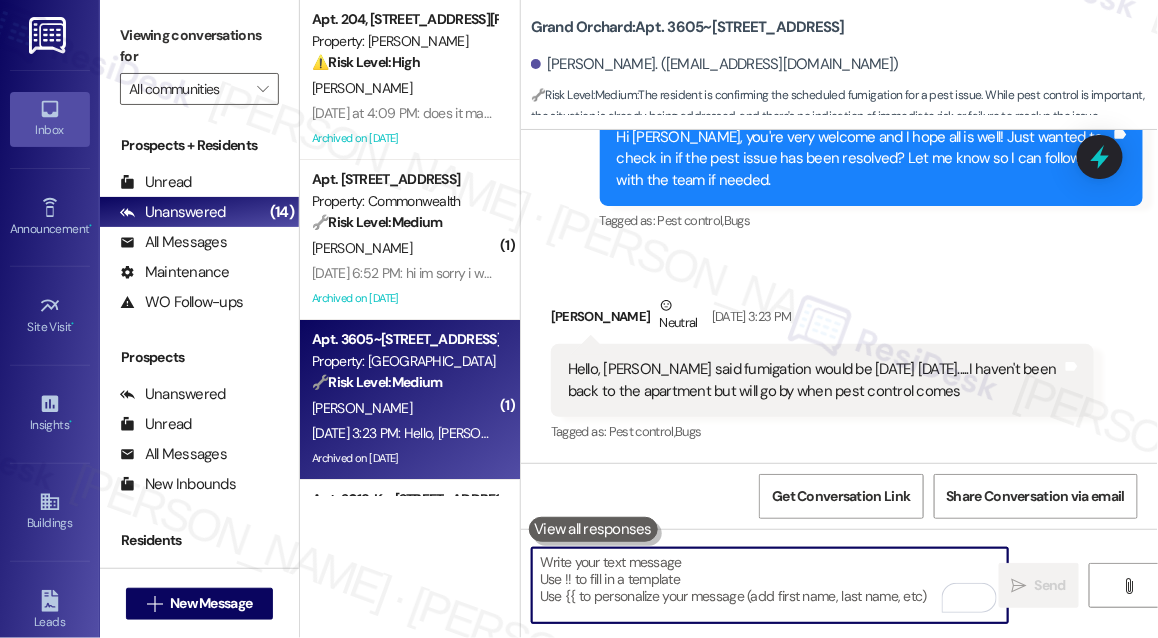 click at bounding box center [770, 585] 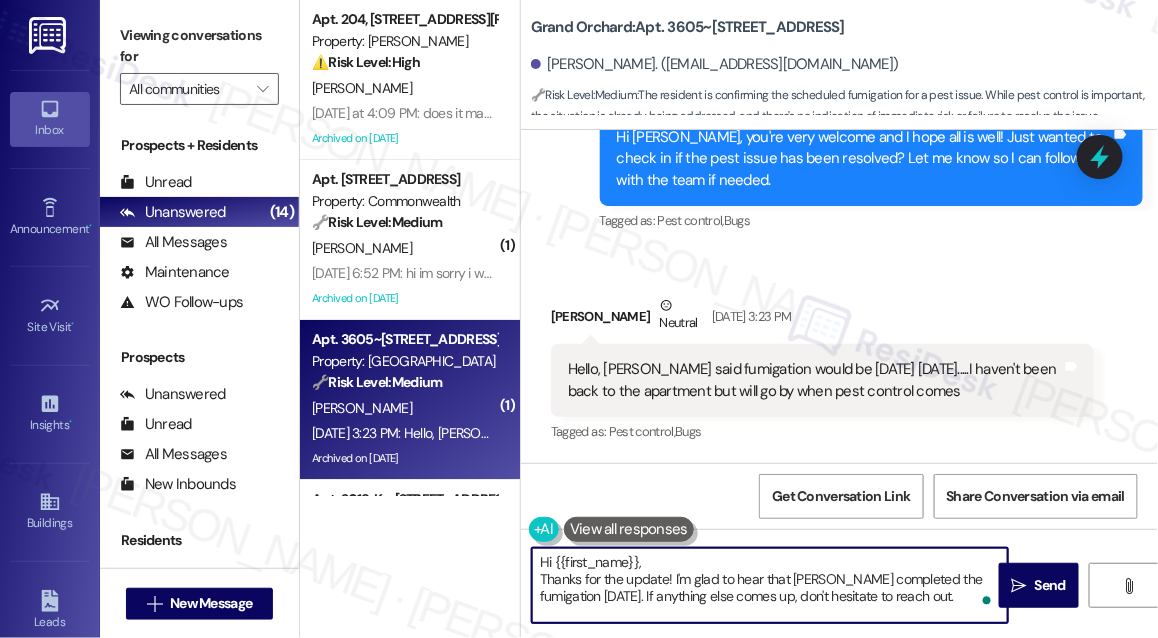 click on "Hi {{first_name}},
Thanks for the update! I'm glad to hear that Charles completed the fumigation yesterday. If anything else comes up, don't hesitate to reach out." at bounding box center (770, 585) 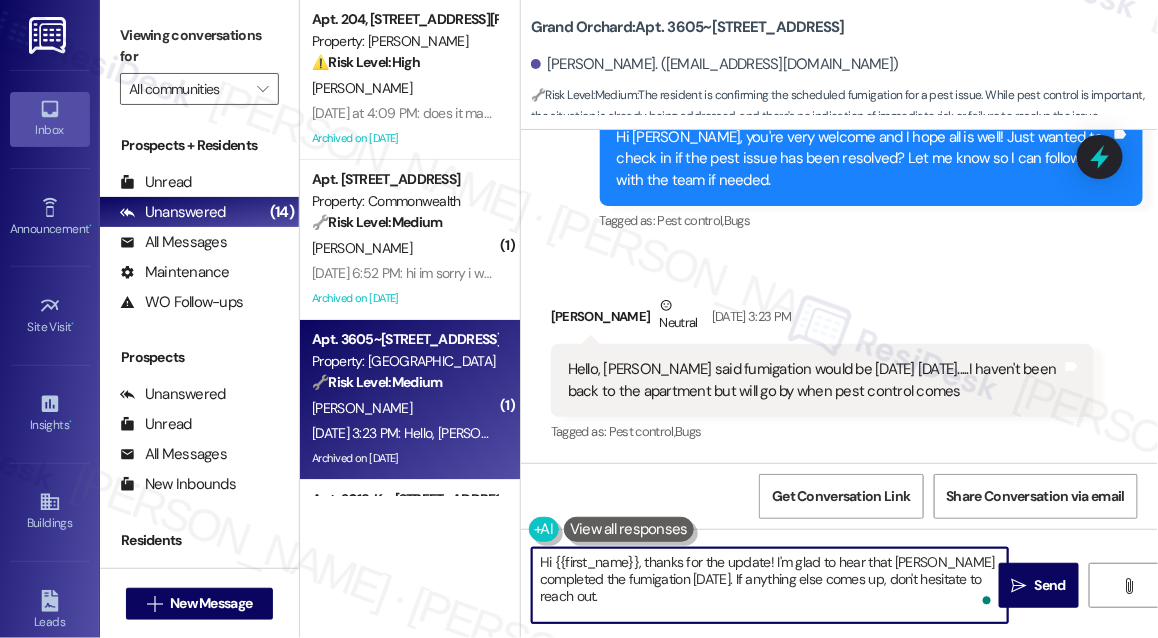 click on "Hi {{first_name}}, thanks for the update! I'm glad to hear that Charles completed the fumigation yesterday. If anything else comes up, don't hesitate to reach out." at bounding box center [770, 585] 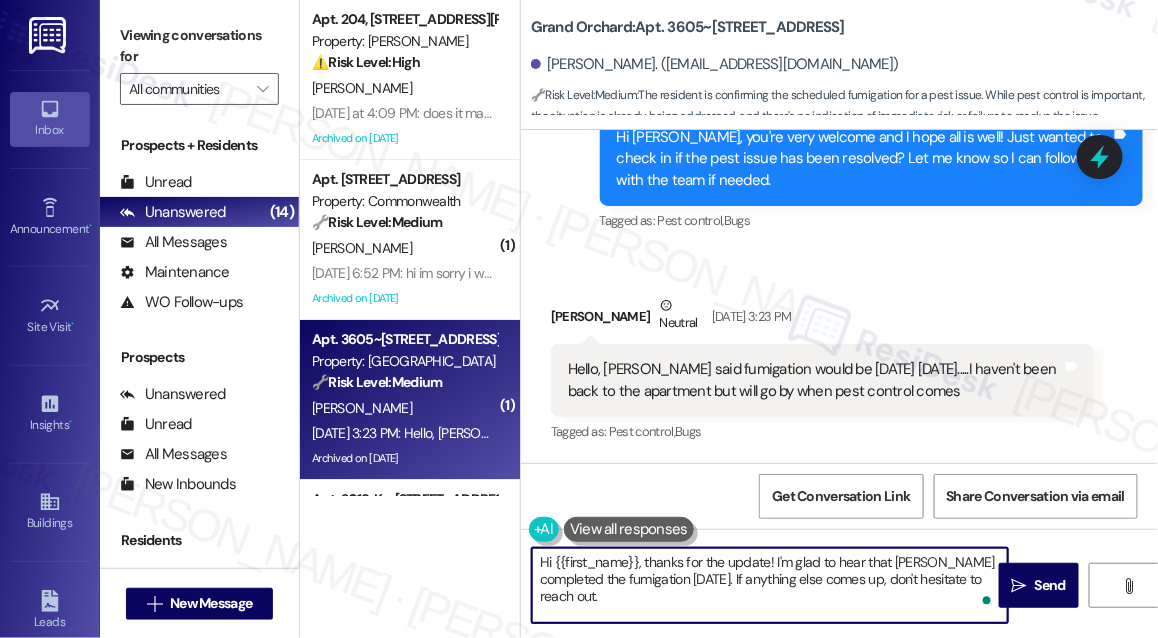click on "Hi {{first_name}}, thanks for the update! I'm glad to hear that Charles completed the fumigation yesterday. If anything else comes up, don't hesitate to reach out." at bounding box center [770, 585] 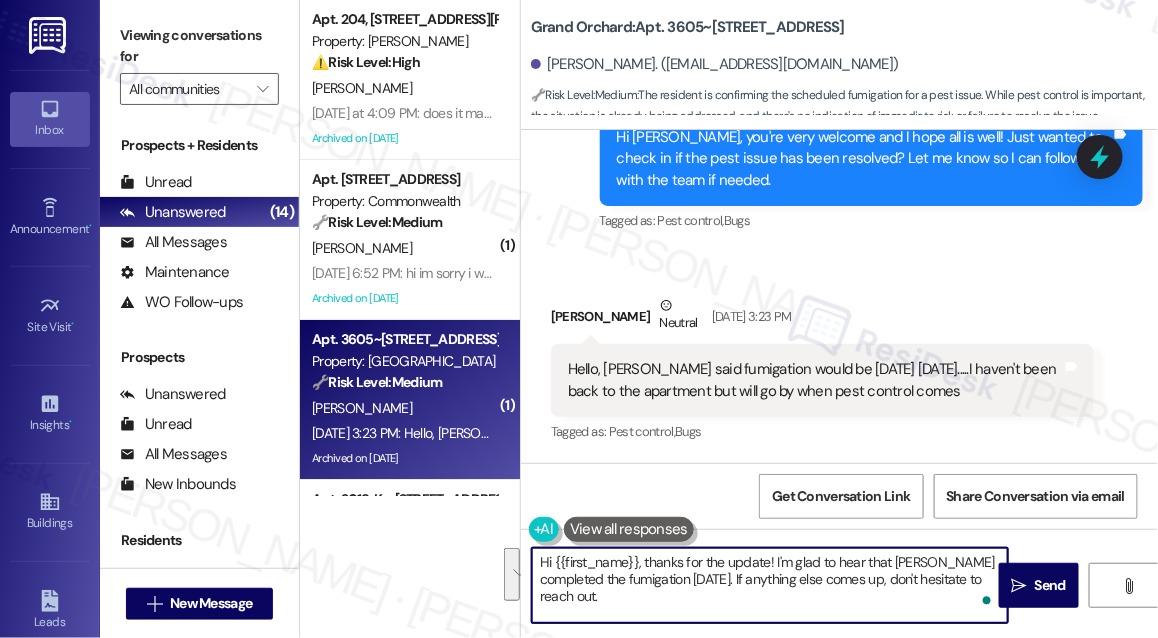 click on "Hi {{first_name}}, thanks for the update! I'm glad to hear that Charles completed the fumigation yesterday. If anything else comes up, don't hesitate to reach out." at bounding box center [770, 585] 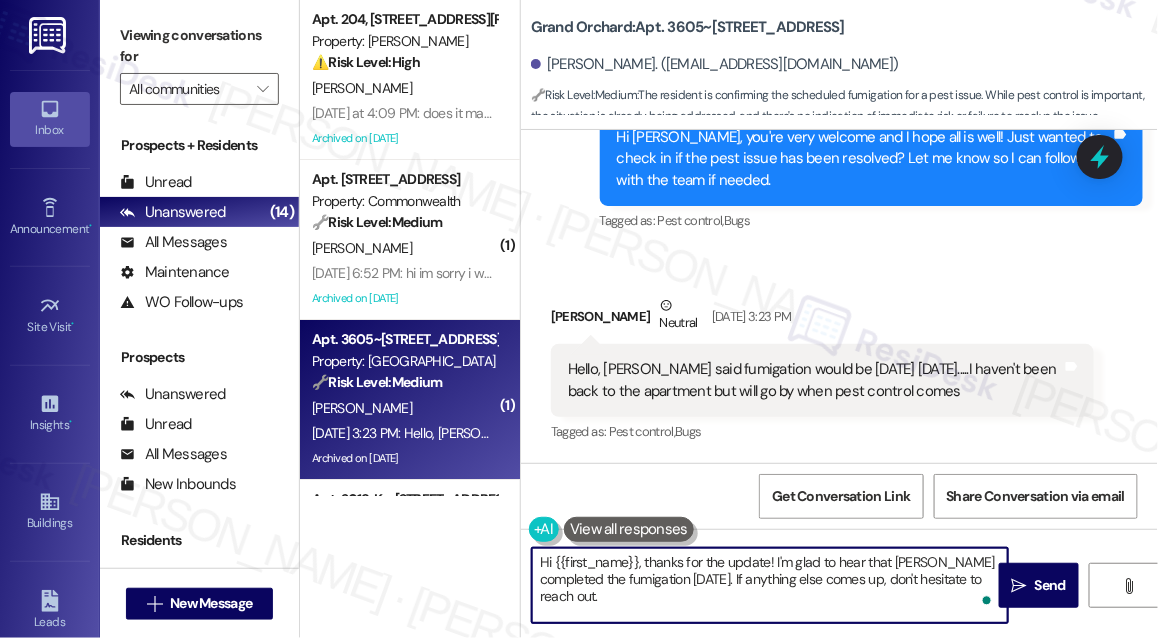 click on "Hi {{first_name}}, thanks for the update! I'm glad to hear that Charles completed the fumigation yesterday. If anything else comes up, don't hesitate to reach out." at bounding box center (770, 585) 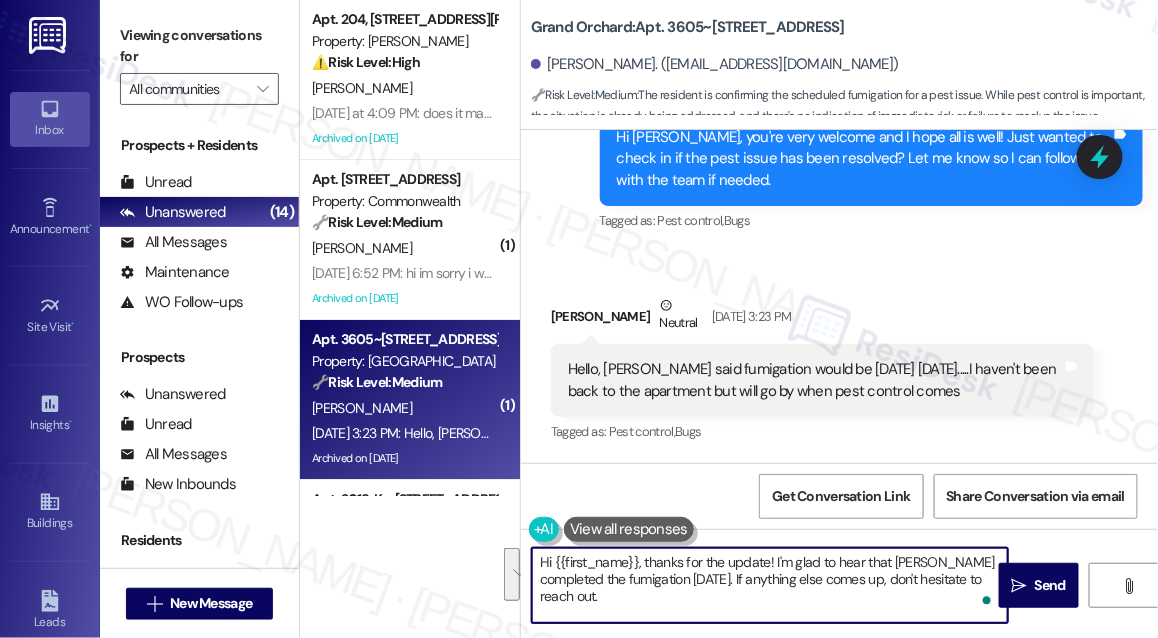 click on "Hi {{first_name}}, thanks for the update! I'm glad to hear that Charles completed the fumigation yesterday. If anything else comes up, don't hesitate to reach out." at bounding box center [770, 585] 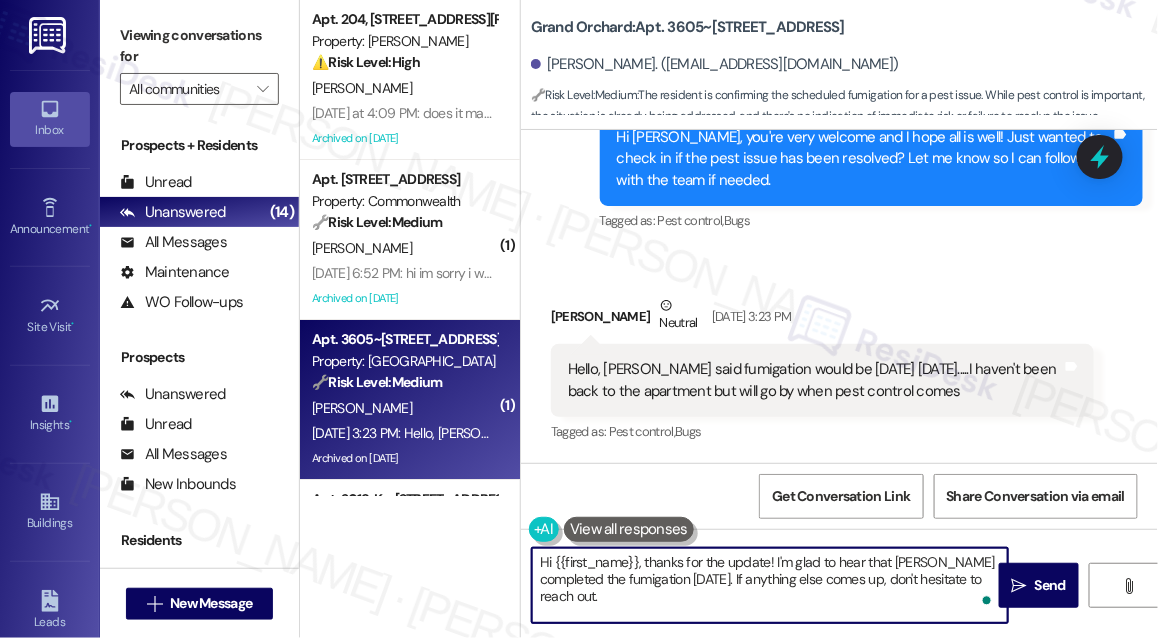 click on "Hi {{first_name}}, thanks for the update! I'm glad to hear that Charles completed the fumigation yesterday. If anything else comes up, don't hesitate to reach out." at bounding box center [770, 585] 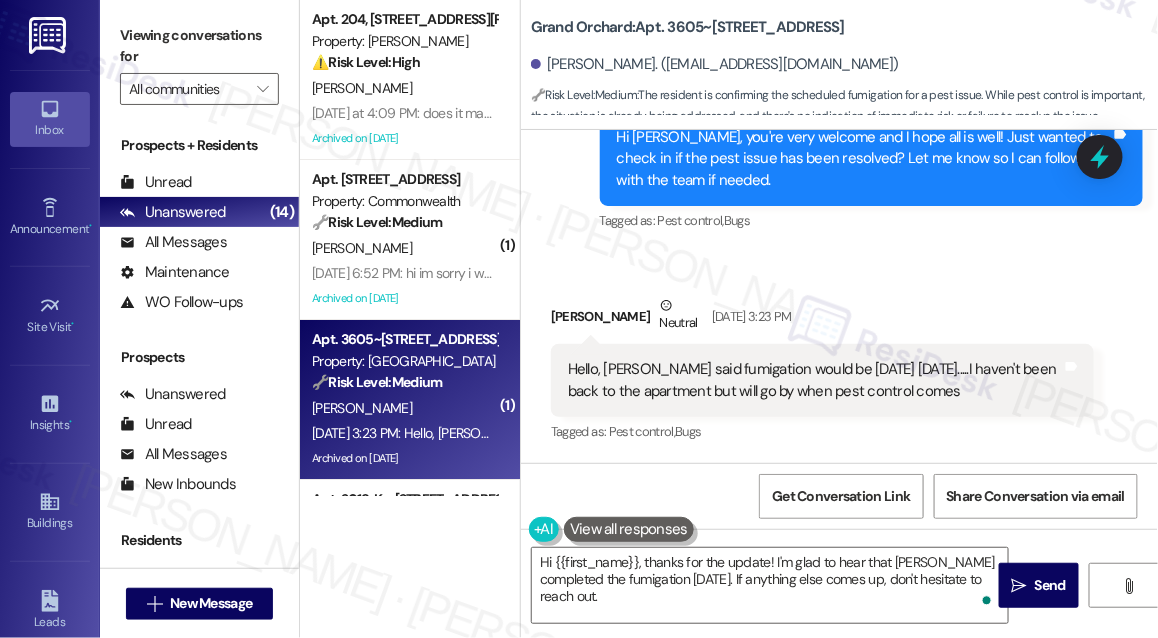 click on "Hello, [PERSON_NAME] said fumigation would be [DATE] [DATE].....I haven't been back to the apartment but will go by when pest control comes" at bounding box center (815, 380) 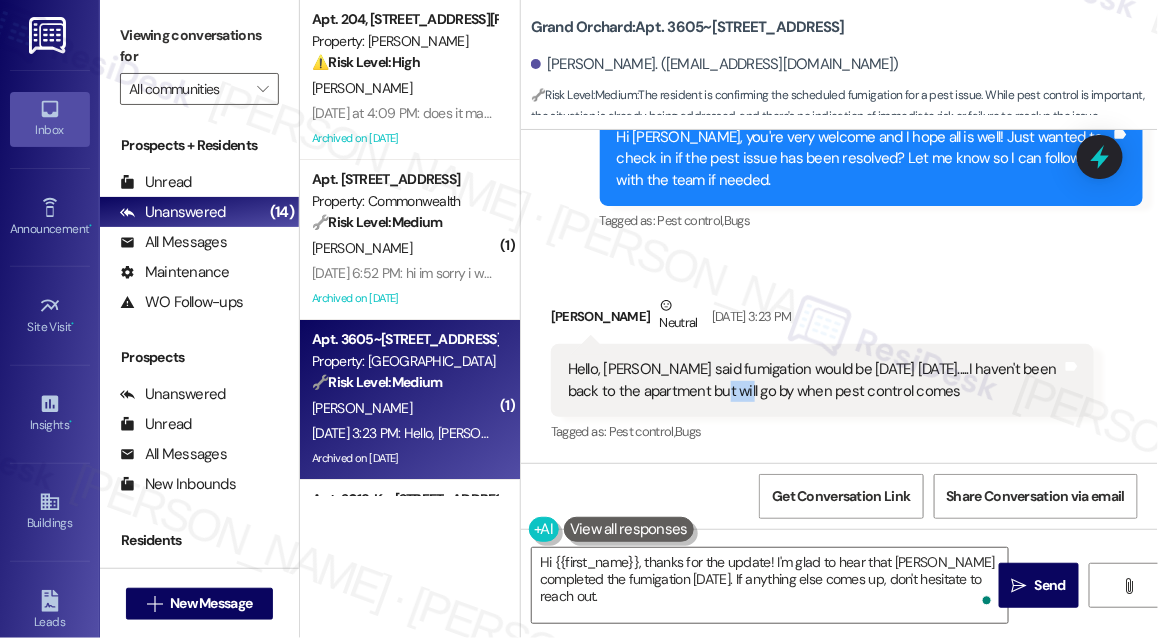 click on "Hello, [PERSON_NAME] said fumigation would be [DATE] [DATE].....I haven't been back to the apartment but will go by when pest control comes" at bounding box center [815, 380] 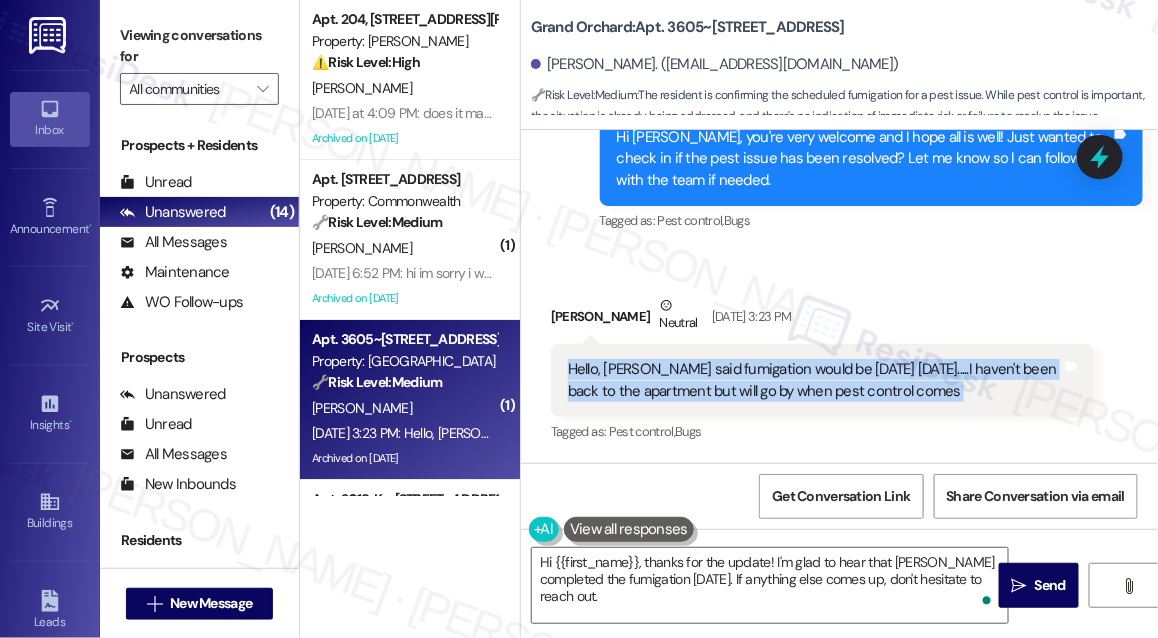 click on "Hello, [PERSON_NAME] said fumigation would be [DATE] [DATE].....I haven't been back to the apartment but will go by when pest control comes" at bounding box center [815, 380] 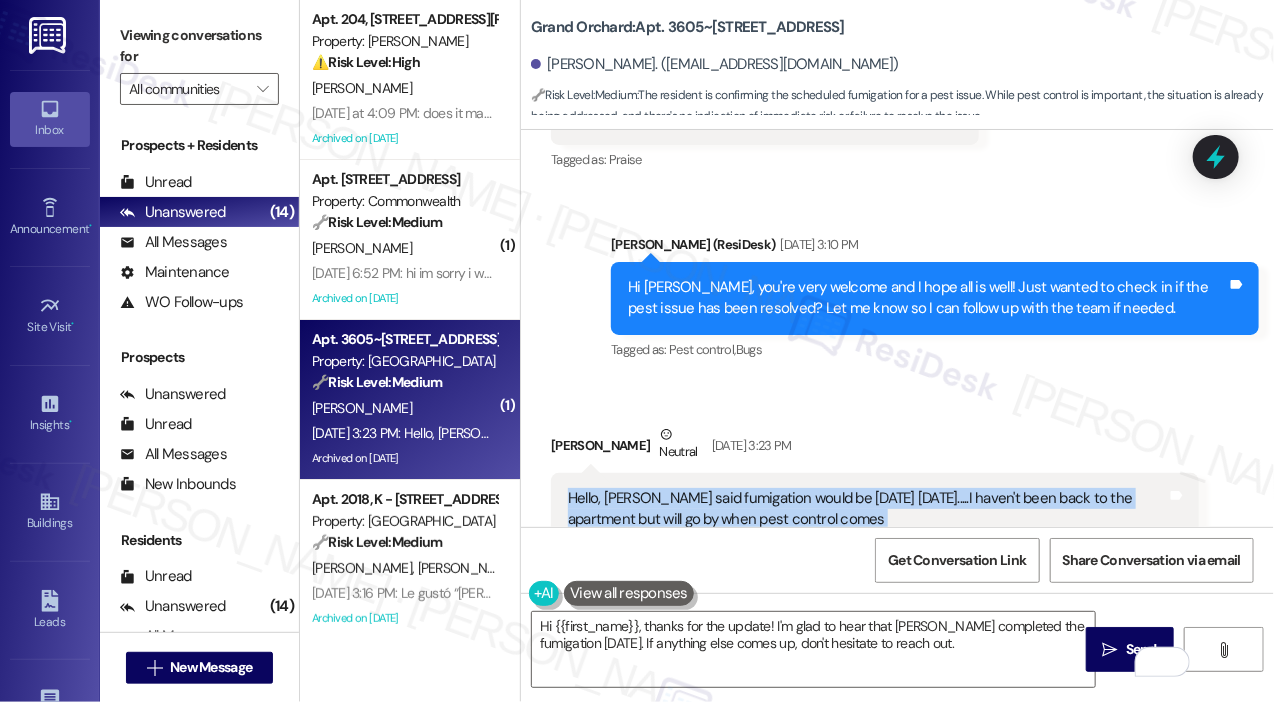 scroll, scrollTop: 14125, scrollLeft: 0, axis: vertical 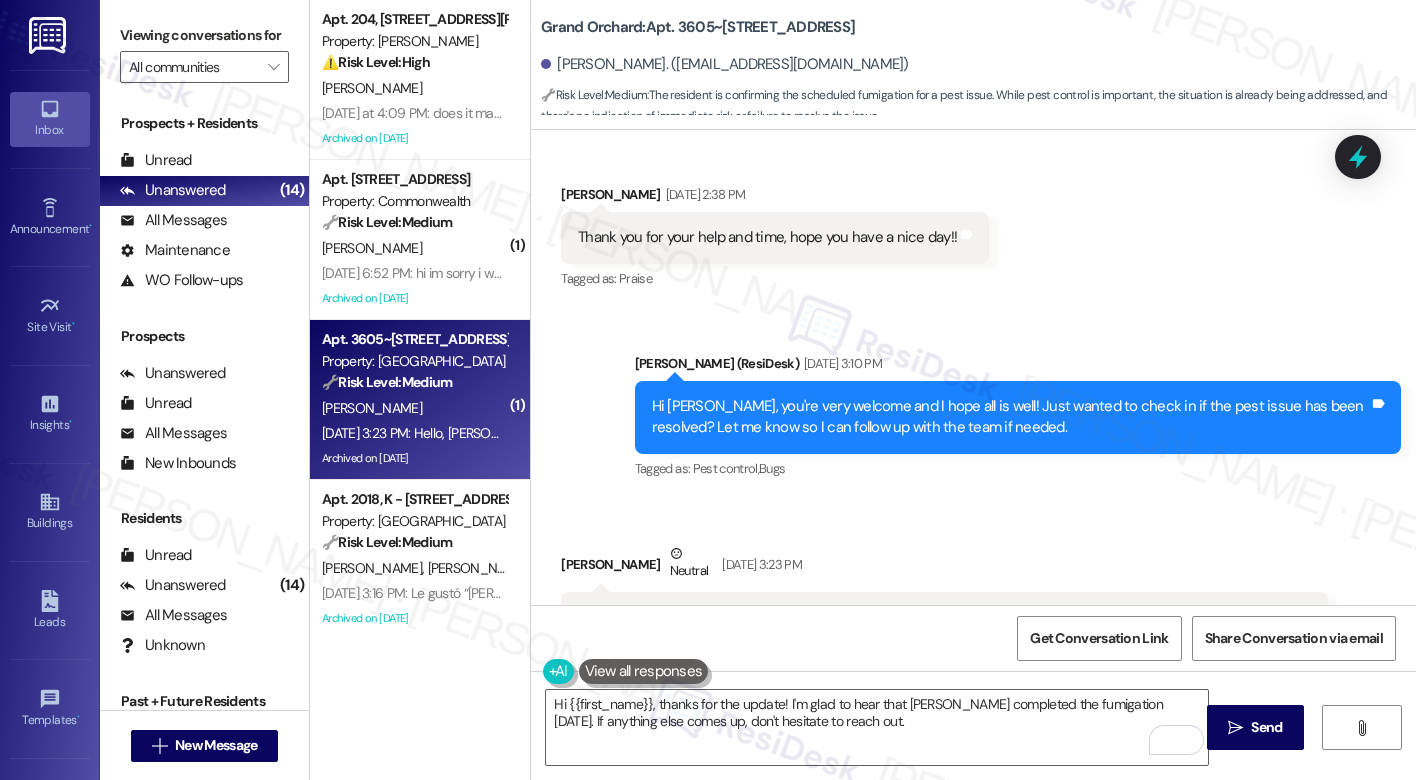 click on "Hello, [PERSON_NAME] said fumigation would be [DATE] [DATE].....I haven't been back to the apartment but will go by when pest control comes" at bounding box center [936, 628] 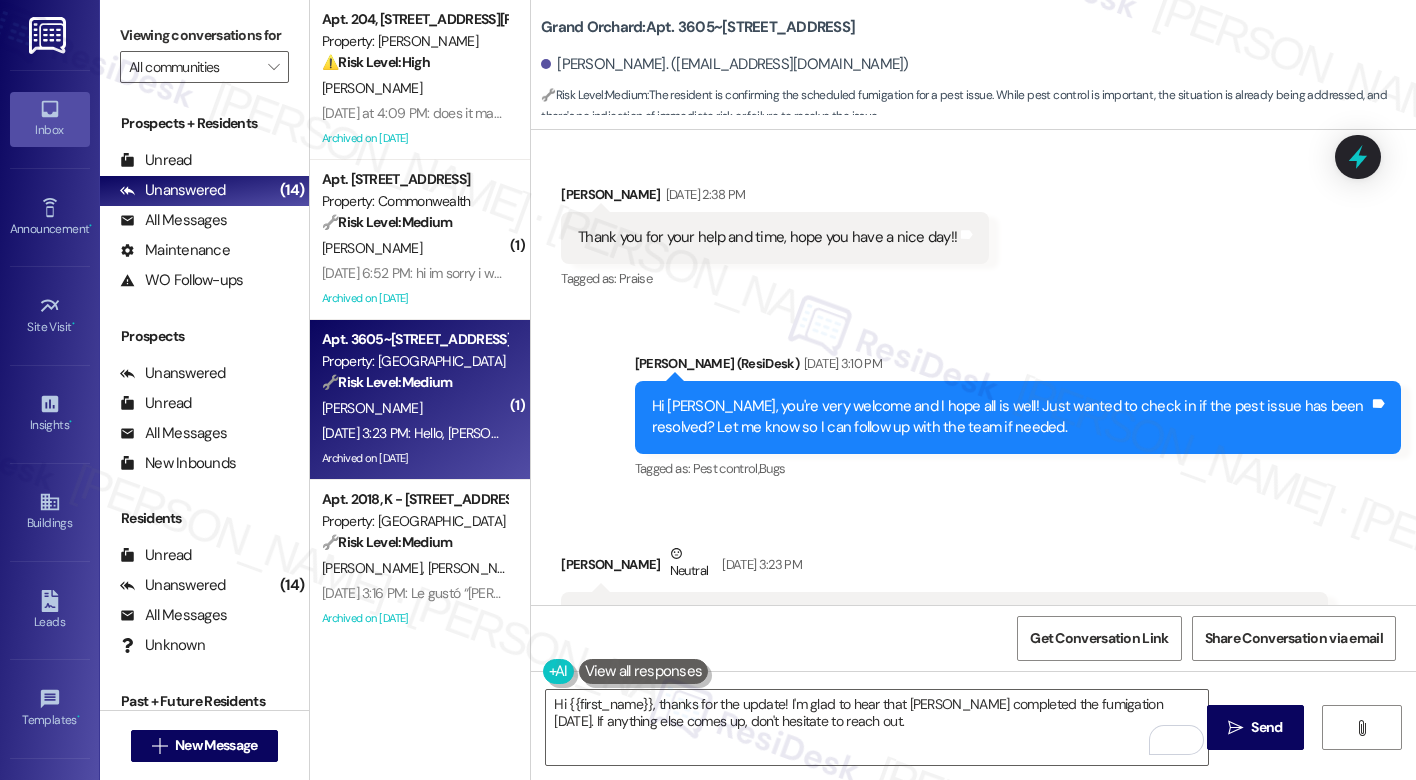 click on "Hello, [PERSON_NAME] said fumigation would be [DATE] [DATE].....I haven't been back to the apartment but will go by when pest control comes" at bounding box center [936, 628] 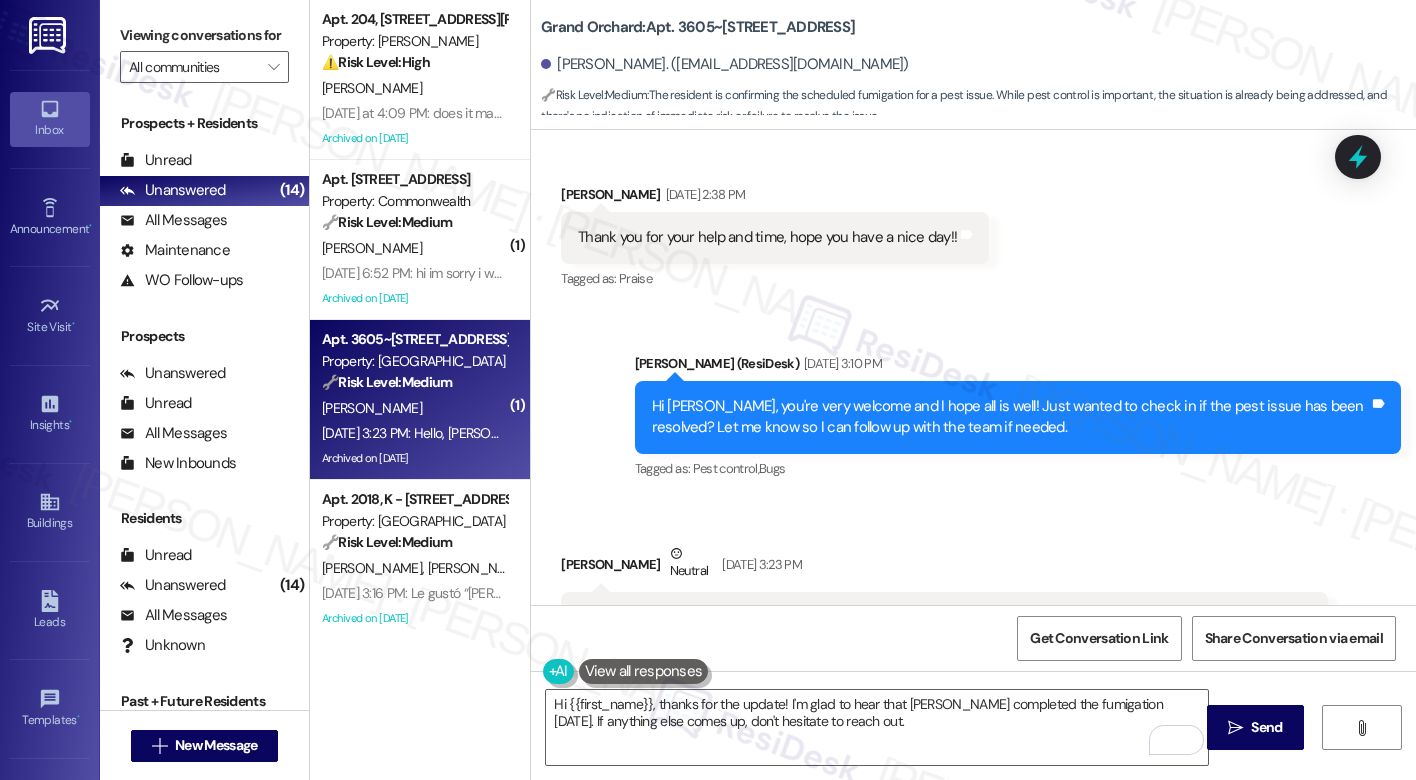 click on "Viewing conversations for" at bounding box center [204, 35] 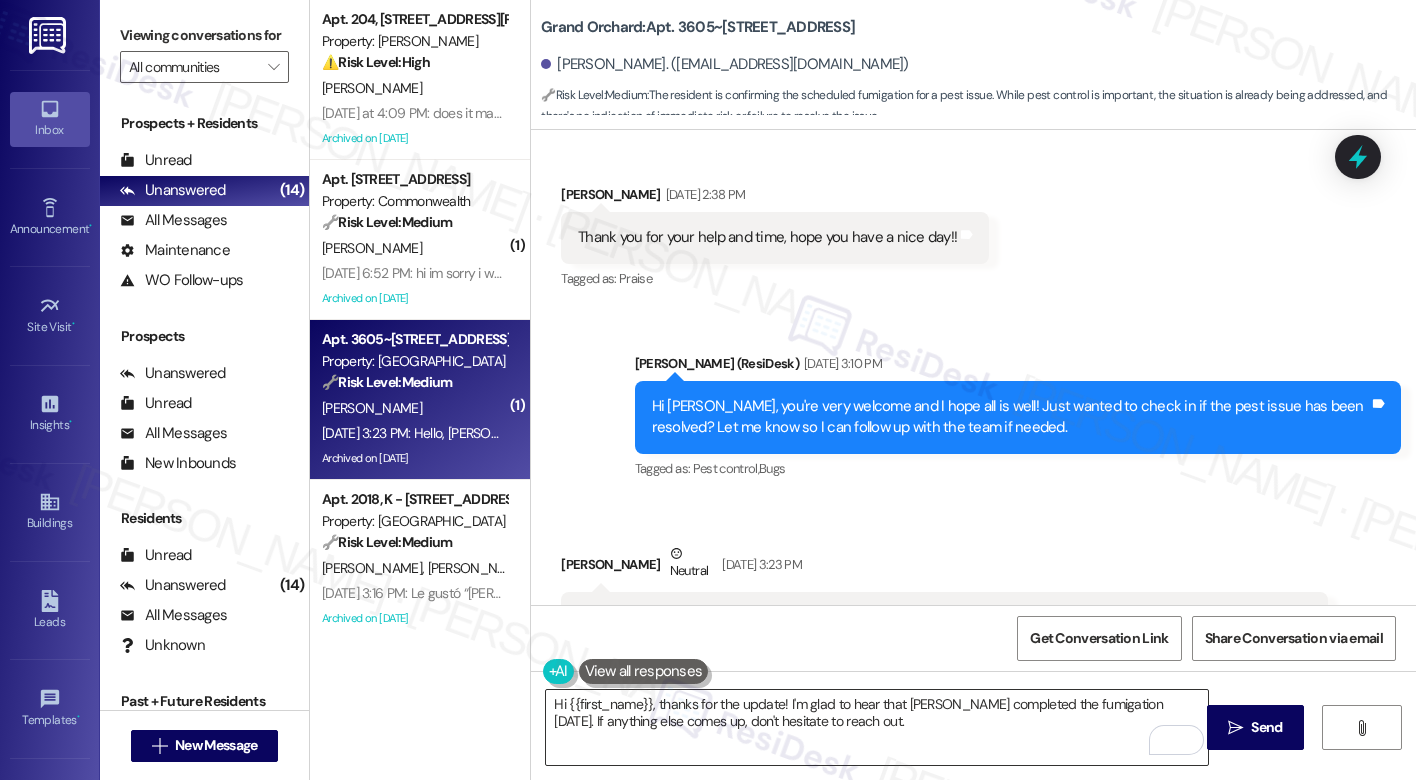 click on "Hi {{first_name}}, thanks for the update! I'm glad to hear that Charles completed the fumigation yesterday. If anything else comes up, don't hesitate to reach out." at bounding box center (877, 727) 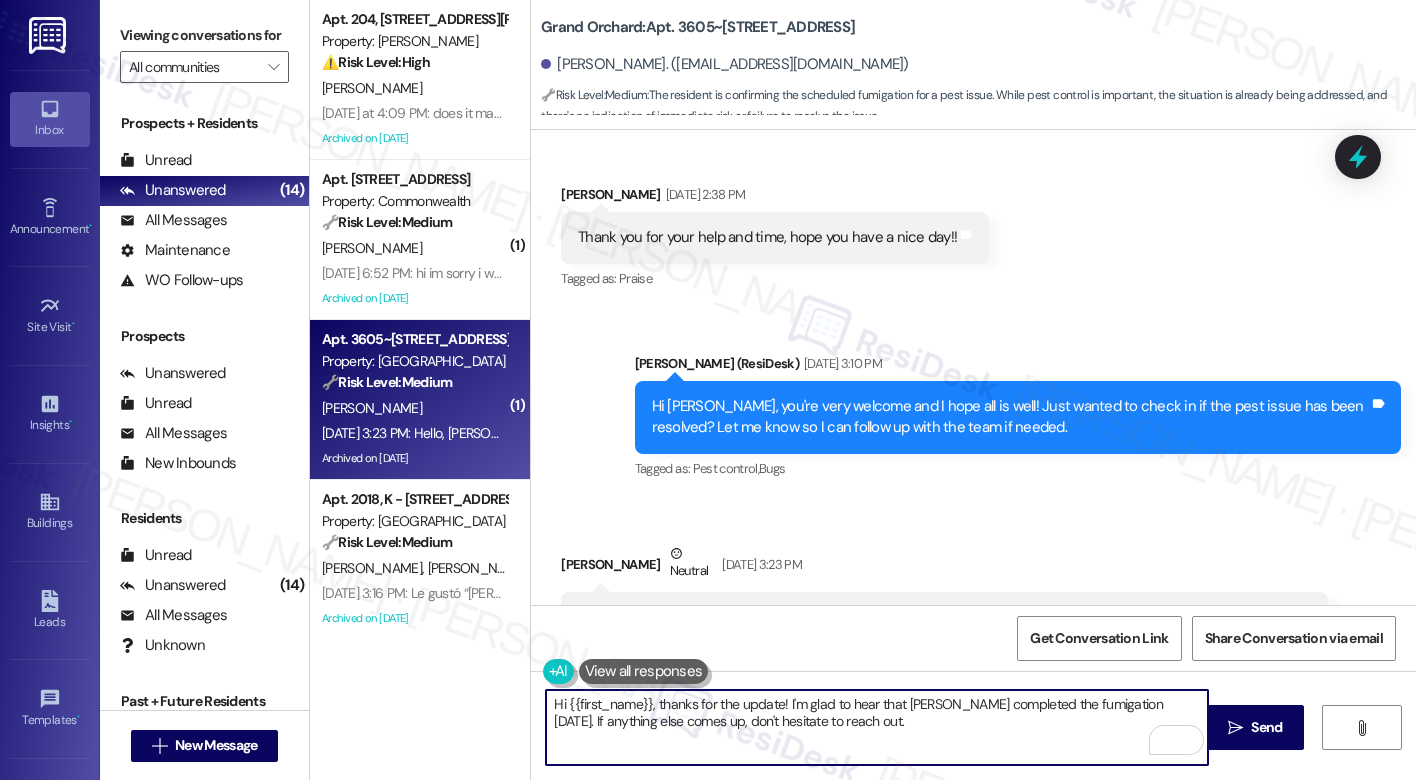 click on "Hi {{first_name}}, thanks for the update! I'm glad to hear that Charles completed the fumigation yesterday. If anything else comes up, don't hesitate to reach out." at bounding box center [877, 727] 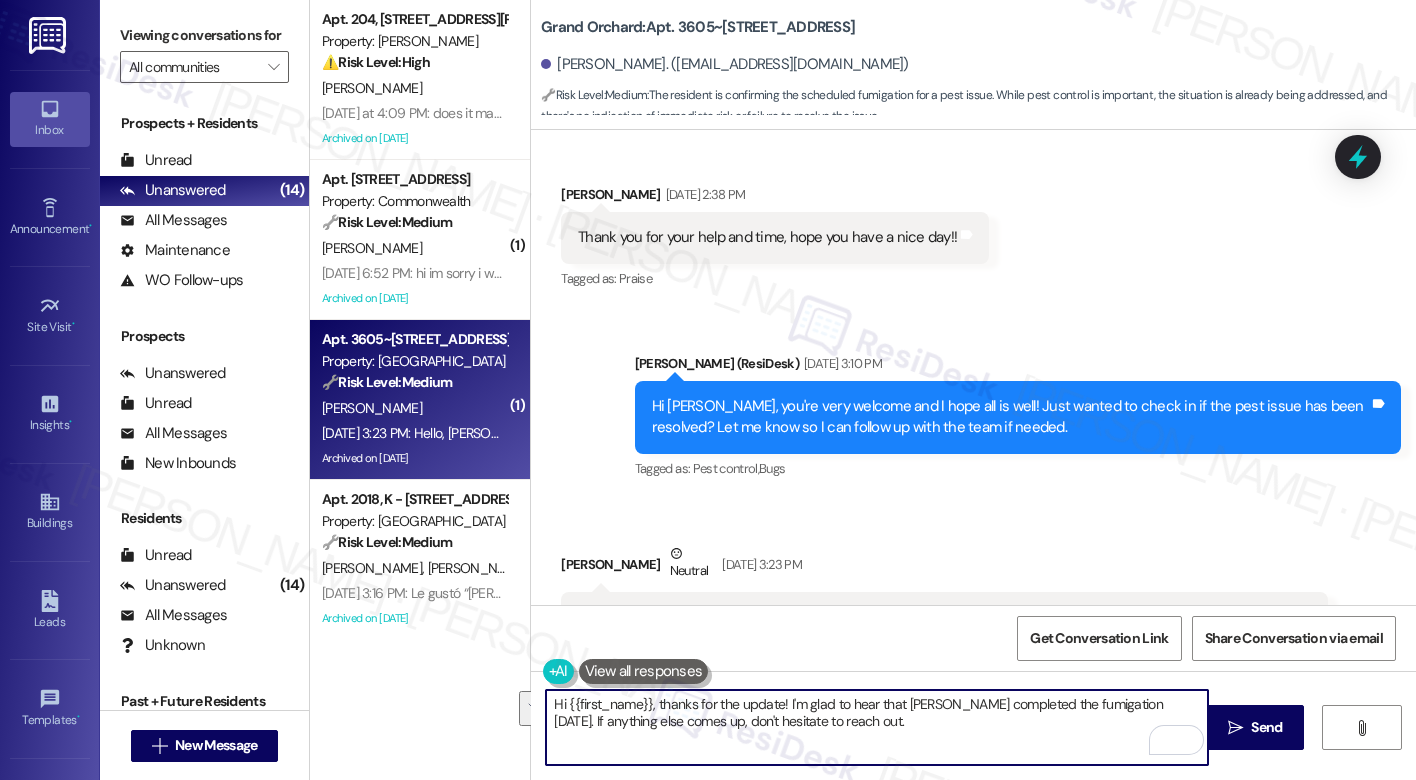 paste on "Charles mentioned that fumigation was scheduled for yesterday (Thursday). Just checking in—was the service completed as planned?" 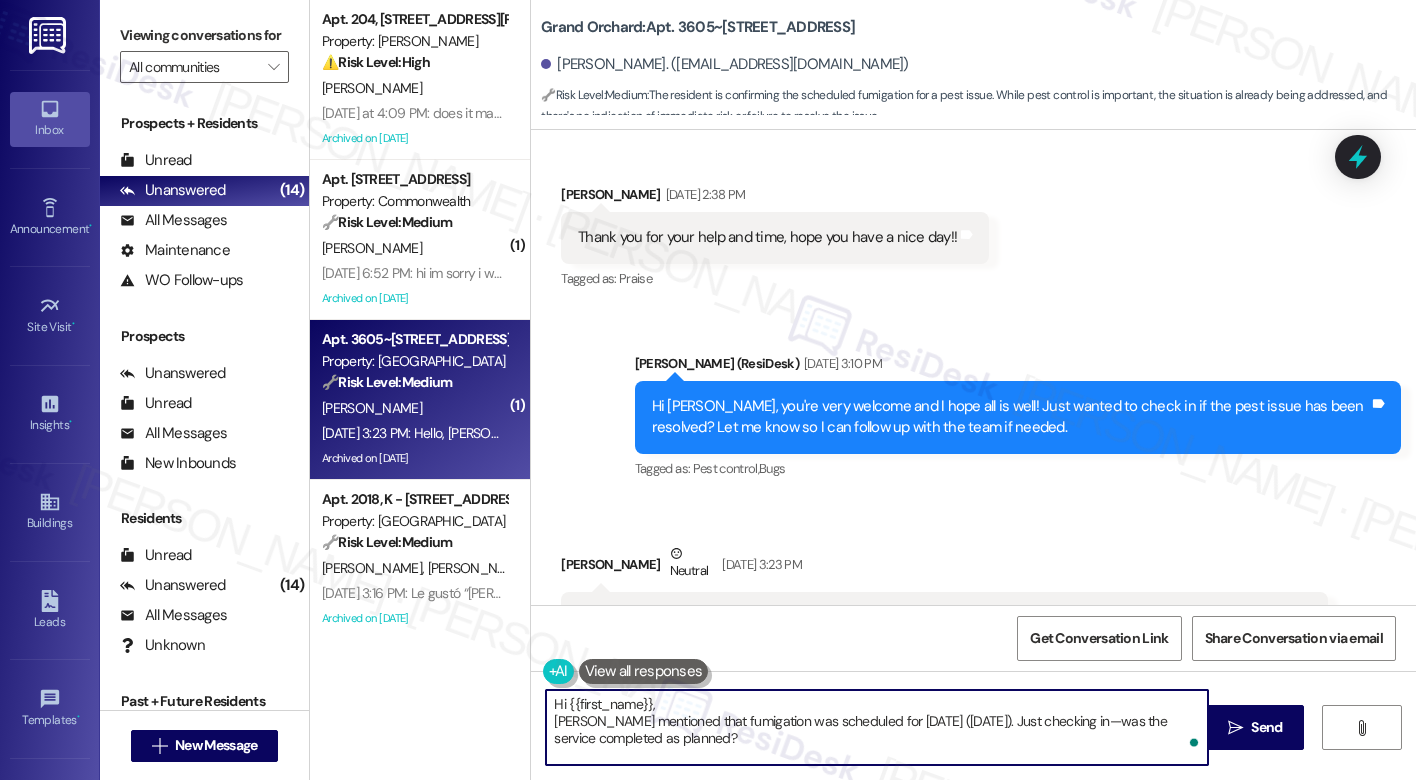 click on "Hi {{first_name}},
Charles mentioned that fumigation was scheduled for yesterday (Thursday). Just checking in—was the service completed as planned?" at bounding box center [877, 727] 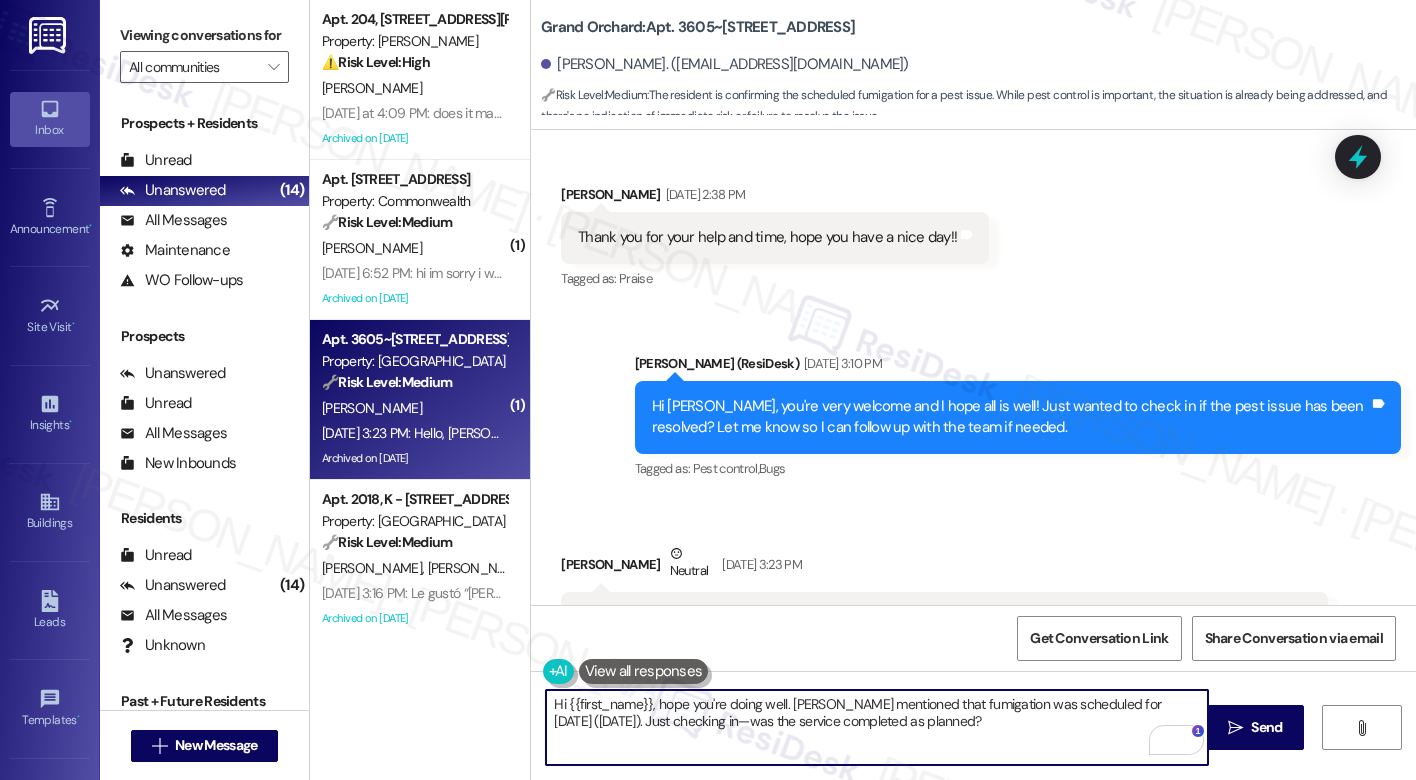 drag, startPoint x: 726, startPoint y: 725, endPoint x: 704, endPoint y: 717, distance: 23.409399 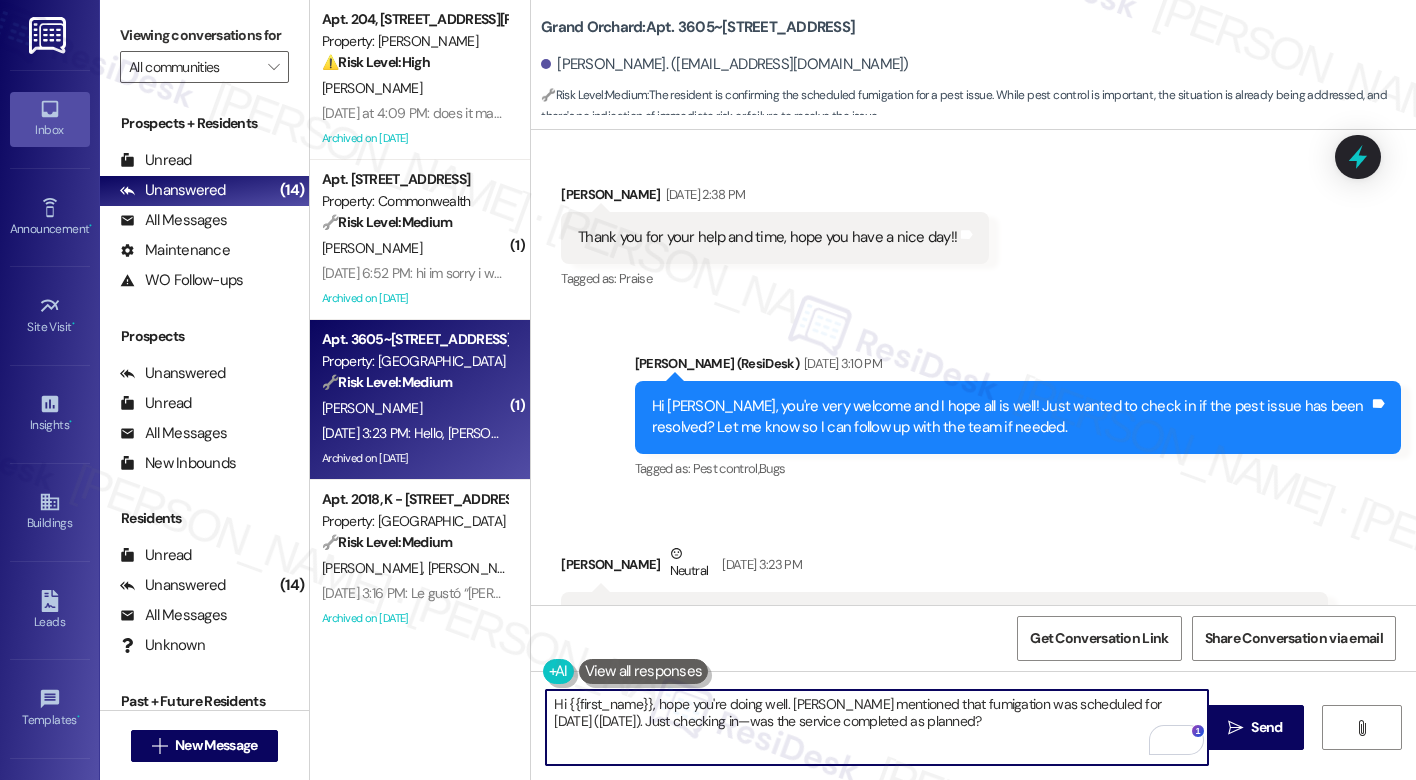 click on "Hi {{first_name}}, hope you're doing well. harles mentioned that fumigation was scheduled for yesterday (Thursday). Just checking in—was the service completed as planned?" at bounding box center [877, 727] 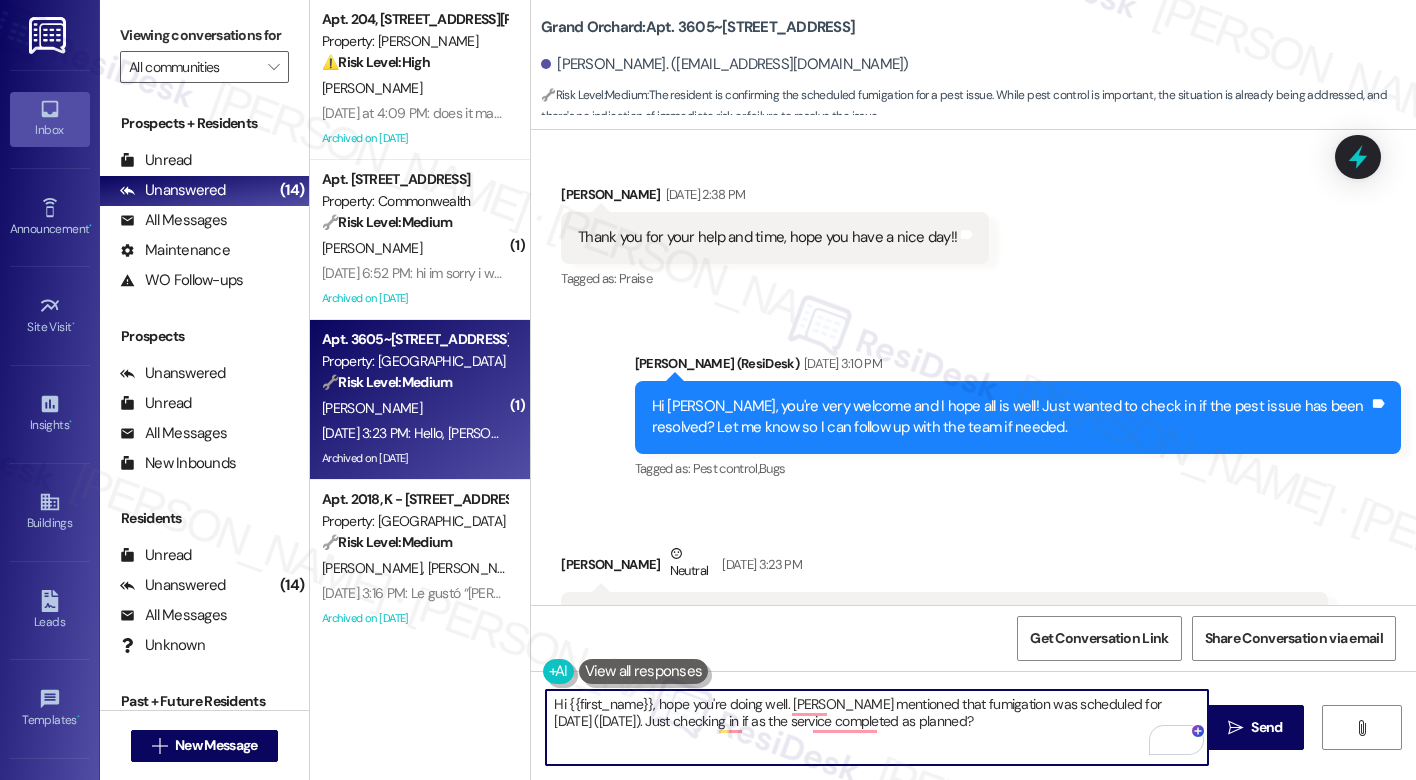drag, startPoint x: 913, startPoint y: 706, endPoint x: 982, endPoint y: 705, distance: 69.00725 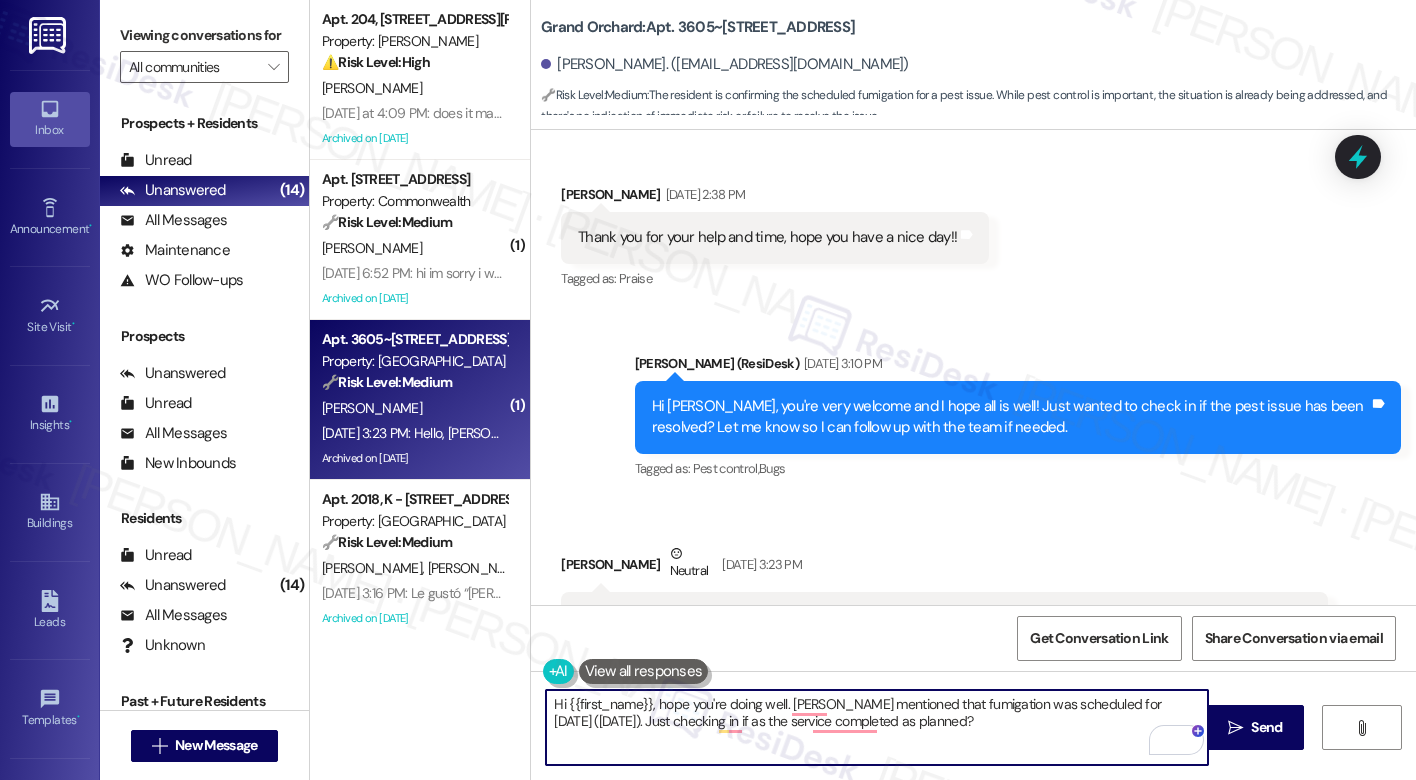 click on "Hi {{first_name}}, hope you're doing well. harles mentioned that fumigation was scheduled for yesterday (Thursday). Just checking in if as the service completed as planned?" at bounding box center [877, 727] 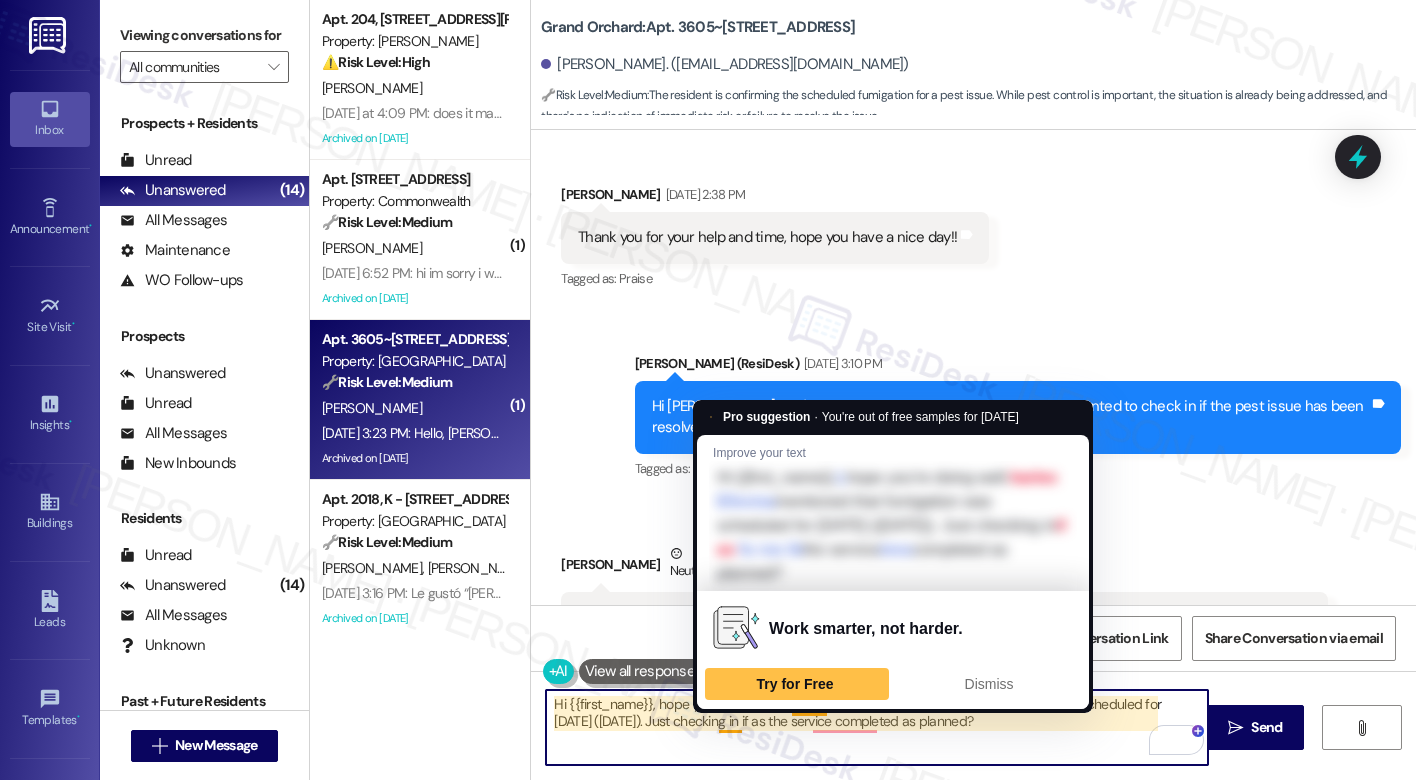 drag, startPoint x: 717, startPoint y: 721, endPoint x: 737, endPoint y: 721, distance: 20 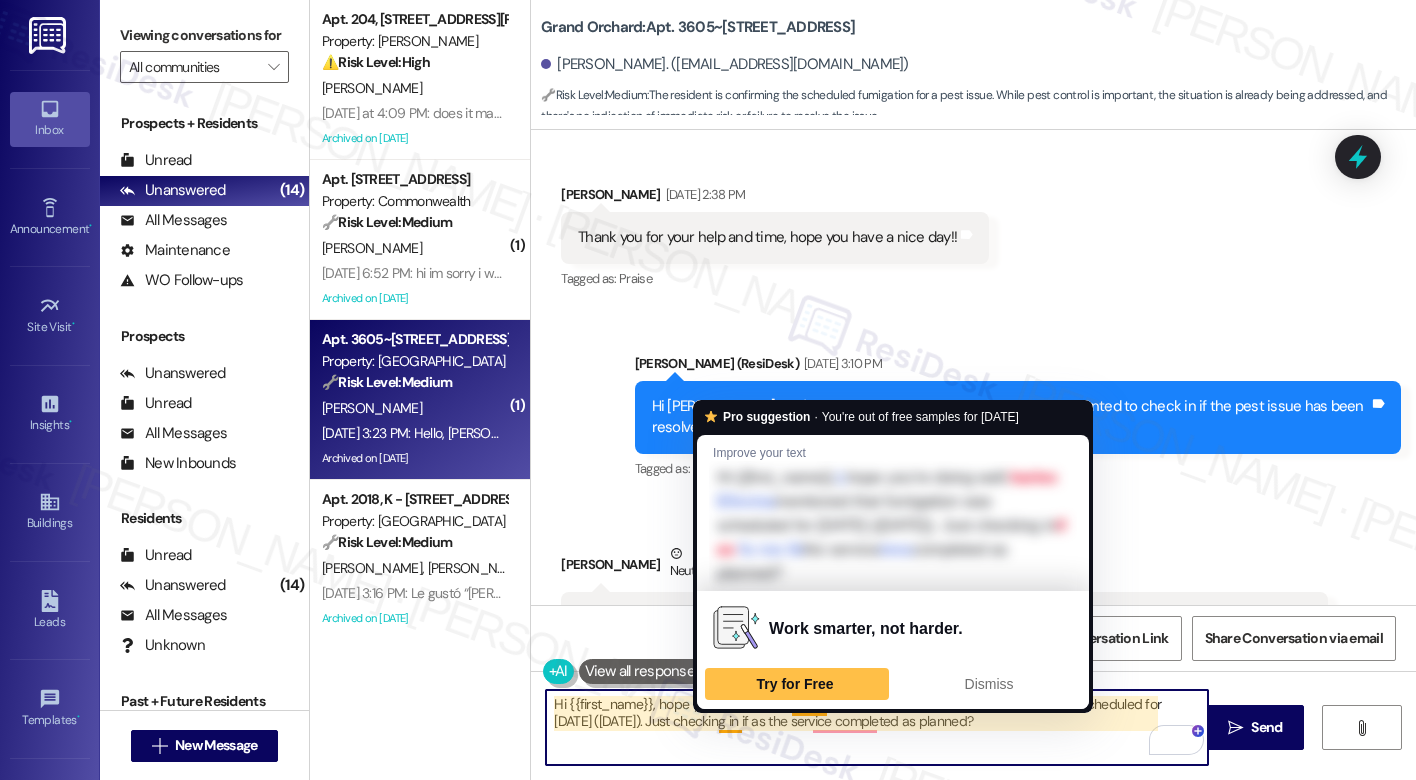 click on "Hi {{first_name}}, hope you're doing well. harles mentioned that fumigation was scheduled for yesterday (Thursday). Just checking in if as the service completed as planned?" at bounding box center (877, 727) 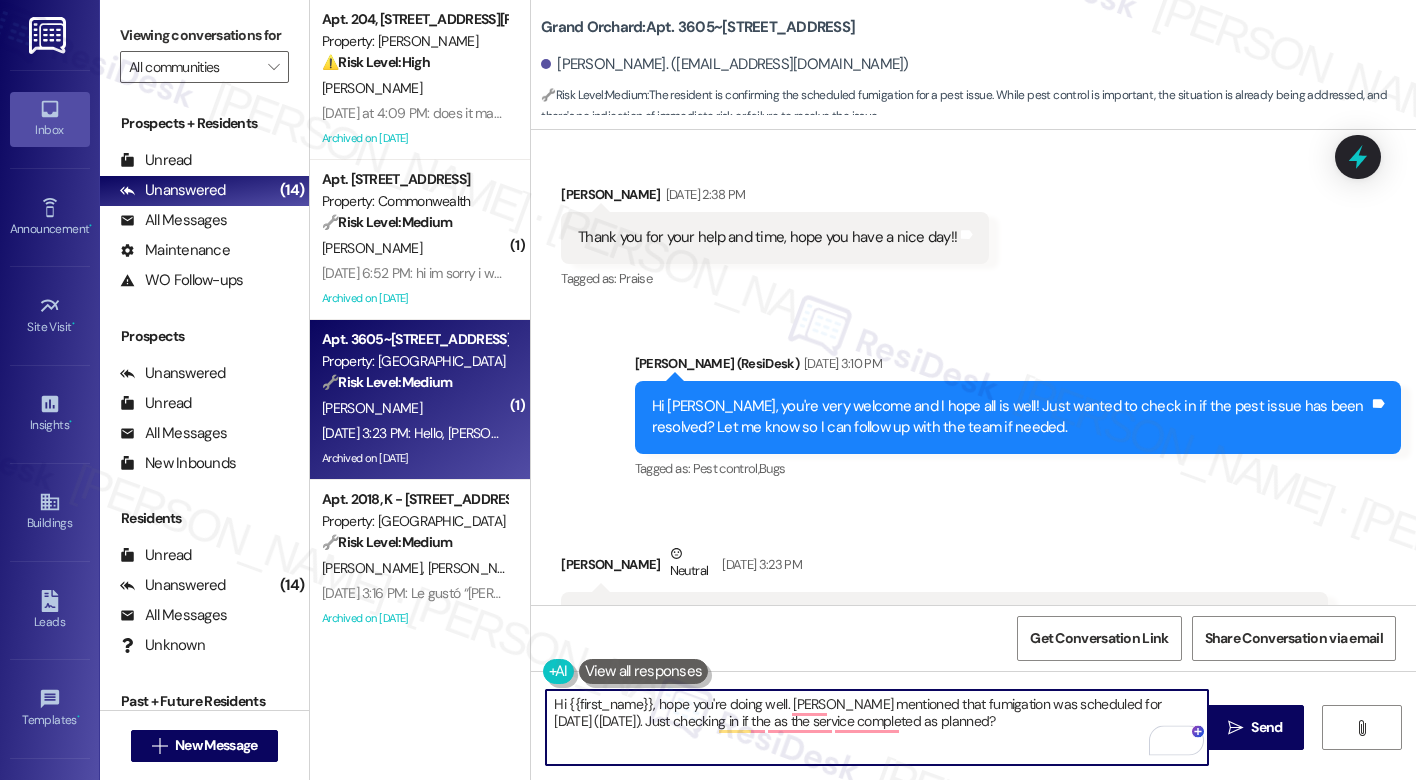paste on "Hi {{first_name}},
Charles mentioned that fumigation was scheduled for yesterday (Thursday). Just checking in—was the service completed as planned?" 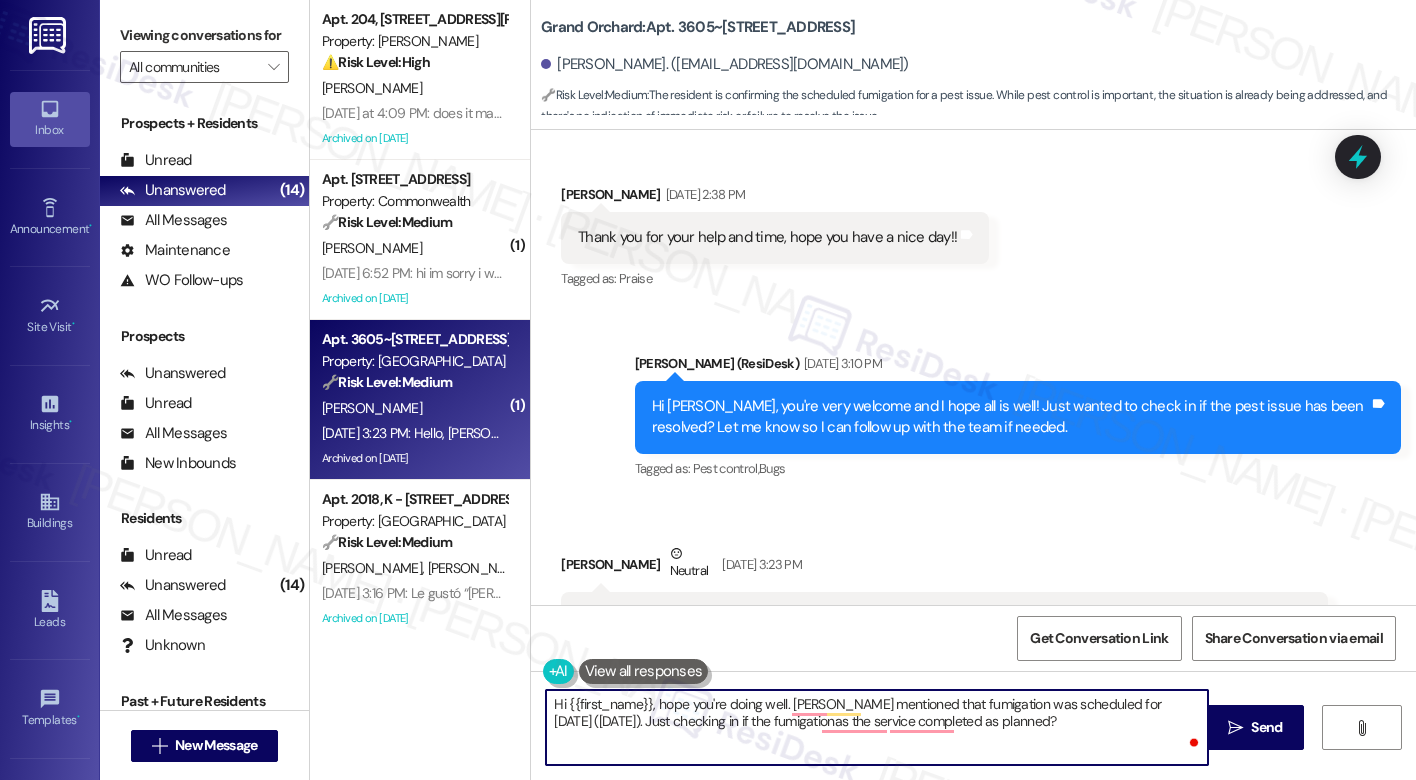 type on "Hi {{first_name}}, hope you're doing well. harles mentioned that fumigation was scheduled for yesterday (Thursday). Just checking in if the fumigation as the service completed as planned?" 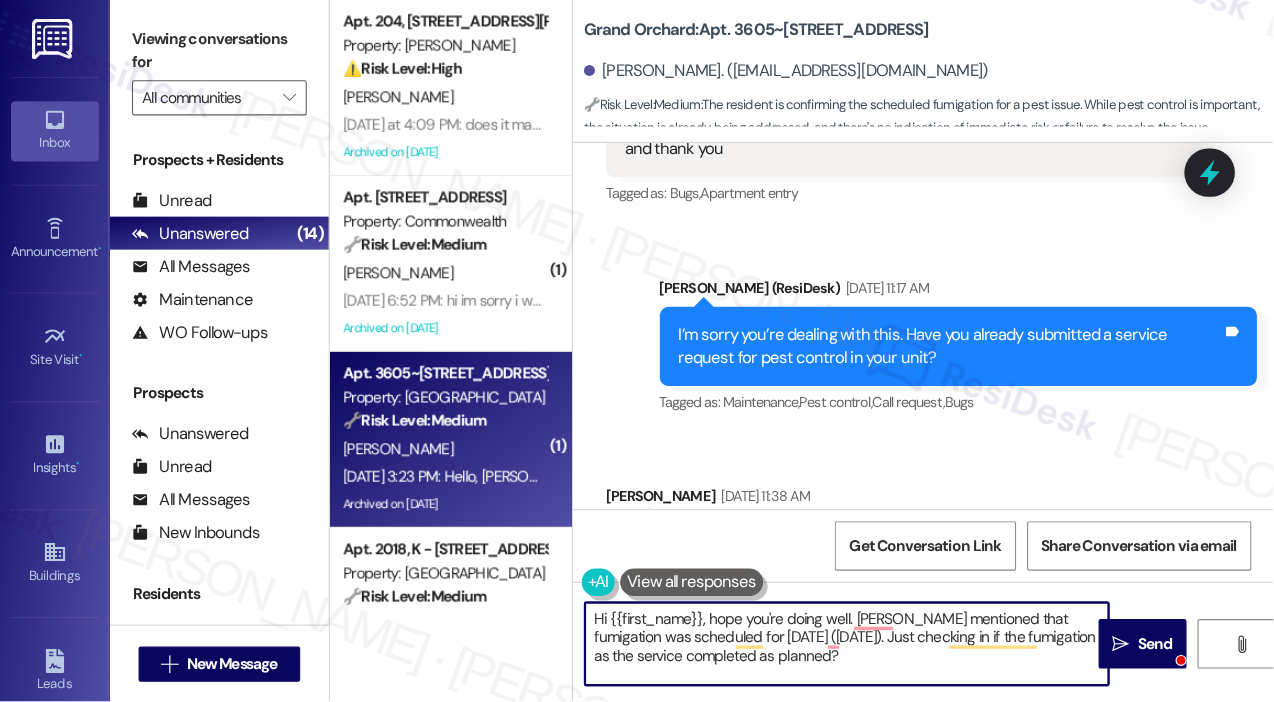 scroll, scrollTop: 14168, scrollLeft: 0, axis: vertical 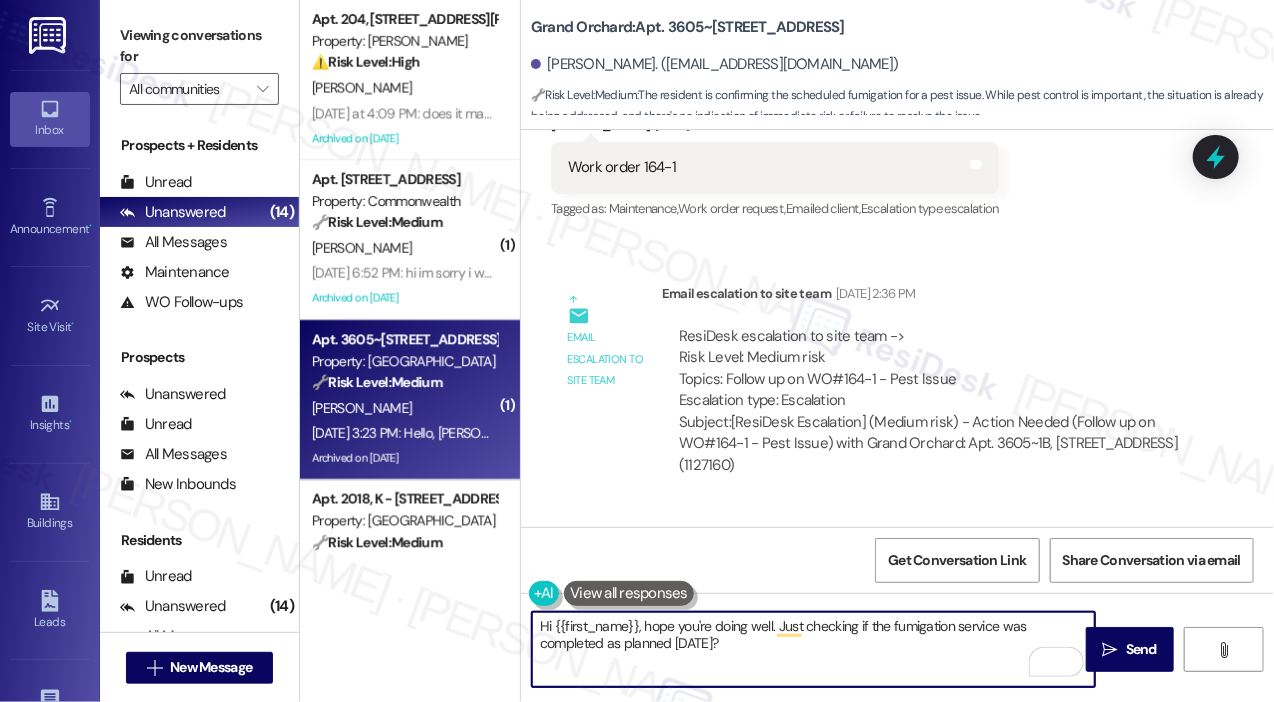 click on "Hi {{first_name}}, hope you're doing well. Just checking if the fumigation service was completed as planned yesterday?" at bounding box center (813, 649) 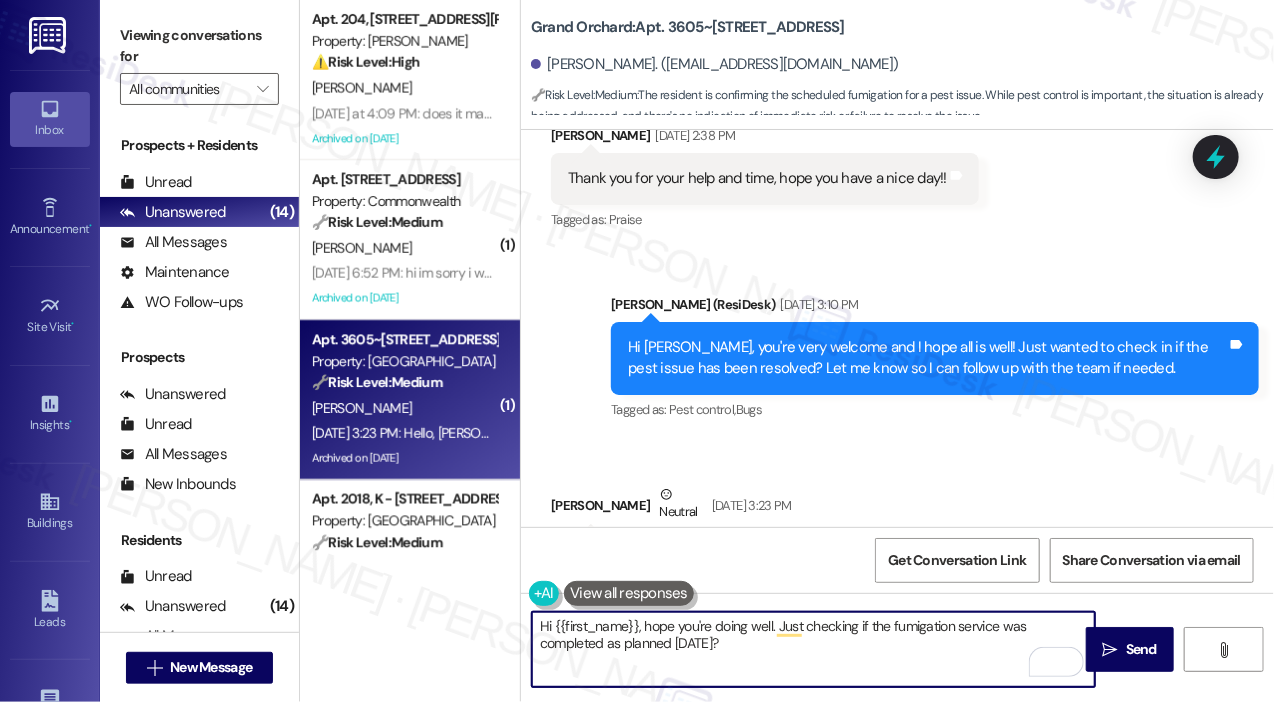 scroll, scrollTop: 14844, scrollLeft: 0, axis: vertical 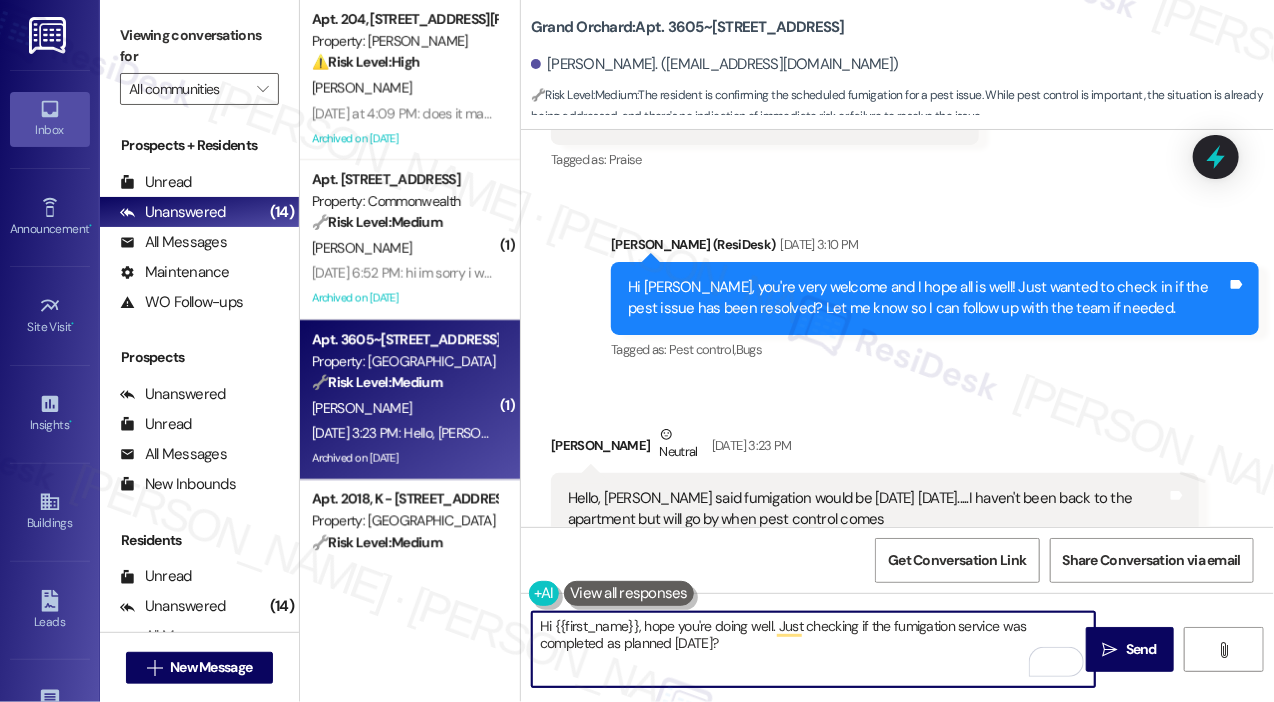 click on "Hi {{first_name}}, hope you're doing well. Just checking if the fumigation service was completed as planned yesterday?" at bounding box center [813, 649] 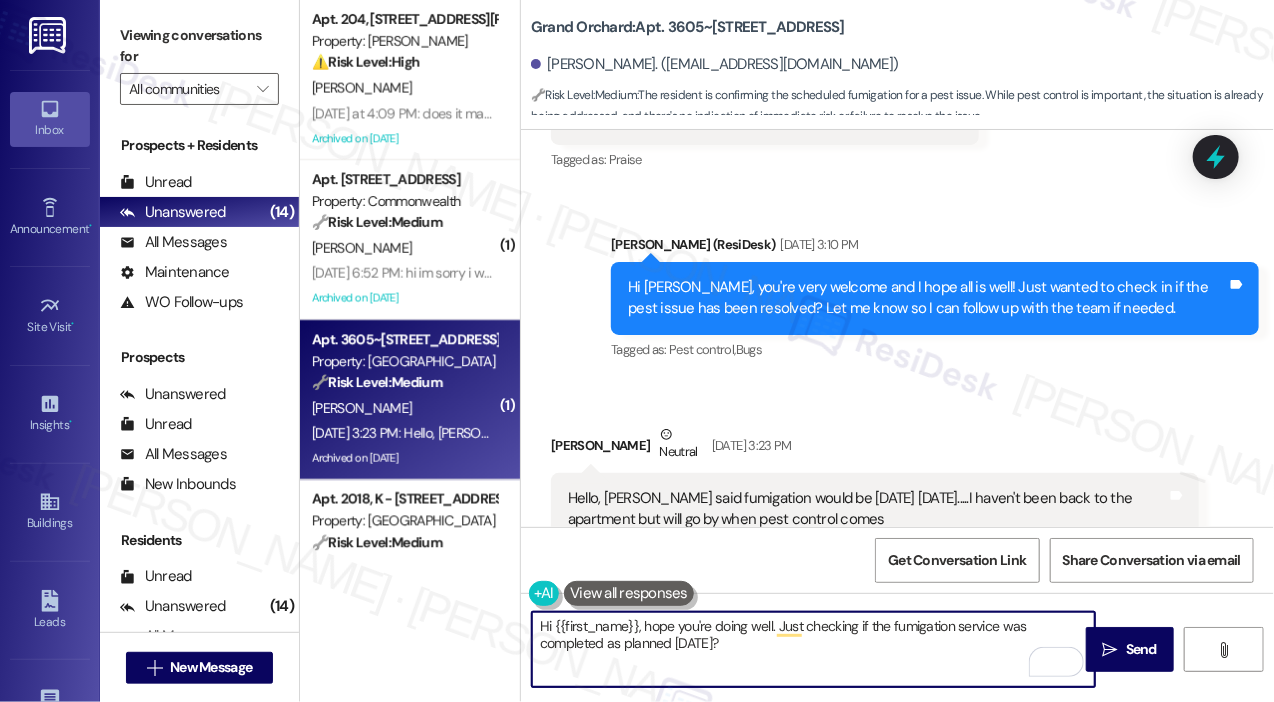 click on "Hi {{first_name}}, hope you're doing well. Just checking if the fumigation service was completed as planned yesterday?" at bounding box center (813, 649) 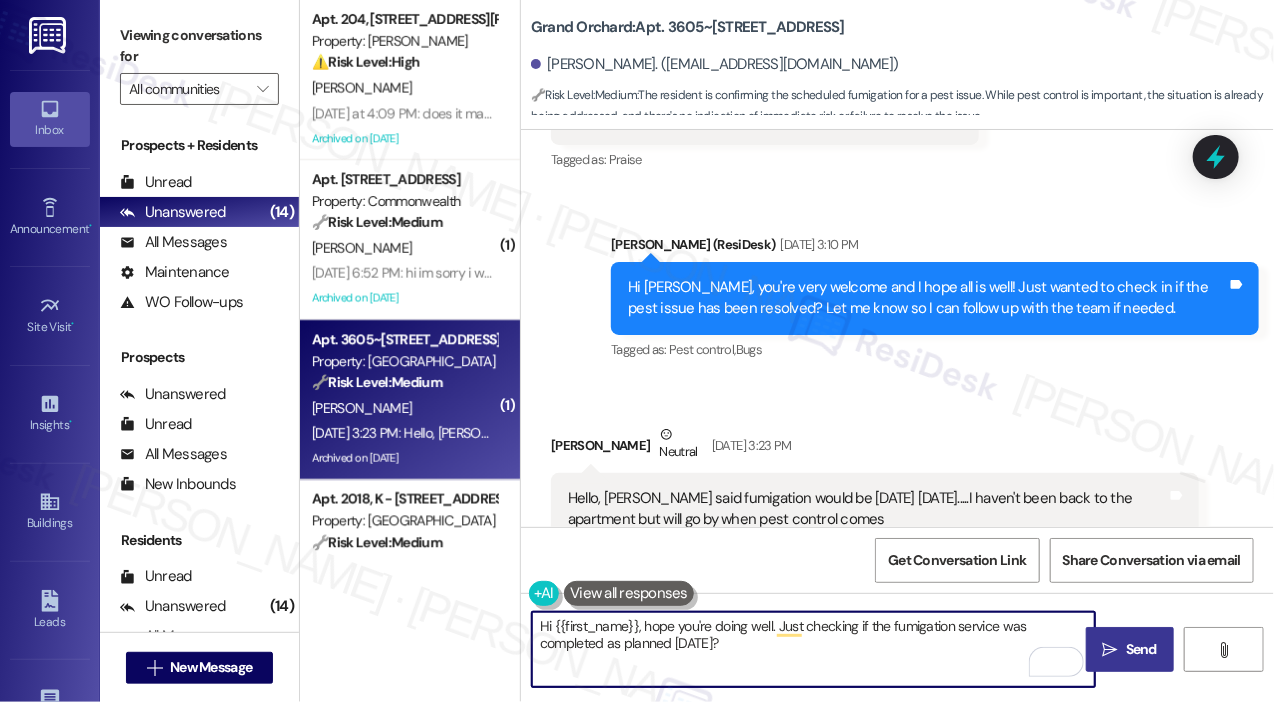 type on "Hi {{first_name}}, hope you're doing well. Just checking if the fumigation service was completed as planned yesterday?" 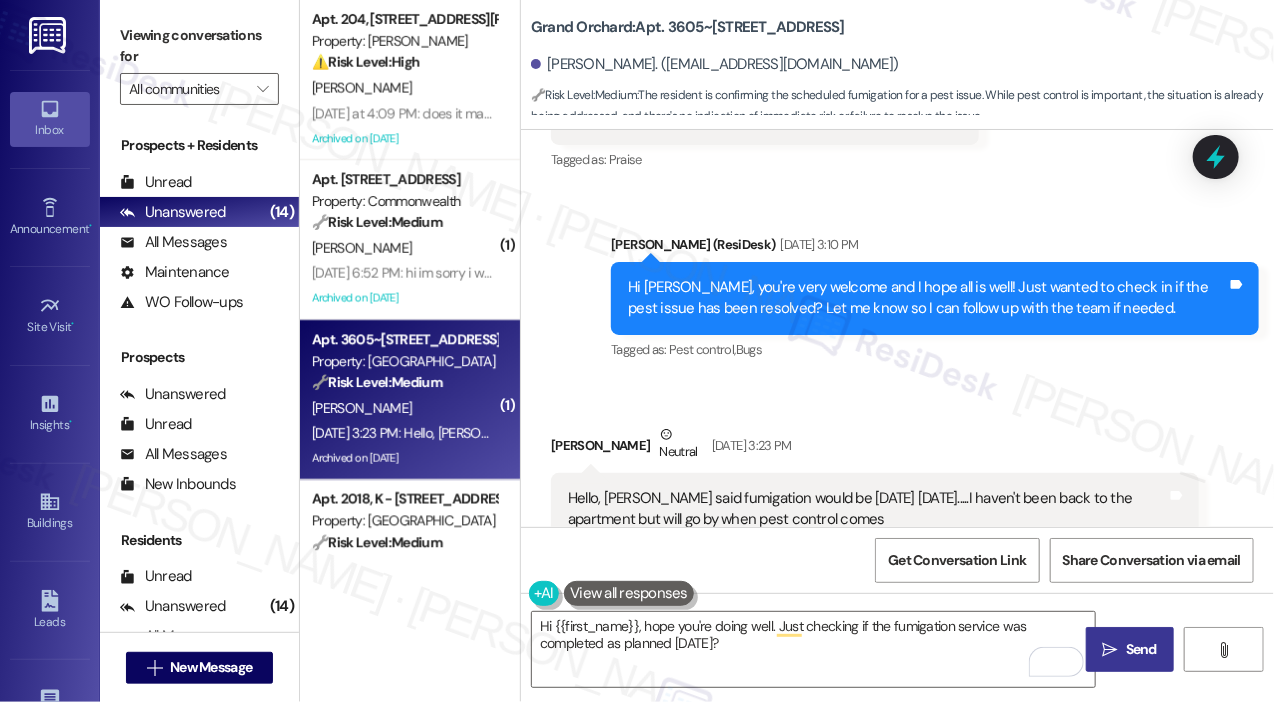 click on " Send" at bounding box center (1130, 649) 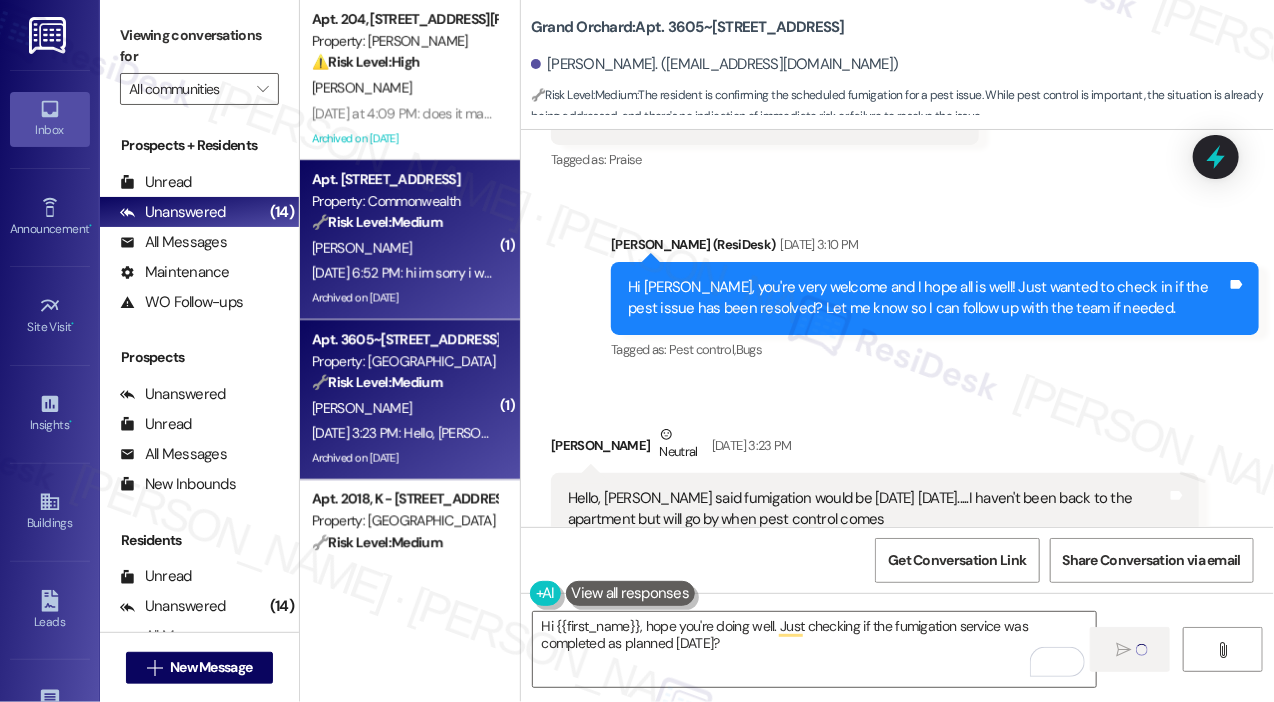 click on "🔧  Risk Level:  Medium" at bounding box center [377, 222] 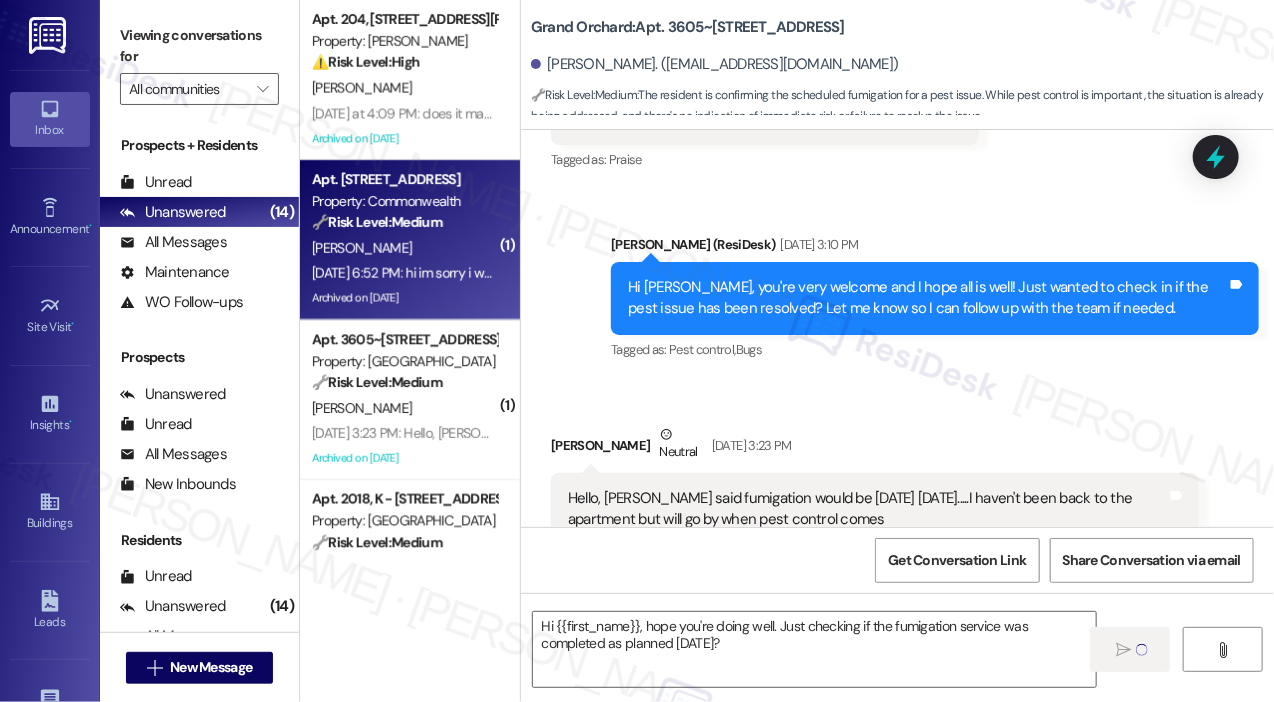 type on "Fetching suggested responses. Please feel free to read through the conversation in the meantime." 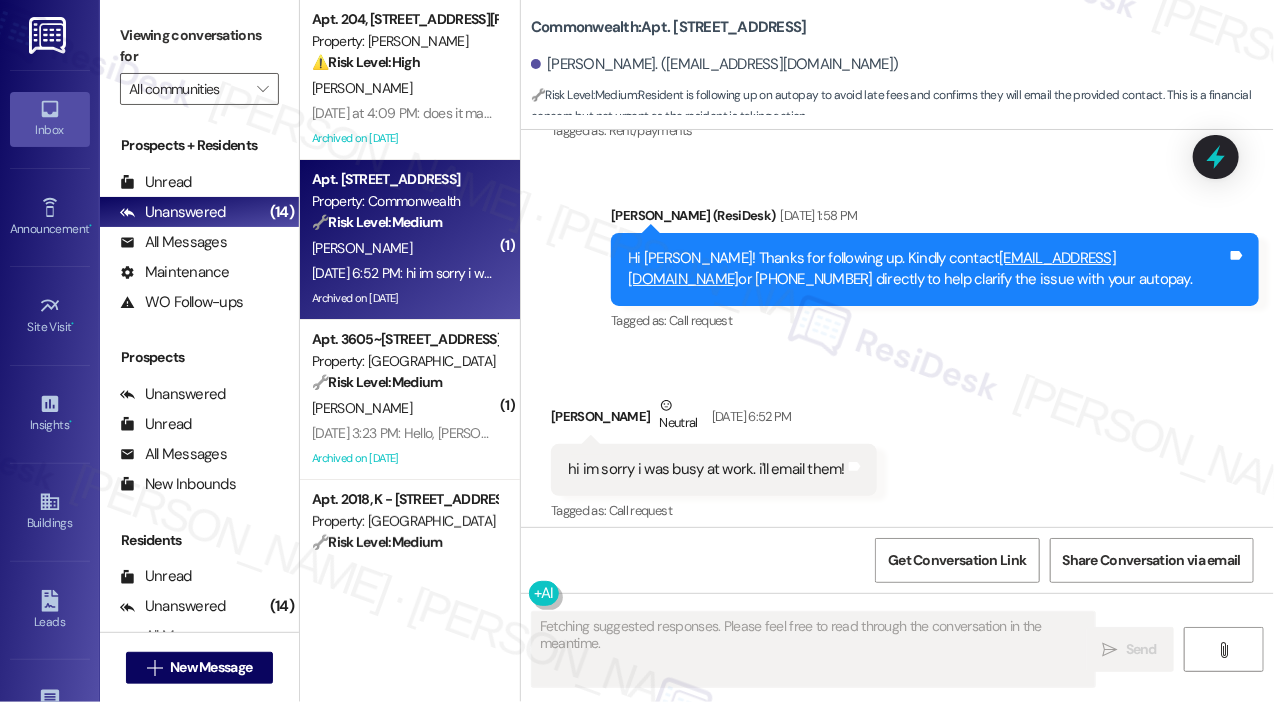 scroll, scrollTop: 23795, scrollLeft: 0, axis: vertical 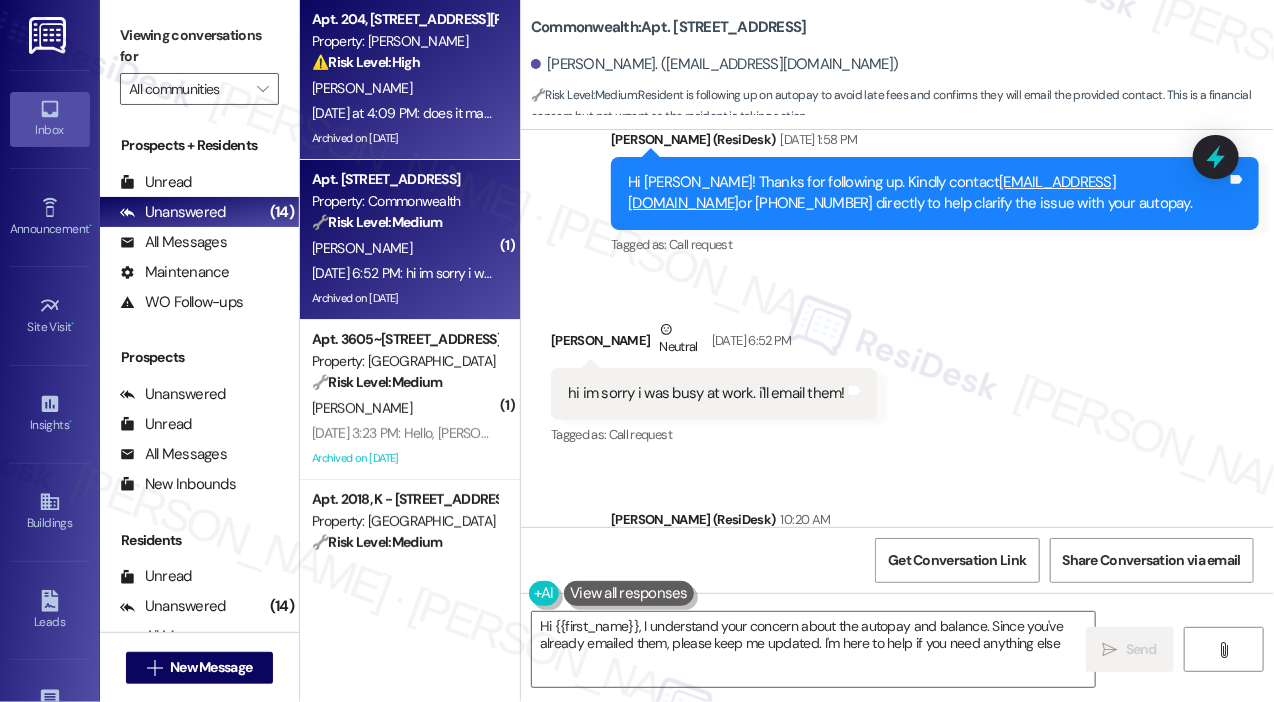 type on "Hi {{first_name}}, I understand your concern about the autopay and balance. Since you've already emailed them, please keep me updated. I'm here to help if you need anything else!" 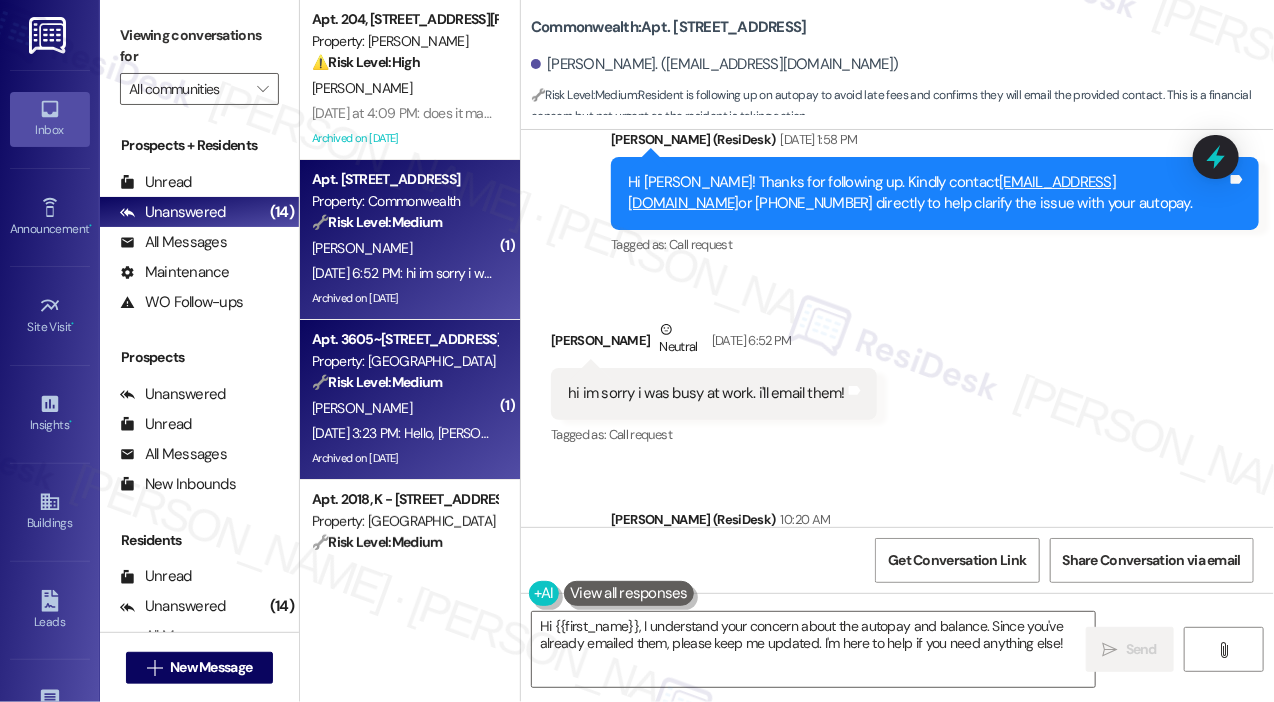 click on "[PERSON_NAME]" at bounding box center [404, 408] 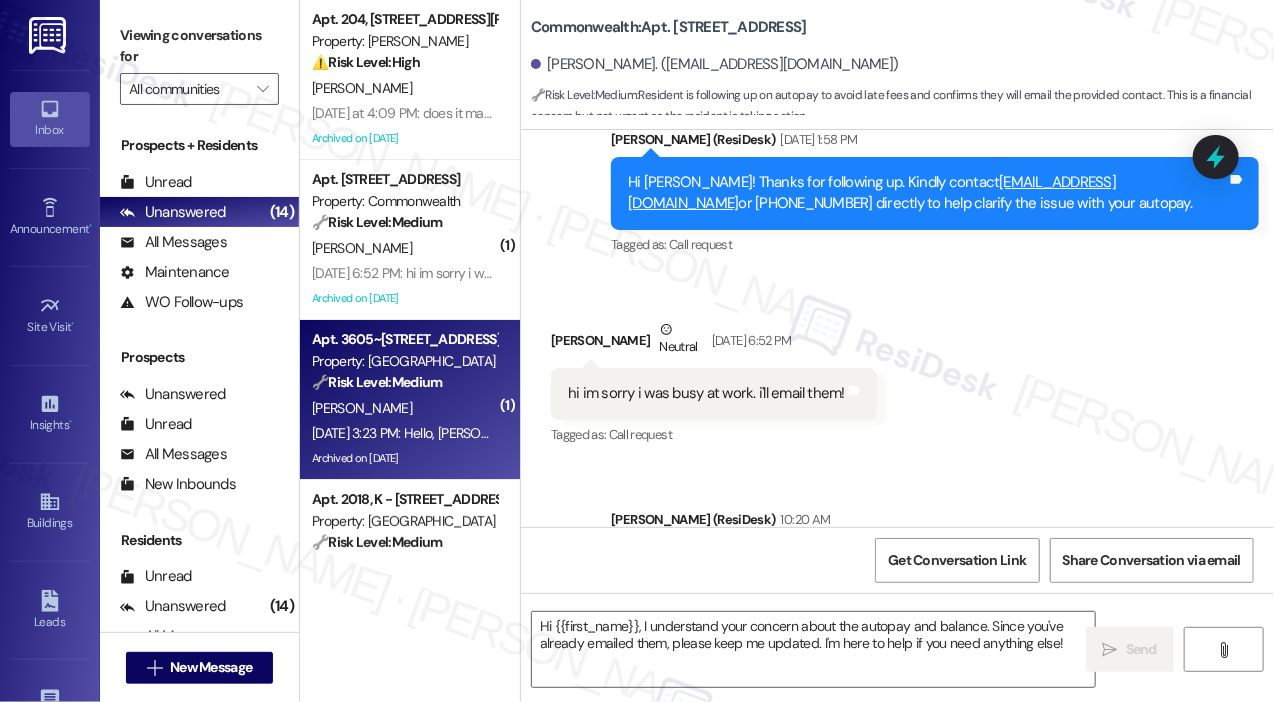 type on "Fetching suggested responses. Please feel free to read through the conversation in the meantime." 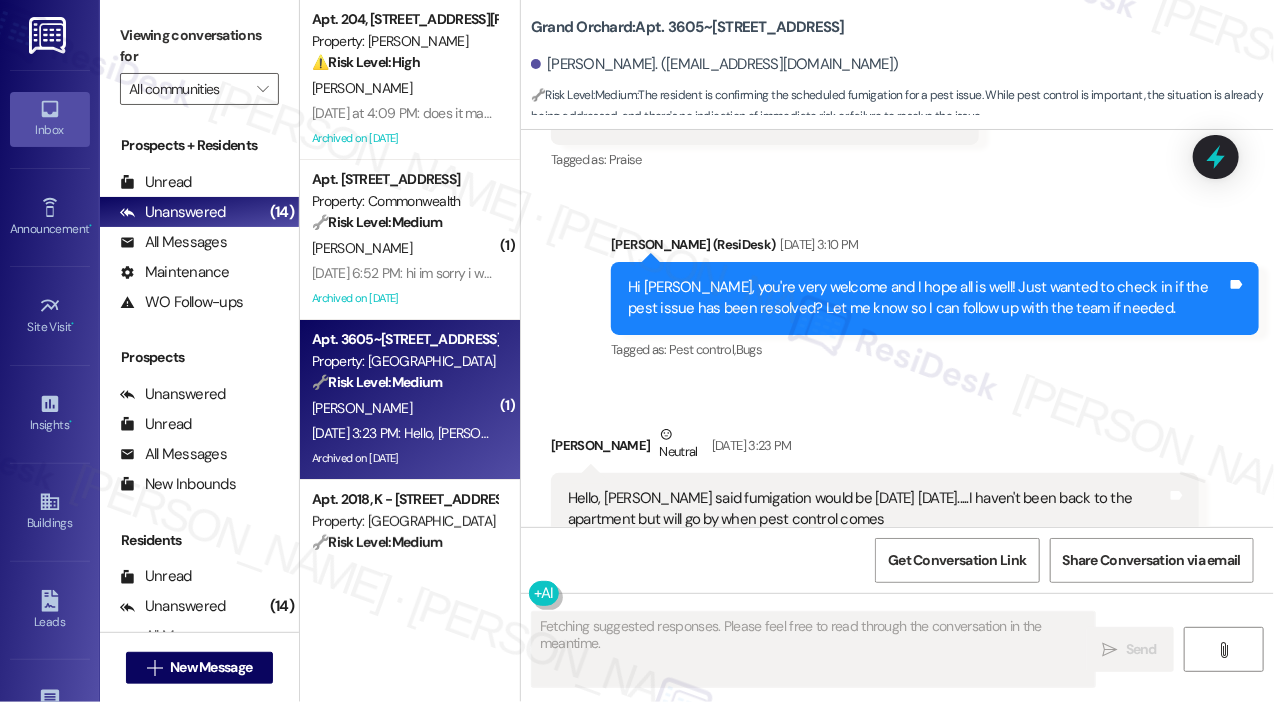 scroll, scrollTop: 15035, scrollLeft: 0, axis: vertical 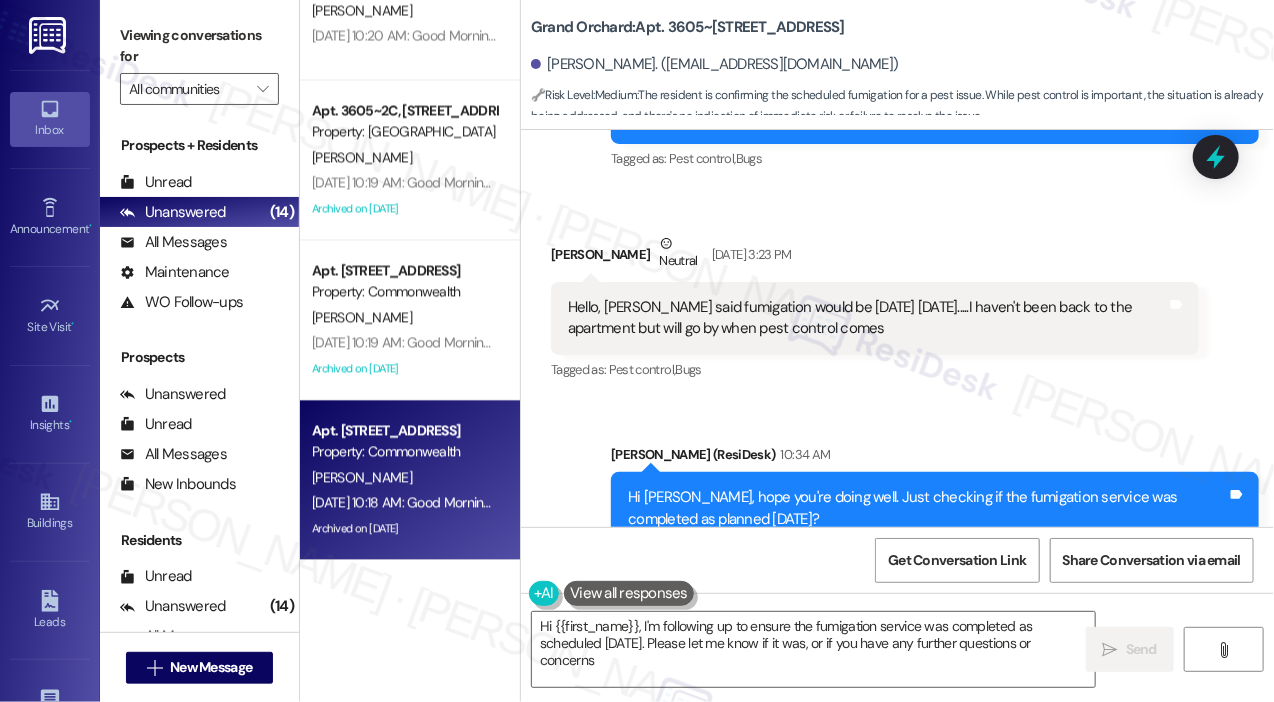 type on "Hi {{first_name}}, I'm following up to ensure the fumigation service was completed as scheduled yesterday. Please let me know if it was, or if you have any further questions or concerns!" 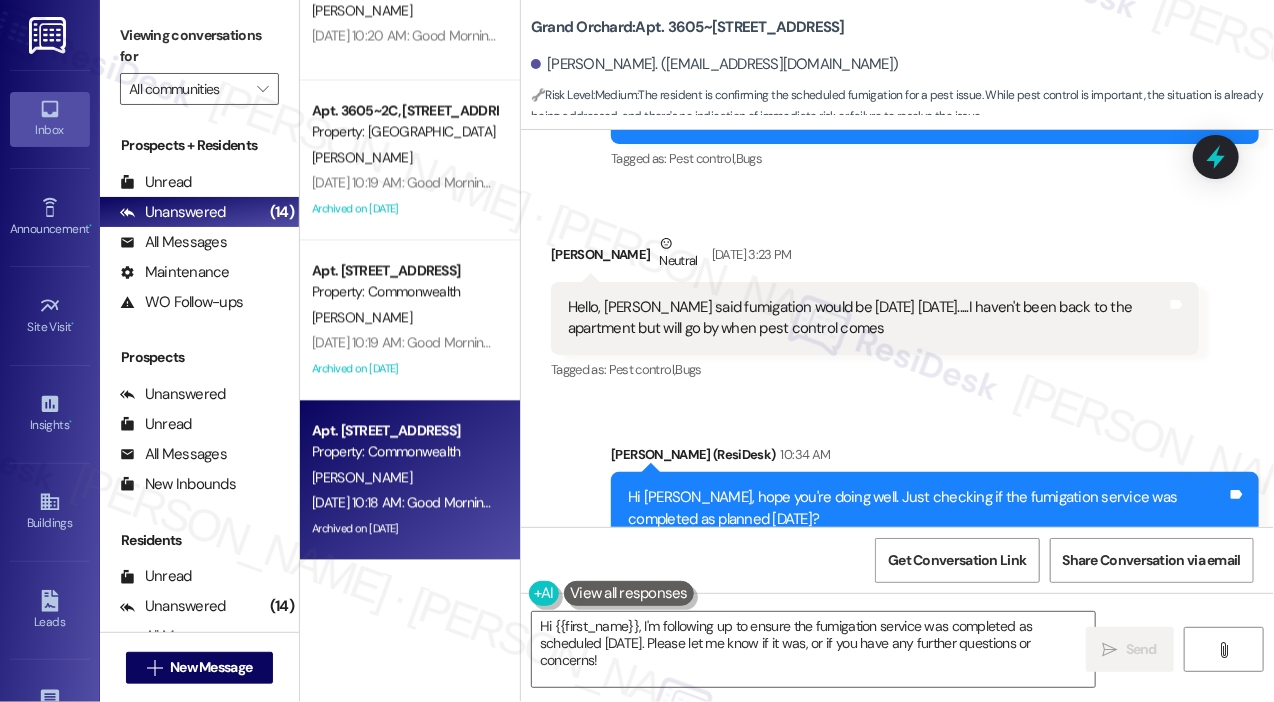 click on "[PERSON_NAME]" at bounding box center (404, 477) 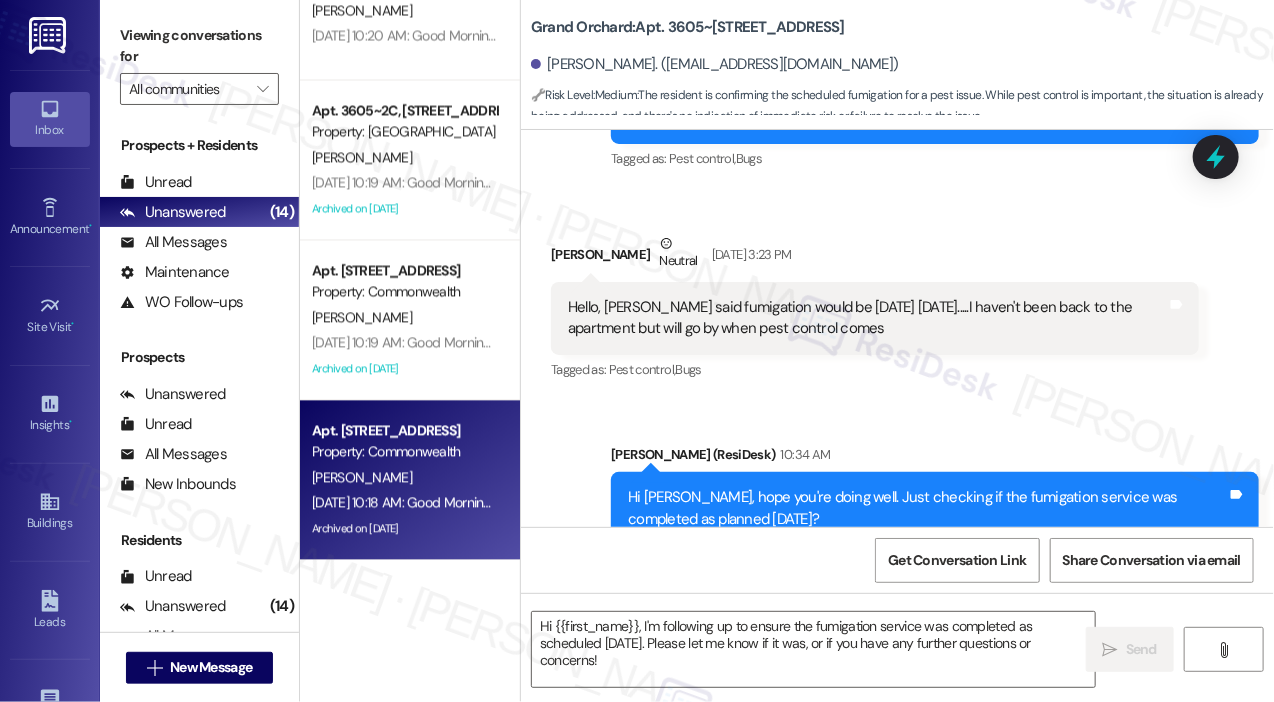 type on "Fetching suggested responses. Please feel free to read through the conversation in the meantime." 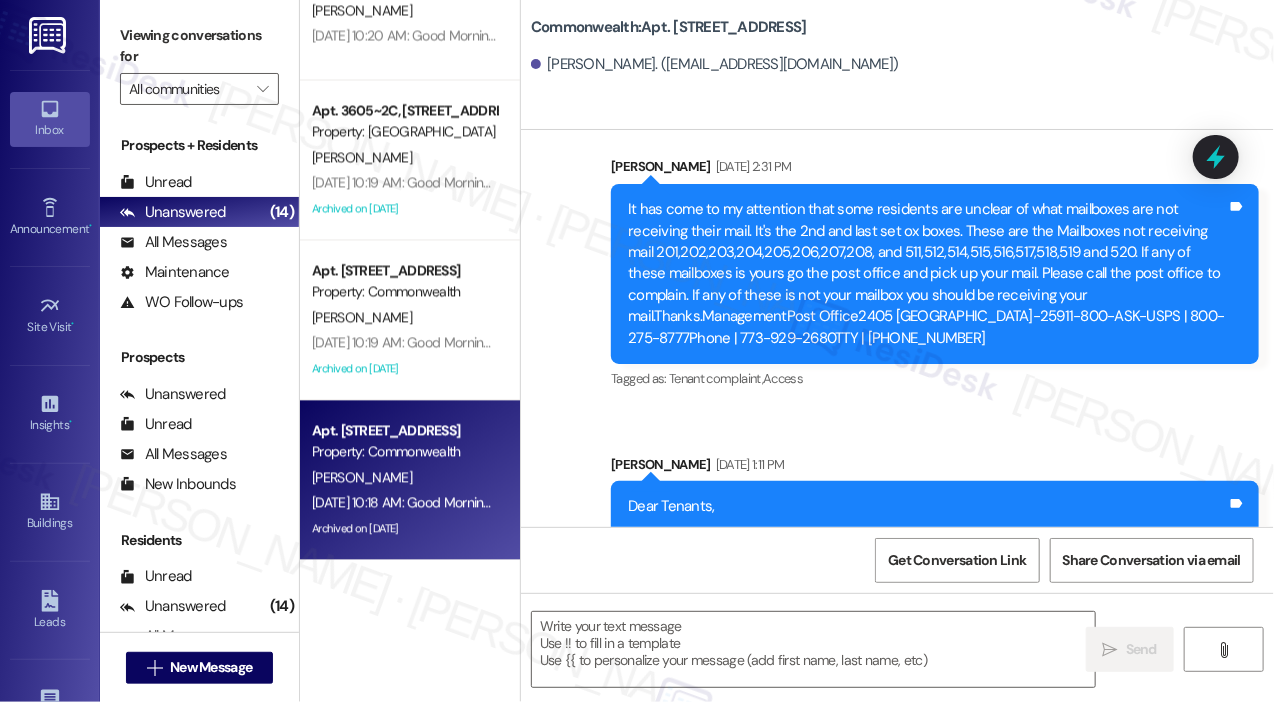 type on "Fetching suggested responses. Please feel free to read through the conversation in the meantime." 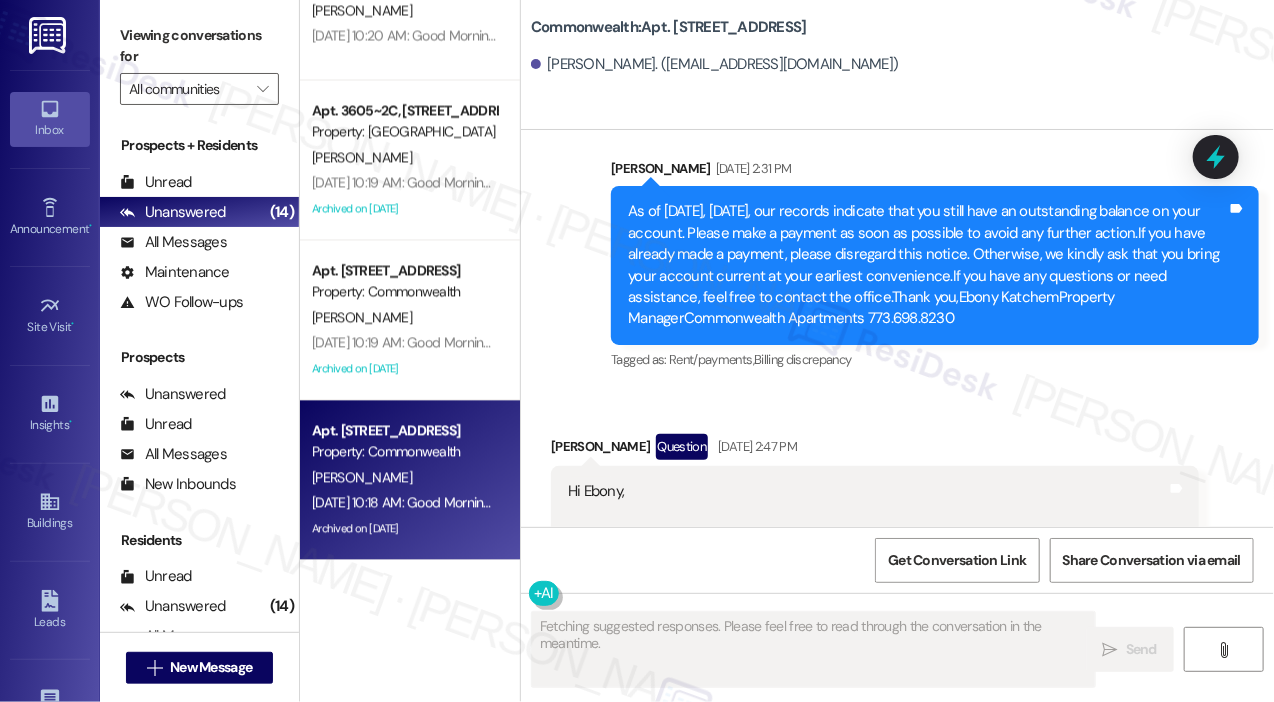 type 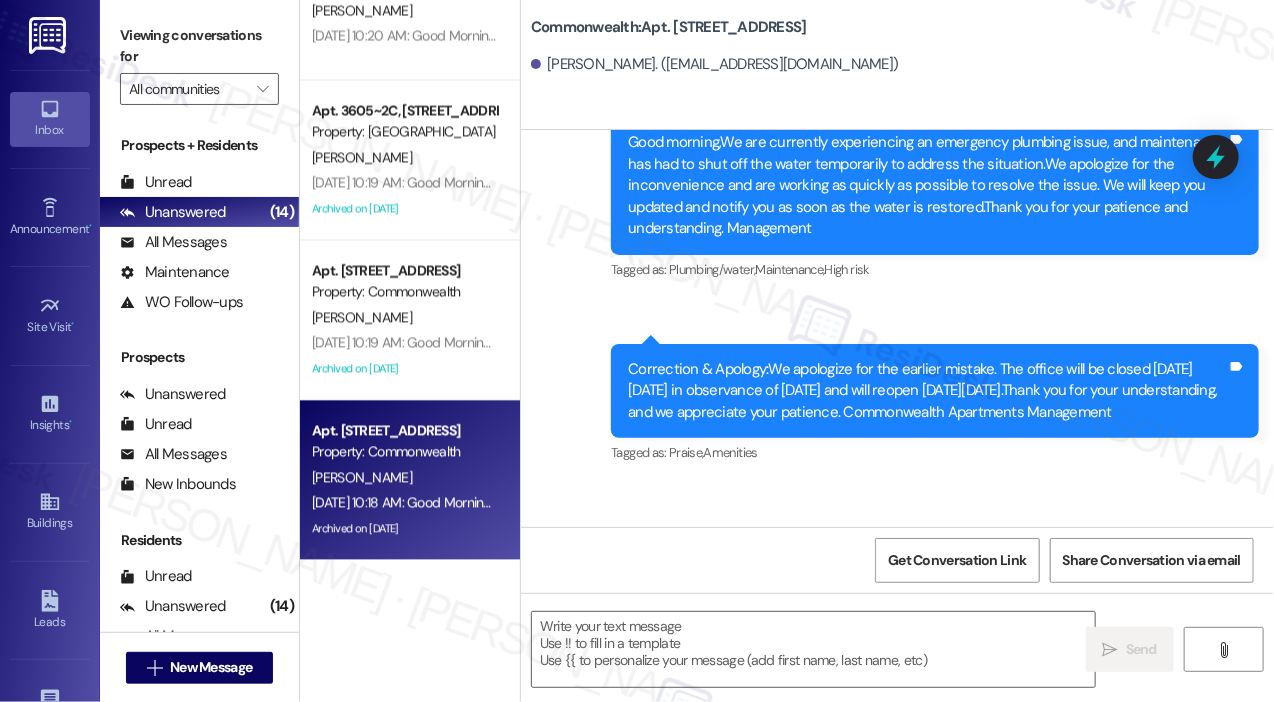 scroll, scrollTop: 15248, scrollLeft: 0, axis: vertical 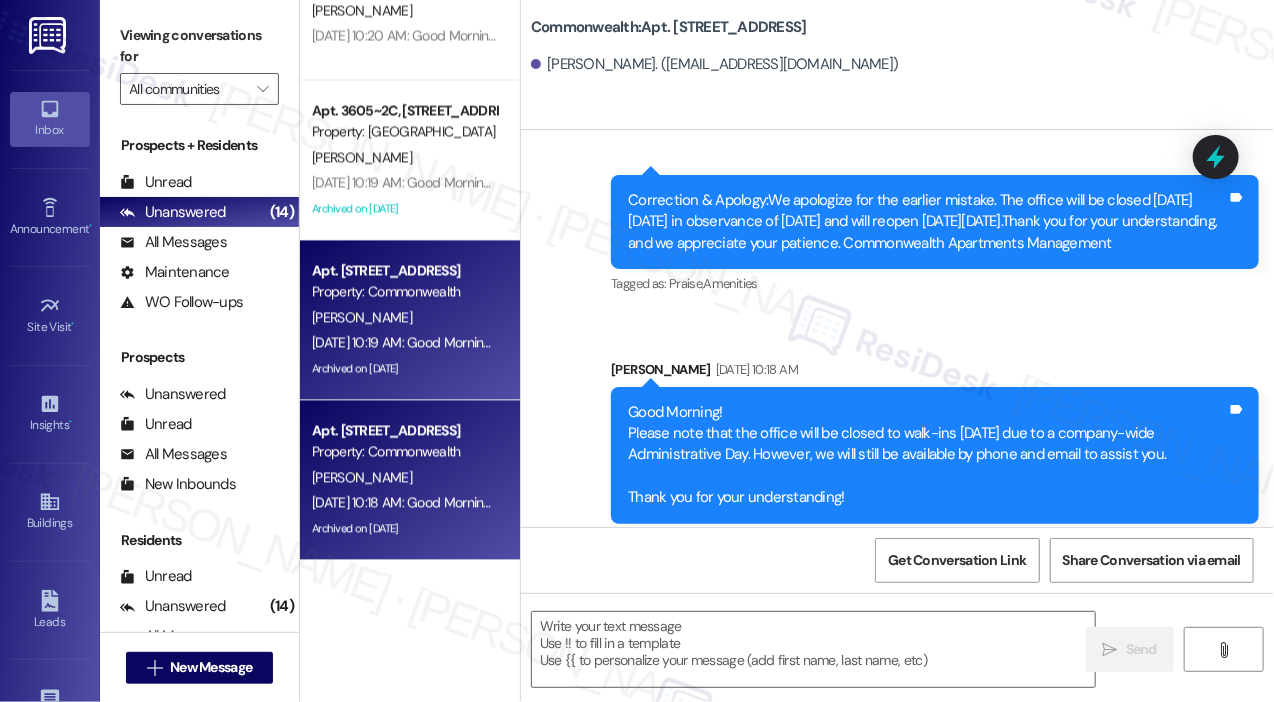 click on "Archived on [DATE]" at bounding box center [404, 368] 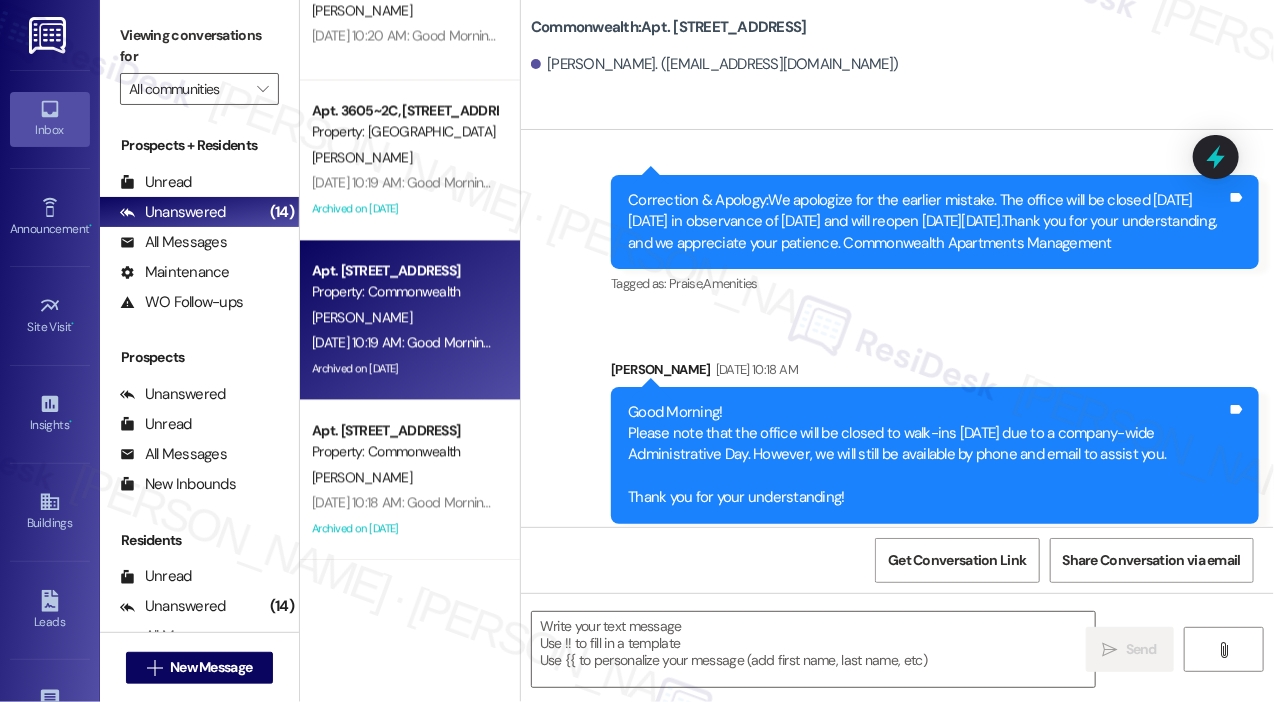 type on "Fetching suggested responses. Please feel free to read through the conversation in the meantime." 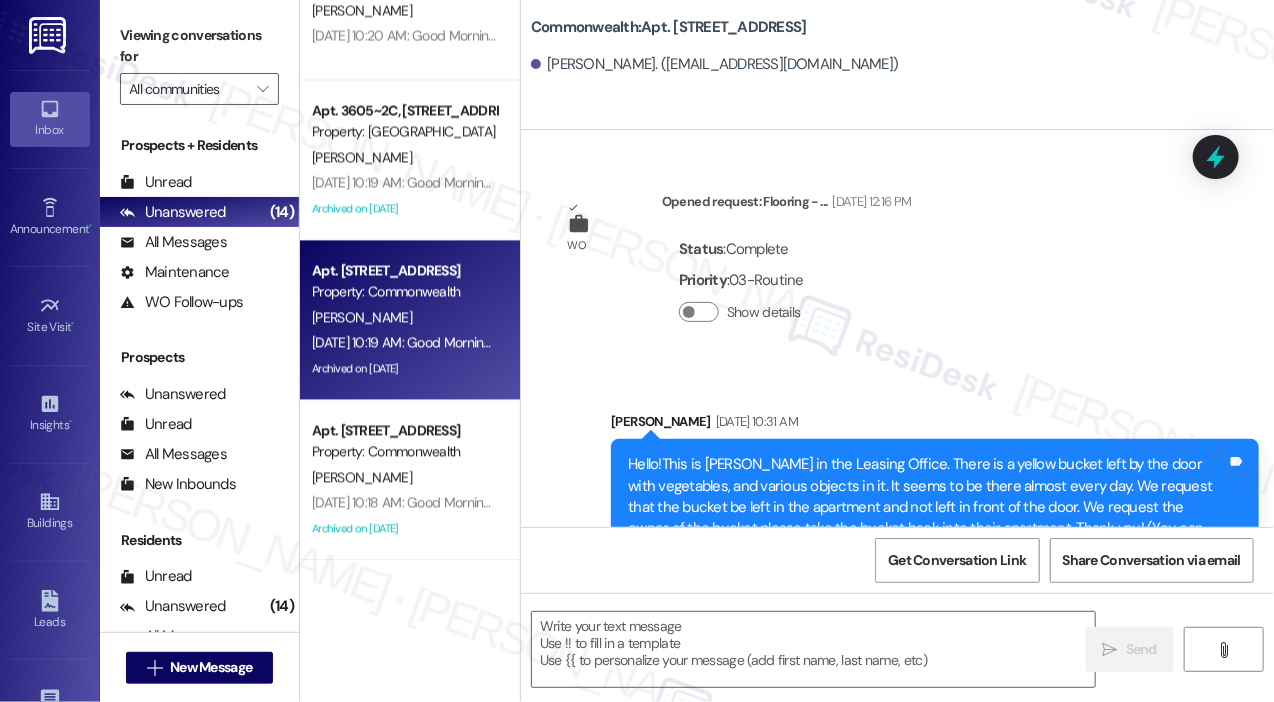 type on "Fetching suggested responses. Please feel free to read through the conversation in the meantime." 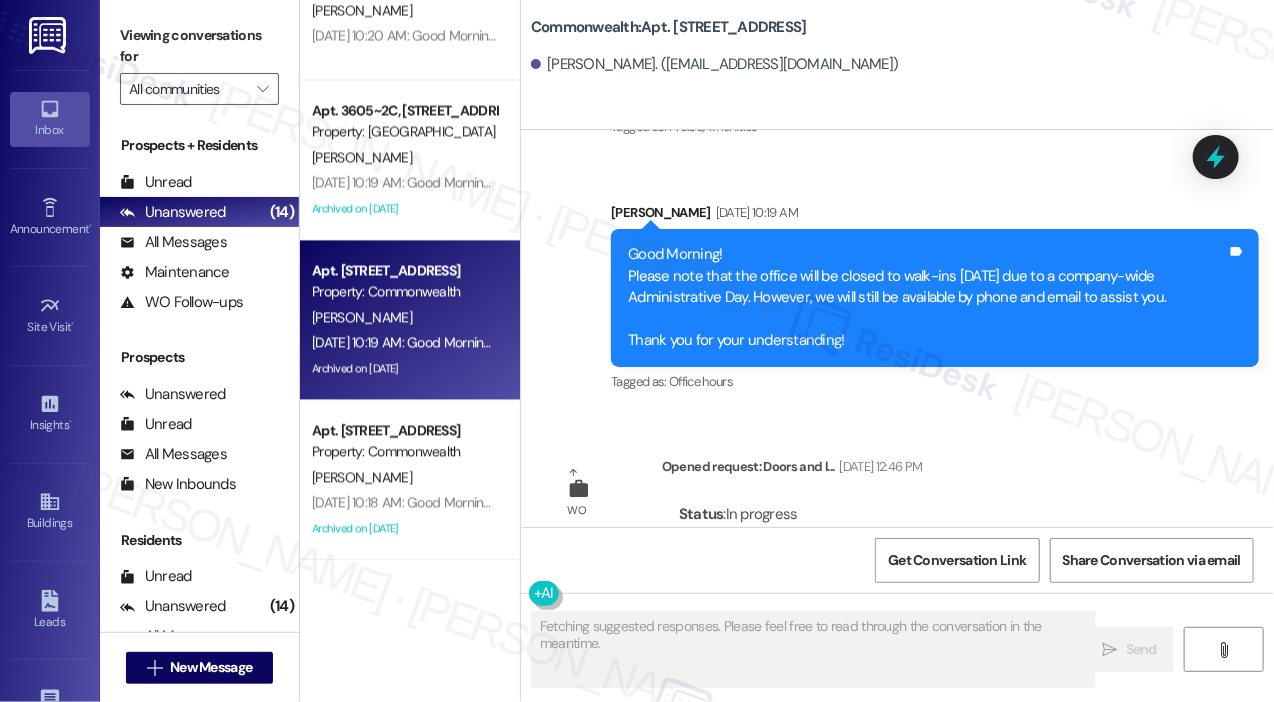 type 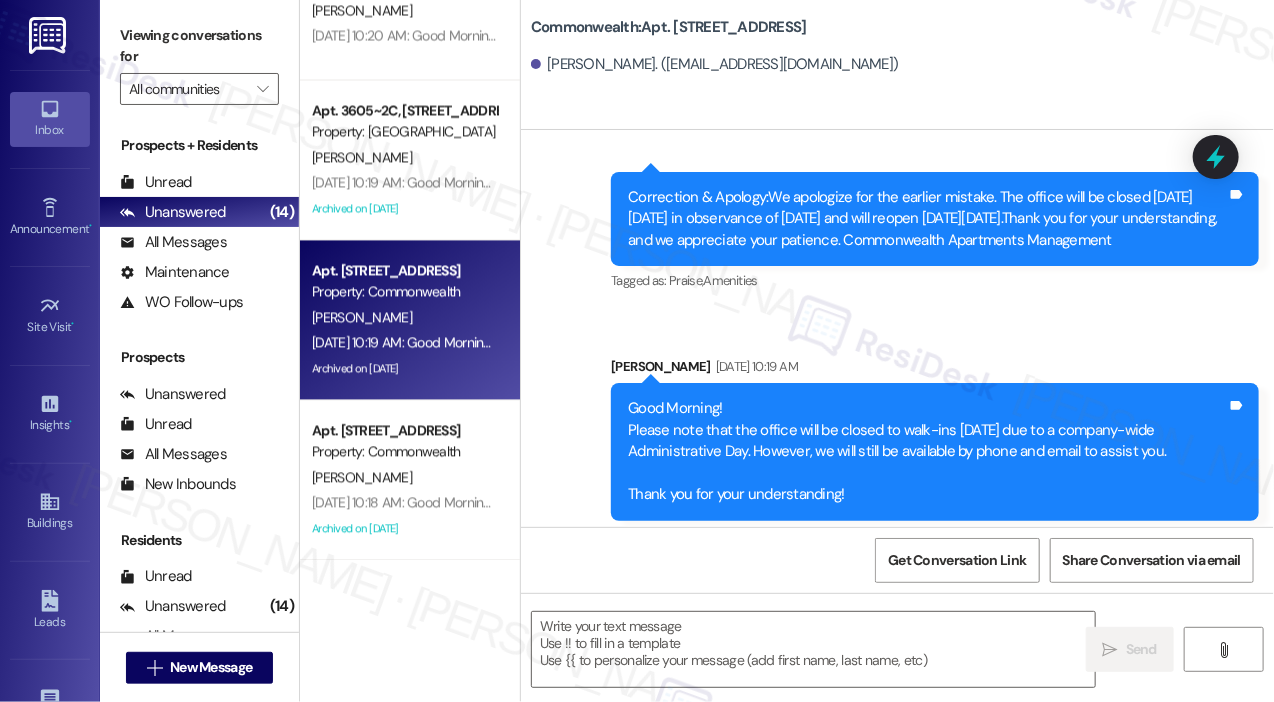 scroll, scrollTop: 43018, scrollLeft: 0, axis: vertical 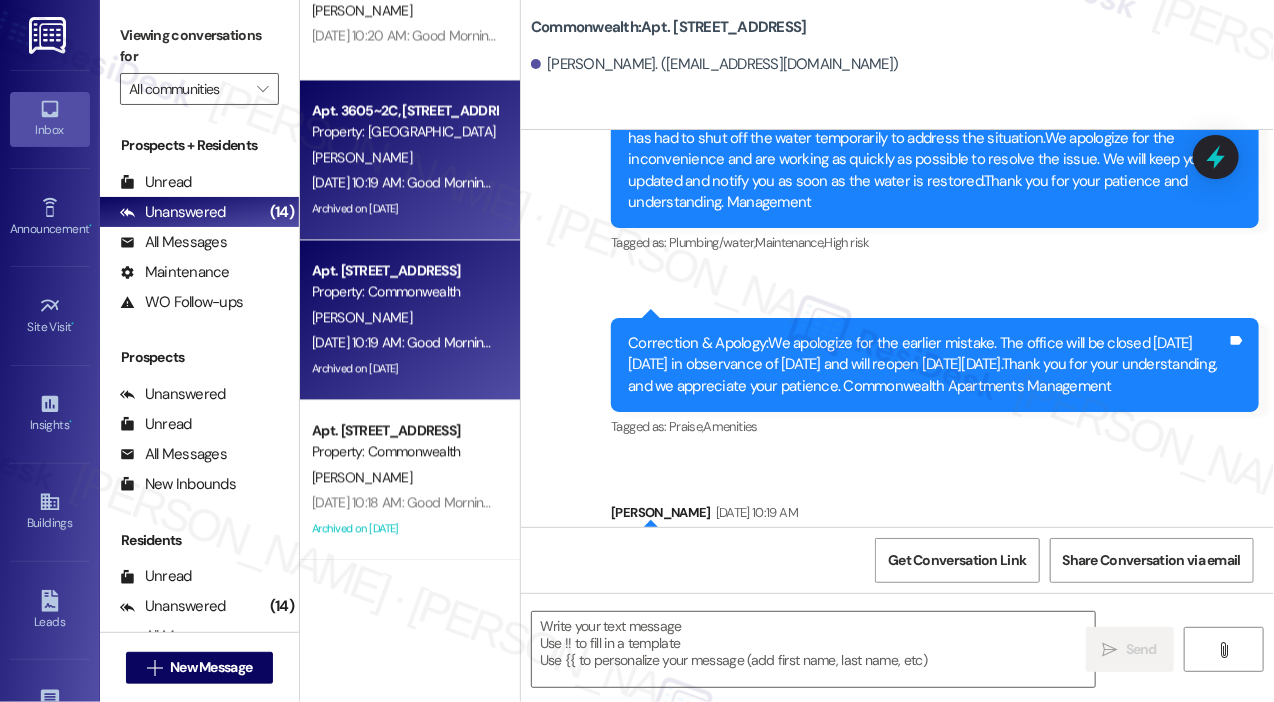 click on "Archived on [DATE]" at bounding box center [404, 208] 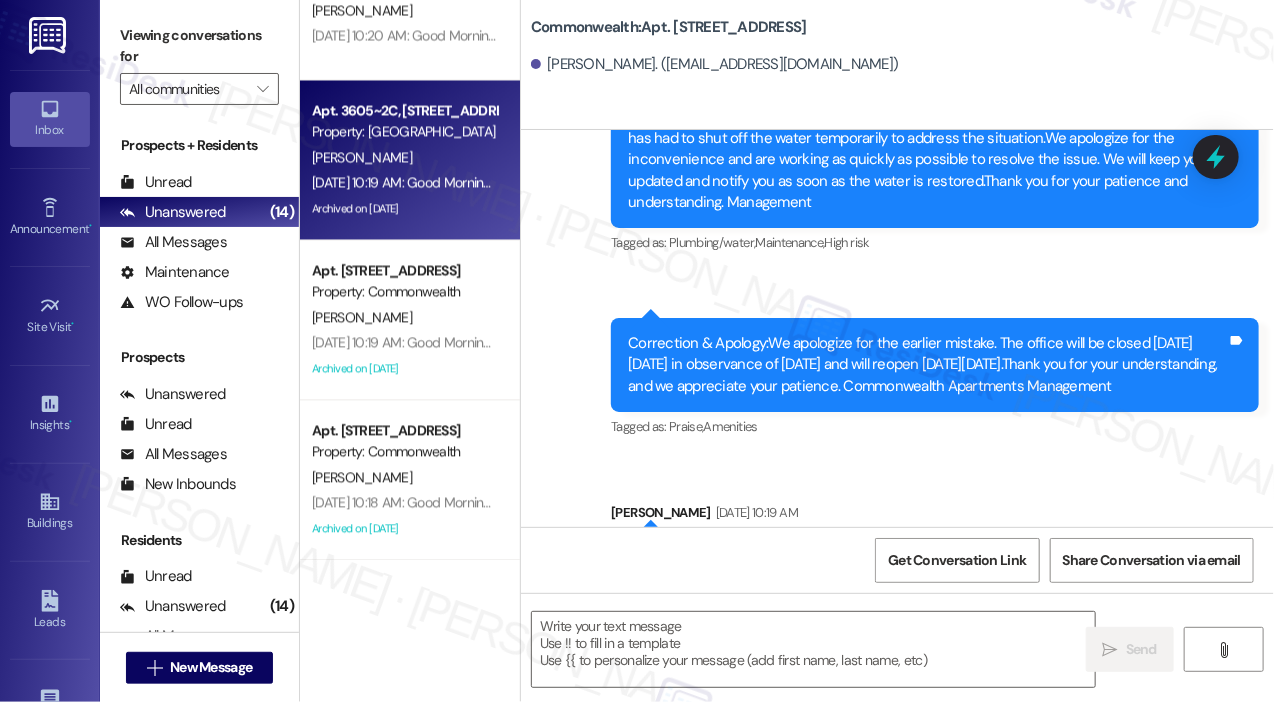 type on "Fetching suggested responses. Please feel free to read through the conversation in the meantime." 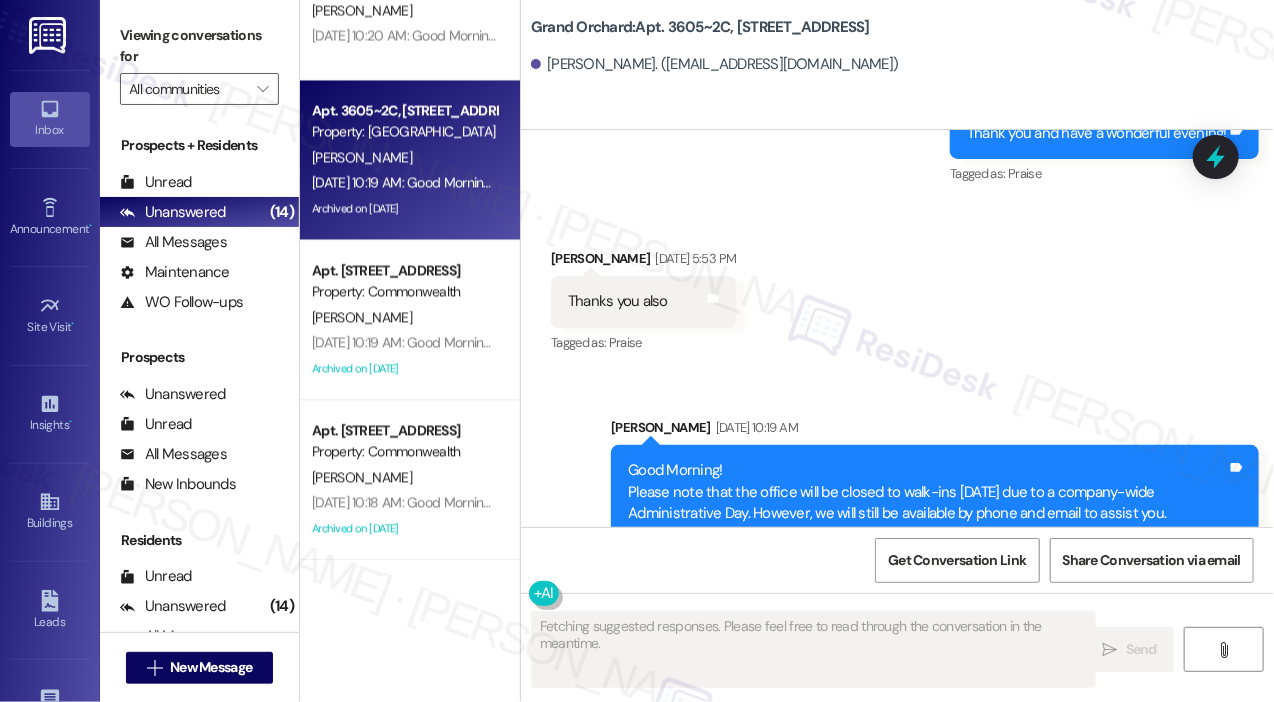 scroll, scrollTop: 12639, scrollLeft: 0, axis: vertical 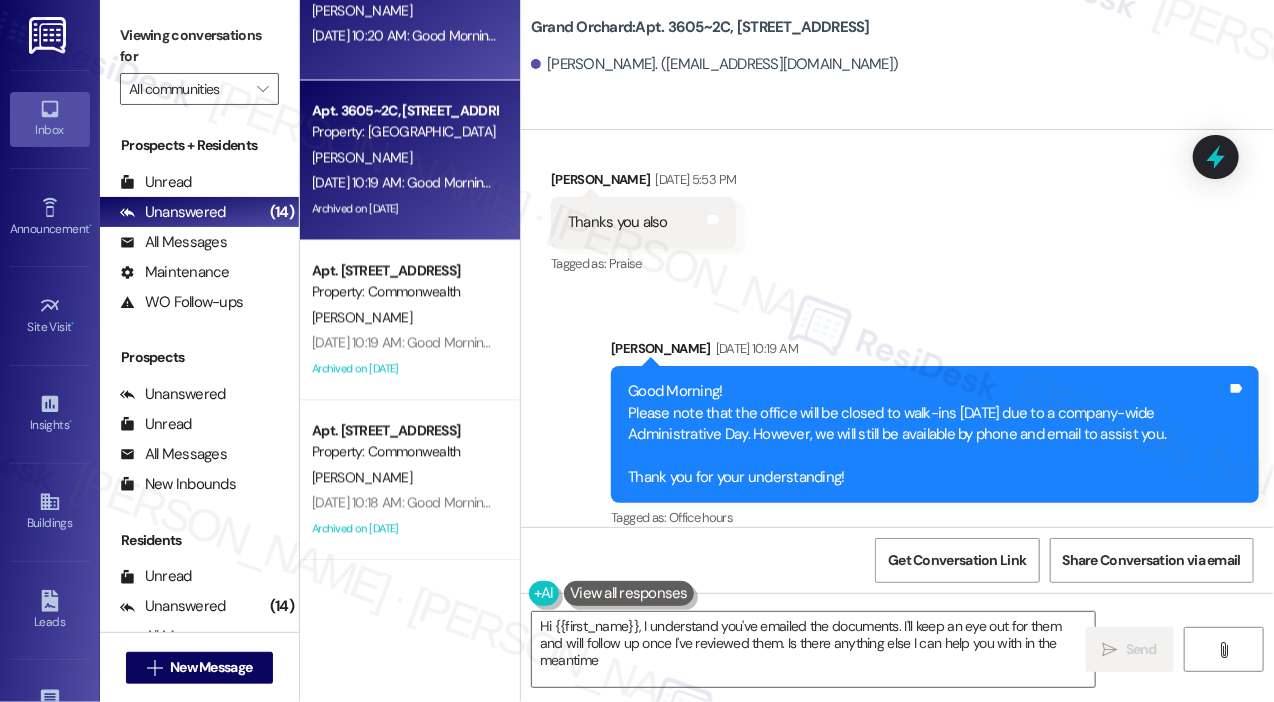 type on "Hi {{first_name}}, I understand you've emailed the documents. I'll keep an eye out for them and will follow up once I've reviewed them. Is there anything else I can help you with in the meantime?" 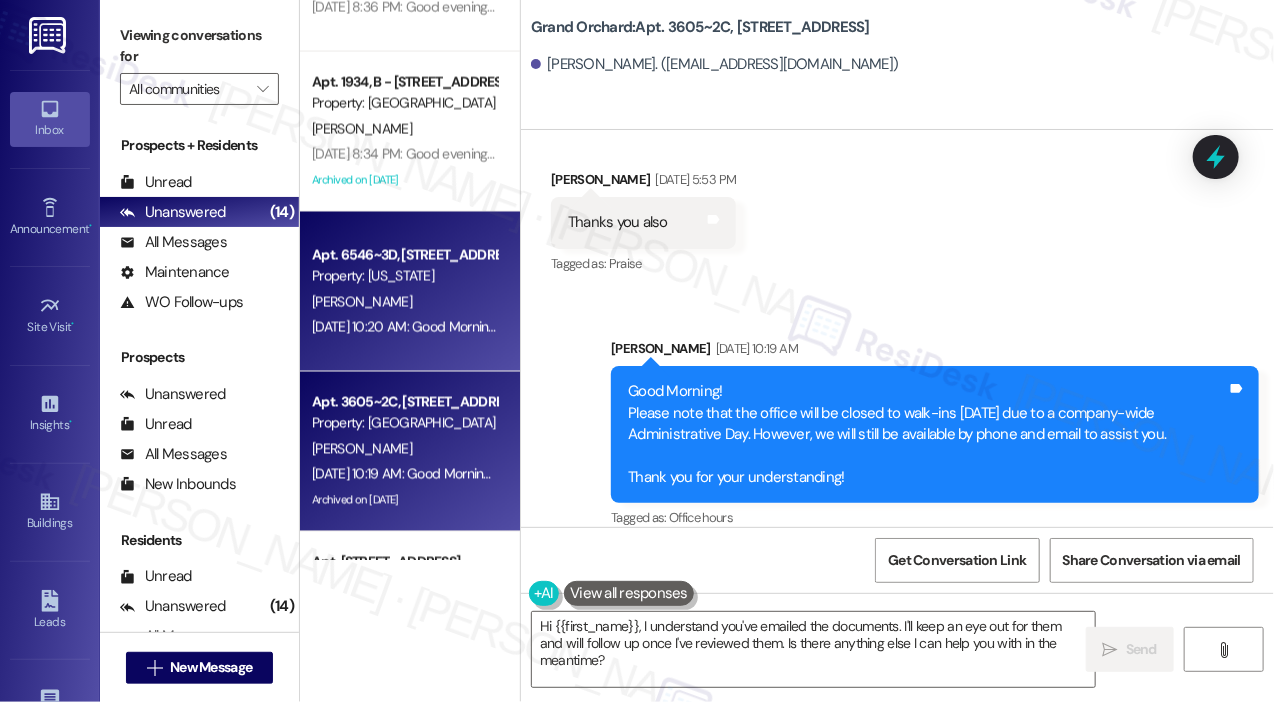 scroll, scrollTop: 1380, scrollLeft: 0, axis: vertical 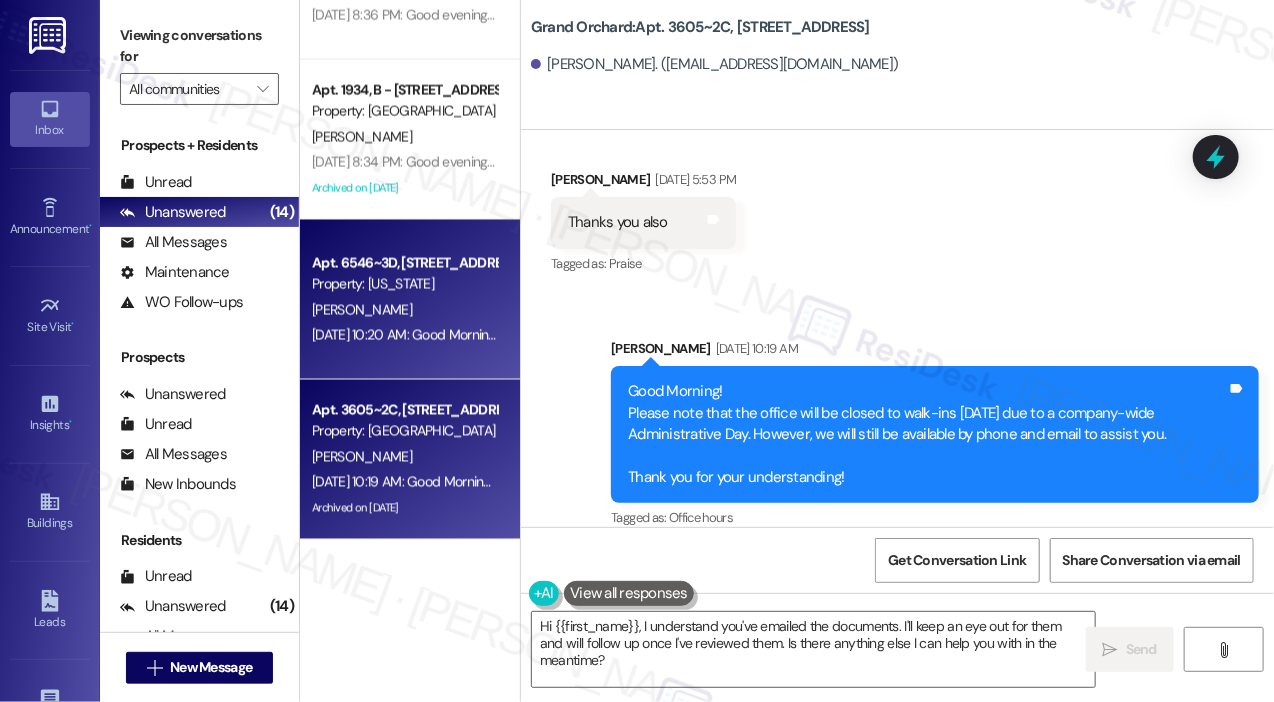 click on "Apt. 6546~3D, 6540 Nebraska Ave Property: Nebraska L. Scott Jun 25, 2025 at 10:20 AM: Good Morning!
Please note that the office will be closed to walk-ins today due to a company-wide Administrative Day. However, we will still be available by phone and email to assist you.
Thank you for your understanding! Jun 25, 2025 at 10:20 AM: Good Morning!
Please note that the office will be closed to walk-ins today due to a company-wide Administrative Day. However, we will still be available by phone and email to assist you.
Thank you for your understanding!" at bounding box center (410, 300) 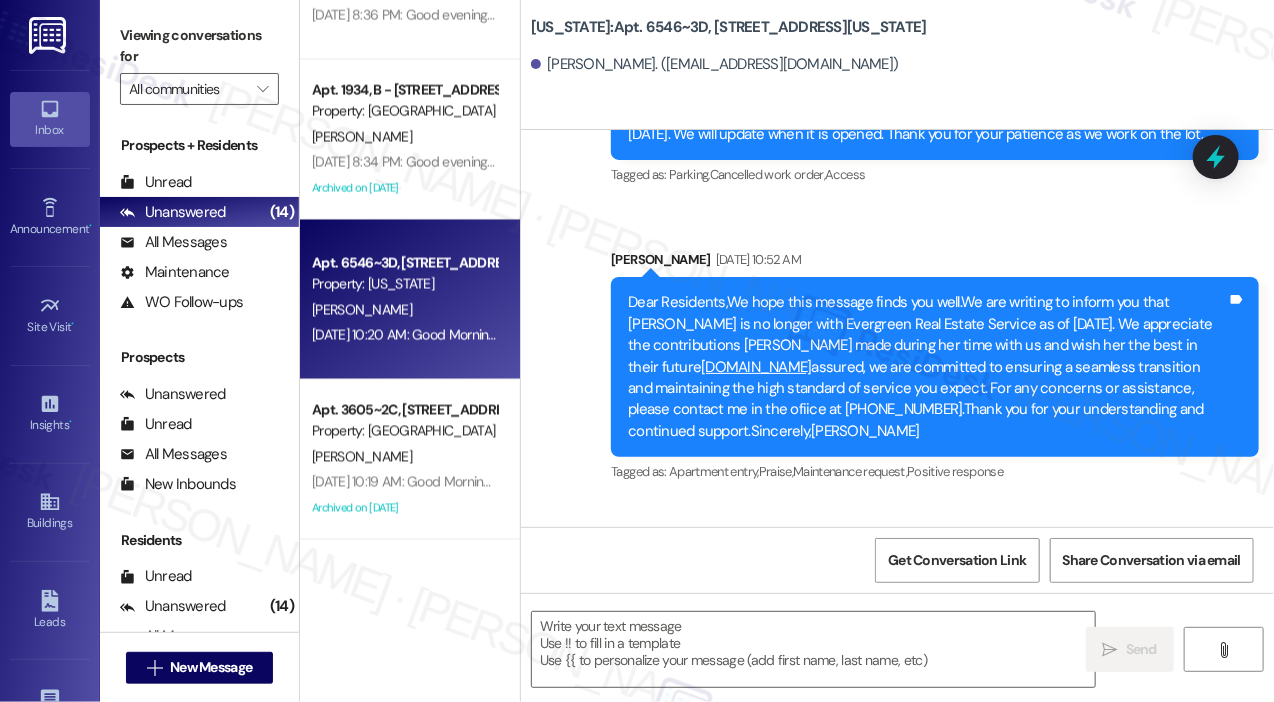 type on "Fetching suggested responses. Please feel free to read through the conversation in the meantime." 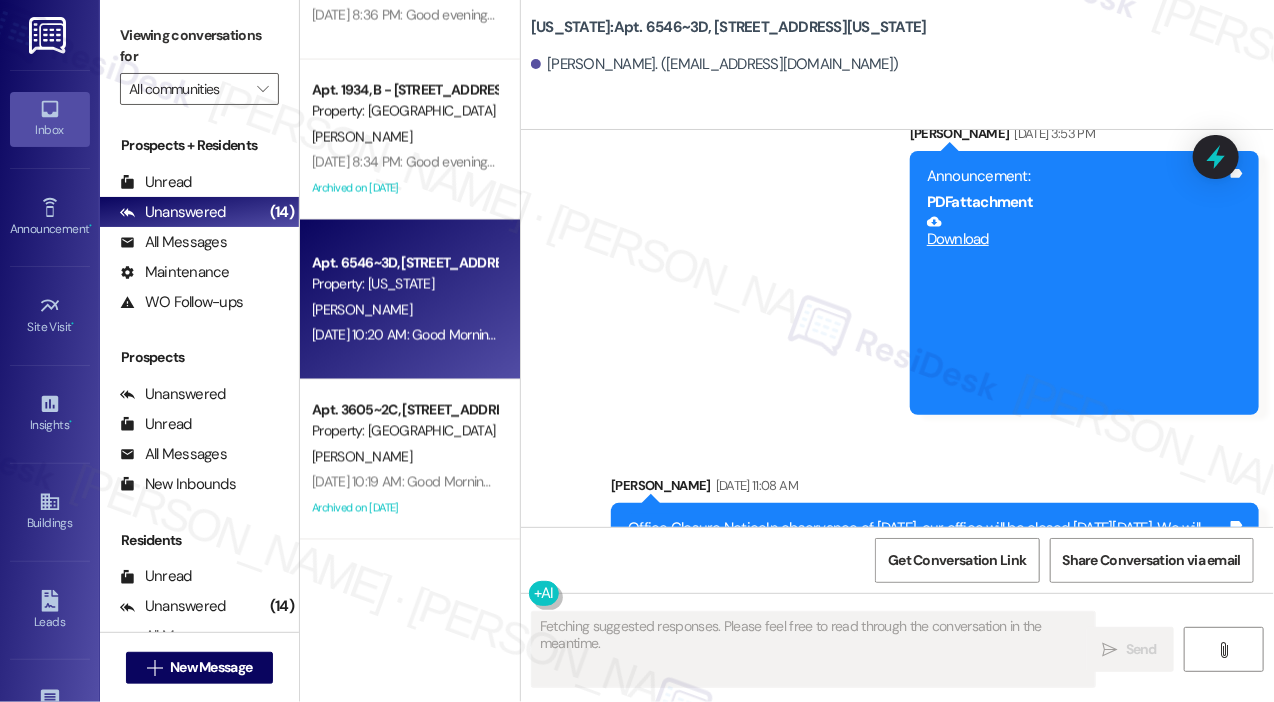 scroll, scrollTop: 7555, scrollLeft: 0, axis: vertical 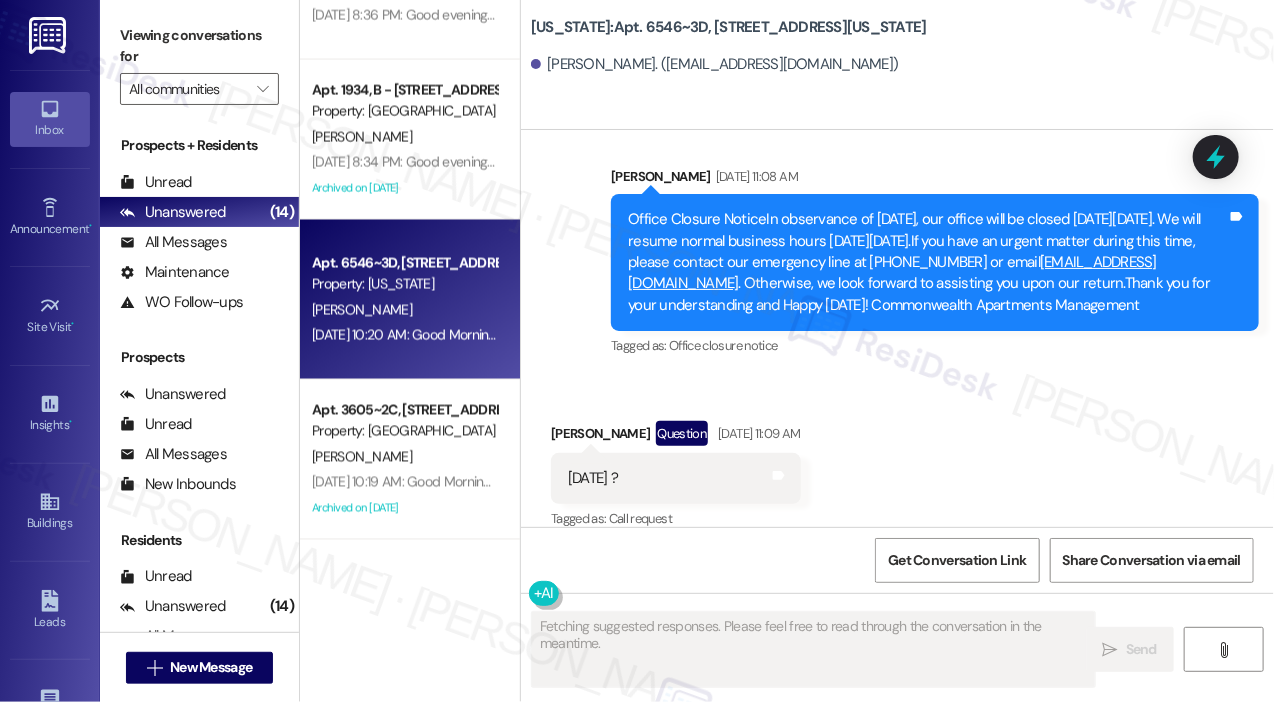 type 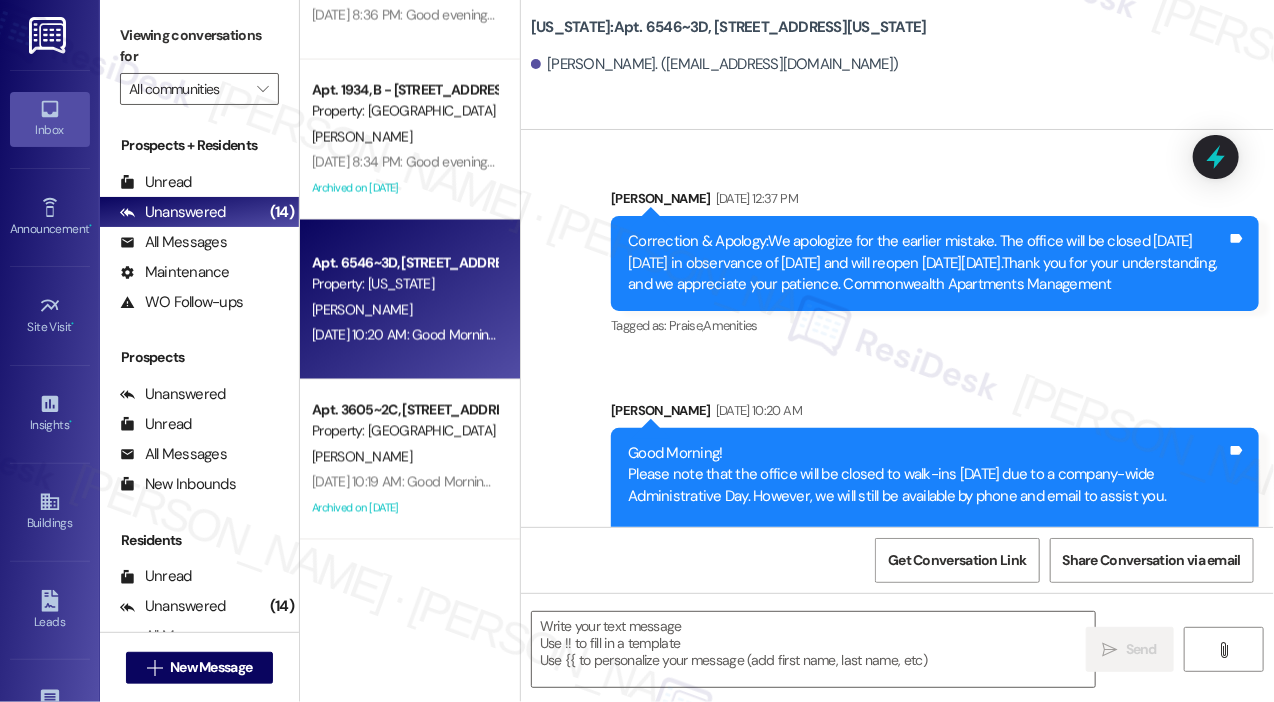 scroll, scrollTop: 8044, scrollLeft: 0, axis: vertical 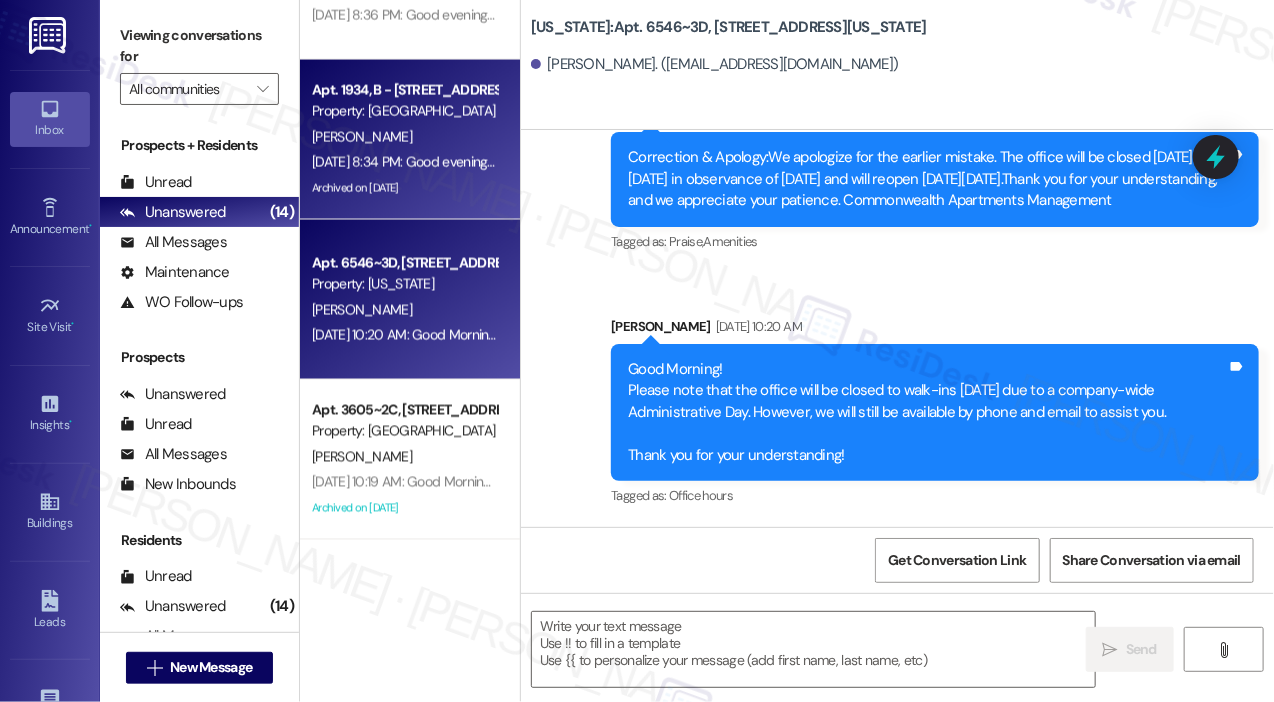 click on "Jun 30, 2025 at 8:34 PM: Good evening!  We were made aware of a water main break near Bloomfield Road.  The City of Bloomington is on site working on a repair.  They are going to attempt to do this without turning the water off to the community but, it may become necessary for them to shut the water off for the repair.  If you lose water, please know that the City is aware of the issue and is working as quickly as possible for a repair.  Have a great evening!  Jun 30, 2025 at 8:34 PM: Good evening!  We were made aware of a water main break near Bloomfield Road.  The City of Bloomington is on site working on a repair.  They are going to attempt to do this without turning the water off to the community but, it may become necessary for them to shut the water off for the repair.  If you lose water, please know that the City is aware of the issue and is working as quickly as possible for a repair.  Have a great evening!" at bounding box center [1651, 162] 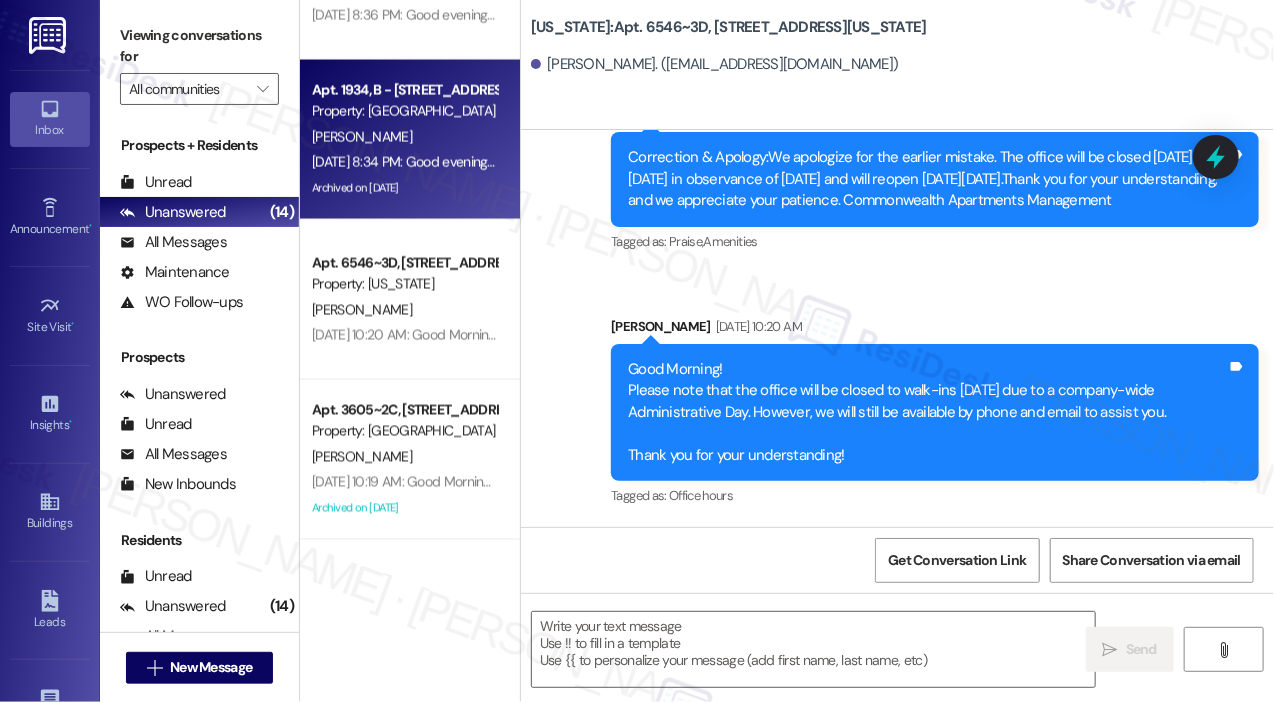 type on "Fetching suggested responses. Please feel free to read through the conversation in the meantime." 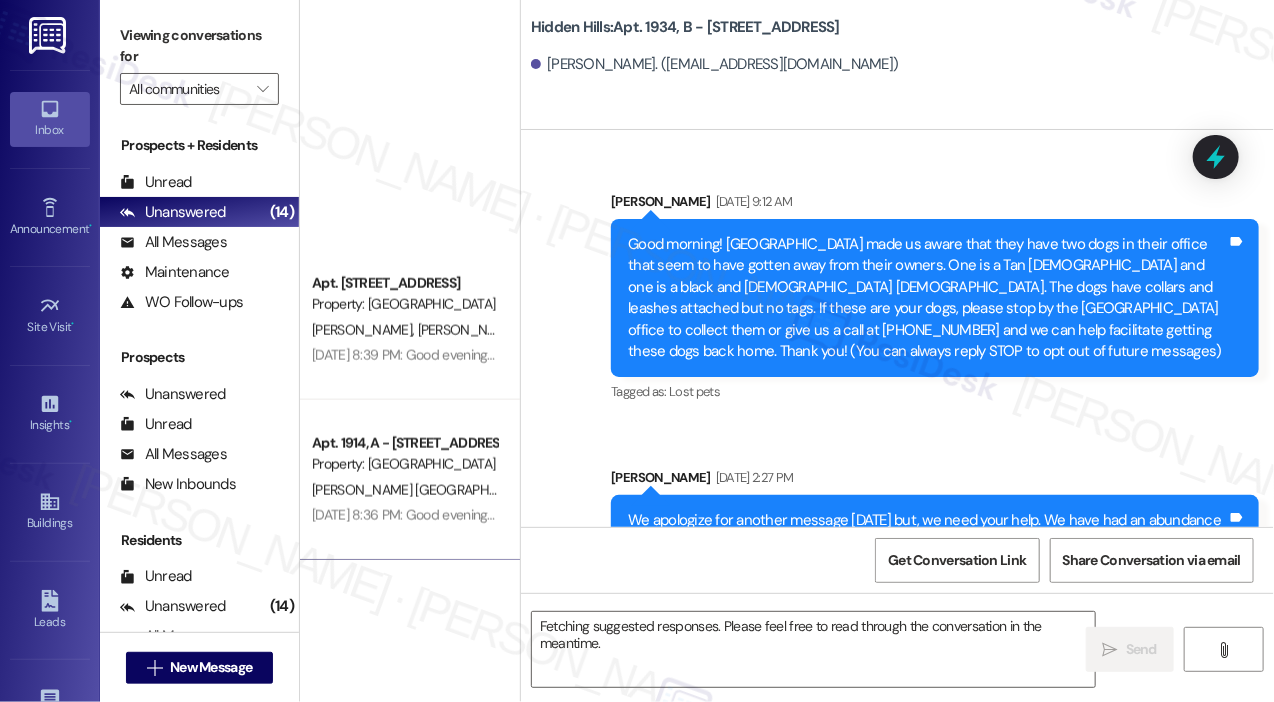 scroll, scrollTop: 1380, scrollLeft: 0, axis: vertical 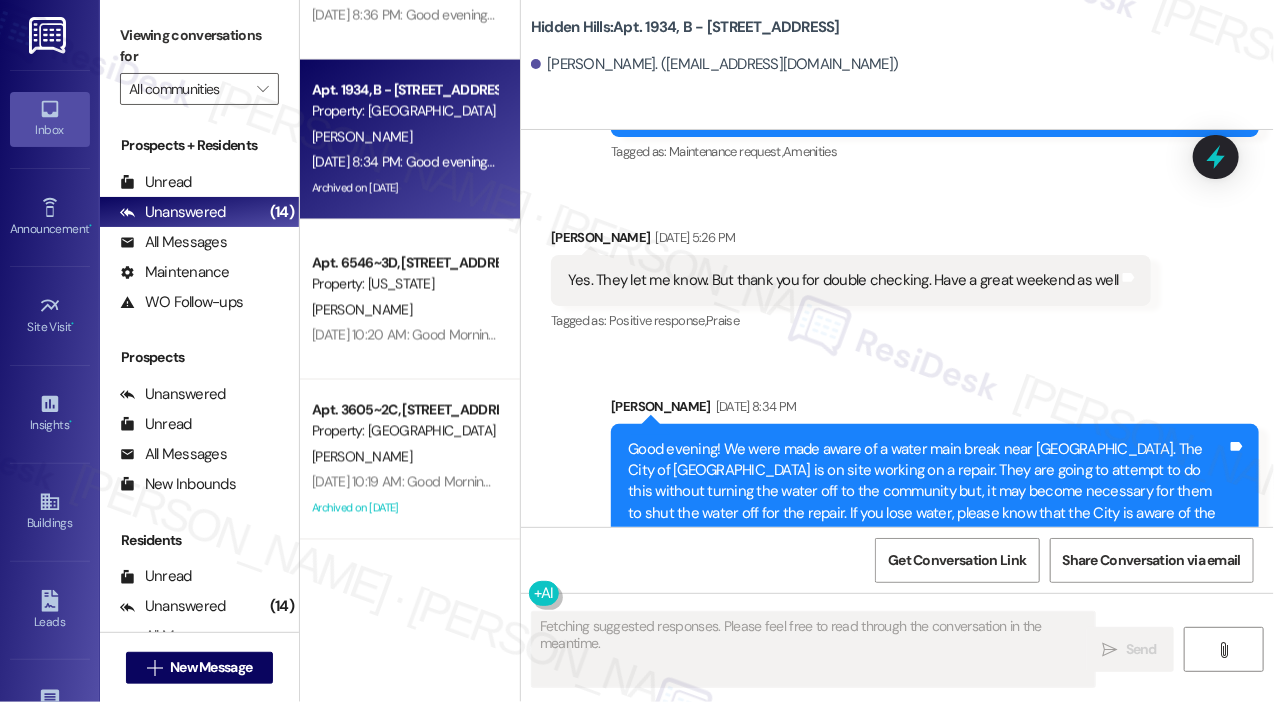 click on "Yes. They let me know. But thank you for double checking. Have a great weekend as well Tags and notes" at bounding box center [851, 280] 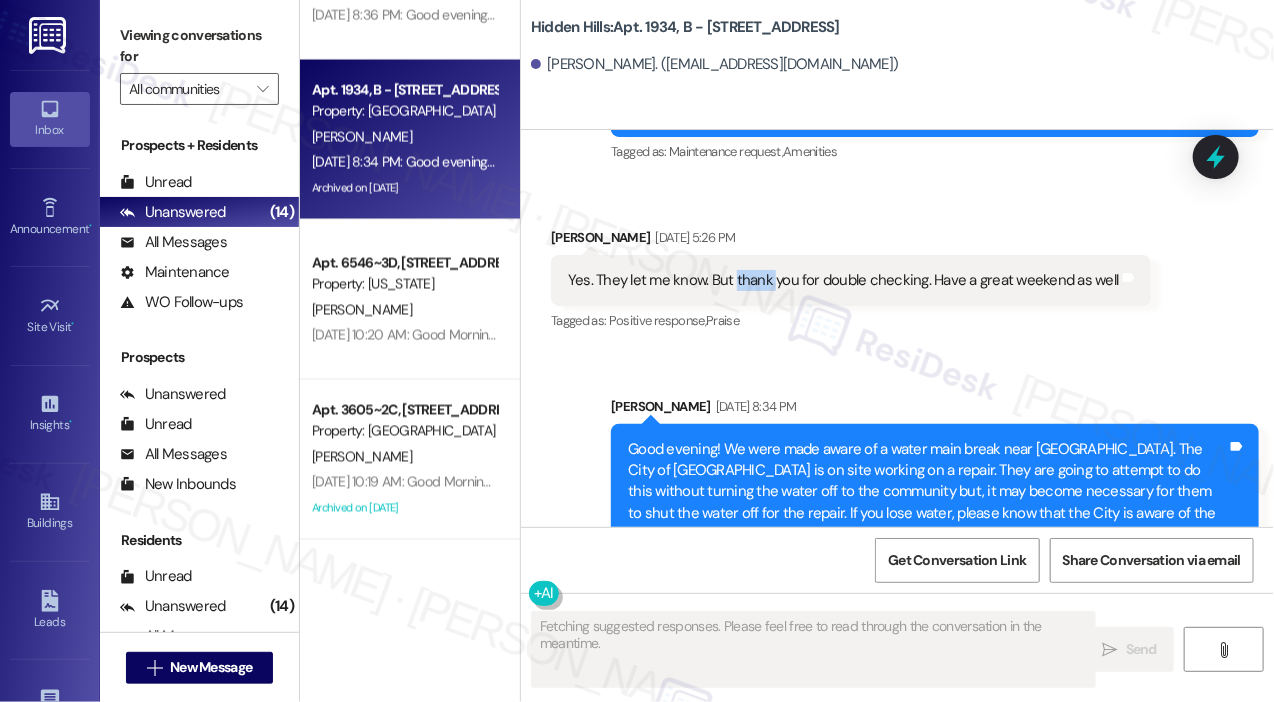 click on "Yes. They let me know. But thank you for double checking. Have a great weekend as well Tags and notes" at bounding box center (851, 280) 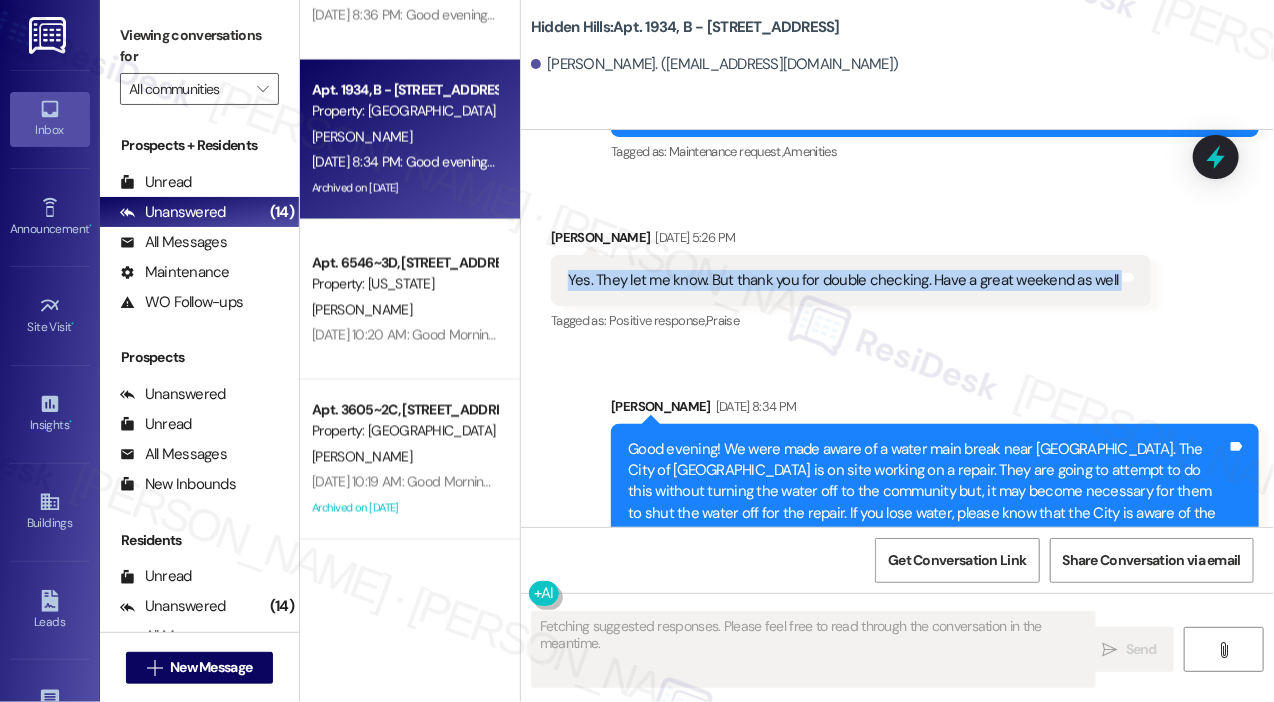 click on "Yes. They let me know. But thank you for double checking. Have a great weekend as well Tags and notes" at bounding box center (851, 280) 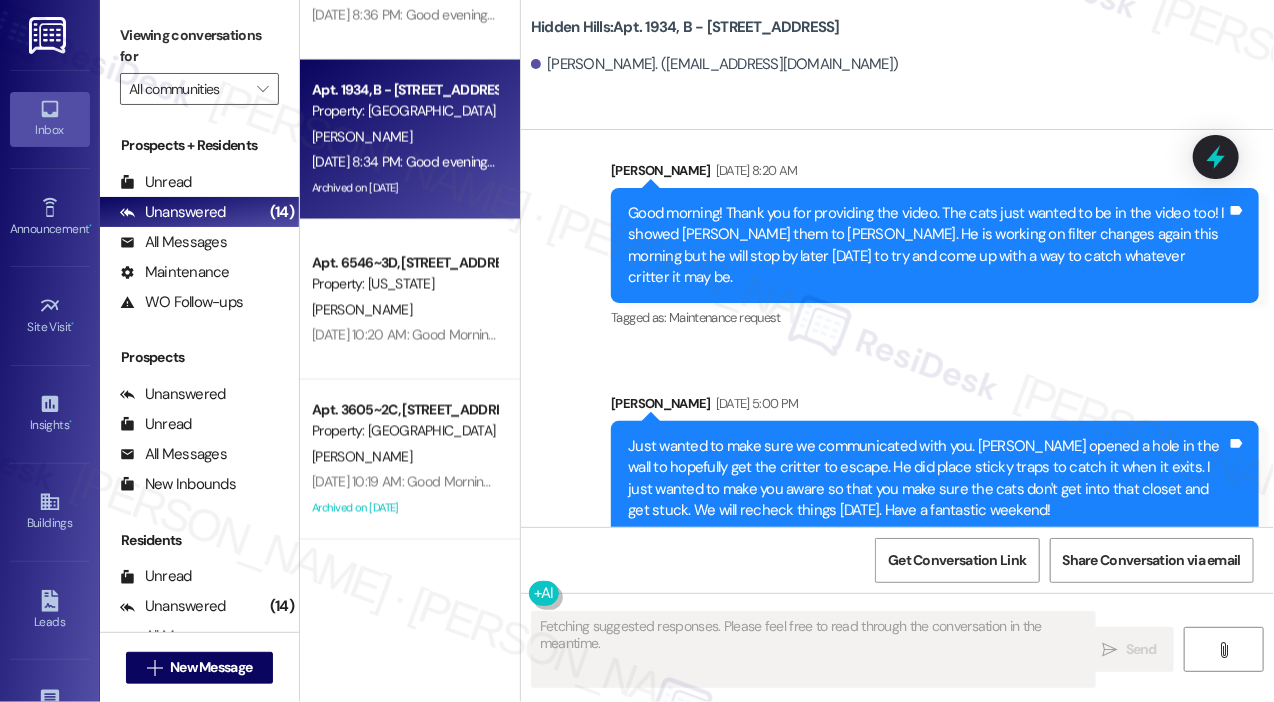 scroll, scrollTop: 36723, scrollLeft: 0, axis: vertical 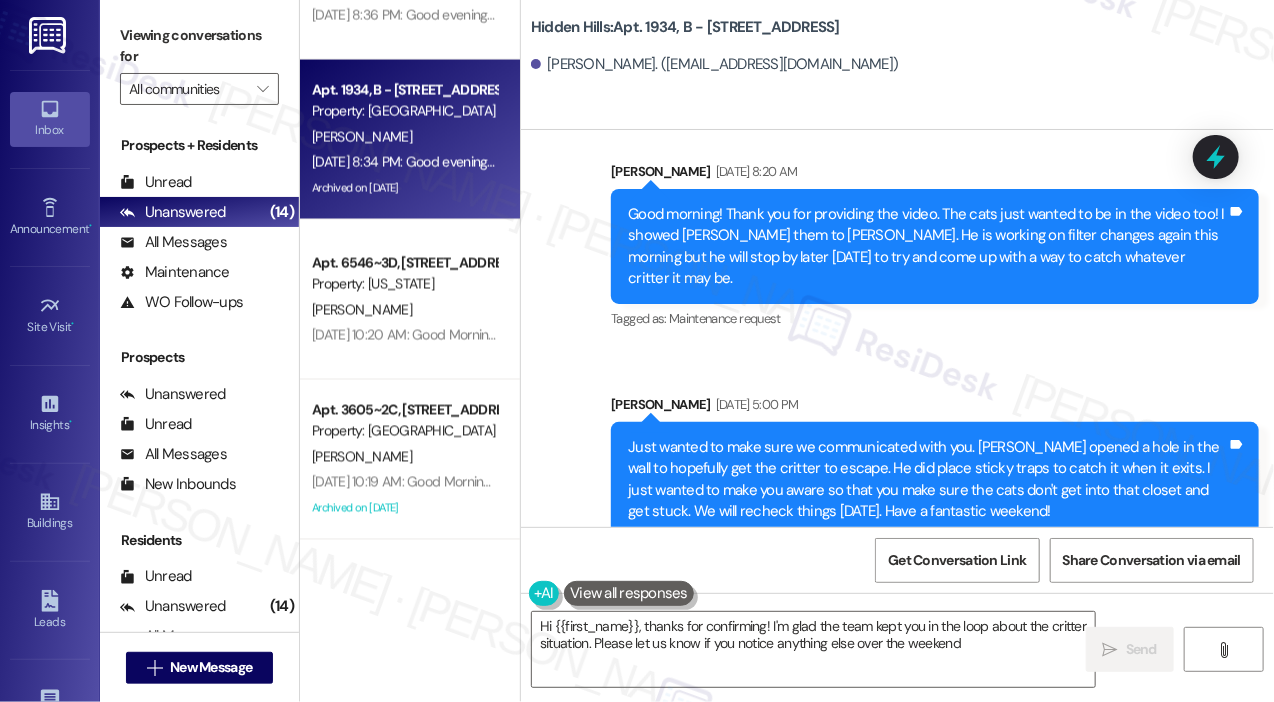 type on "Hi {{first_name}}, thanks for confirming! I'm glad the team kept you in the loop about the critter situation. Please let us know if you notice anything else over the weekend!" 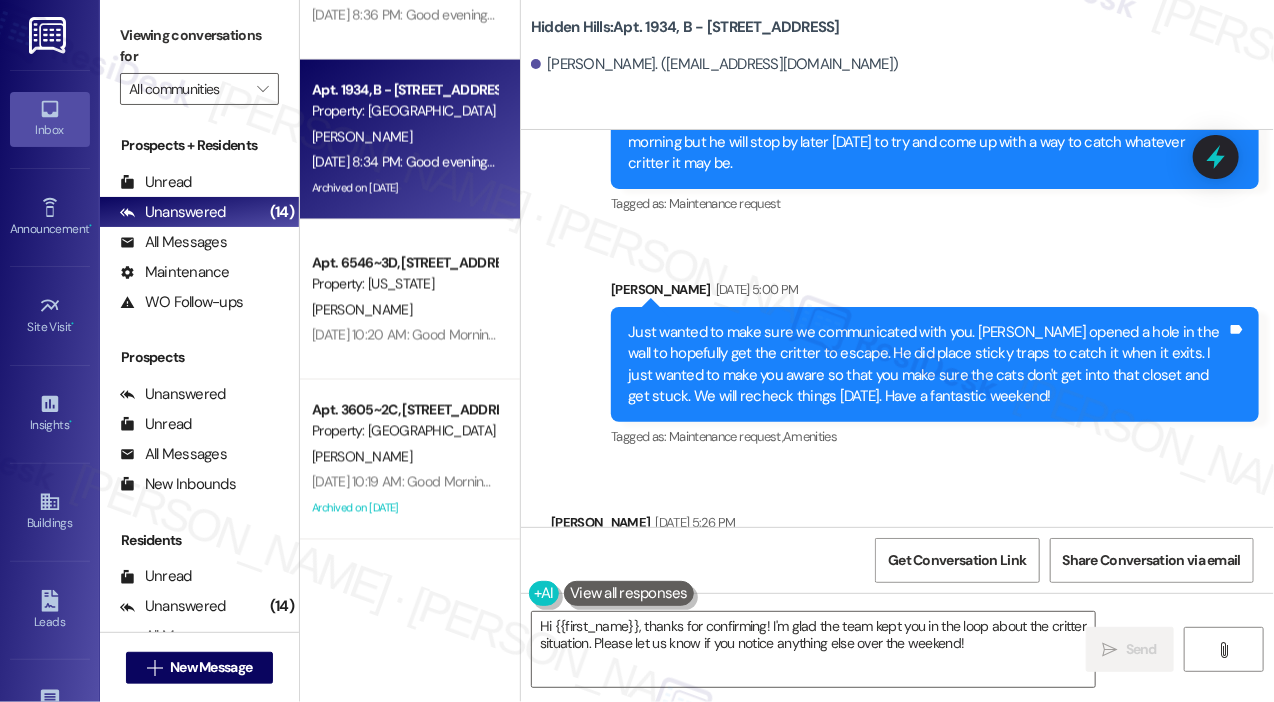 scroll, scrollTop: 36923, scrollLeft: 0, axis: vertical 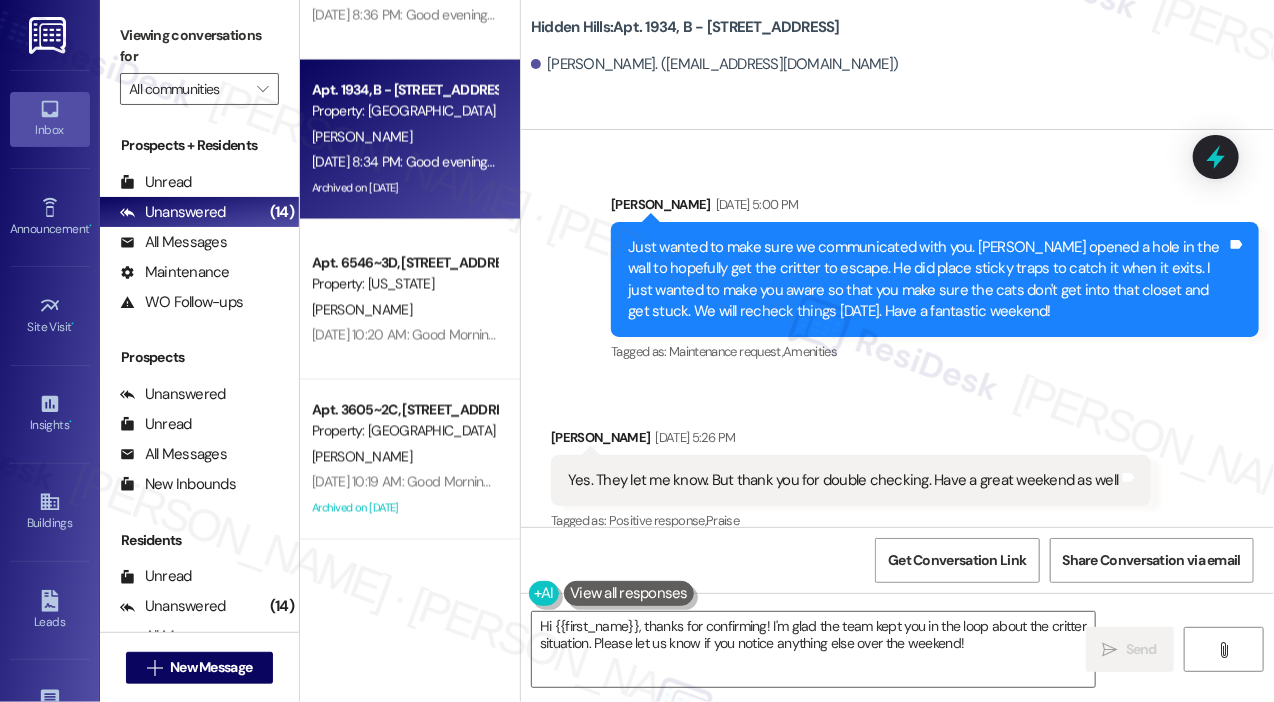 click on "Just wanted to make sure we communicated with you.  Simon opened a hole in the wall to hopefully get the critter to escape.  He did place sticky traps to catch it when it exits. I just wanted to make you aware so that you make sure the cats don't get into that closet and get stuck.  We will recheck things on Monday.  Have a fantastic weekend! Tags and notes" at bounding box center (935, 280) 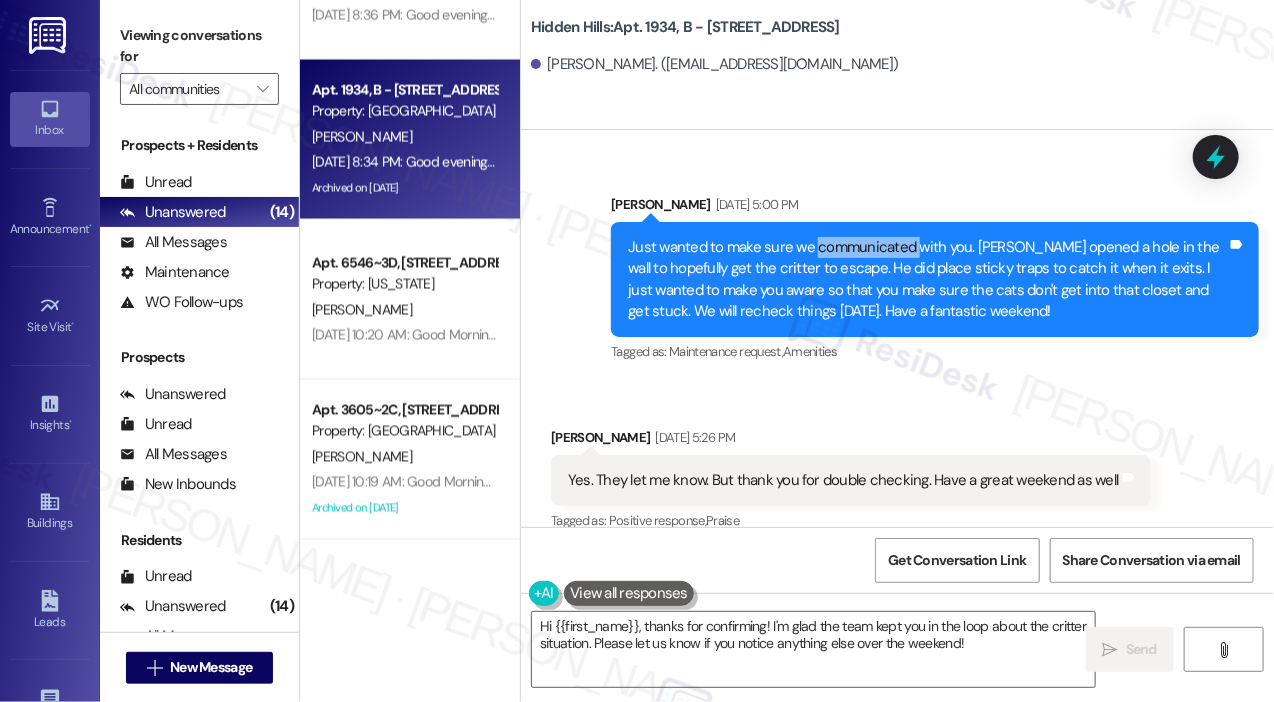 click on "Just wanted to make sure we communicated with you.  Simon opened a hole in the wall to hopefully get the critter to escape.  He did place sticky traps to catch it when it exits. I just wanted to make you aware so that you make sure the cats don't get into that closet and get stuck.  We will recheck things on Monday.  Have a fantastic weekend! Tags and notes" at bounding box center (935, 280) 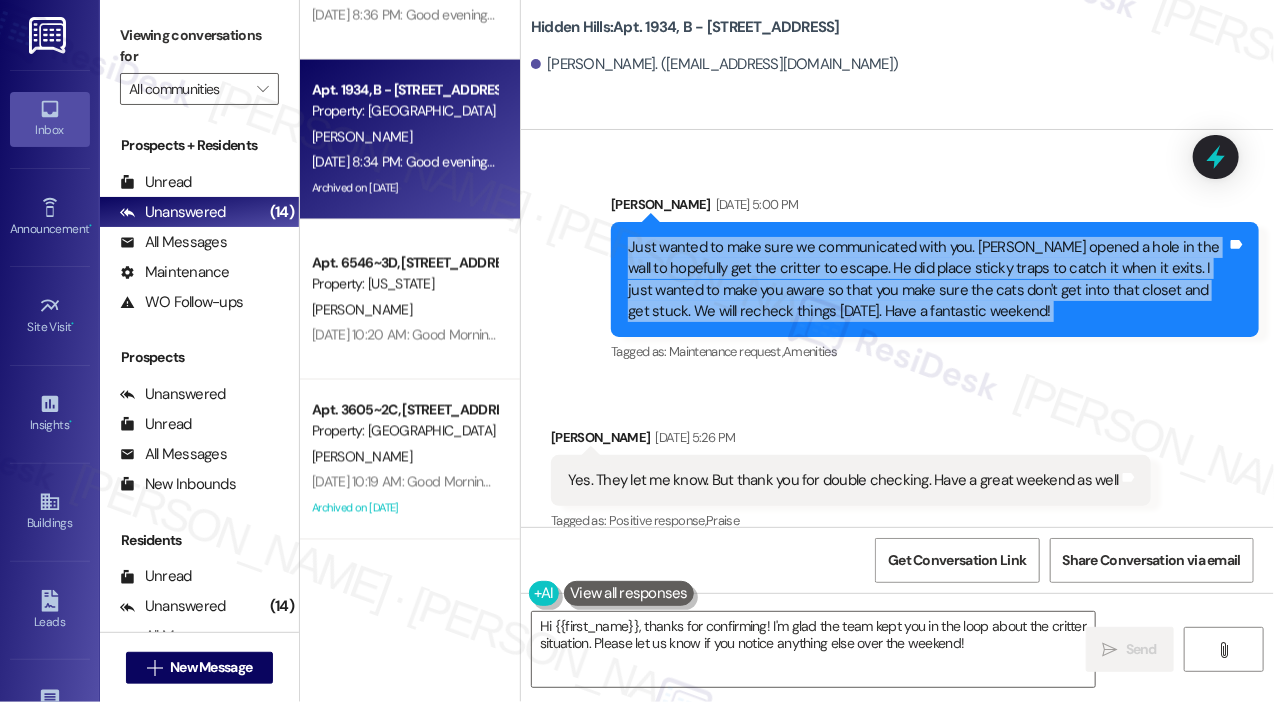 click on "Just wanted to make sure we communicated with you.  Simon opened a hole in the wall to hopefully get the critter to escape.  He did place sticky traps to catch it when it exits. I just wanted to make you aware so that you make sure the cats don't get into that closet and get stuck.  We will recheck things on Monday.  Have a fantastic weekend! Tags and notes" at bounding box center [935, 280] 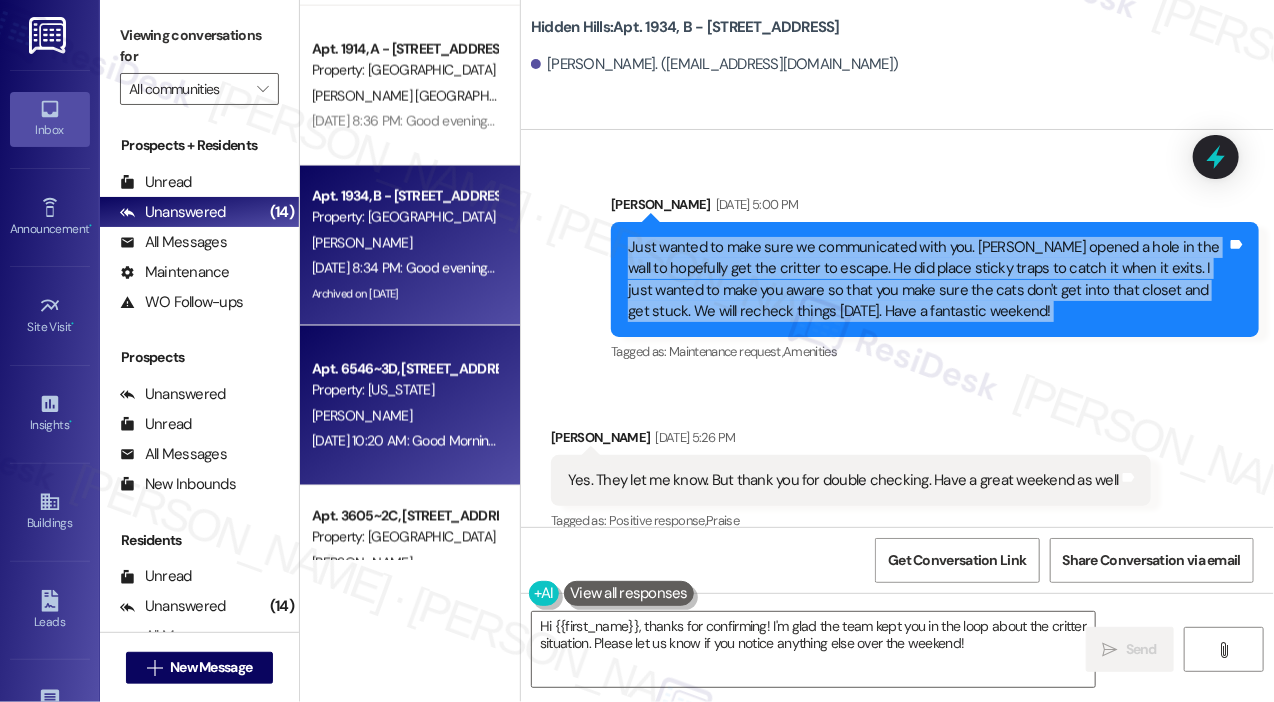 scroll, scrollTop: 1180, scrollLeft: 0, axis: vertical 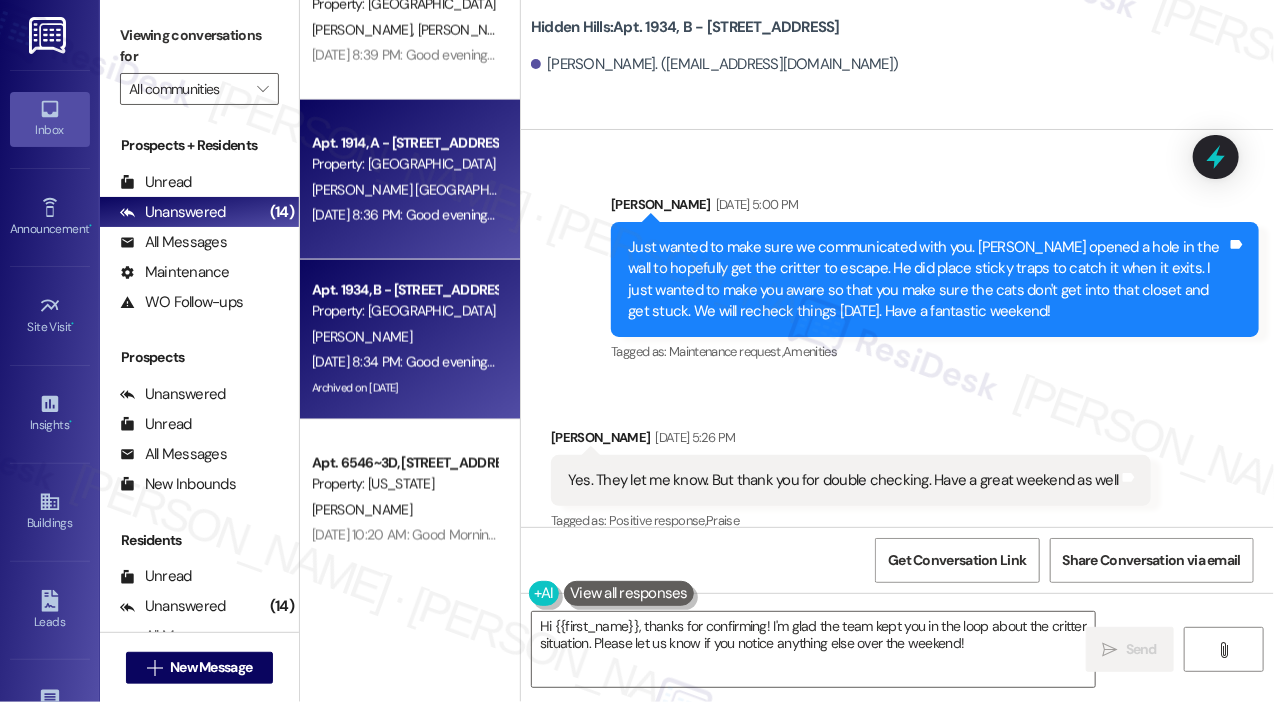 click on "Jun 30, 2025 at 8:36 PM: Good evening!  We were made aware of a water main break near Bloomfield Road.  The City of Bloomington is on site working on a repair.  They are going to attempt to do this without turning the water off to the community but, it may become necessary for them to shut the water off for the repair.  If you lose water, please know that the City is aware of the issue and is working as quickly as possible for a repair.  Have a great evening!  Jun 30, 2025 at 8:36 PM: Good evening!  We were made aware of a water main break near Bloomfield Road.  The City of Bloomington is on site working on a repair.  They are going to attempt to do this without turning the water off to the community but, it may become necessary for them to shut the water off for the repair.  If you lose water, please know that the City is aware of the issue and is working as quickly as possible for a repair.  Have a great evening!" at bounding box center [1651, 215] 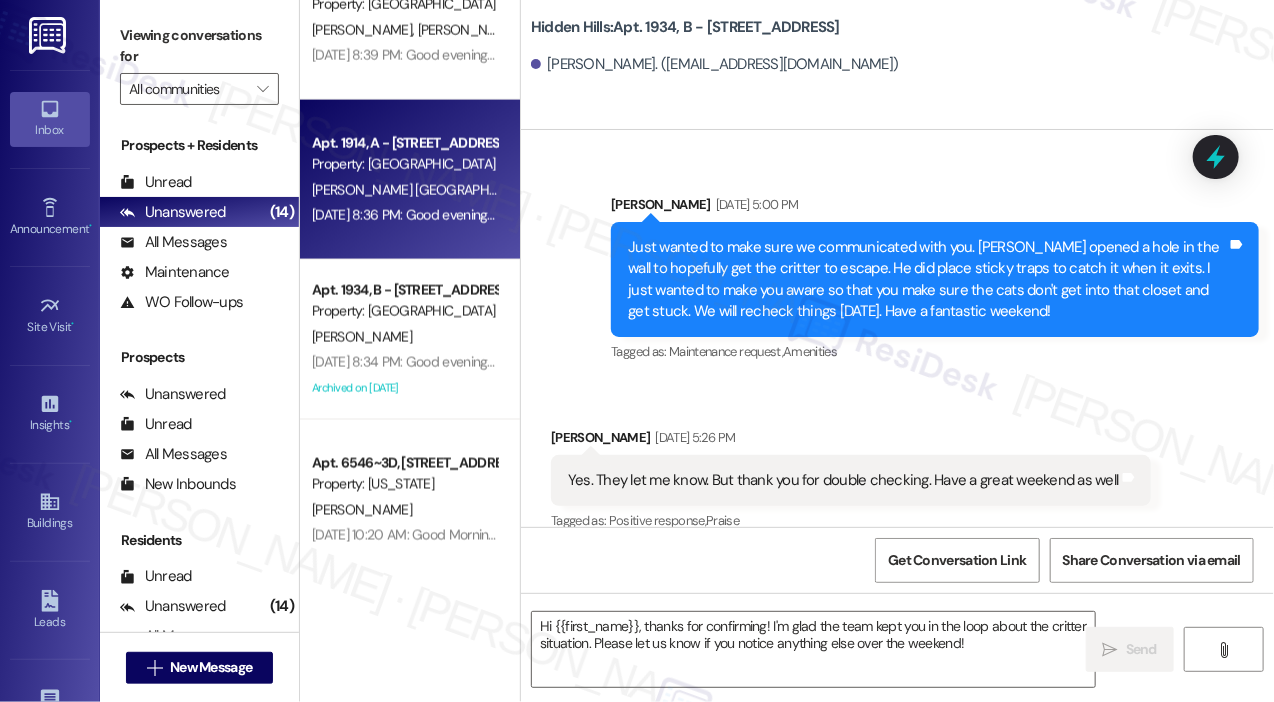 type on "Fetching suggested responses. Please feel free to read through the conversation in the meantime." 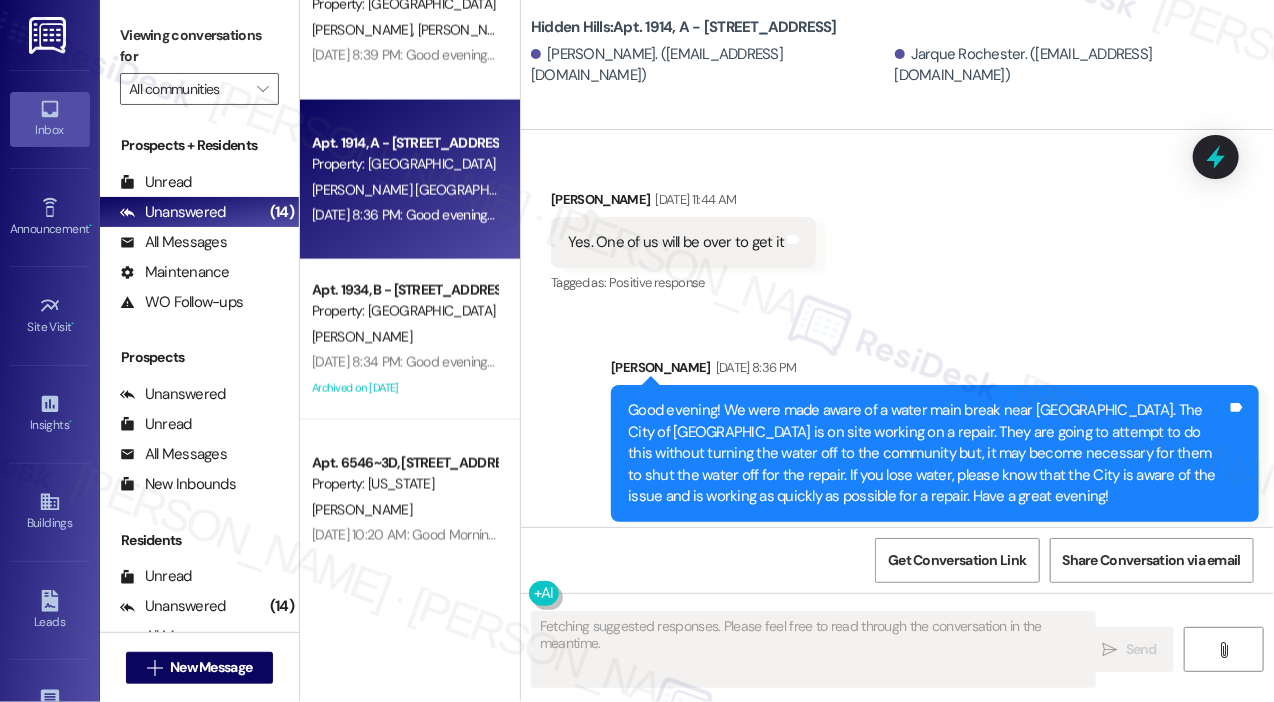 scroll, scrollTop: 26236, scrollLeft: 0, axis: vertical 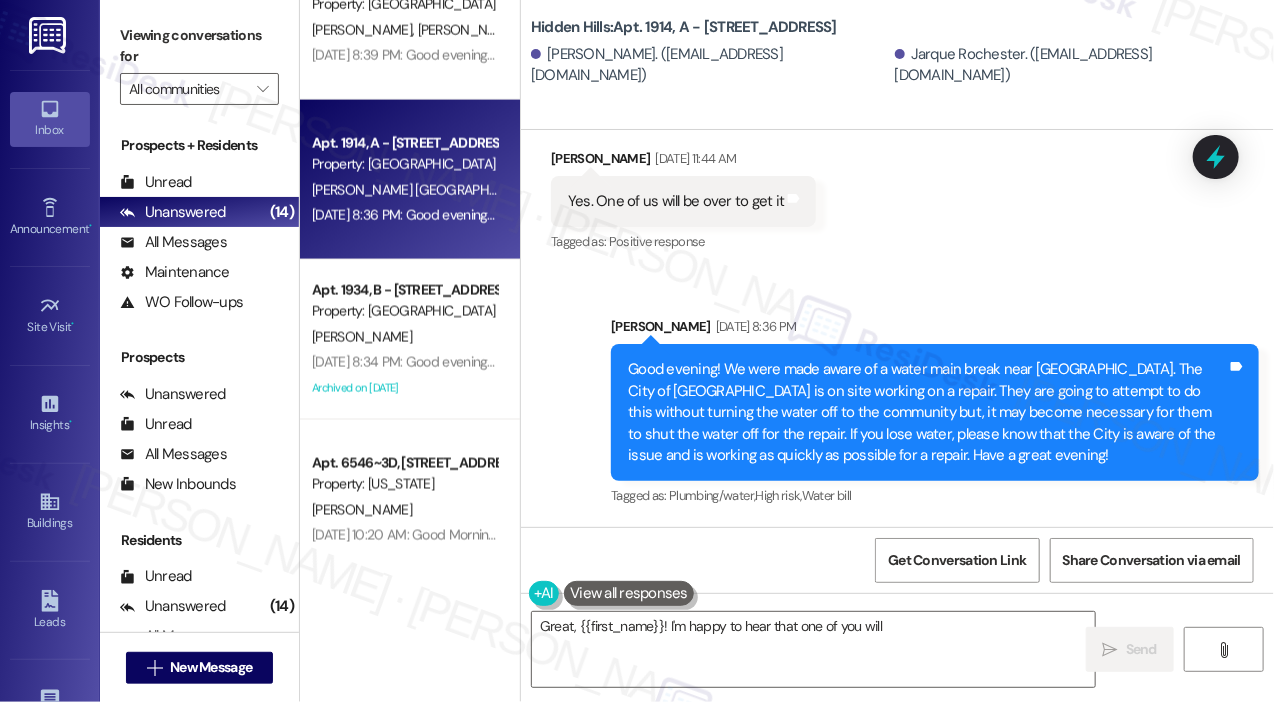click on "Good evening!  We were made aware of a water main break near [GEOGRAPHIC_DATA].  The City of [GEOGRAPHIC_DATA] is on site working on a repair.  They are going to attempt to do this without turning the water off to the community but, it may become necessary for them to shut the water off for the repair.  If you lose water, please know that the City is aware of the issue and is working as quickly as possible for a repair.  Have a great evening!" at bounding box center [927, 412] 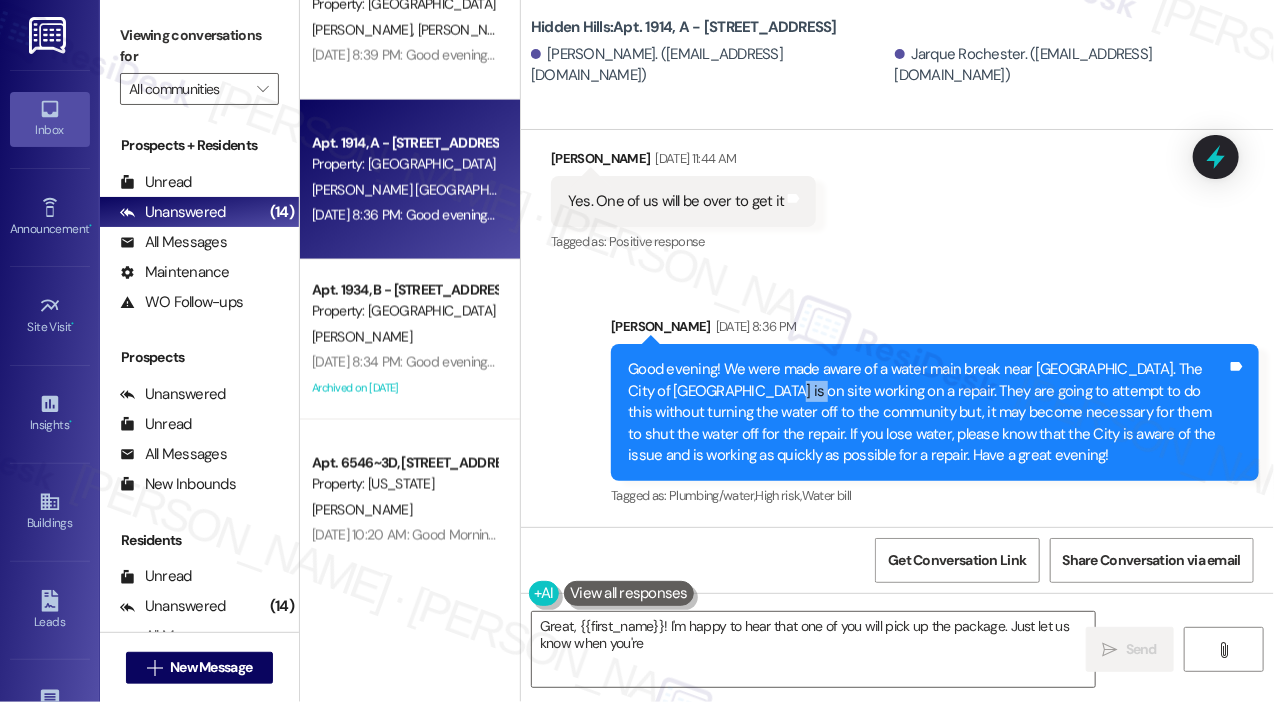 click on "Good evening!  We were made aware of a water main break near [GEOGRAPHIC_DATA].  The City of [GEOGRAPHIC_DATA] is on site working on a repair.  They are going to attempt to do this without turning the water off to the community but, it may become necessary for them to shut the water off for the repair.  If you lose water, please know that the City is aware of the issue and is working as quickly as possible for a repair.  Have a great evening!" at bounding box center [927, 412] 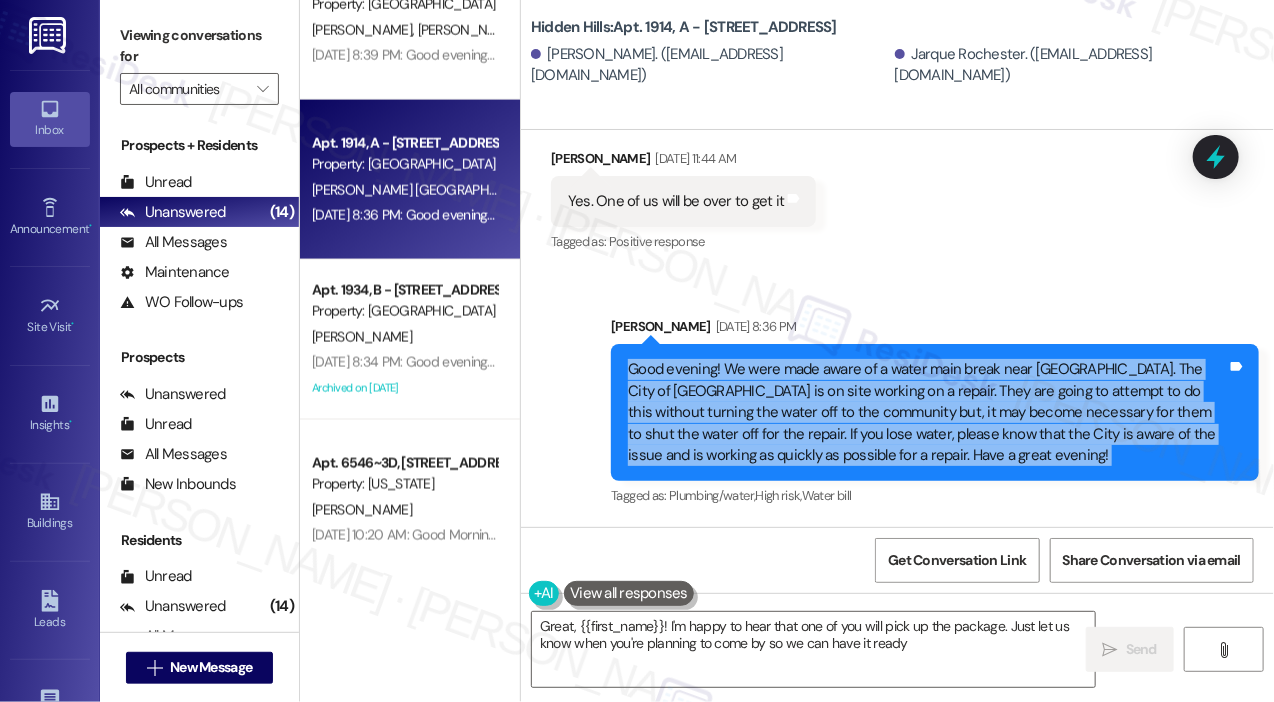 click on "Good evening!  We were made aware of a water main break near [GEOGRAPHIC_DATA].  The City of [GEOGRAPHIC_DATA] is on site working on a repair.  They are going to attempt to do this without turning the water off to the community but, it may become necessary for them to shut the water off for the repair.  If you lose water, please know that the City is aware of the issue and is working as quickly as possible for a repair.  Have a great evening!" at bounding box center (927, 412) 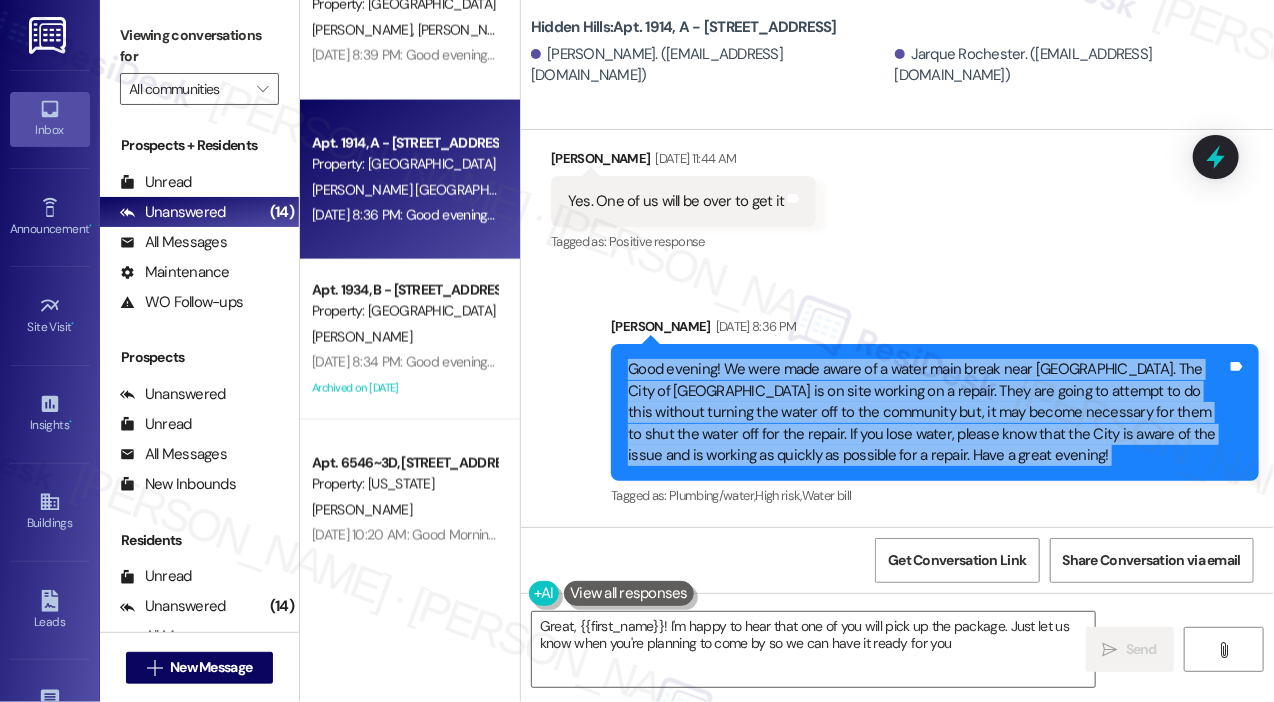 type on "Great, {{first_name}}! I'm happy to hear that one of you will pick up the package. Just let us know when you're planning to come by so we can have it ready for you!" 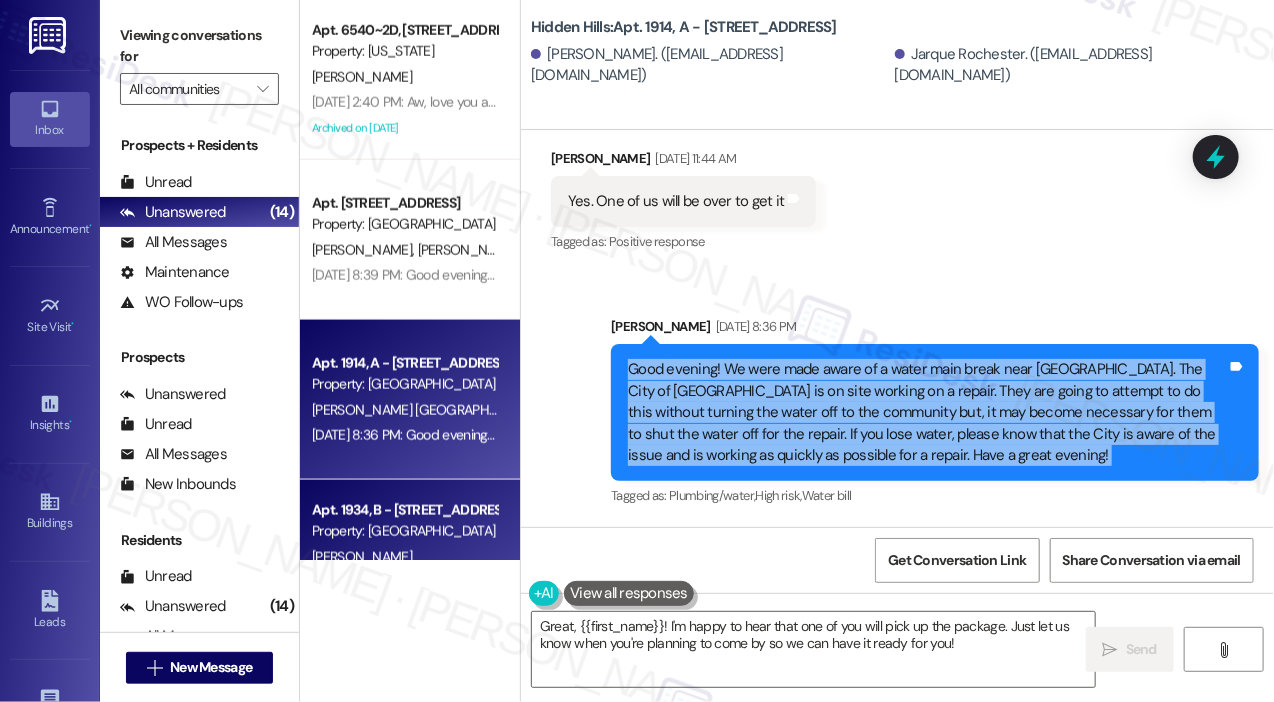 scroll, scrollTop: 880, scrollLeft: 0, axis: vertical 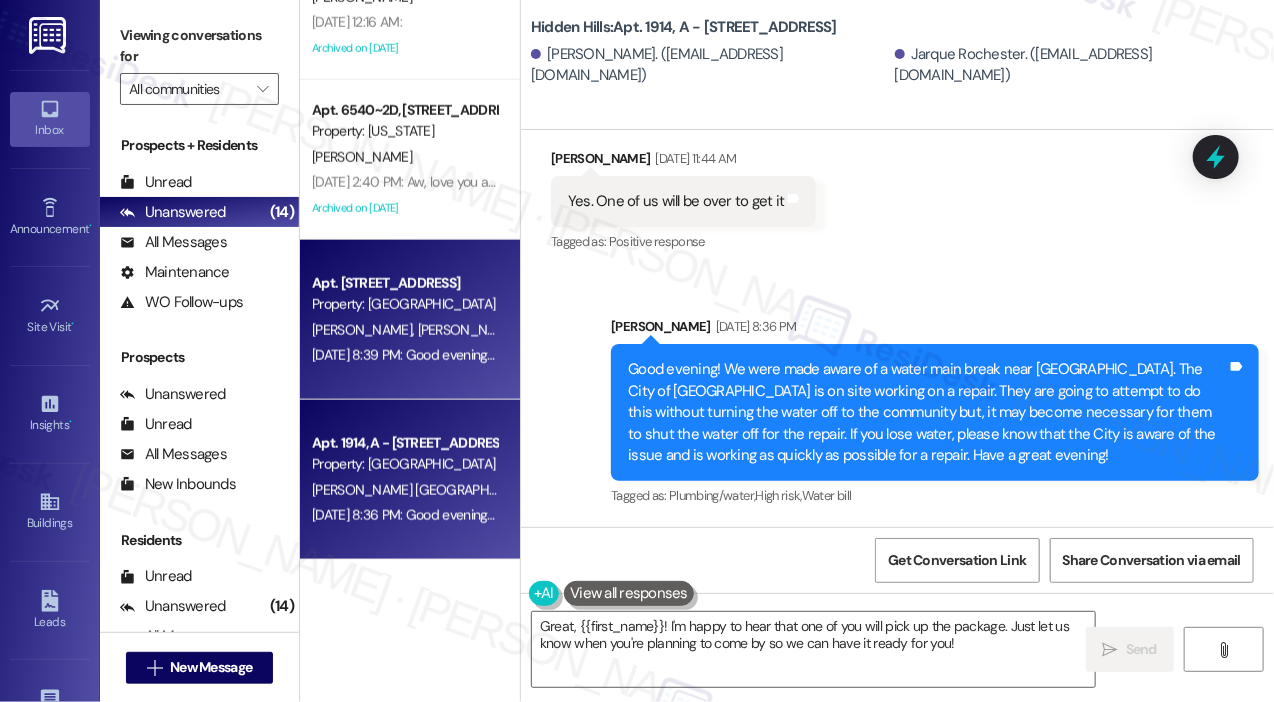 click on "Apt. [STREET_ADDRESS]" at bounding box center (404, 283) 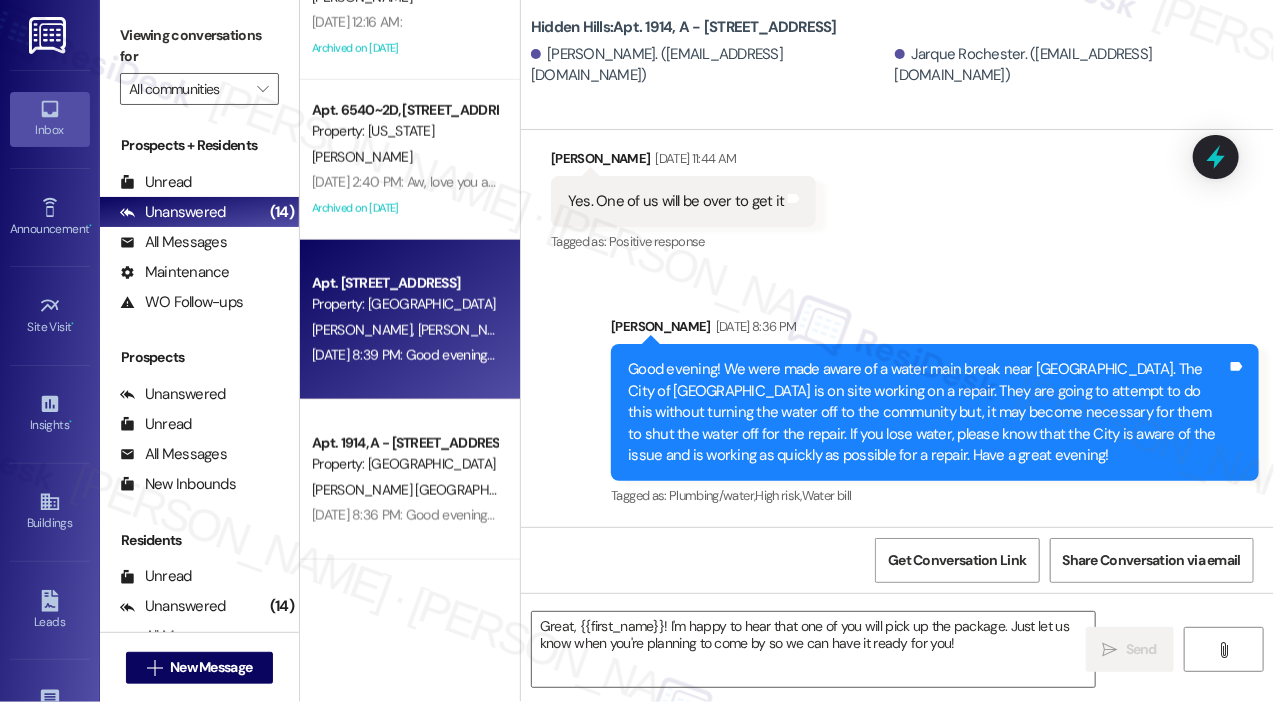 type on "Fetching suggested responses. Please feel free to read through the conversation in the meantime." 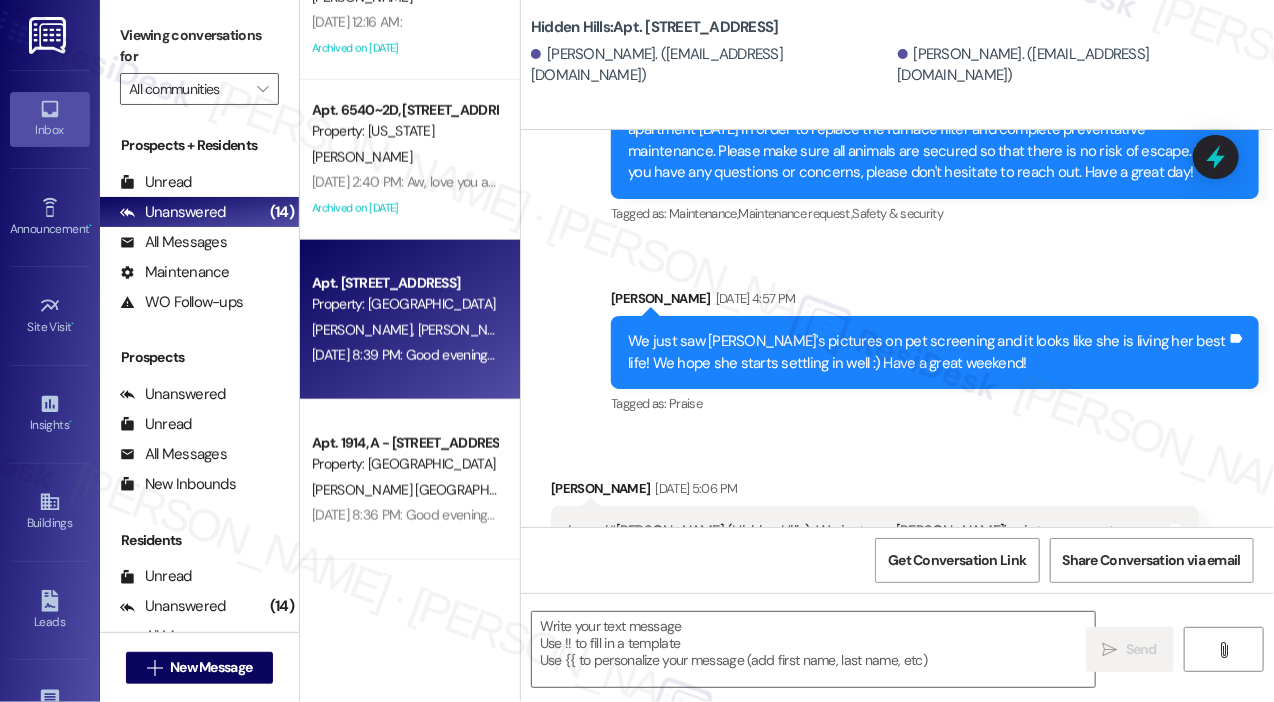scroll, scrollTop: 892, scrollLeft: 0, axis: vertical 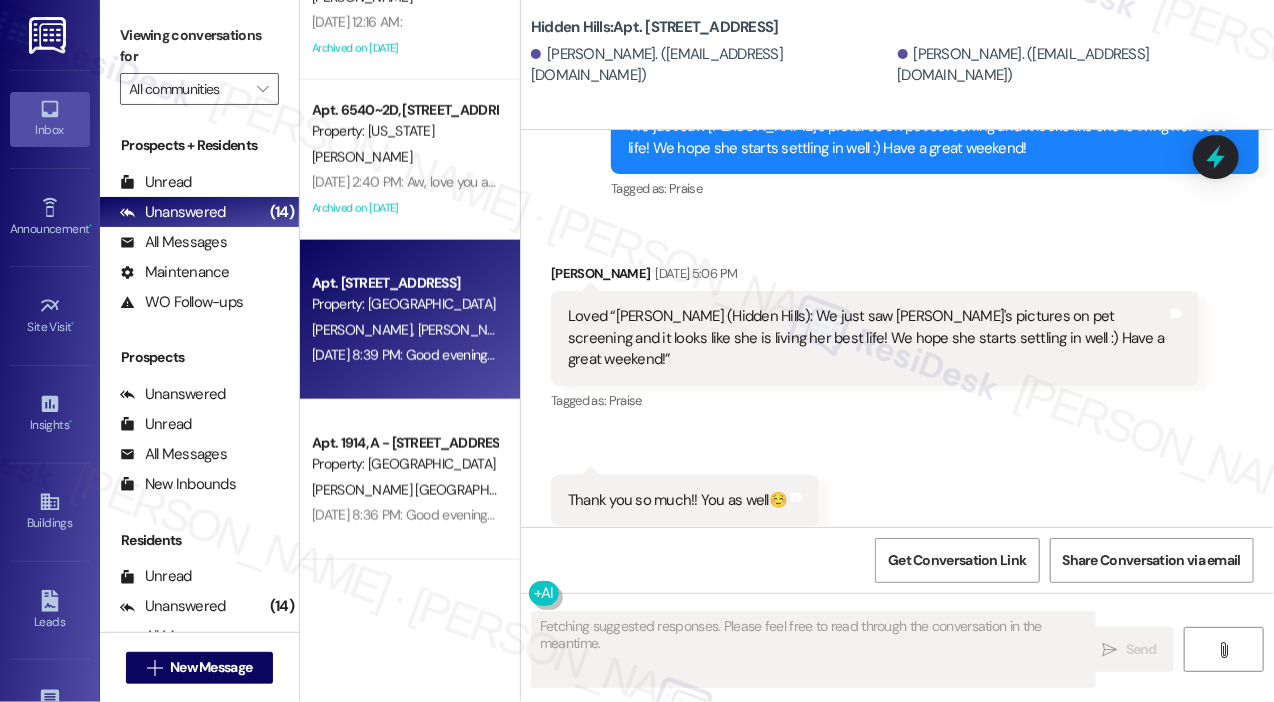 click on "Loved “[PERSON_NAME] (Hidden Hills): We just saw [PERSON_NAME]'s pictures on pet screening and it looks like she is living her best life! We hope she starts settling in well :) Have a great weekend!”" at bounding box center (867, 338) 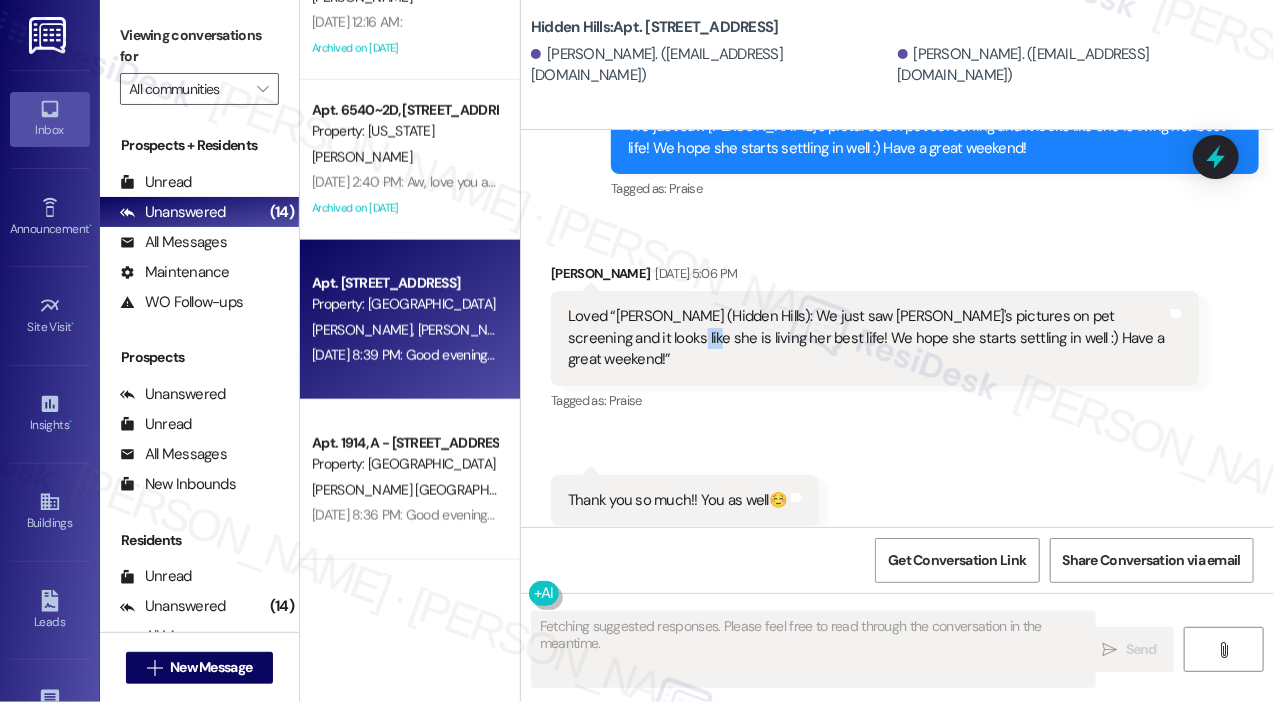 click on "Loved “[PERSON_NAME] (Hidden Hills): We just saw [PERSON_NAME]'s pictures on pet screening and it looks like she is living her best life! We hope she starts settling in well :) Have a great weekend!”" at bounding box center (867, 338) 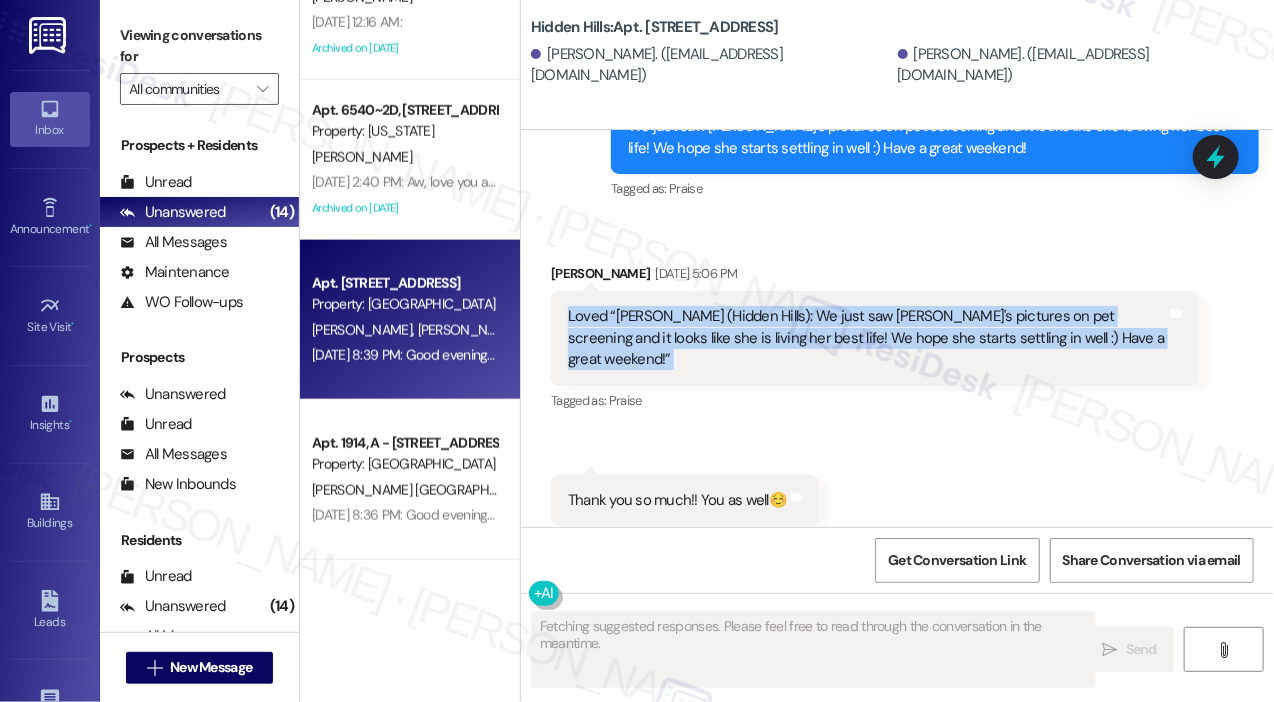 click on "Loved “[PERSON_NAME] (Hidden Hills): We just saw [PERSON_NAME]'s pictures on pet screening and it looks like she is living her best life! We hope she starts settling in well :) Have a great weekend!”" at bounding box center (867, 338) 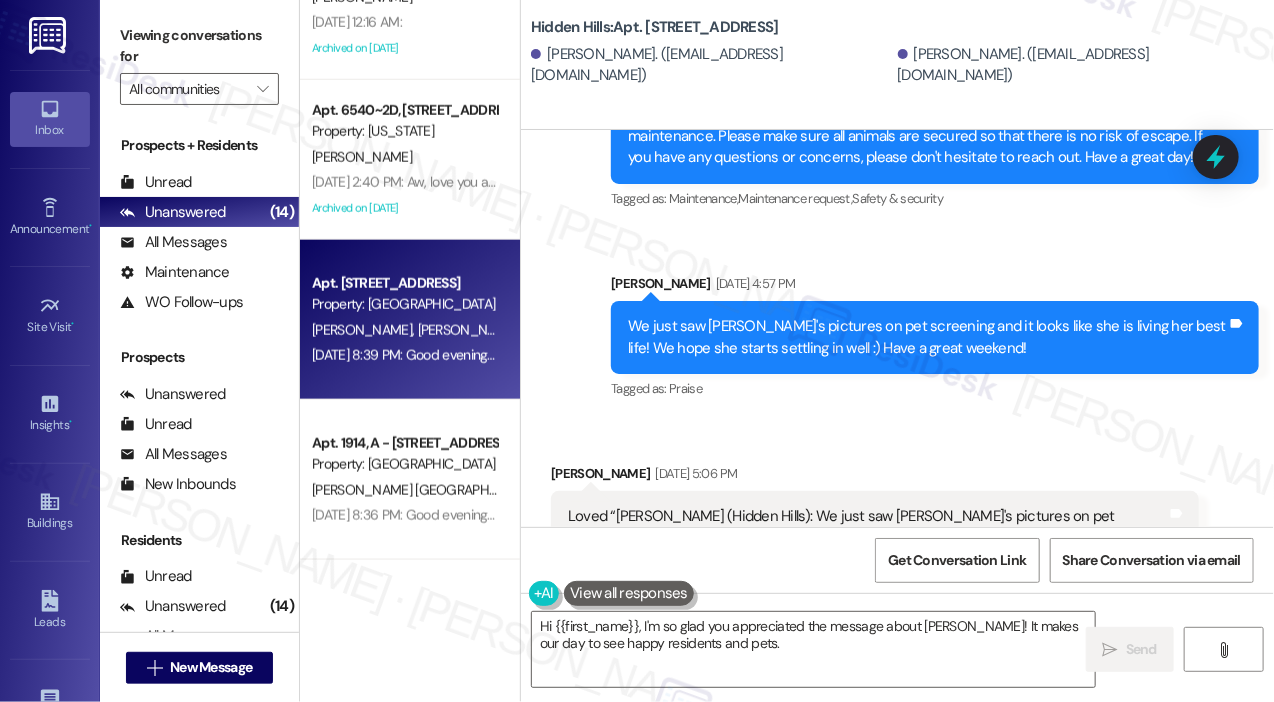 click on "We just saw [PERSON_NAME]'s pictures on pet screening and it looks like she is living her best life! We hope she starts settling in well :) Have a great weekend!" at bounding box center [927, 337] 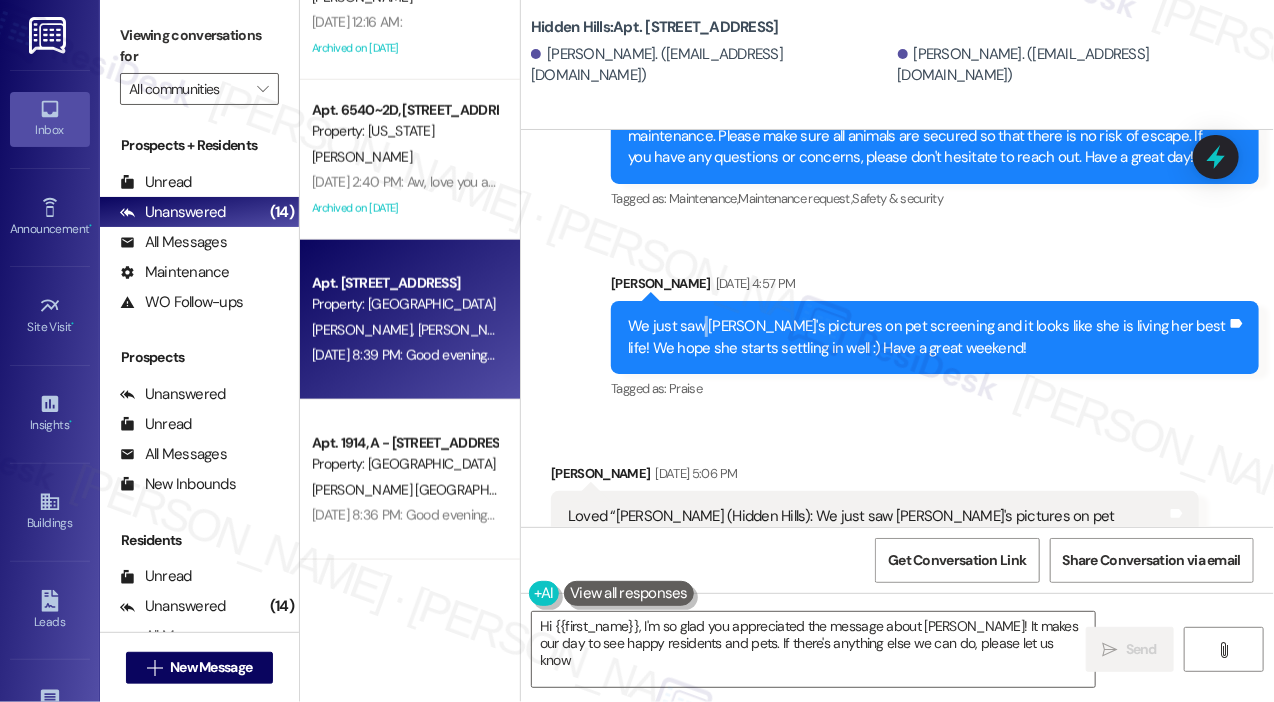 type on "Hi {{first_name}}, I'm so glad you appreciated the message about Amouretta! It makes our day to see happy residents and pets. If there's anything else we can do, please let us know!" 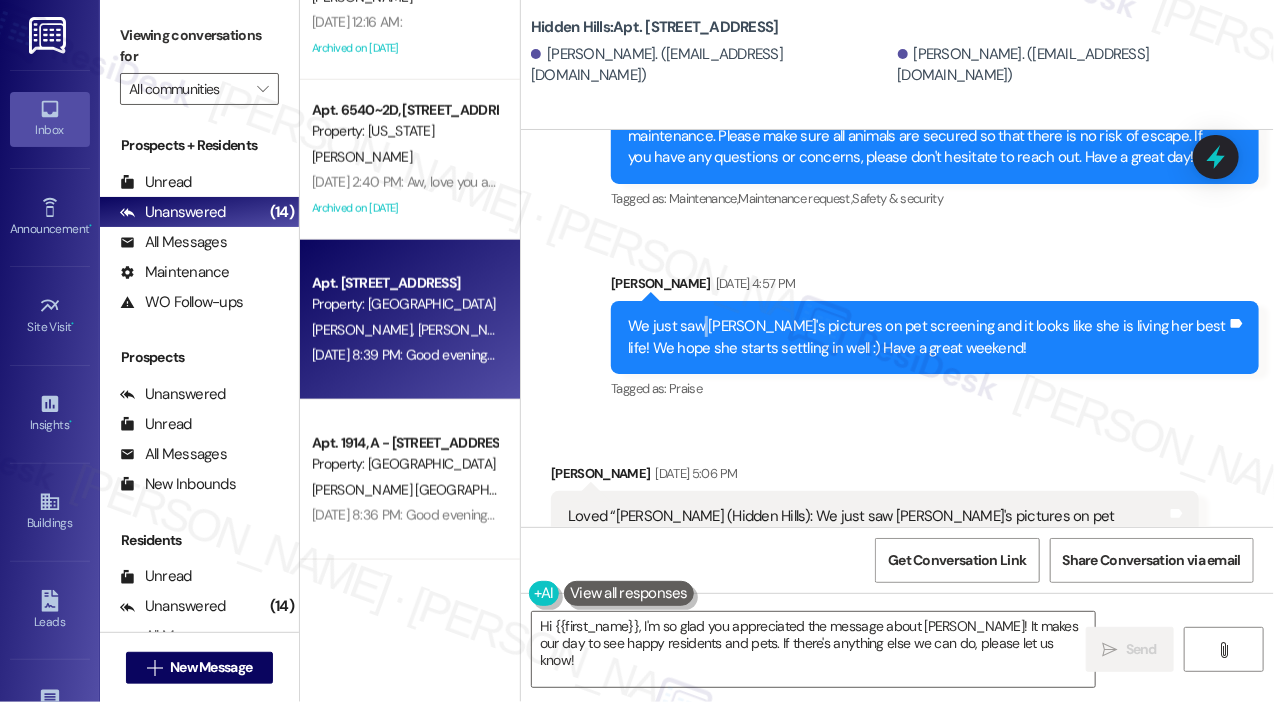 click on "We just saw [PERSON_NAME]'s pictures on pet screening and it looks like she is living her best life! We hope she starts settling in well :) Have a great weekend!" at bounding box center (927, 337) 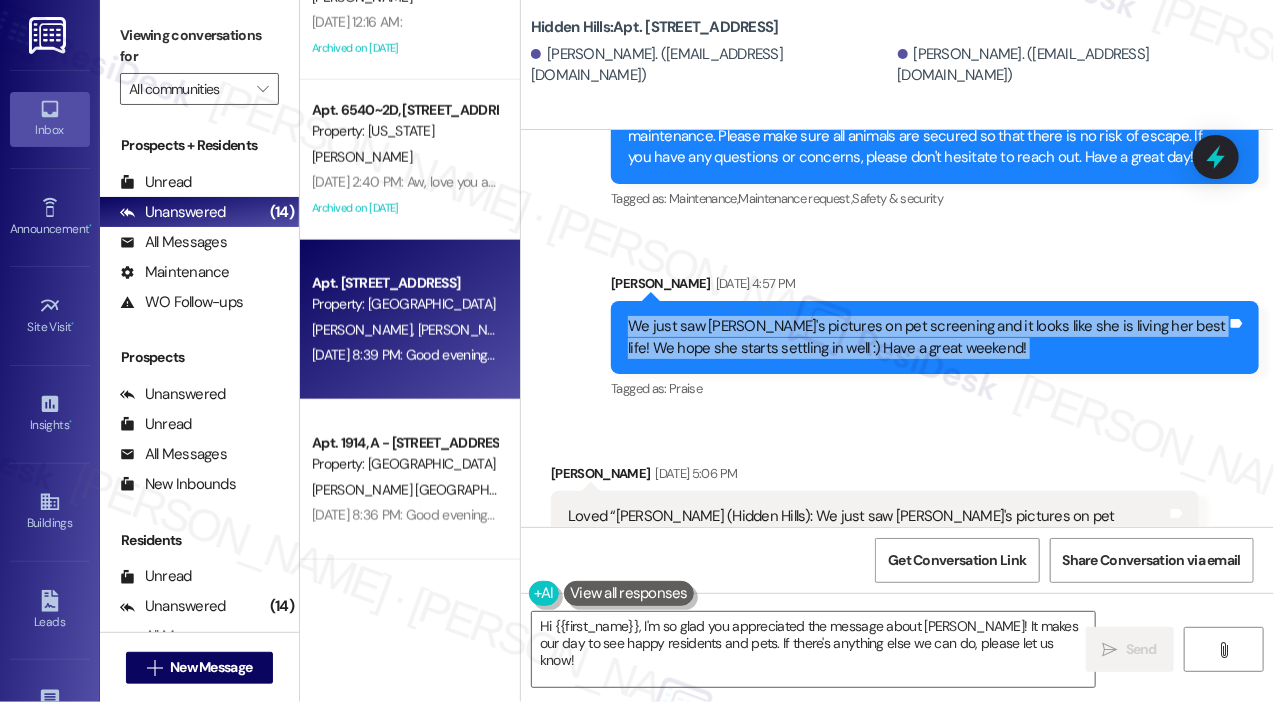 click on "We just saw [PERSON_NAME]'s pictures on pet screening and it looks like she is living her best life! We hope she starts settling in well :) Have a great weekend!" at bounding box center (927, 337) 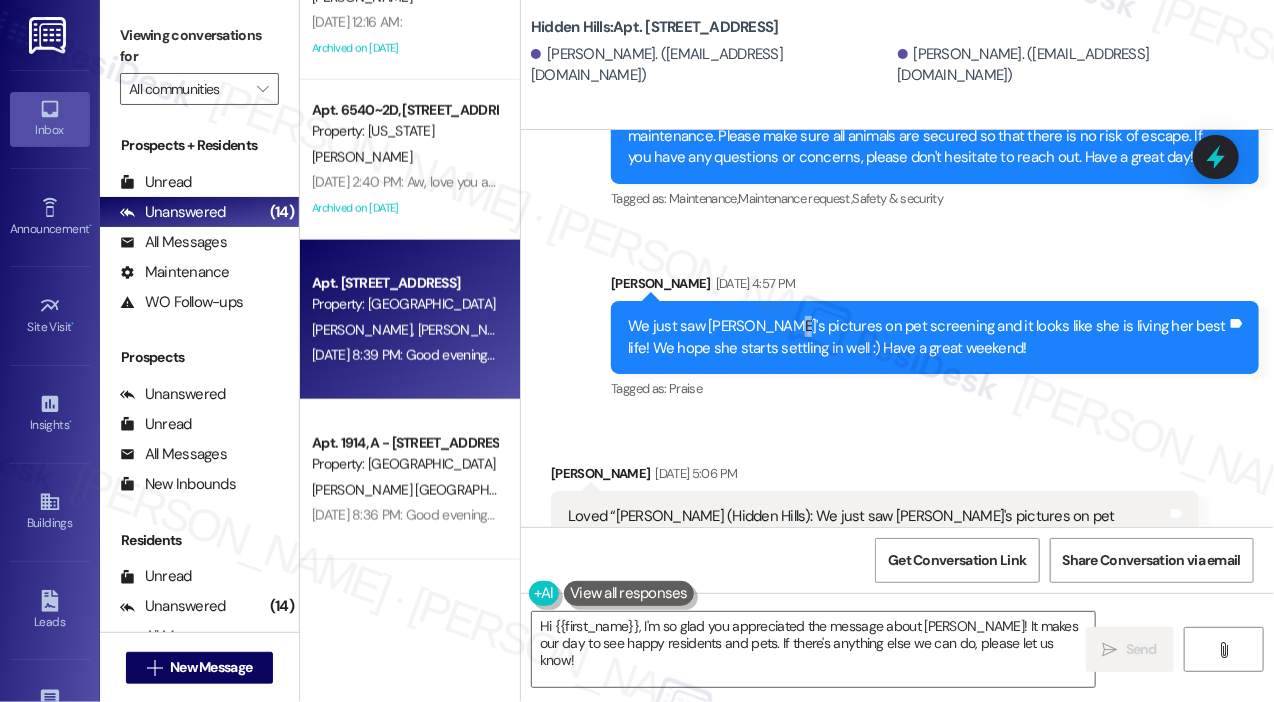 click on "We just saw [PERSON_NAME]'s pictures on pet screening and it looks like she is living her best life! We hope she starts settling in well :) Have a great weekend!" at bounding box center (927, 337) 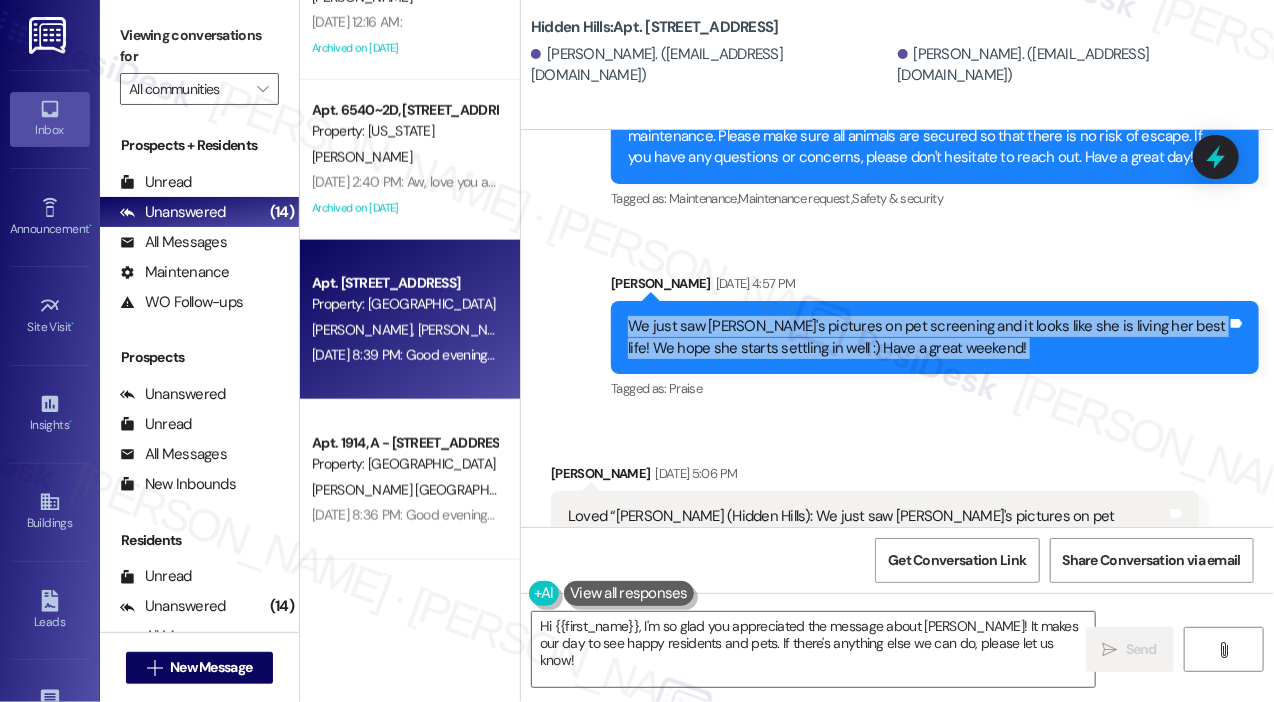click on "We just saw [PERSON_NAME]'s pictures on pet screening and it looks like she is living her best life! We hope she starts settling in well :) Have a great weekend!" at bounding box center (927, 337) 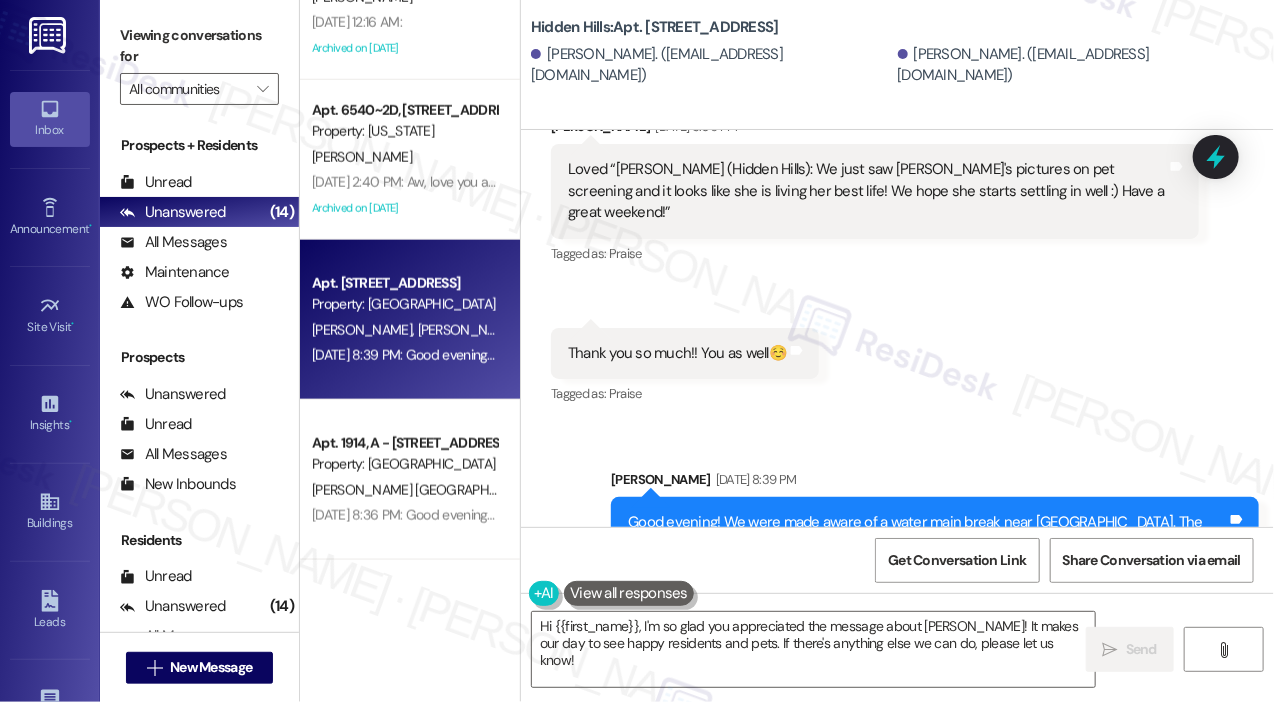 scroll, scrollTop: 1148, scrollLeft: 0, axis: vertical 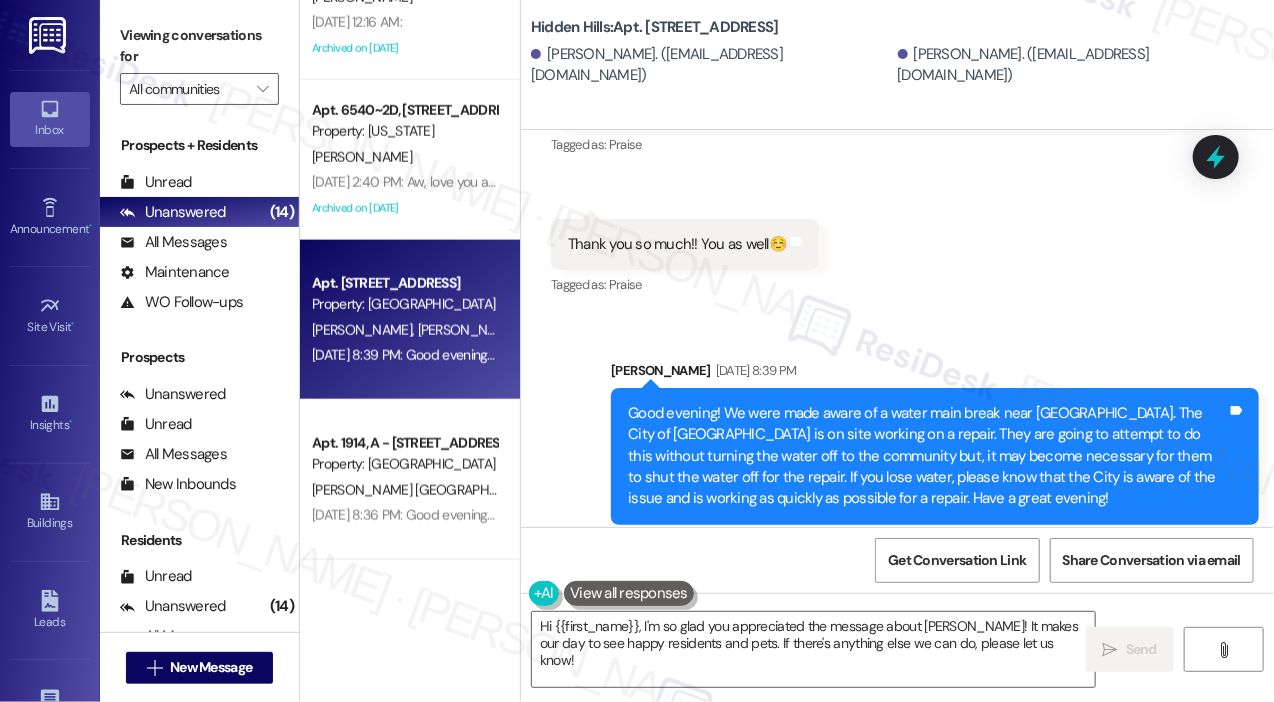 click on "Good evening!  We were made aware of a water main break near [GEOGRAPHIC_DATA].  The City of [GEOGRAPHIC_DATA] is on site working on a repair.  They are going to attempt to do this without turning the water off to the community but, it may become necessary for them to shut the water off for the repair.  If you lose water, please know that the City is aware of the issue and is working as quickly as possible for a repair.  Have a great evening!" at bounding box center [927, 456] 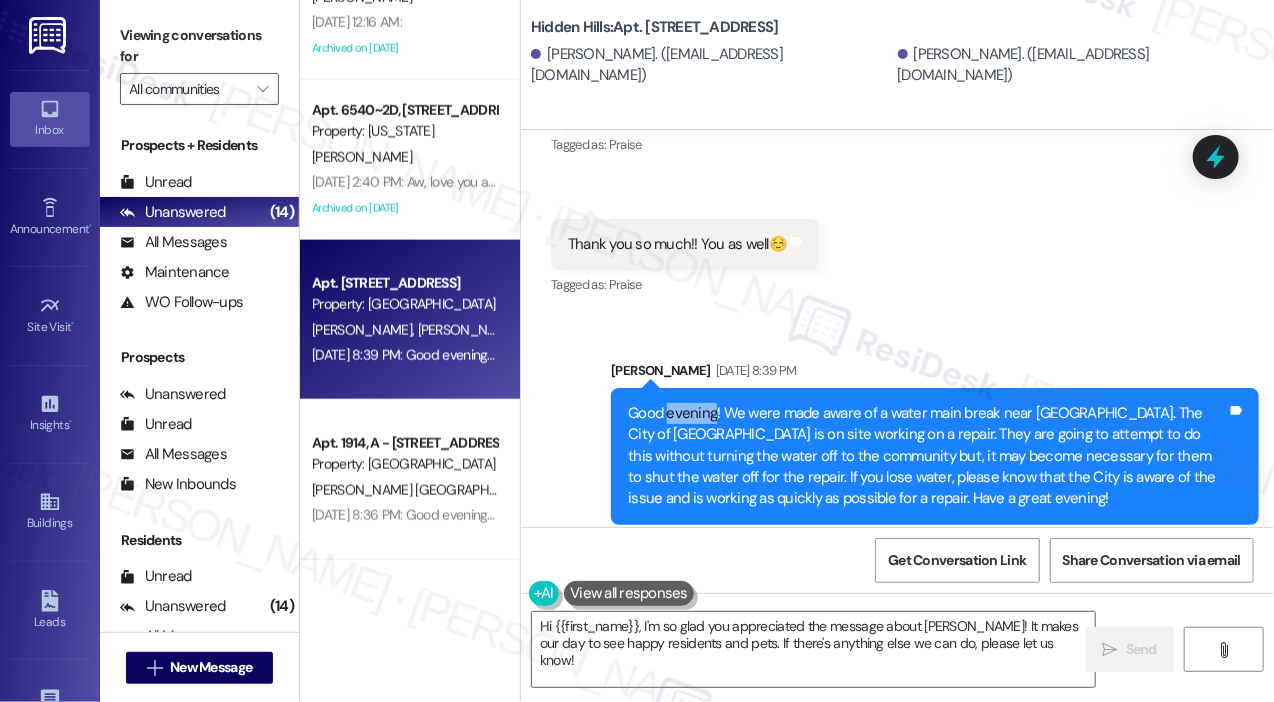 click on "Good evening!  We were made aware of a water main break near [GEOGRAPHIC_DATA].  The City of [GEOGRAPHIC_DATA] is on site working on a repair.  They are going to attempt to do this without turning the water off to the community but, it may become necessary for them to shut the water off for the repair.  If you lose water, please know that the City is aware of the issue and is working as quickly as possible for a repair.  Have a great evening!" at bounding box center [927, 456] 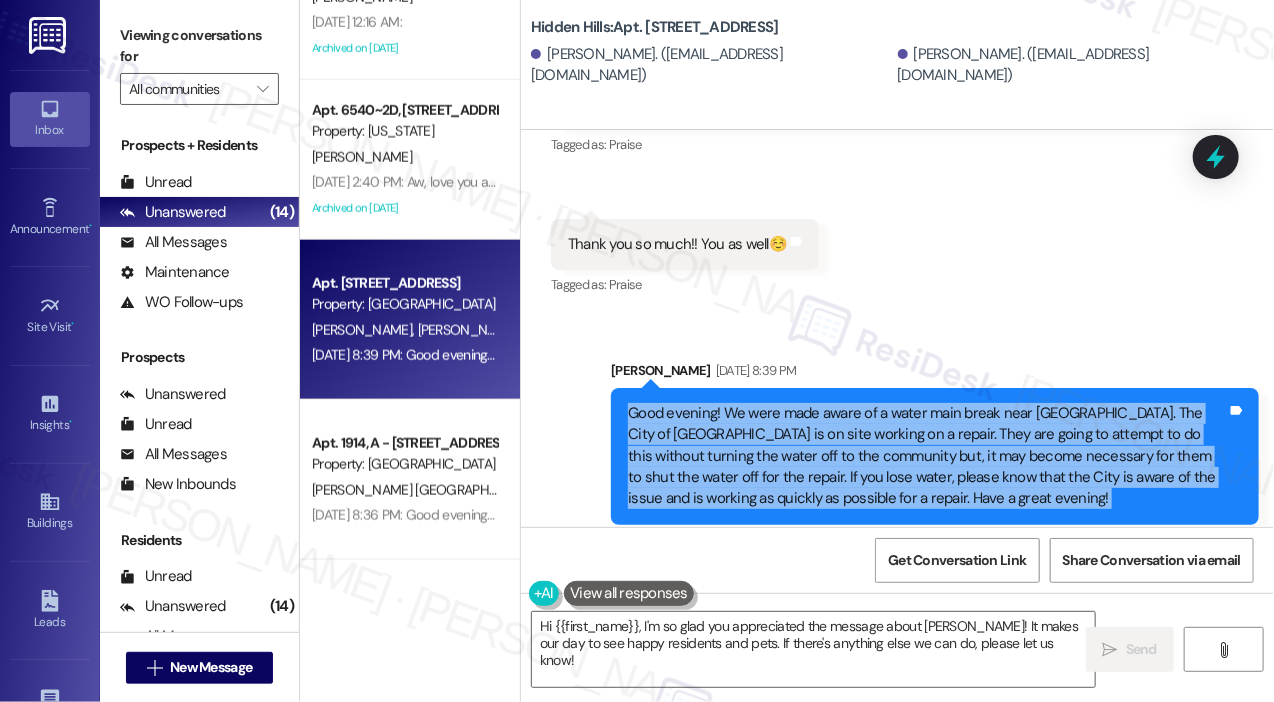 click on "Good evening!  We were made aware of a water main break near [GEOGRAPHIC_DATA].  The City of [GEOGRAPHIC_DATA] is on site working on a repair.  They are going to attempt to do this without turning the water off to the community but, it may become necessary for them to shut the water off for the repair.  If you lose water, please know that the City is aware of the issue and is working as quickly as possible for a repair.  Have a great evening!" at bounding box center [927, 456] 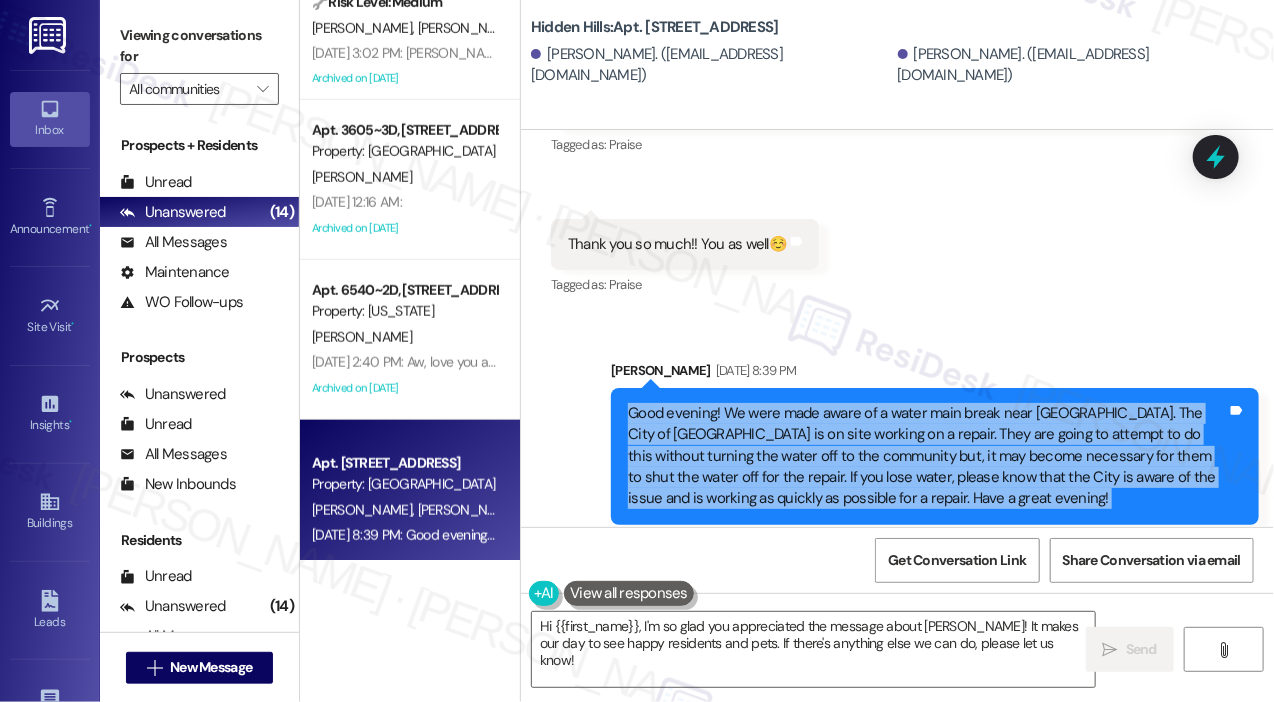scroll, scrollTop: 680, scrollLeft: 0, axis: vertical 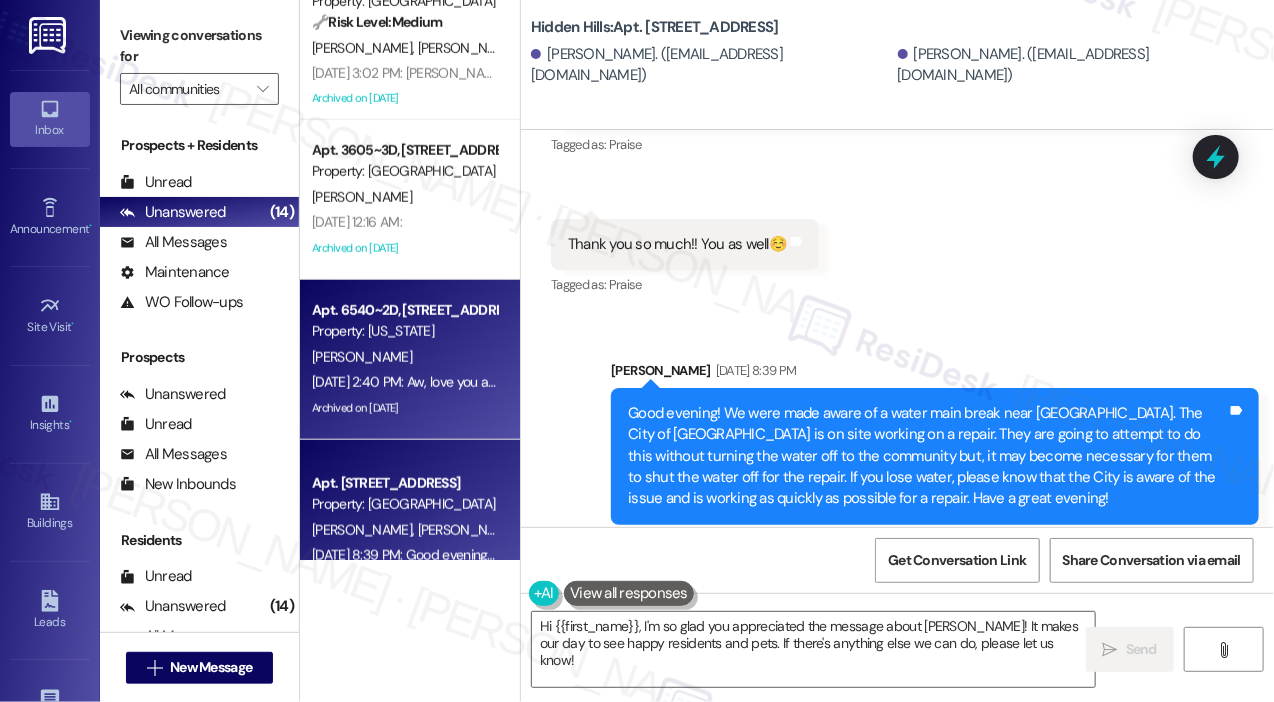 click on "Apt. 6540~2D, 6540 Nebraska Ave Property: Nebraska W. Hutchins Jun 25, 2025 at 2:40 PM: Aw, love you anyway 😘 better in the air conditioning ❤️ Jun 25, 2025 at 2:40 PM: Aw, love you anyway 😘 better in the air conditioning ❤️ Archived on 05/20/2025" at bounding box center (410, 360) 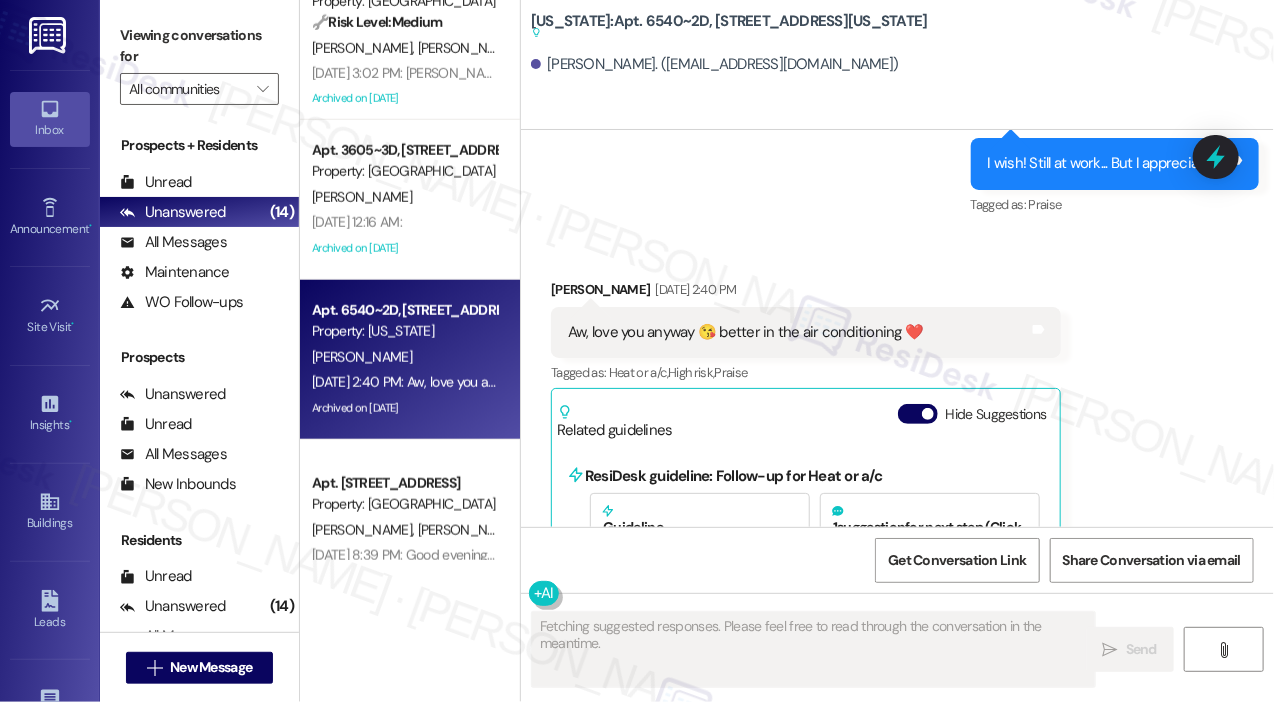 scroll, scrollTop: 7416, scrollLeft: 0, axis: vertical 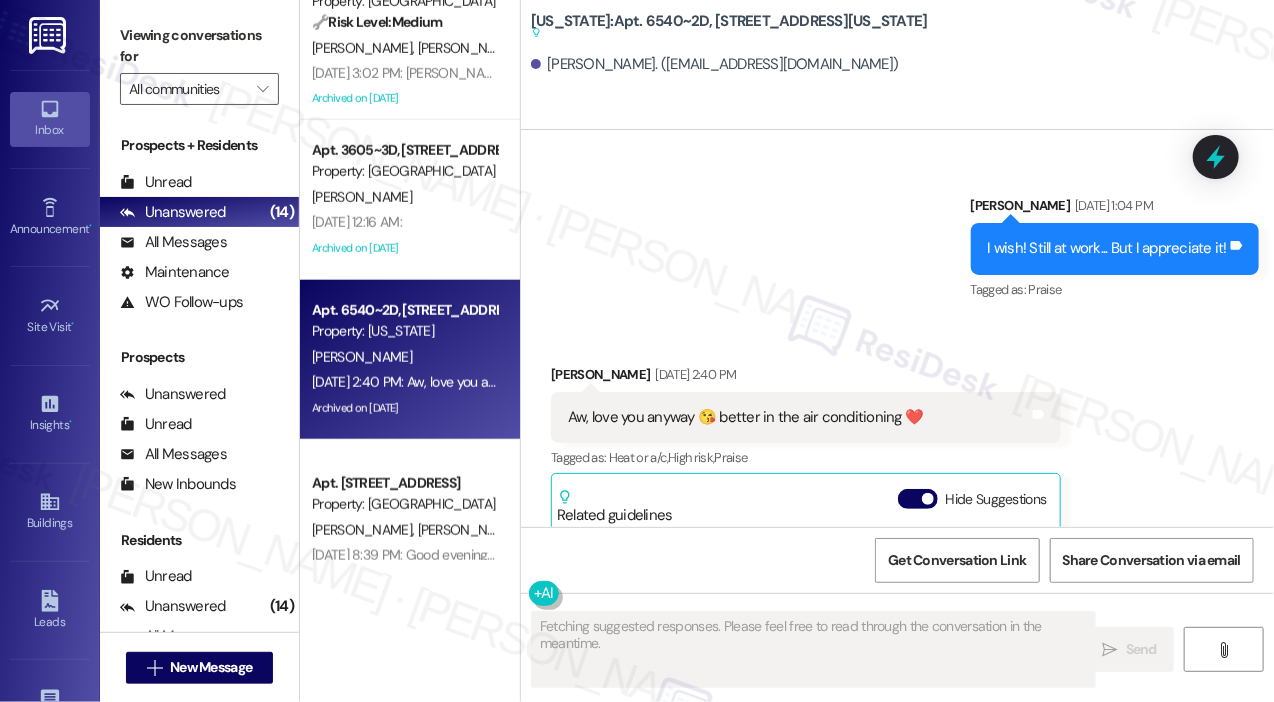 click on "Aw, love you anyway 😘 better in the air conditioning ❤️" at bounding box center (746, 417) 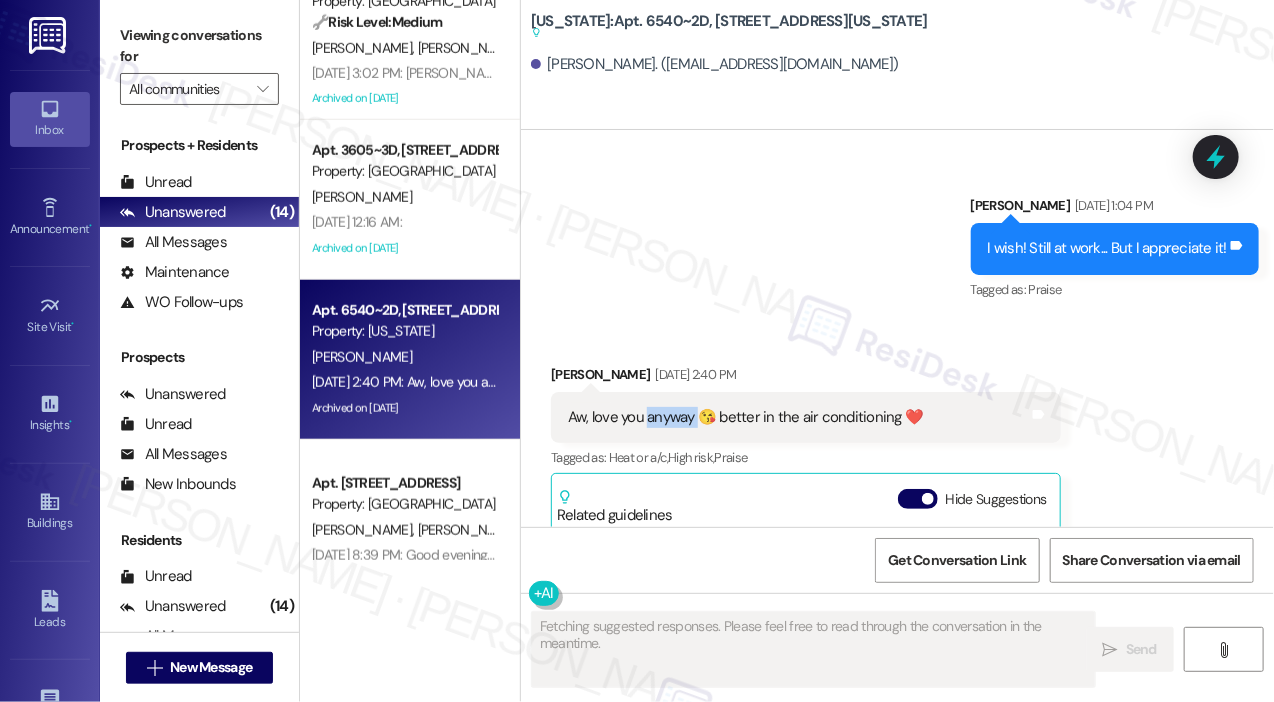 click on "Aw, love you anyway 😘 better in the air conditioning ❤️" at bounding box center [746, 417] 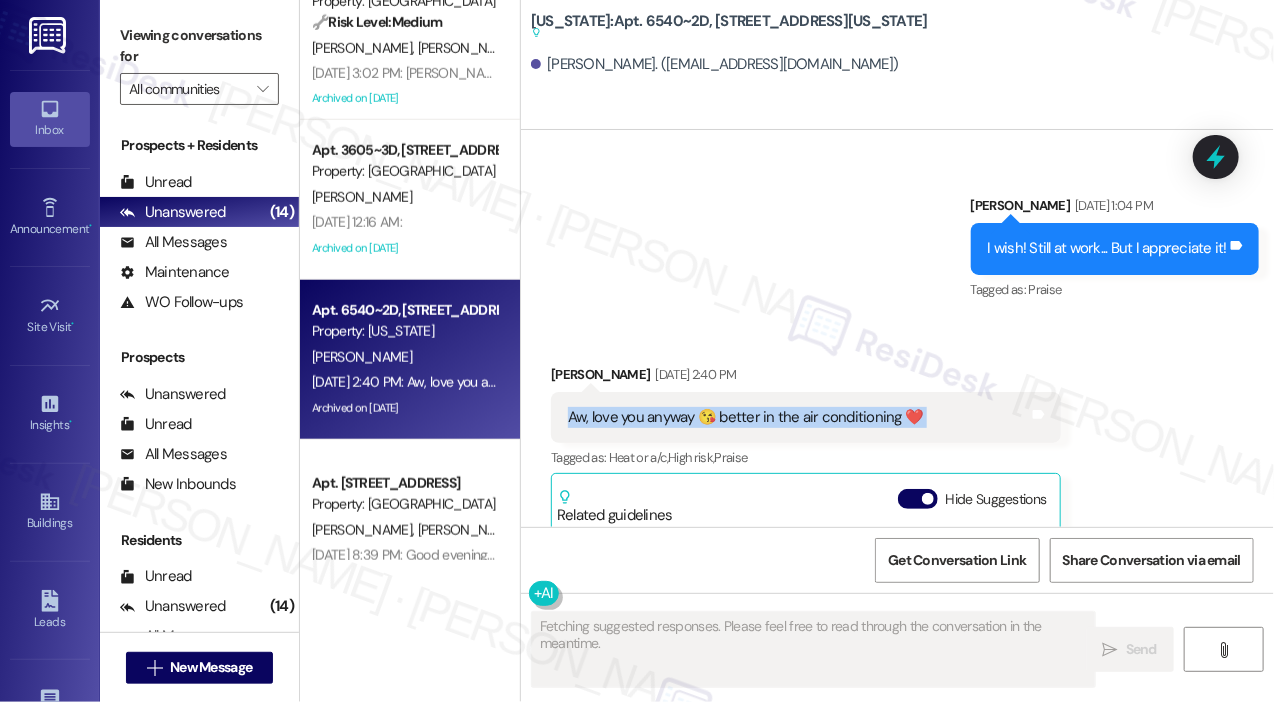 click on "Aw, love you anyway 😘 better in the air conditioning ❤️" at bounding box center (746, 417) 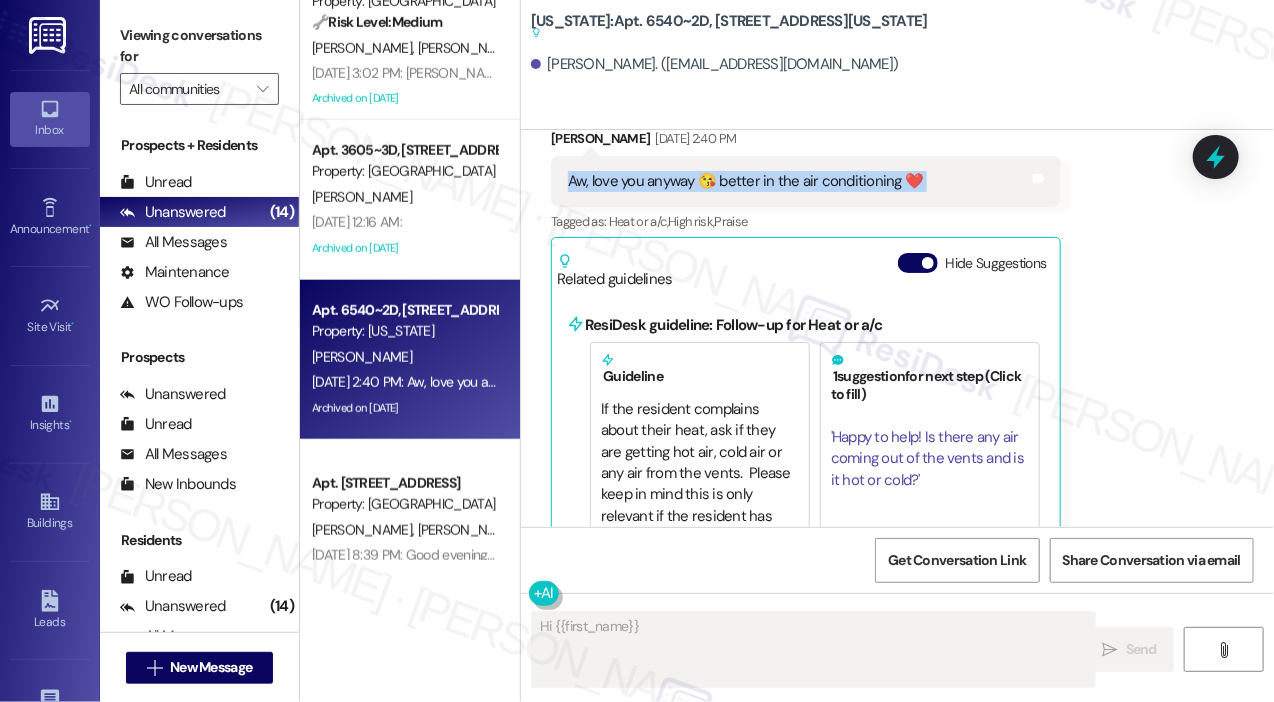 scroll, scrollTop: 7717, scrollLeft: 0, axis: vertical 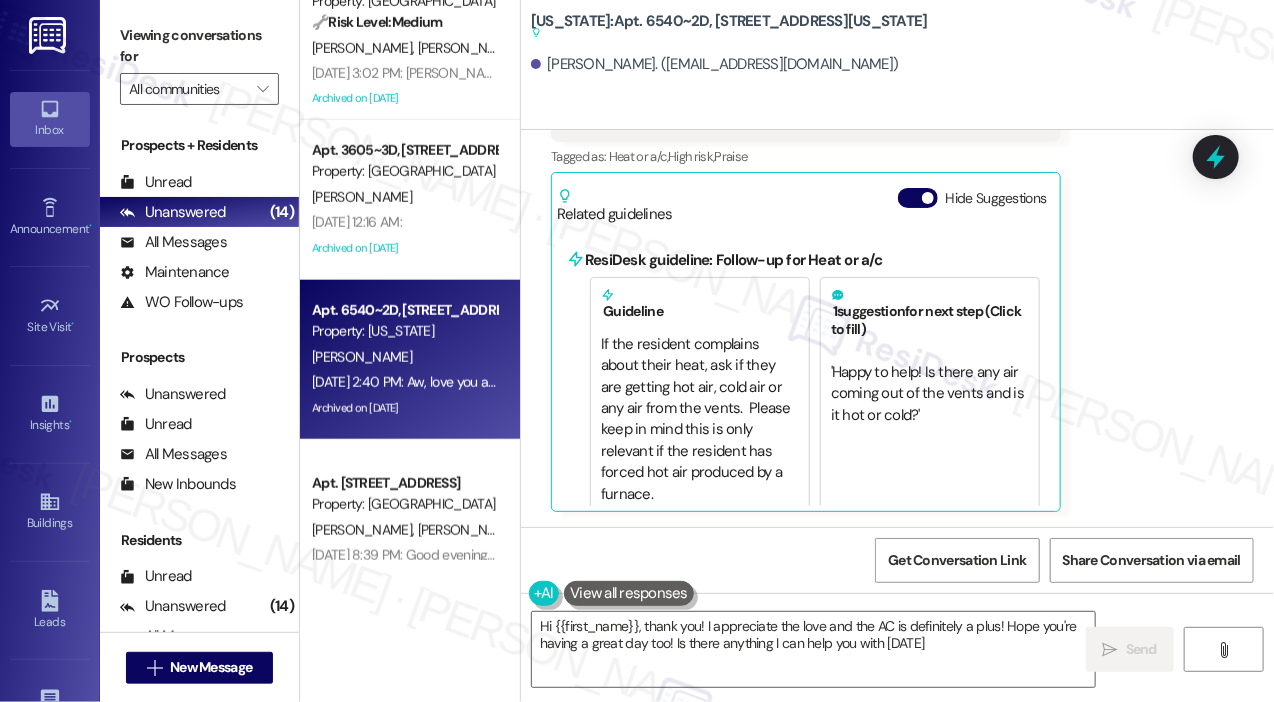 type on "Hi {{first_name}}, thank you! I appreciate the love and the AC is definitely a plus! Hope you're having a great day too! Is there anything I can help you with today?" 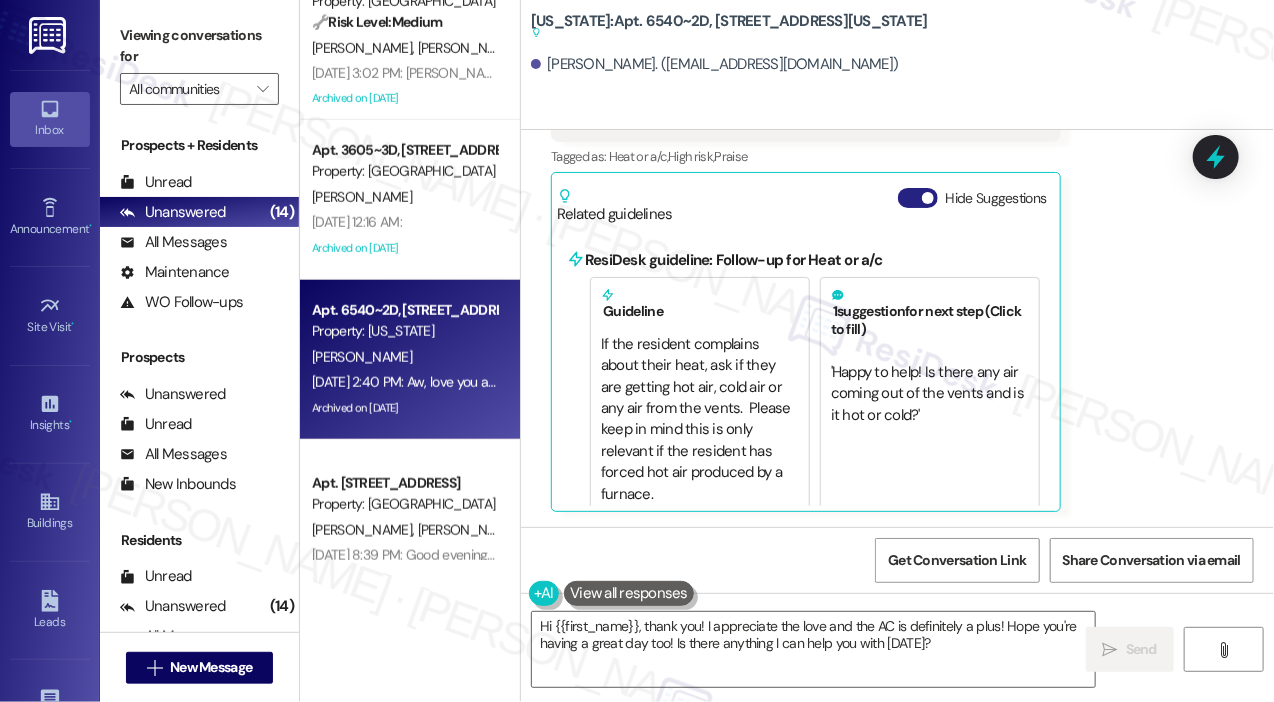 click at bounding box center (928, 198) 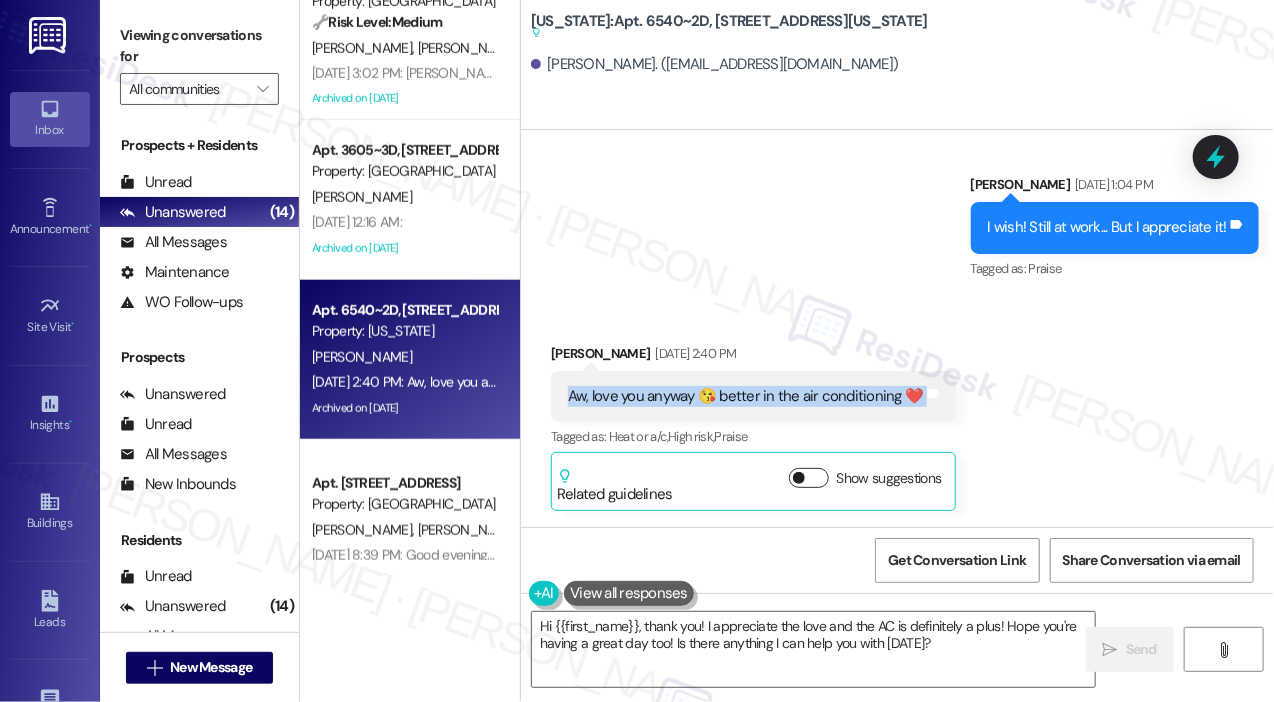 scroll, scrollTop: 7436, scrollLeft: 0, axis: vertical 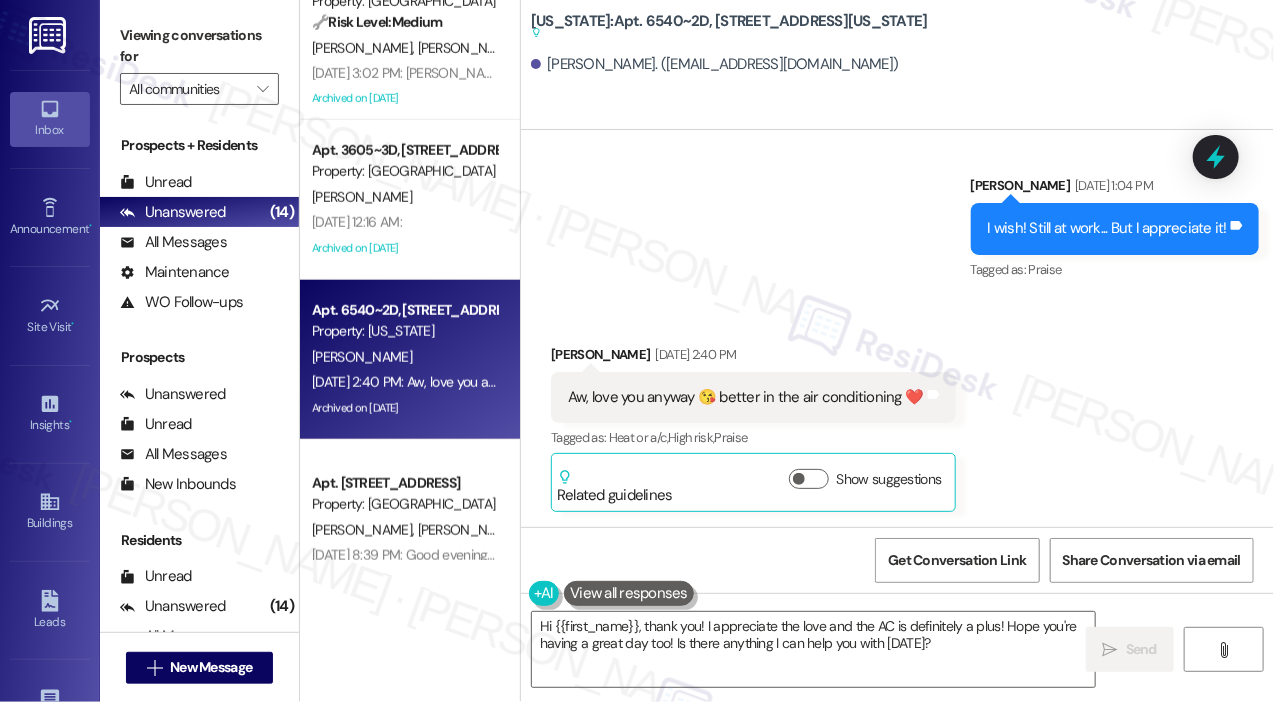 click on "Sent via SMS Ebony Katchem Jun 25, 2025 at 1:04 PM I wish! Still at work... But I appreciate it! Tags and notes Tagged as:   Praise Click to highlight conversations about Praise" at bounding box center [897, 214] 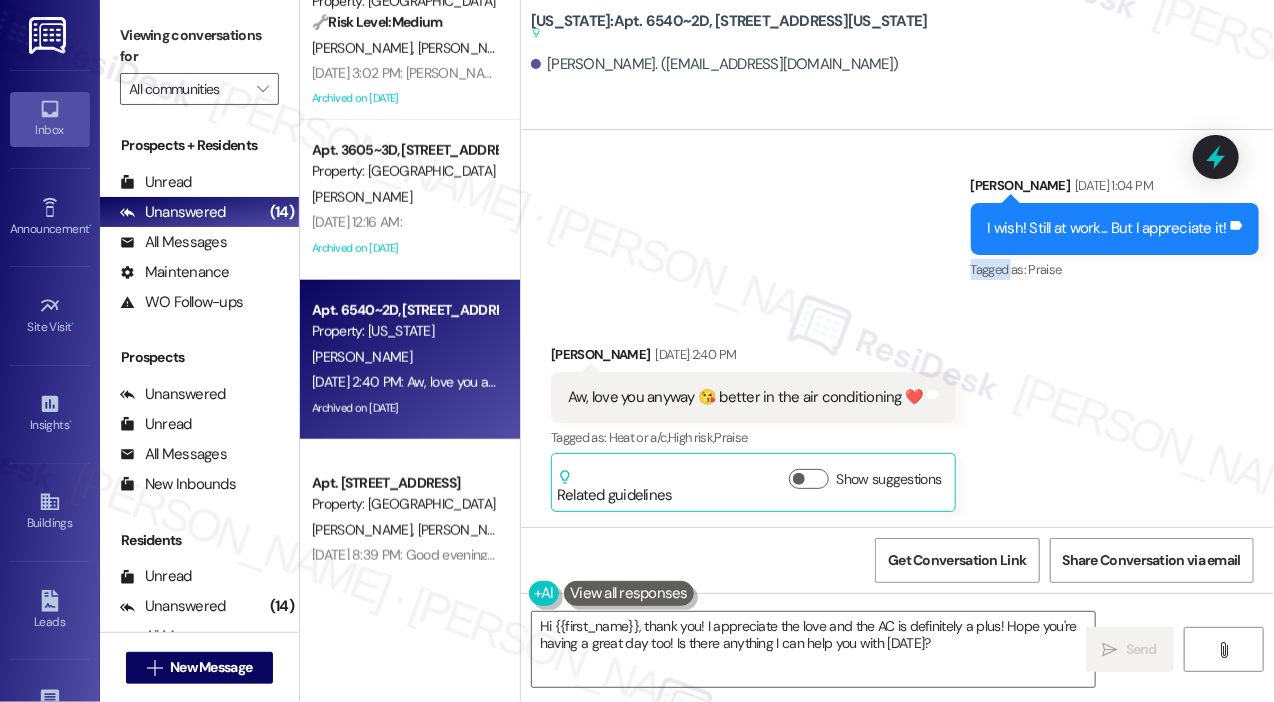 click on "Sent via SMS Ebony Katchem Jun 25, 2025 at 1:04 PM I wish! Still at work... But I appreciate it! Tags and notes Tagged as:   Praise Click to highlight conversations about Praise" at bounding box center (897, 214) 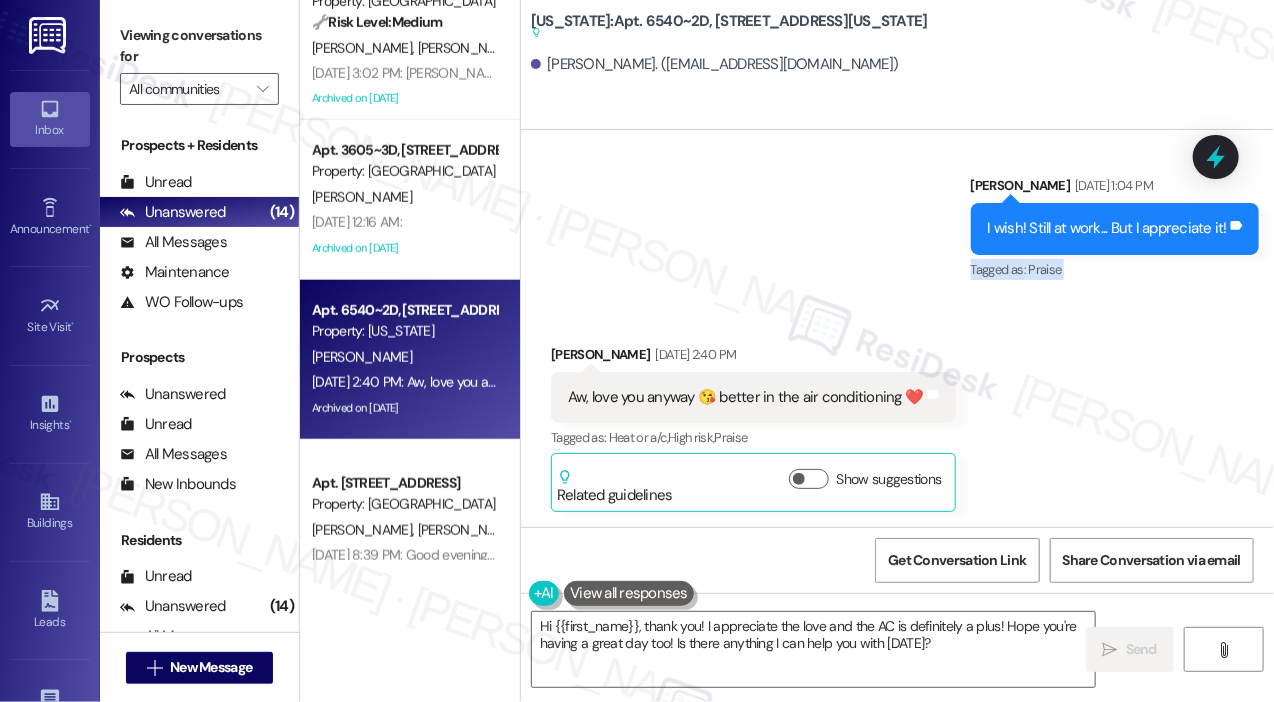 click on "Sent via SMS Ebony Katchem Jun 25, 2025 at 1:04 PM I wish! Still at work... But I appreciate it! Tags and notes Tagged as:   Praise Click to highlight conversations about Praise" at bounding box center [897, 214] 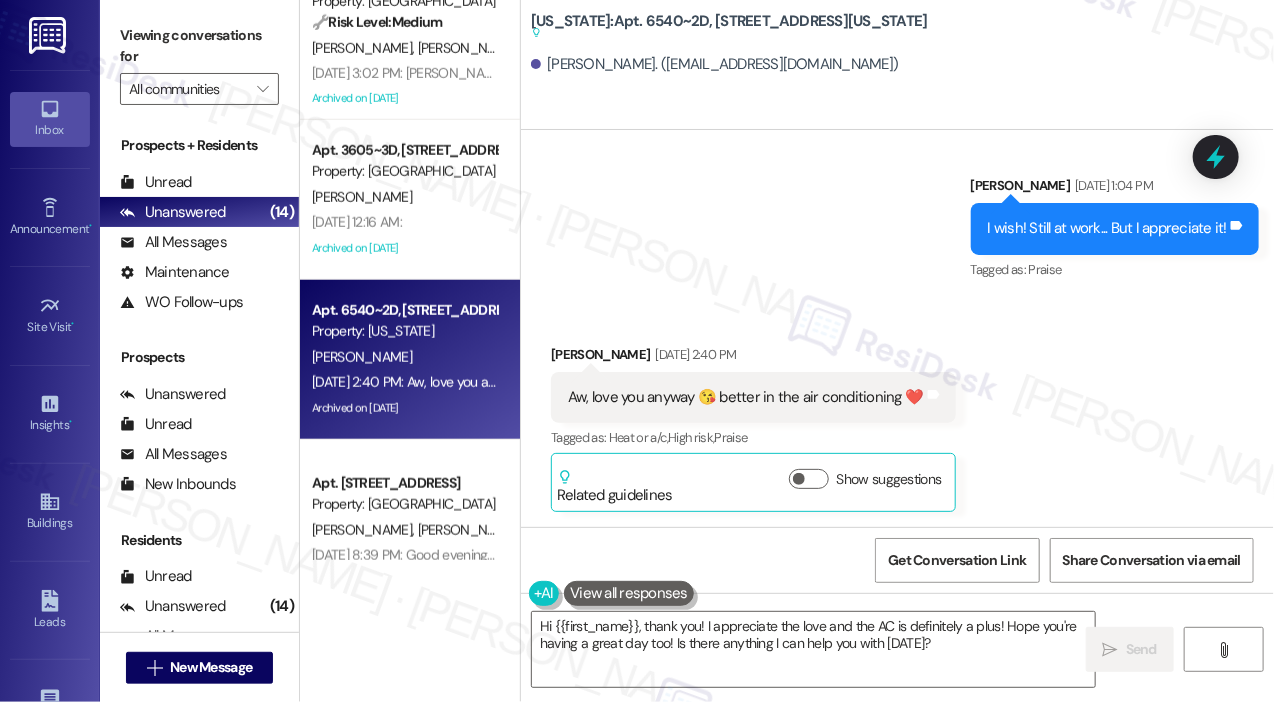 click on "I wish! Still at work... But I appreciate it!" at bounding box center [1107, 228] 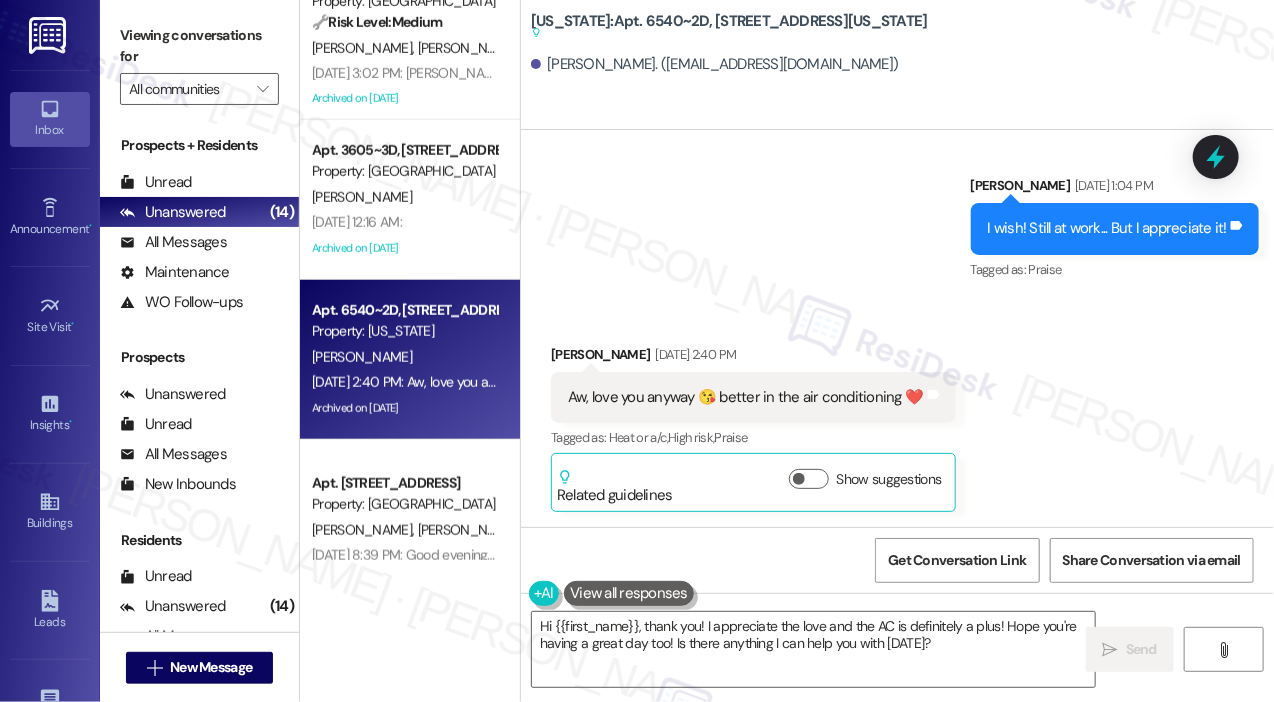 click on "Sent via SMS Ebony Katchem Jun 25, 2025 at 1:04 PM I wish! Still at work... But I appreciate it! Tags and notes Tagged as:   Praise Click to highlight conversations about Praise" at bounding box center [897, 214] 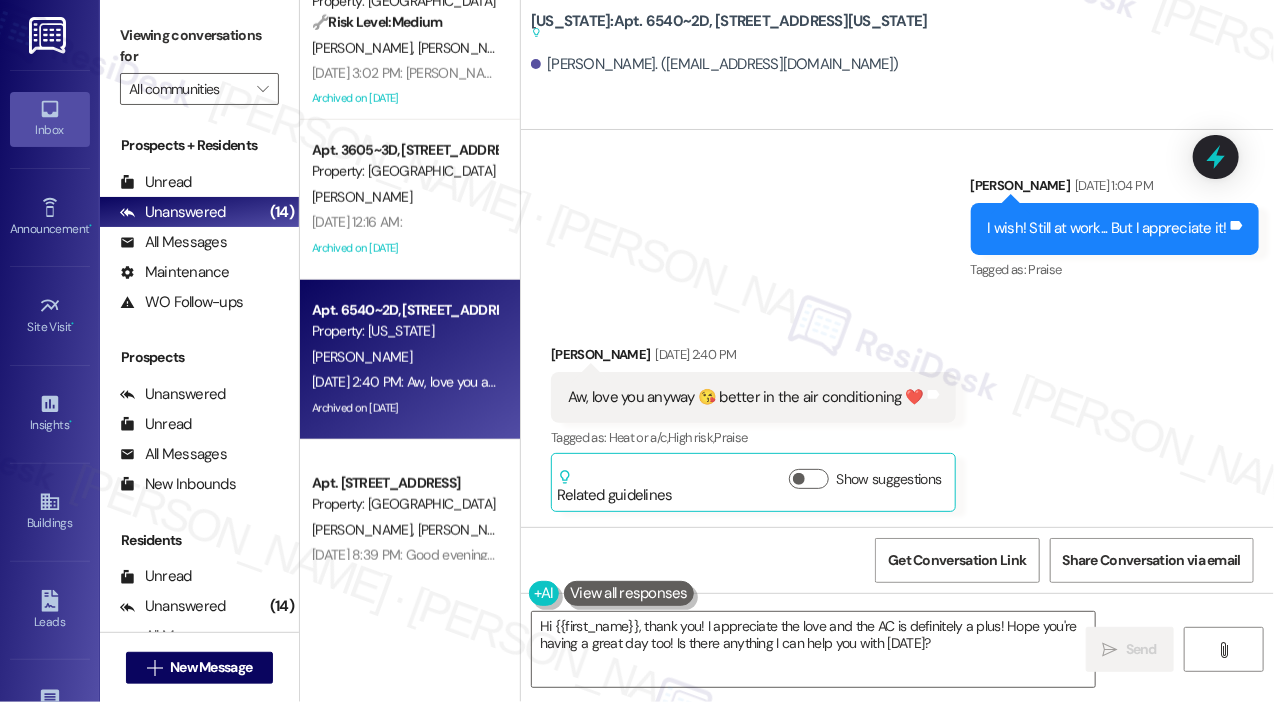 click on "[DATE] 2:40 PM: Aw, love you anyway 😘 better in the air conditioning ❤️ [DATE] 2:40 PM: Aw, love you anyway 😘 better in the air conditioning ❤️" at bounding box center (404, 382) 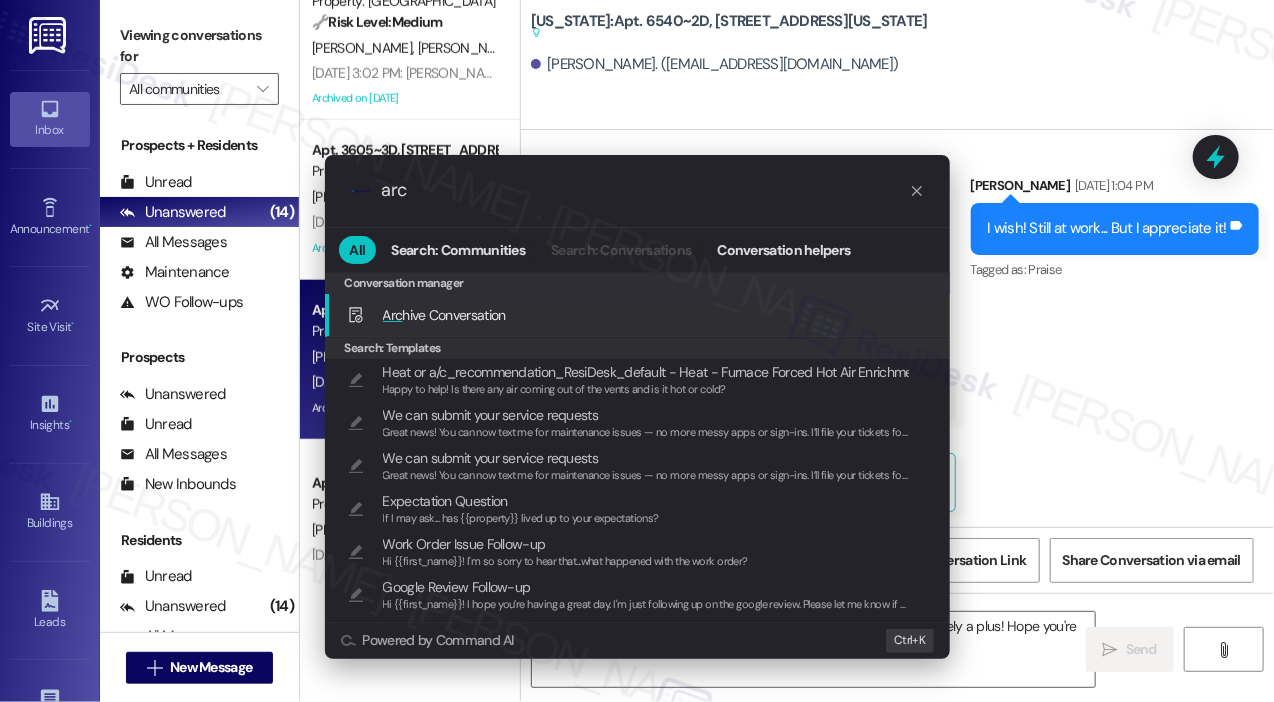 type on "arc" 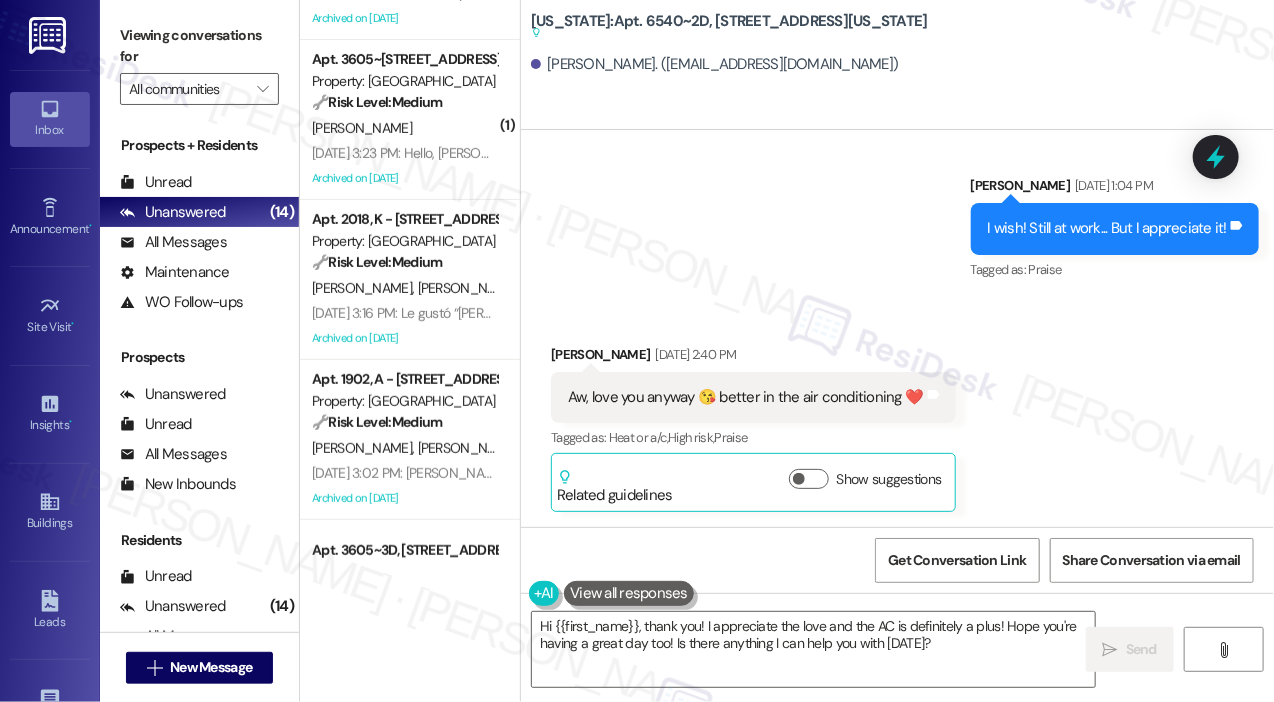 scroll, scrollTop: 180, scrollLeft: 0, axis: vertical 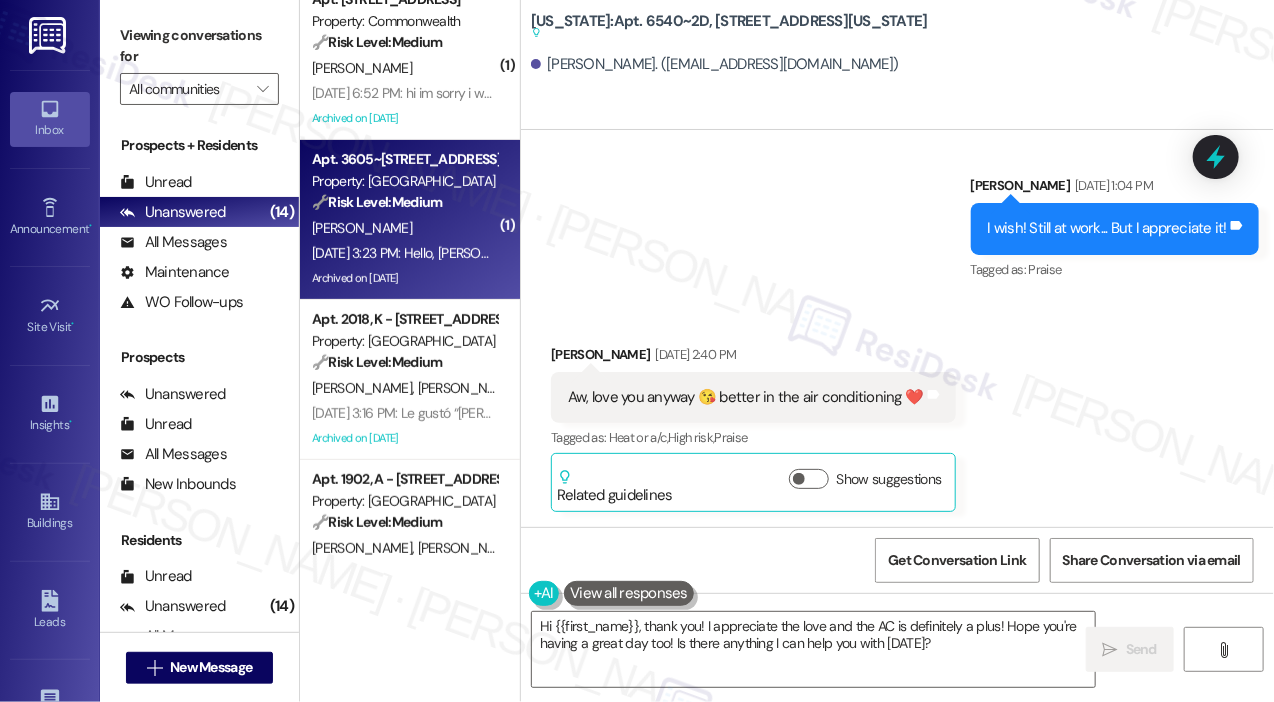 click on "[PERSON_NAME]" at bounding box center [404, 228] 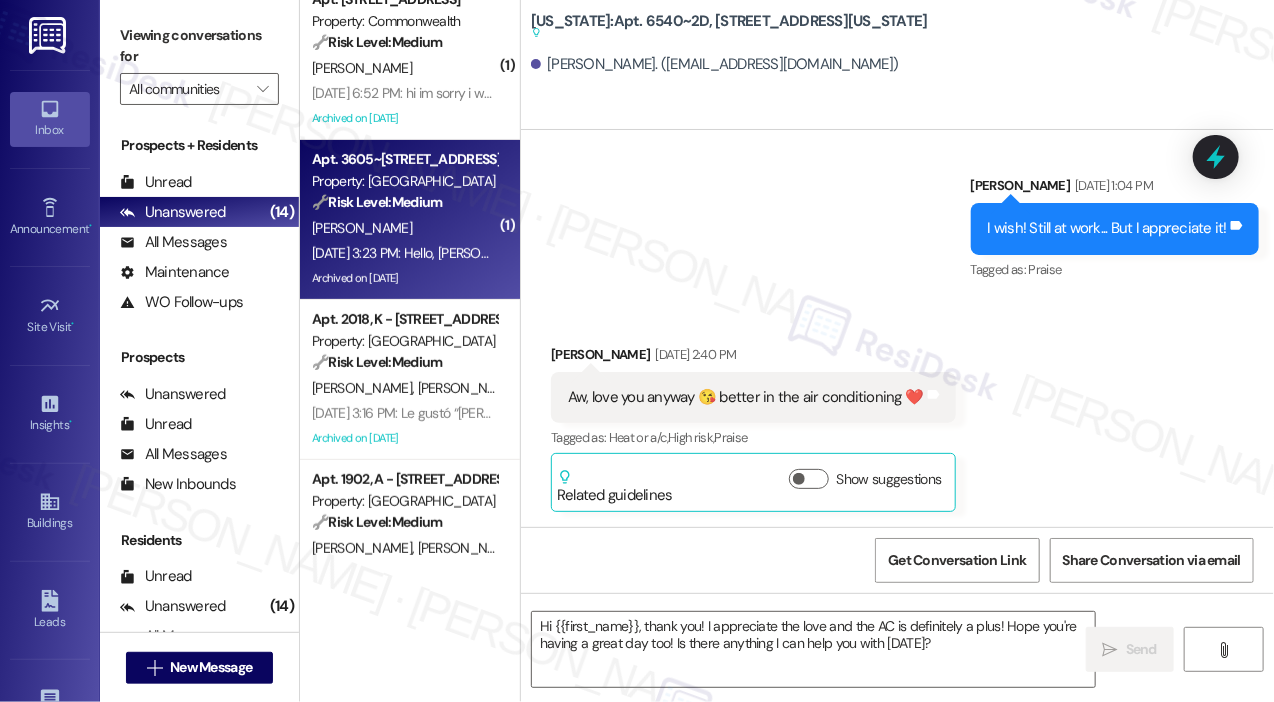 type on "Fetching suggested responses. Please feel free to read through the conversation in the meantime." 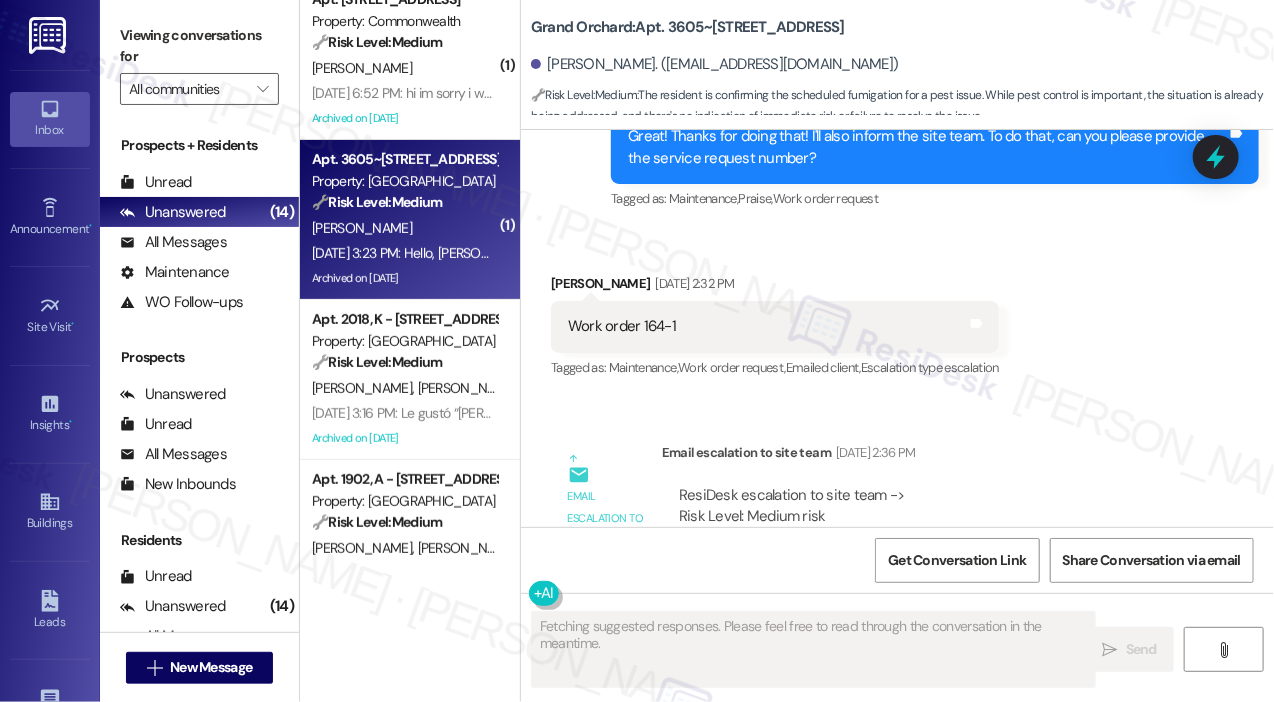 scroll, scrollTop: 14844, scrollLeft: 0, axis: vertical 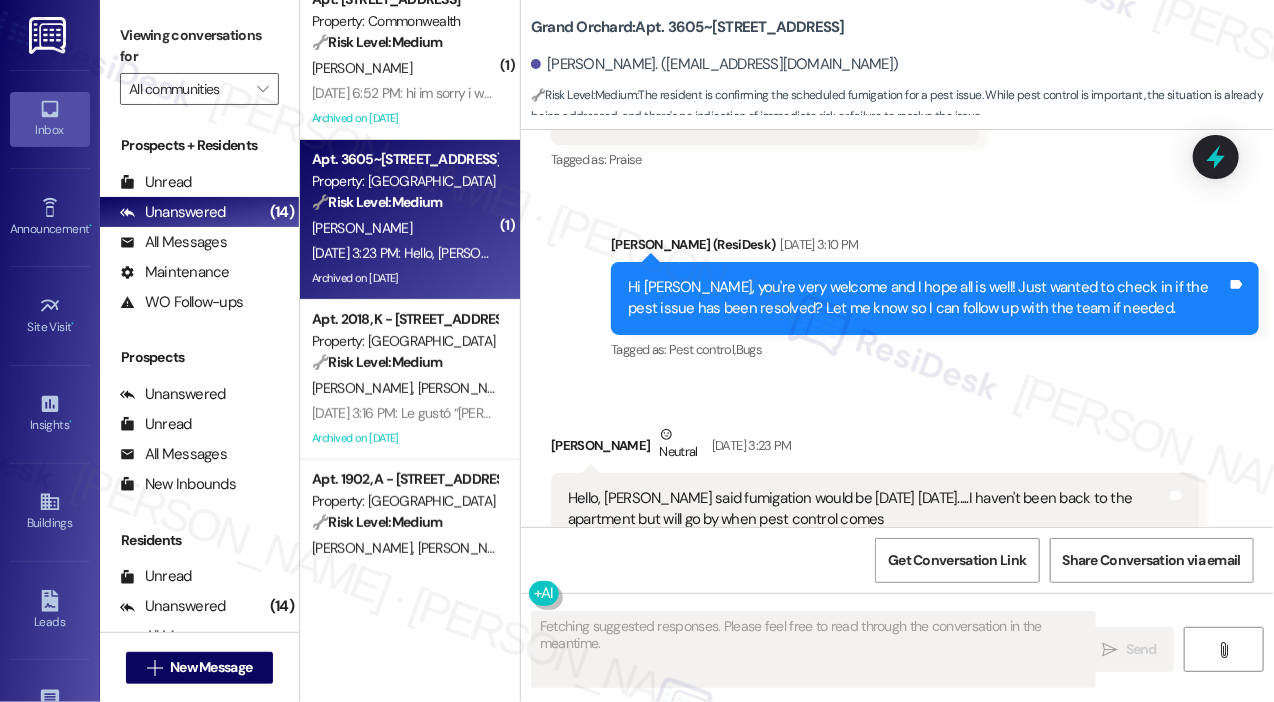 click on "Hello, [PERSON_NAME] said fumigation would be [DATE] [DATE].....I haven't been back to the apartment but will go by when pest control comes" at bounding box center [867, 509] 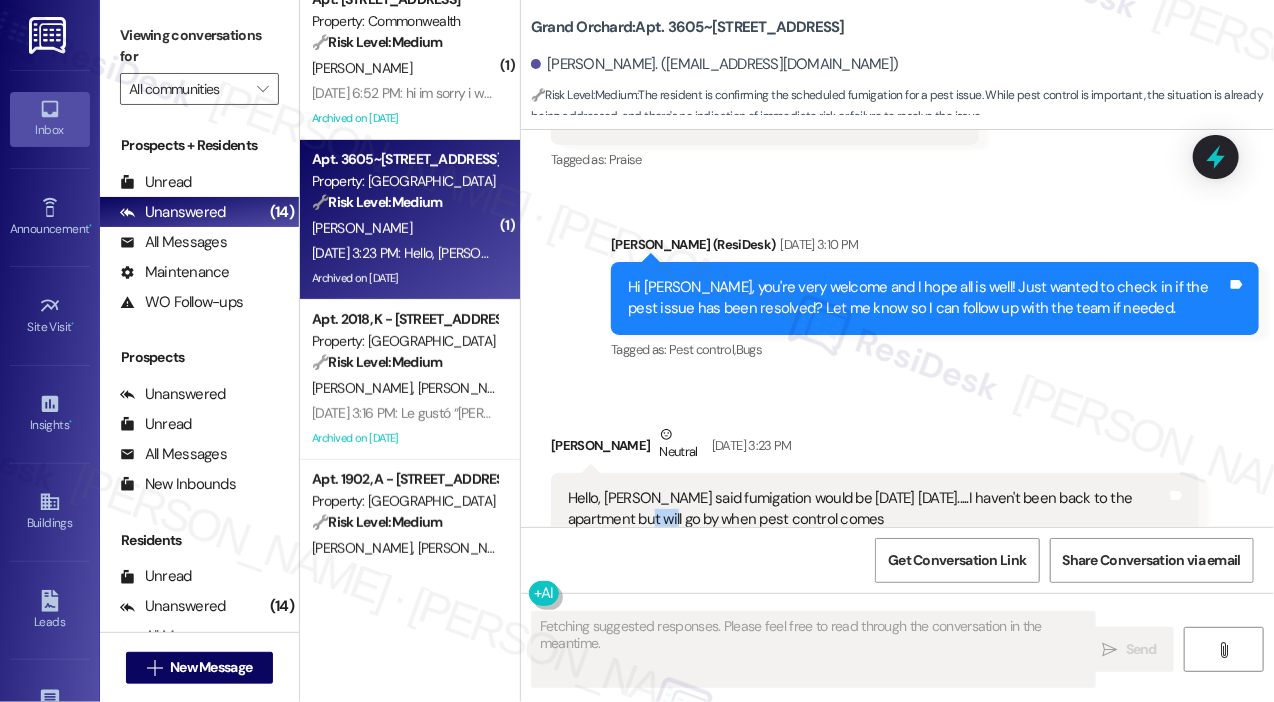 click on "Hello, [PERSON_NAME] said fumigation would be [DATE] [DATE].....I haven't been back to the apartment but will go by when pest control comes" at bounding box center [867, 509] 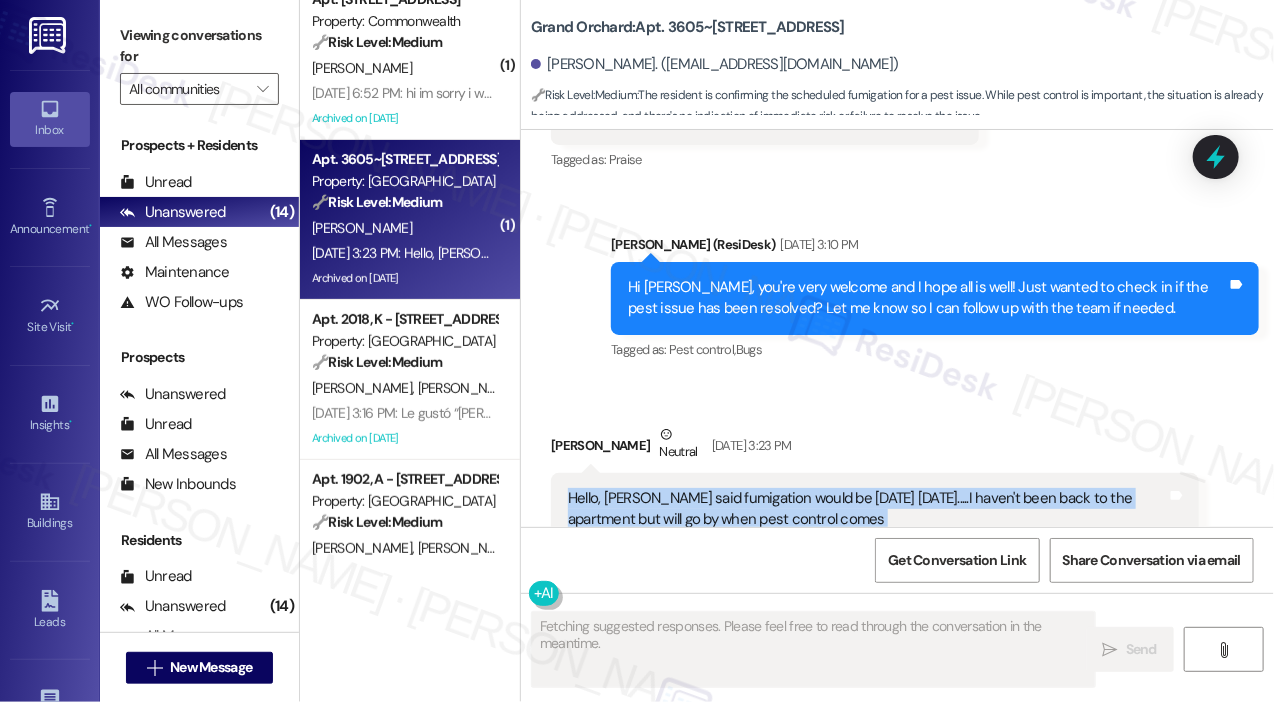 click on "Hello, [PERSON_NAME] said fumigation would be [DATE] [DATE].....I haven't been back to the apartment but will go by when pest control comes" at bounding box center [867, 509] 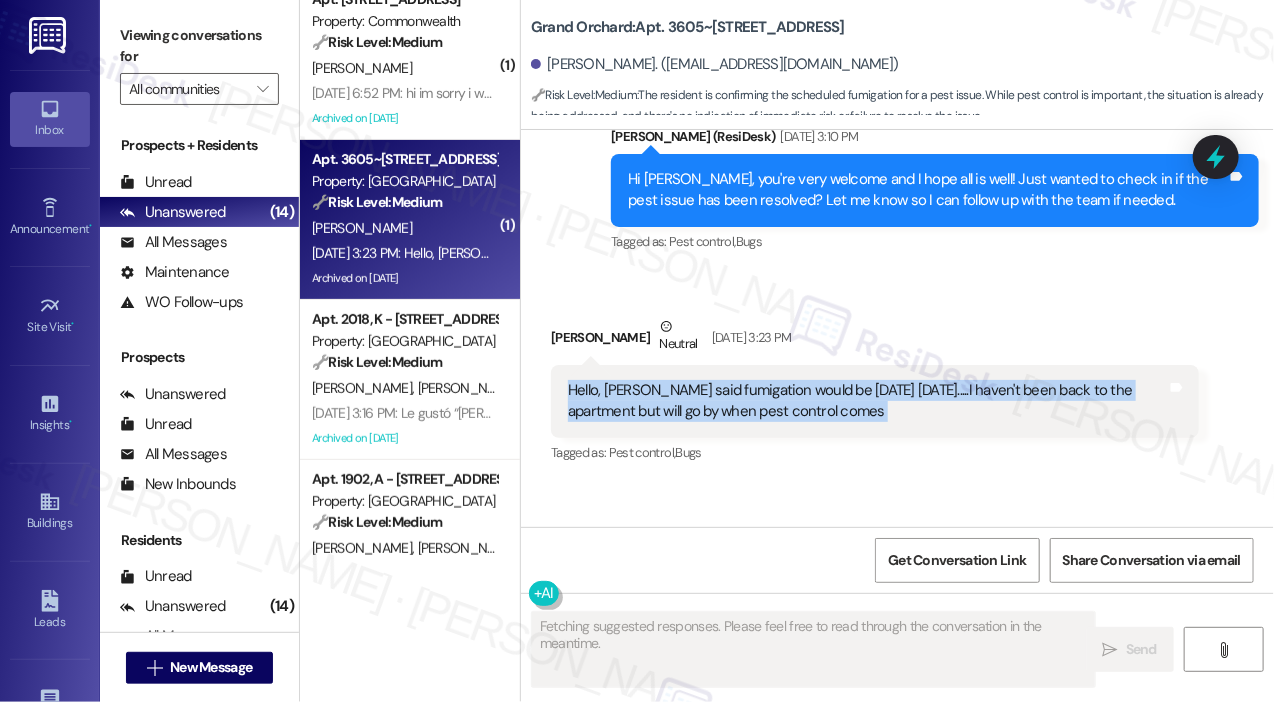 scroll, scrollTop: 15035, scrollLeft: 0, axis: vertical 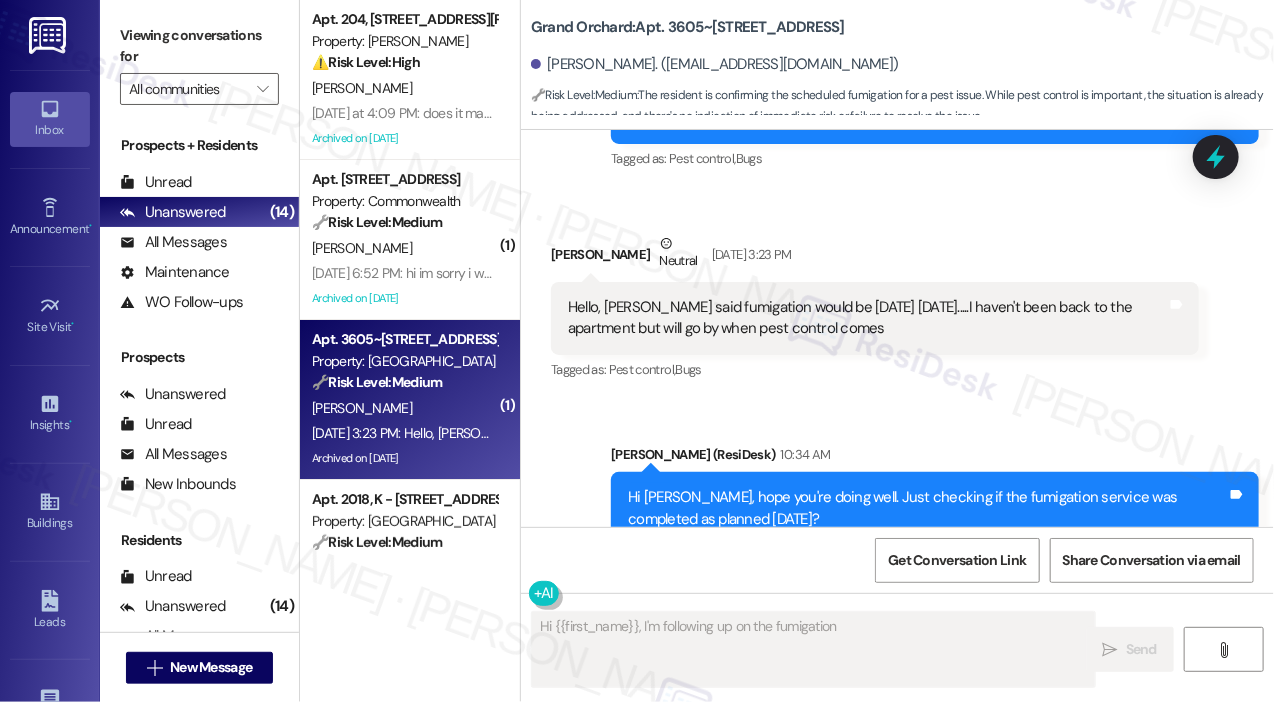 type on "Hi {{first_name}}, I'm following up on the fumigation service" 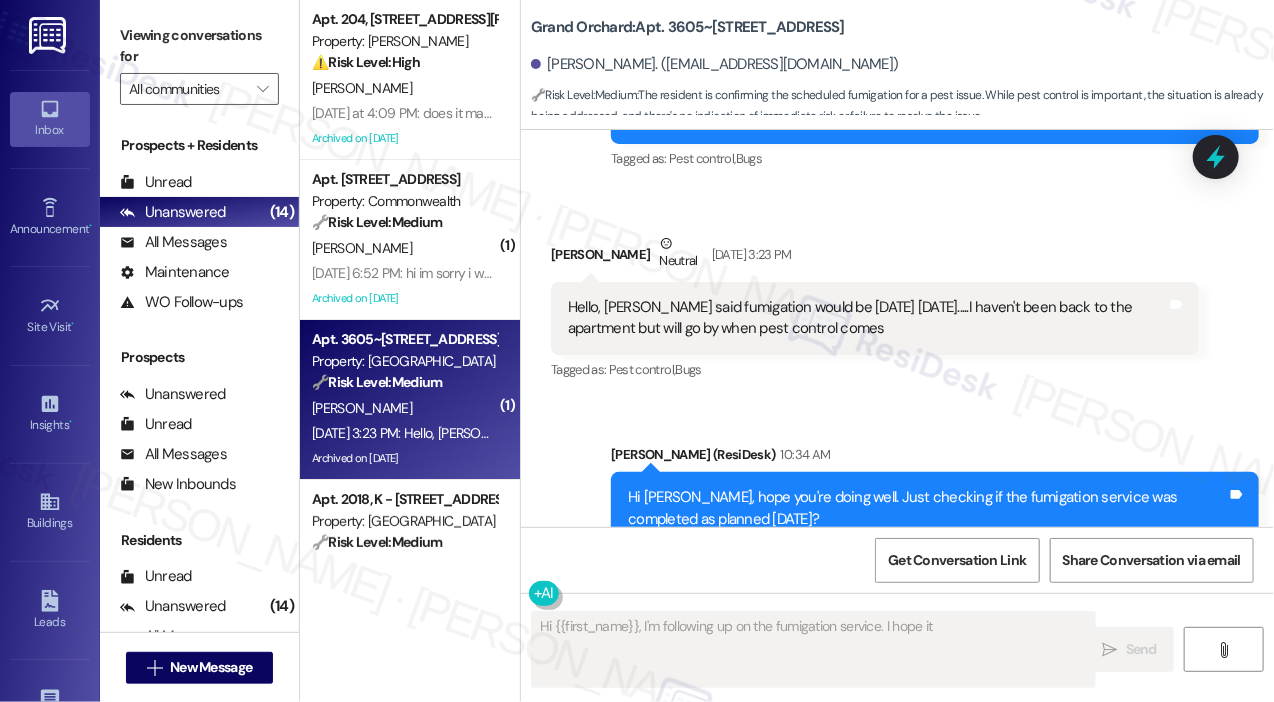 click on "Jul 09, 2025 at 6:52 PM: hi im sorry i was busy at work. i'll email them! Jul 09, 2025 at 6:52 PM: hi im sorry i was busy at work. i'll email them!" at bounding box center [486, 273] 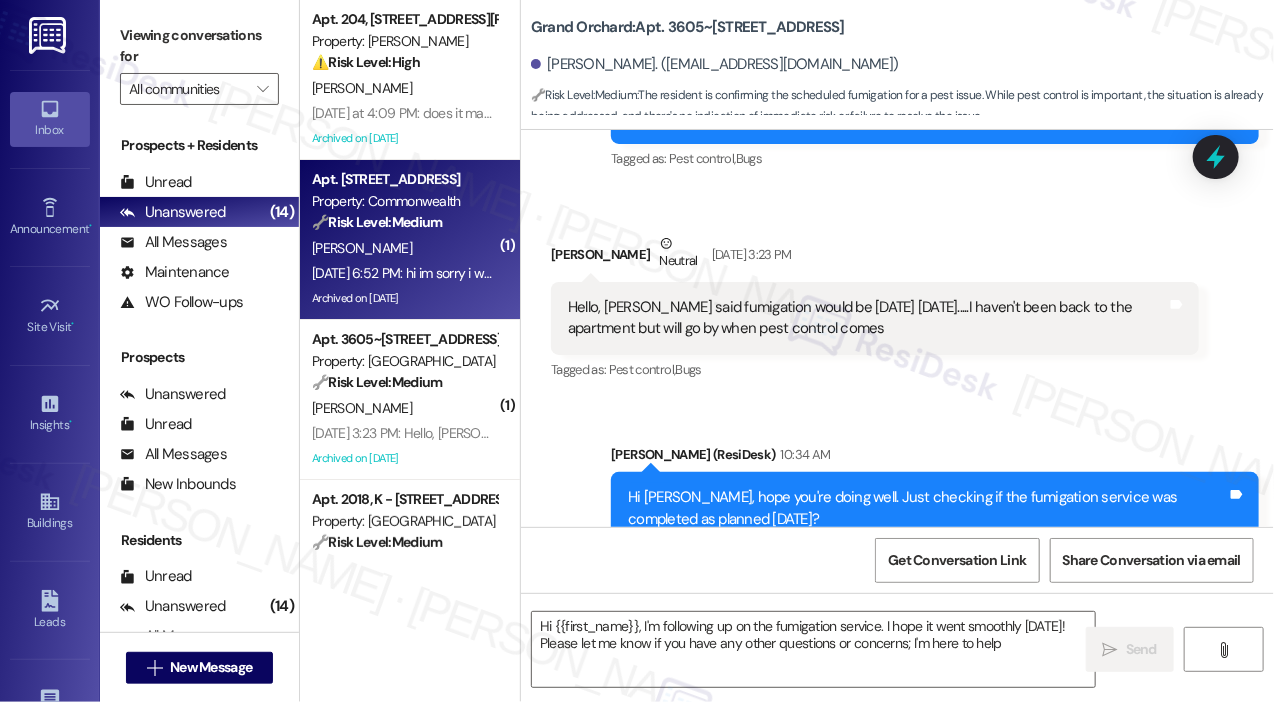 type on "Hi {{first_name}}, I'm following up on the fumigation service. I hope it went smoothly yesterday! Please let me know if you have any other questions or concerns; I'm here to help!" 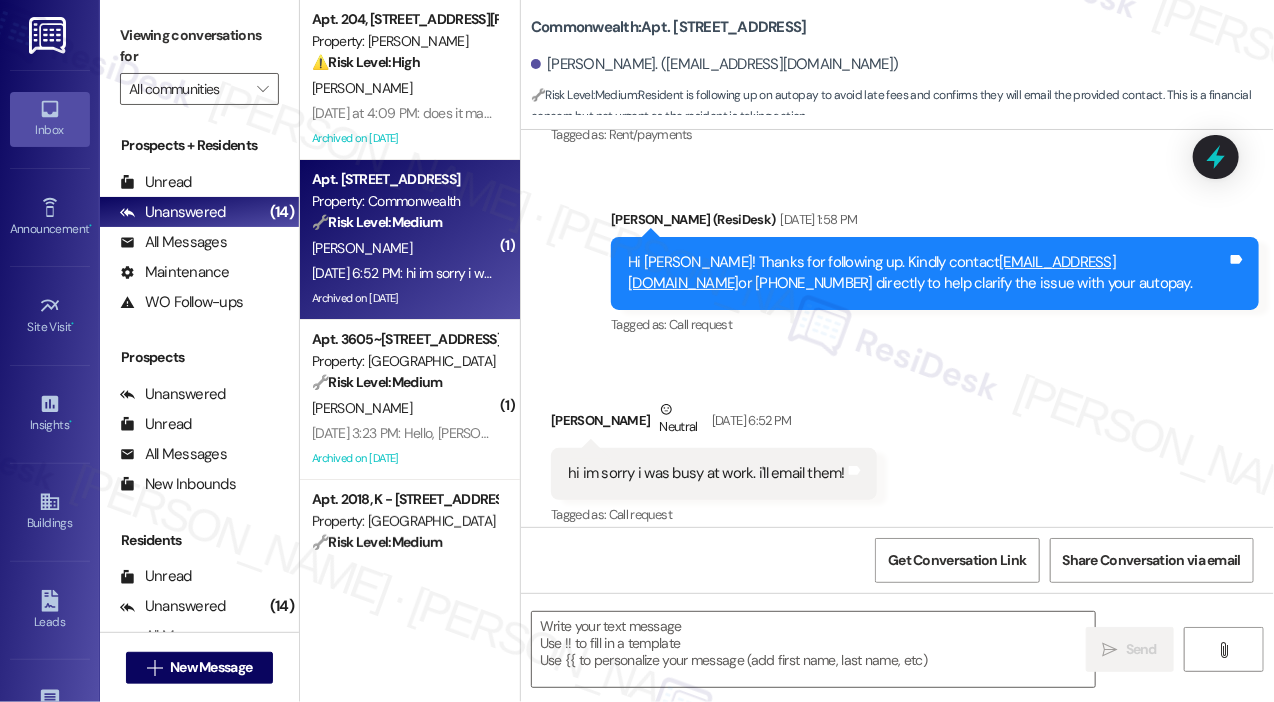 type on "Fetching suggested responses. Please feel free to read through the conversation in the meantime." 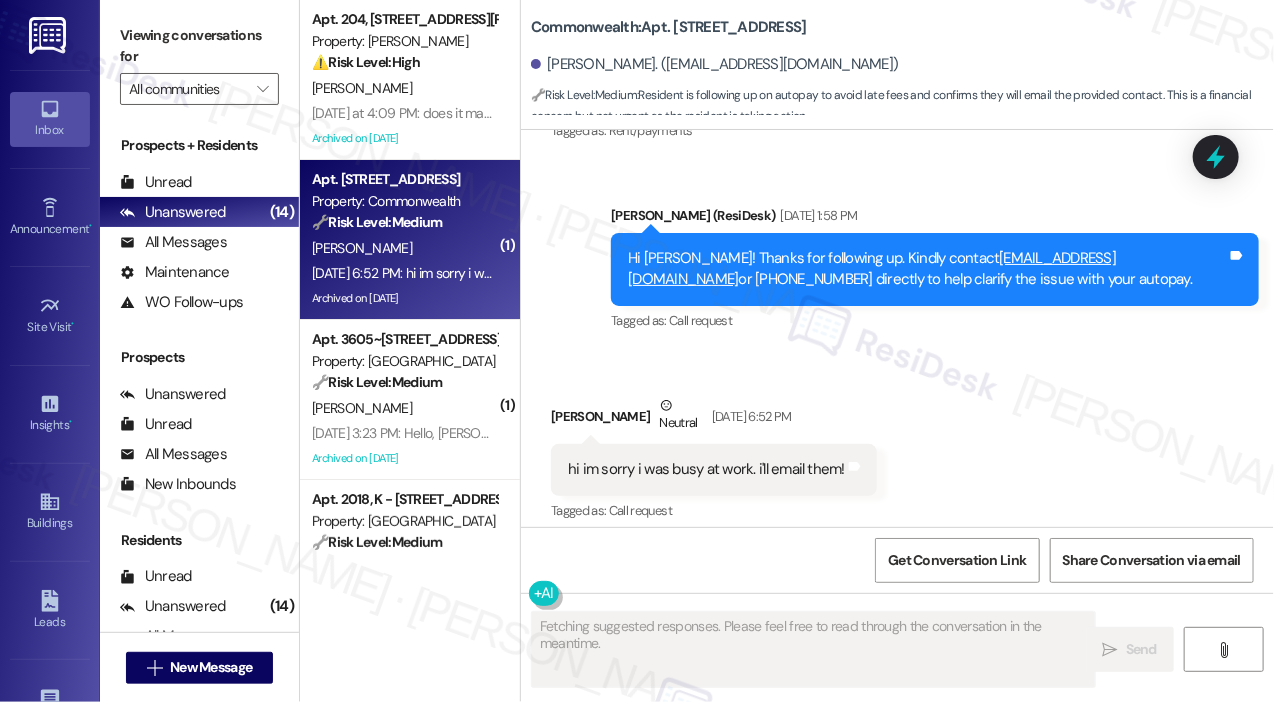 scroll, scrollTop: 23795, scrollLeft: 0, axis: vertical 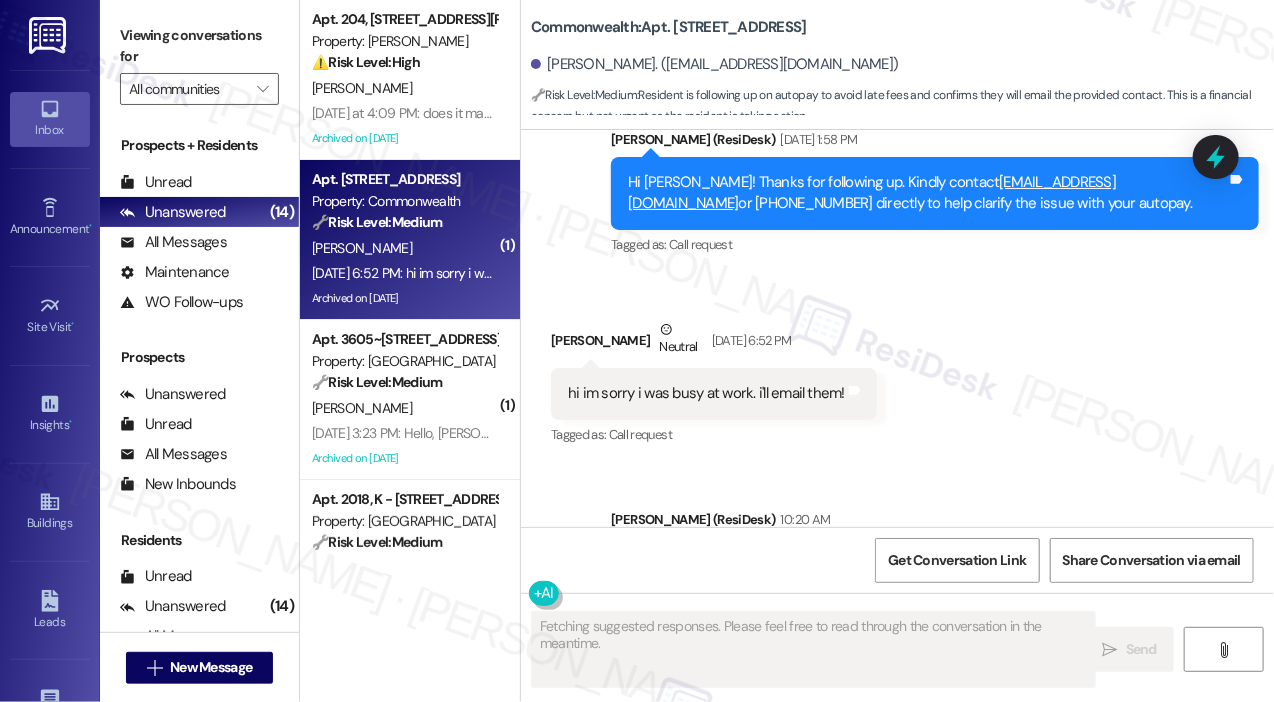 click on "Hi Kyle, thanks for the update, and no worries. Hope it gets resolved! Let me know if you need anything else." at bounding box center [927, 573] 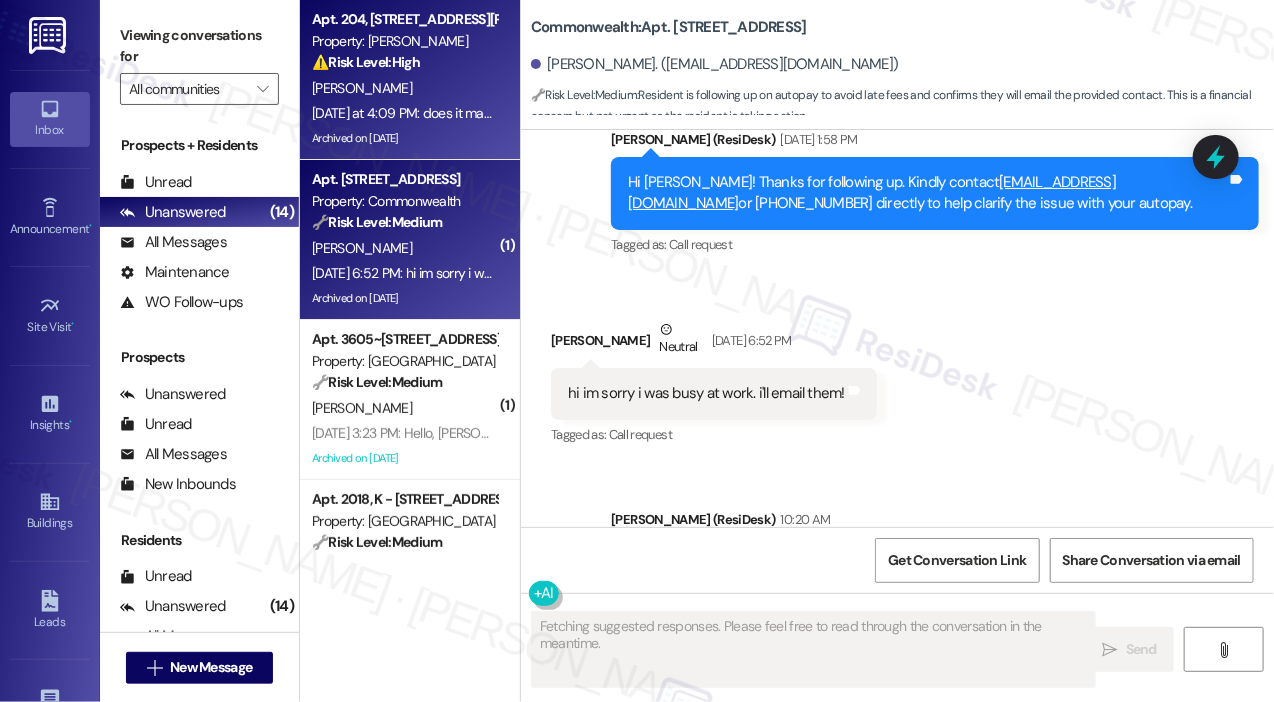 click on "Yesterday at 4:09 PM: does it make any difference that manager's signature is not dated? Yesterday at 4:09 PM: does it make any difference that manager's signature is not dated?" at bounding box center [561, 113] 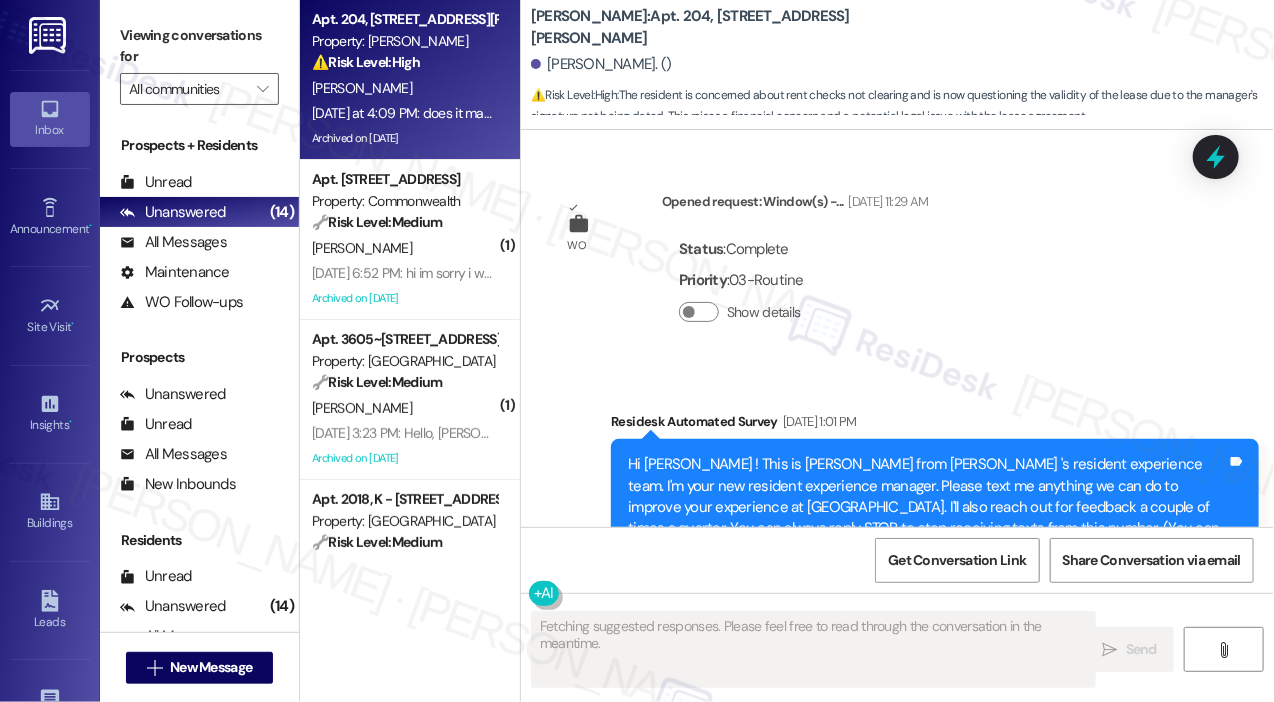 scroll, scrollTop: 102838, scrollLeft: 0, axis: vertical 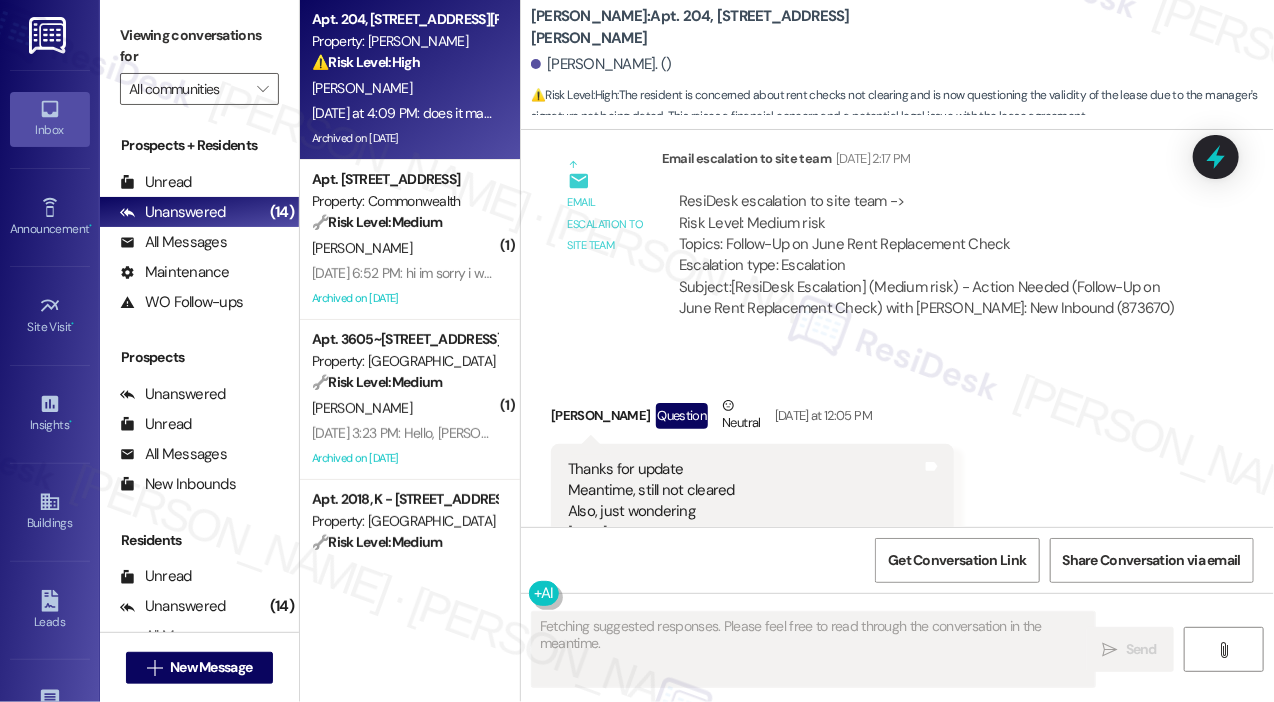 click on "does it make any difference that manager's signature is not dated?" at bounding box center (780, 982) 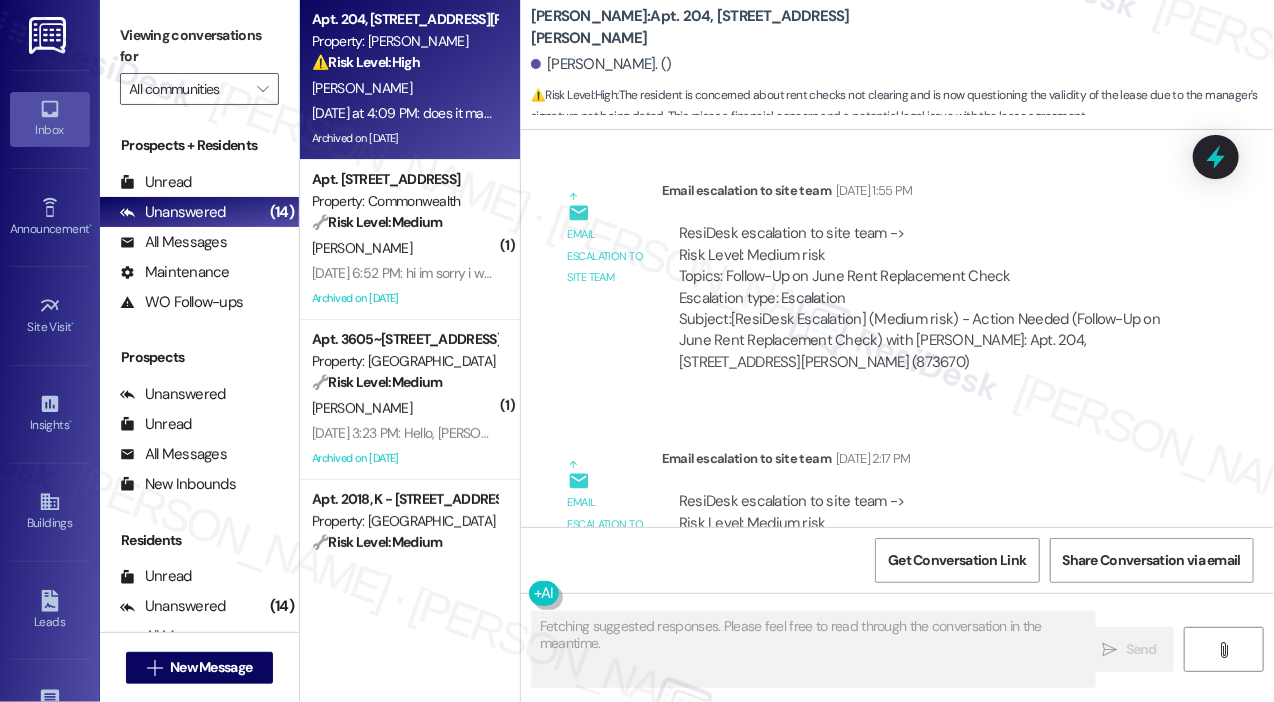 scroll, scrollTop: 102438, scrollLeft: 0, axis: vertical 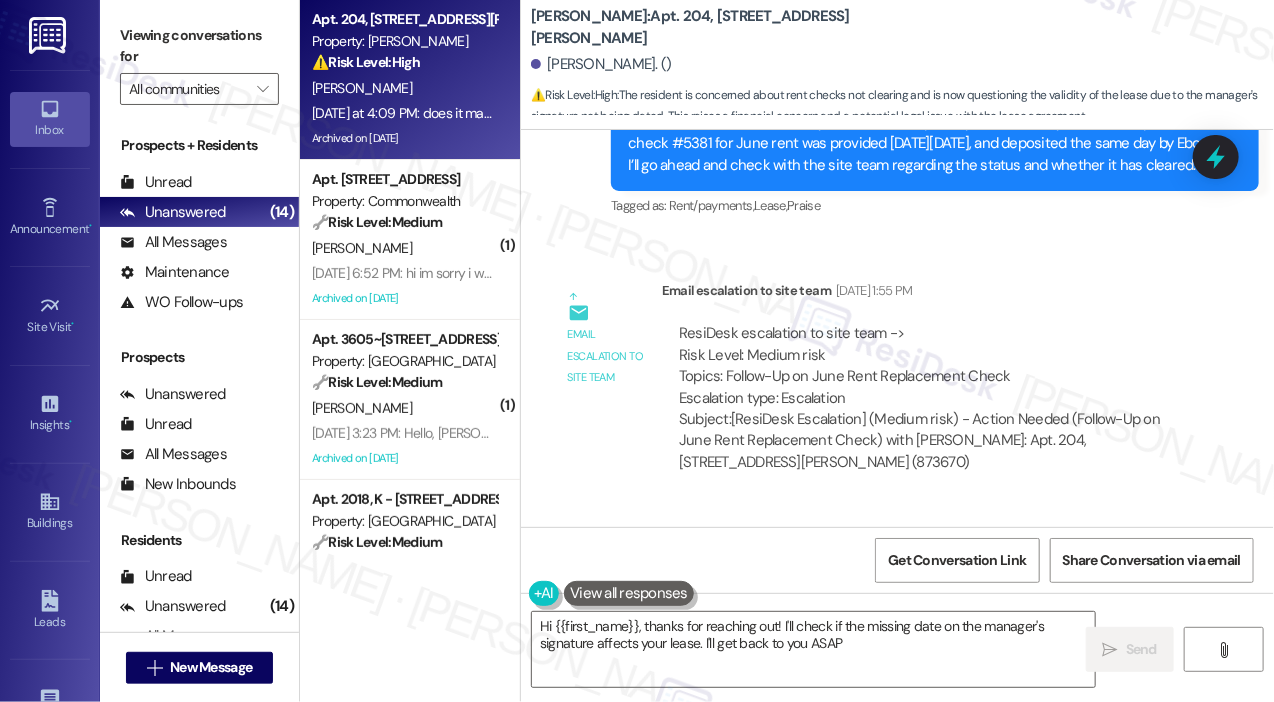 type on "Hi {{first_name}}, thanks for reaching out! I'll check if the missing date on the manager's signature affects your lease. I'll get back to you ASAP!" 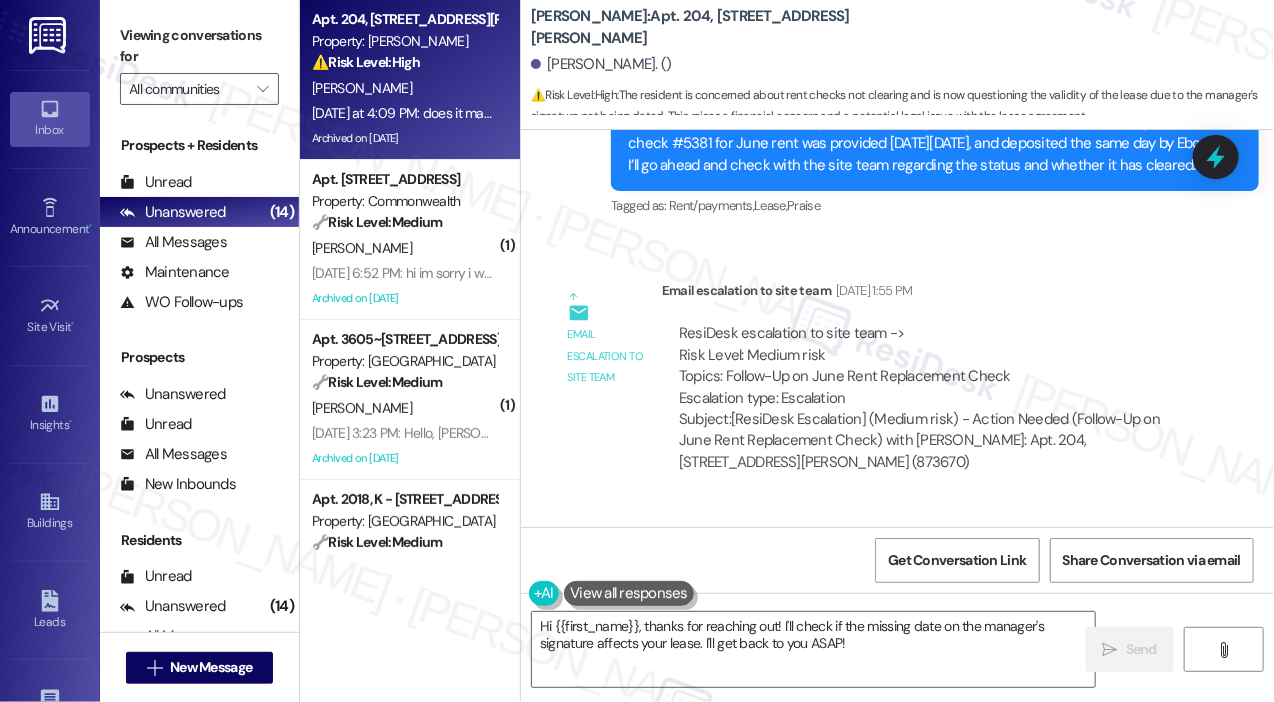 drag, startPoint x: 573, startPoint y: 340, endPoint x: 752, endPoint y: 442, distance: 206.02185 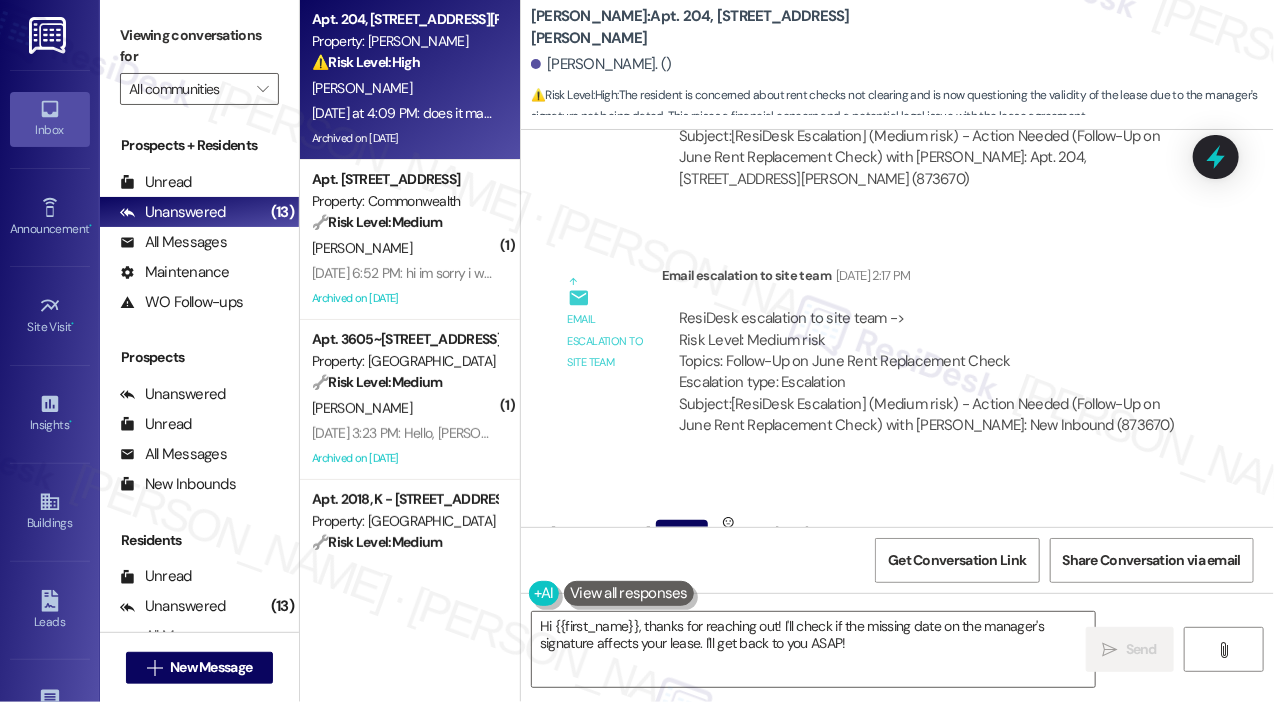 scroll, scrollTop: 102838, scrollLeft: 0, axis: vertical 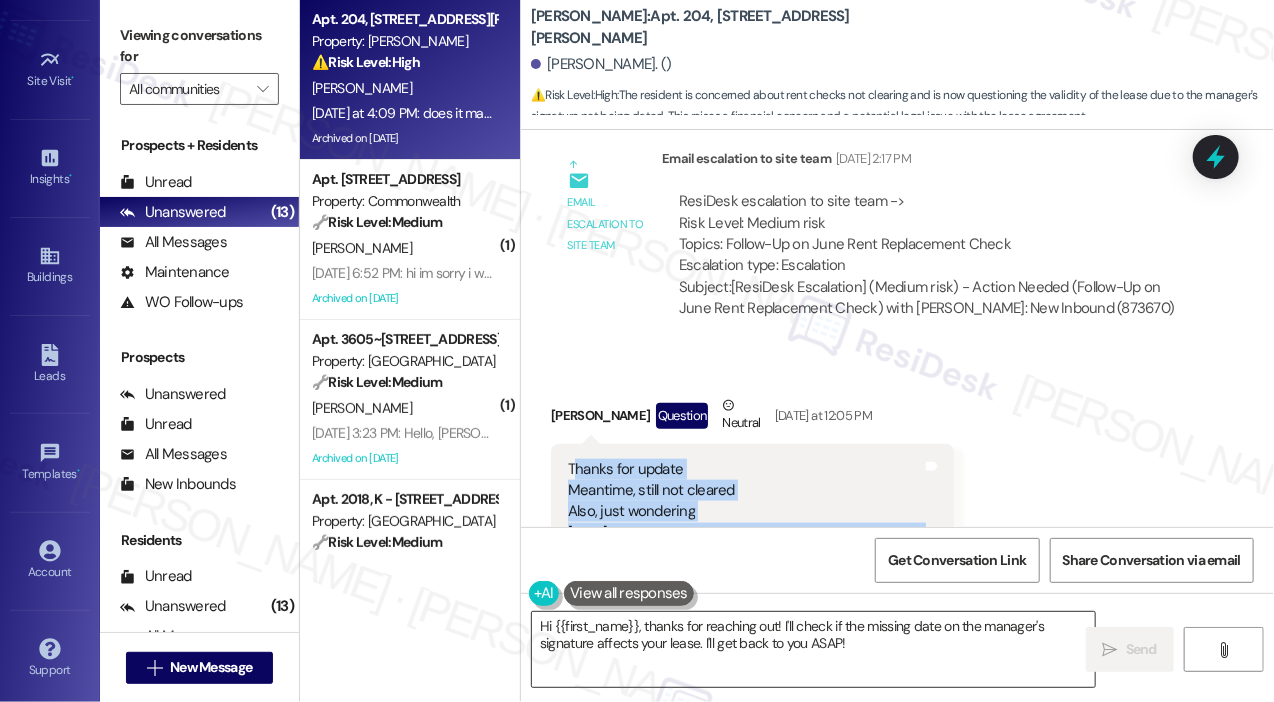 click on "Hi {{first_name}}, thanks for reaching out! I'll check if the missing date on the manager's signature affects your lease. I'll get back to you ASAP!" at bounding box center [813, 649] 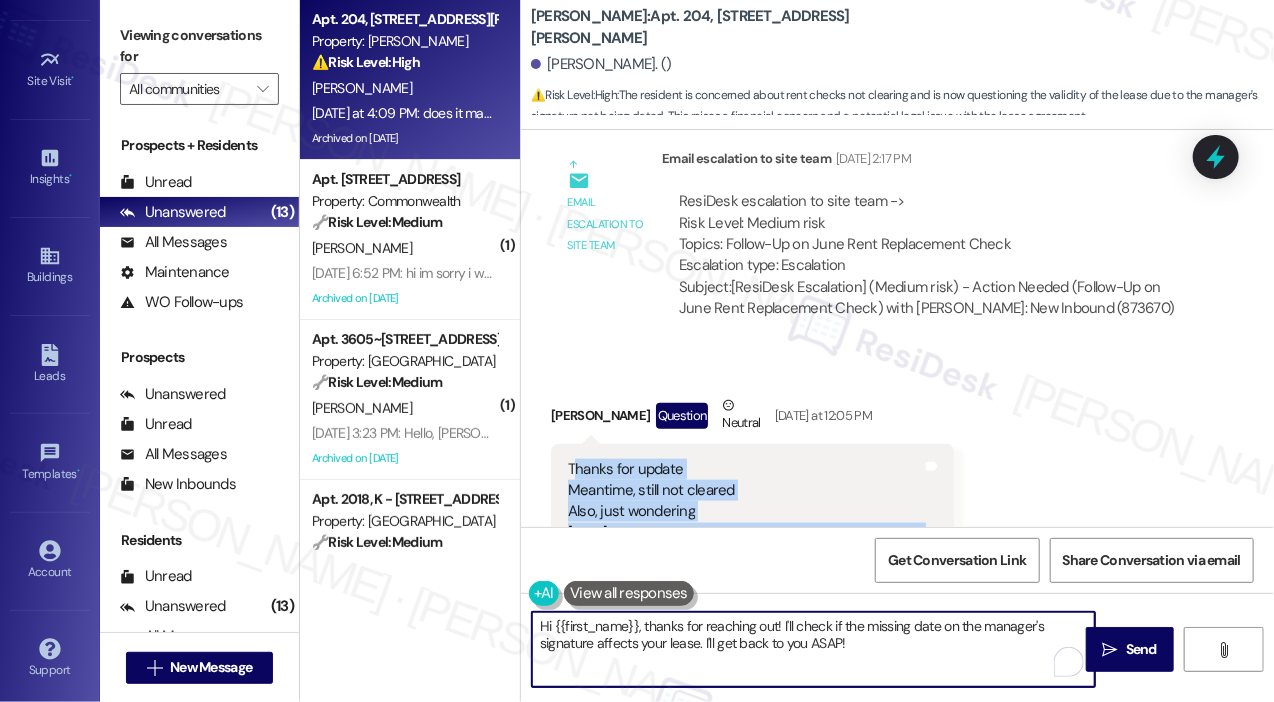 click on "Hi {{first_name}}, thanks for reaching out! I'll check if the missing date on the manager's signature affects your lease. I'll get back to you ASAP!" at bounding box center (813, 649) 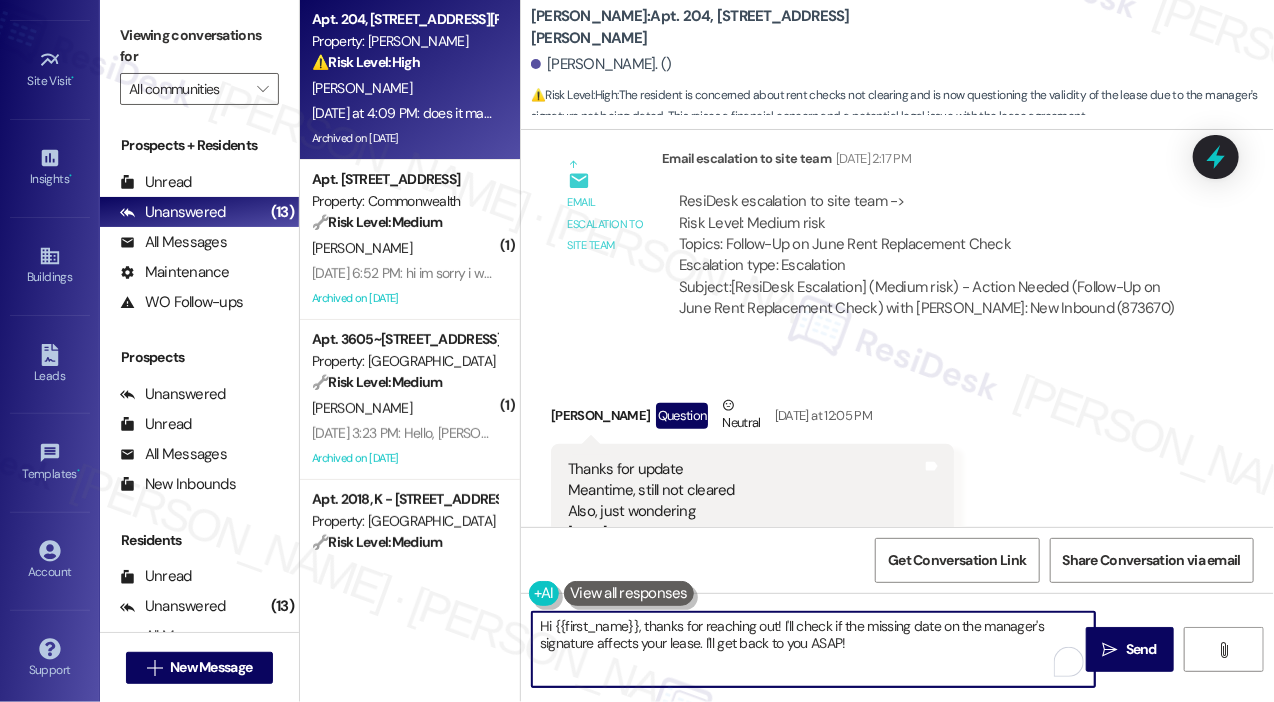 click on "Hi {{first_name}}, thanks for reaching out! I'll check if the missing date on the manager's signature affects your lease. I'll get back to you ASAP!" at bounding box center (813, 649) 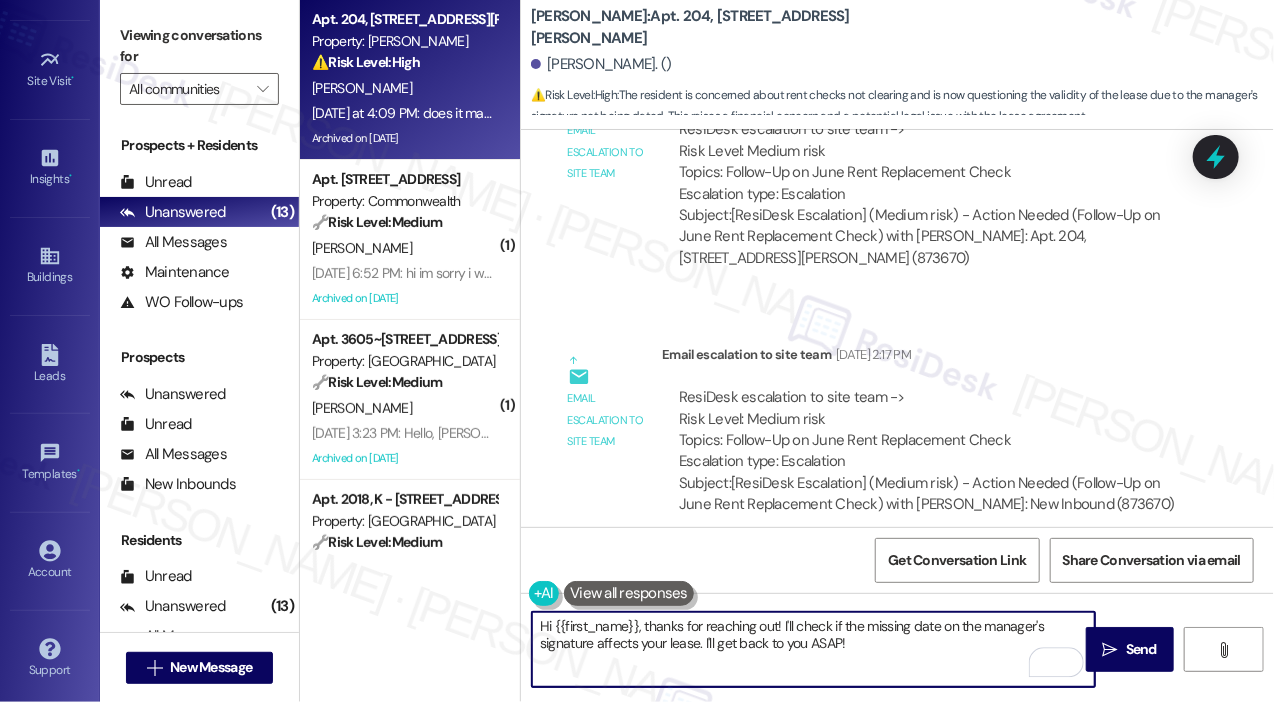 scroll, scrollTop: 102438, scrollLeft: 0, axis: vertical 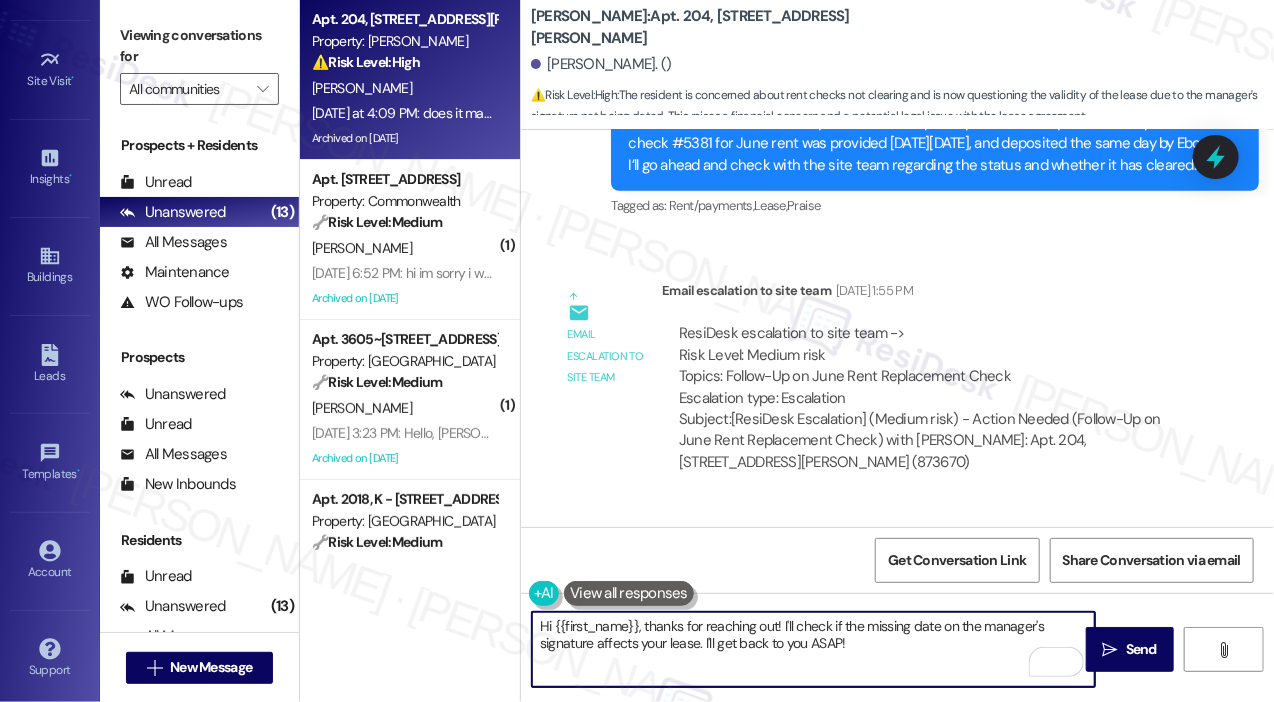 click on "Thanks for update
Meantime, still not cleared
Also, just wondering
Monday, 7-07 when I gave Ebony the lease, I also provided
July rent ck #5384
has that already been deposited ?" at bounding box center (745, 923) 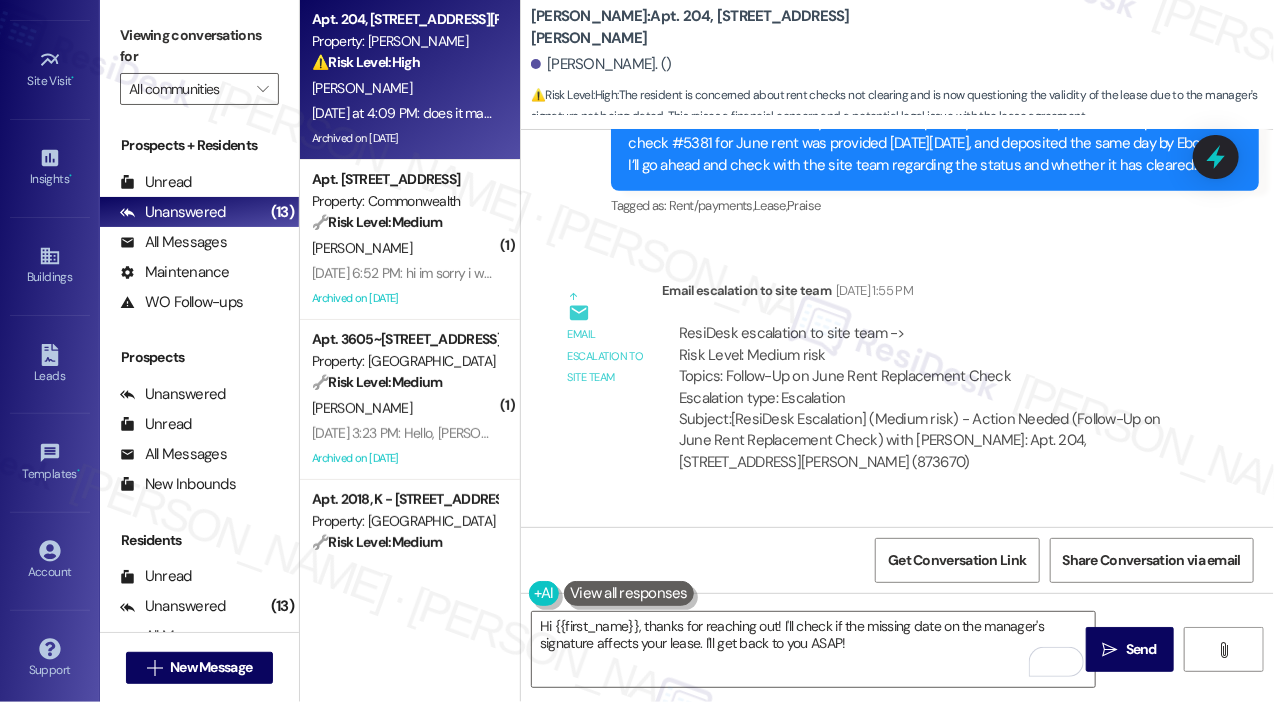click on "Thanks for update
Meantime, still not cleared
Also, just wondering
Monday, 7-07 when I gave Ebony the lease, I also provided
July rent ck #5384
has that already been deposited ?" at bounding box center (745, 923) 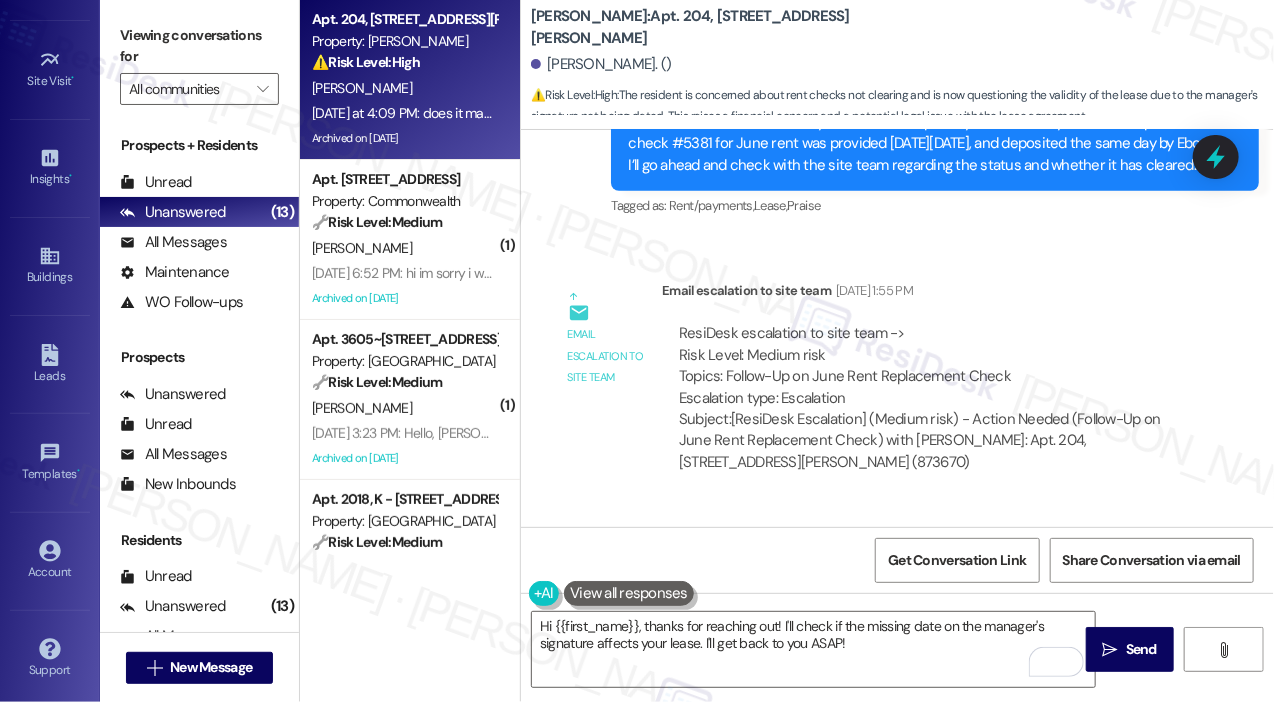drag, startPoint x: 573, startPoint y: 340, endPoint x: 728, endPoint y: 431, distance: 179.7387 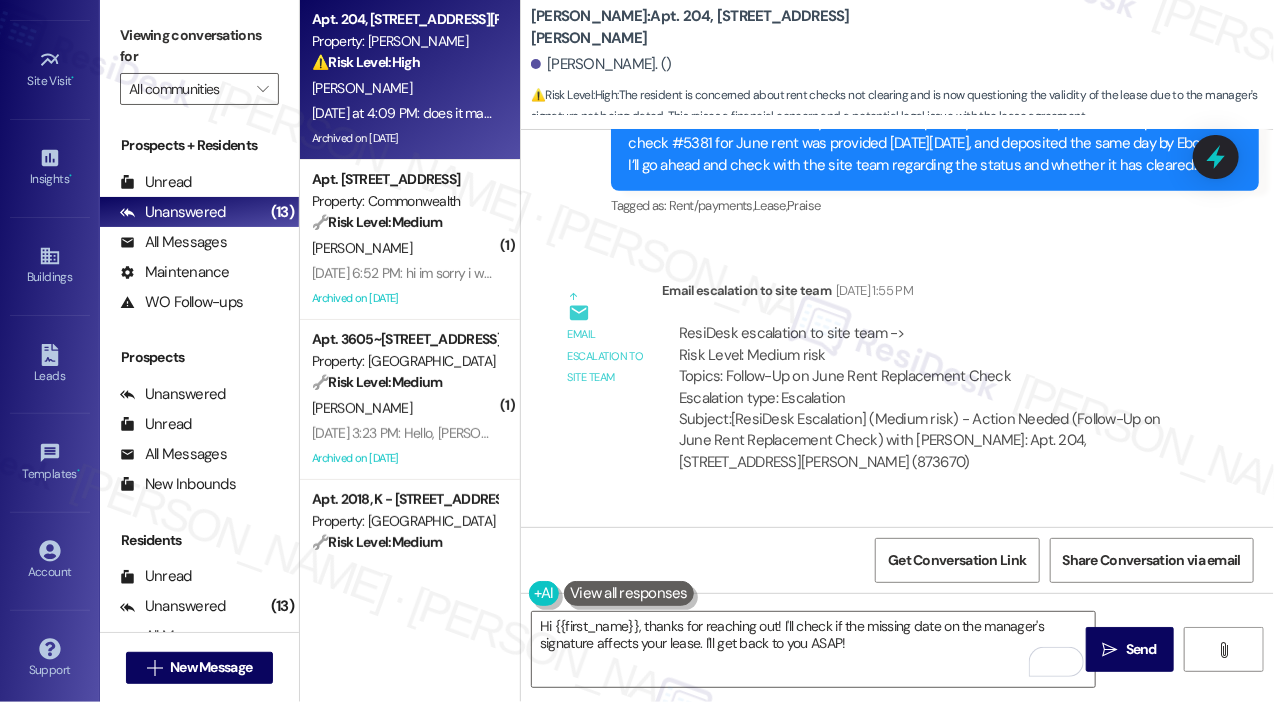 click on "Thanks for update
Meantime, still not cleared
Also, just wondering
Monday, 7-07 when I gave Ebony the lease, I also provided
July rent ck #5384
has that already been deposited ?" at bounding box center [745, 923] 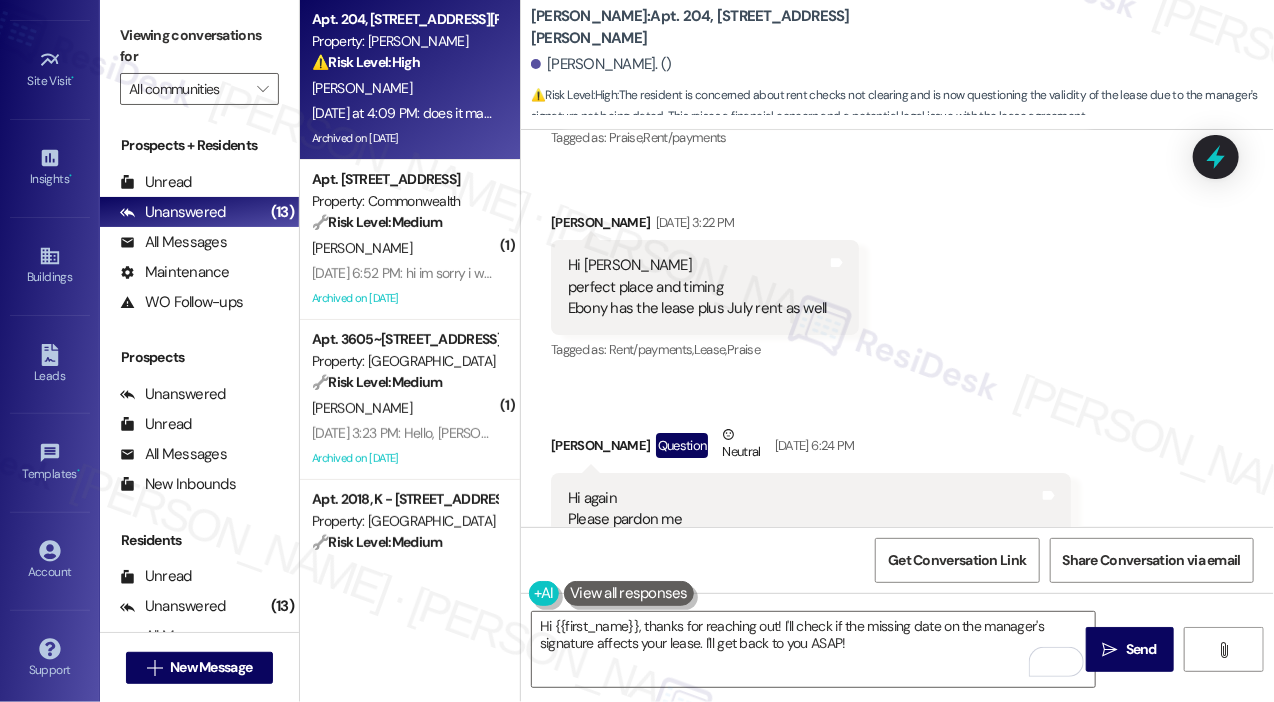 scroll, scrollTop: 101738, scrollLeft: 0, axis: vertical 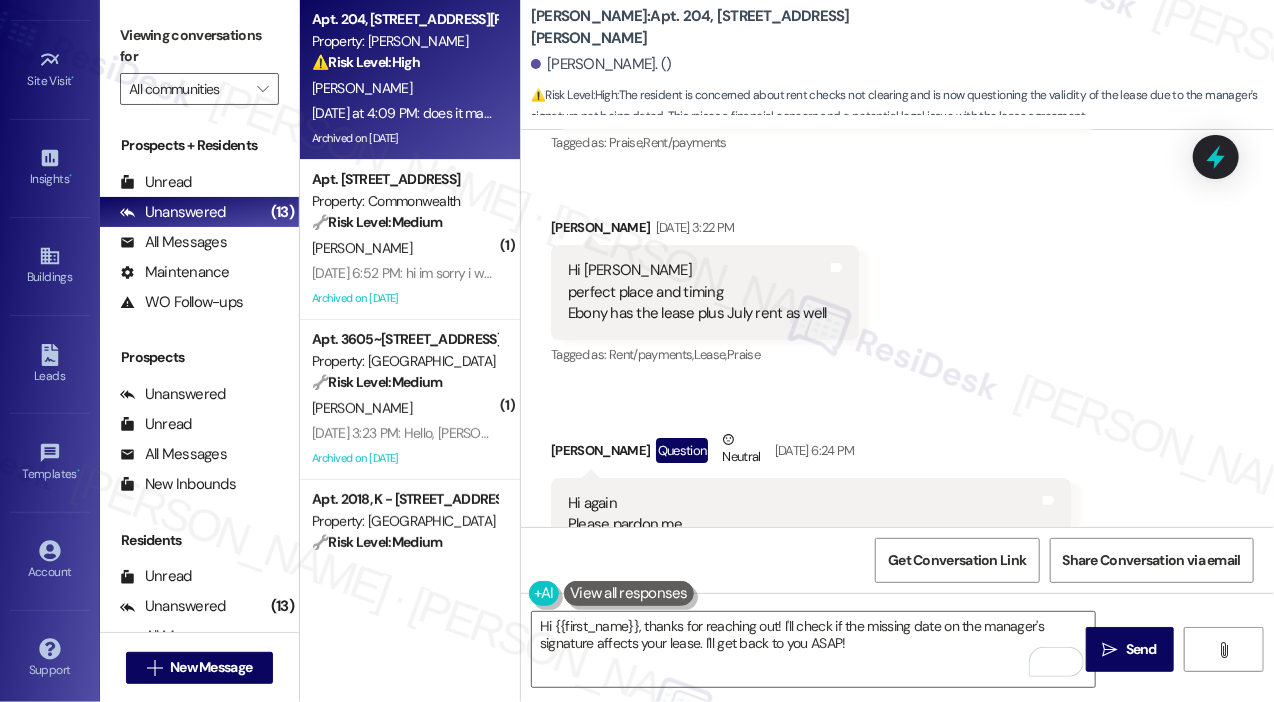 click on "Hi Connie, glad to hear your lease was already handed! Thanks for the heads up and no worries at all! I understand your concern, especially with the delay. I see that replacement check #5381 for June rent was provided on Thursday, 6/26, and deposited the same day by Ebony. I’ll go ahead and check with the site team regarding the status and whether it has cleared." at bounding box center (927, 833) 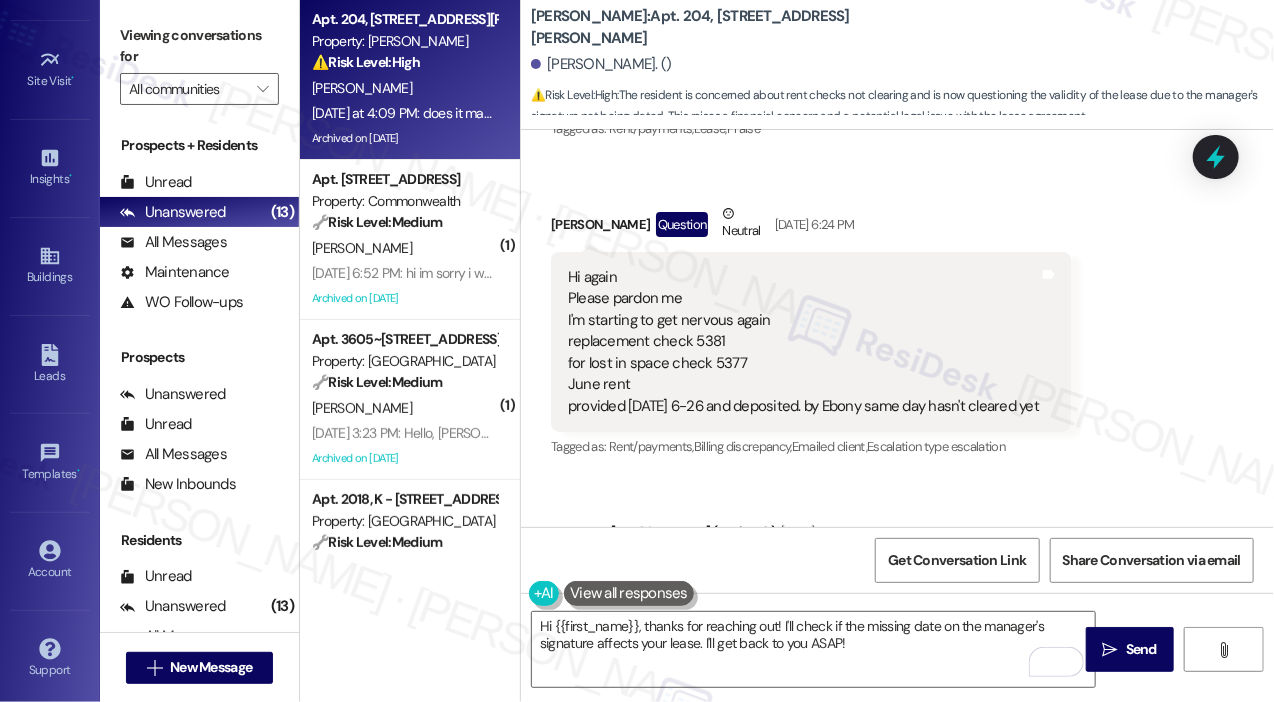 scroll, scrollTop: 102038, scrollLeft: 0, axis: vertical 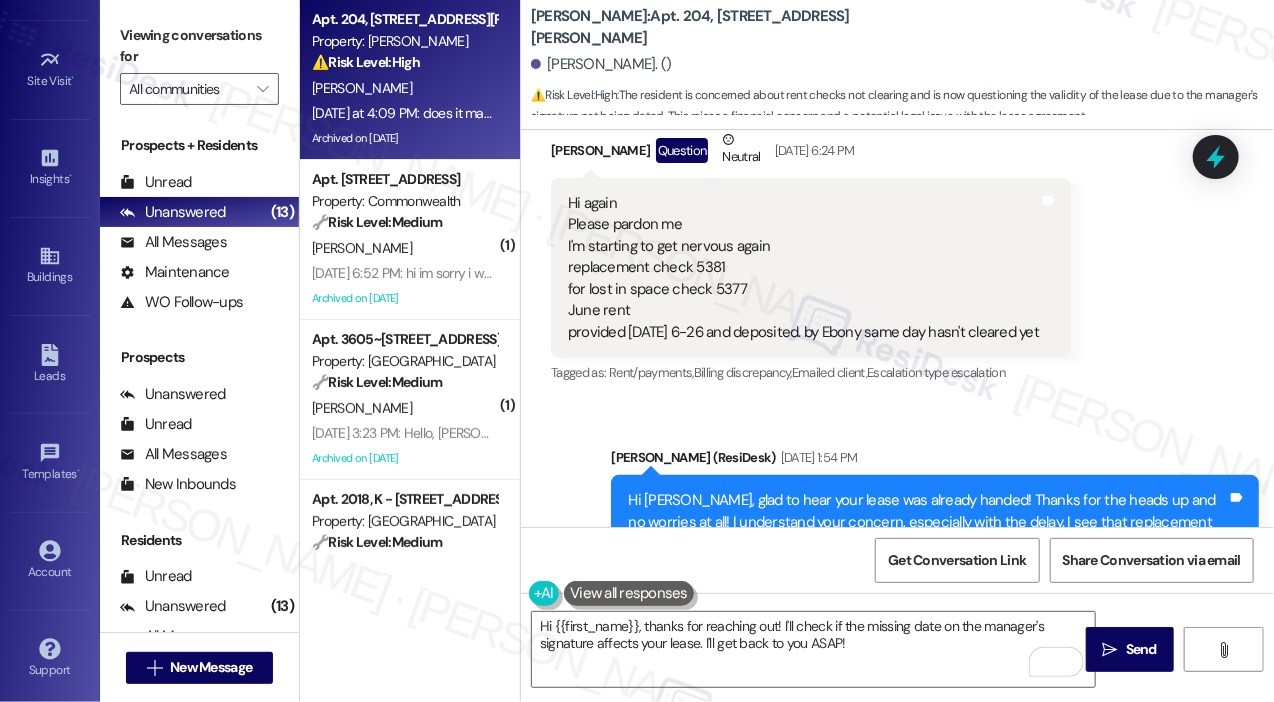 click on "Subject:  [ResiDesk Escalation] (Medium risk) - Action Needed (Follow-Up on June Rent Replacement Check) with Everett: Apt. 204, 5462 S Everett Ave (873670)" at bounding box center (930, 841) 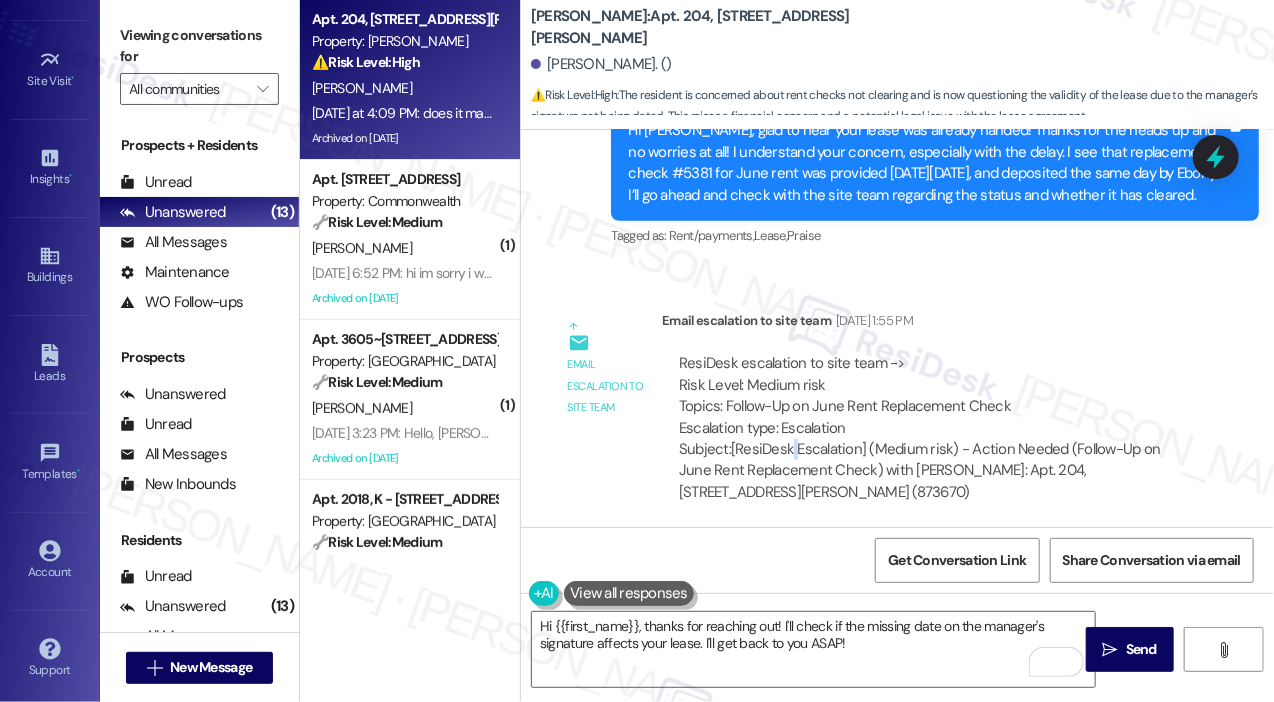 scroll, scrollTop: 102438, scrollLeft: 0, axis: vertical 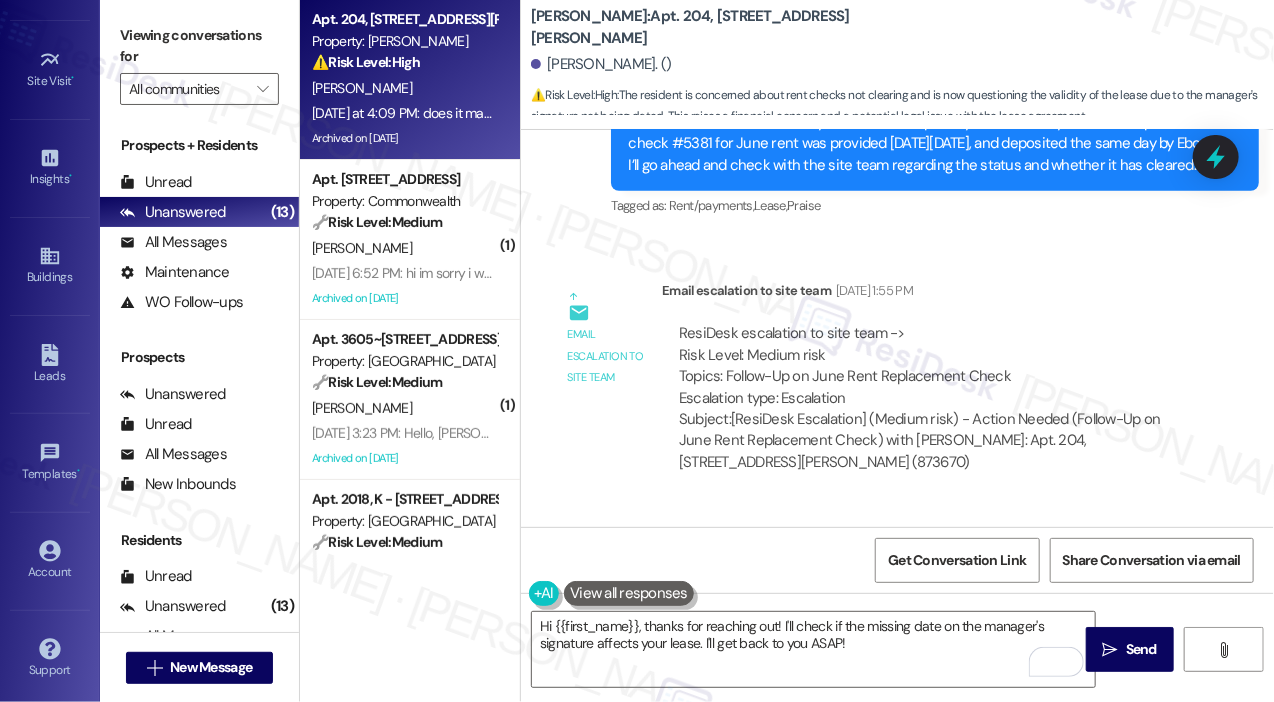 drag, startPoint x: 576, startPoint y: 349, endPoint x: 796, endPoint y: 449, distance: 241.66092 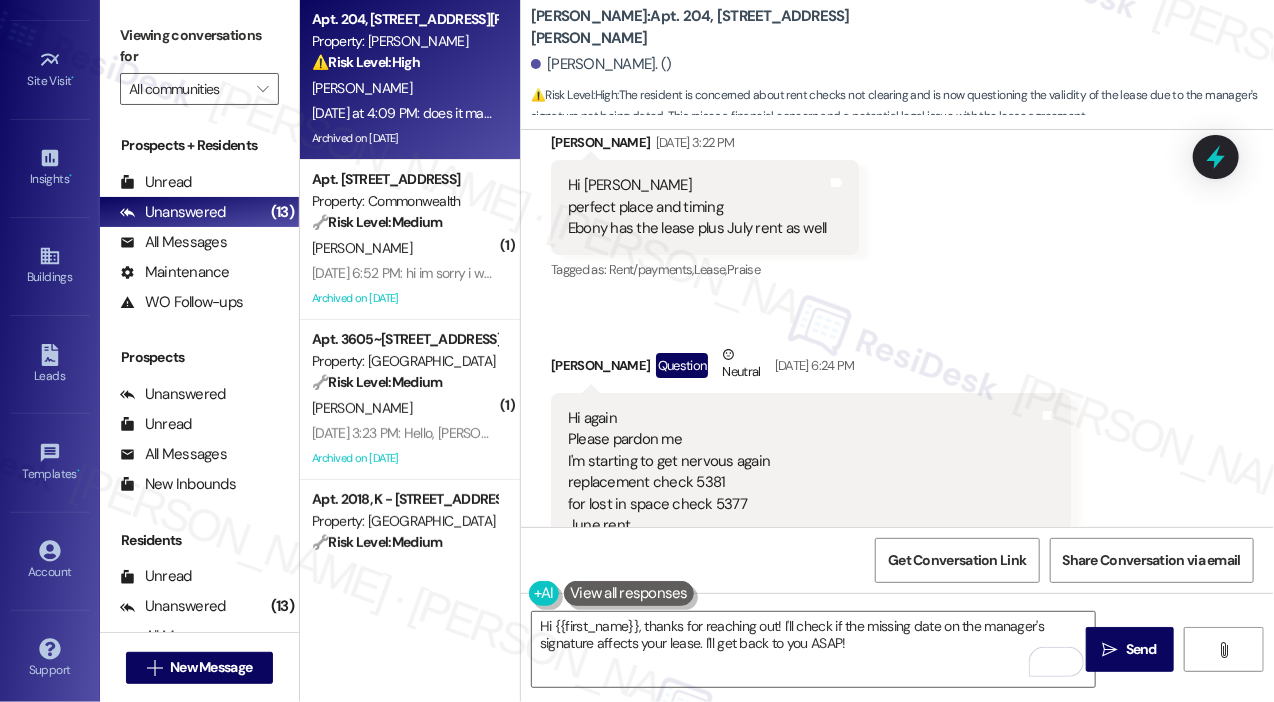 scroll, scrollTop: 101738, scrollLeft: 0, axis: vertical 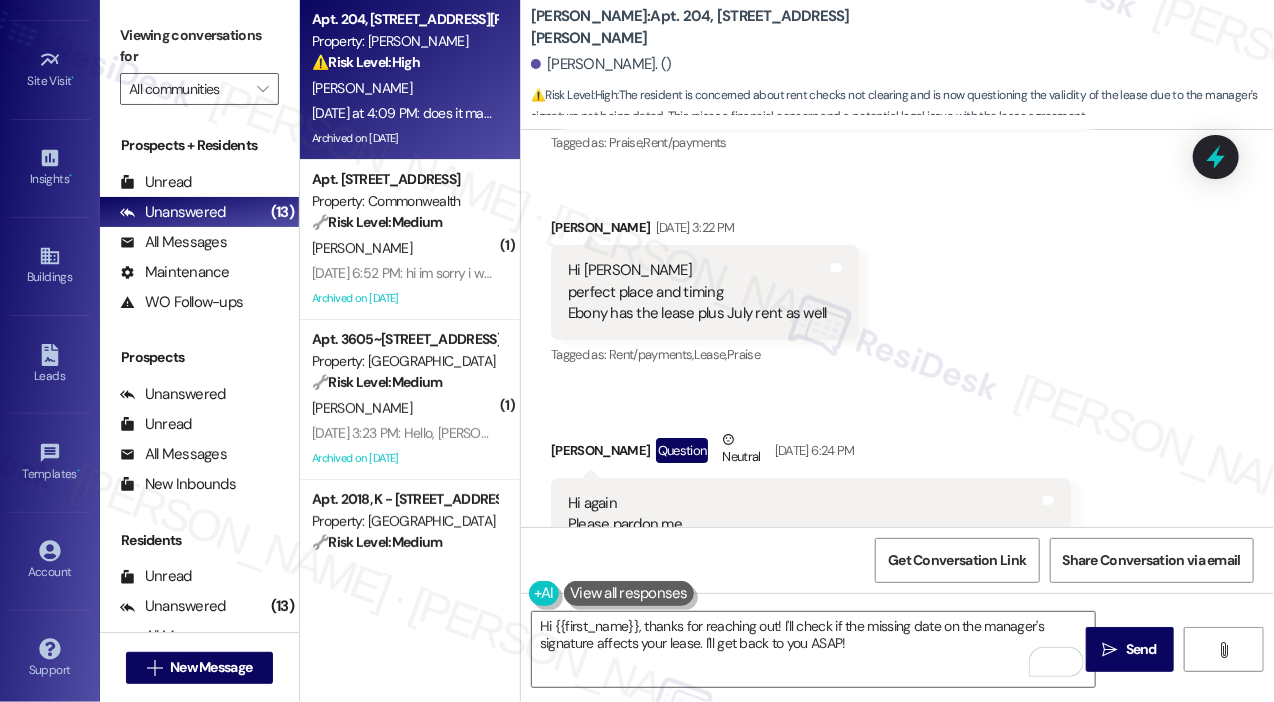 click on "Hi Connie, glad to hear your lease was already handed! Thanks for the heads up and no worries at all! I understand your concern, especially with the delay. I see that replacement check #5381 for June rent was provided on Thursday, 6/26, and deposited the same day by Ebony. I’ll go ahead and check with the site team regarding the status and whether it has cleared." at bounding box center (927, 833) 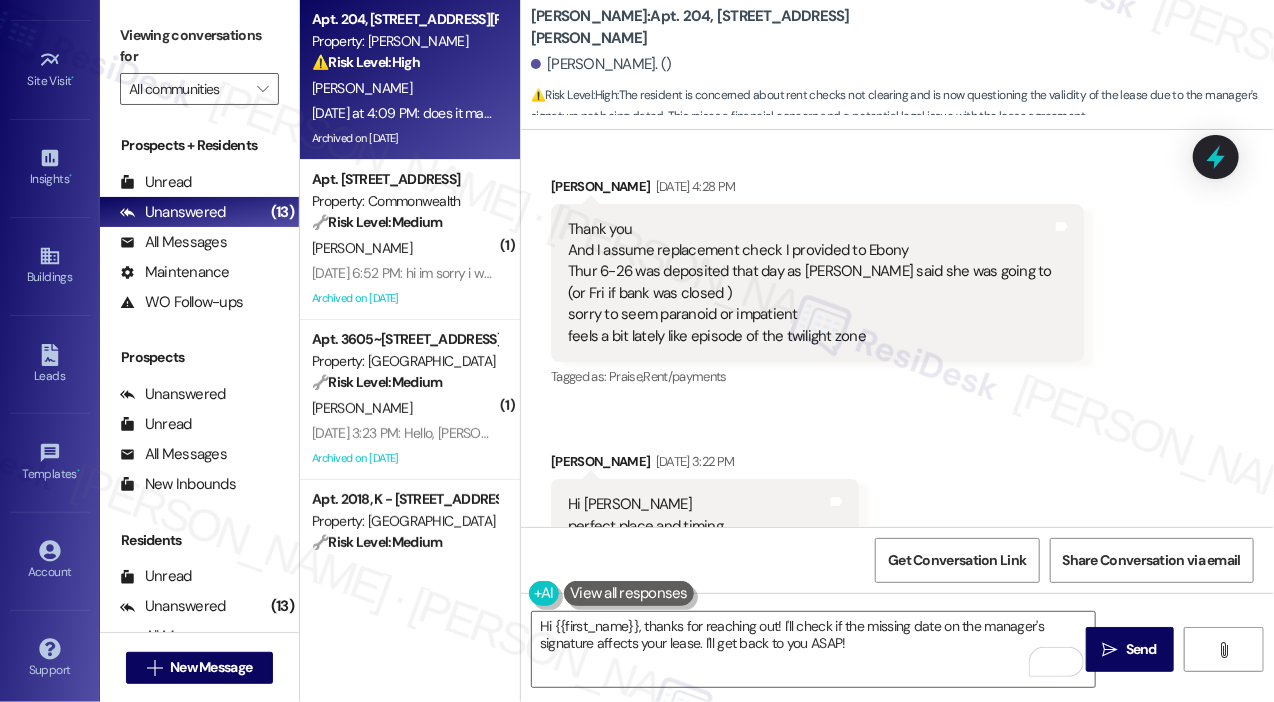 scroll, scrollTop: 101438, scrollLeft: 0, axis: vertical 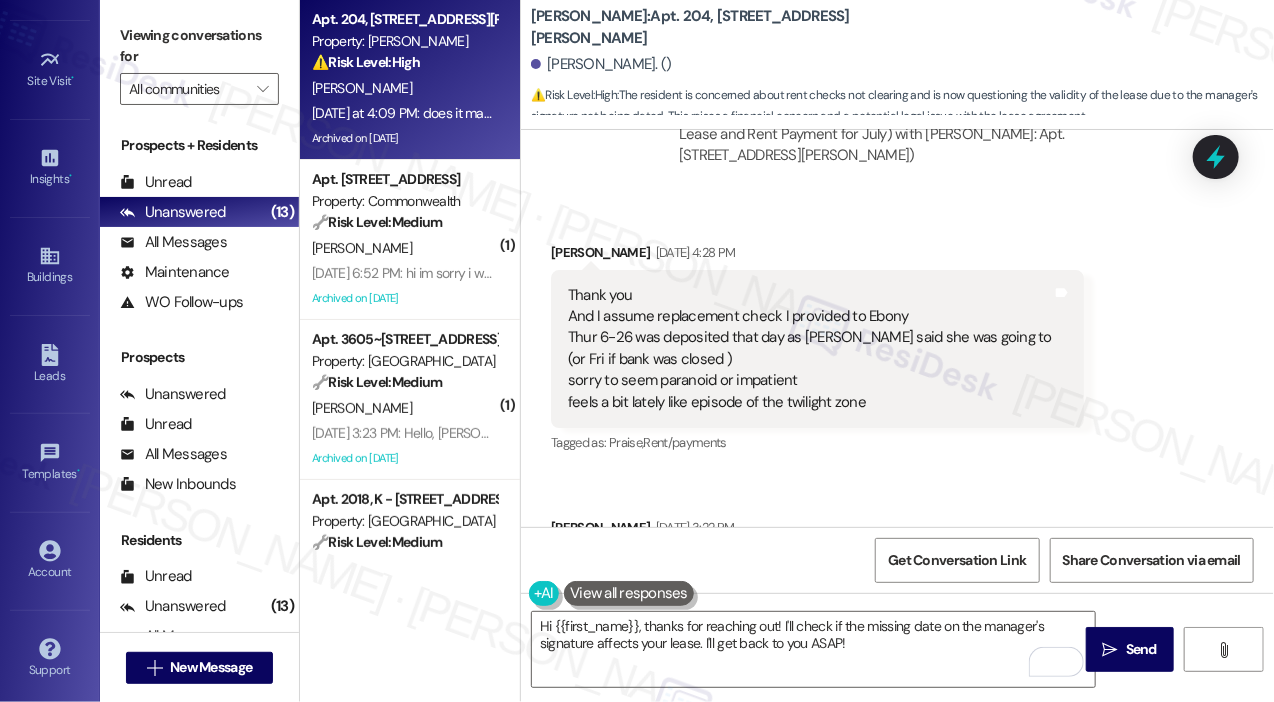 click on "Hi again
Please pardon me
I'm starting to get nervous again
replacement check 5381
for lost in space check 5377
June rent
provided Thursday 6-26 and deposited. by Ebony same day hasn't cleared yet" at bounding box center (803, 868) 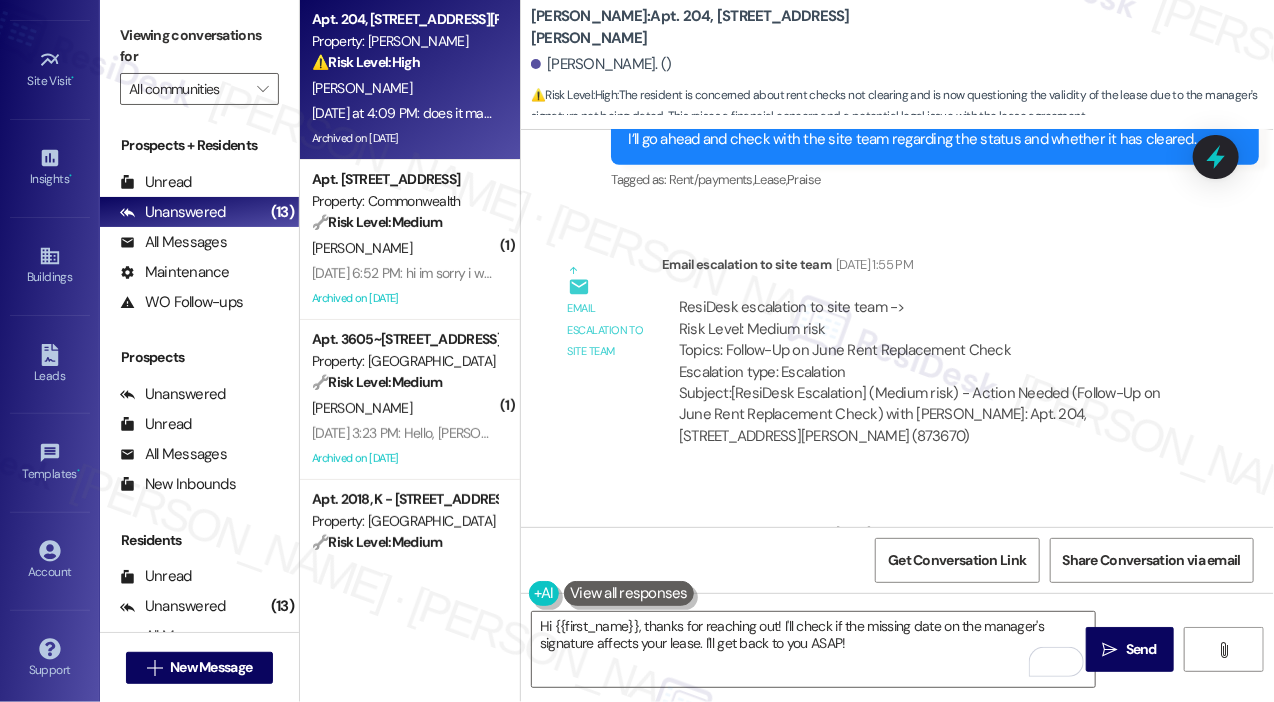 scroll, scrollTop: 102638, scrollLeft: 0, axis: vertical 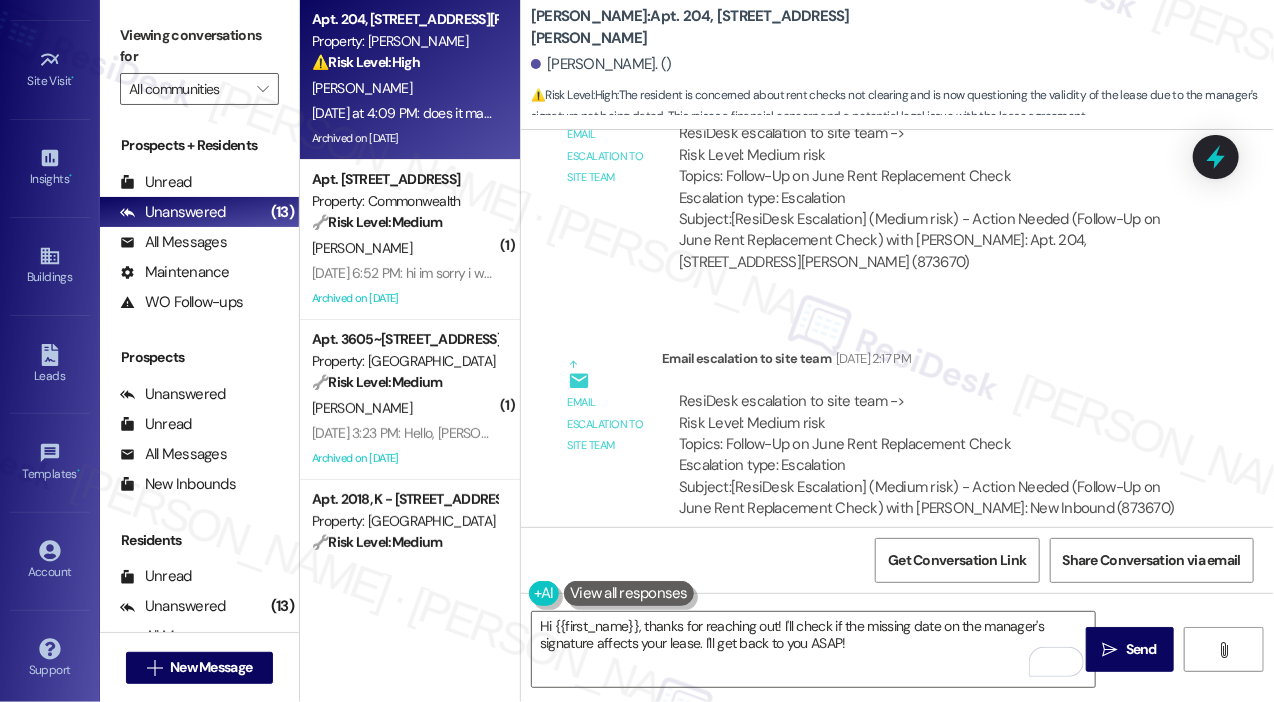 click on "Thanks for update
Meantime, still not cleared
Also, just wondering
Monday, 7-07 when I gave Ebony the lease, I also provided
July rent ck #5384
has that already been deposited ?" at bounding box center (745, 723) 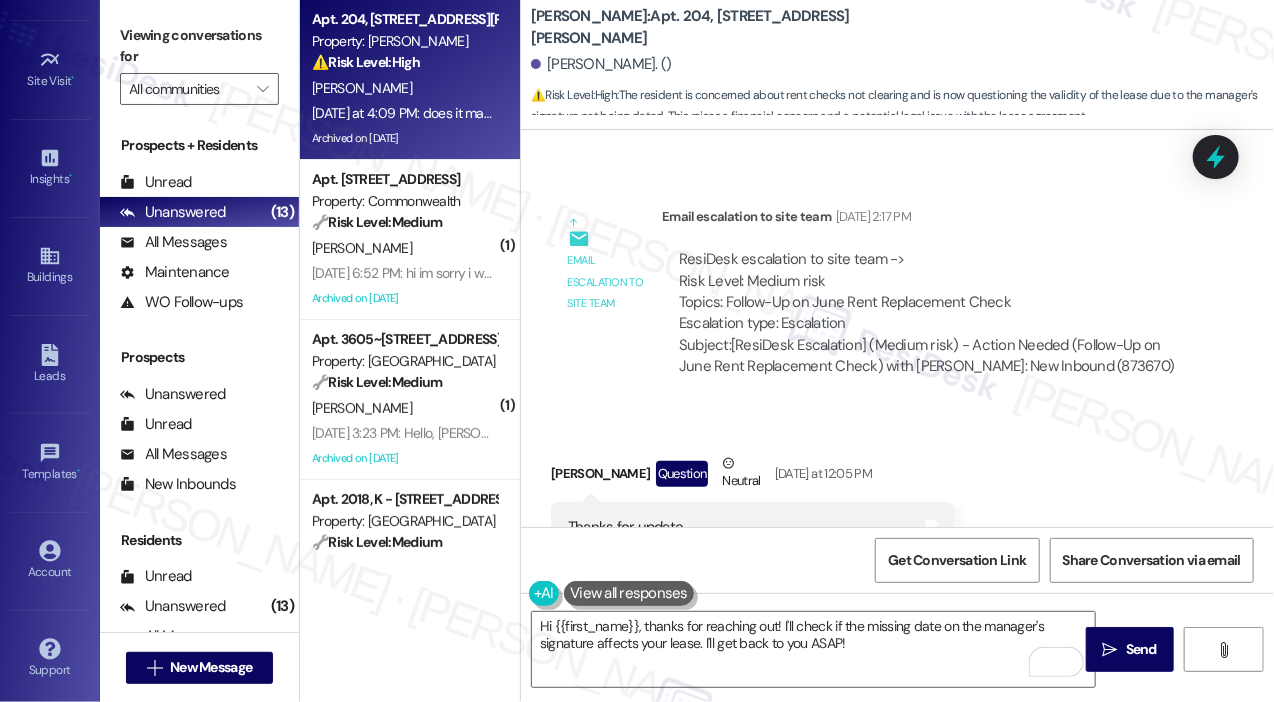 scroll, scrollTop: 102838, scrollLeft: 0, axis: vertical 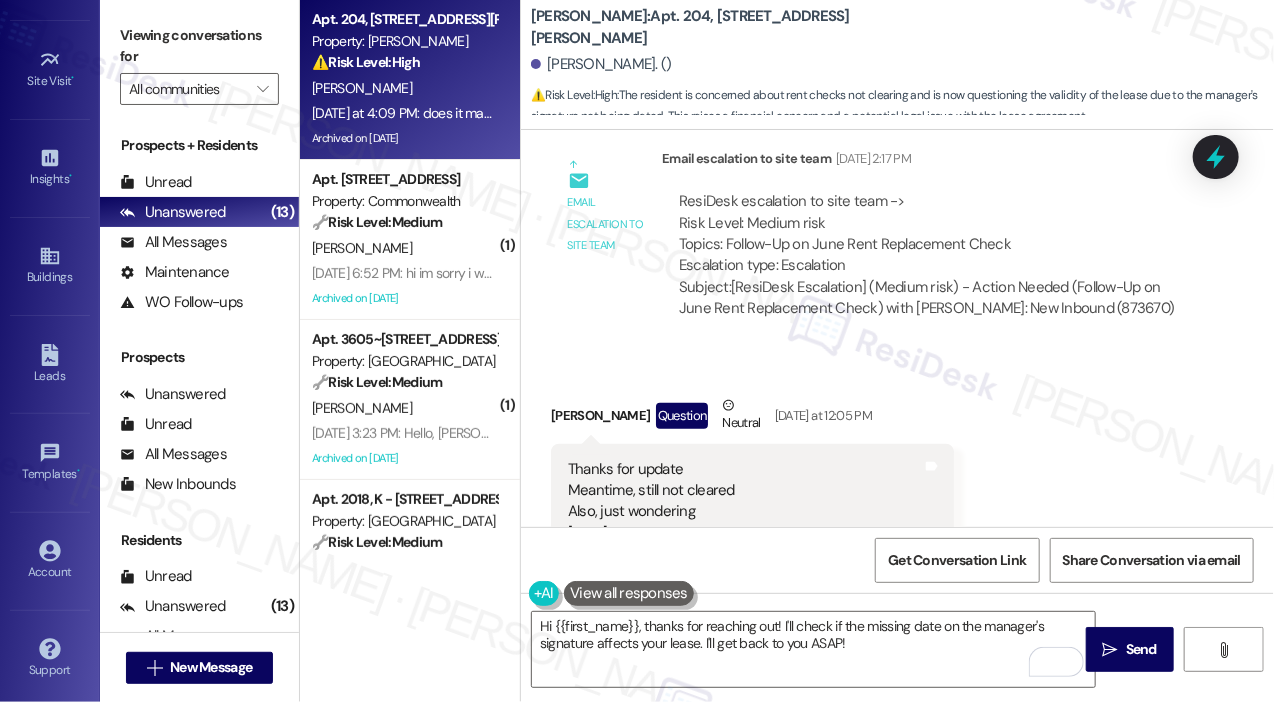 drag, startPoint x: 596, startPoint y: 229, endPoint x: 661, endPoint y: 285, distance: 85.79627 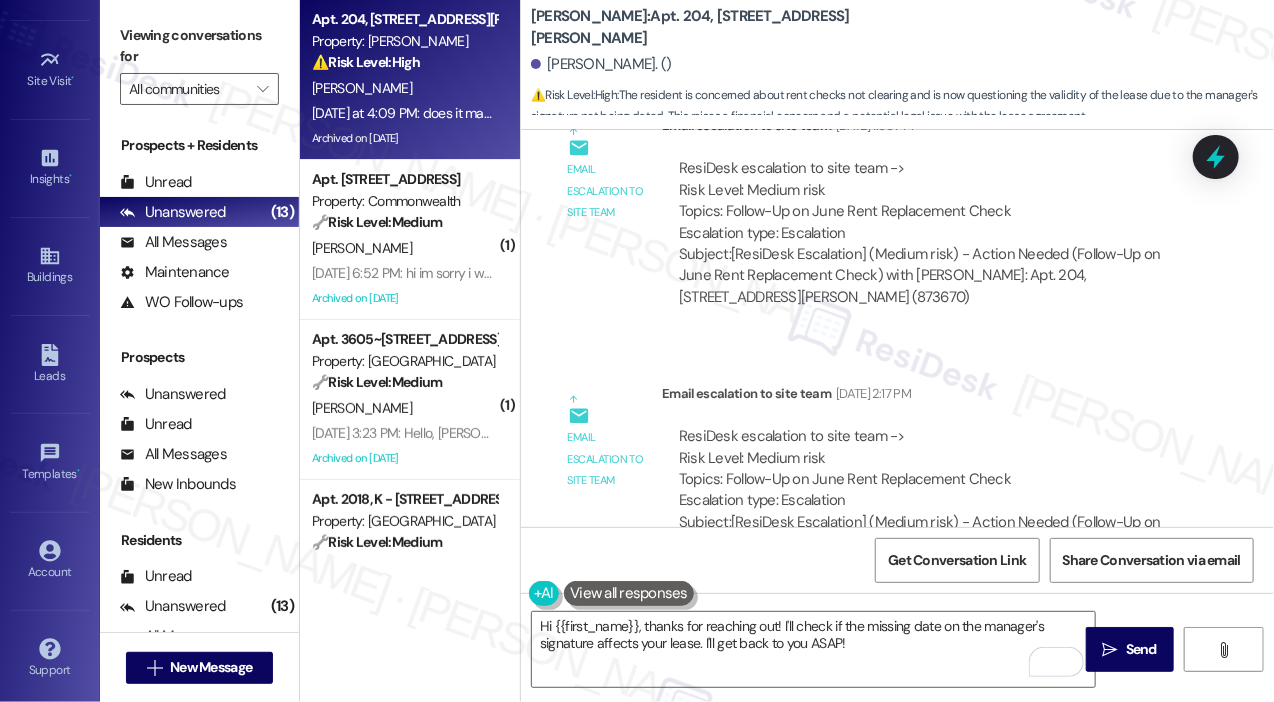 scroll, scrollTop: 102638, scrollLeft: 0, axis: vertical 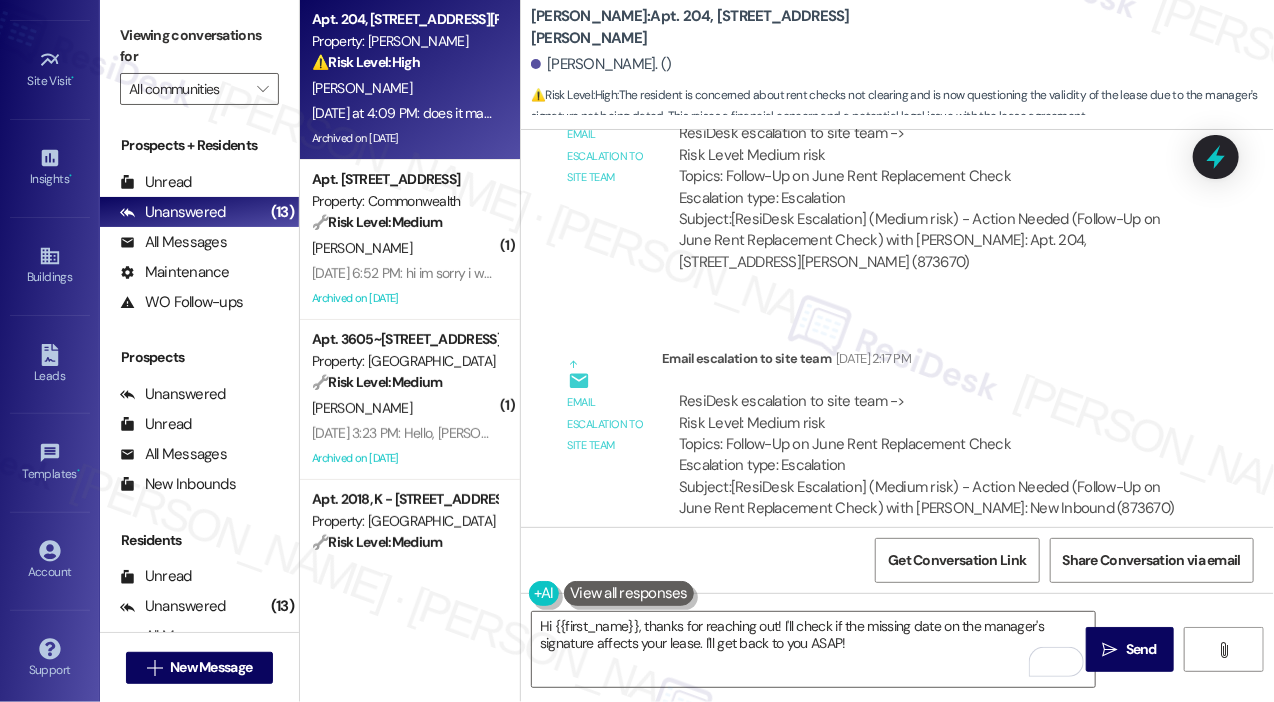 click on "Hi again
just assuring I saw my processed lease at my door
So now that's done
Thank you" at bounding box center [727, 978] 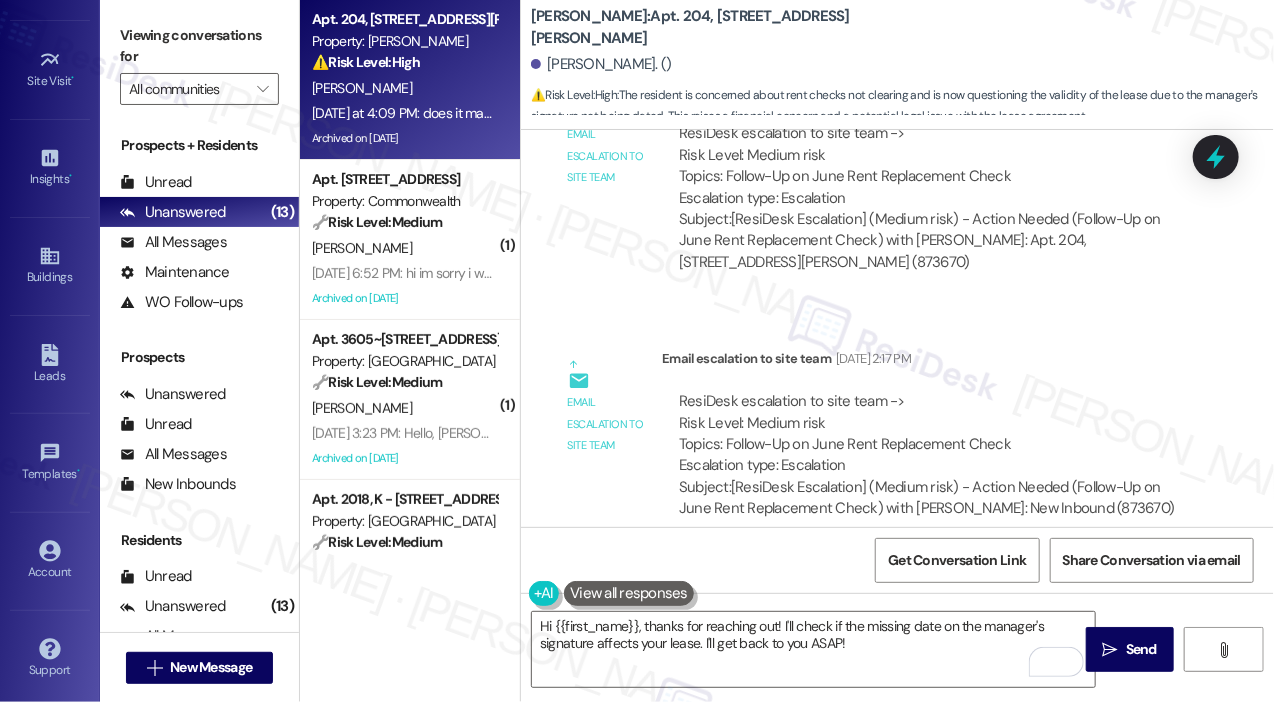 drag, startPoint x: 569, startPoint y: 418, endPoint x: 662, endPoint y: 484, distance: 114.03947 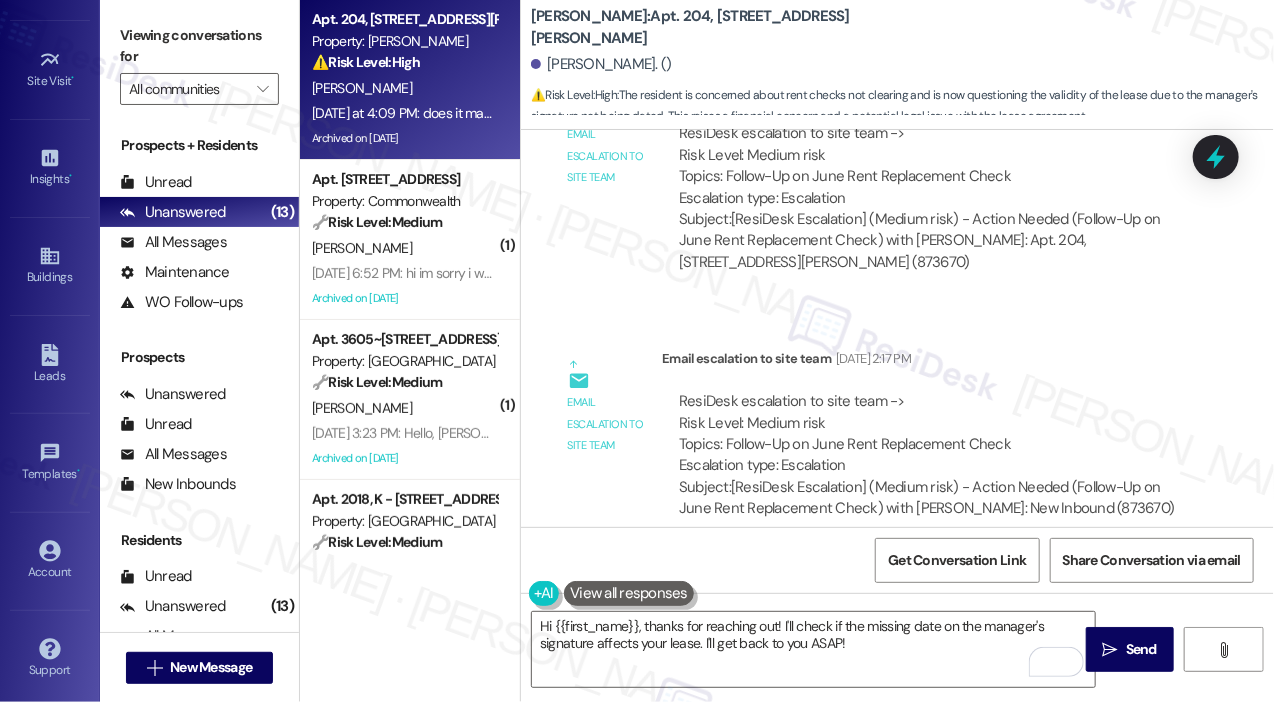 click on "Hi again
just assuring I saw my processed lease at my door
So now that's done
Thank you" at bounding box center [727, 978] 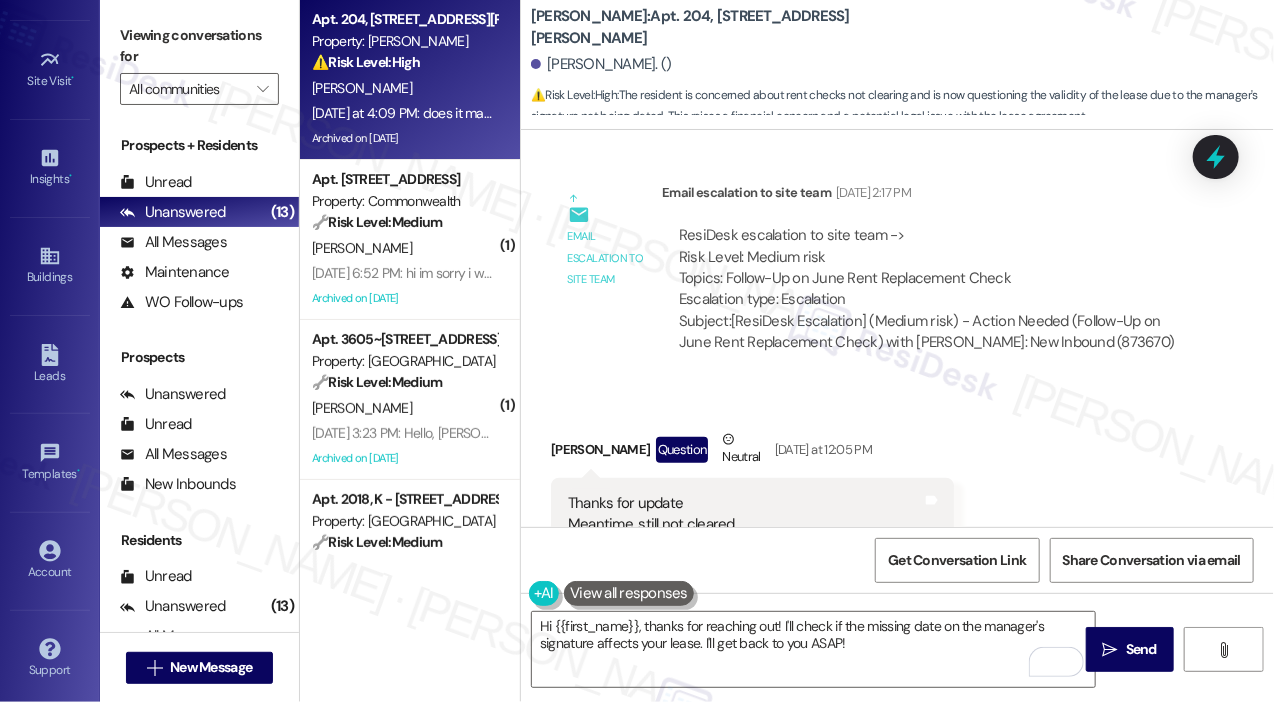 scroll, scrollTop: 102838, scrollLeft: 0, axis: vertical 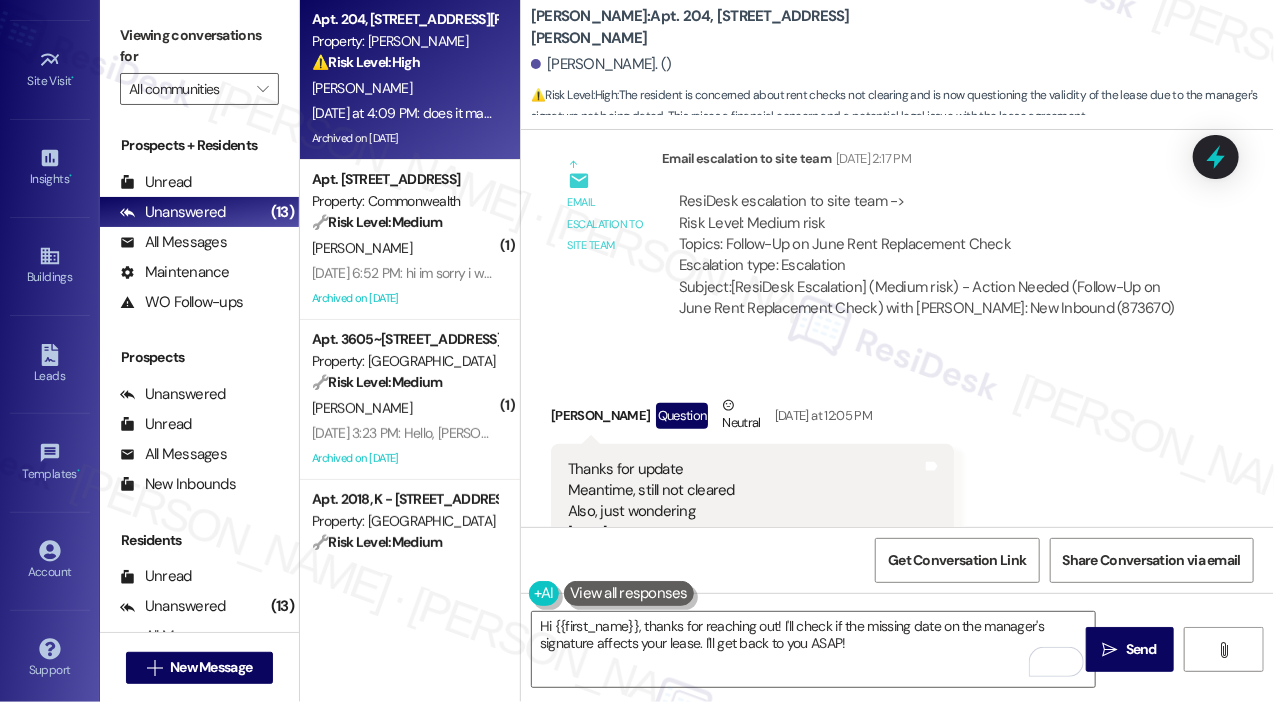 click on "does it make any difference that manager's signature is not dated? Tags and notes" at bounding box center [787, 982] 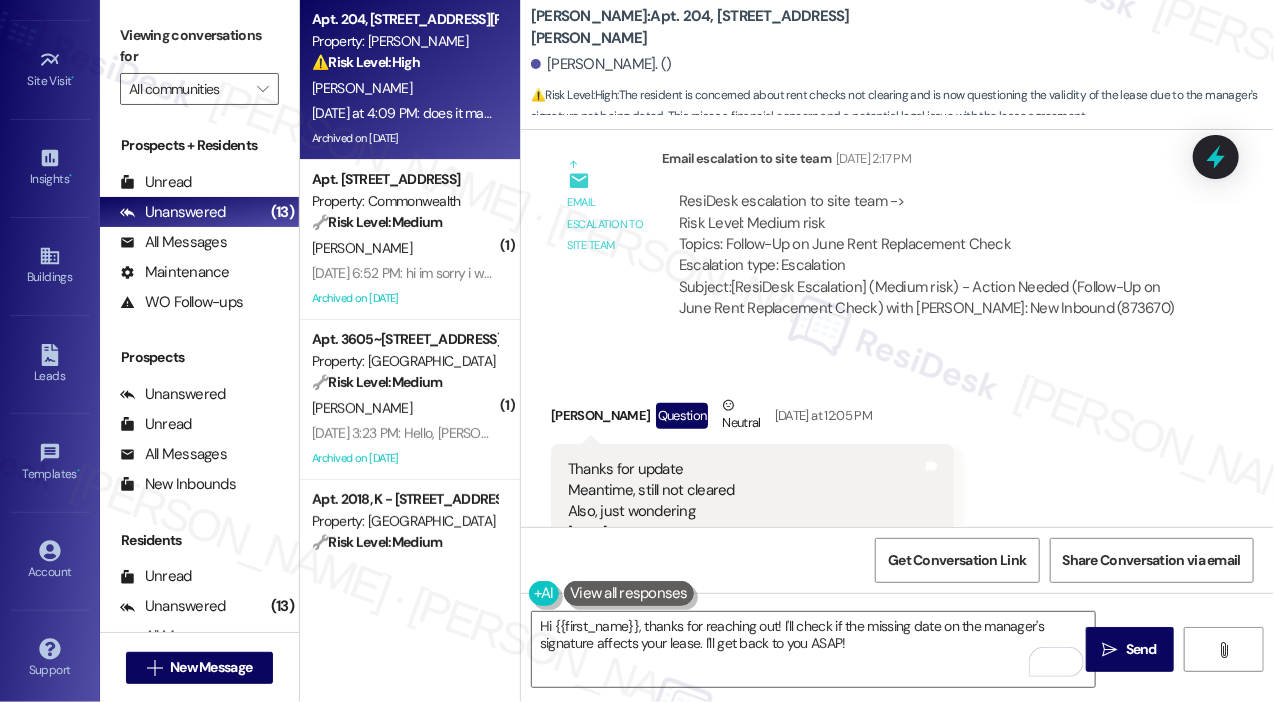 click on "Viewing conversations for" at bounding box center [199, 46] 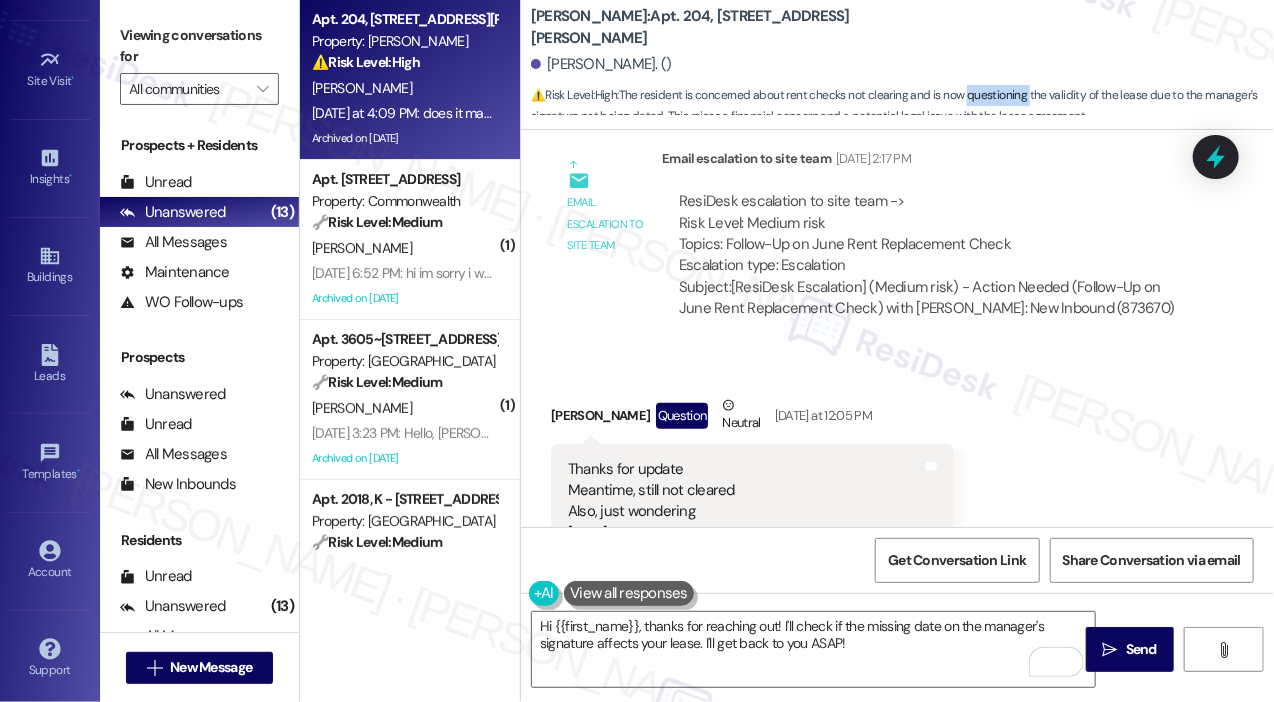 click on "⚠️  Risk Level:  High :  The resident is concerned about rent checks not clearing and is now questioning the validity of the lease due to the manager's signature not being dated. This raises a financial concern and a potential legal issue with the lease agreement." at bounding box center (902, 106) 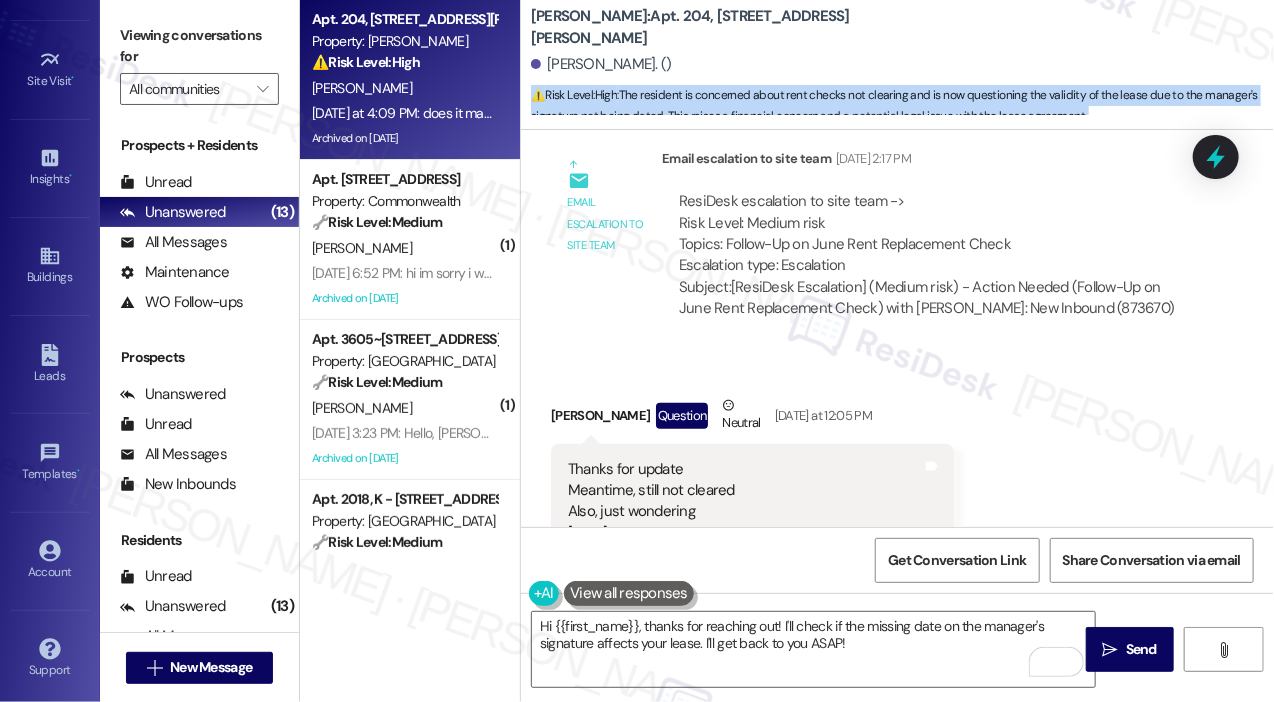 click on "⚠️  Risk Level:  High :  The resident is concerned about rent checks not clearing and is now questioning the validity of the lease due to the manager's signature not being dated. This raises a financial concern and a potential legal issue with the lease agreement." at bounding box center (902, 106) 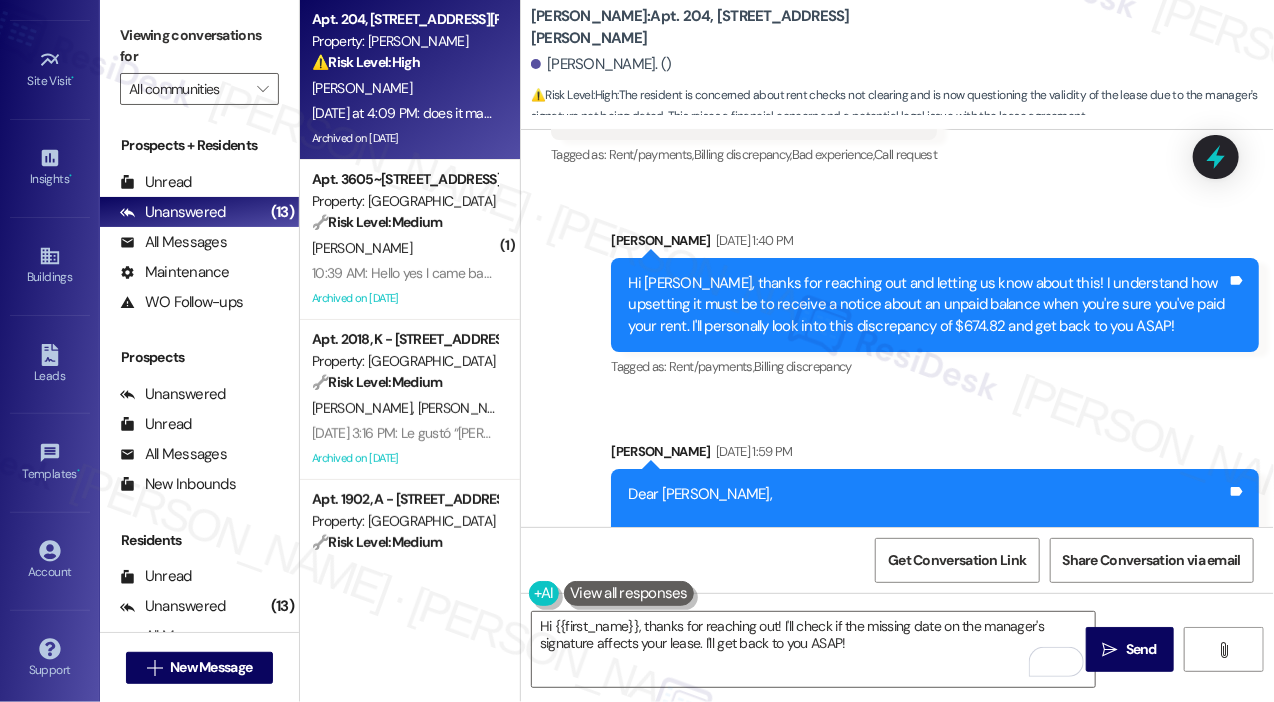 scroll, scrollTop: 63772, scrollLeft: 0, axis: vertical 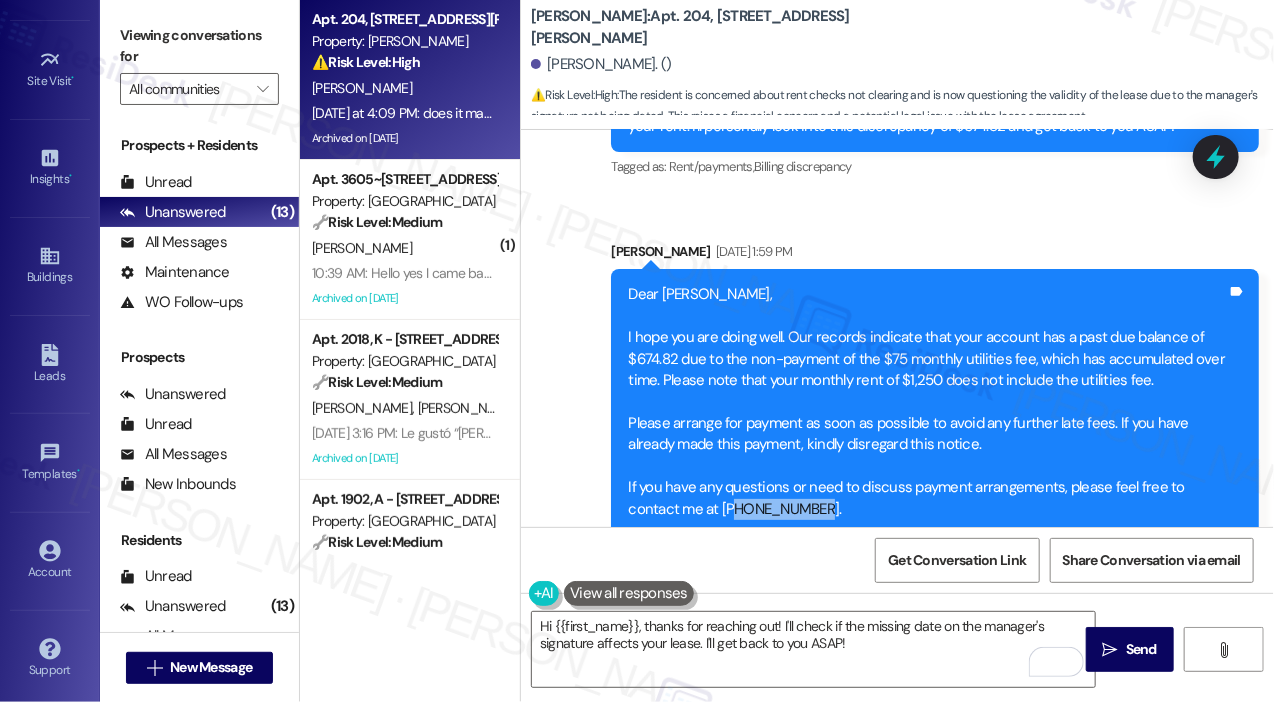 drag, startPoint x: 856, startPoint y: 324, endPoint x: 733, endPoint y: 324, distance: 123 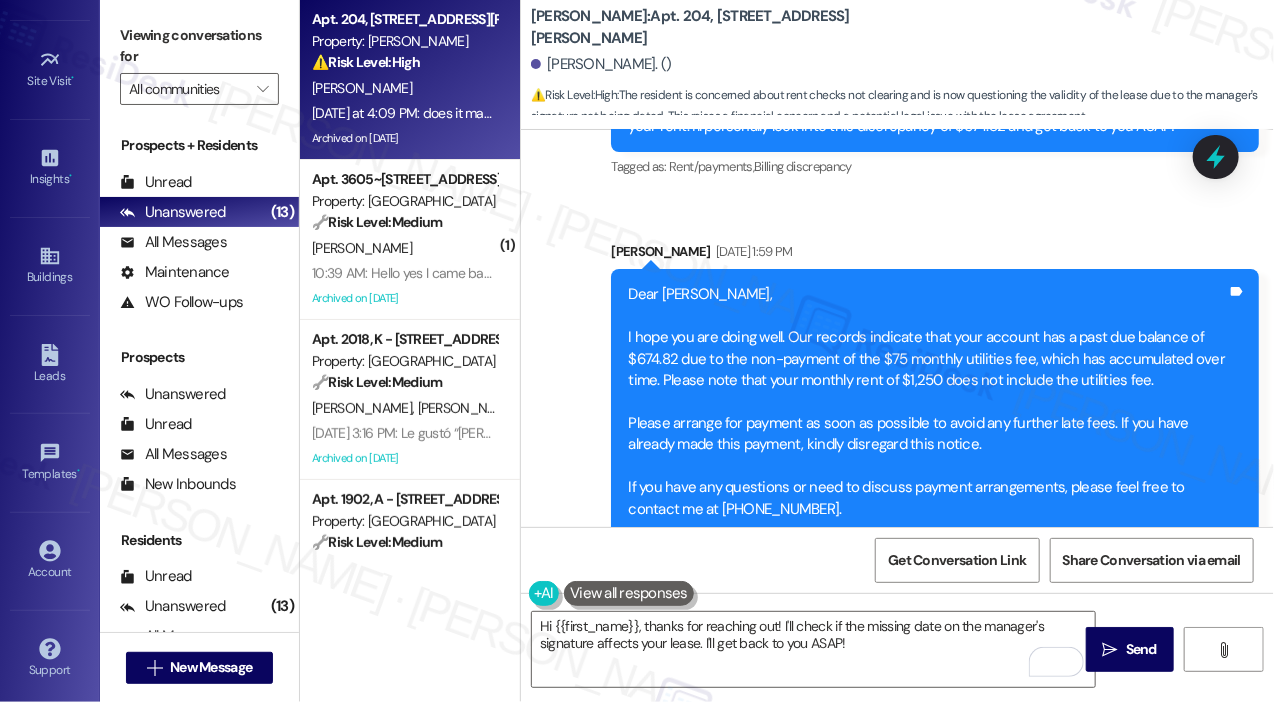 click on "Dear Ms. Cummings,
I hope you are doing well. Our records indicate that your account has a past due balance of $674.82 due to the non-payment of the $75 monthly utilities fee, which has accumulated over time. Please note that your monthly rent of $1,250 does not include the utilities fee.
Please arrange for payment as soon as possible to avoid any further late fees. If you have already made this payment, kindly disregard this notice.
If you have any questions or need to discuss payment arrangements, please feel free to contact me at 773-698-8230.
Thank you for your prompt attention to this matter.
Best regards,
Ebony Katchem
Commonwealth Apartments
773-698-8230" at bounding box center [927, 477] 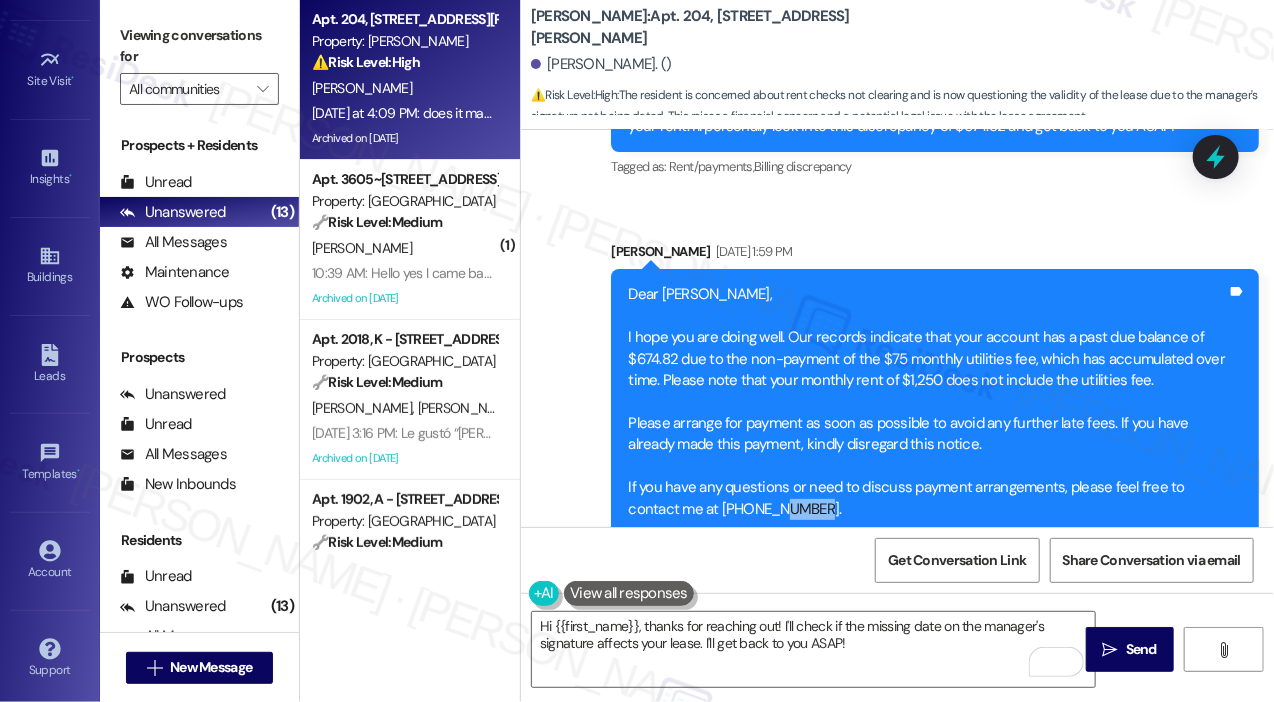 drag, startPoint x: 857, startPoint y: 333, endPoint x: 783, endPoint y: 329, distance: 74.10803 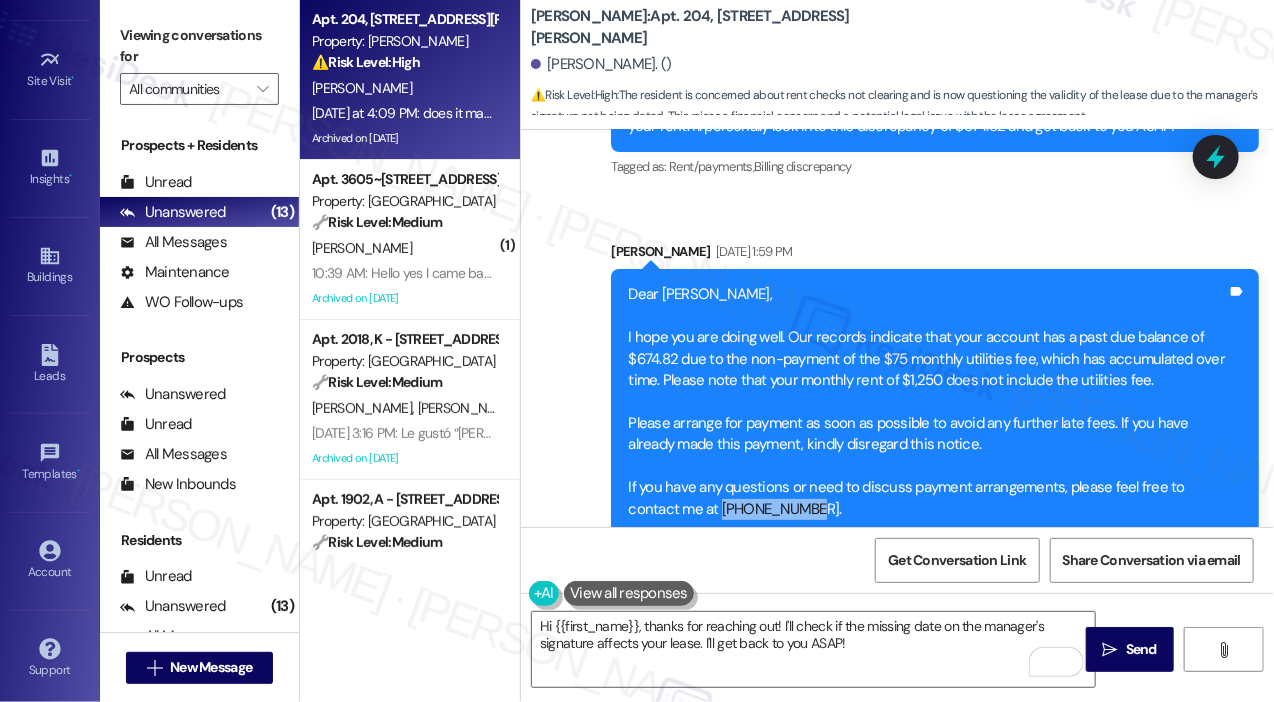 drag, startPoint x: 717, startPoint y: 325, endPoint x: 815, endPoint y: 320, distance: 98.12747 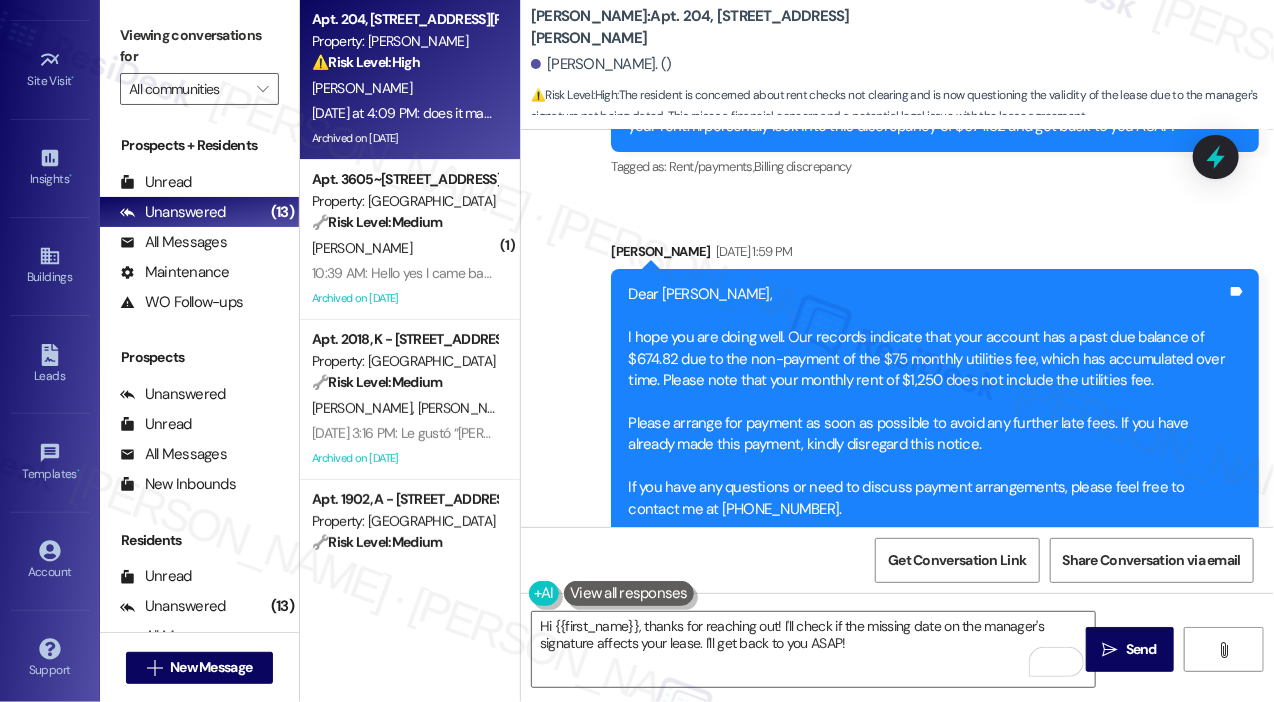 click on "Dear Ms. Cummings,
I hope you are doing well. Our records indicate that your account has a past due balance of $674.82 due to the non-payment of the $75 monthly utilities fee, which has accumulated over time. Please note that your monthly rent of $1,250 does not include the utilities fee.
Please arrange for payment as soon as possible to avoid any further late fees. If you have already made this payment, kindly disregard this notice.
If you have any questions or need to discuss payment arrangements, please feel free to contact me at 773-698-8230.
Thank you for your prompt attention to this matter.
Best regards,
Ebony Katchem
Commonwealth Apartments
773-698-8230" at bounding box center [927, 477] 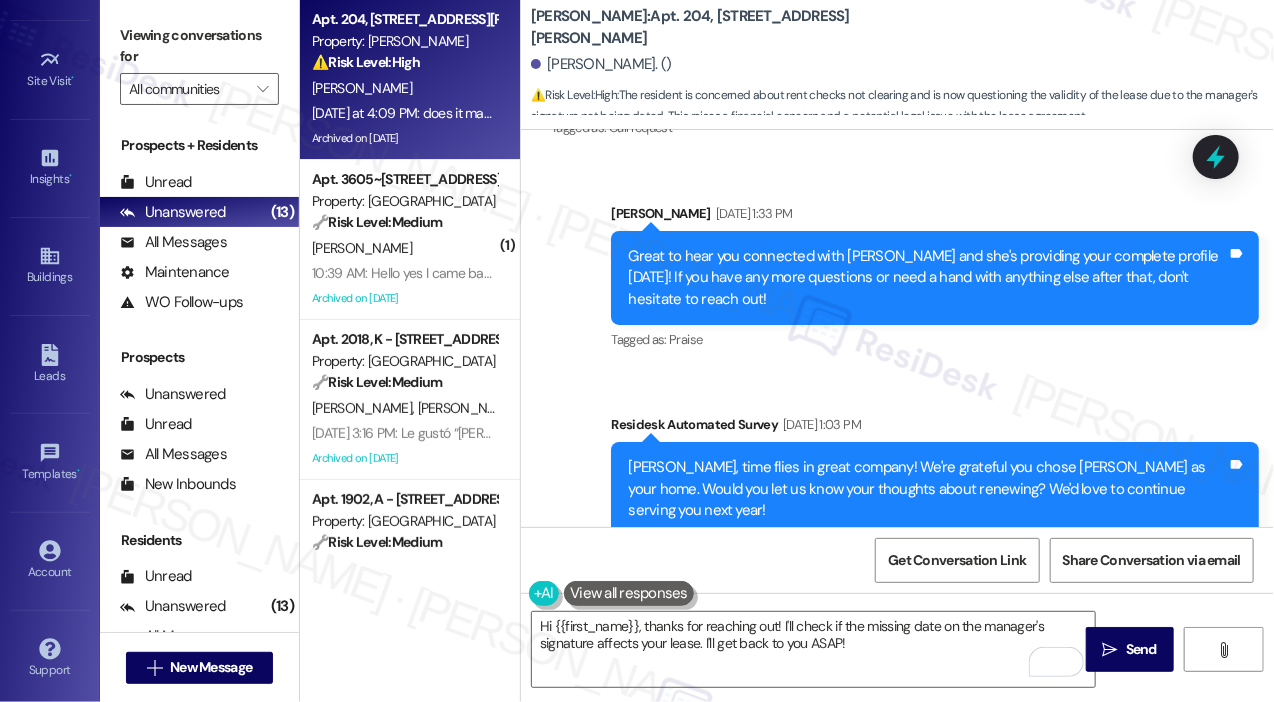 scroll, scrollTop: 67076, scrollLeft: 0, axis: vertical 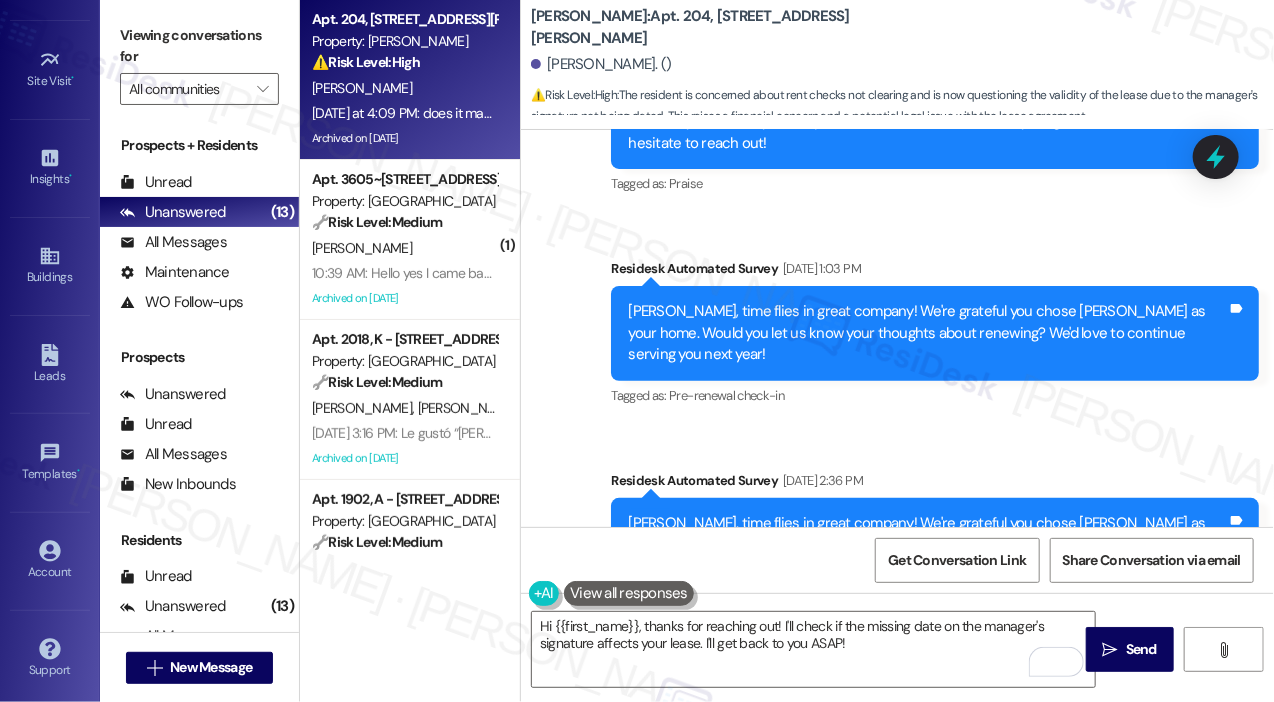 click on "Connie, time flies in great company! We're grateful you chose Everett as your home. Would you let us know your thoughts about renewing? We'd love to continue serving you next year!" at bounding box center (927, 545) 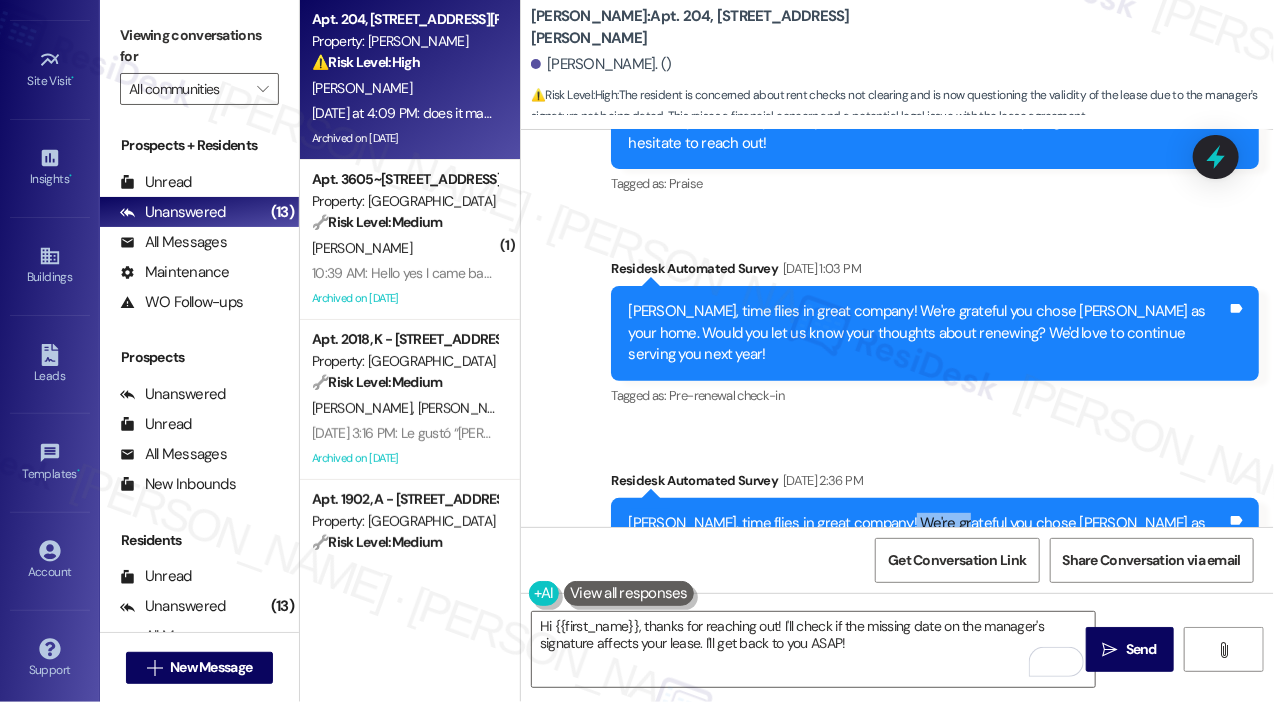 click on "Connie, time flies in great company! We're grateful you chose Everett as your home. Would you let us know your thoughts about renewing? We'd love to continue serving you next year!" at bounding box center (927, 545) 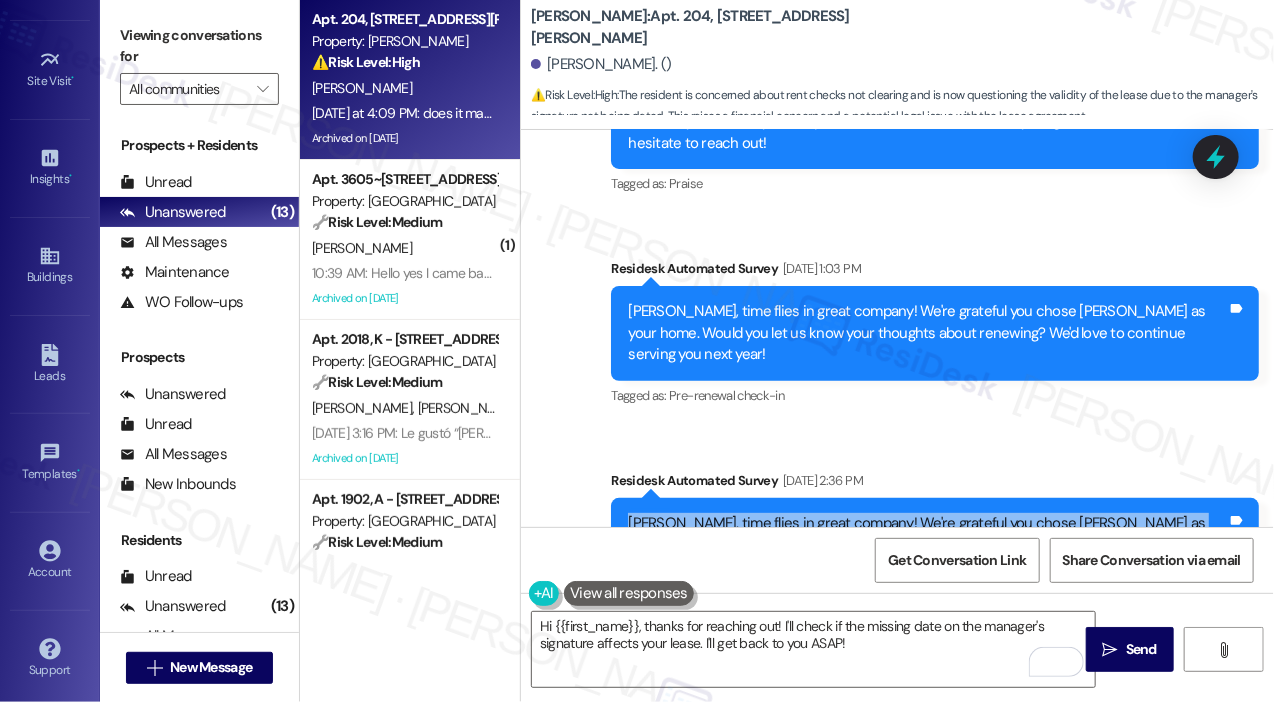 click on "Connie, time flies in great company! We're grateful you chose Everett as your home. Would you let us know your thoughts about renewing? We'd love to continue serving you next year!" at bounding box center (927, 545) 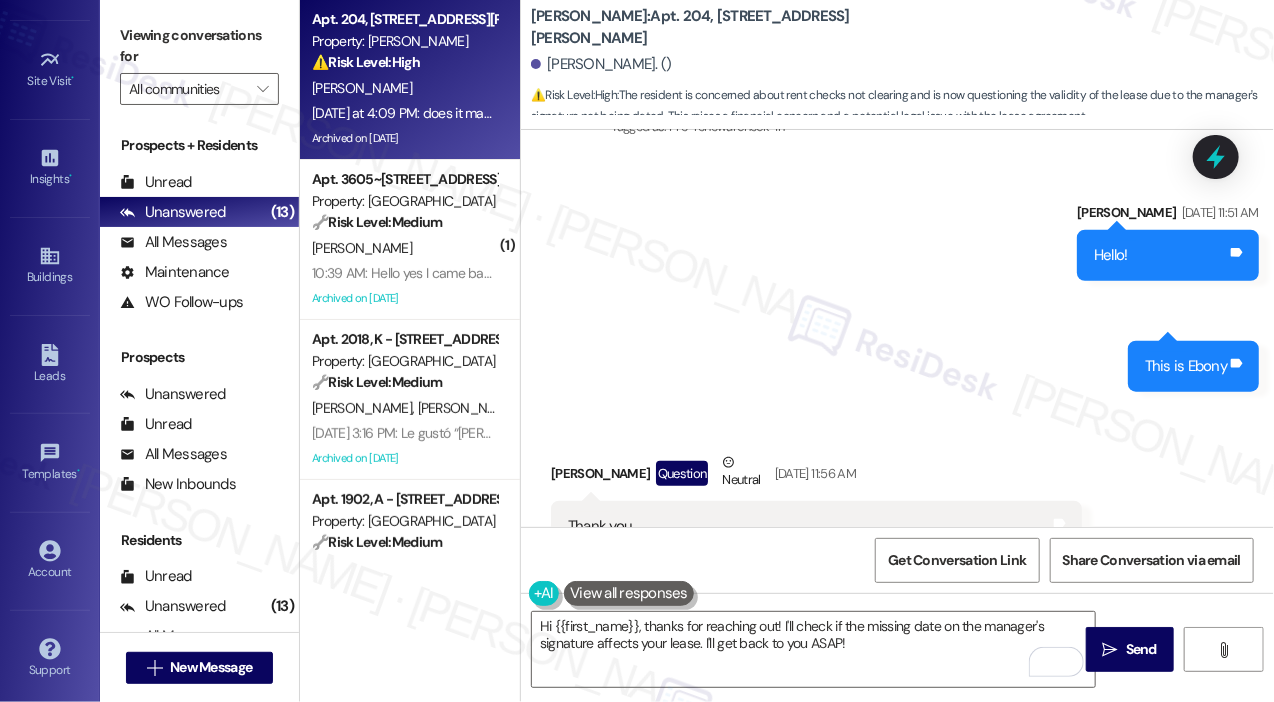 scroll, scrollTop: 67676, scrollLeft: 0, axis: vertical 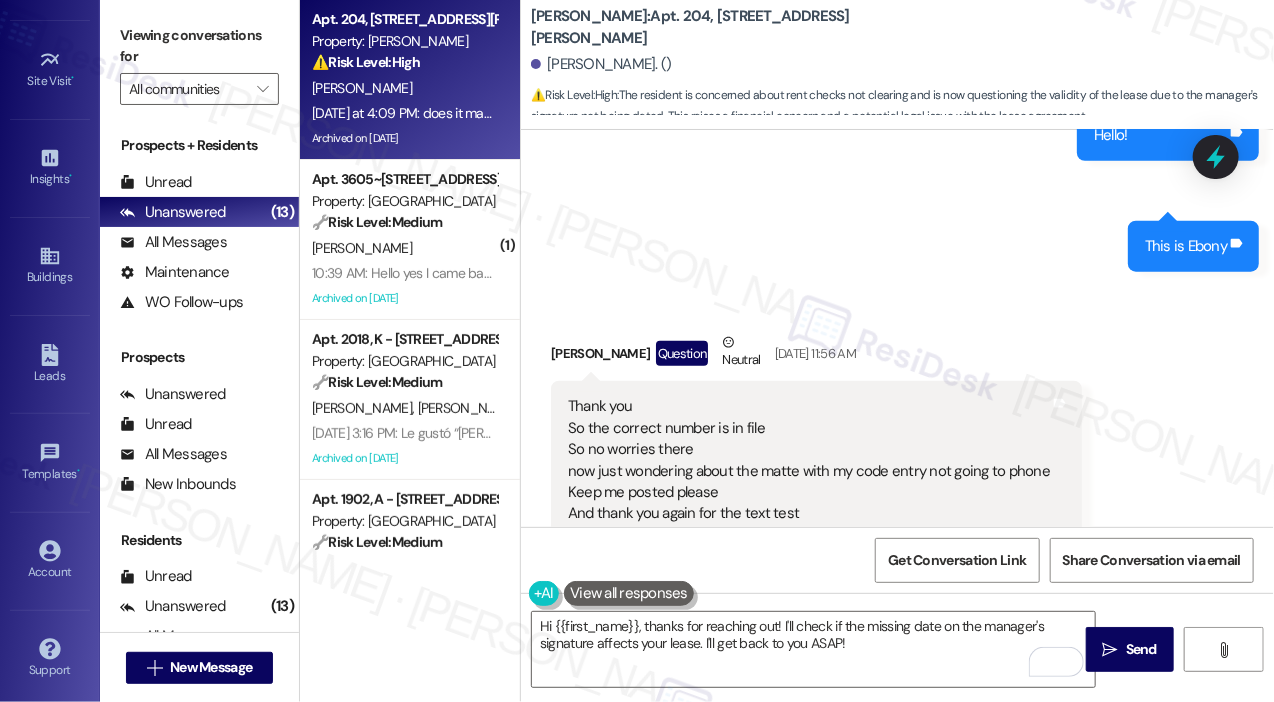 click on "Thank you
So the correct number is in file
So no worries there
now just wondering about the matte with my code entry not going to phone
Keep me posted please
And thank you again for the text test" at bounding box center (809, 460) 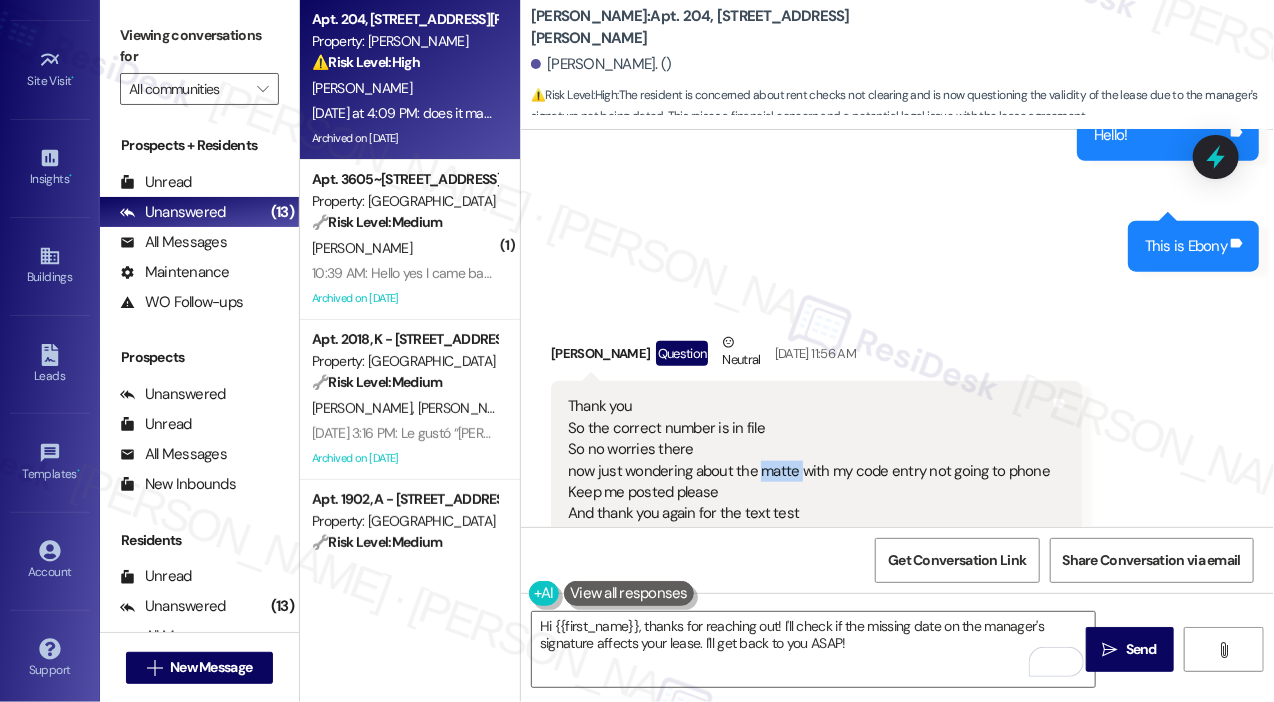 click on "Thank you
So the correct number is in file
So no worries there
now just wondering about the matte with my code entry not going to phone
Keep me posted please
And thank you again for the text test" at bounding box center (809, 460) 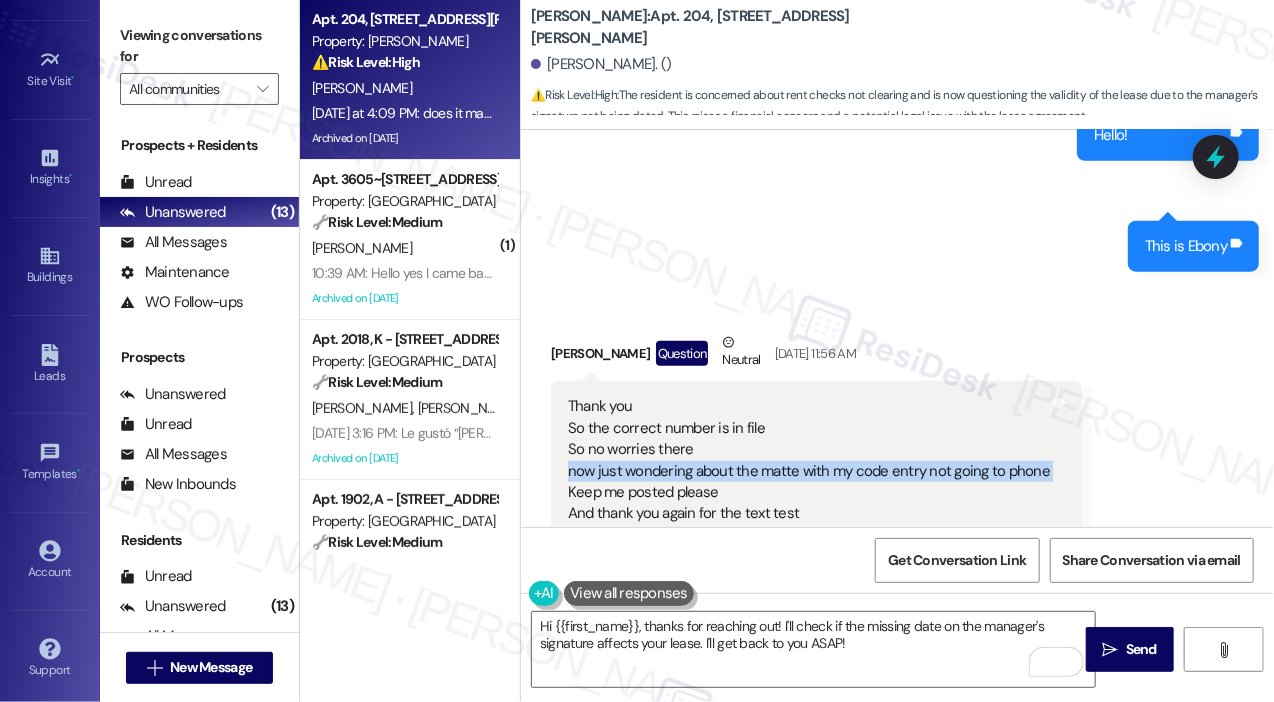 click on "Thank you
So the correct number is in file
So no worries there
now just wondering about the matte with my code entry not going to phone
Keep me posted please
And thank you again for the text test" at bounding box center [809, 460] 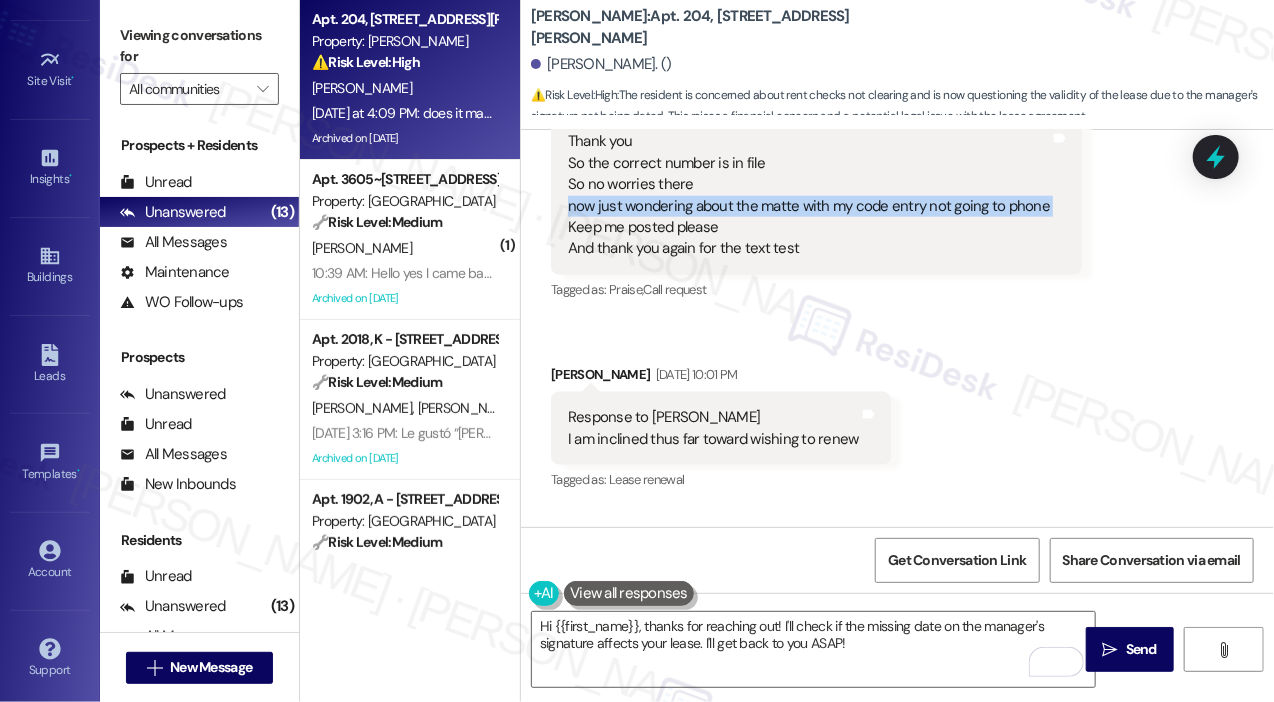 scroll, scrollTop: 67976, scrollLeft: 0, axis: vertical 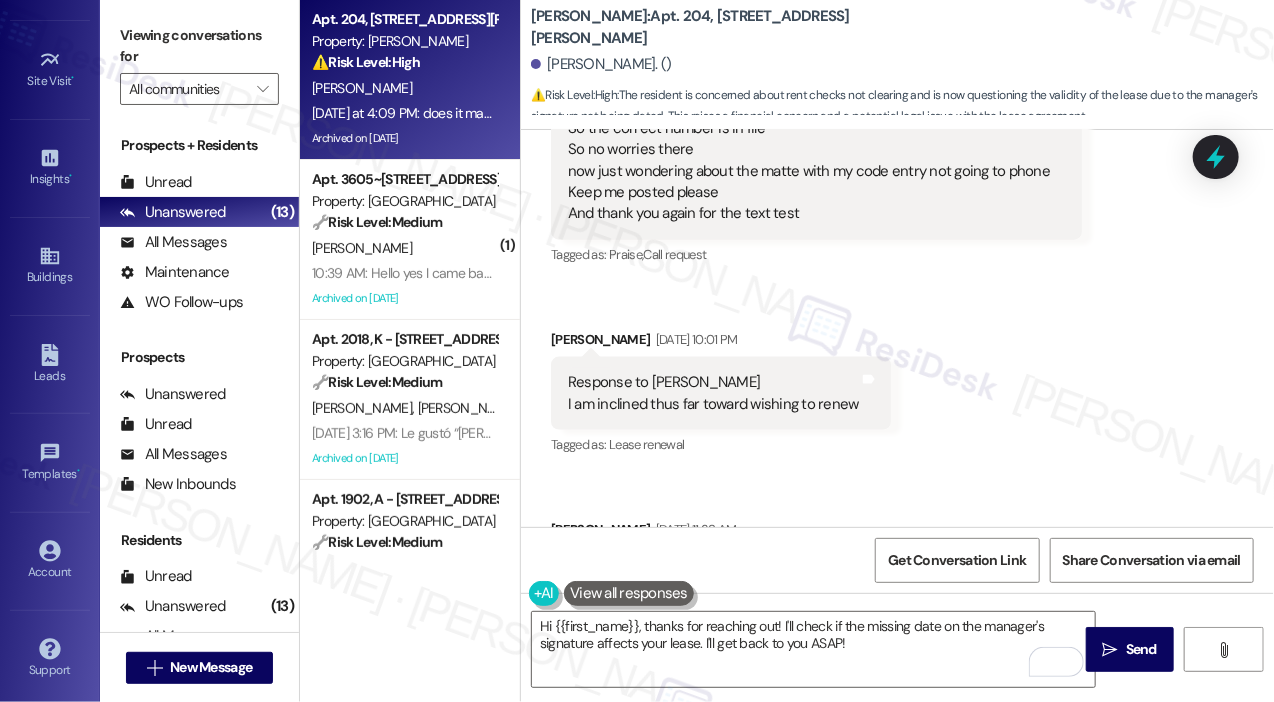 click on "Hi
Called office
No one there and mail box full
Discovered water leaking from upstairs I believe plaster falling  through my parlor ceiling
Help!" at bounding box center (843, 615) 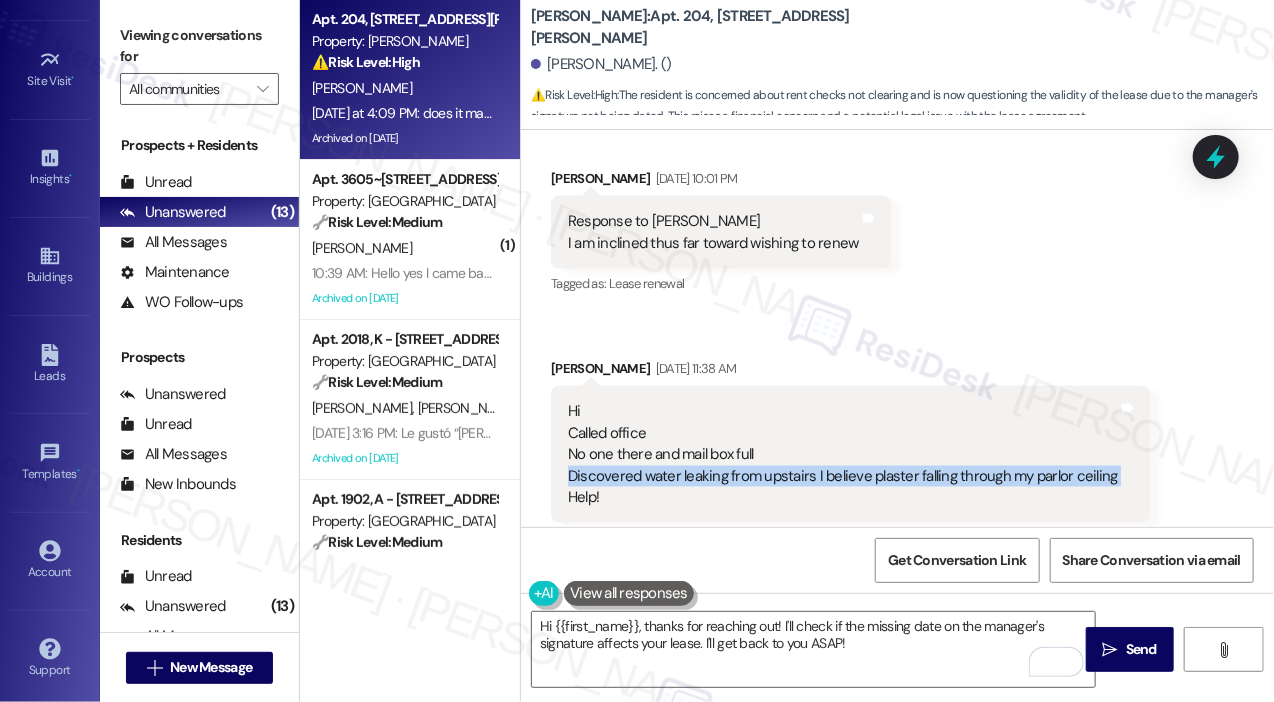 scroll, scrollTop: 68376, scrollLeft: 0, axis: vertical 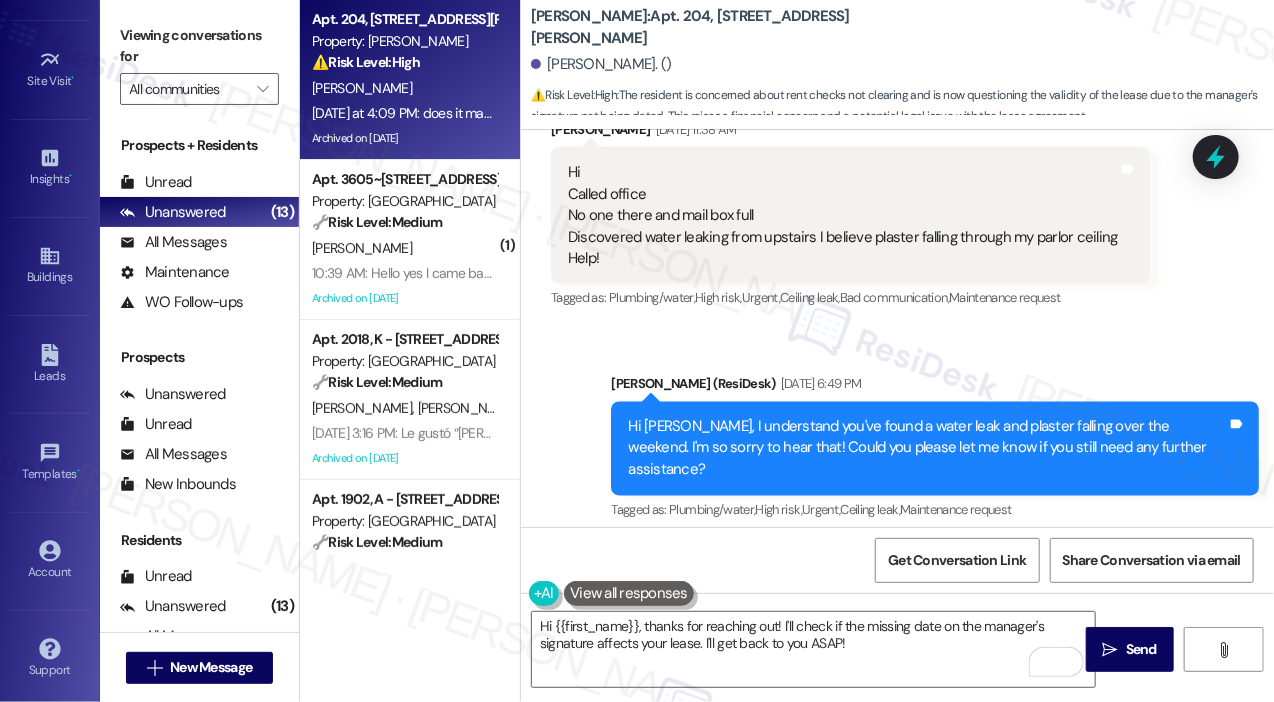 click on "Hi Connie, I understand you've found a water leak and plaster falling over the weekend. I'm so sorry to hear that! Could you please let me know if you still need any further assistance?" at bounding box center [927, 449] 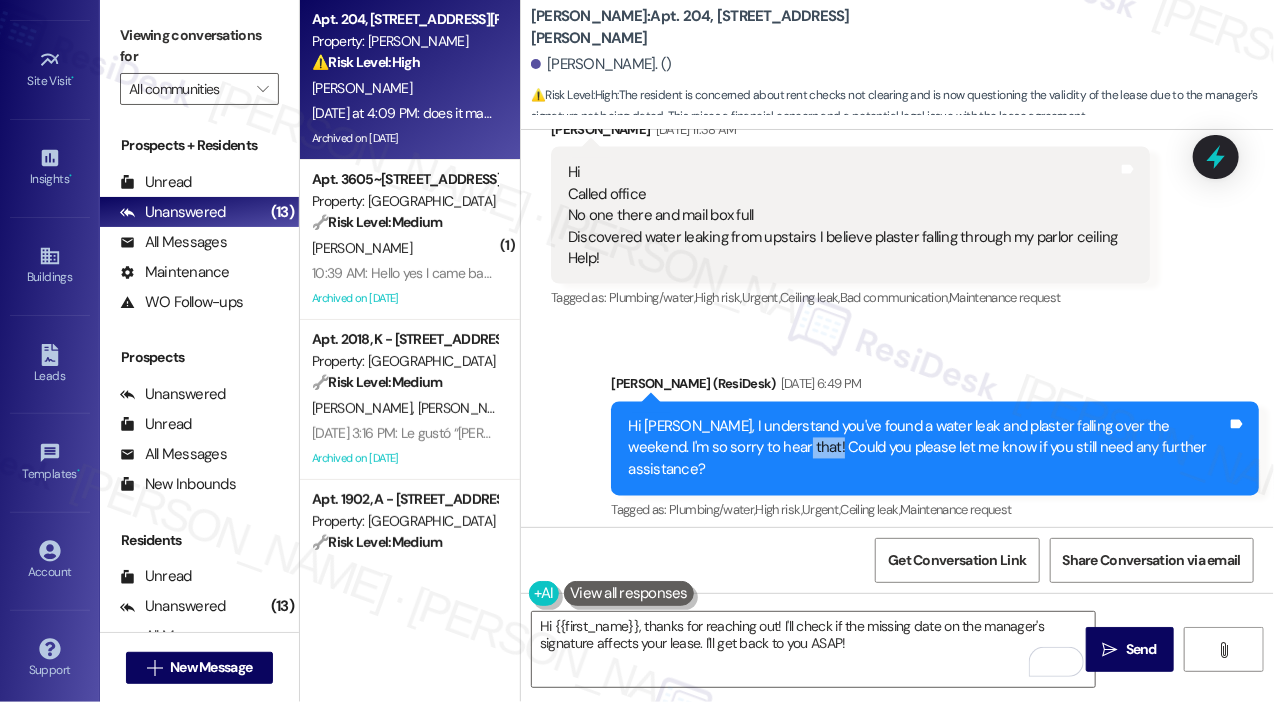 click on "Hi Connie, I understand you've found a water leak and plaster falling over the weekend. I'm so sorry to hear that! Could you please let me know if you still need any further assistance?" at bounding box center [927, 449] 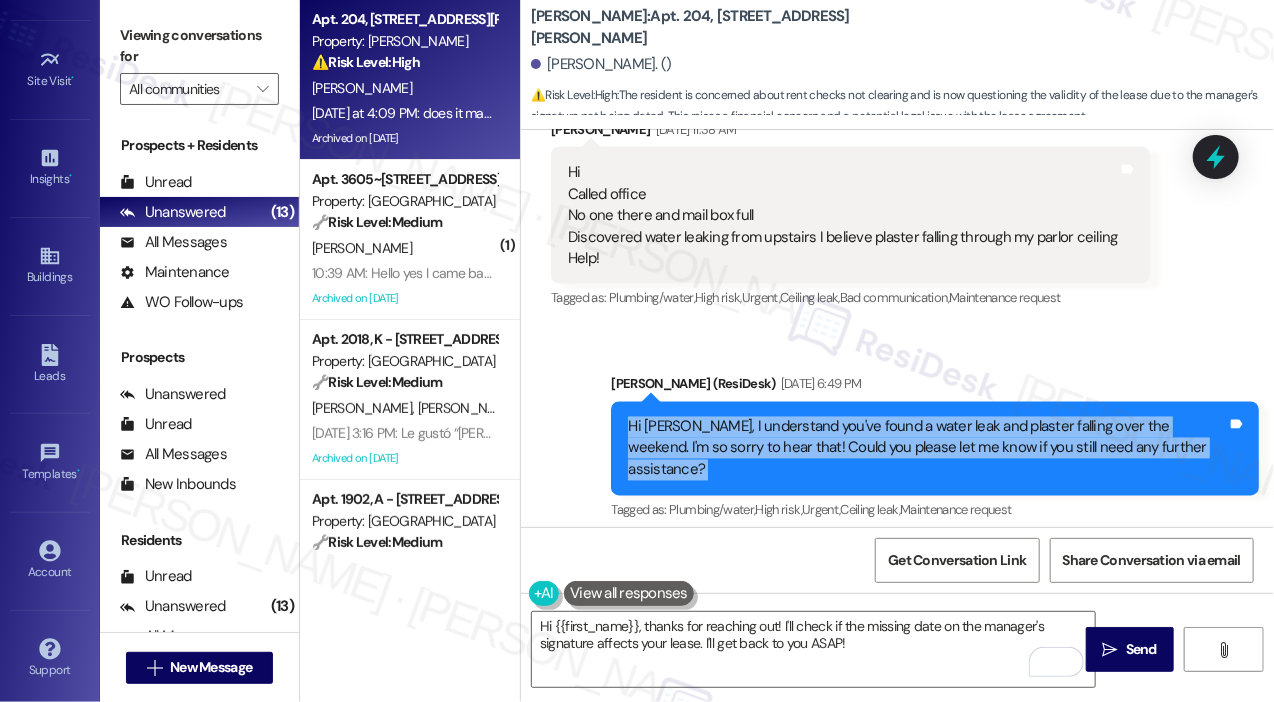click on "Hi Connie, I understand you've found a water leak and plaster falling over the weekend. I'm so sorry to hear that! Could you please let me know if you still need any further assistance?" at bounding box center (927, 449) 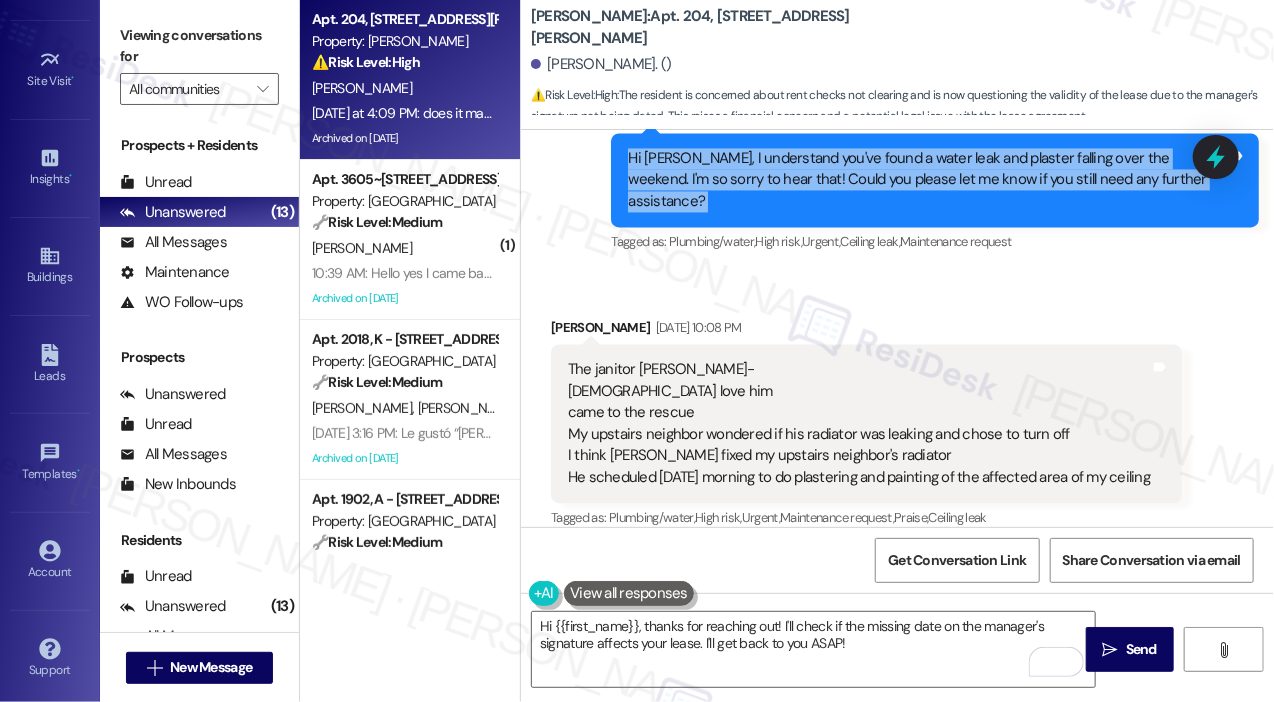 scroll, scrollTop: 68876, scrollLeft: 0, axis: vertical 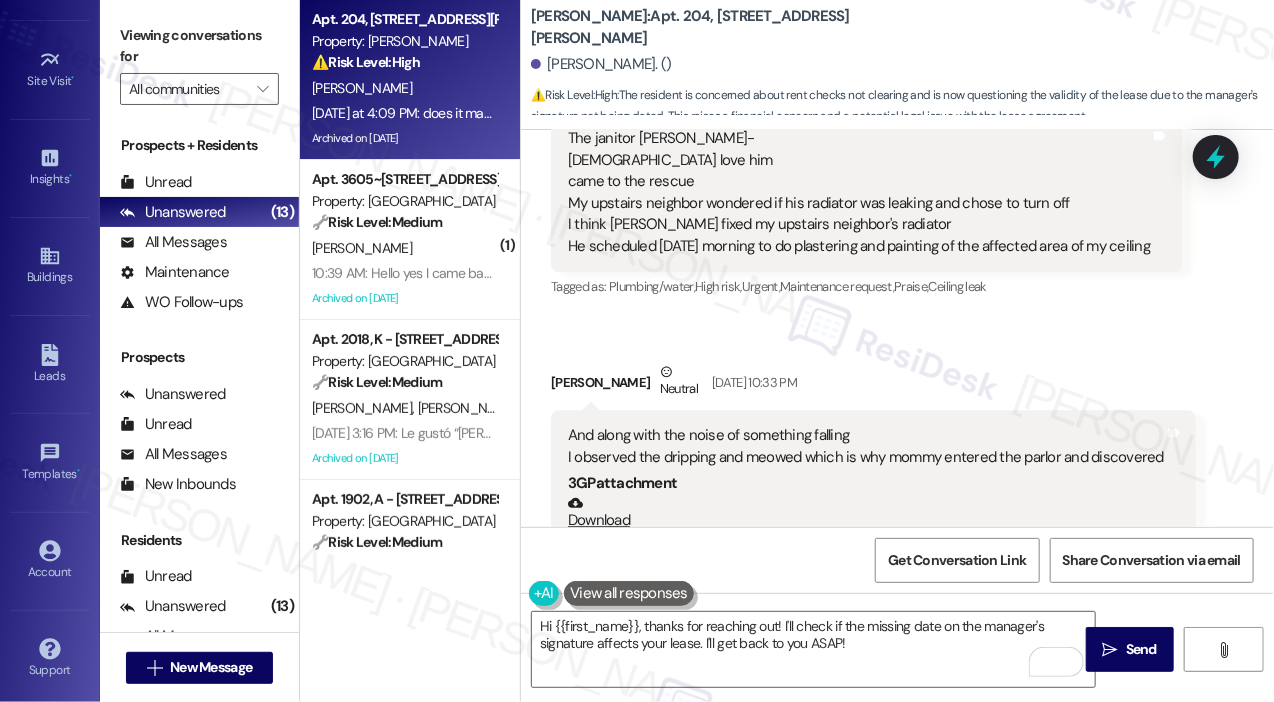 click on "And along with the noise of  something falling
I  observed  the dripping and meowed which is why mommy entered the parlor and discovered" at bounding box center (866, 446) 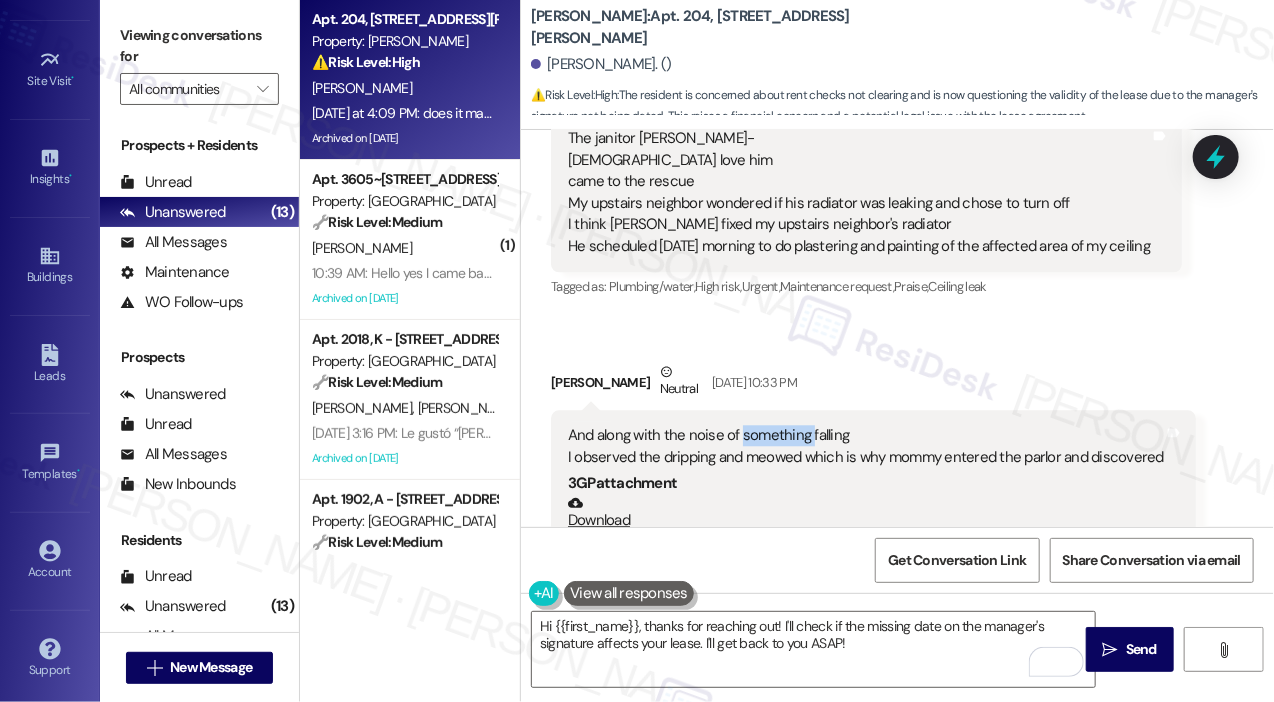 click on "And along with the noise of  something falling
I  observed  the dripping and meowed which is why mommy entered the parlor and discovered" at bounding box center (866, 446) 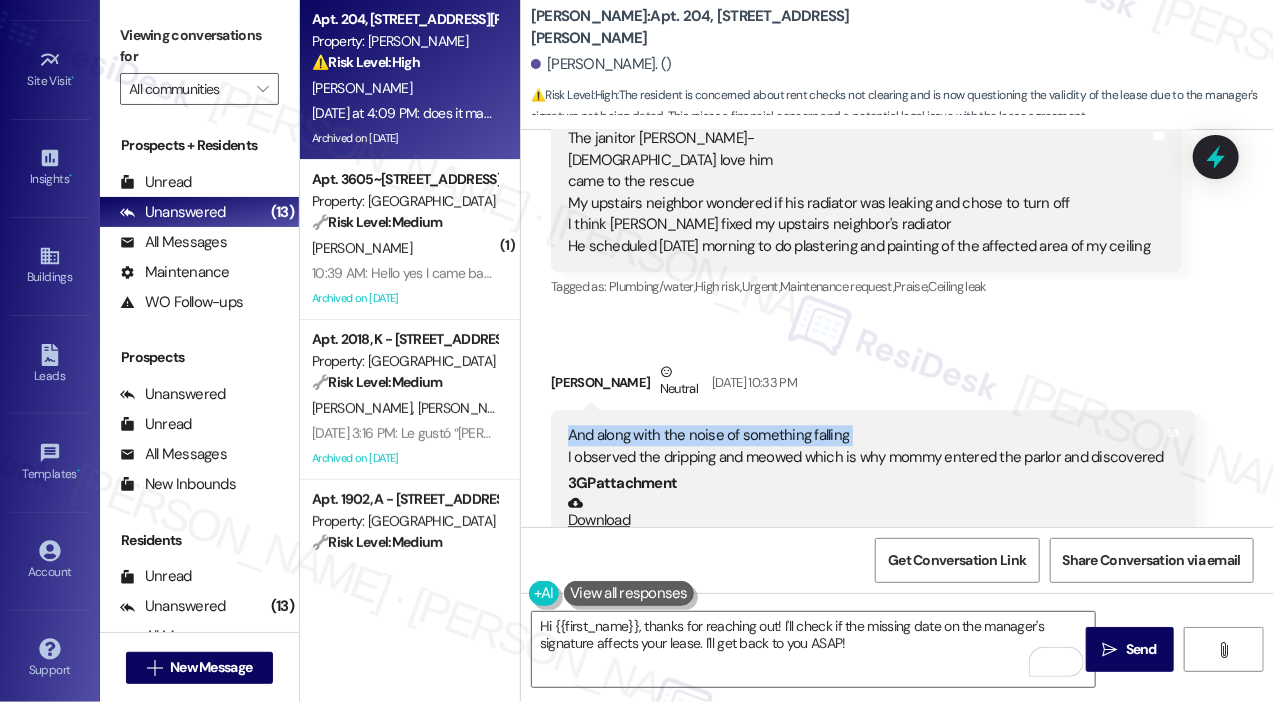 click on "And along with the noise of  something falling
I  observed  the dripping and meowed which is why mommy entered the parlor and discovered" at bounding box center (866, 446) 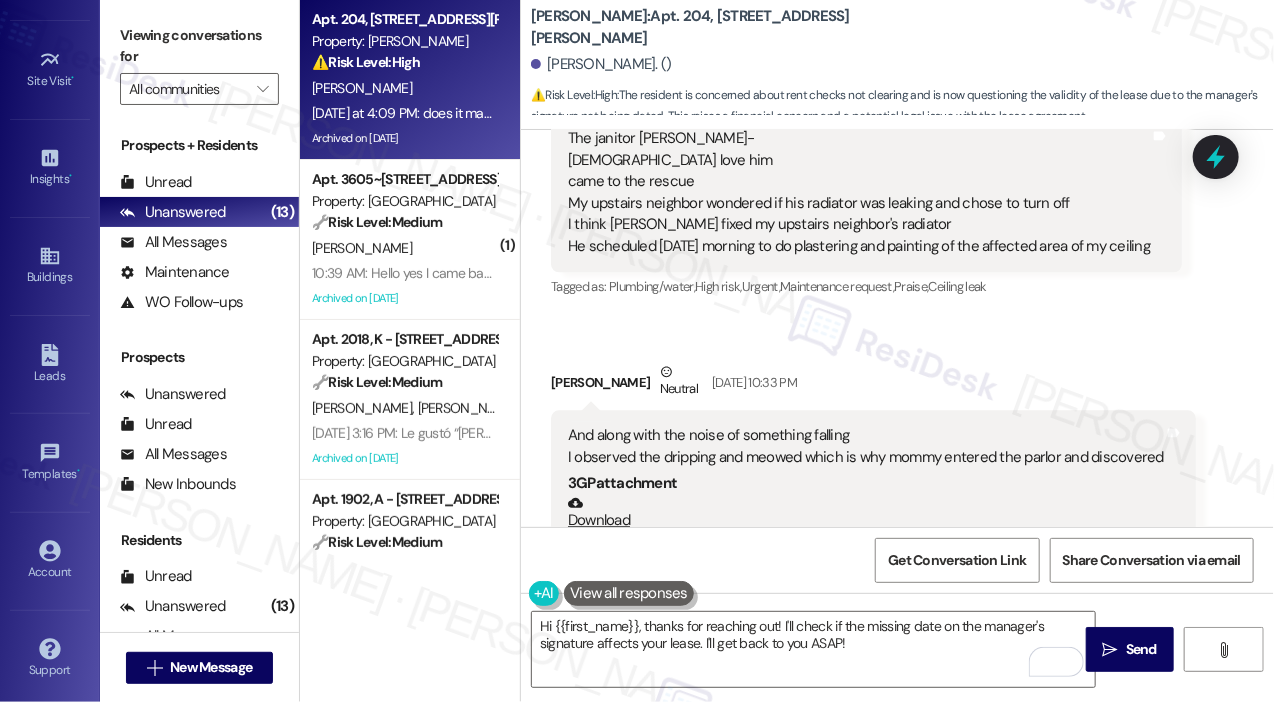 click on "And along with the noise of  something falling
I  observed  the dripping and meowed which is why mommy entered the parlor and discovered" at bounding box center (866, 446) 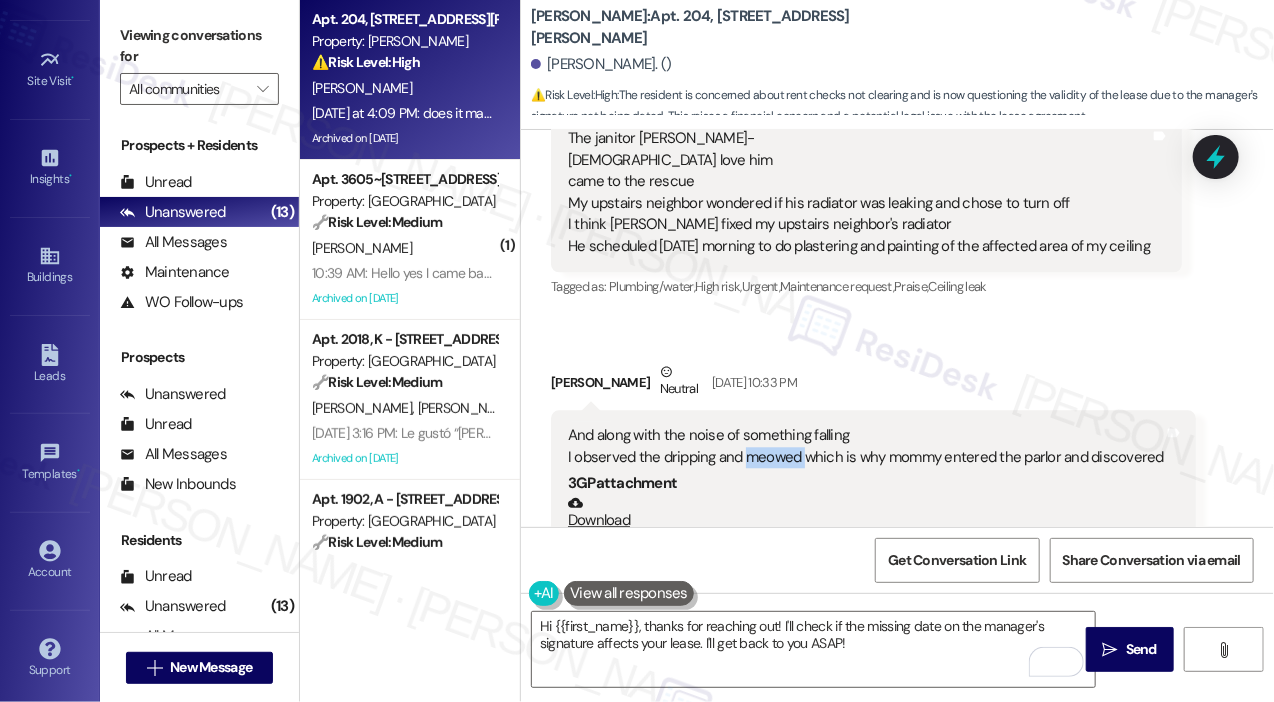 click on "And along with the noise of  something falling
I  observed  the dripping and meowed which is why mommy entered the parlor and discovered" at bounding box center (866, 446) 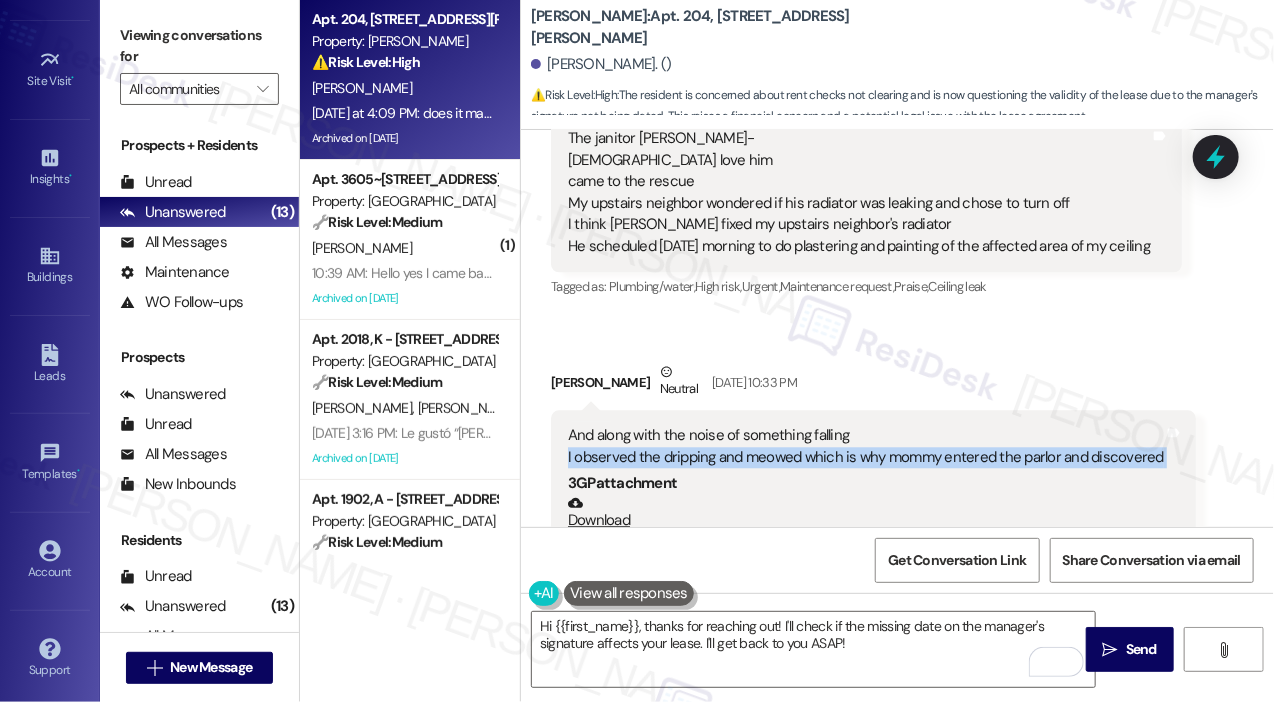 click on "And along with the noise of  something falling
I  observed  the dripping and meowed which is why mommy entered the parlor and discovered" at bounding box center [866, 446] 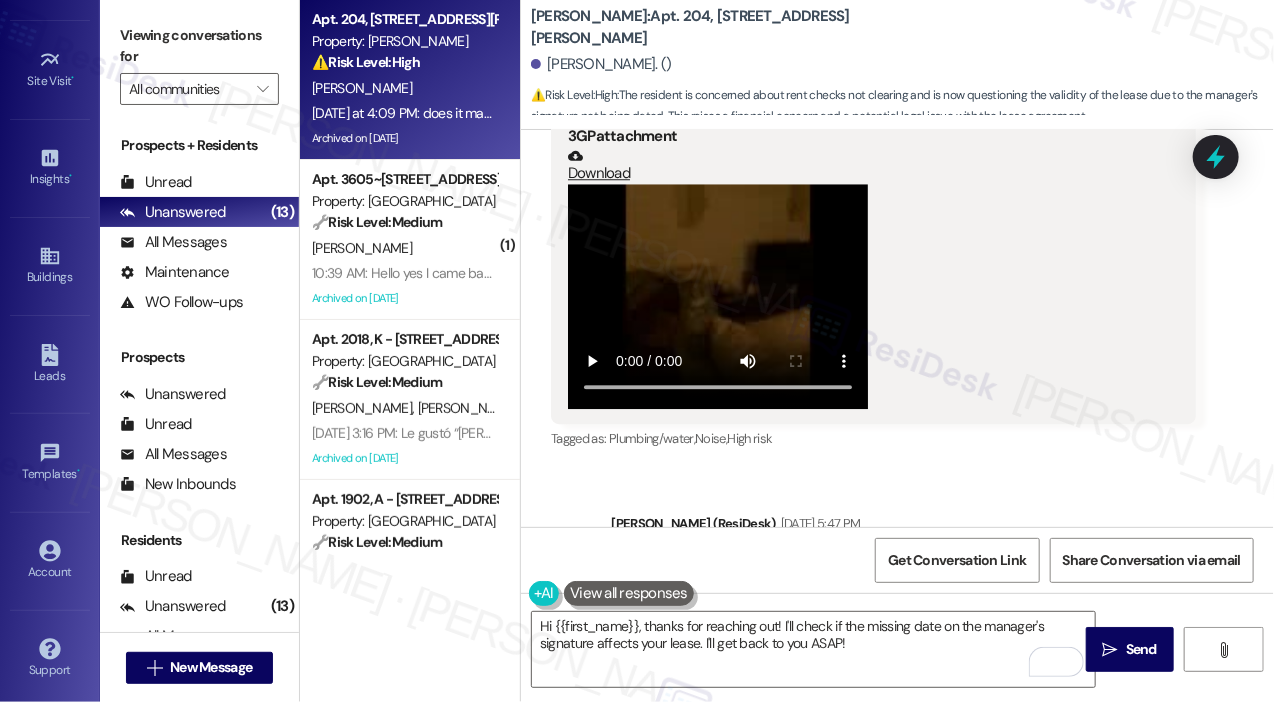 scroll, scrollTop: 69376, scrollLeft: 0, axis: vertical 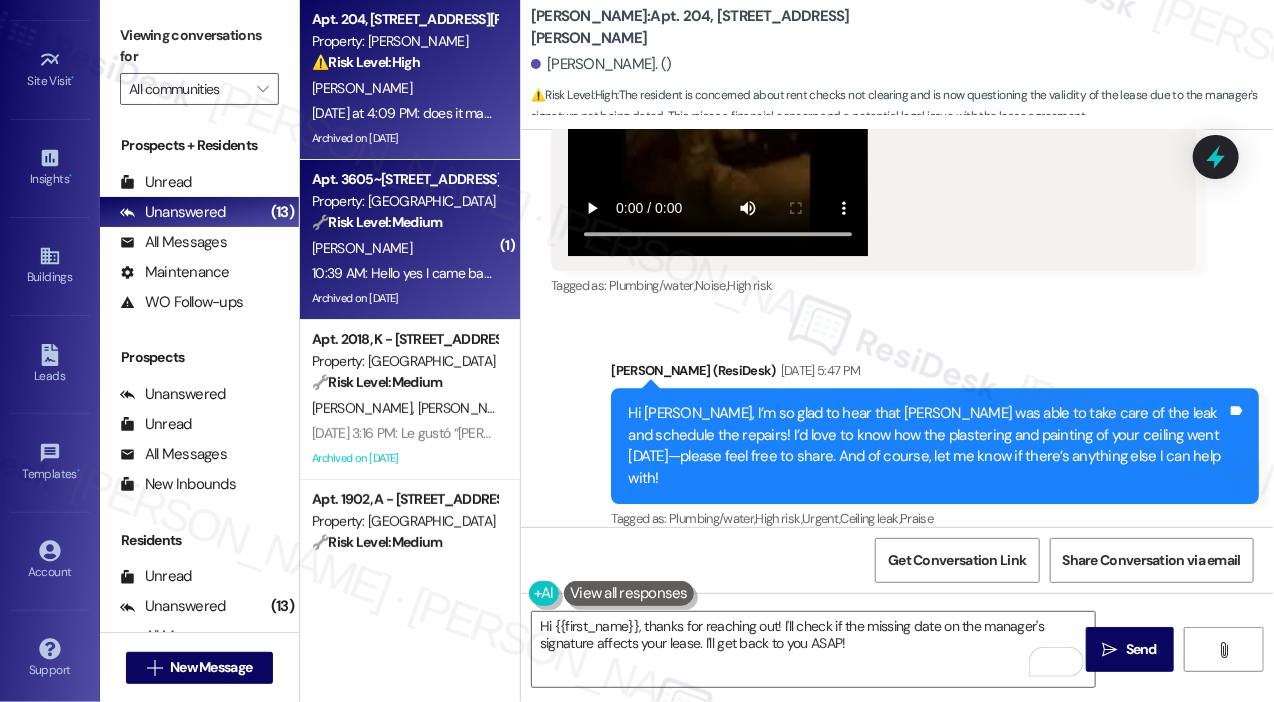 click on "[PERSON_NAME]" at bounding box center (404, 248) 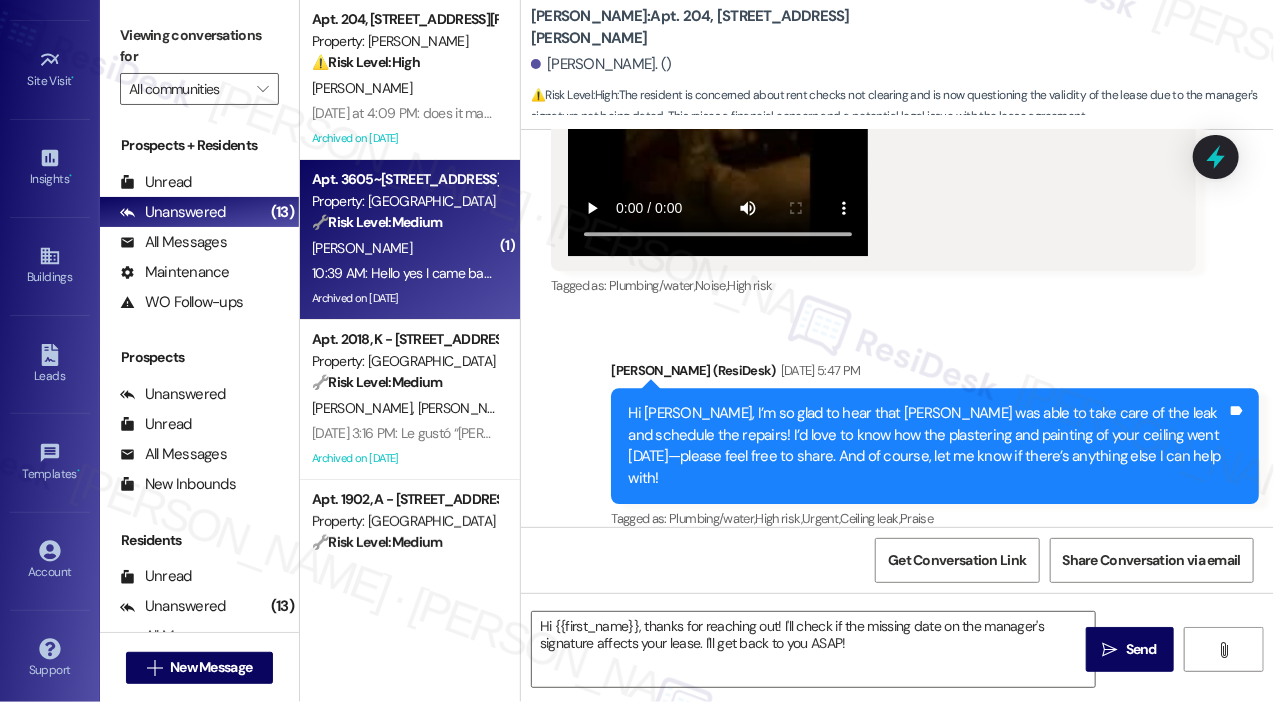 type on "Fetching suggested responses. Please feel free to read through the conversation in the meantime." 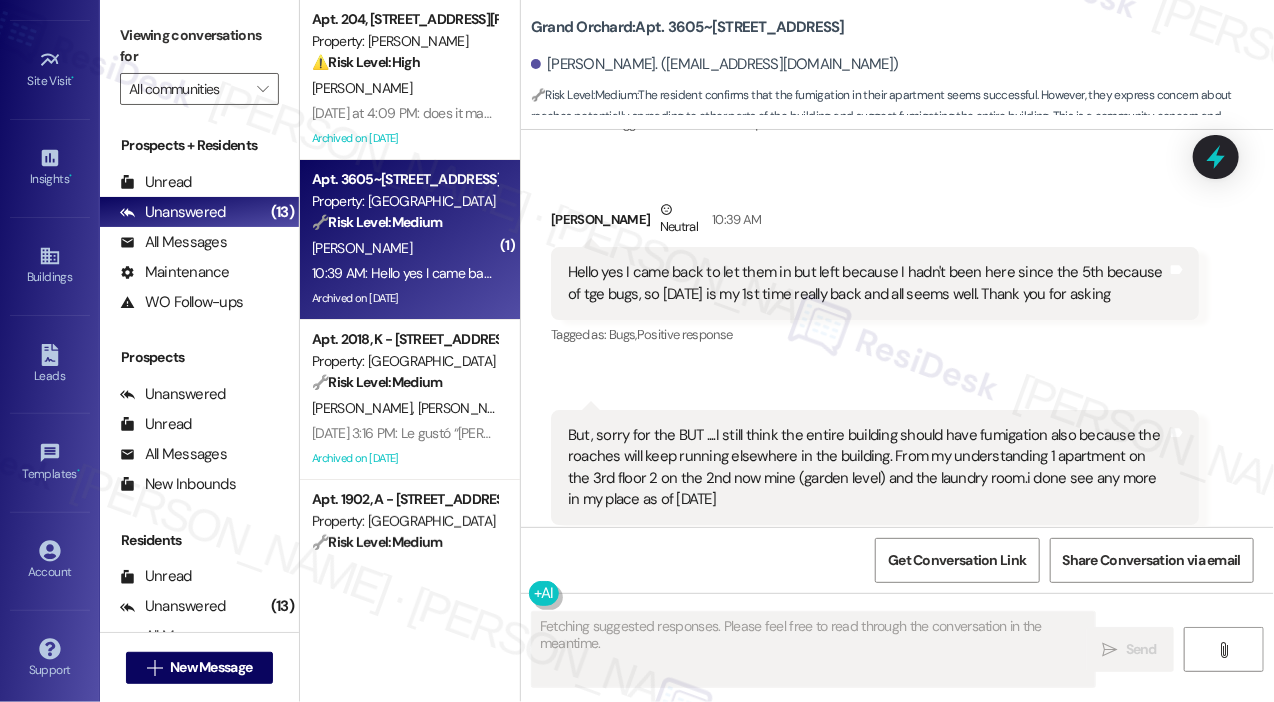 scroll, scrollTop: 15684, scrollLeft: 0, axis: vertical 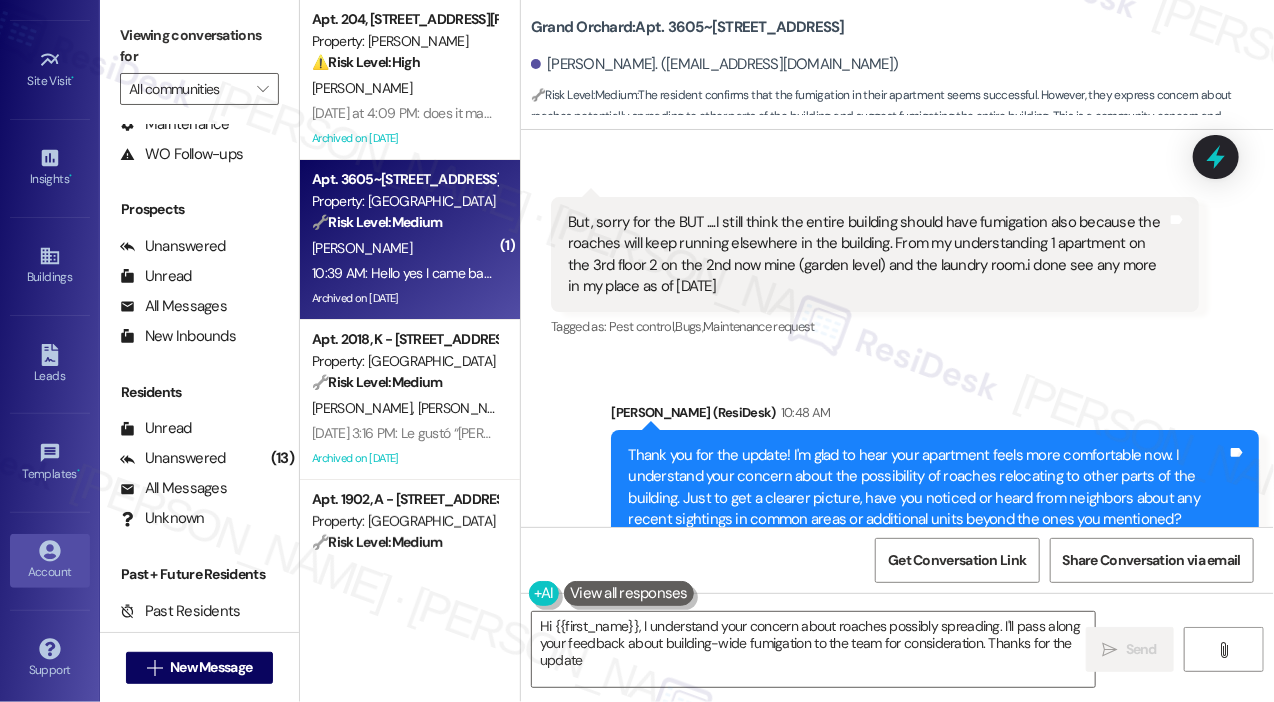 type on "Hi {{first_name}}, I understand your concern about roaches possibly spreading. I'll pass along your feedback about building-wide fumigation to the team for consideration. Thanks for the update!" 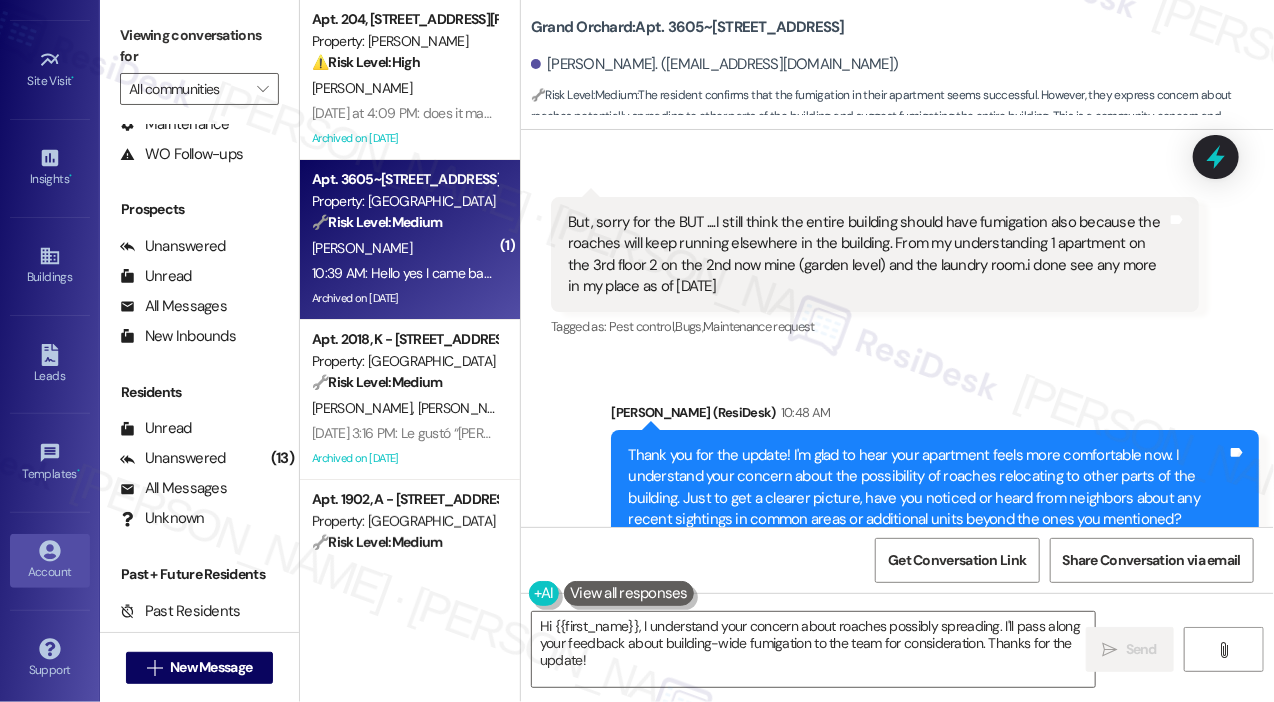 click on "Account" at bounding box center (50, 572) 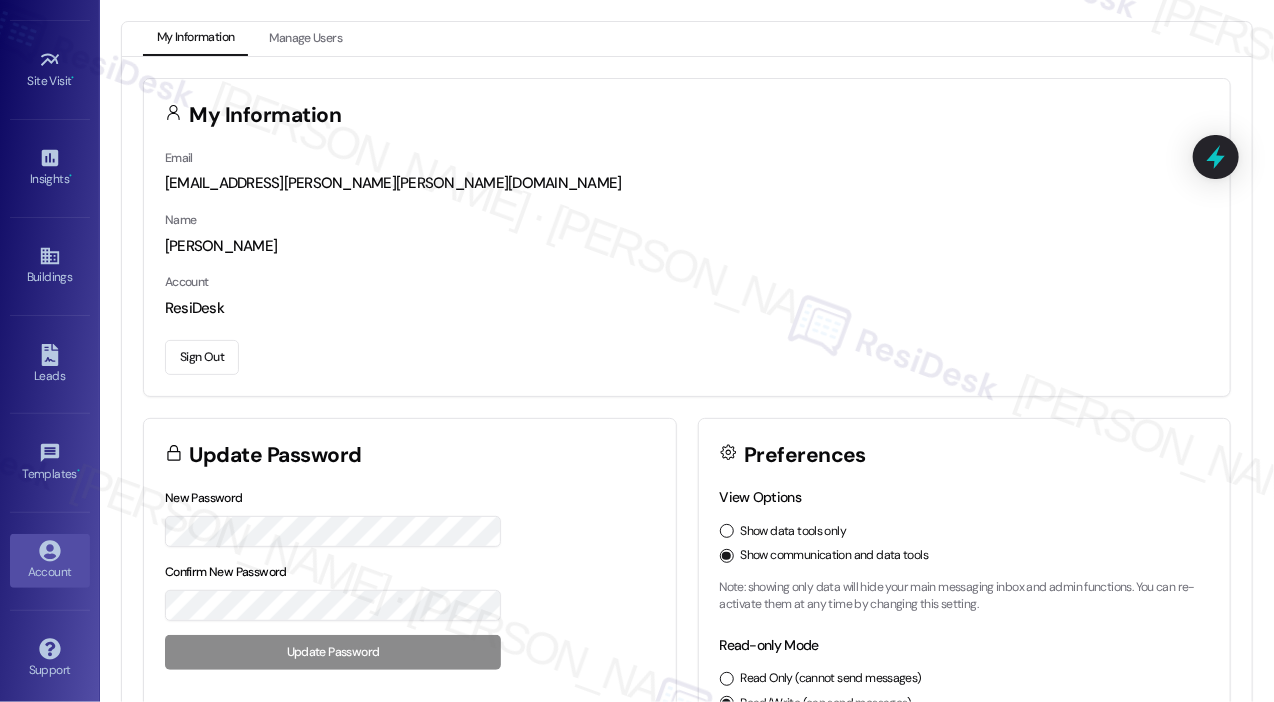 click on "Sign Out" at bounding box center [202, 357] 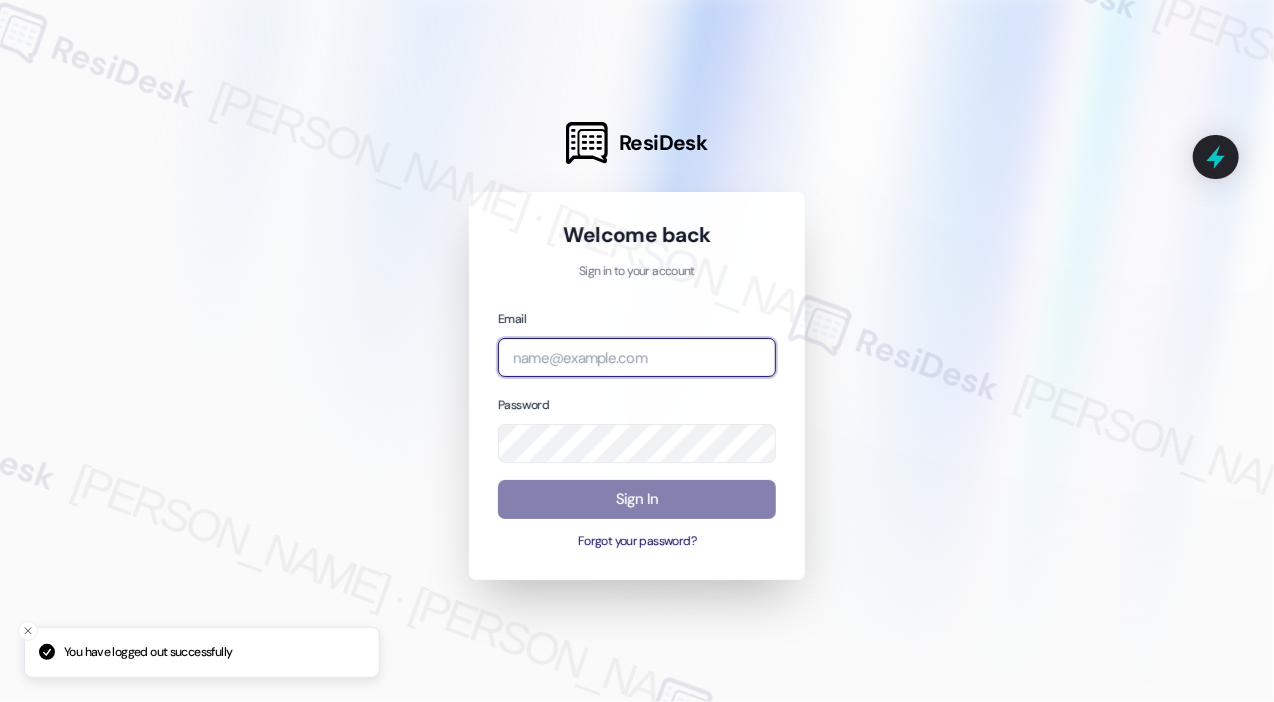 click at bounding box center [637, 357] 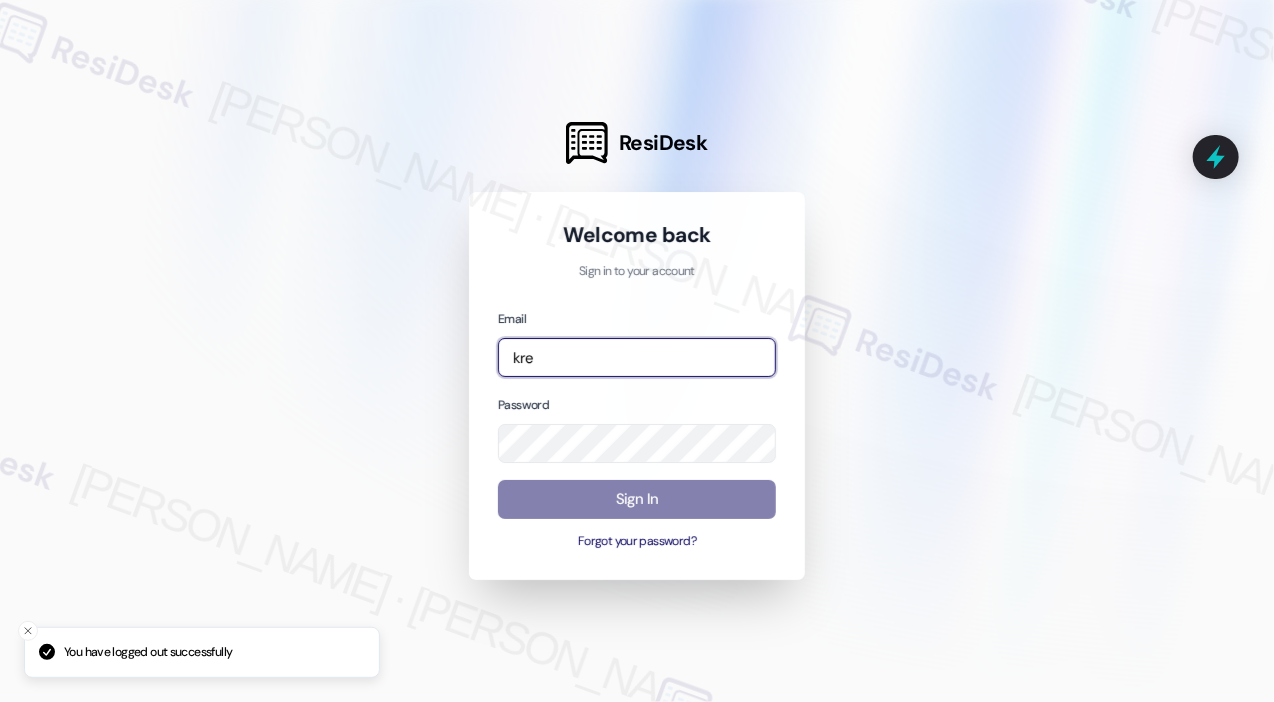 type on "automated-surveys-kre-katrina.lopez@kre.com" 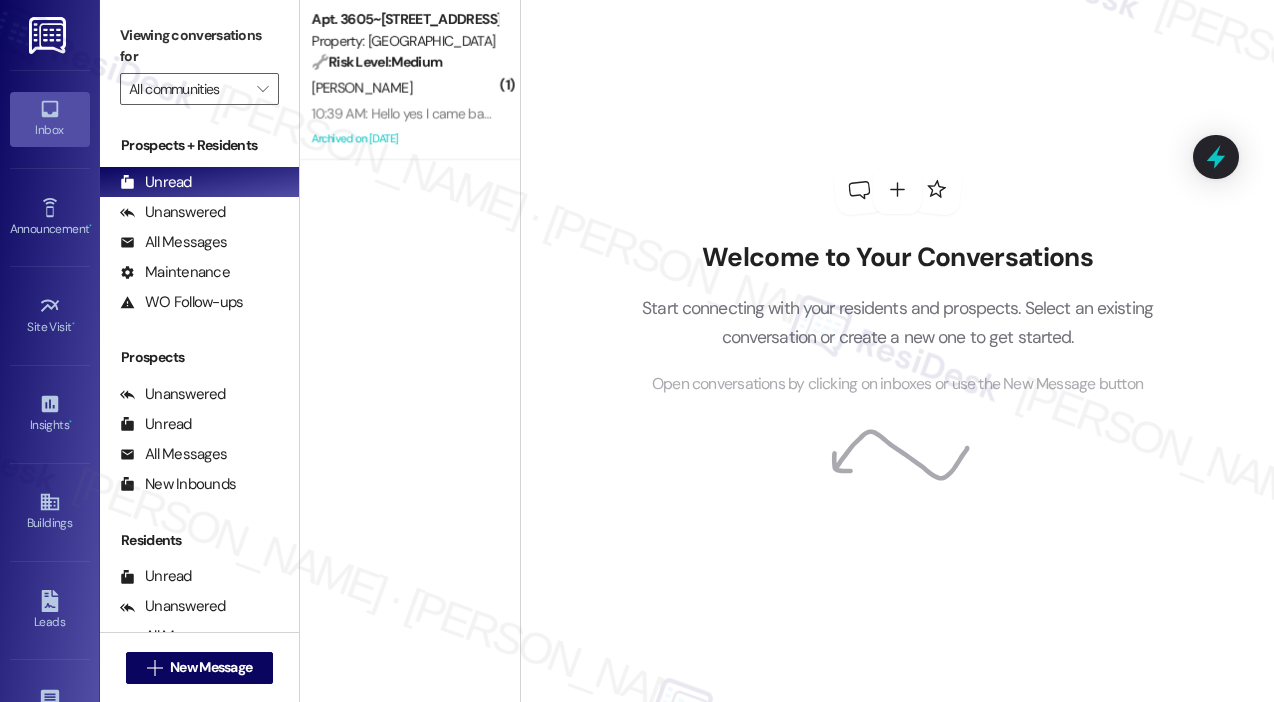 scroll, scrollTop: 0, scrollLeft: 0, axis: both 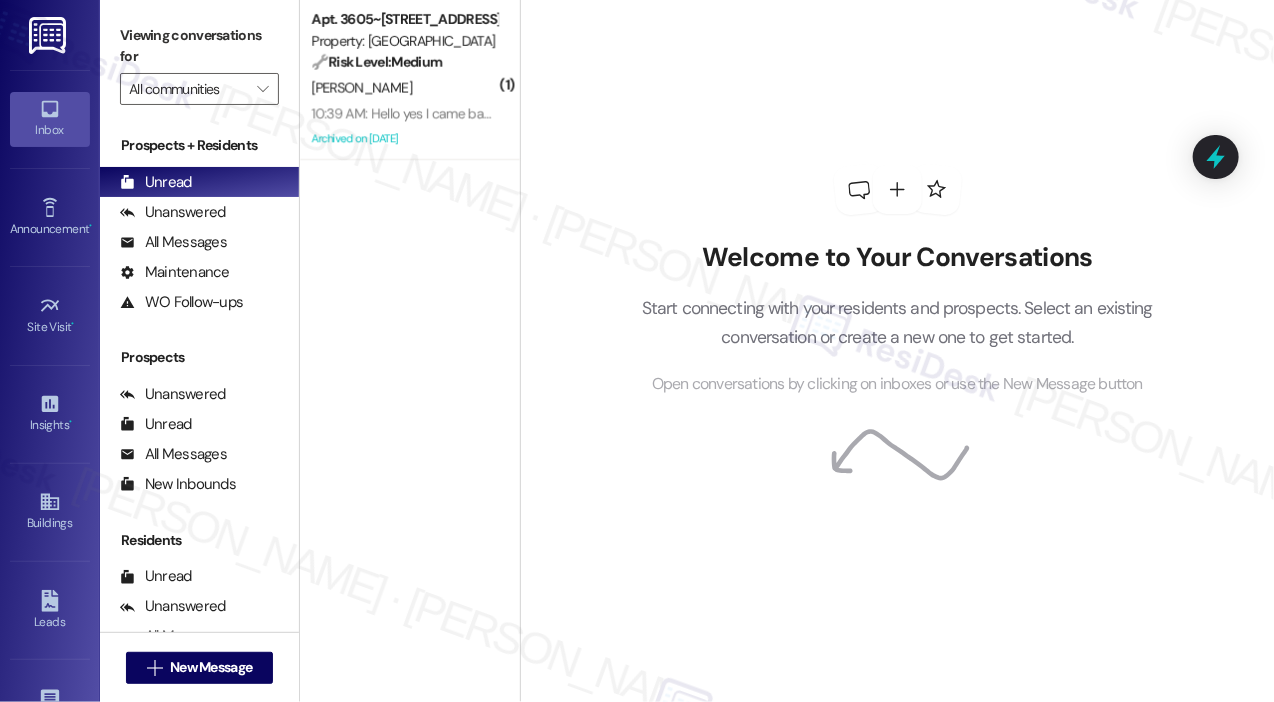 click on "[PERSON_NAME]" at bounding box center [404, 88] 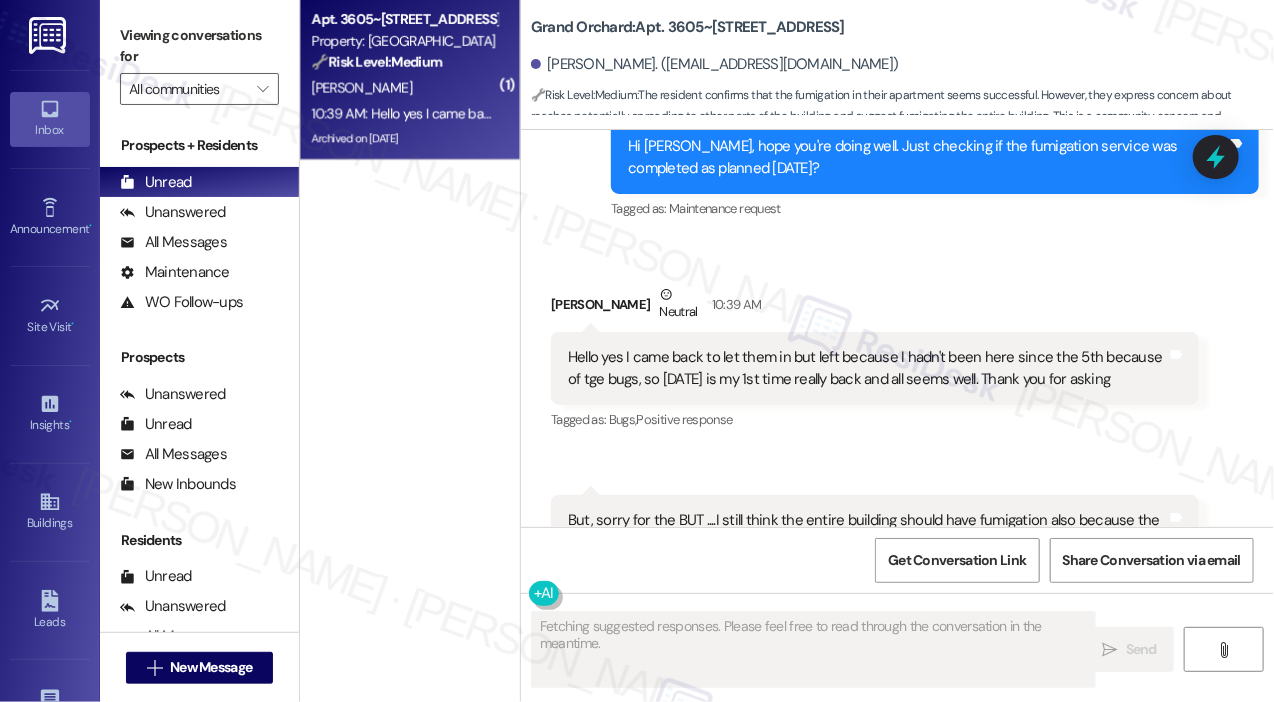 scroll, scrollTop: 15351, scrollLeft: 0, axis: vertical 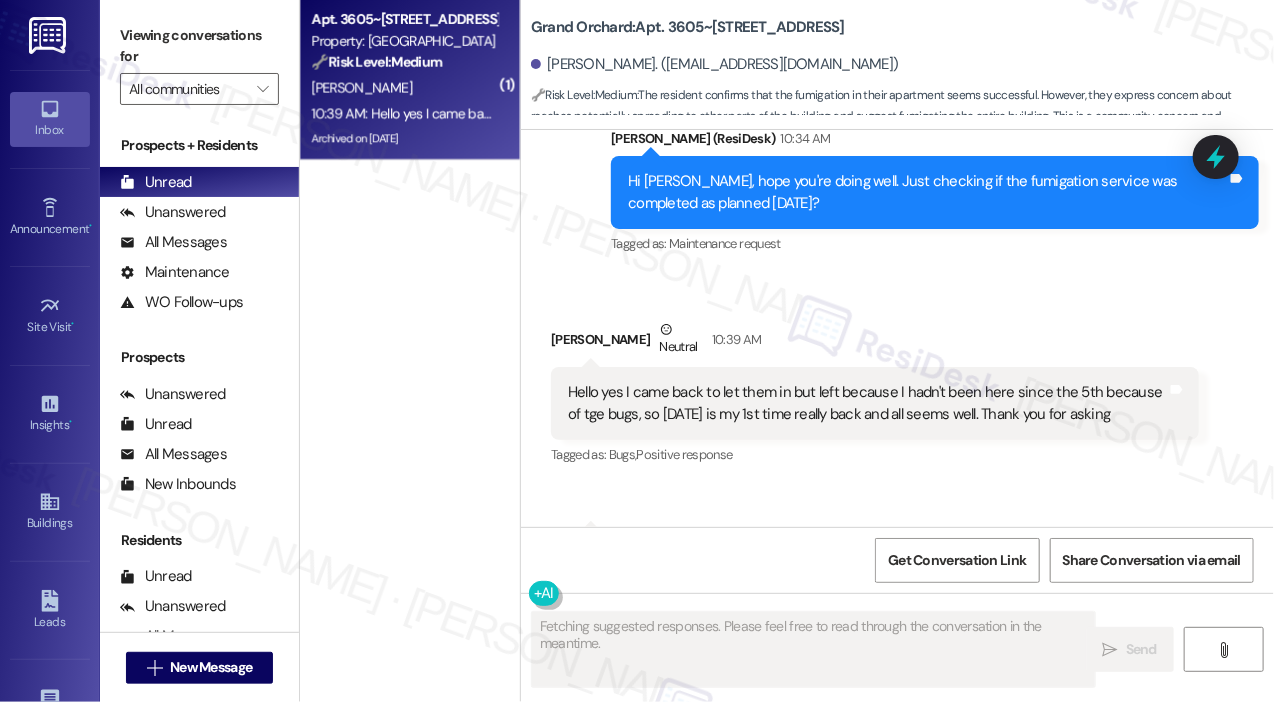 click on "Hello yes I came back to let them in but left because I hadn't been here since the 5th because of tge bugs, so [DATE] is my 1st time really back and all seems well. Thank you for asking" at bounding box center [867, 403] 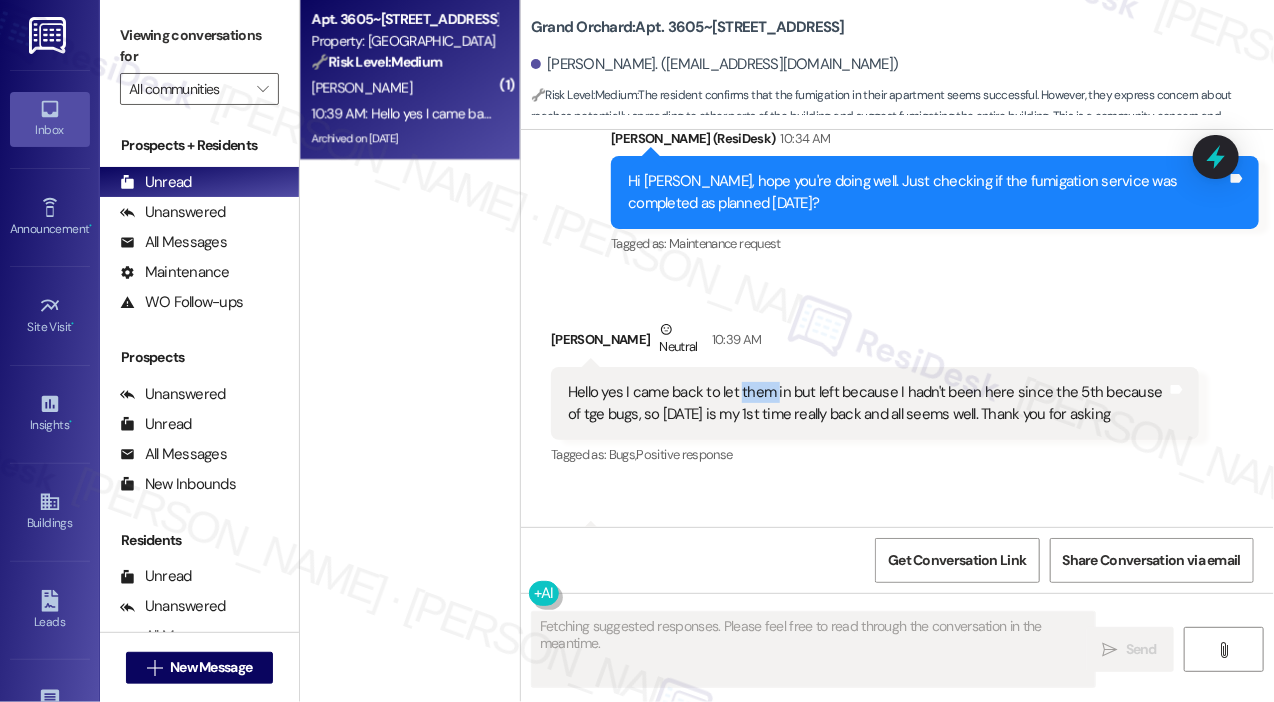 click on "Hello yes I came back to let them in but left because I hadn't been here since the 5th because of tge bugs, so [DATE] is my 1st time really back and all seems well. Thank you for asking" at bounding box center (867, 403) 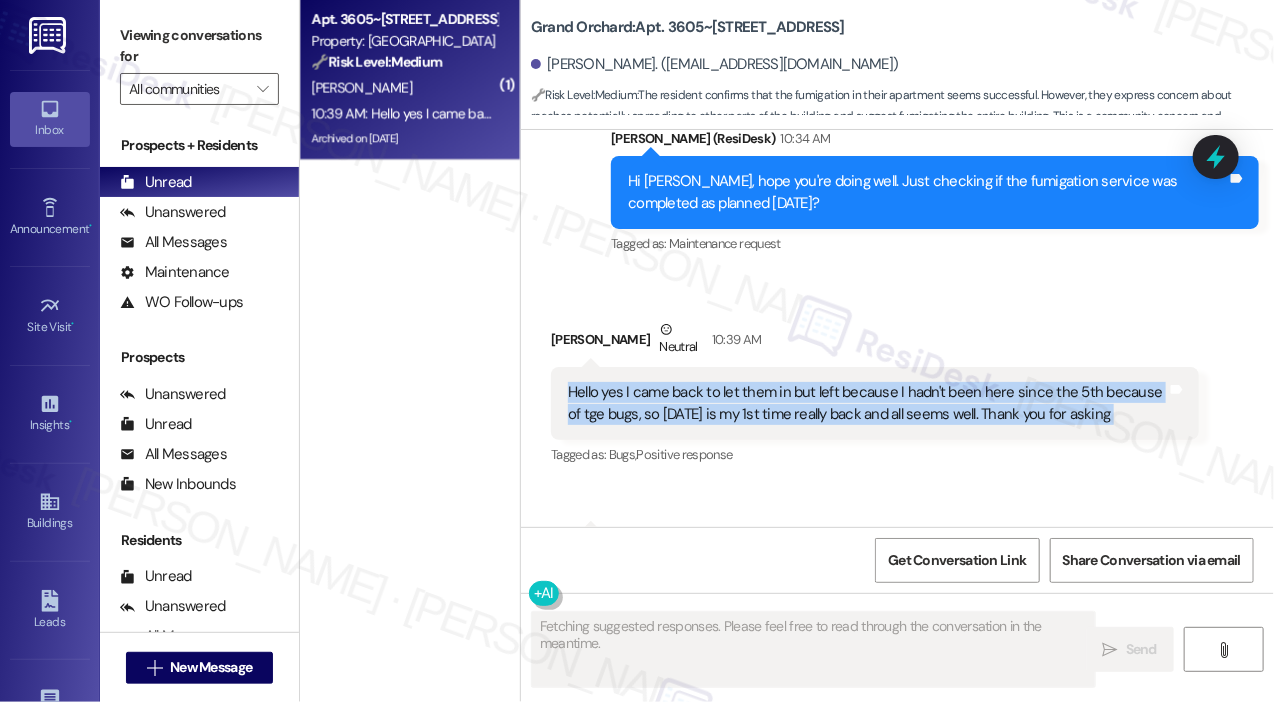 click on "Hello yes I came back to let them in but left because I hadn't been here since the 5th because of tge bugs, so [DATE] is my 1st time really back and all seems well. Thank you for asking" at bounding box center [867, 403] 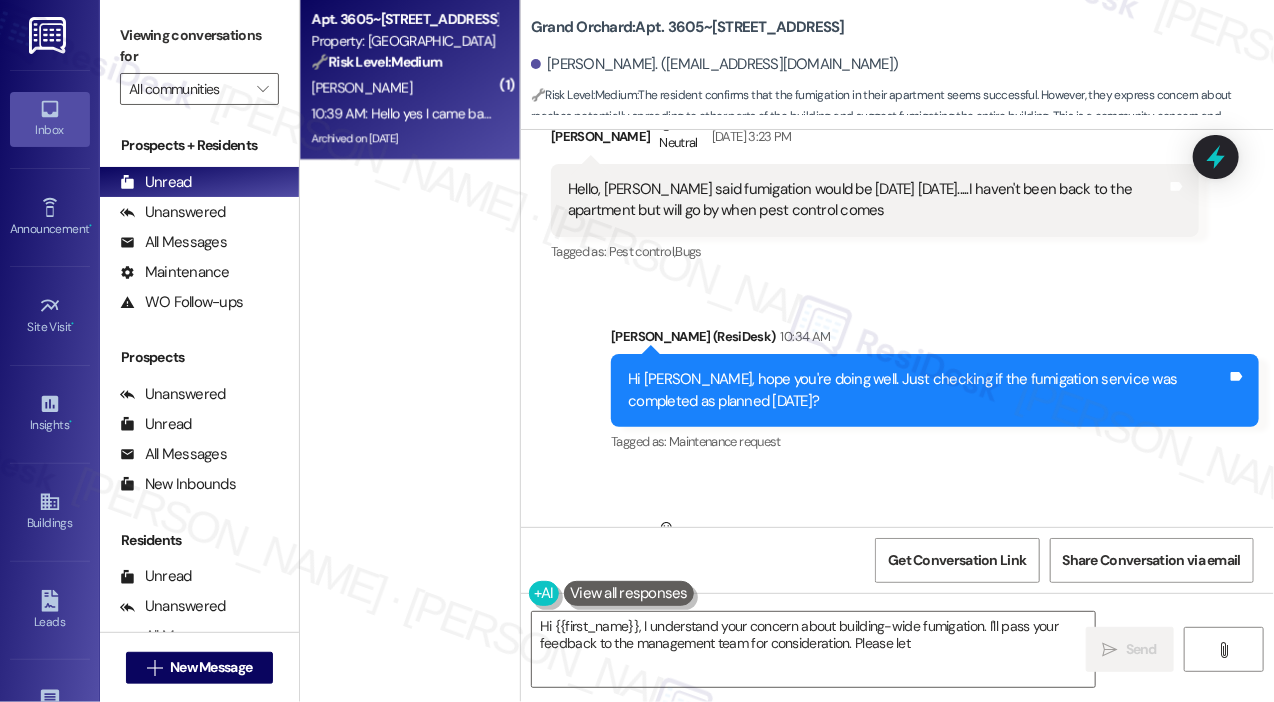 scroll, scrollTop: 15151, scrollLeft: 0, axis: vertical 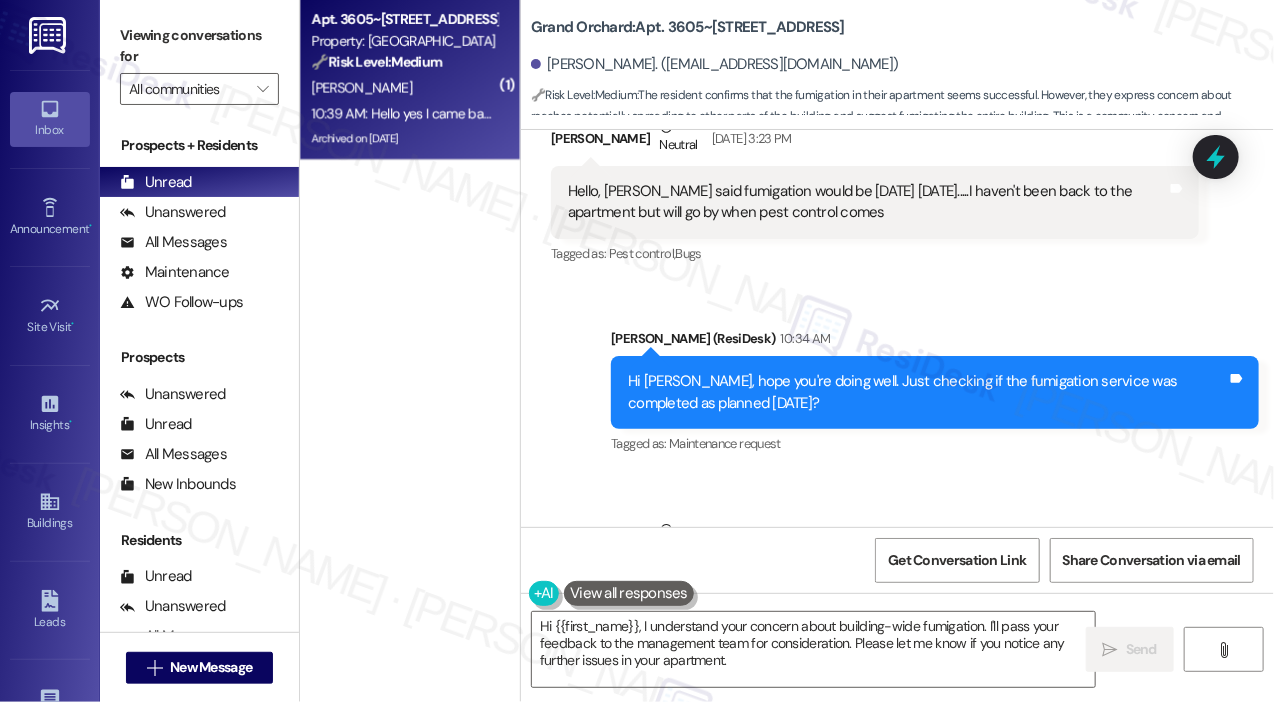 click on "Hi [PERSON_NAME], hope you're doing well. Just checking if the fumigation service was completed as planned [DATE]?" at bounding box center (927, 392) 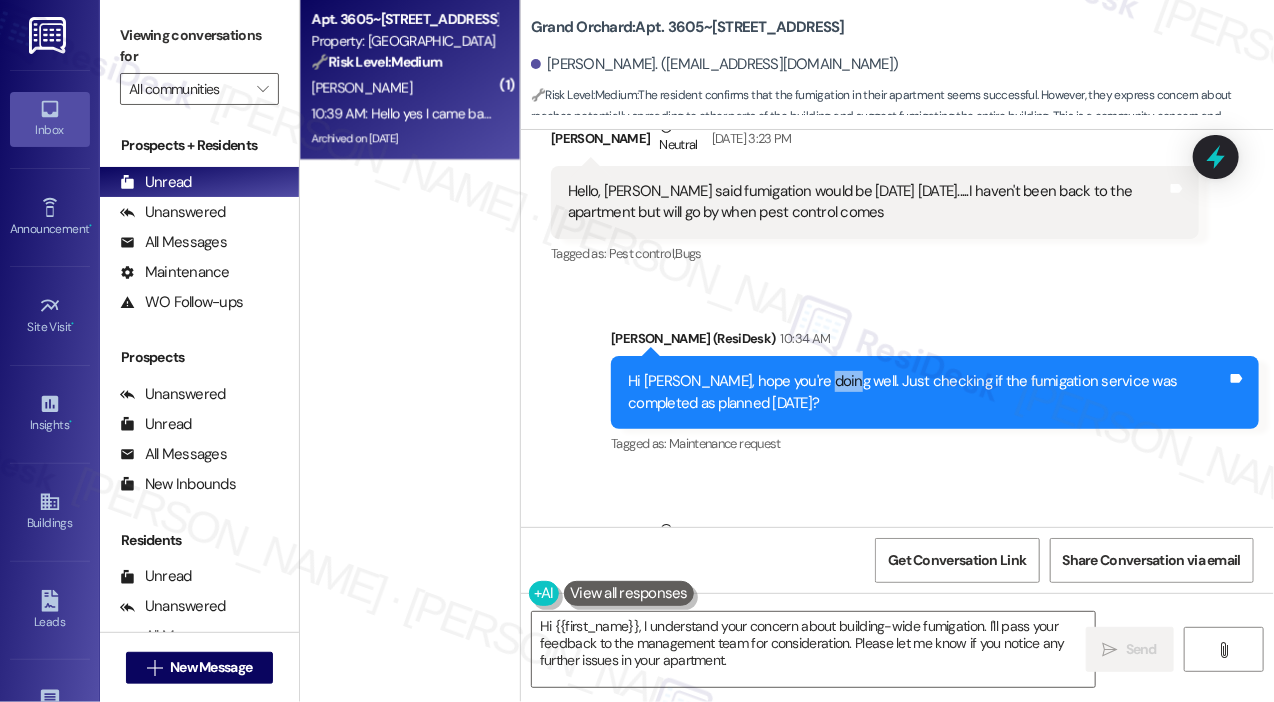 click on "Hi [PERSON_NAME], hope you're doing well. Just checking if the fumigation service was completed as planned [DATE]?" at bounding box center (927, 392) 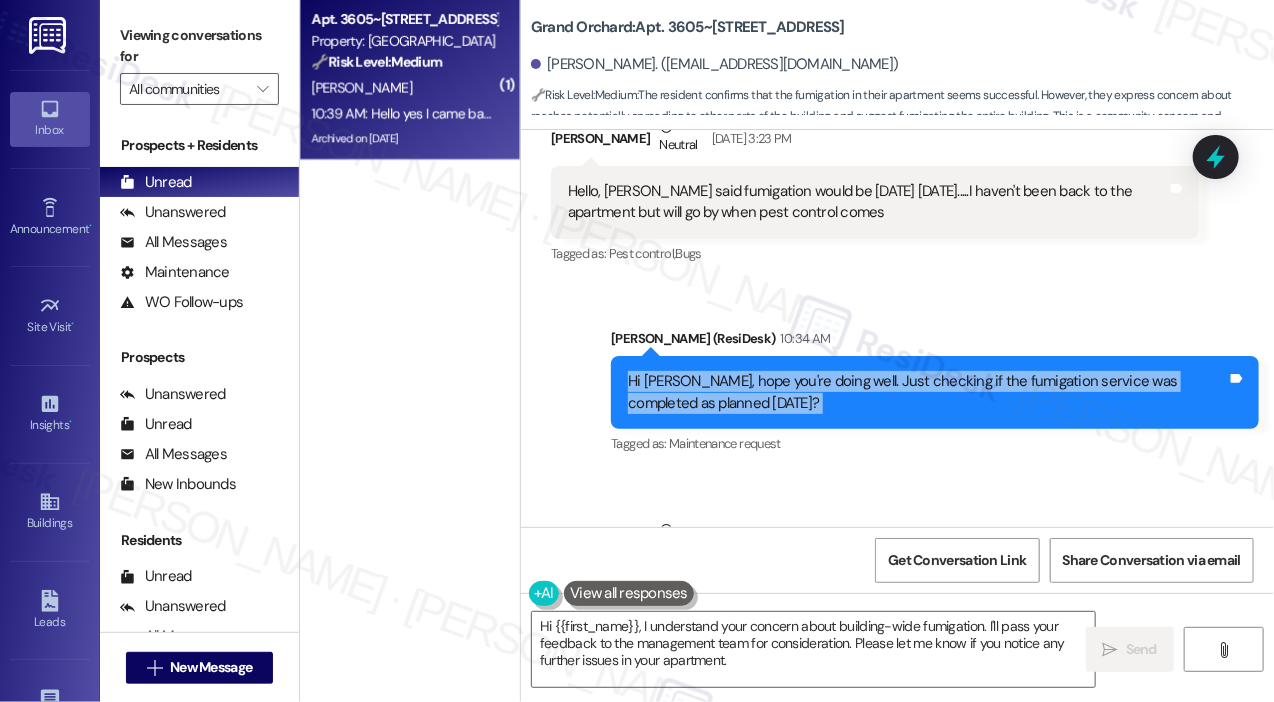 click on "Hi [PERSON_NAME], hope you're doing well. Just checking if the fumigation service was completed as planned [DATE]?" at bounding box center [927, 392] 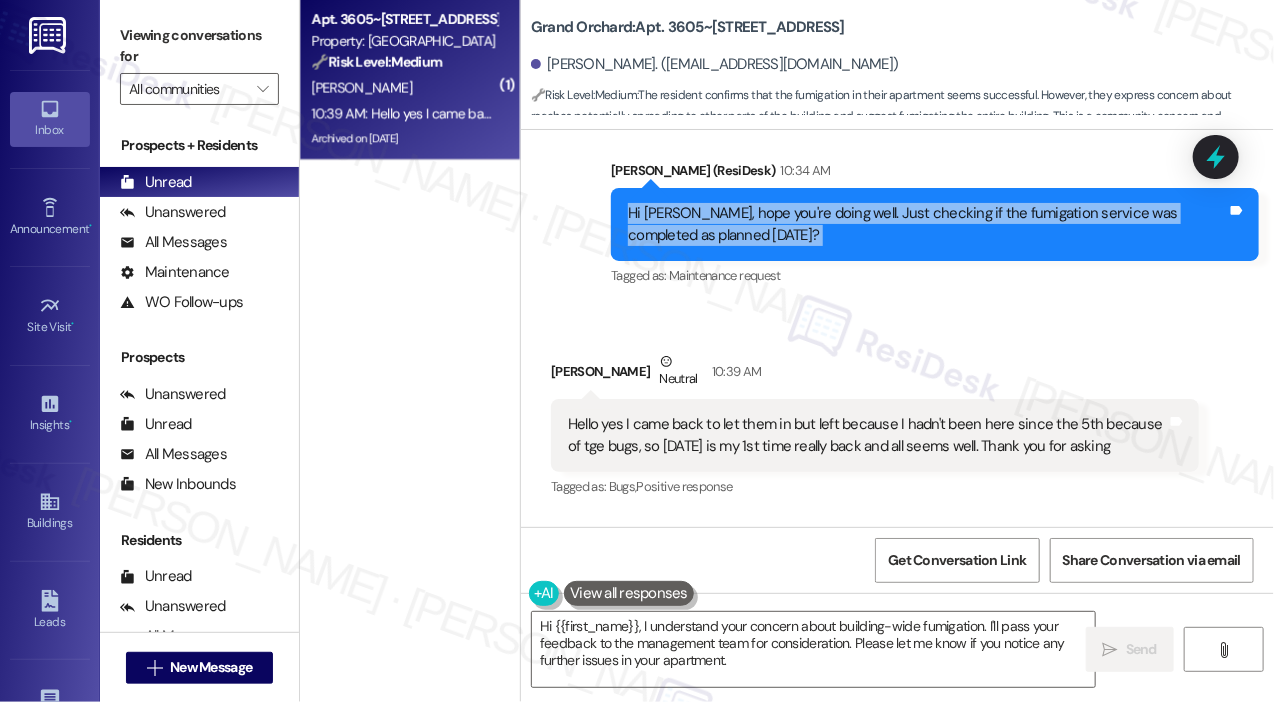 scroll, scrollTop: 15351, scrollLeft: 0, axis: vertical 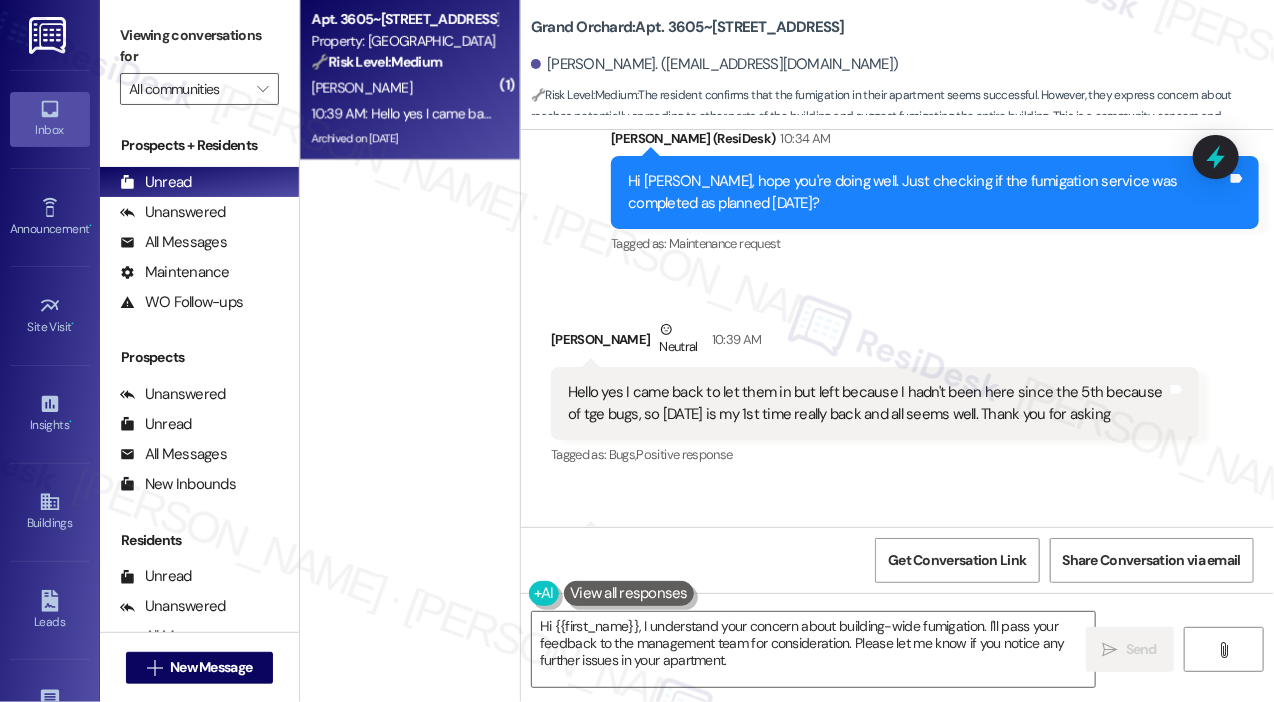 click on "Hello yes I came back to let them in but left because I hadn't been here since the 5th because of tge bugs, so [DATE] is my 1st time really back and all seems well. Thank you for asking" at bounding box center [867, 403] 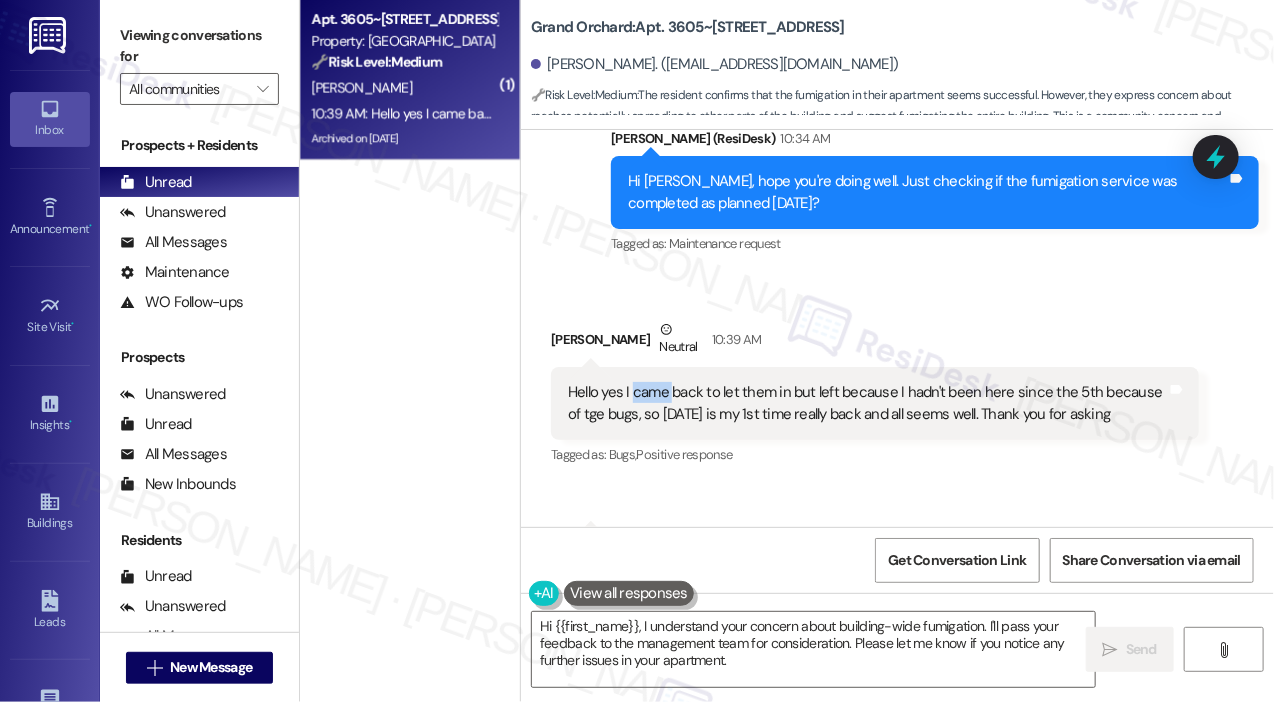 click on "Hello yes I came back to let them in but left because I hadn't been here since the 5th because of tge bugs, so [DATE] is my 1st time really back and all seems well. Thank you for asking" at bounding box center (867, 403) 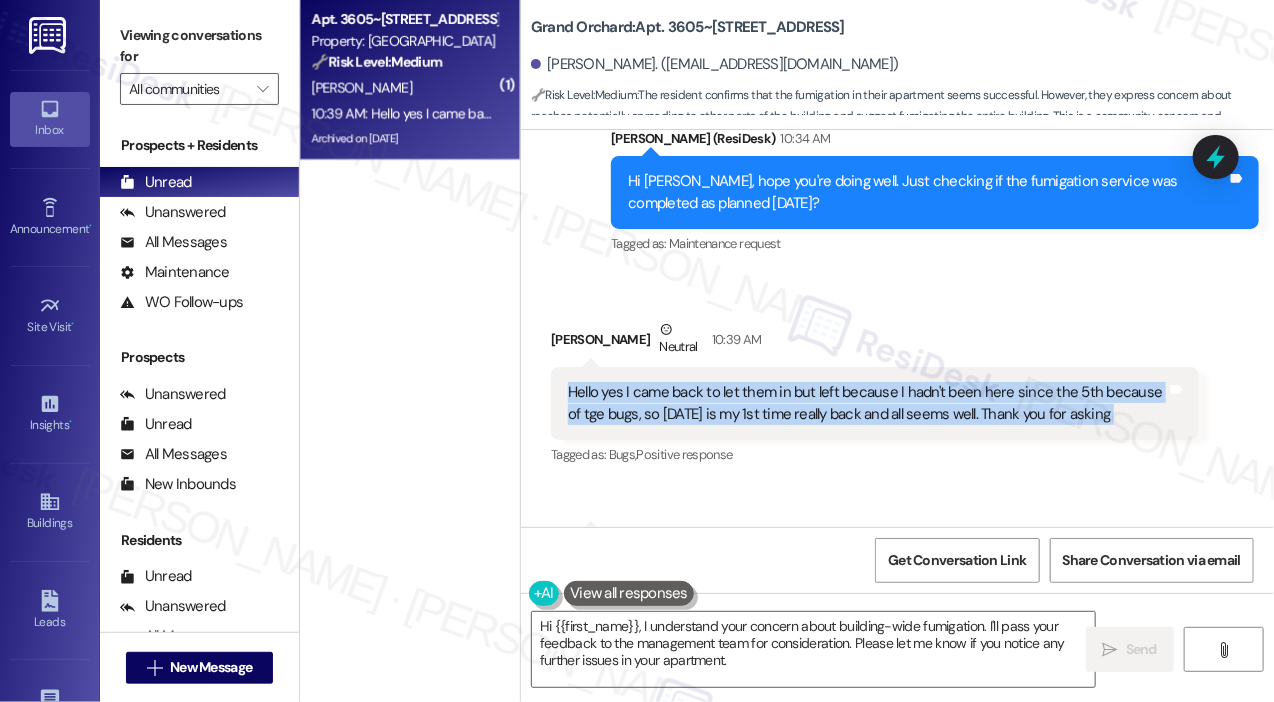 click on "Hello yes I came back to let them in but left because I hadn't been here since the 5th because of tge bugs, so [DATE] is my 1st time really back and all seems well. Thank you for asking" at bounding box center [867, 403] 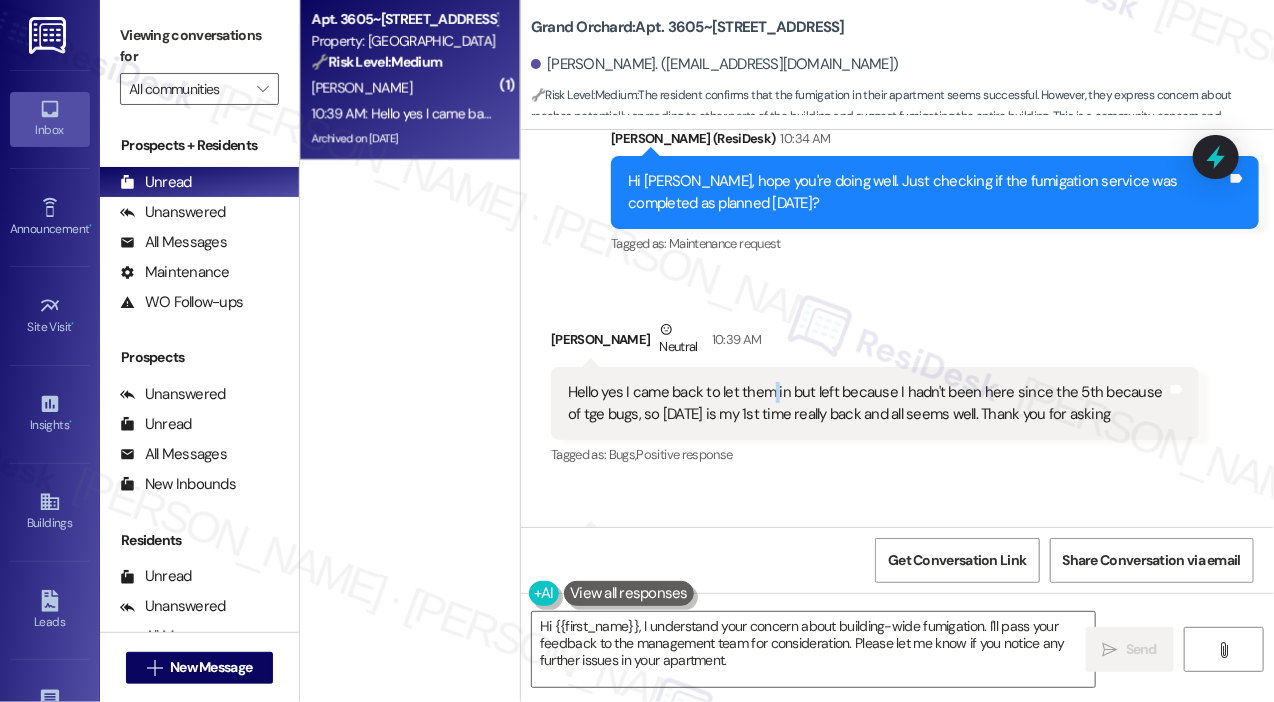 click on "Hello yes I came back to let them in but left because I hadn't been here since the 5th because of tge bugs, so [DATE] is my 1st time really back and all seems well. Thank you for asking" at bounding box center [867, 403] 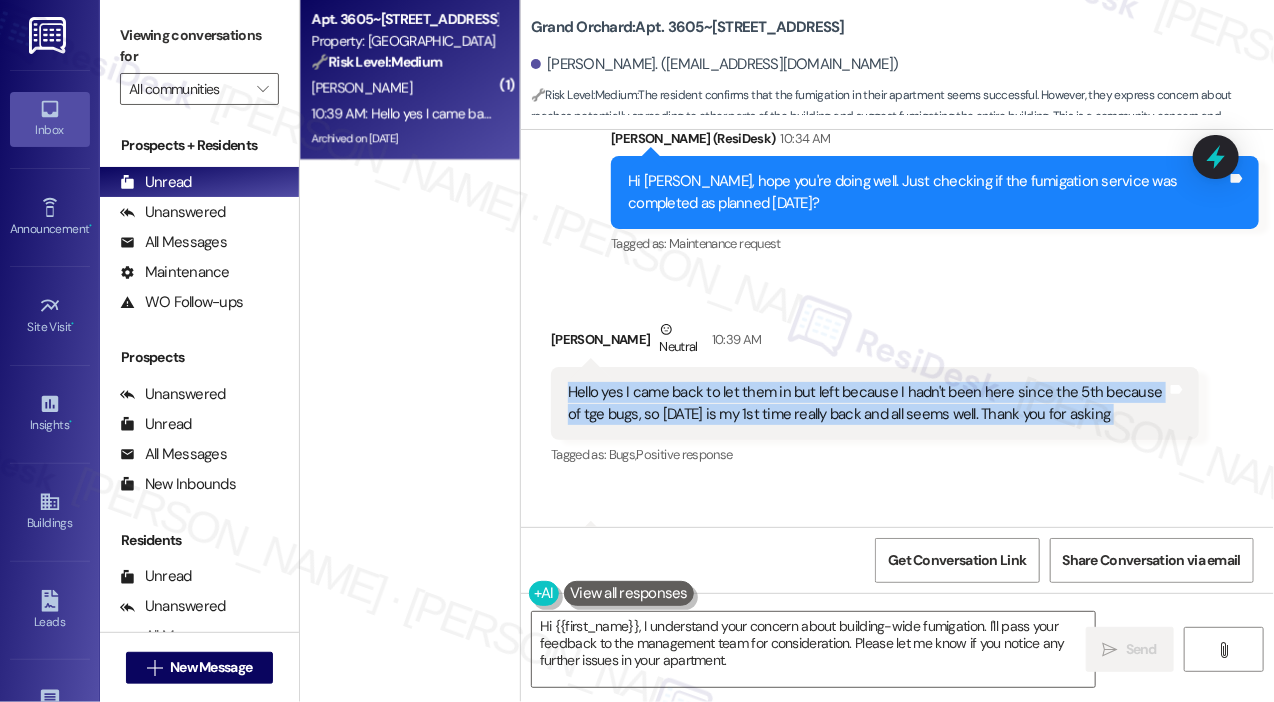 click on "Hello yes I came back to let them in but left because I hadn't been here since the 5th because of tge bugs, so [DATE] is my 1st time really back and all seems well. Thank you for asking" at bounding box center (867, 403) 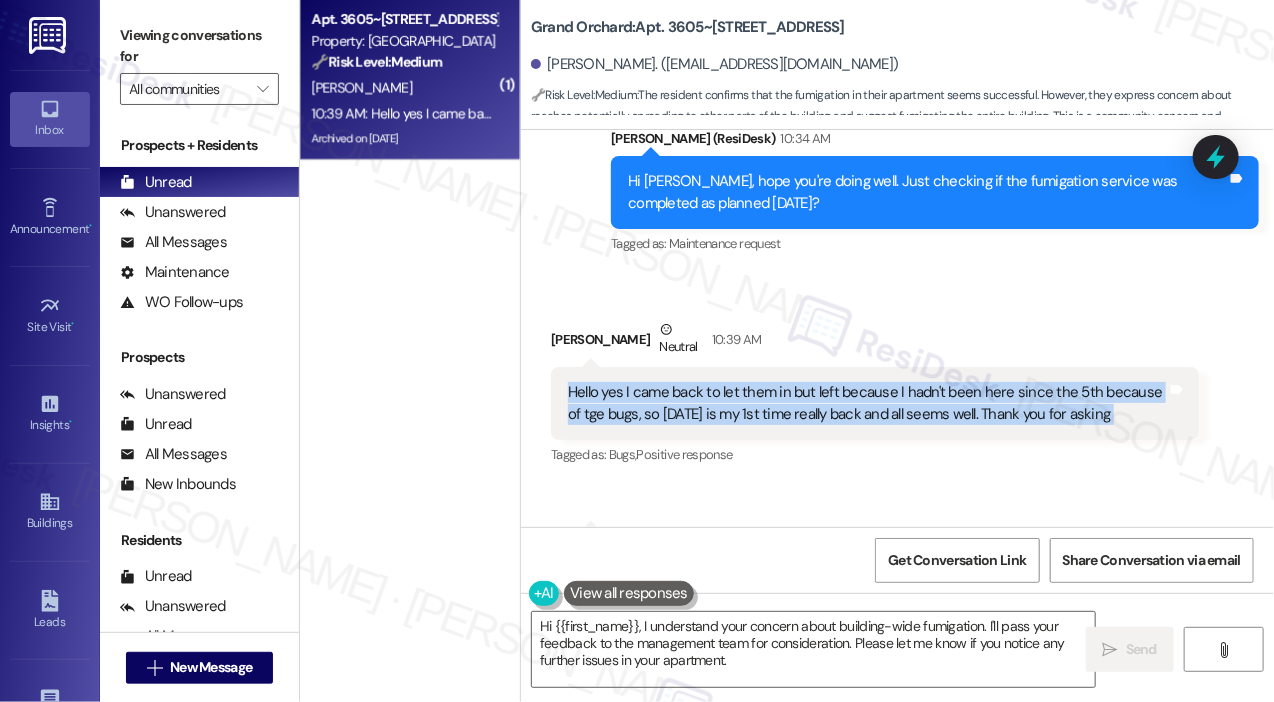 scroll, scrollTop: 15451, scrollLeft: 0, axis: vertical 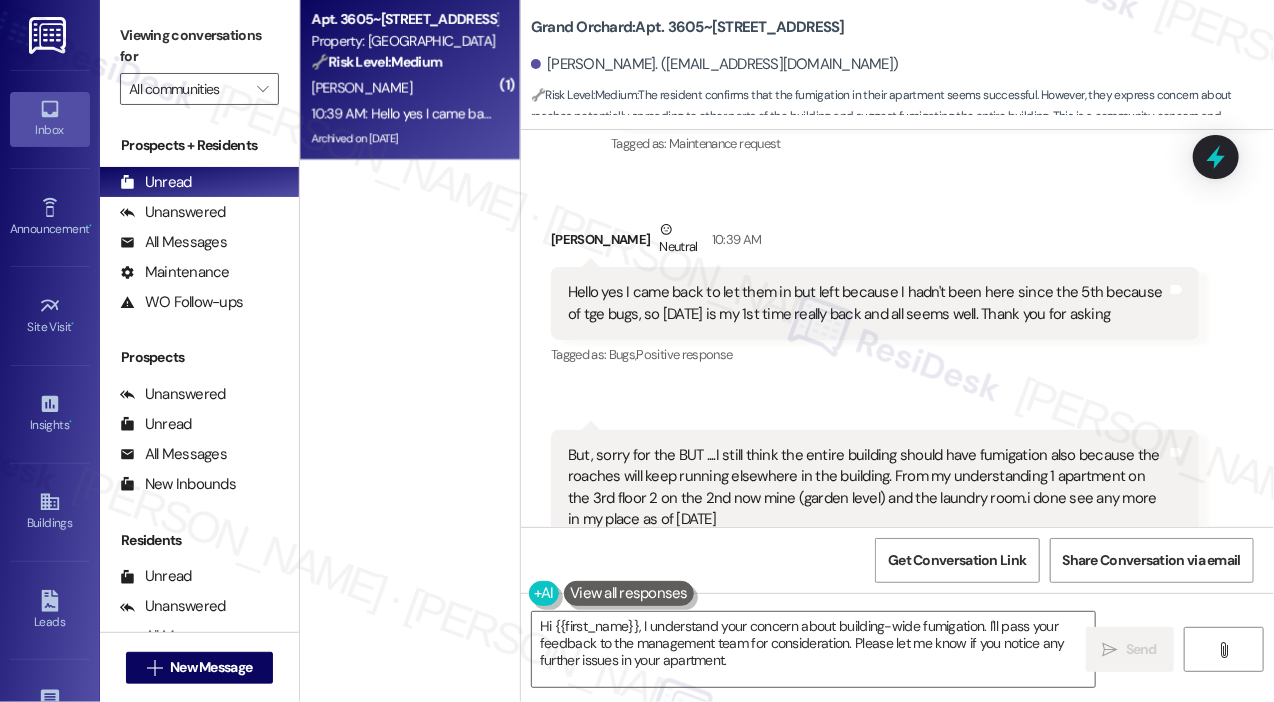 click on "But, sorry for the BUT ....I still think the entire building should have fumigation also because the roaches will keep running elsewhere in the building. From my understanding 1 apartment on the 3rd floor 2 on the 2nd now mine (garden level) and the laundry room.i done see any more in my place as of [DATE]" at bounding box center (867, 488) 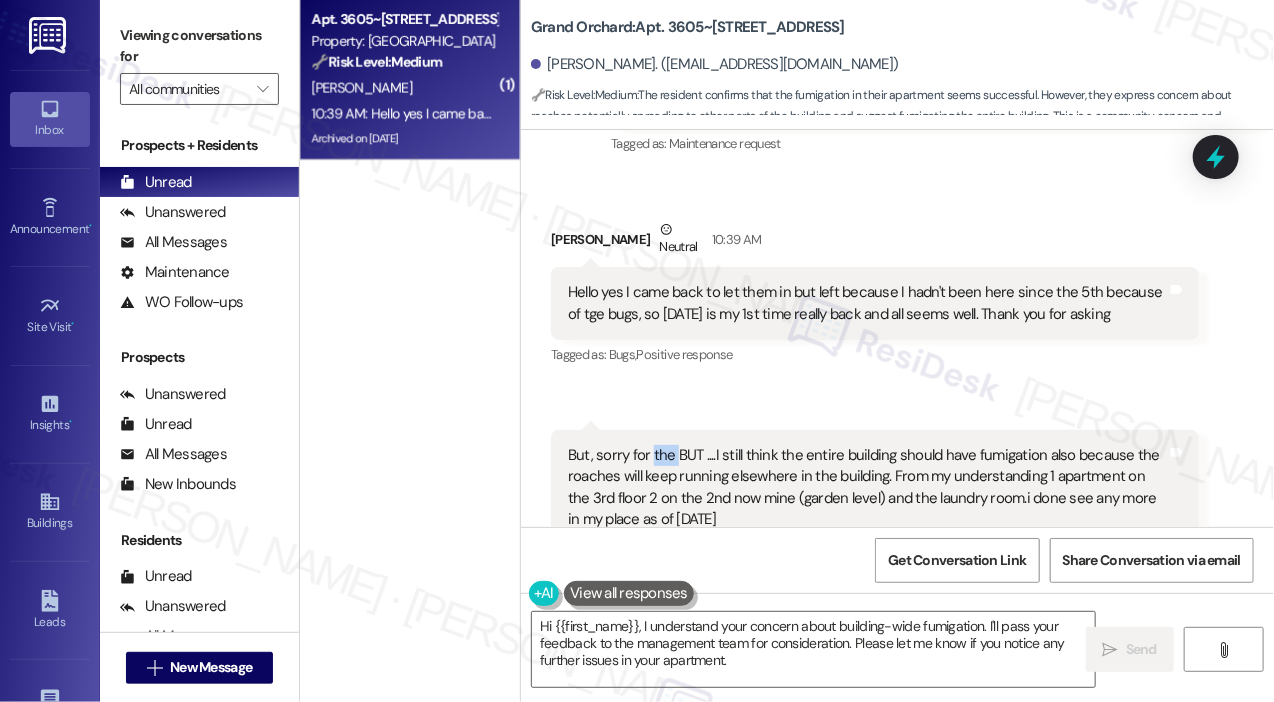 click on "But, sorry for the BUT ....I still think the entire building should have fumigation also because the roaches will keep running elsewhere in the building. From my understanding 1 apartment on the 3rd floor 2 on the 2nd now mine (garden level) and the laundry room.i done see any more in my place as of [DATE]" at bounding box center (867, 488) 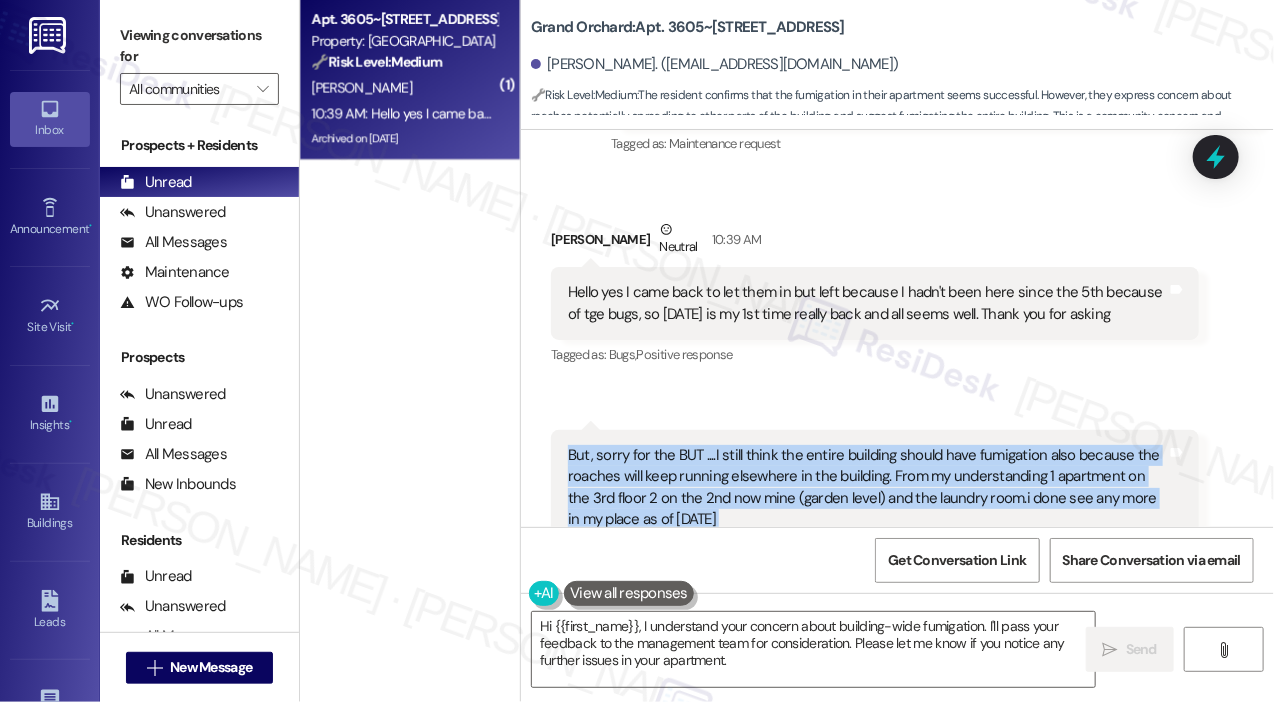 click on "But, sorry for the BUT ....I still think the entire building should have fumigation also because the roaches will keep running elsewhere in the building. From my understanding 1 apartment on the 3rd floor 2 on the 2nd now mine (garden level) and the laundry room.i done see any more in my place as of [DATE]" at bounding box center [867, 488] 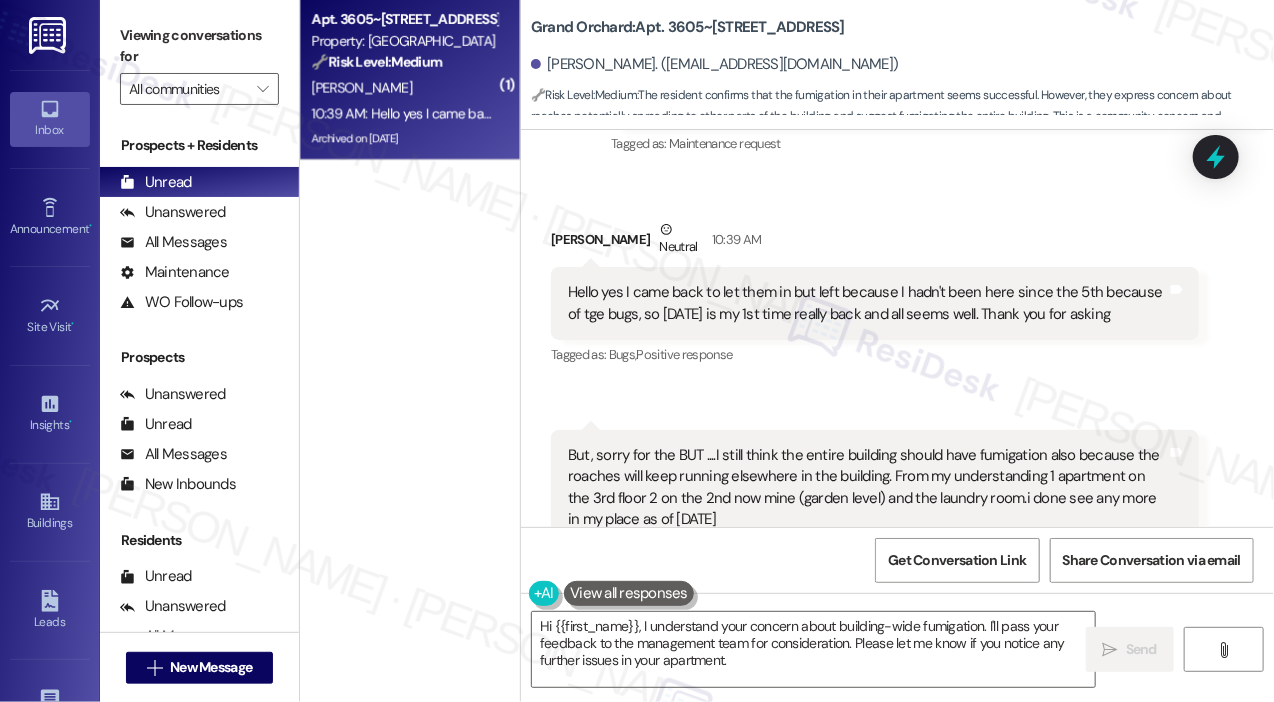click on "Received via SMS [PERSON_NAME]   Neutral 10:39 AM Hello yes I came back to let them in but left because I hadn't been here since the 5th because of tge bugs, so [DATE] is my 1st time really back and all seems well. Thank you for asking Tags and notes Tagged as:   Bugs ,  Click to highlight conversations about Bugs Positive response Click to highlight conversations about Positive response Received via SMS 10:41 AM [PERSON_NAME]   Neutral 10:41 AM But, sorry for the BUT ....I still think the entire building should have fumigation also because the roaches will keep running elsewhere in the building. From my understanding 1 apartment on the 3rd floor 2 on the 2nd now mine (garden level) and the laundry room.i done see any more in my place as of [DATE] Tags and notes Tagged as:   Pest control ,  Click to highlight conversations about Pest control Bugs ,  Click to highlight conversations about Bugs Maintenance request Click to highlight conversations about Maintenance request" at bounding box center (897, 382) 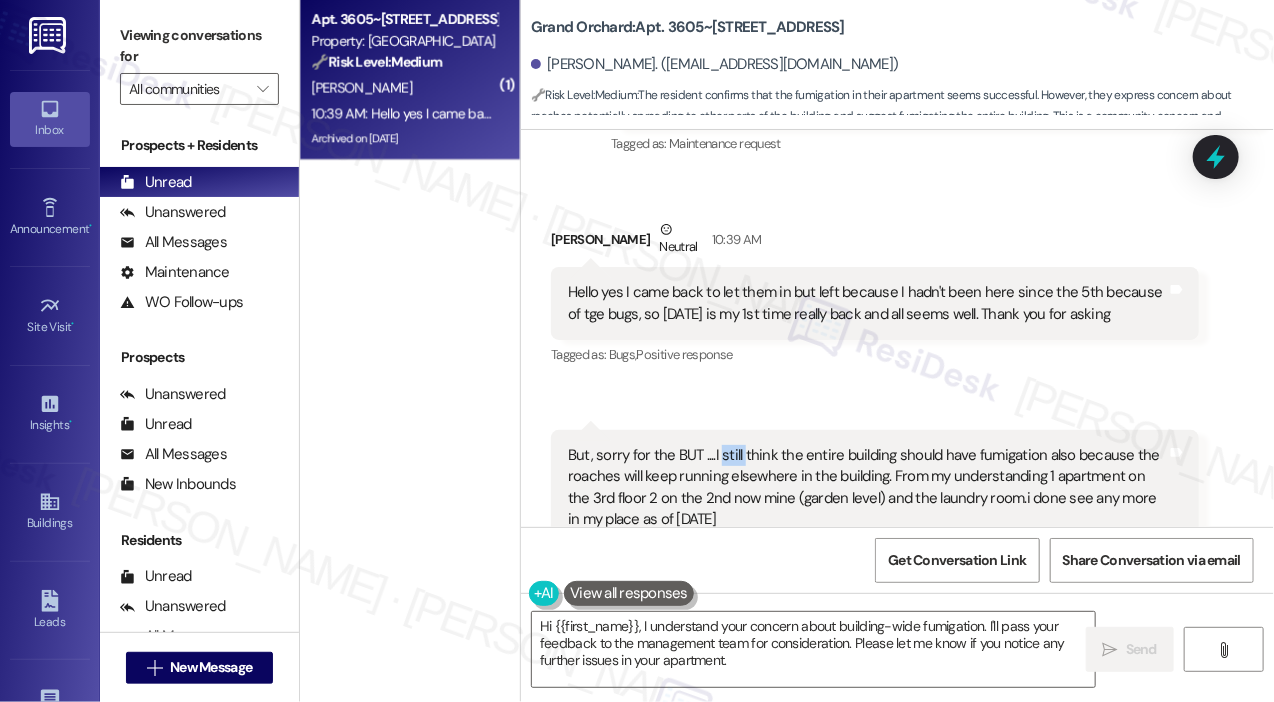 click on "But, sorry for the BUT ....I still think the entire building should have fumigation also because the roaches will keep running elsewhere in the building. From my understanding 1 apartment on the 3rd floor 2 on the 2nd now mine (garden level) and the laundry room.i done see any more in my place as of [DATE]" at bounding box center [867, 488] 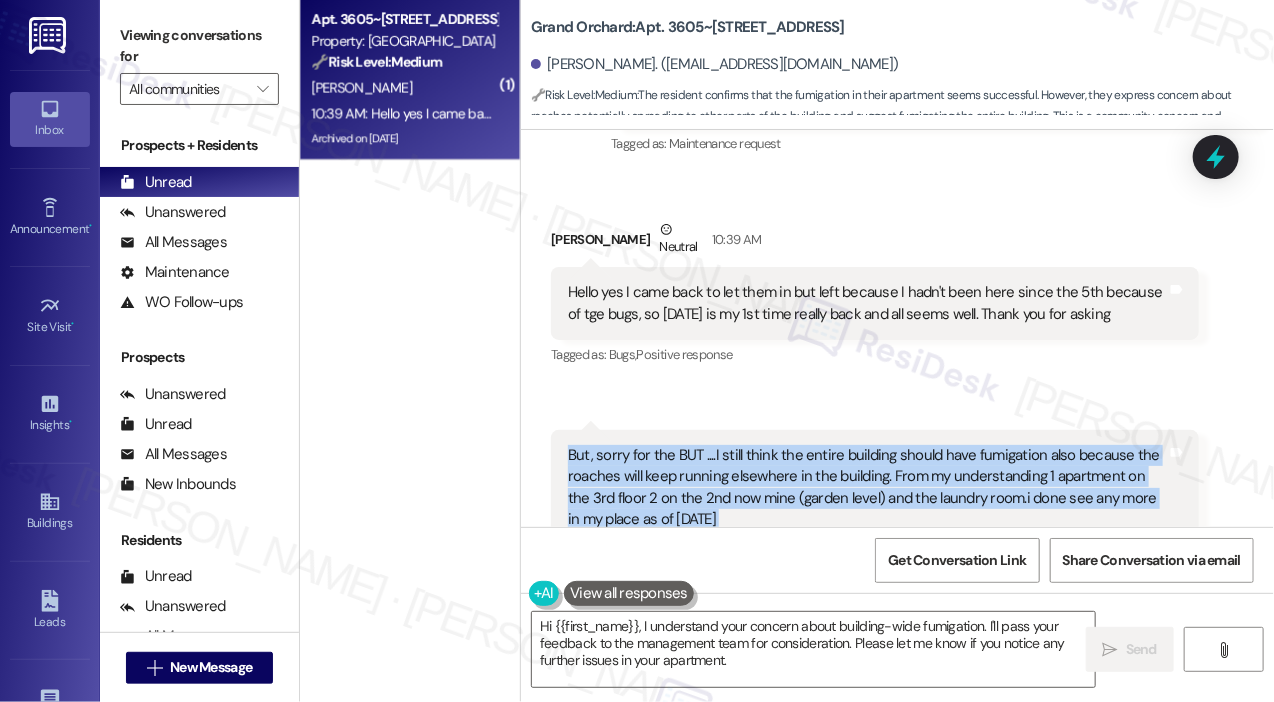 click on "But, sorry for the BUT ....I still think the entire building should have fumigation also because the roaches will keep running elsewhere in the building. From my understanding 1 apartment on the 3rd floor 2 on the 2nd now mine (garden level) and the laundry room.i done see any more in my place as of [DATE]" at bounding box center (867, 488) 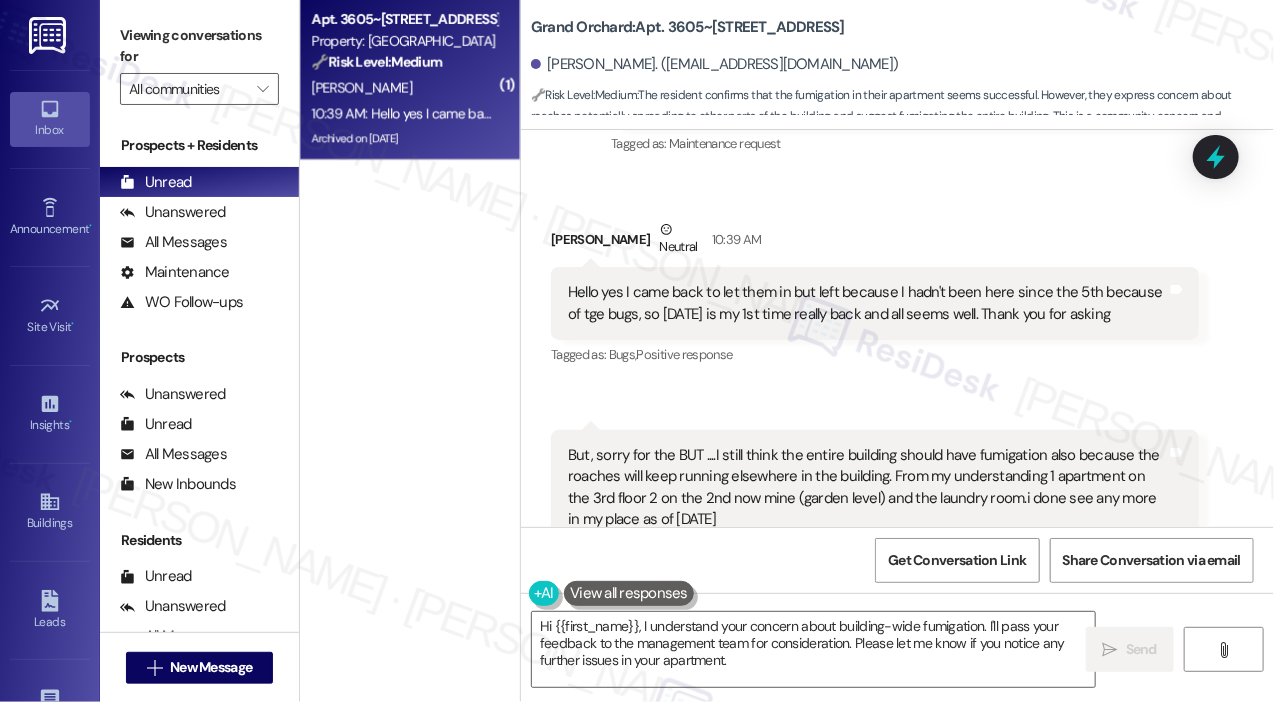 click on "Received via SMS [PERSON_NAME]   Neutral 10:39 AM Hello yes I came back to let them in but left because I hadn't been here since the 5th because of tge bugs, so [DATE] is my 1st time really back and all seems well. Thank you for asking Tags and notes Tagged as:   Bugs ,  Click to highlight conversations about Bugs Positive response Click to highlight conversations about Positive response Received via SMS 10:41 AM [PERSON_NAME]   Neutral 10:41 AM But, sorry for the BUT ....I still think the entire building should have fumigation also because the roaches will keep running elsewhere in the building. From my understanding 1 apartment on the 3rd floor 2 on the 2nd now mine (garden level) and the laundry room.i done see any more in my place as of [DATE] Tags and notes Tagged as:   Pest control ,  Click to highlight conversations about Pest control Bugs ,  Click to highlight conversations about Bugs Maintenance request Click to highlight conversations about Maintenance request" at bounding box center [897, 382] 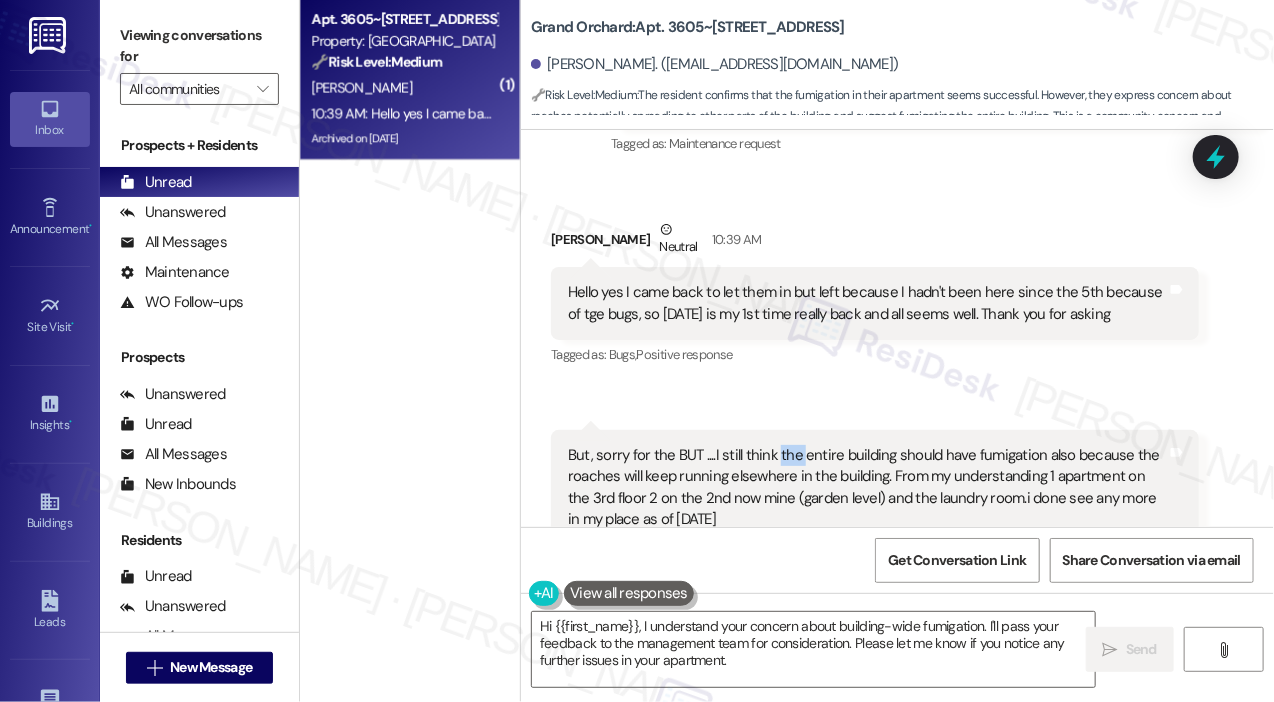click on "But, sorry for the BUT ....I still think the entire building should have fumigation also because the roaches will keep running elsewhere in the building. From my understanding 1 apartment on the 3rd floor 2 on the 2nd now mine (garden level) and the laundry room.i done see any more in my place as of [DATE]" at bounding box center [867, 488] 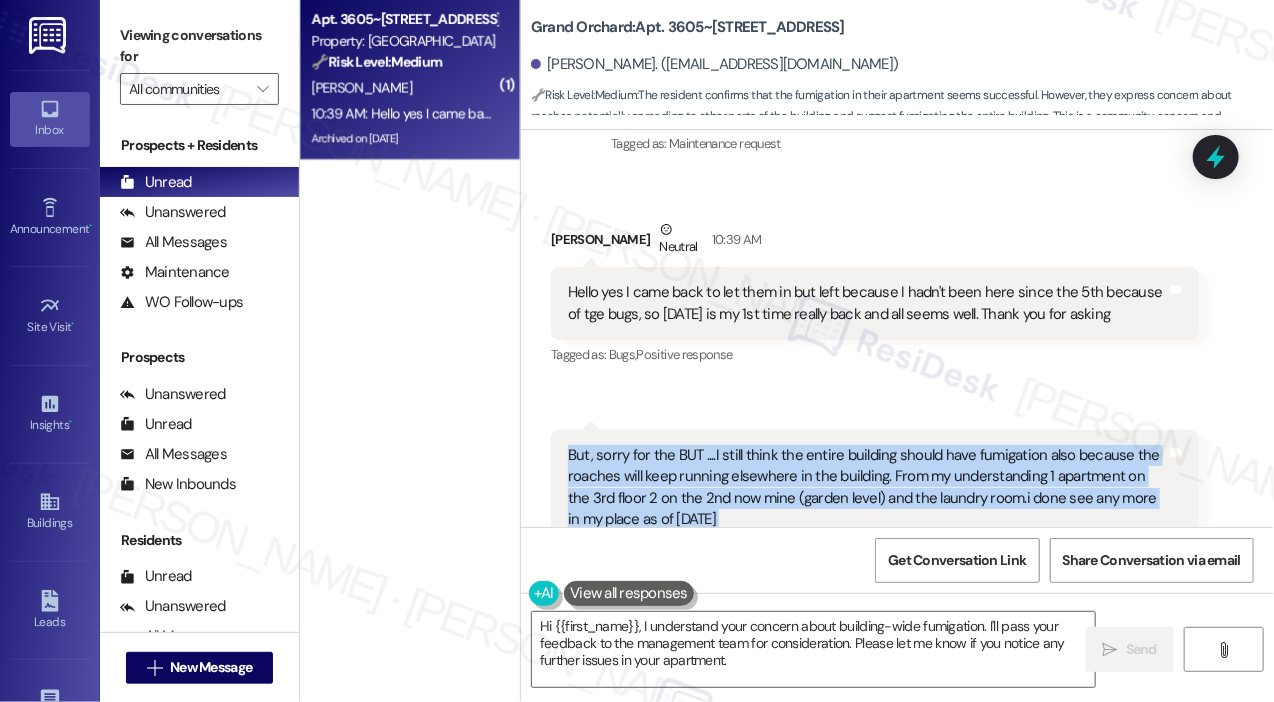 click on "But, sorry for the BUT ....I still think the entire building should have fumigation also because the roaches will keep running elsewhere in the building. From my understanding 1 apartment on the 3rd floor 2 on the 2nd now mine (garden level) and the laundry room.i done see any more in my place as of [DATE]" at bounding box center (867, 488) 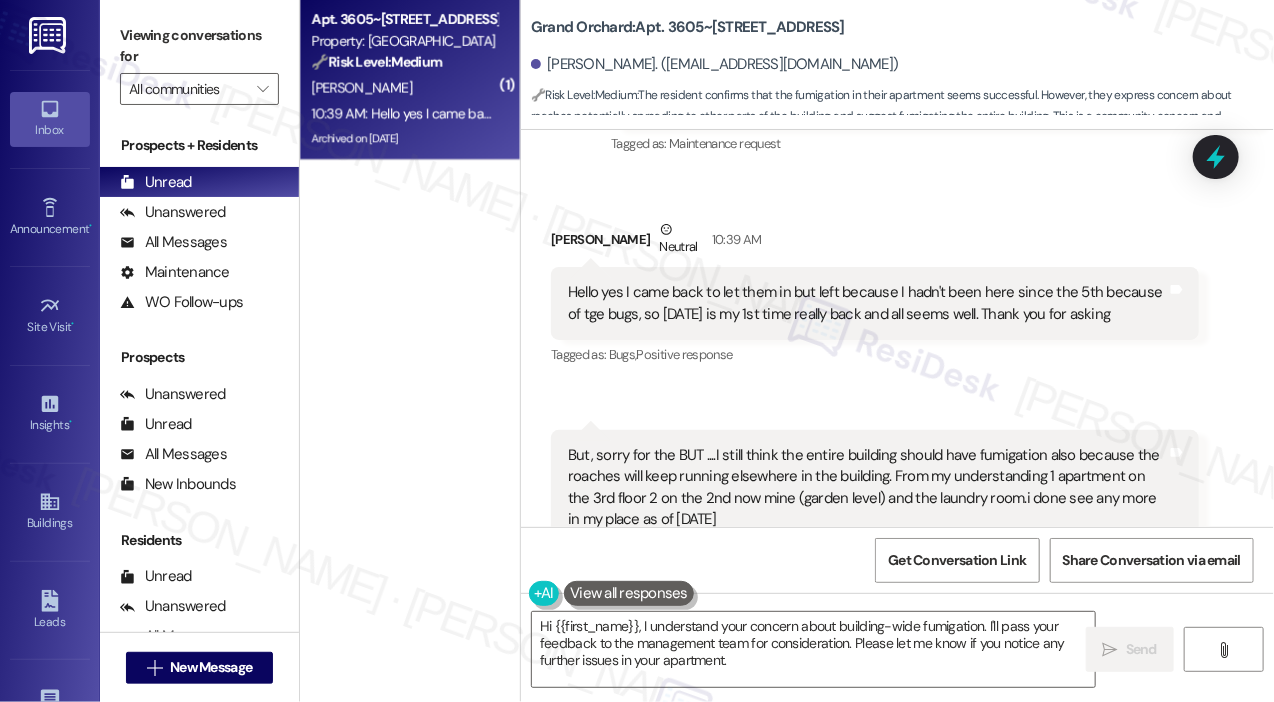 click on "Received via SMS [PERSON_NAME]   Neutral 10:39 AM Hello yes I came back to let them in but left because I hadn't been here since the 5th because of tge bugs, so [DATE] is my 1st time really back and all seems well. Thank you for asking Tags and notes Tagged as:   Bugs ,  Click to highlight conversations about Bugs Positive response Click to highlight conversations about Positive response" at bounding box center [875, 294] 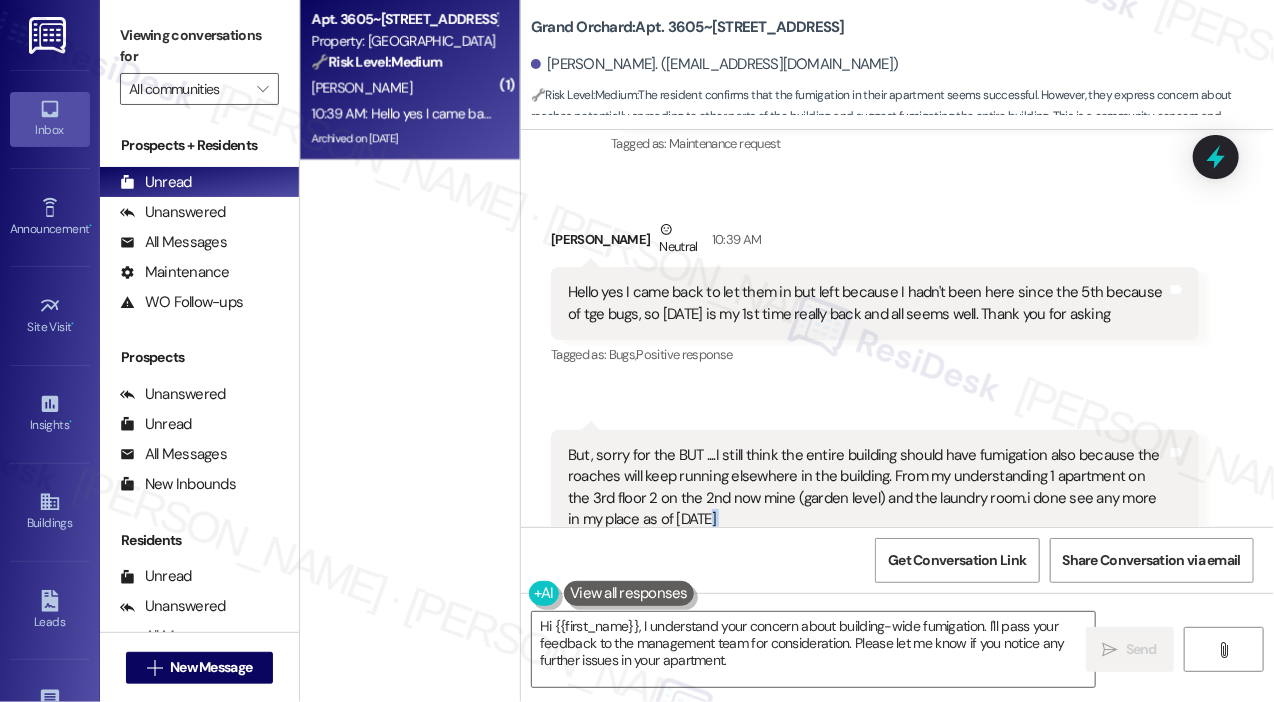 click on "But, sorry for the BUT ....I still think the entire building should have fumigation also because the roaches will keep running elsewhere in the building. From my understanding 1 apartment on the 3rd floor 2 on the 2nd now mine (garden level) and the laundry room.i done see any more in my place as of [DATE]" at bounding box center [867, 488] 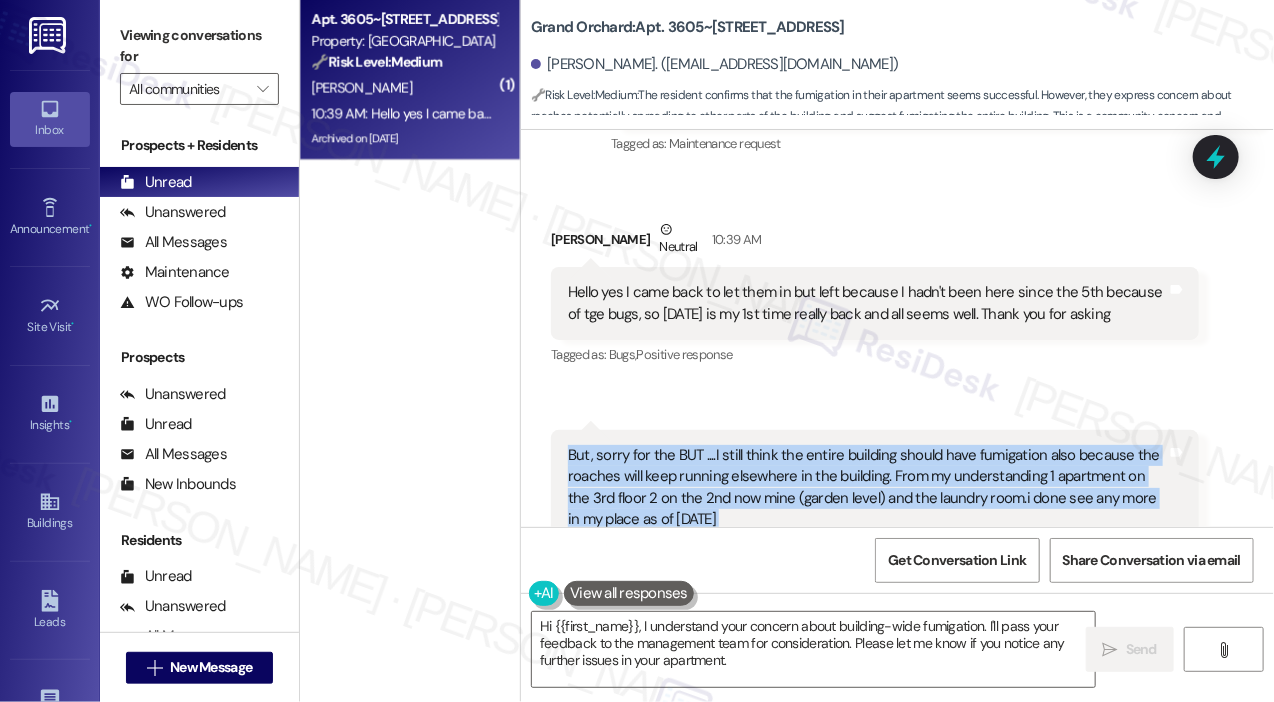click on "But, sorry for the BUT ....I still think the entire building should have fumigation also because the roaches will keep running elsewhere in the building. From my understanding 1 apartment on the 3rd floor 2 on the 2nd now mine (garden level) and the laundry room.i done see any more in my place as of [DATE]" at bounding box center (867, 488) 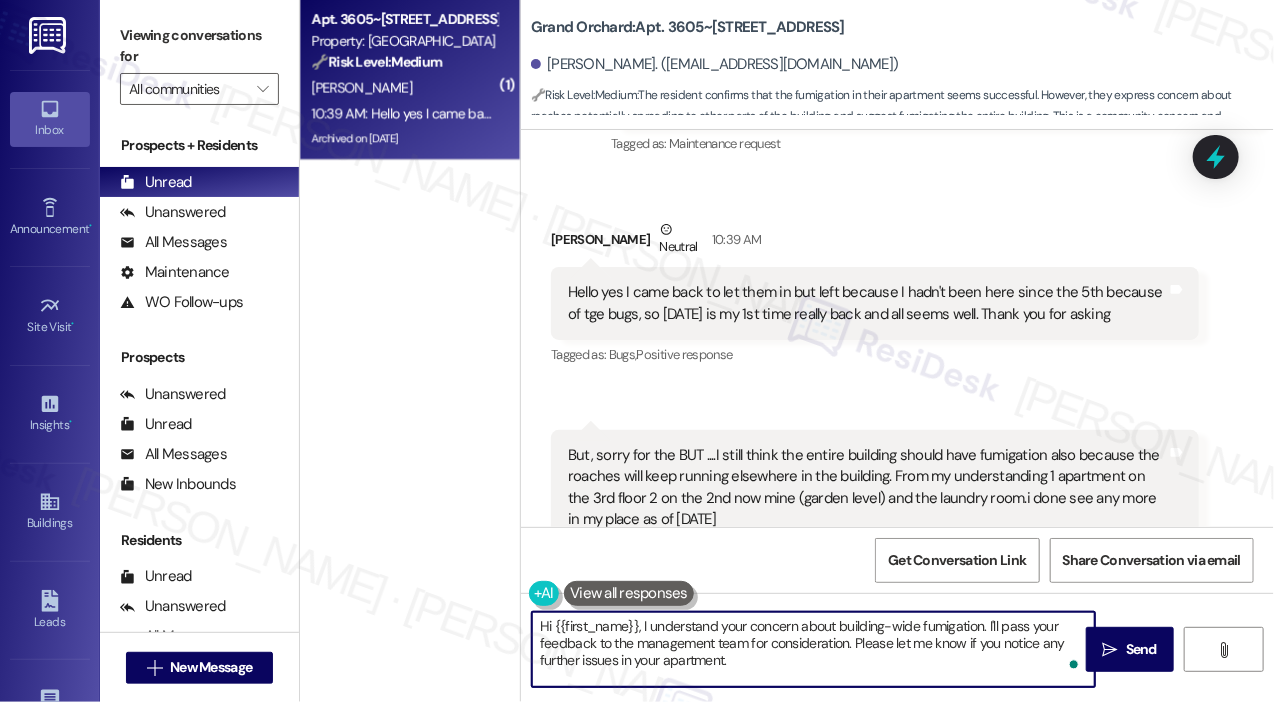 drag, startPoint x: 780, startPoint y: 665, endPoint x: 716, endPoint y: 625, distance: 75.47185 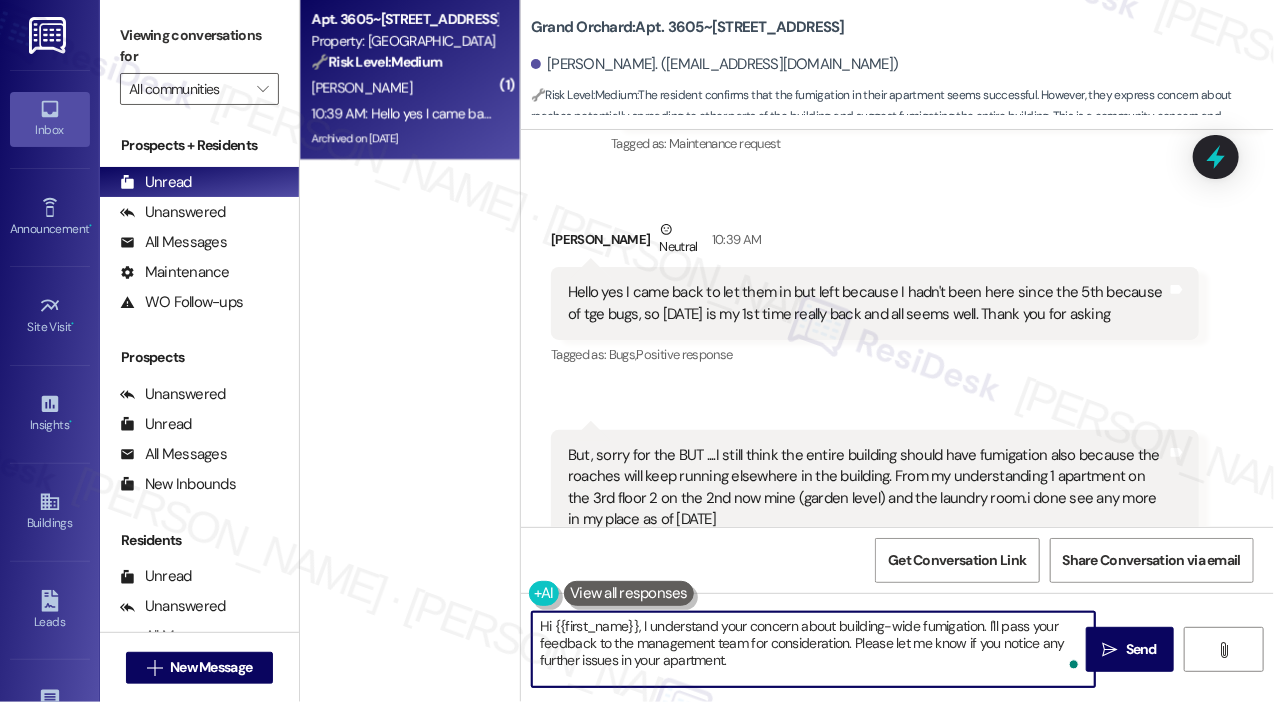 click on "Hello yes I came back to let them in but left because I hadn't been here since the 5th because of tge bugs, so [DATE] is my 1st time really back and all seems well. Thank you for asking" at bounding box center (867, 303) 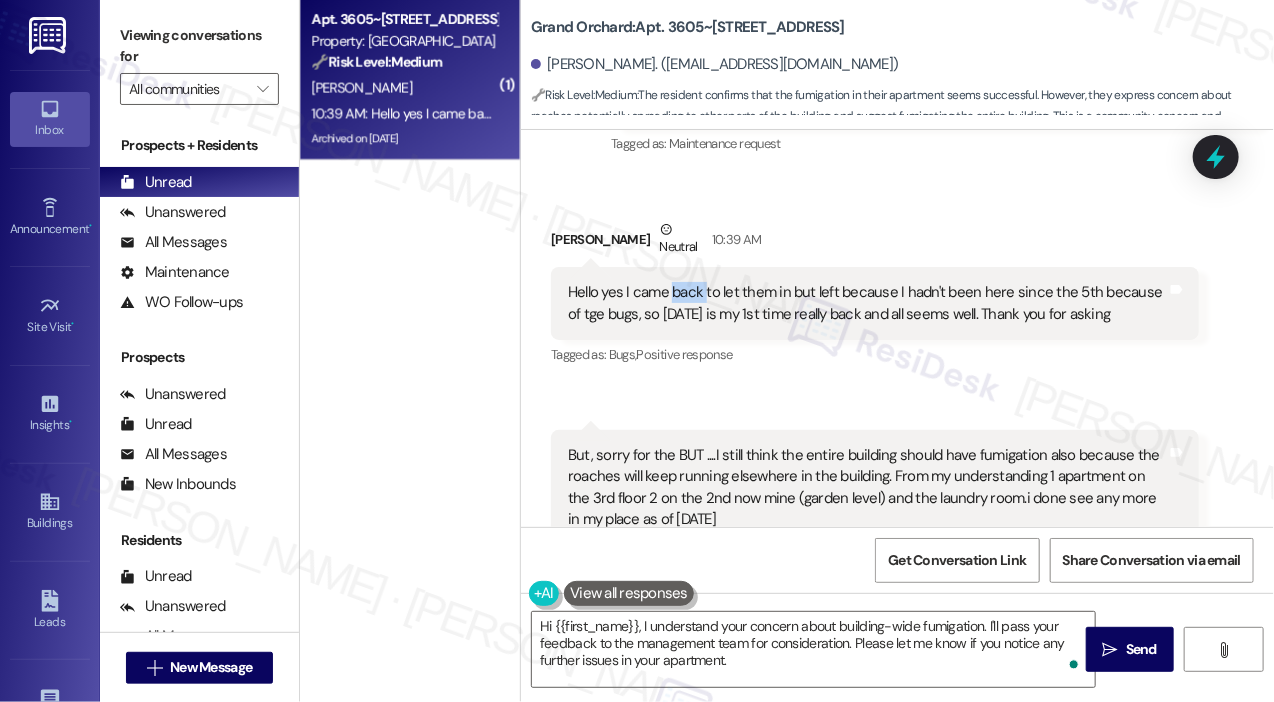 click on "Hello yes I came back to let them in but left because I hadn't been here since the 5th because of tge bugs, so [DATE] is my 1st time really back and all seems well. Thank you for asking" at bounding box center [867, 303] 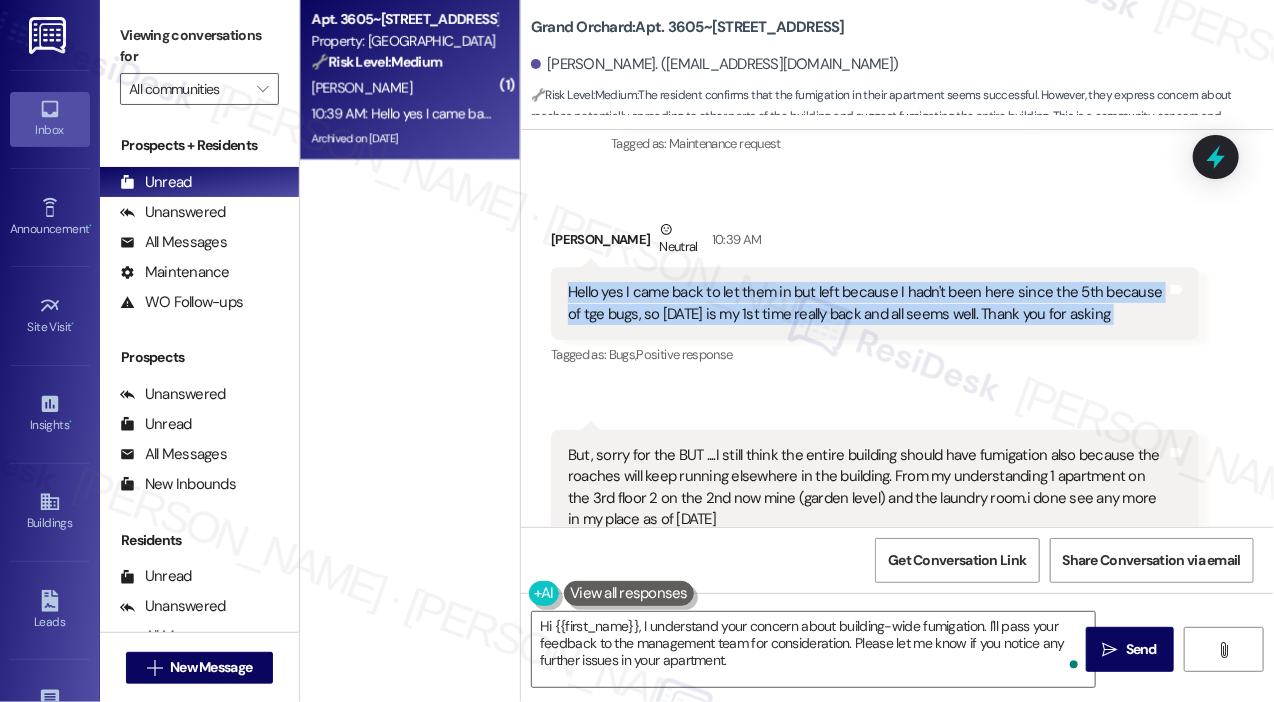 click on "Hello yes I came back to let them in but left because I hadn't been here since the 5th because of tge bugs, so [DATE] is my 1st time really back and all seems well. Thank you for asking" at bounding box center [867, 303] 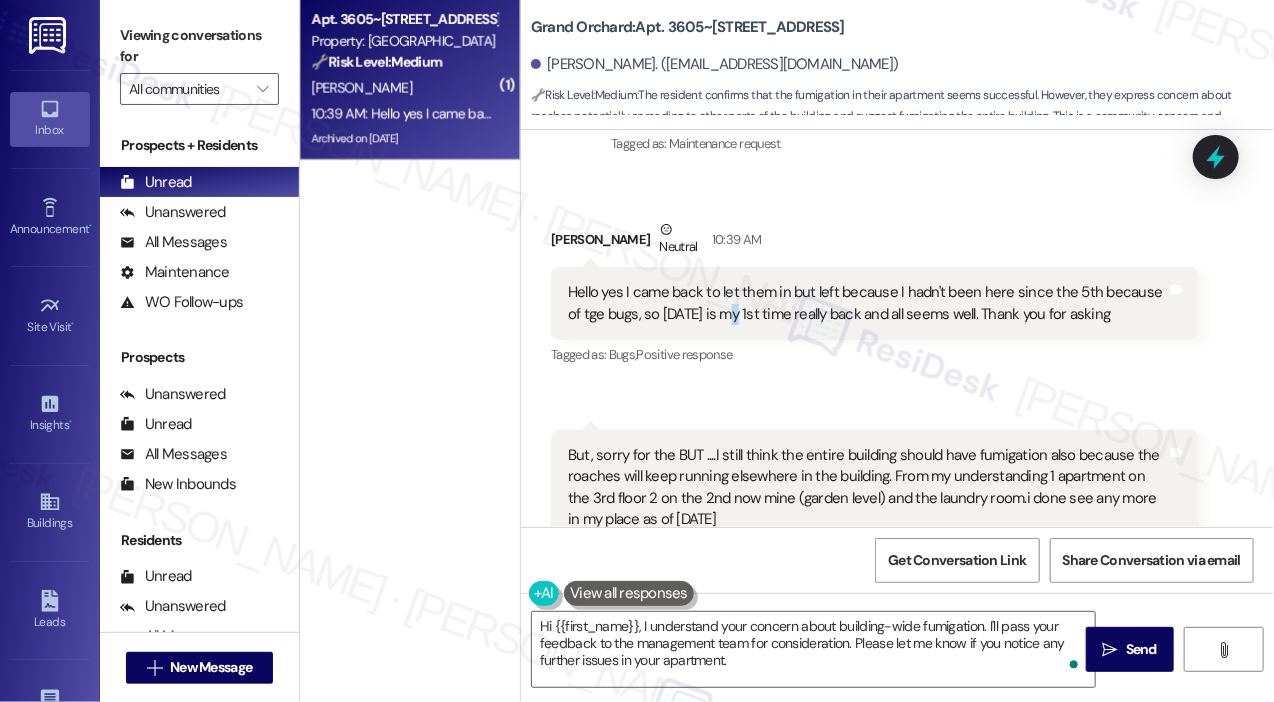 click on "Hello yes I came back to let them in but left because I hadn't been here since the 5th because of tge bugs, so [DATE] is my 1st time really back and all seems well. Thank you for asking" at bounding box center (867, 303) 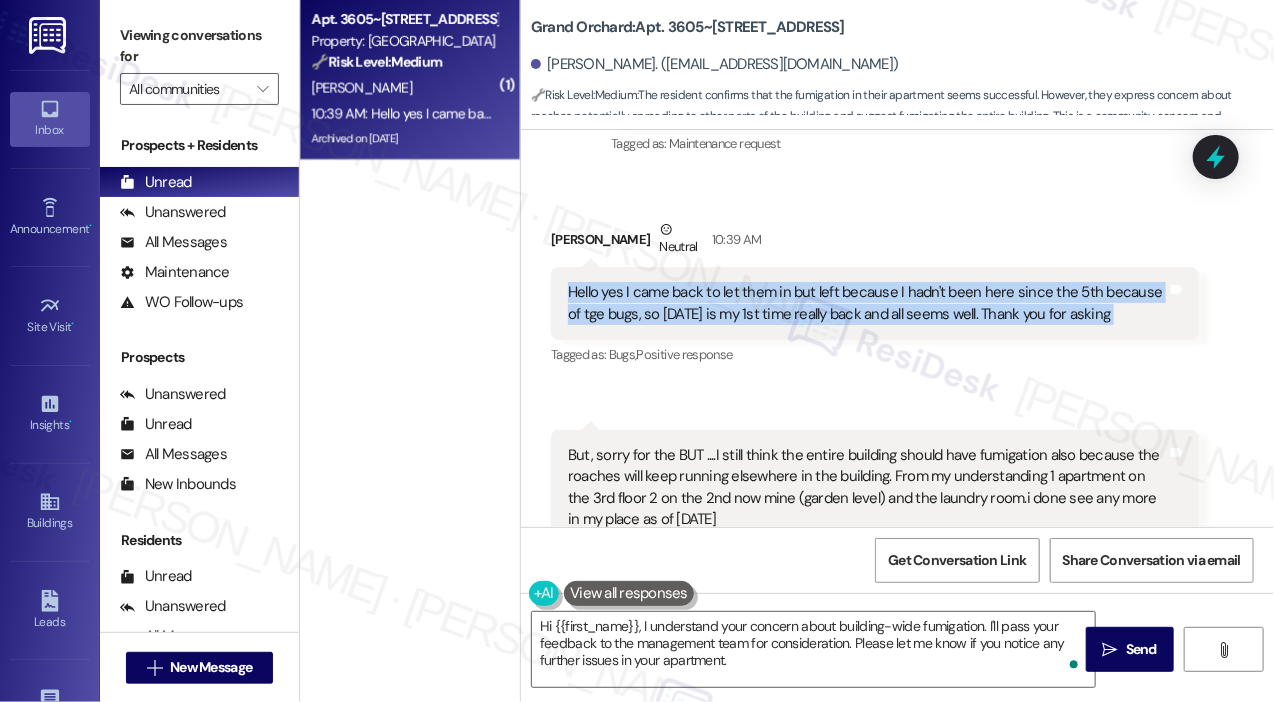 click on "Hello yes I came back to let them in but left because I hadn't been here since the 5th because of tge bugs, so [DATE] is my 1st time really back and all seems well. Thank you for asking" at bounding box center (867, 303) 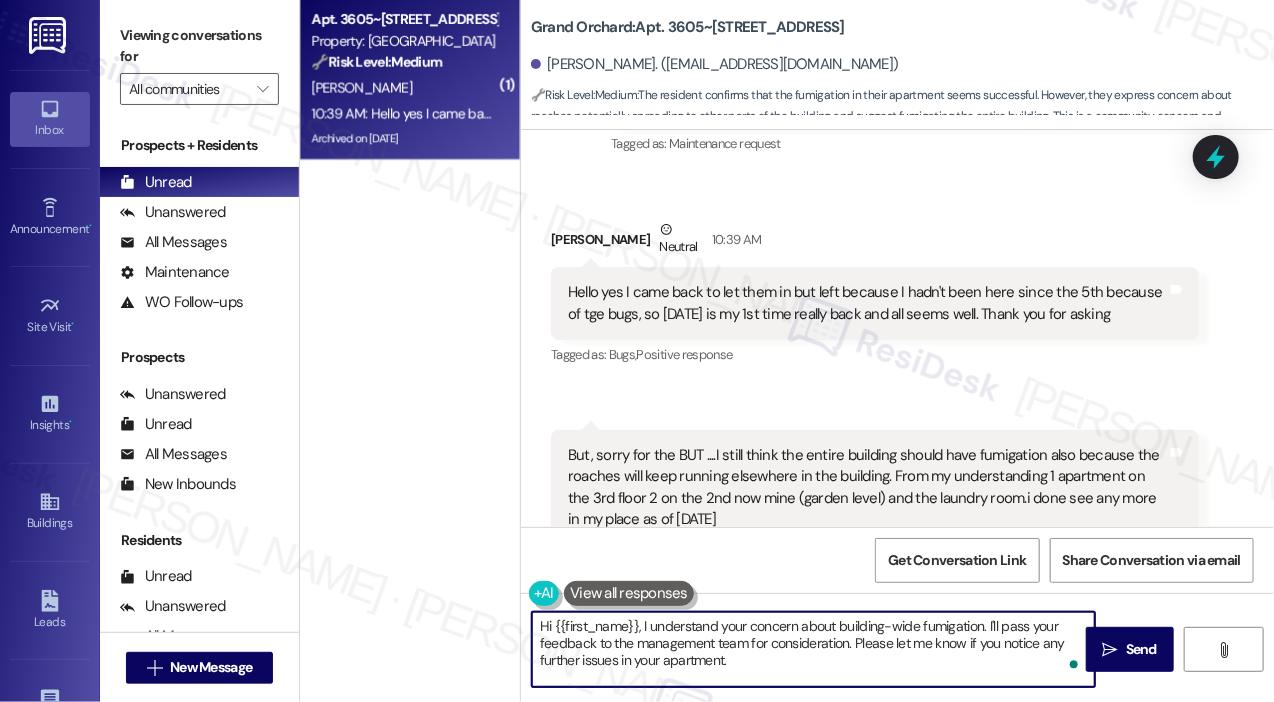 drag, startPoint x: 637, startPoint y: 627, endPoint x: 508, endPoint y: 626, distance: 129.00388 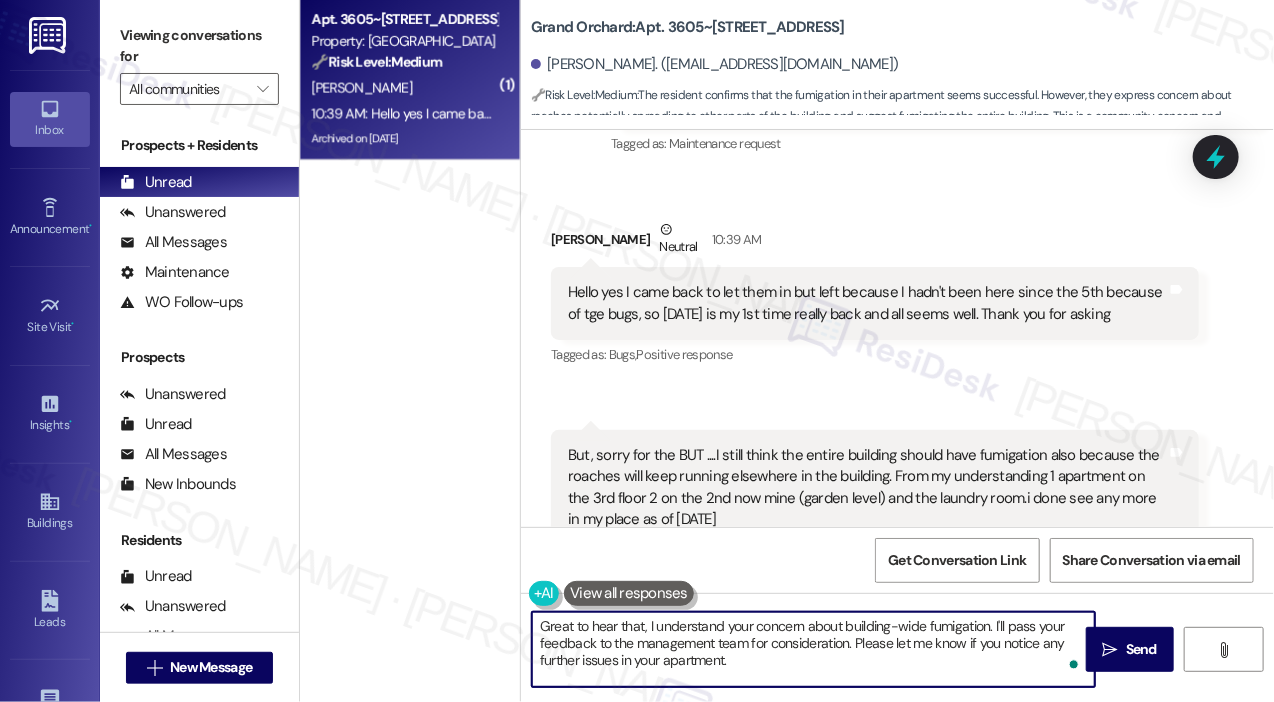 click on "Hello yes I came back to let them in but left because I hadn't been here since the 5th because of tge bugs, so [DATE] is my 1st time really back and all seems well. Thank you for asking" at bounding box center [867, 303] 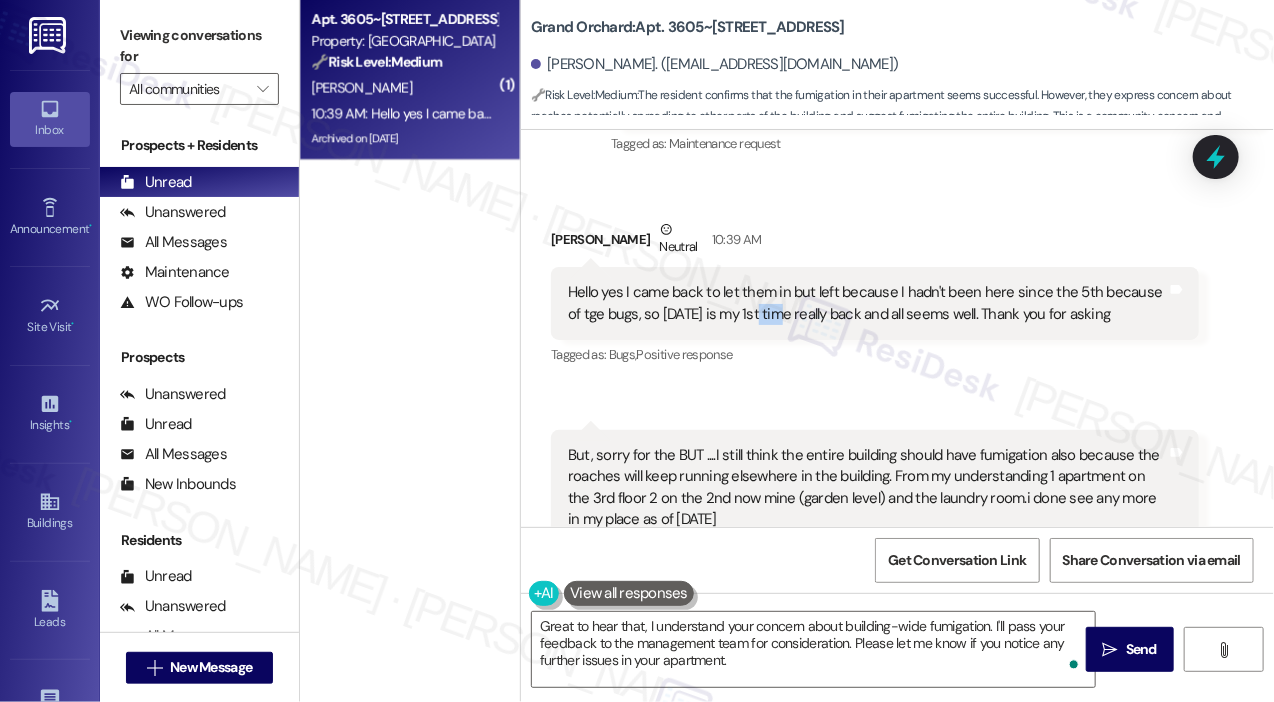 drag, startPoint x: 755, startPoint y: 241, endPoint x: 724, endPoint y: 233, distance: 32.01562 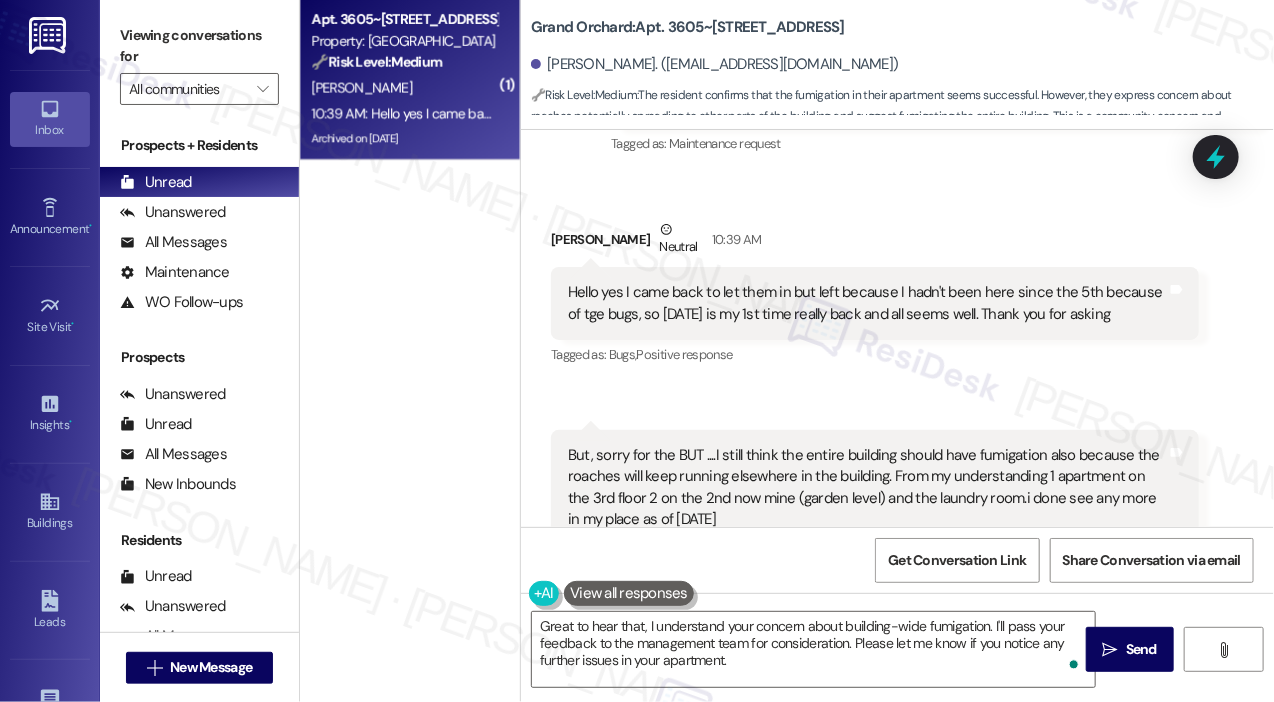 click on "Hello yes I came back to let them in but left because I hadn't been here since the 5th because of tge bugs, so [DATE] is my 1st time really back and all seems well. Thank you for asking" at bounding box center [867, 303] 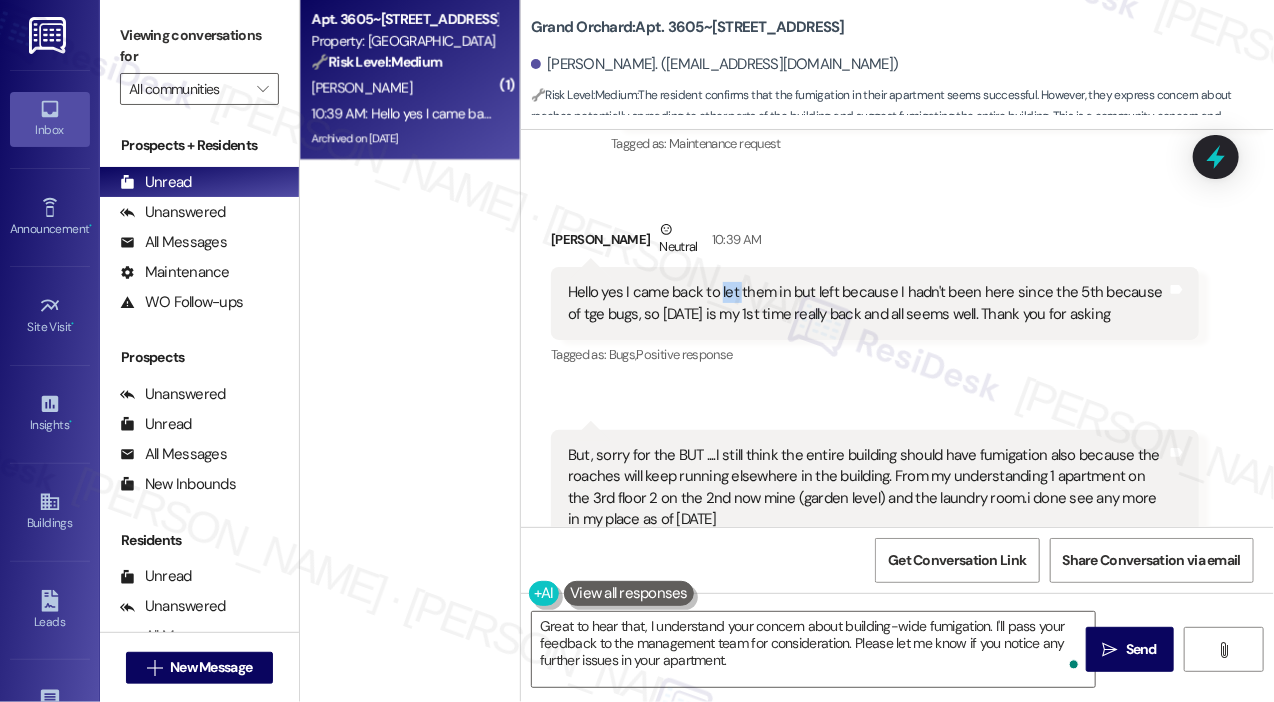 click on "Hello yes I came back to let them in but left because I hadn't been here since the 5th because of tge bugs, so [DATE] is my 1st time really back and all seems well. Thank you for asking" at bounding box center (867, 303) 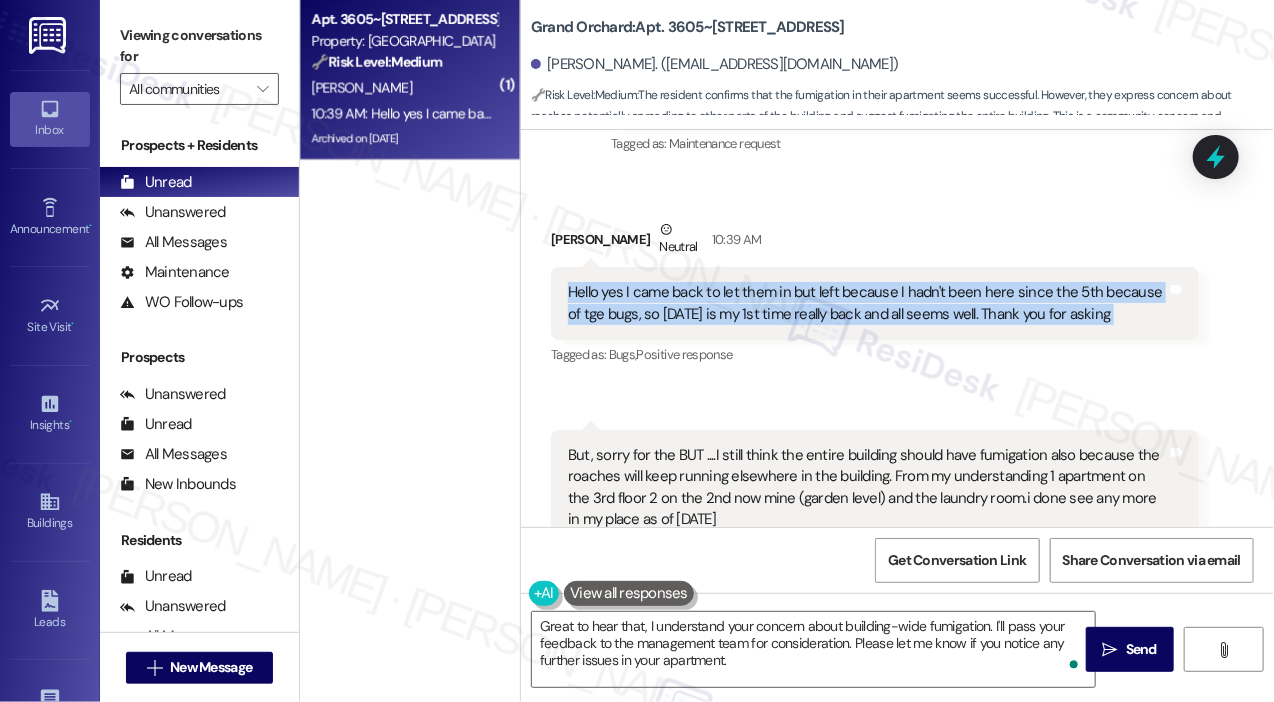 click on "Hello yes I came back to let them in but left because I hadn't been here since the 5th because of tge bugs, so [DATE] is my 1st time really back and all seems well. Thank you for asking" at bounding box center [867, 303] 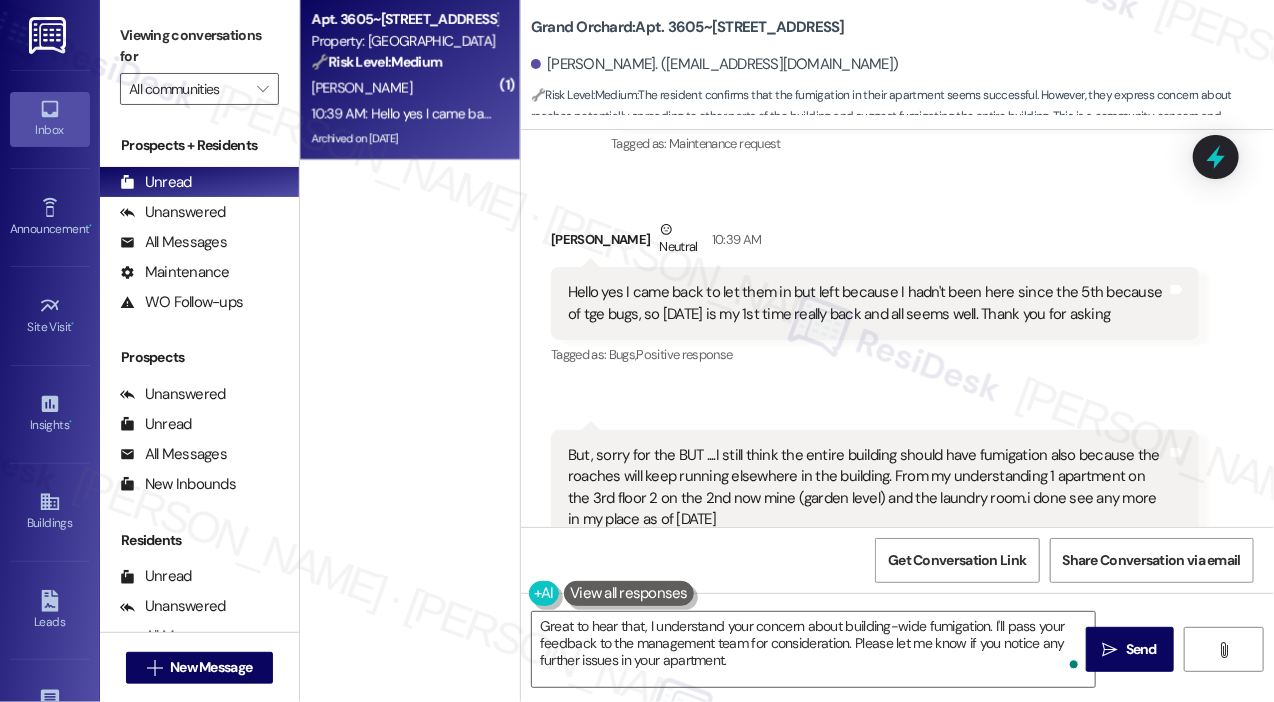 click on "Viewing conversations for All communities " at bounding box center [199, 62] 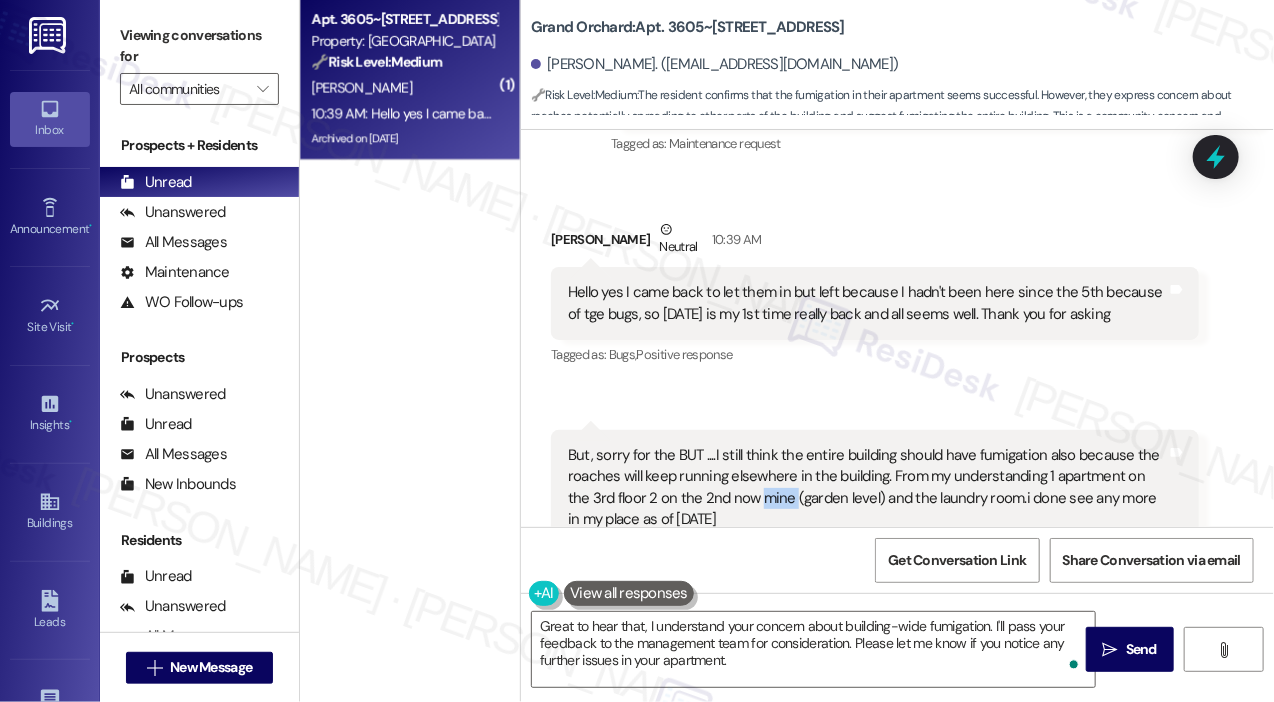 click on "But, sorry for the BUT ....I still think the entire building should have fumigation also because the roaches will keep running elsewhere in the building. From my understanding 1 apartment on the 3rd floor 2 on the 2nd now mine (garden level) and the laundry room.i done see any more in my place as of [DATE]" at bounding box center (867, 488) 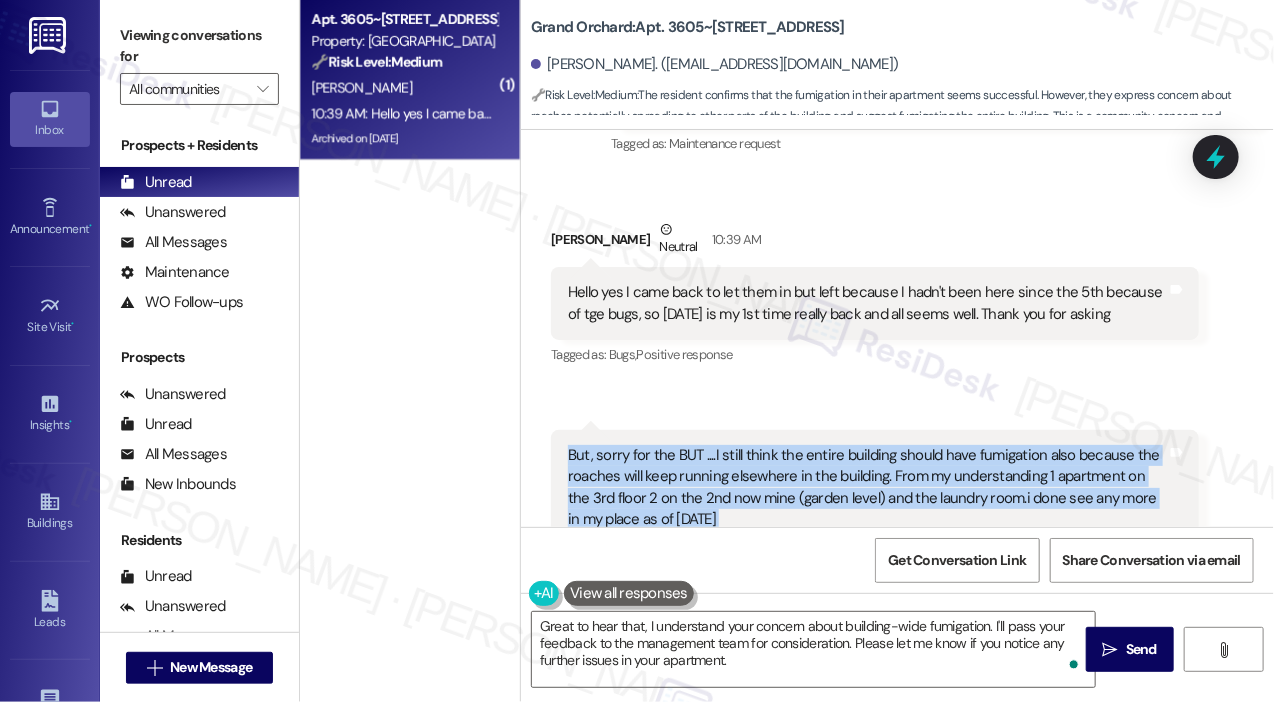 click on "But, sorry for the BUT ....I still think the entire building should have fumigation also because the roaches will keep running elsewhere in the building. From my understanding 1 apartment on the 3rd floor 2 on the 2nd now mine (garden level) and the laundry room.i done see any more in my place as of [DATE]" at bounding box center [867, 488] 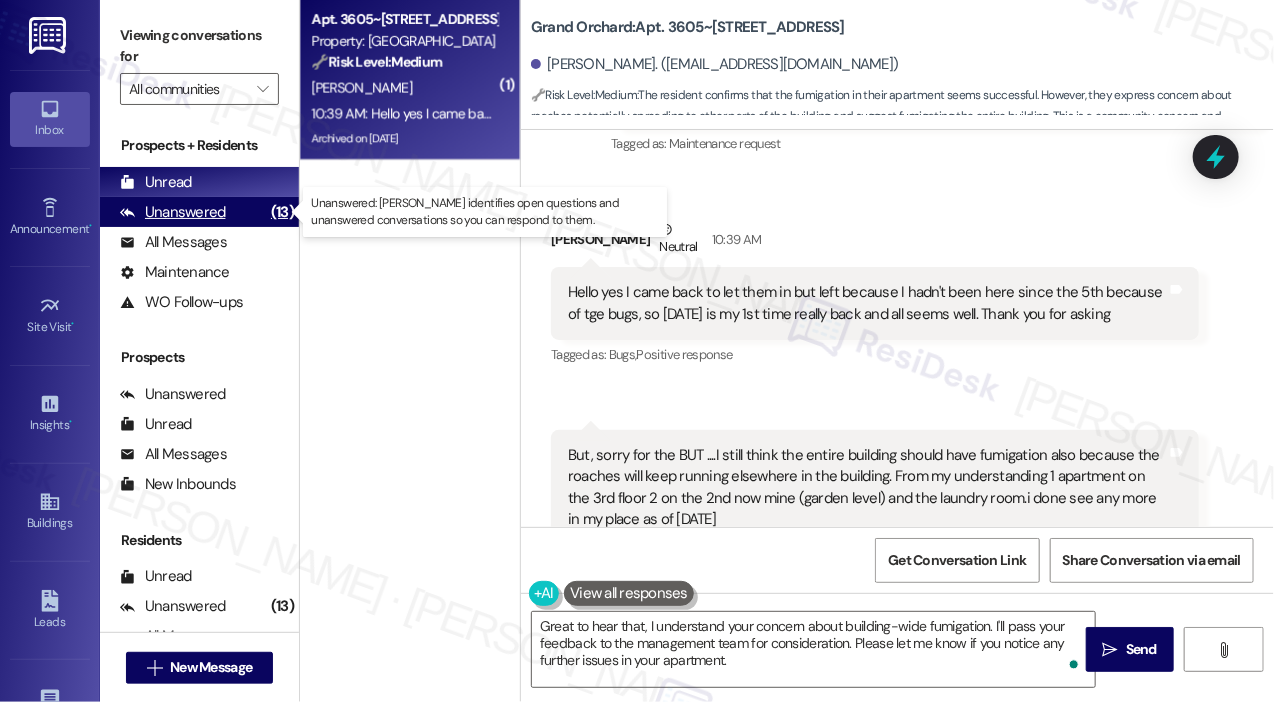 click on "Unanswered (13)" at bounding box center (199, 212) 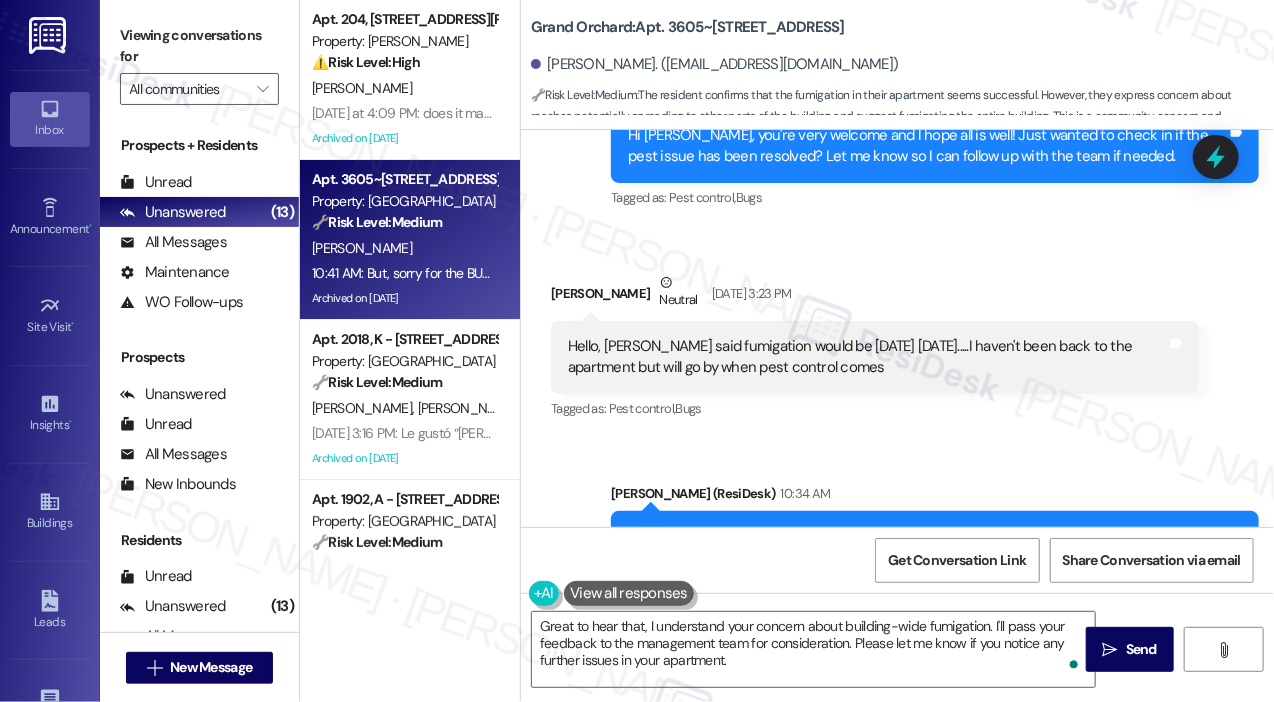 scroll, scrollTop: 15451, scrollLeft: 0, axis: vertical 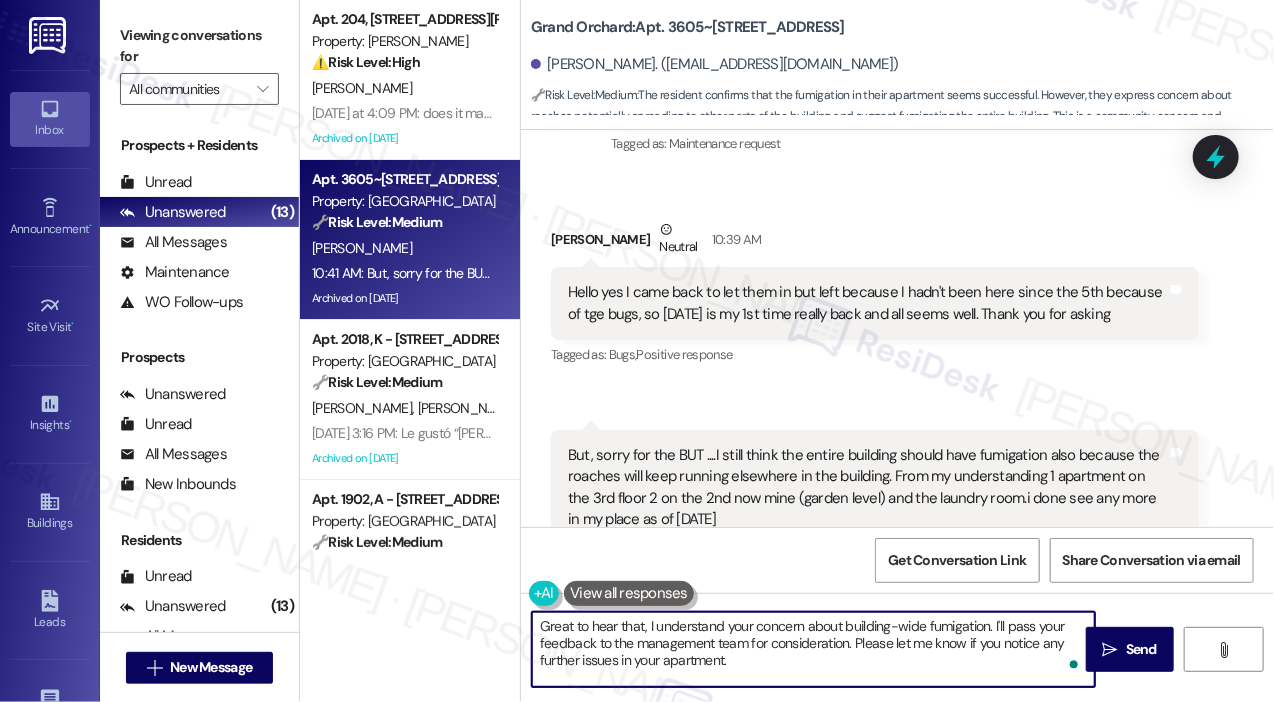 click on "Great to hear that, I understand your concern about building-wide fumigation. I'll pass your feedback to the management team for consideration. Please let me know if you notice any further issues in your apartment." at bounding box center (813, 649) 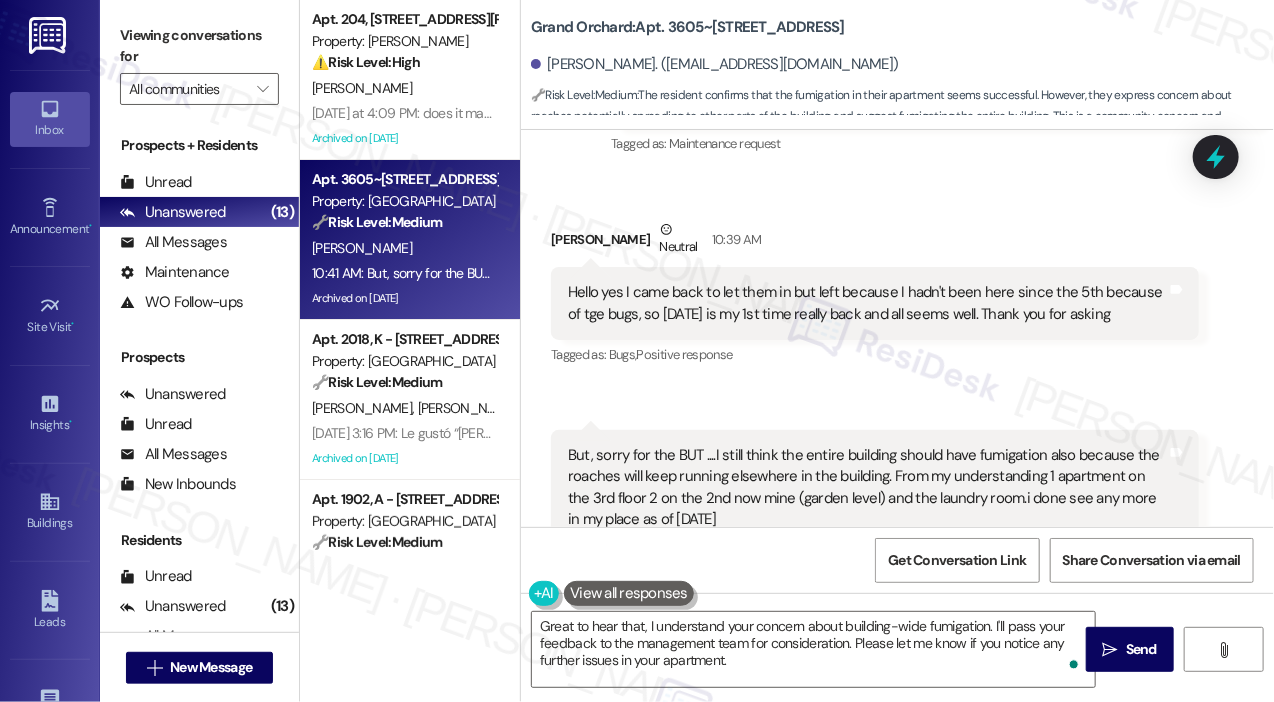 click on "Viewing conversations for" at bounding box center (199, 46) 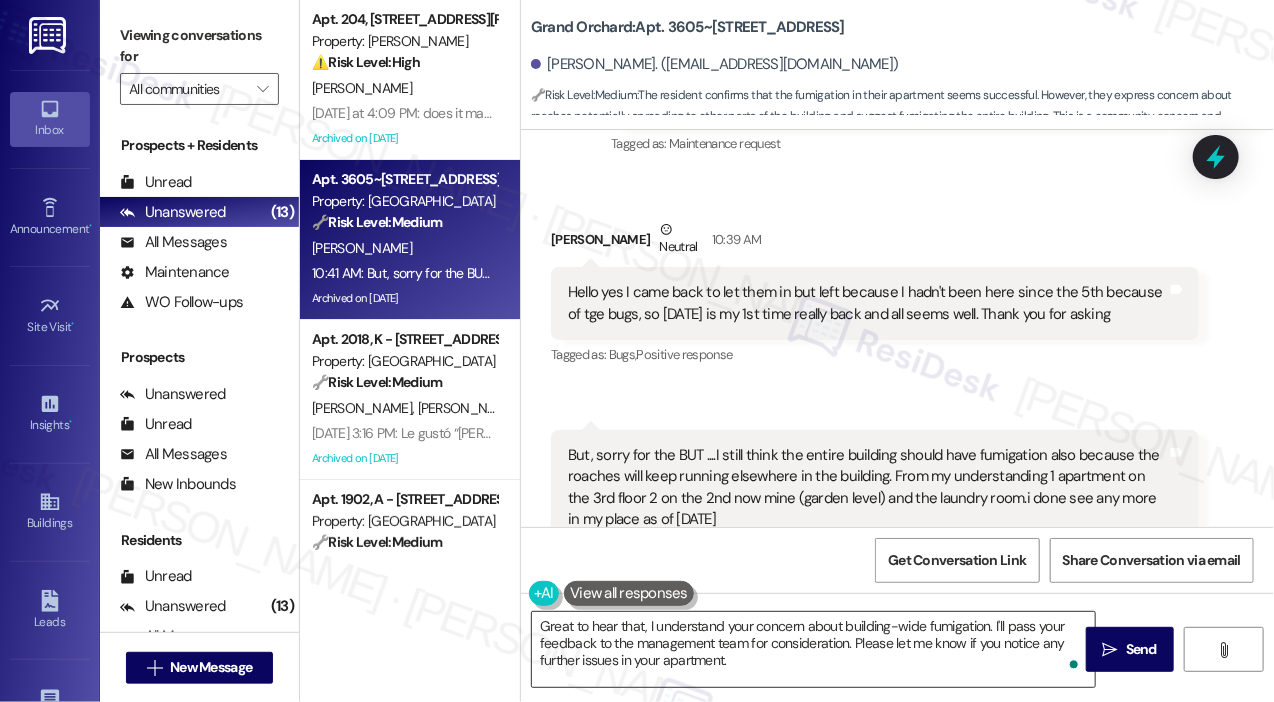 click on "Great to hear that, I understand your concern about building-wide fumigation. I'll pass your feedback to the management team for consideration. Please let me know if you notice any further issues in your apartment." at bounding box center [813, 649] 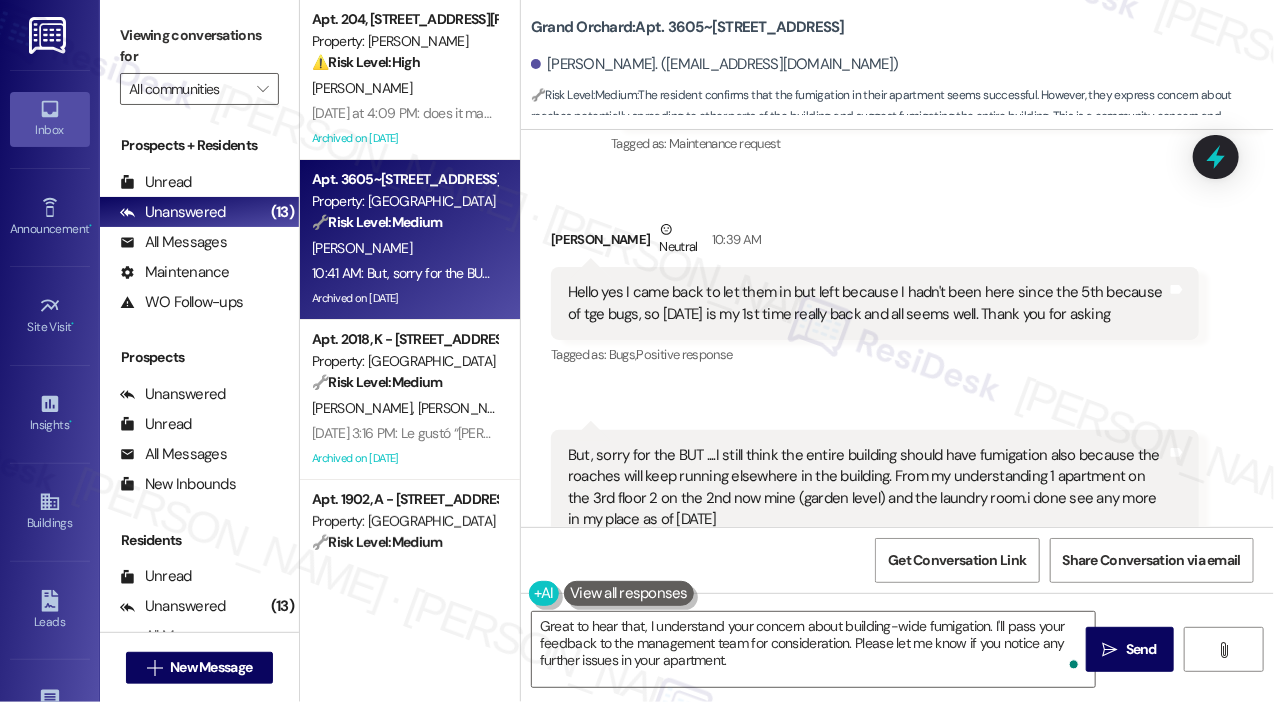 click on "Viewing conversations for" at bounding box center [199, 46] 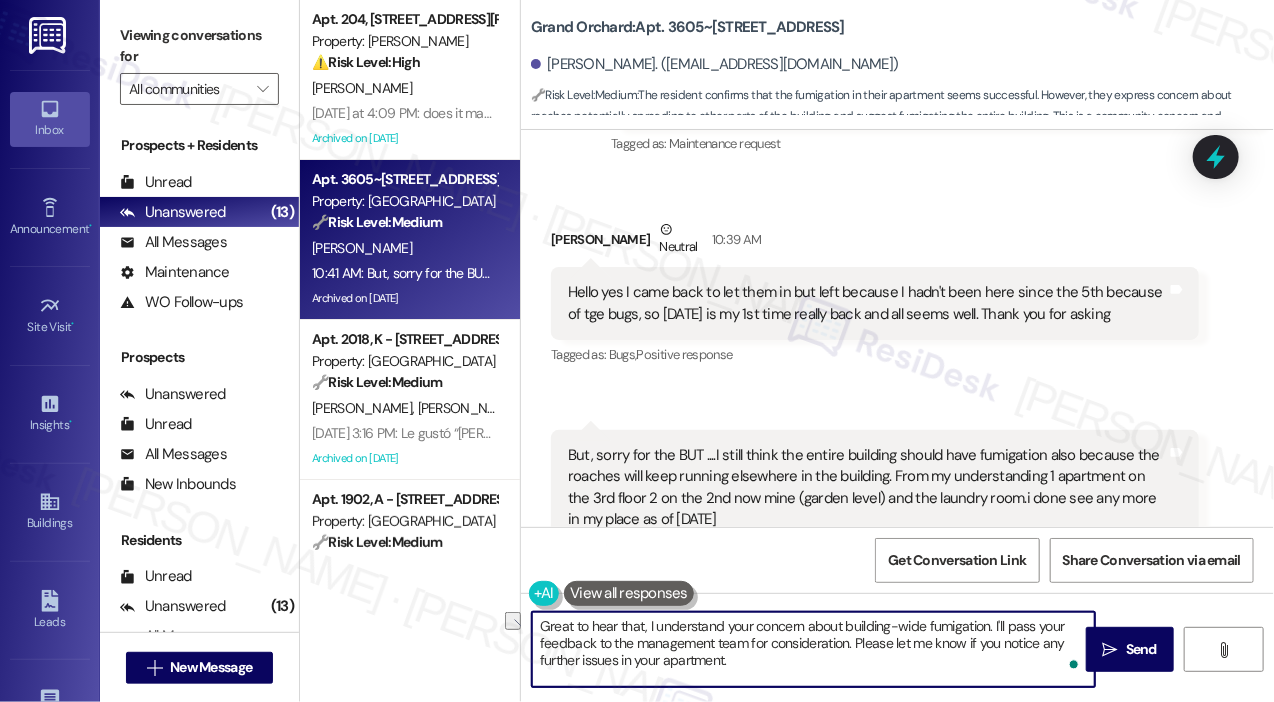 drag, startPoint x: 534, startPoint y: 621, endPoint x: 648, endPoint y: 617, distance: 114.07015 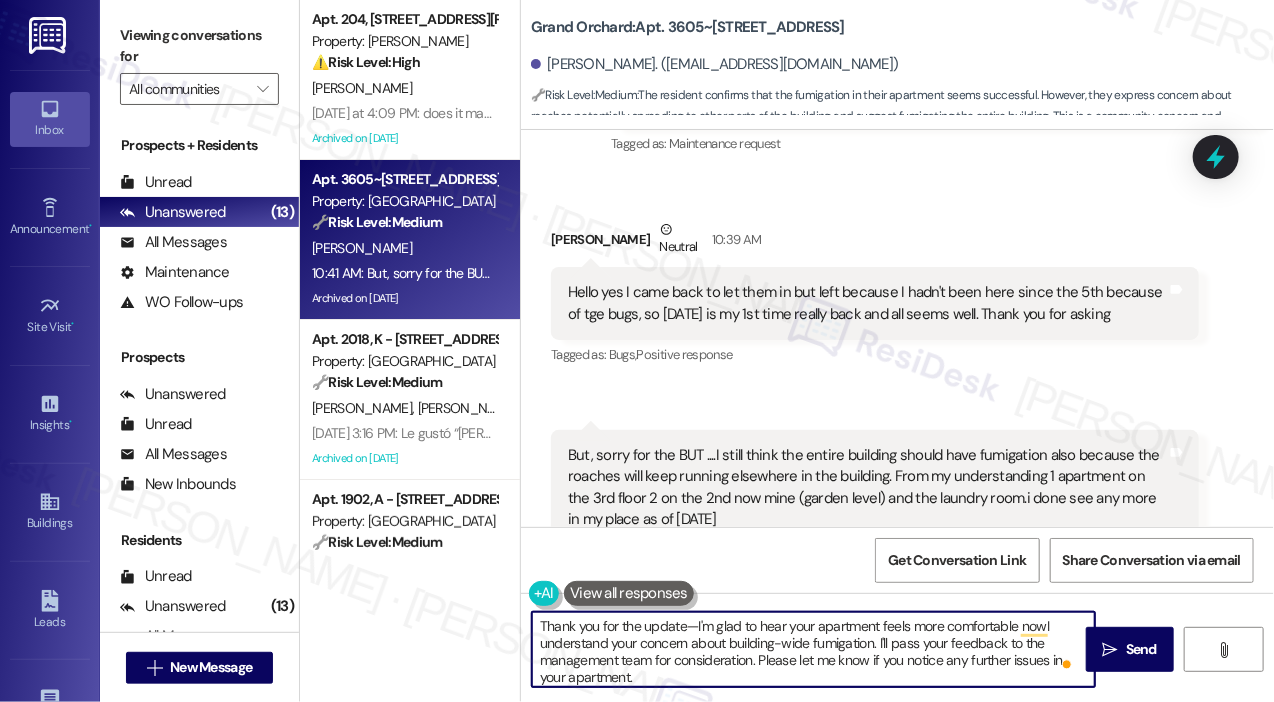 drag, startPoint x: 692, startPoint y: 625, endPoint x: 681, endPoint y: 625, distance: 11 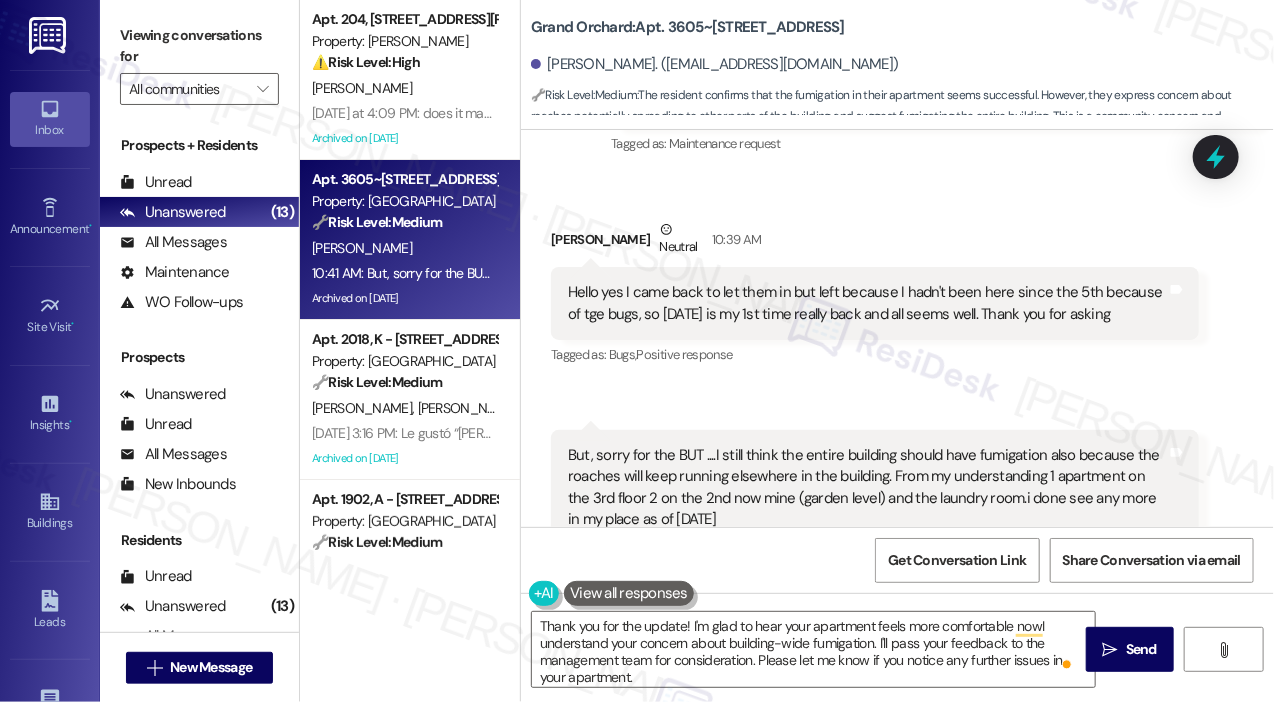 click on "Viewing conversations for" at bounding box center [199, 46] 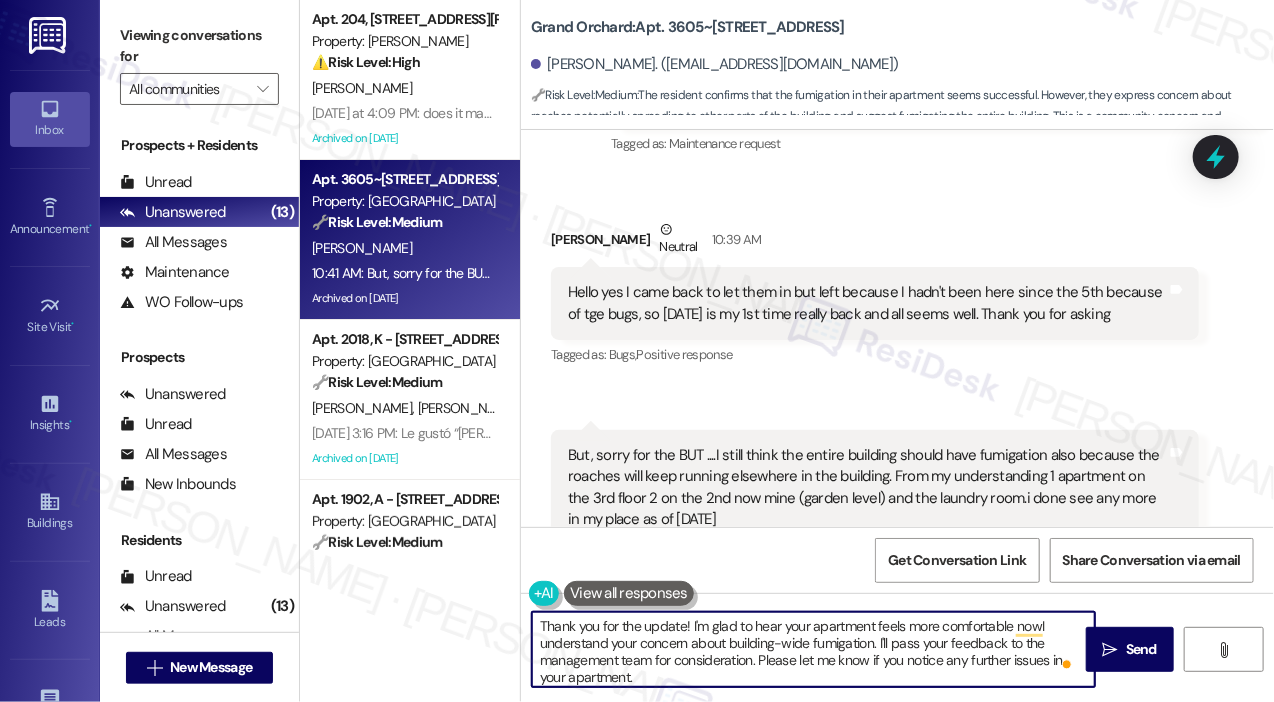 drag, startPoint x: 802, startPoint y: 669, endPoint x: 634, endPoint y: 622, distance: 174.45056 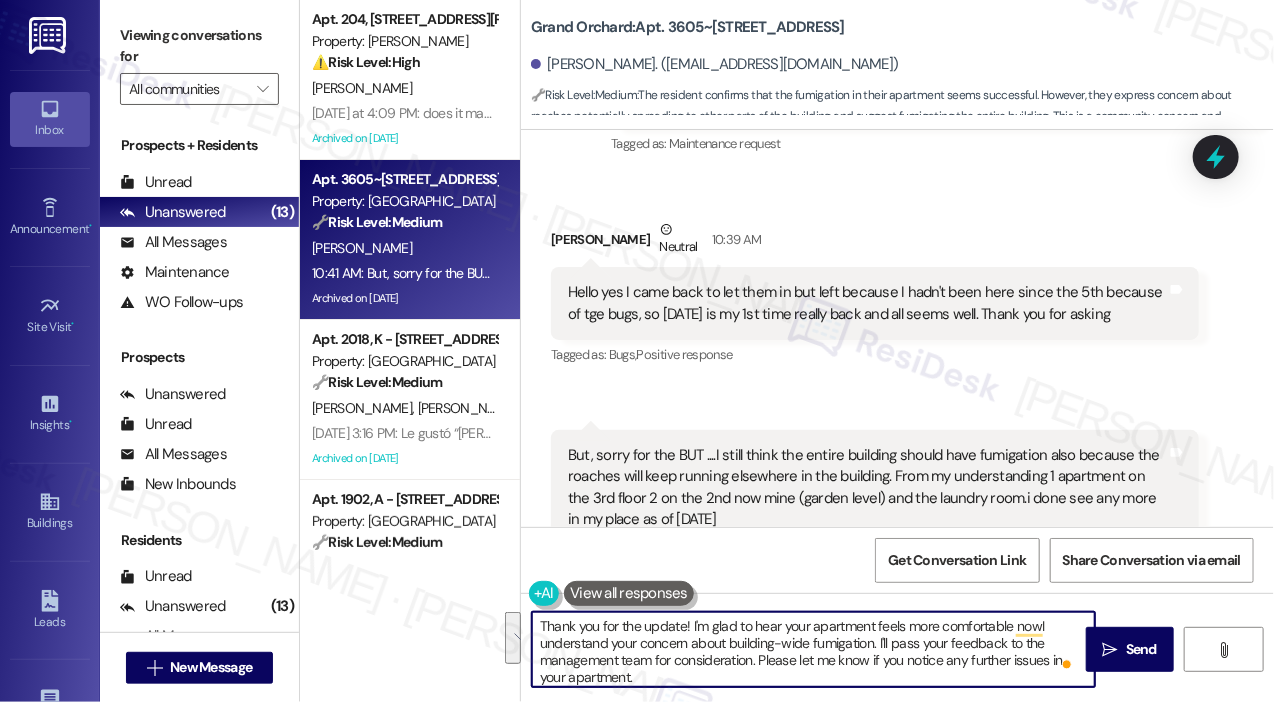 click on "Thank you for the update! I'm glad to hear your apartment feels more comfortable nowI understand your concern about building-wide fumigation. I'll pass your feedback to the management team for consideration. Please let me know if you notice any further issues in your apartment." at bounding box center [813, 649] 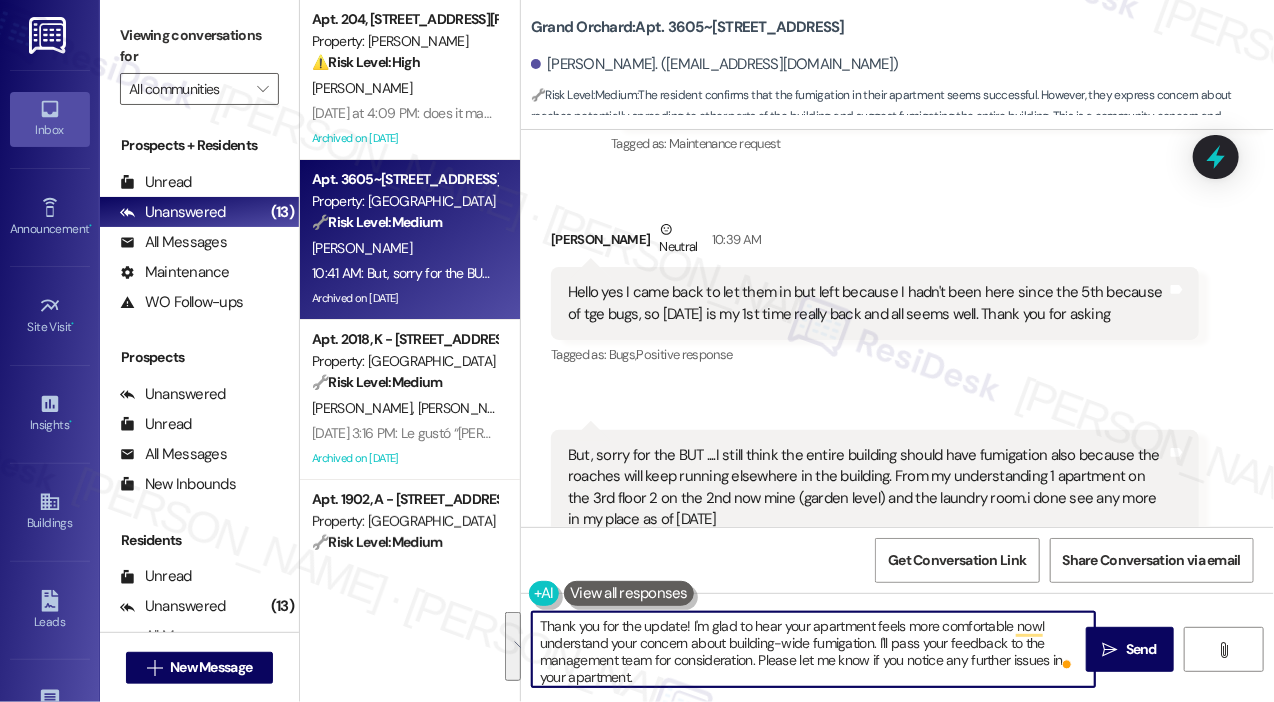 drag, startPoint x: 678, startPoint y: 681, endPoint x: 1039, endPoint y: 614, distance: 367.16483 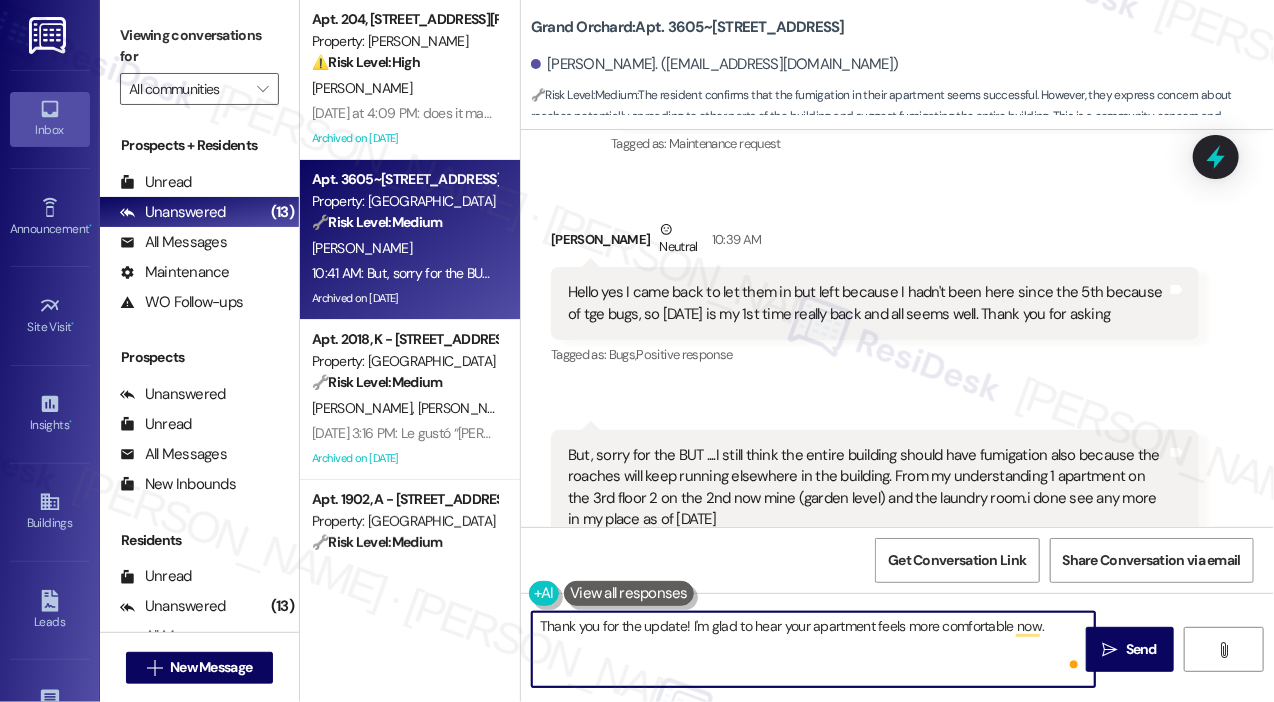 paste on "I completely understand your concern about the possibility of roaches relocating to other parts of the building. It’s helpful to know which areas you've observed or heard about being affected. Just to get a clearer picture, have you noticed or heard from neighbors about any recent sightings in common areas or additional units beyond the ones you mentioned?" 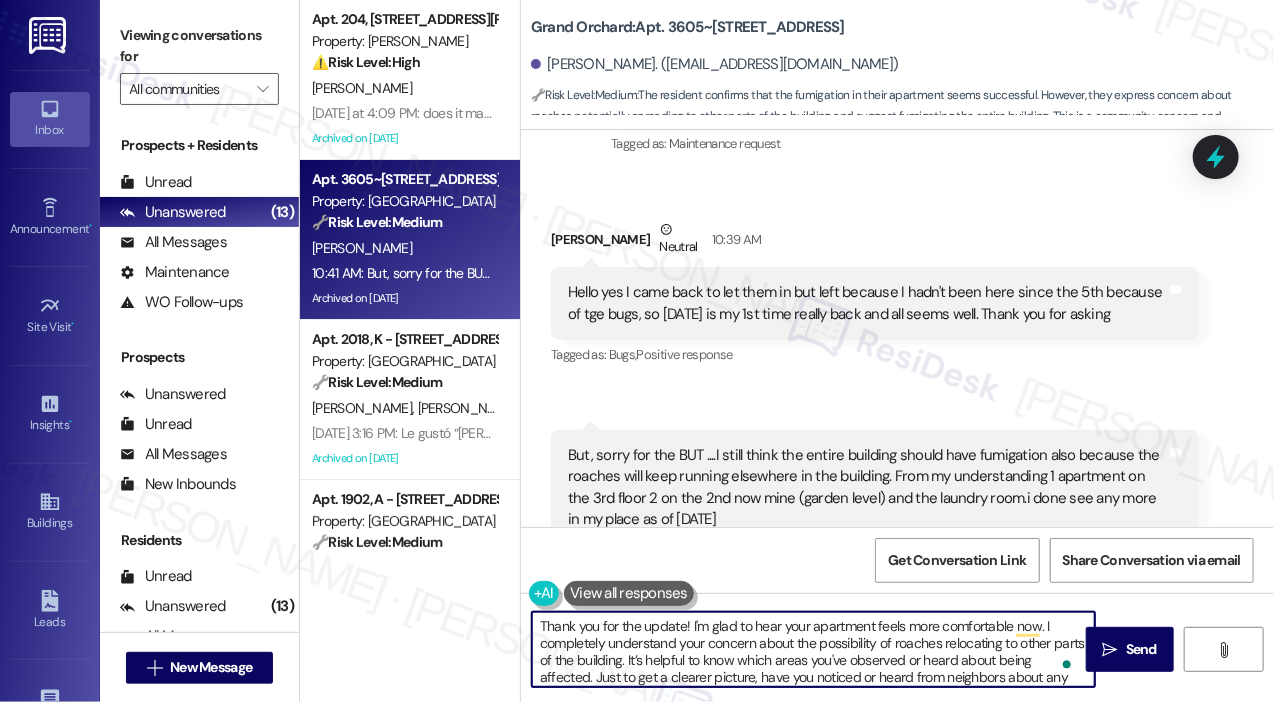 scroll, scrollTop: 16, scrollLeft: 0, axis: vertical 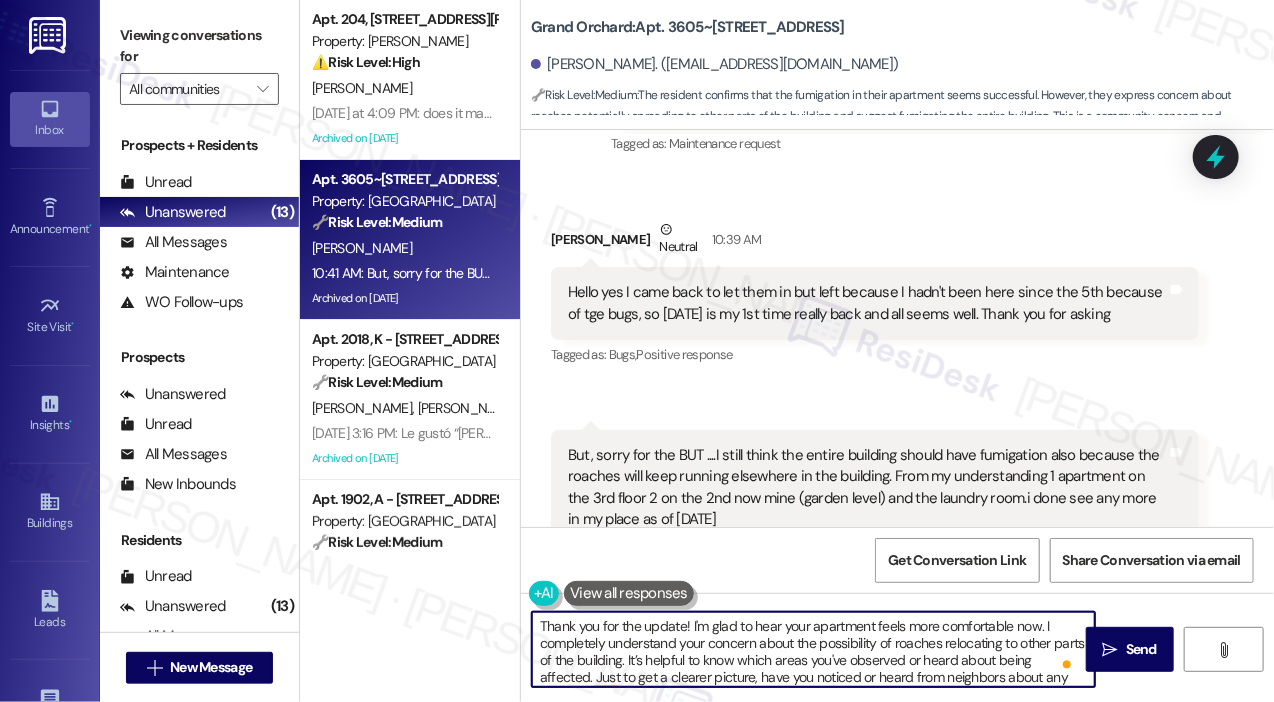 click on "Thank you for the update! I'm glad to hear your apartment feels more comfortable now. I completely understand your concern about the possibility of roaches relocating to other parts of the building. It’s helpful to know which areas you've observed or heard about being affected. Just to get a clearer picture, have you noticed or heard from neighbors about any recent sightings in common areas or additional units beyond the ones you mentioned?" at bounding box center (813, 649) 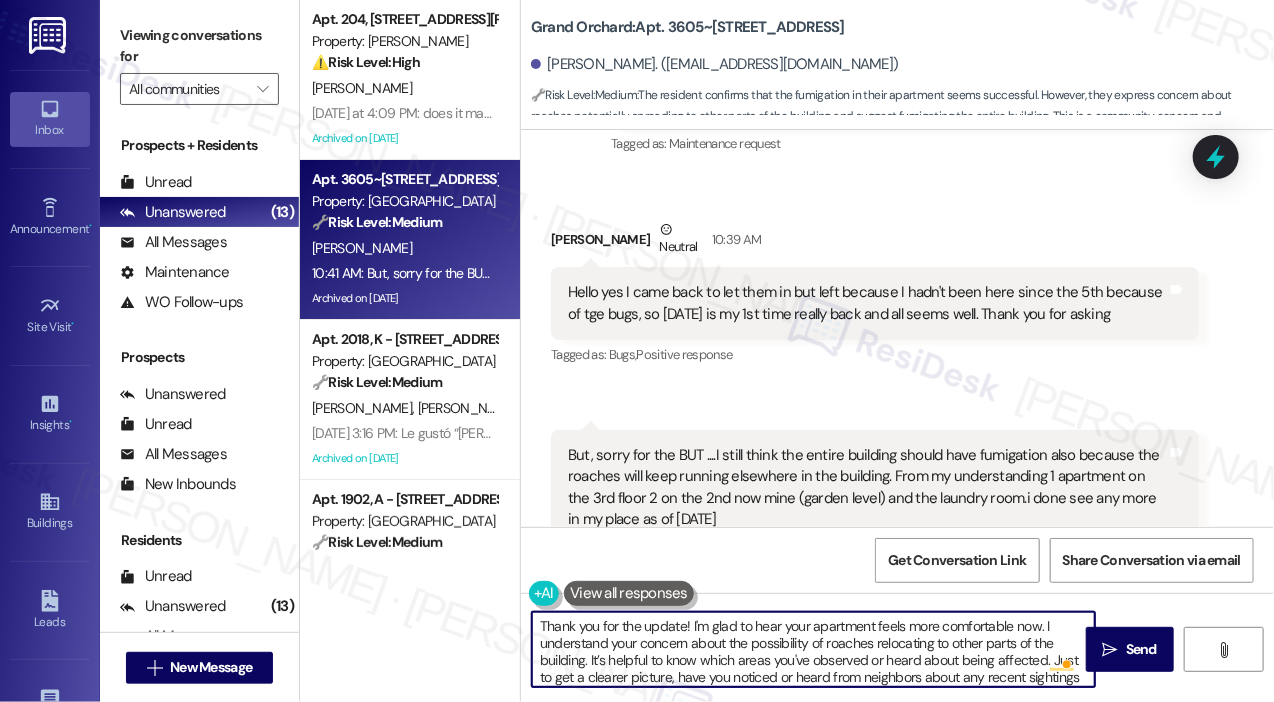 click on "Thank you for the update! I'm glad to hear your apartment feels more comfortable now. I understand your concern about the possibility of roaches relocating to other parts of the building. It’s helpful to know which areas you've observed or heard about being affected. Just to get a clearer picture, have you noticed or heard from neighbors about any recent sightings in common areas or additional units beyond the ones you mentioned?" at bounding box center (813, 649) 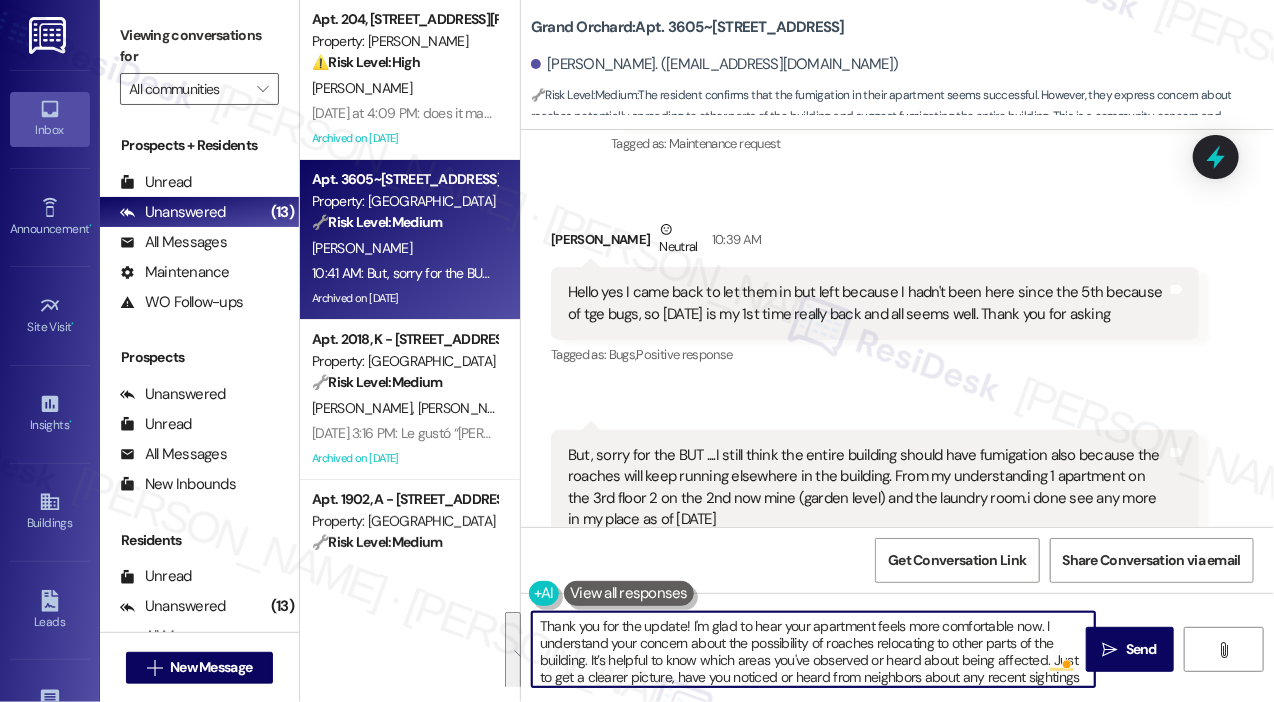 click on "Thank you for the update! I'm glad to hear your apartment feels more comfortable now. I understand your concern about the possibility of roaches relocating to other parts of the building. It’s helpful to know which areas you've observed or heard about being affected. Just to get a clearer picture, have you noticed or heard from neighbors about any recent sightings in common areas or additional units beyond the ones you mentioned?" at bounding box center (813, 649) 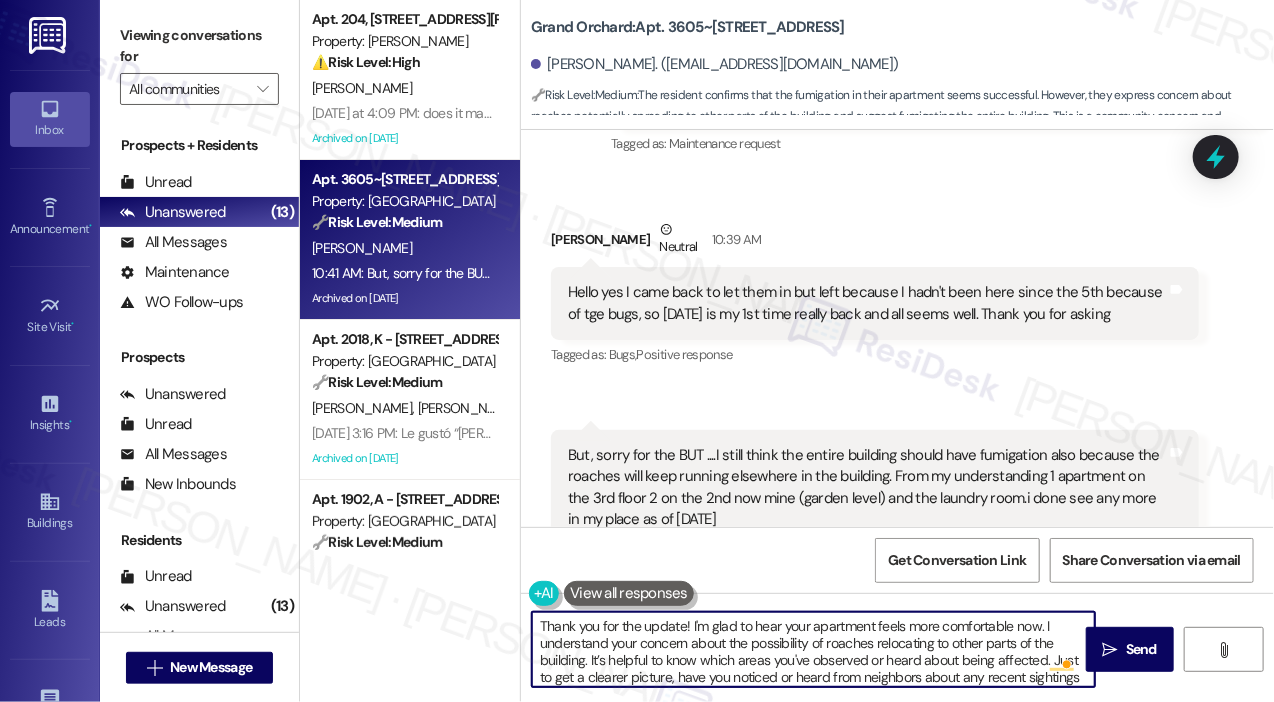 click on "Thank you for the update! I'm glad to hear your apartment feels more comfortable now. I understand your concern about the possibility of roaches relocating to other parts of the building. It’s helpful to know which areas you've observed or heard about being affected. Just to get a clearer picture, have you noticed or heard from neighbors about any recent sightings in common areas or additional units beyond the ones you mentioned?" at bounding box center (813, 649) 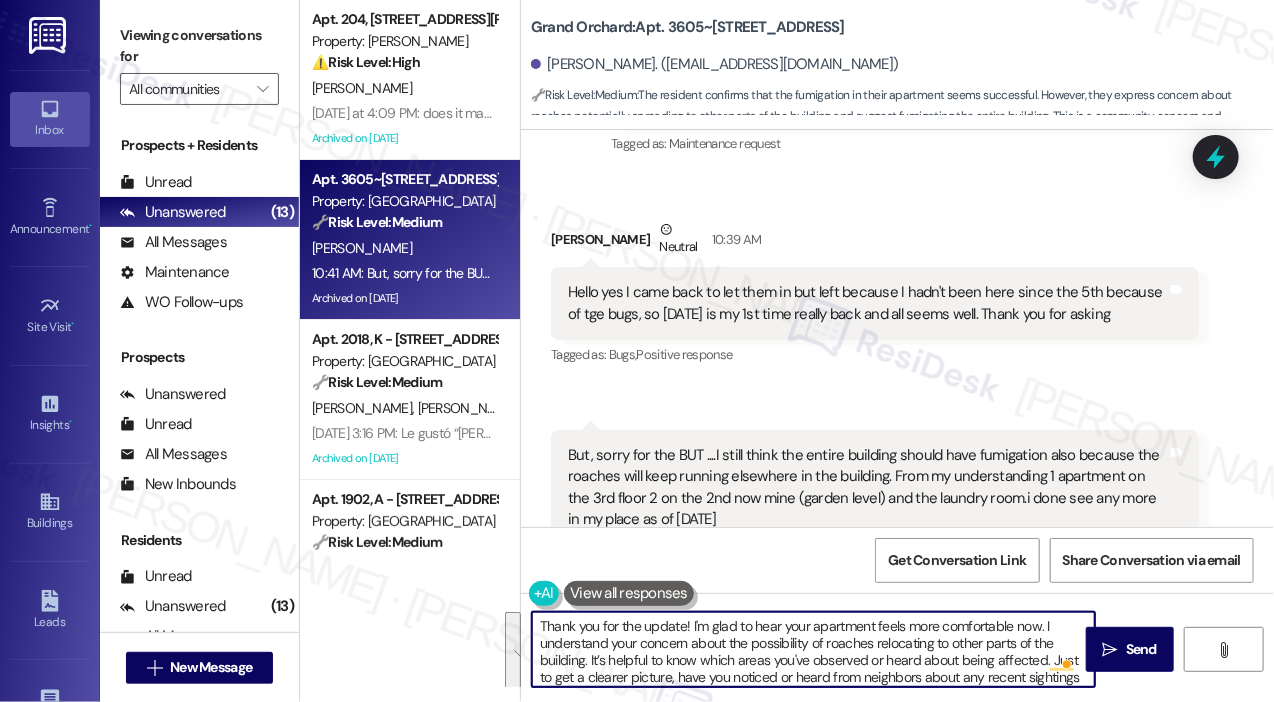 click on "Thank you for the update! I'm glad to hear your apartment feels more comfortable now. I understand your concern about the possibility of roaches relocating to other parts of the building. It’s helpful to know which areas you've observed or heard about being affected. Just to get a clearer picture, have you noticed or heard from neighbors about any recent sightings in common areas or additional units beyond the ones you mentioned?" at bounding box center [813, 649] 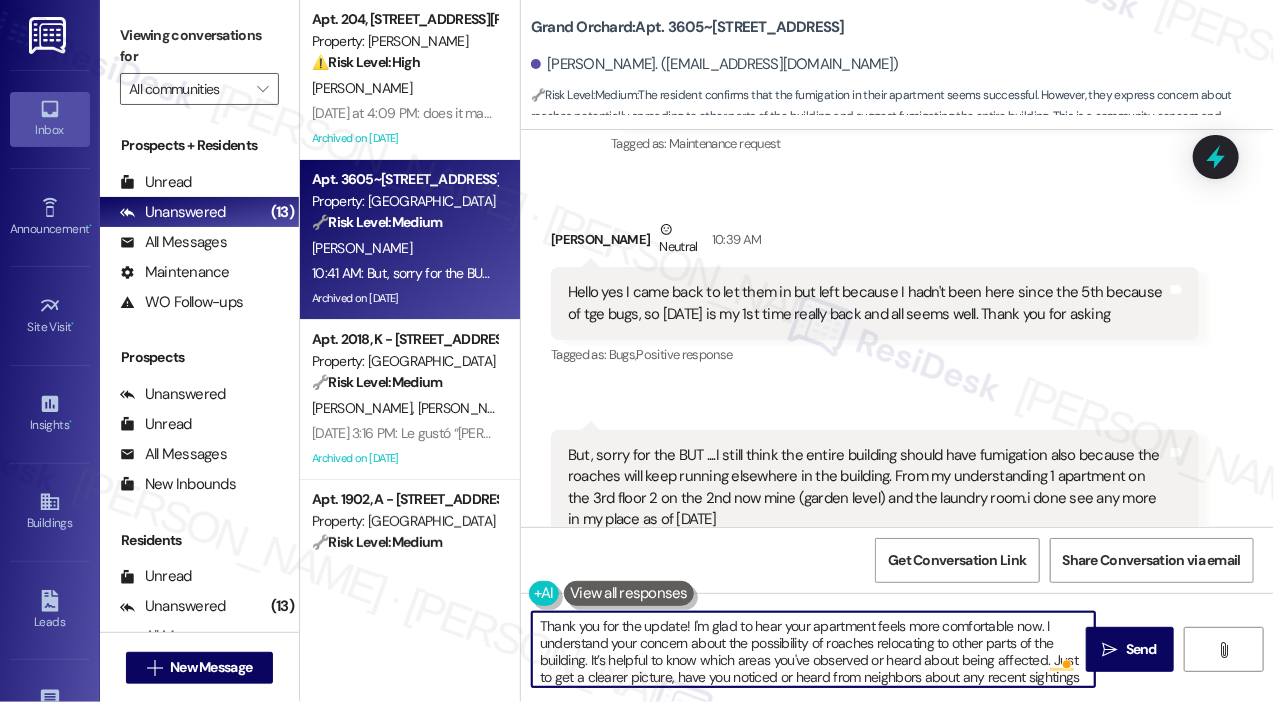 click on "Thank you for the update! I'm glad to hear your apartment feels more comfortable now. I understand your concern about the possibility of roaches relocating to other parts of the building. It’s helpful to know which areas you've observed or heard about being affected. Just to get a clearer picture, have you noticed or heard from neighbors about any recent sightings in common areas or additional units beyond the ones you mentioned?" at bounding box center (813, 649) 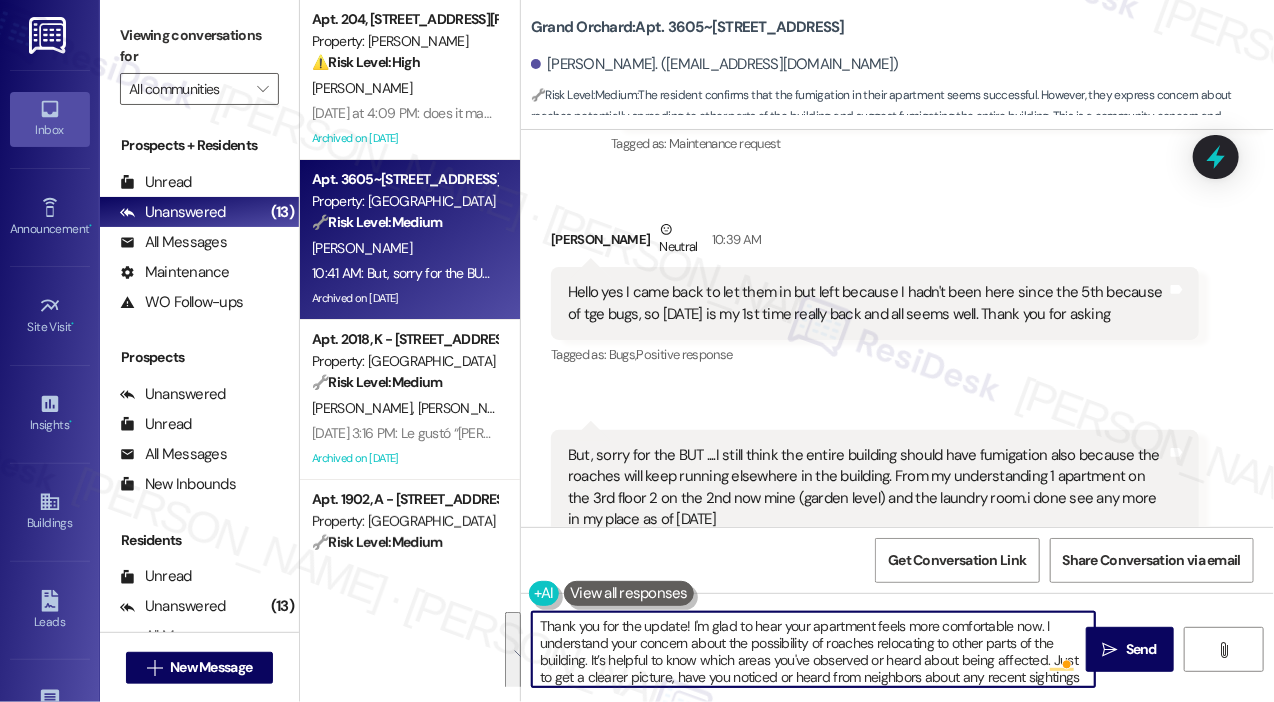 click on "But, sorry for the BUT ....I still think the entire building should have fumigation also because the roaches will keep running elsewhere in the building. From my understanding 1 apartment on the 3rd floor 2 on the 2nd now mine (garden level) and the laundry room.i done see any more in my place as of [DATE]" at bounding box center [867, 488] 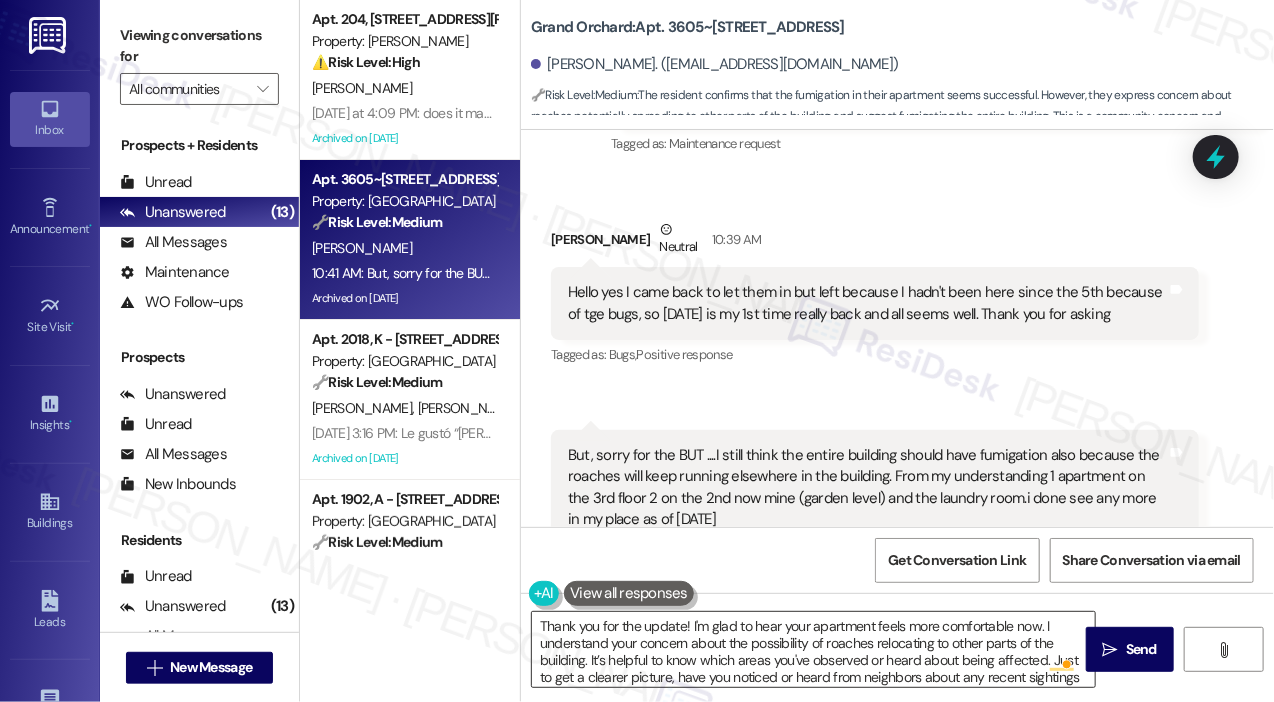 click on "Thank you for the update! I'm glad to hear your apartment feels more comfortable now. I understand your concern about the possibility of roaches relocating to other parts of the building. It’s helpful to know which areas you've observed or heard about being affected. Just to get a clearer picture, have you noticed or heard from neighbors about any recent sightings in common areas or additional units beyond the ones you mentioned?" at bounding box center (813, 649) 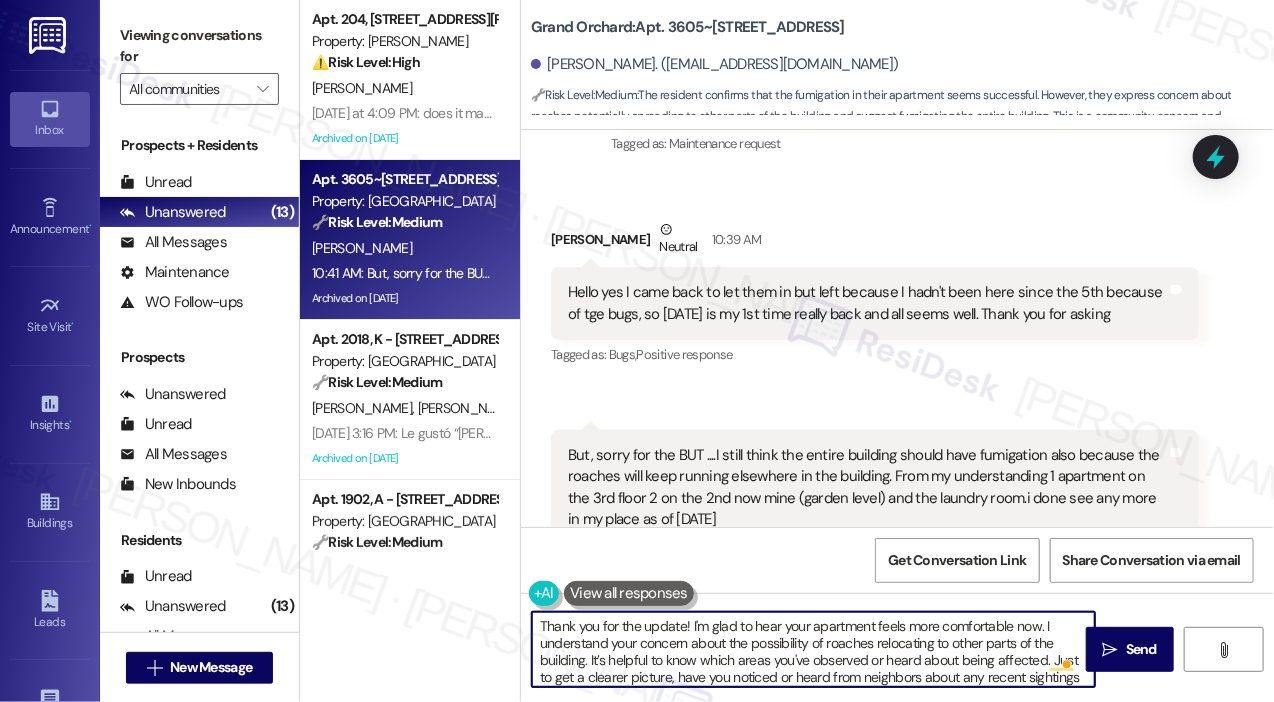 click on "Thank you for the update! I'm glad to hear your apartment feels more comfortable now. I understand your concern about the possibility of roaches relocating to other parts of the building. It’s helpful to know which areas you've observed or heard about being affected. Just to get a clearer picture, have you noticed or heard from neighbors about any recent sightings in common areas or additional units beyond the ones you mentioned?" at bounding box center (813, 649) 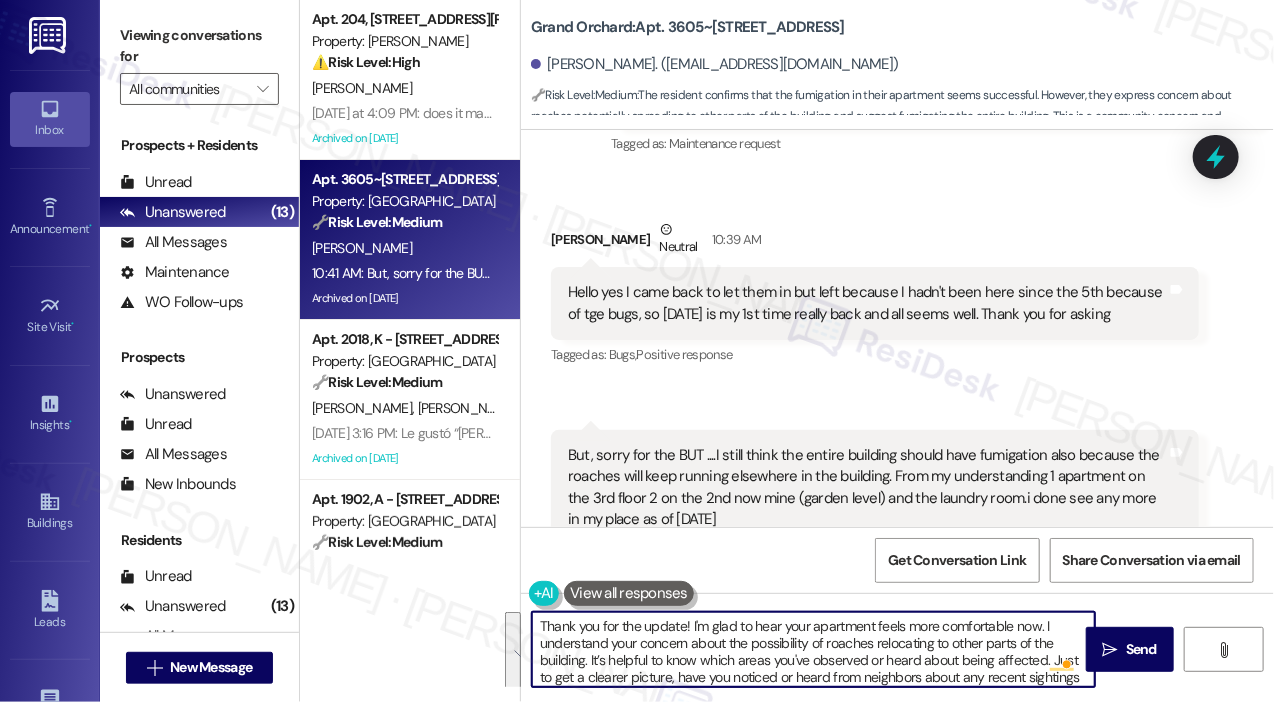 click on "Thank you for the update! I'm glad to hear your apartment feels more comfortable now. I understand your concern about the possibility of roaches relocating to other parts of the building. It’s helpful to know which areas you've observed or heard about being affected. Just to get a clearer picture, have you noticed or heard from neighbors about any recent sightings in common areas or additional units beyond the ones you mentioned?" at bounding box center (813, 649) 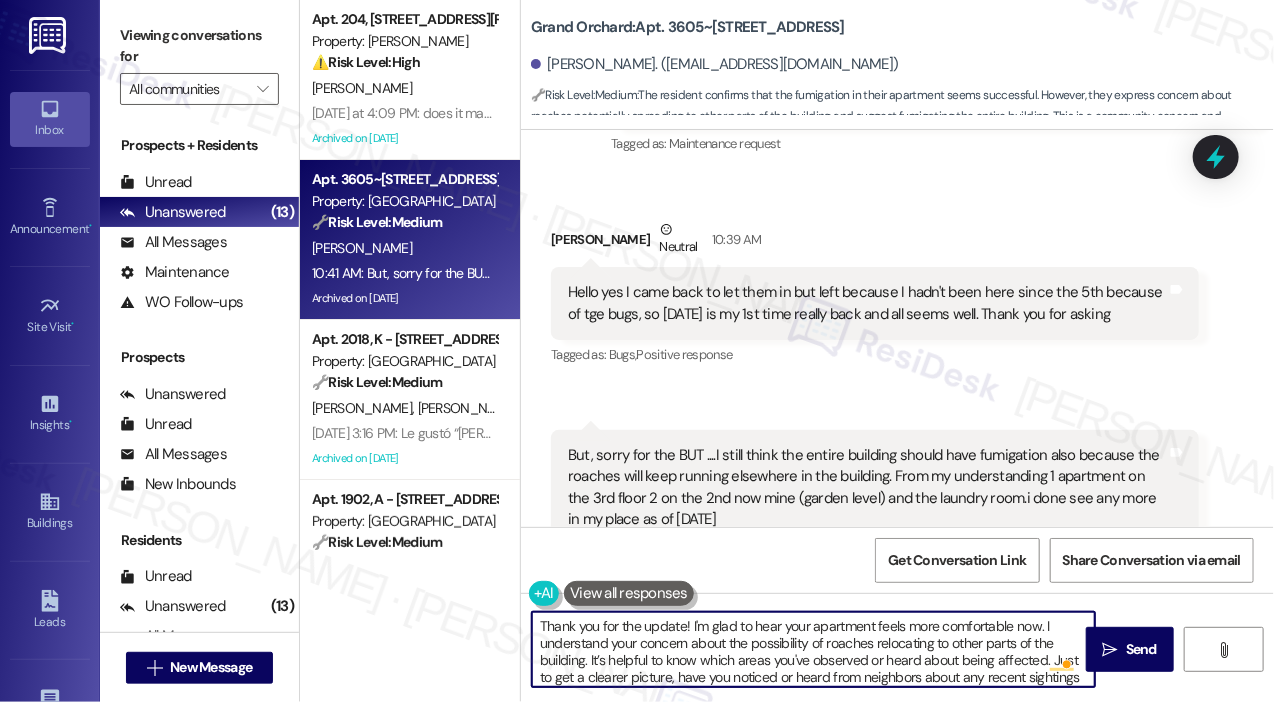 scroll, scrollTop: 21, scrollLeft: 0, axis: vertical 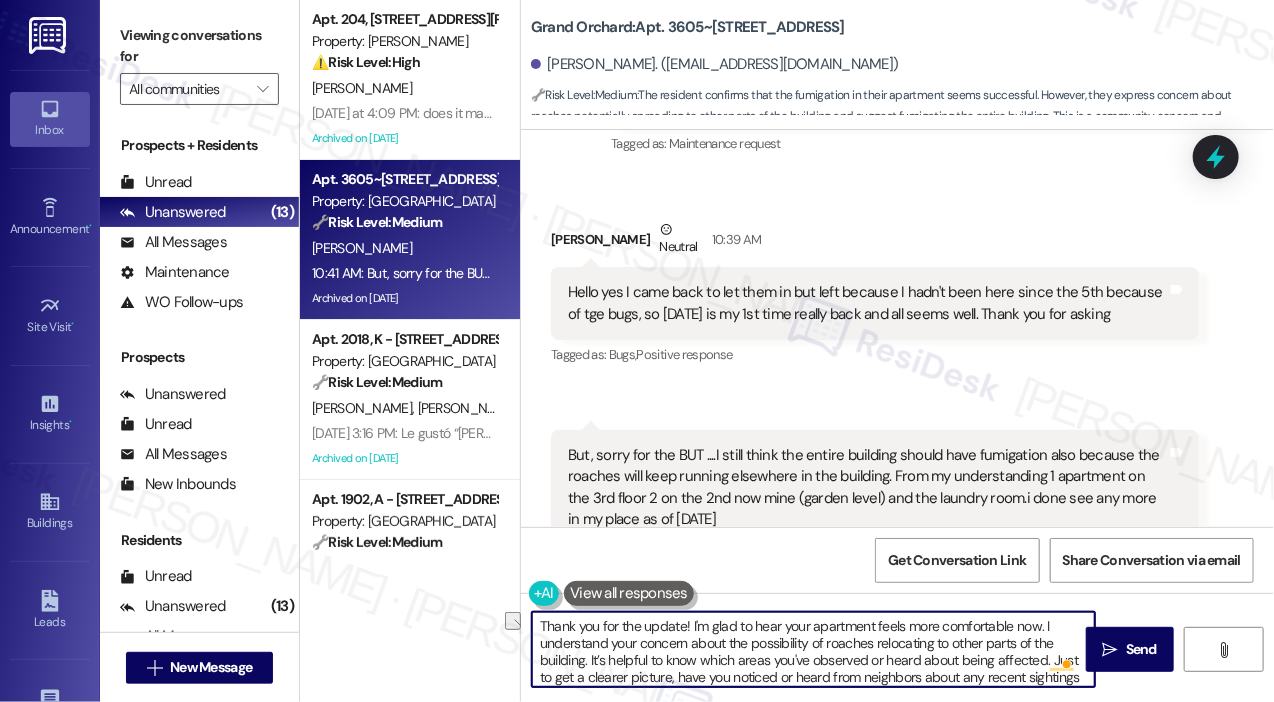 drag, startPoint x: 780, startPoint y: 627, endPoint x: 1036, endPoint y: 615, distance: 256.2811 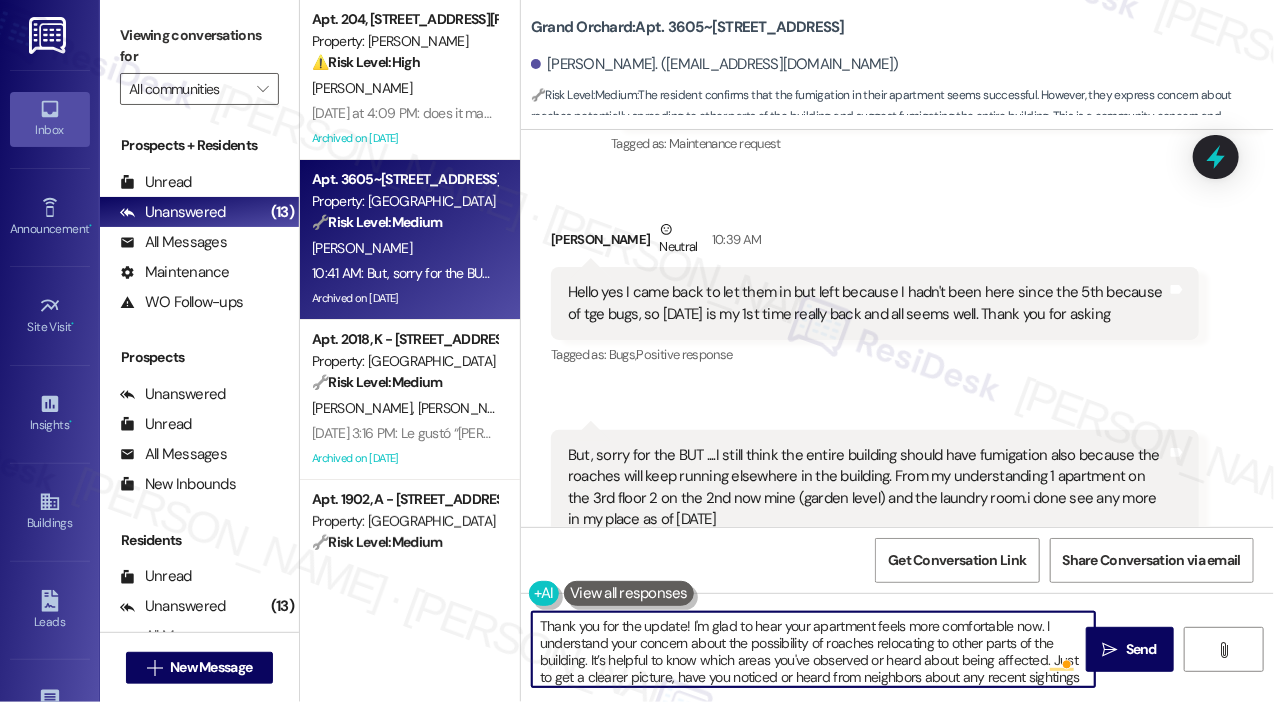 scroll, scrollTop: 18, scrollLeft: 0, axis: vertical 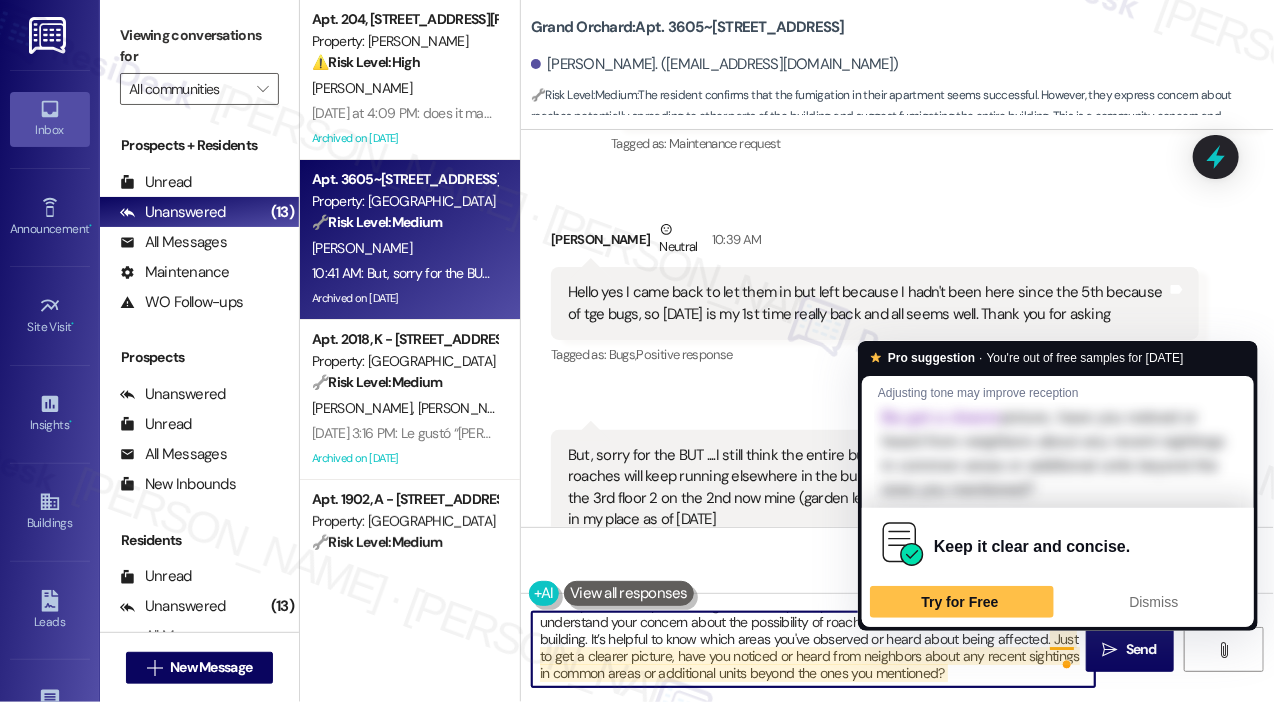 drag, startPoint x: 590, startPoint y: 637, endPoint x: 1048, endPoint y: 634, distance: 458.00983 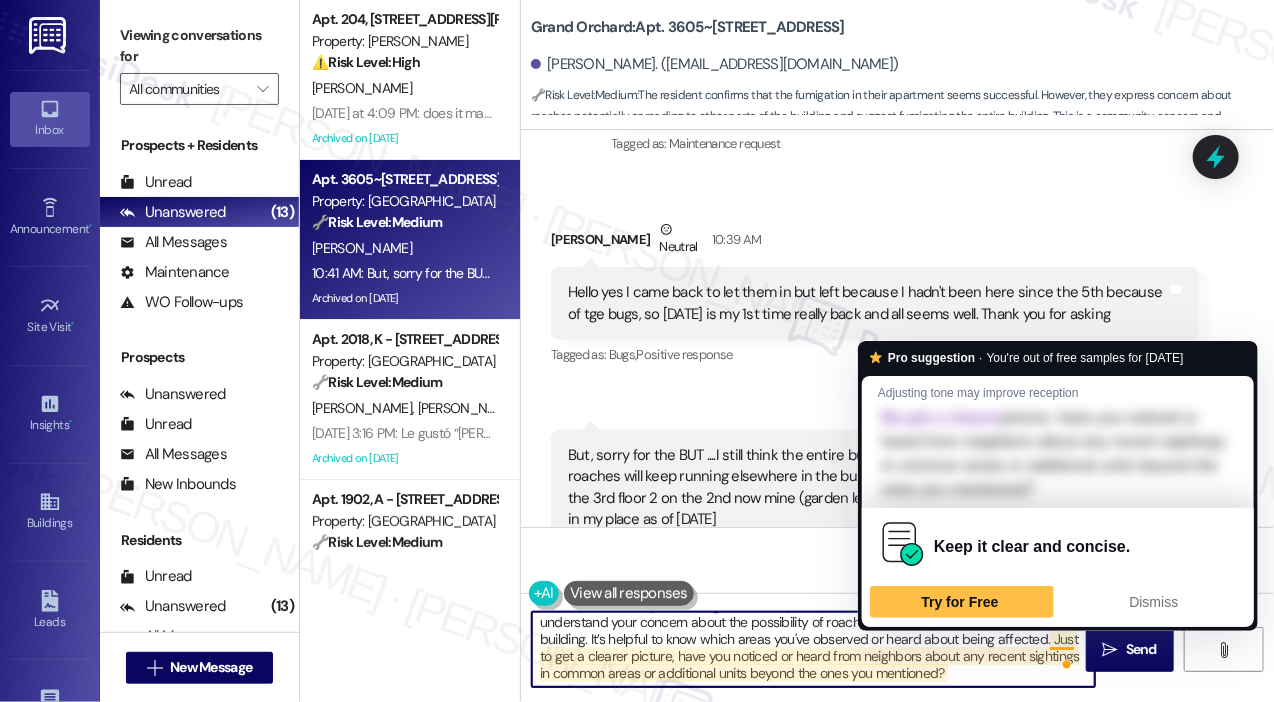 click on "Thank you for the update! I'm glad to hear your apartment feels more comfortable now. I understand your concern about the possibility of roaches relocating to other parts of the building. It’s helpful to know which areas you've observed or heard about being affected. Just to get a clearer picture, have you noticed or heard from neighbors about any recent sightings in common areas or additional units beyond the ones you mentioned?" at bounding box center (813, 649) 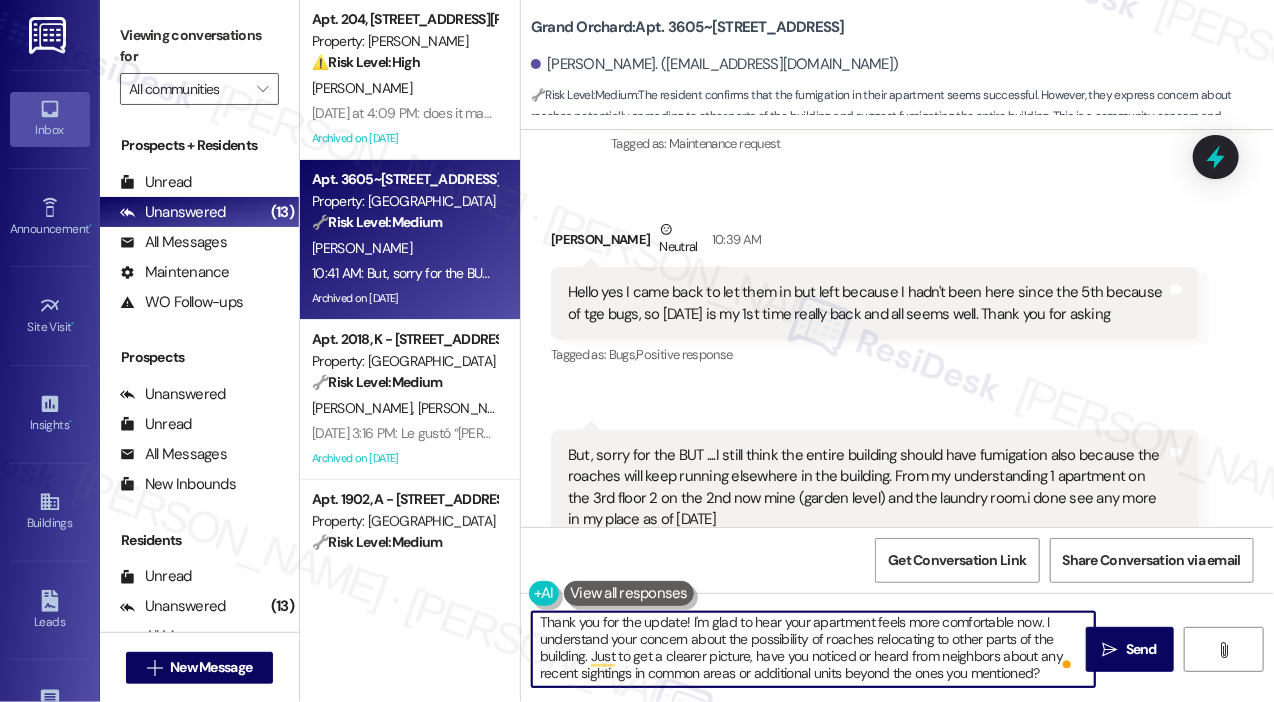 click on "Thank you for the update! I'm glad to hear your apartment feels more comfortable now. I understand your concern about the possibility of roaches relocating to other parts of the building. Just to get a clearer picture, have you noticed or heard from neighbors about any recent sightings in common areas or additional units beyond the ones you mentioned?" at bounding box center [813, 649] 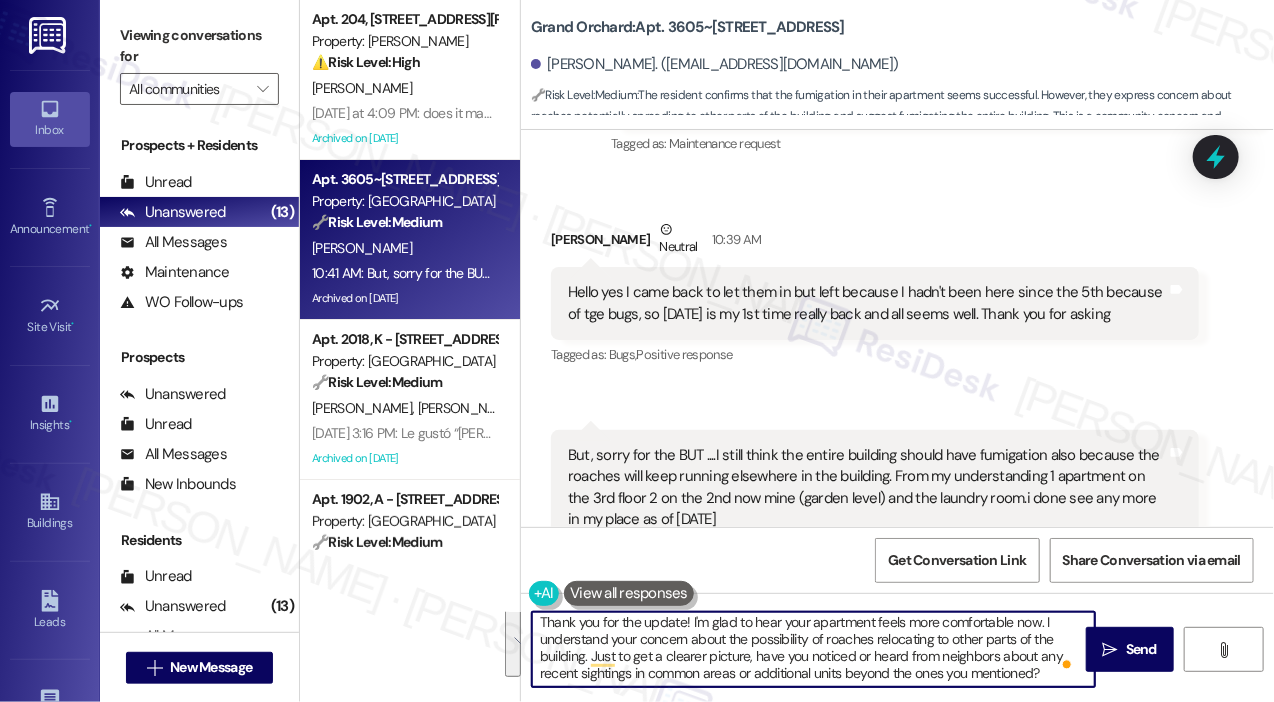 click on "Thank you for the update! I'm glad to hear your apartment feels more comfortable now. I understand your concern about the possibility of roaches relocating to other parts of the building. Just to get a clearer picture, have you noticed or heard from neighbors about any recent sightings in common areas or additional units beyond the ones you mentioned?" at bounding box center (813, 649) 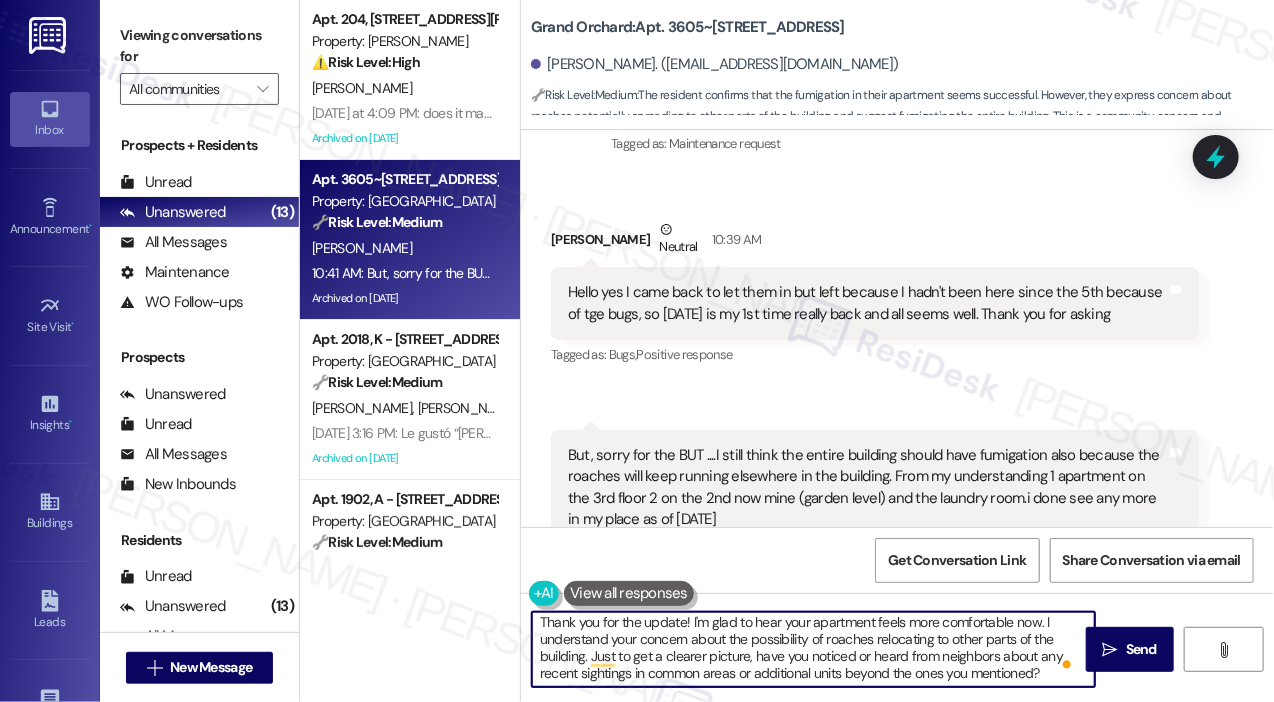 type on "Thank you for the update! I'm glad to hear your apartment feels more comfortable now. I understand your concern about the possibility of roaches relocating to other parts of the building. Just to get a clearer picture, have you noticed or heard from neighbors about any recent sightings in common areas or additional units beyond the ones you mentioned?" 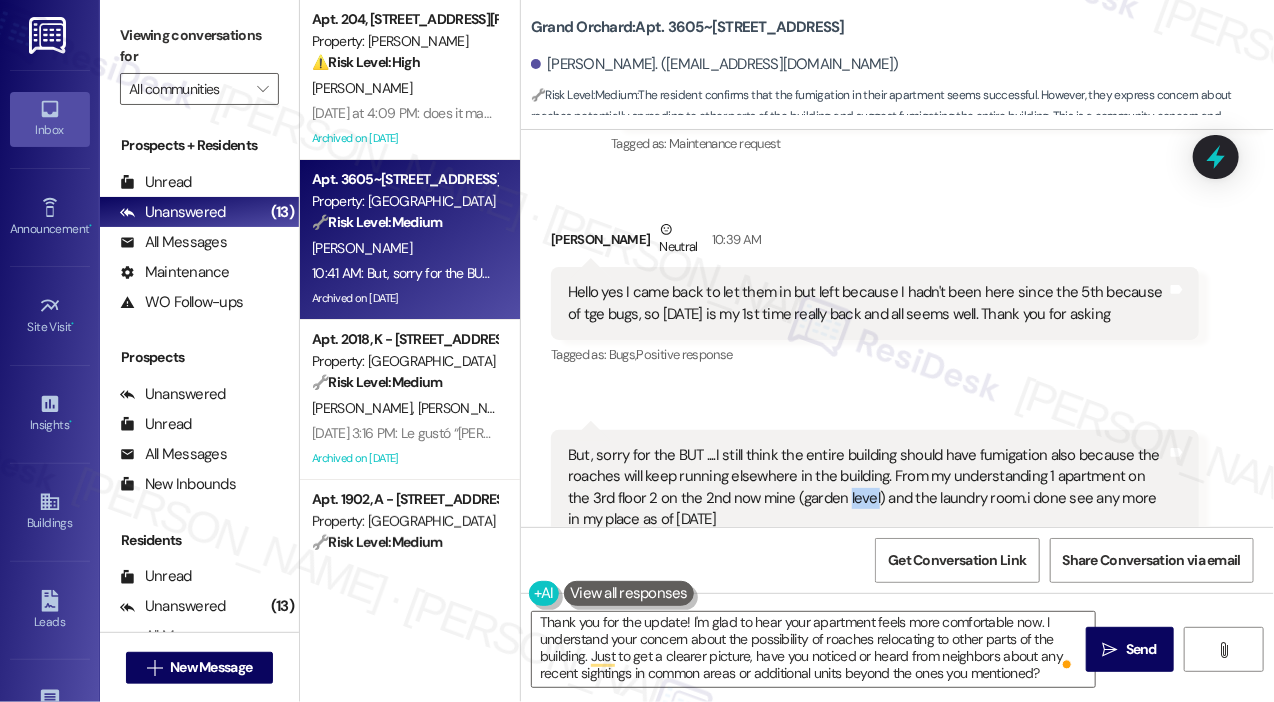 click on "But, sorry for the BUT ....I still think the entire building should have fumigation also because the roaches will keep running elsewhere in the building. From my understanding 1 apartment on the 3rd floor 2 on the 2nd now mine (garden level) and the laundry room.i done see any more in my place as of [DATE]" at bounding box center [867, 488] 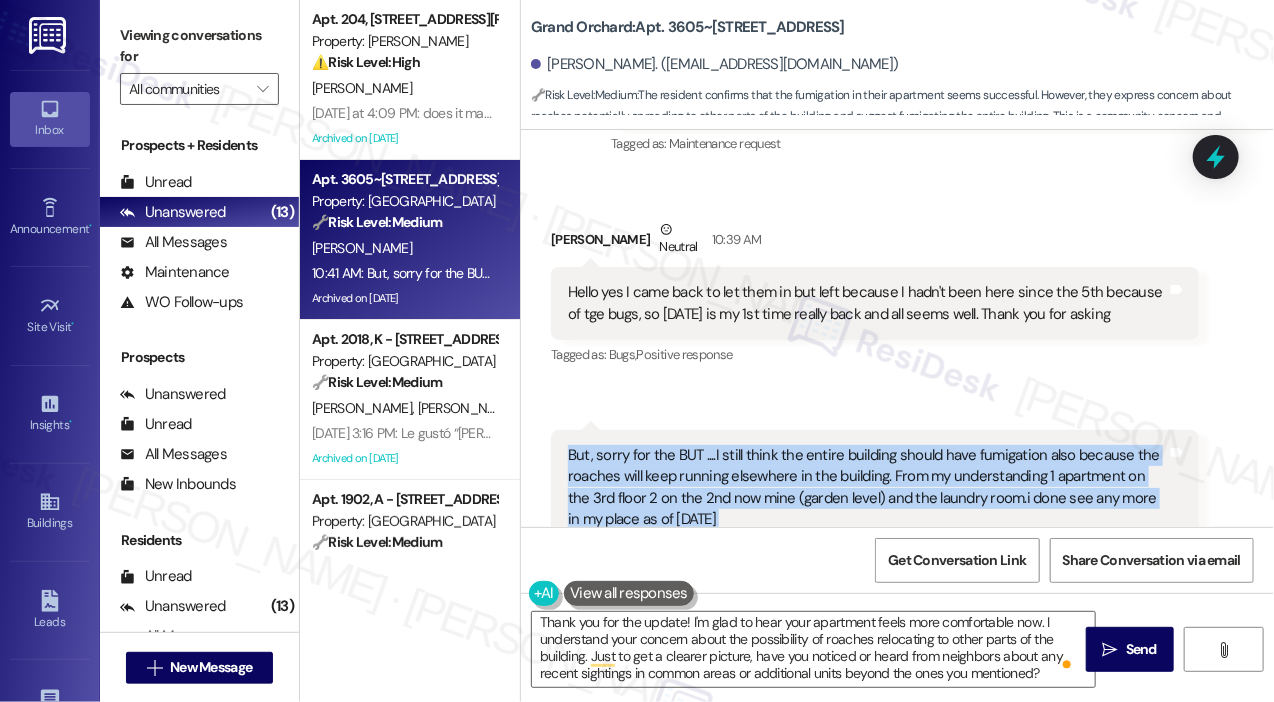 click on "But, sorry for the BUT ....I still think the entire building should have fumigation also because the roaches will keep running elsewhere in the building. From my understanding 1 apartment on the 3rd floor 2 on the 2nd now mine (garden level) and the laundry room.i done see any more in my place as of [DATE]" at bounding box center [867, 488] 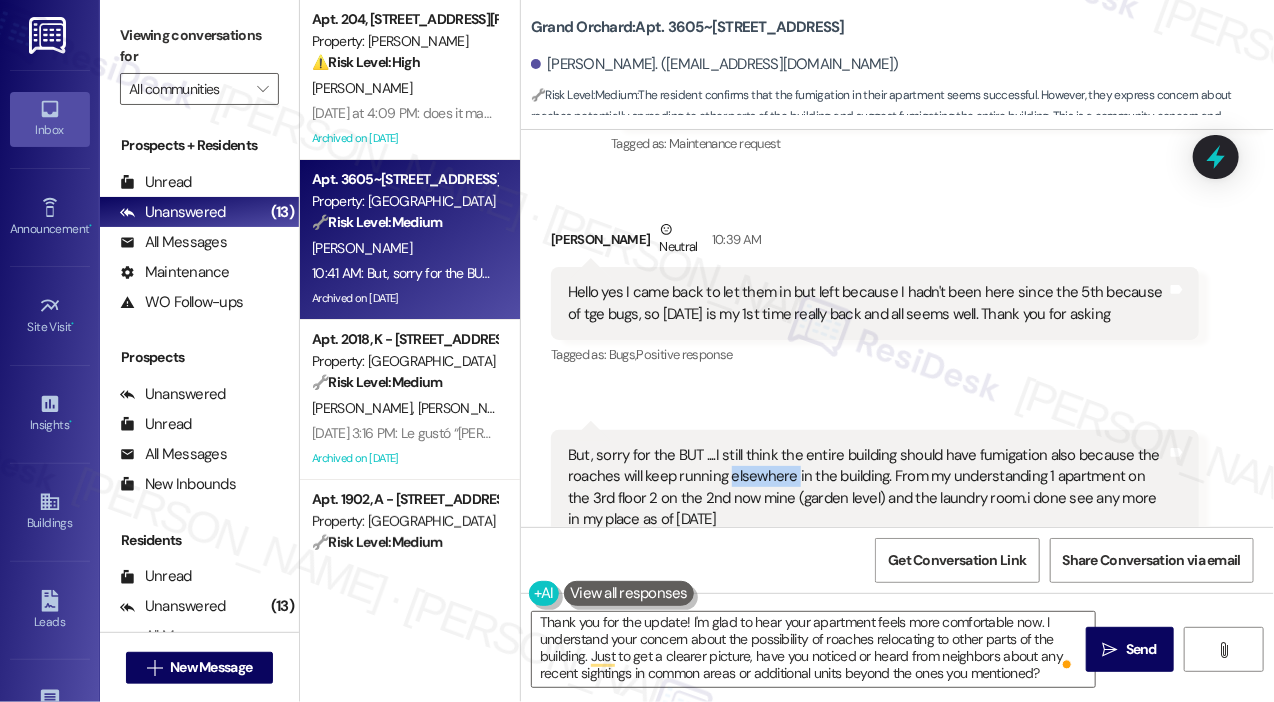 click on "But, sorry for the BUT ....I still think the entire building should have fumigation also because the roaches will keep running elsewhere in the building. From my understanding 1 apartment on the 3rd floor 2 on the 2nd now mine (garden level) and the laundry room.i done see any more in my place as of [DATE]" at bounding box center (867, 488) 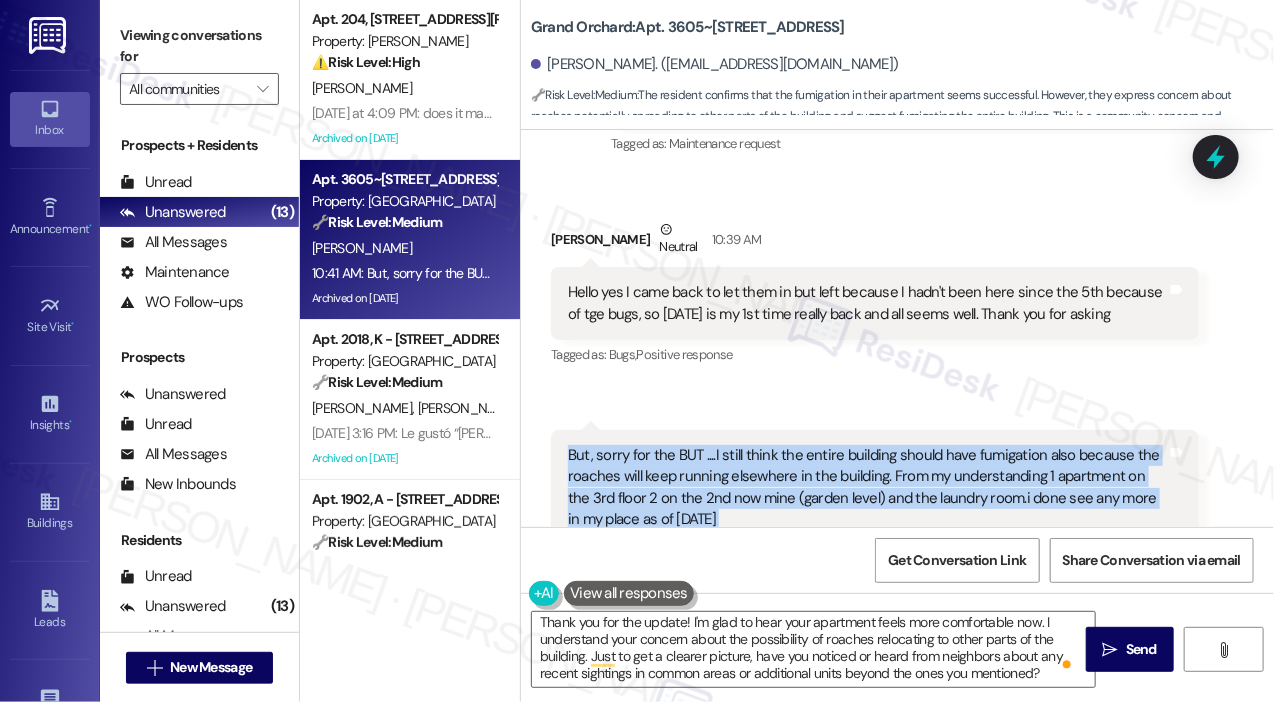 click on "But, sorry for the BUT ....I still think the entire building should have fumigation also because the roaches will keep running elsewhere in the building. From my understanding 1 apartment on the 3rd floor 2 on the 2nd now mine (garden level) and the laundry room.i done see any more in my place as of [DATE]" at bounding box center [867, 488] 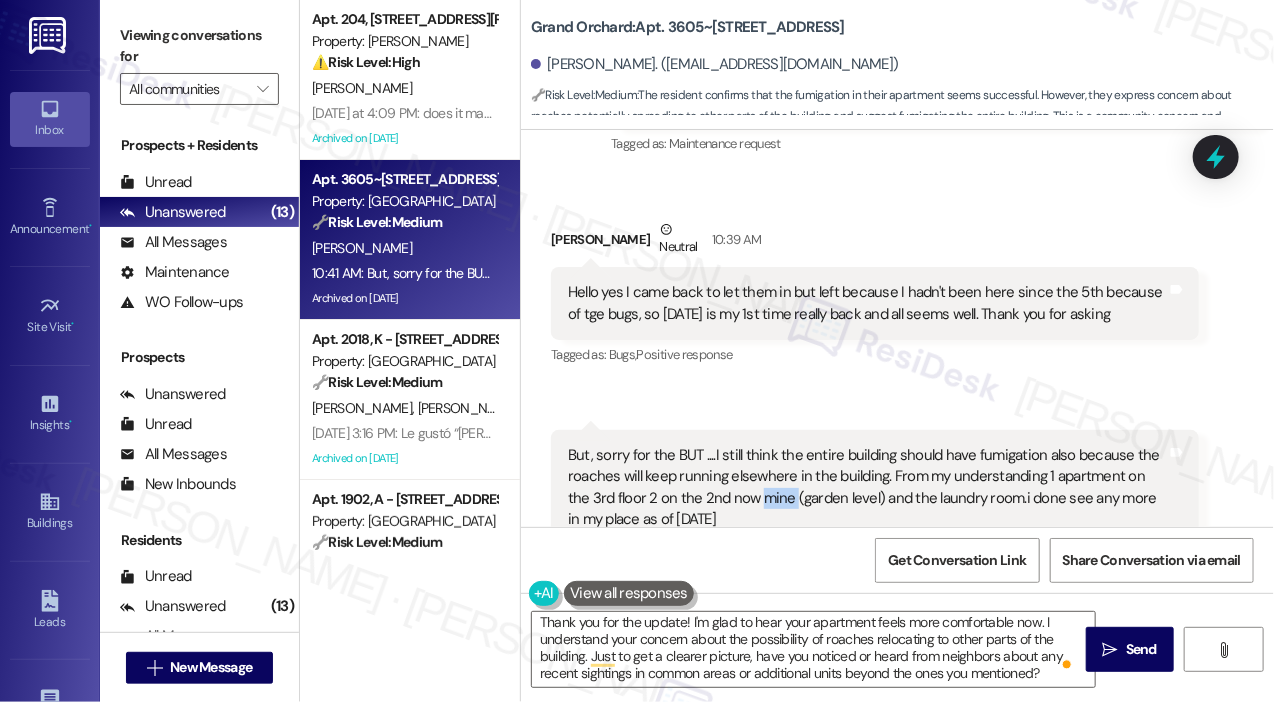 click on "But, sorry for the BUT ....I still think the entire building should have fumigation also because the roaches will keep running elsewhere in the building. From my understanding 1 apartment on the 3rd floor 2 on the 2nd now mine (garden level) and the laundry room.i done see any more in my place as of [DATE]" at bounding box center (867, 488) 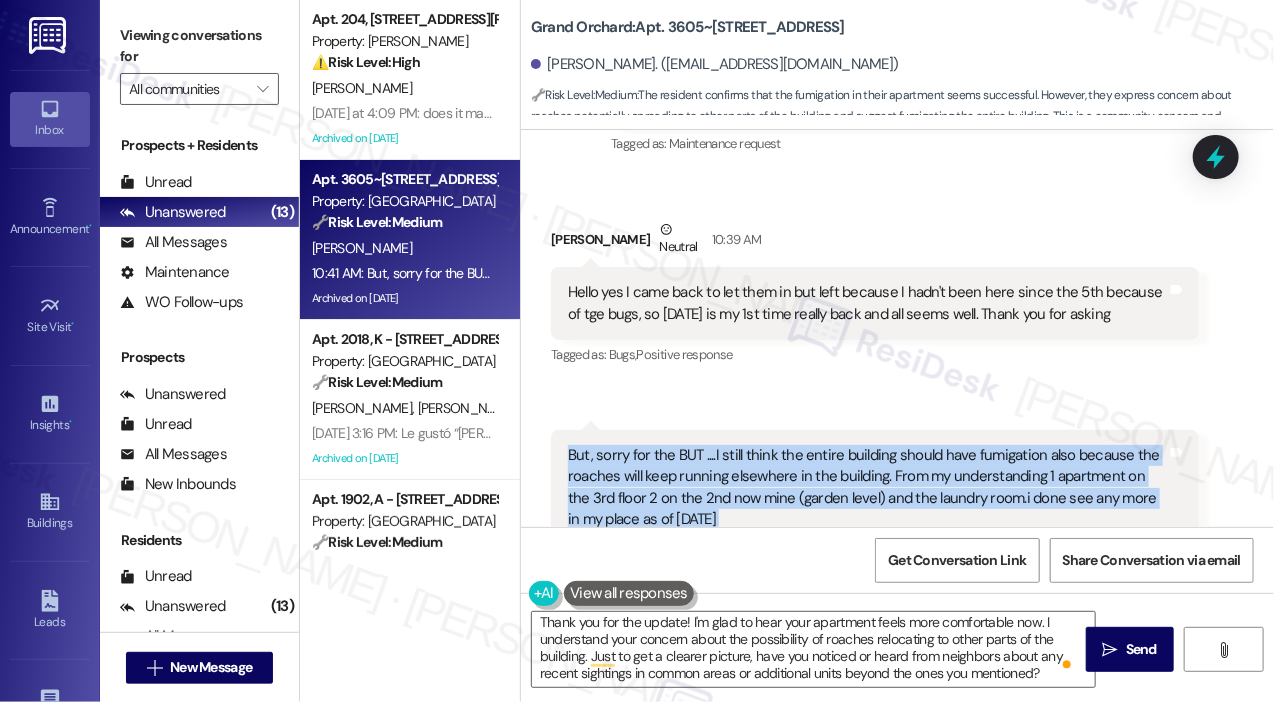 click on "But, sorry for the BUT ....I still think the entire building should have fumigation also because the roaches will keep running elsewhere in the building. From my understanding 1 apartment on the 3rd floor 2 on the 2nd now mine (garden level) and the laundry room.i done see any more in my place as of [DATE]" at bounding box center (867, 488) 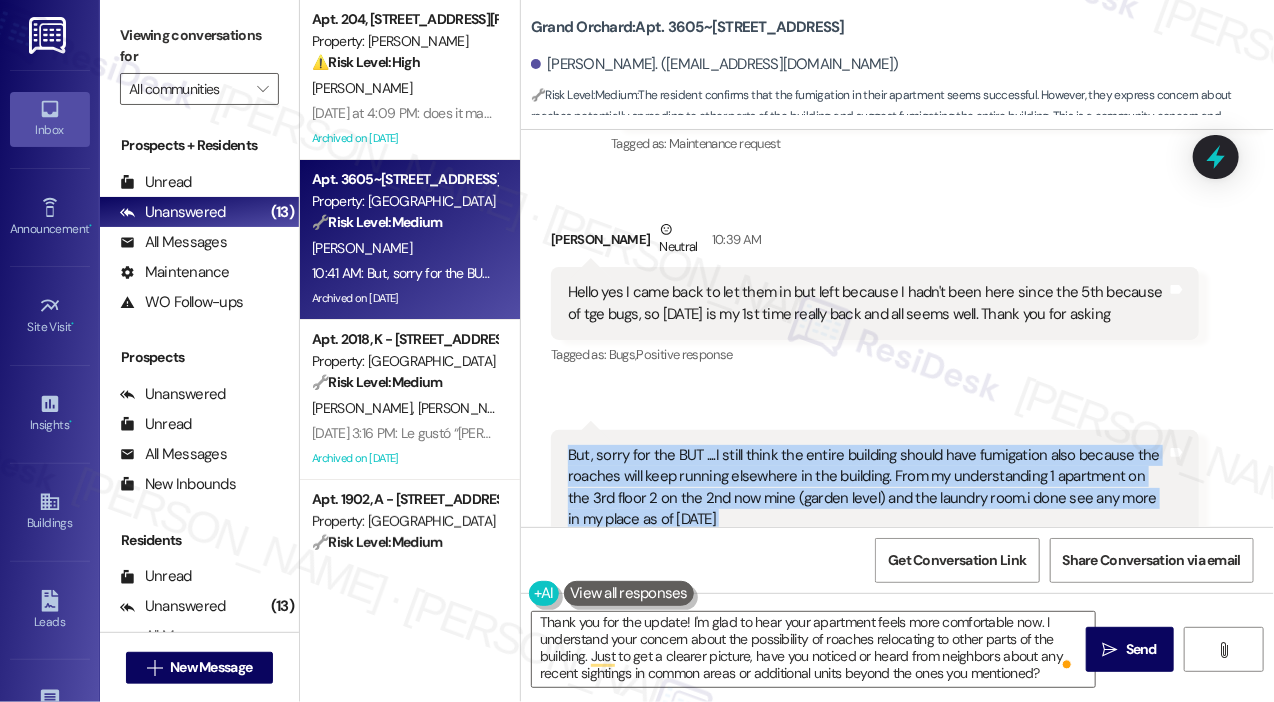 click on "But, sorry for the BUT ....I still think the entire building should have fumigation also because the roaches will keep running elsewhere in the building. From my understanding 1 apartment on the 3rd floor 2 on the 2nd now mine (garden level) and the laundry room.i done see any more in my place as of [DATE]" at bounding box center [867, 488] 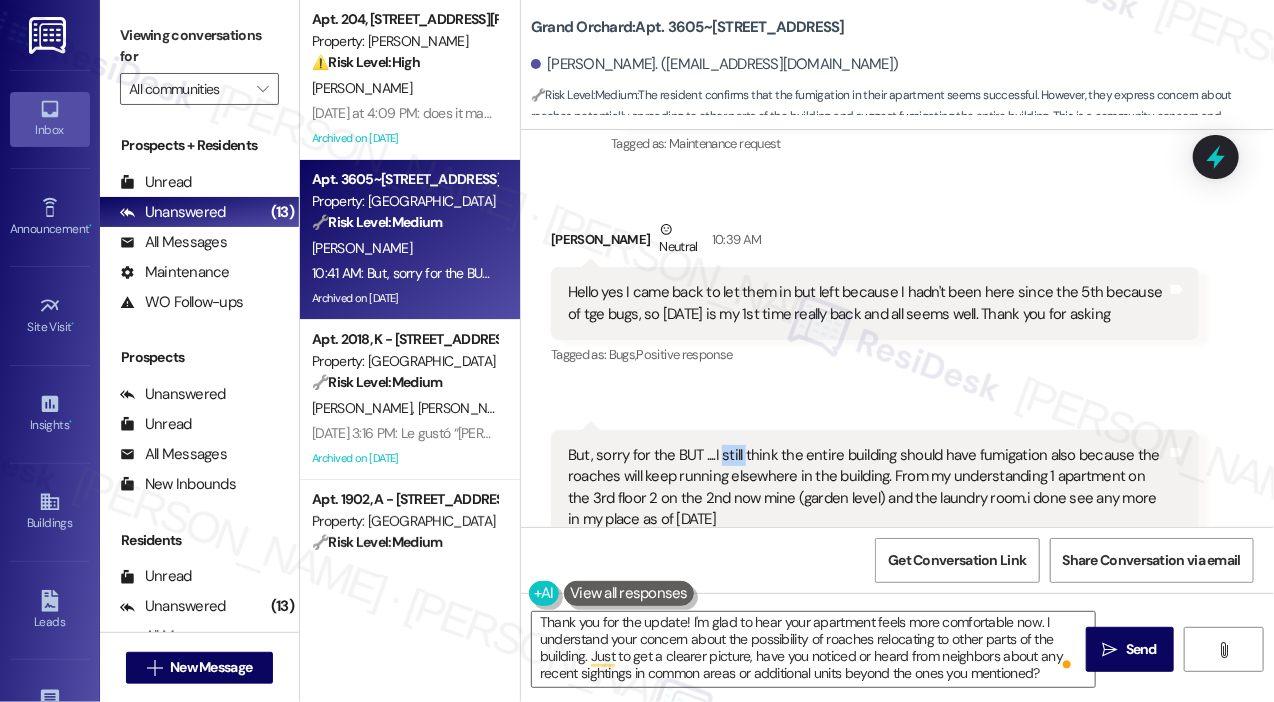 click on "But, sorry for the BUT ....I still think the entire building should have fumigation also because the roaches will keep running elsewhere in the building. From my understanding 1 apartment on the 3rd floor 2 on the 2nd now mine (garden level) and the laundry room.i done see any more in my place as of [DATE]" at bounding box center [867, 488] 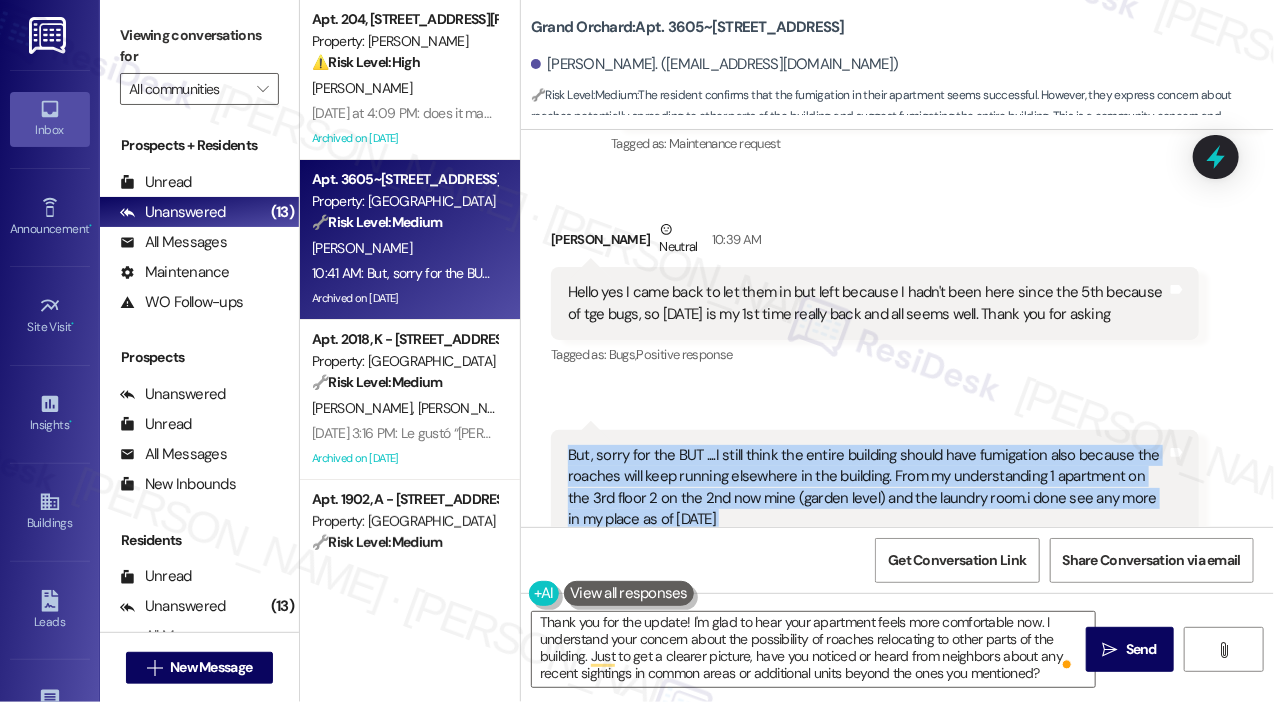click on "But, sorry for the BUT ....I still think the entire building should have fumigation also because the roaches will keep running elsewhere in the building. From my understanding 1 apartment on the 3rd floor 2 on the 2nd now mine (garden level) and the laundry room.i done see any more in my place as of [DATE]" at bounding box center [867, 488] 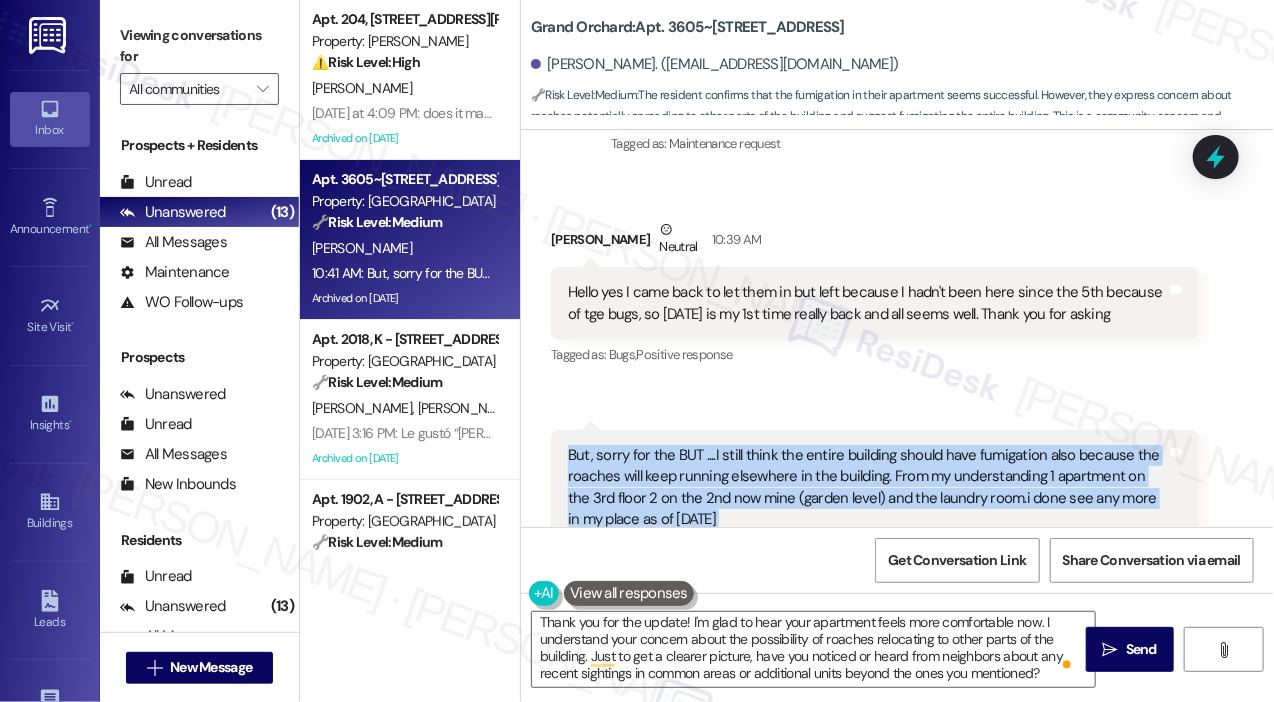click on "But, sorry for the BUT ....I still think the entire building should have fumigation also because the roaches will keep running elsewhere in the building. From my understanding 1 apartment on the 3rd floor 2 on the 2nd now mine (garden level) and the laundry room.i done see any more in my place as of [DATE]" at bounding box center (867, 488) 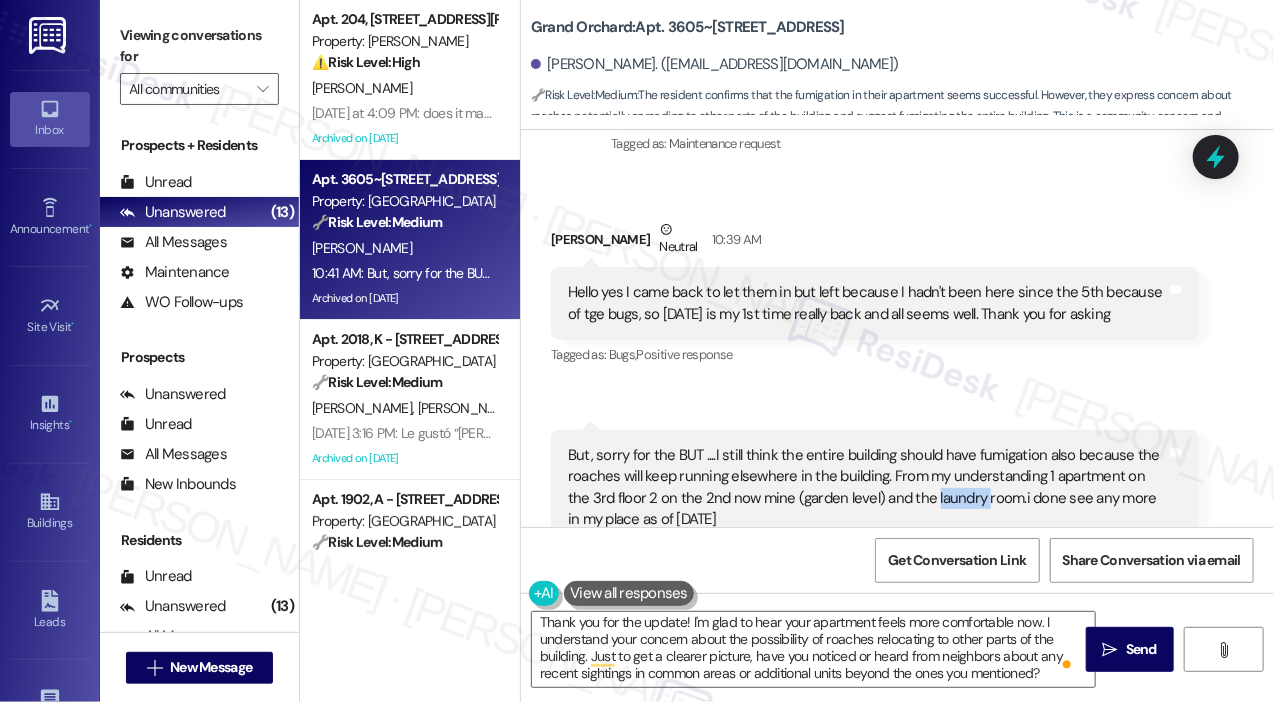 click on "But, sorry for the BUT ....I still think the entire building should have fumigation also because the roaches will keep running elsewhere in the building. From my understanding 1 apartment on the 3rd floor 2 on the 2nd now mine (garden level) and the laundry room.i done see any more in my place as of [DATE]" at bounding box center (867, 488) 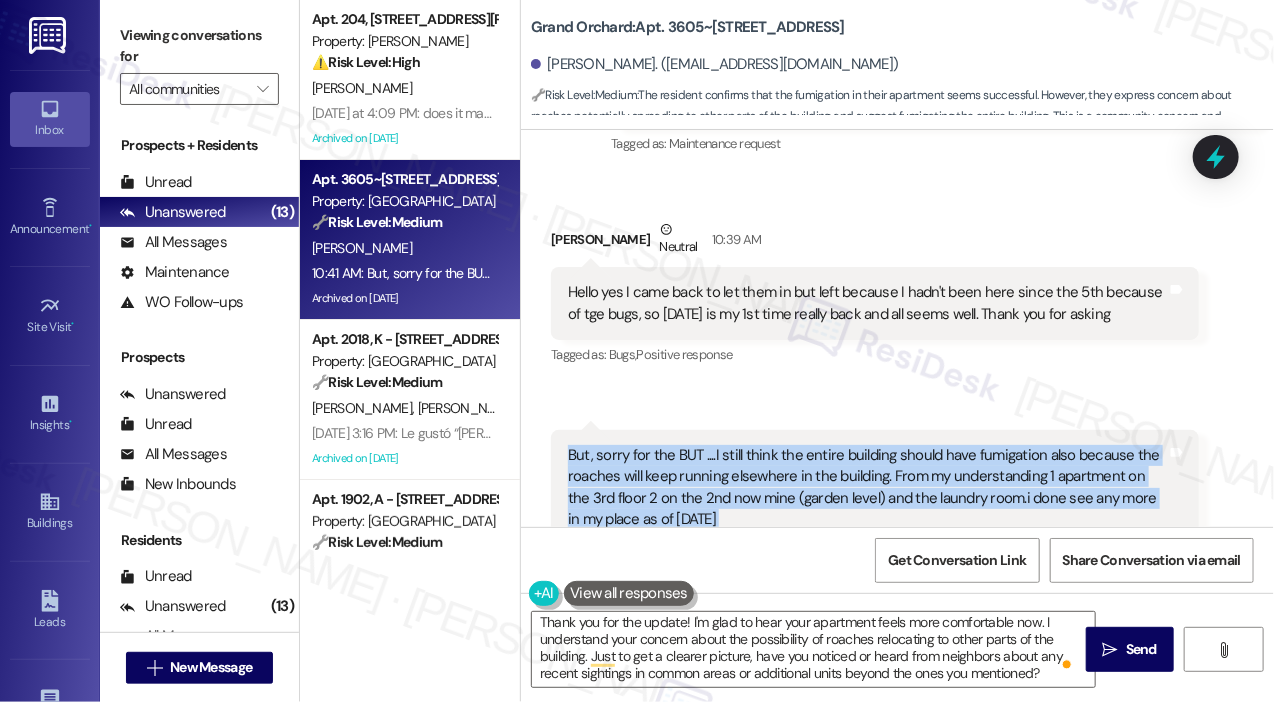 click on "But, sorry for the BUT ....I still think the entire building should have fumigation also because the roaches will keep running elsewhere in the building. From my understanding 1 apartment on the 3rd floor 2 on the 2nd now mine (garden level) and the laundry room.i done see any more in my place as of [DATE]" at bounding box center (867, 488) 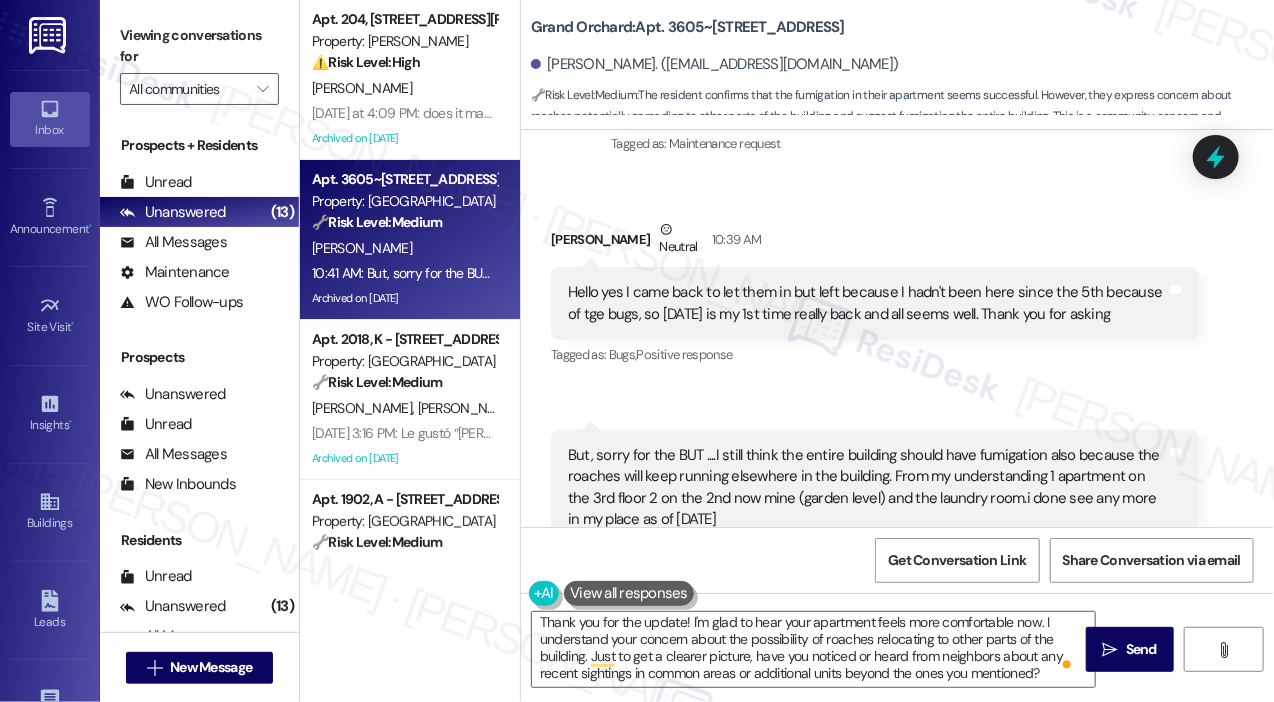 click on "Viewing conversations for All communities " at bounding box center (199, 62) 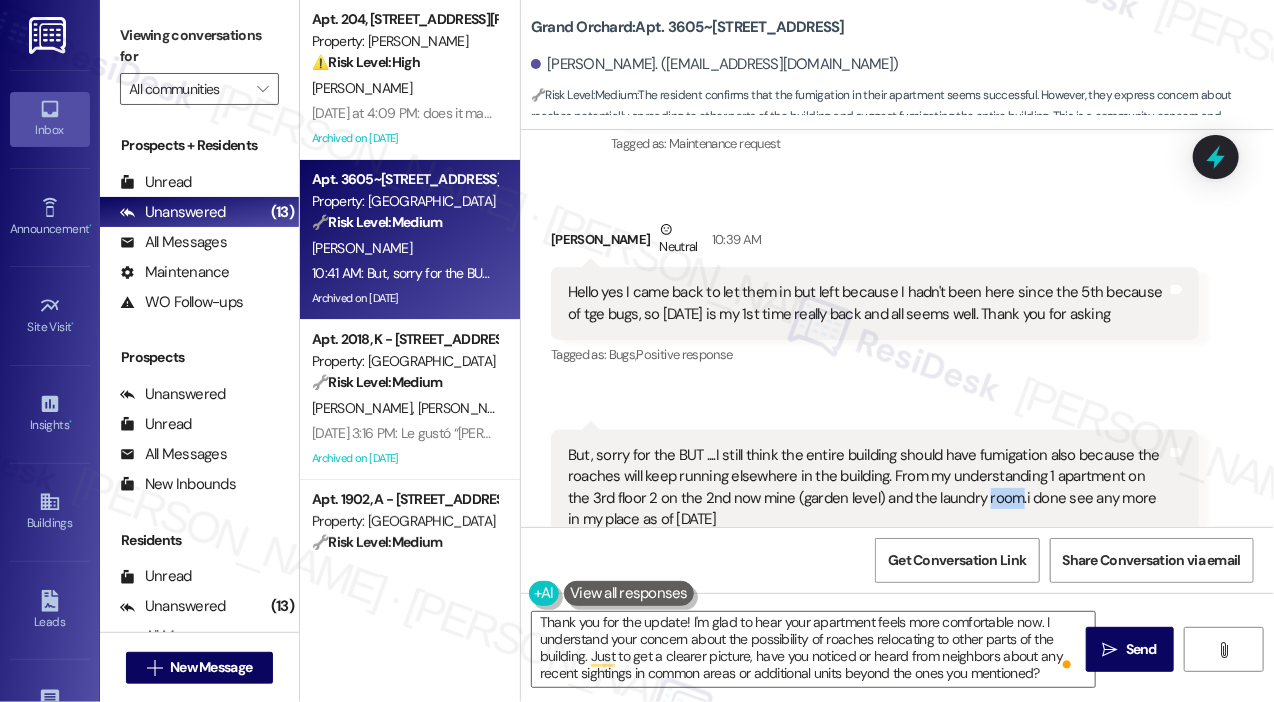click on "But, sorry for the BUT ....I still think the entire building should have fumigation also because the roaches will keep running elsewhere in the building. From my understanding 1 apartment on the 3rd floor 2 on the 2nd now mine (garden level) and the laundry room.i done see any more in my place as of [DATE]" at bounding box center [867, 488] 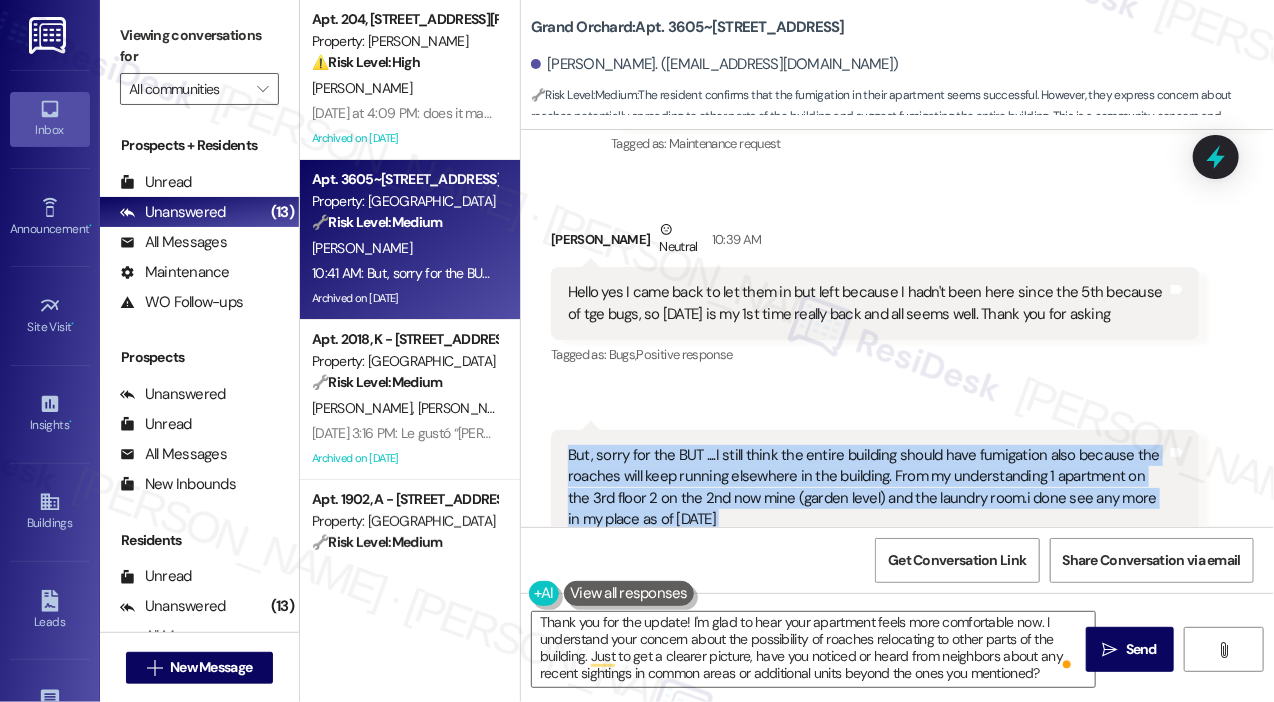 click on "But, sorry for the BUT ....I still think the entire building should have fumigation also because the roaches will keep running elsewhere in the building. From my understanding 1 apartment on the 3rd floor 2 on the 2nd now mine (garden level) and the laundry room.i done see any more in my place as of [DATE]" at bounding box center [867, 488] 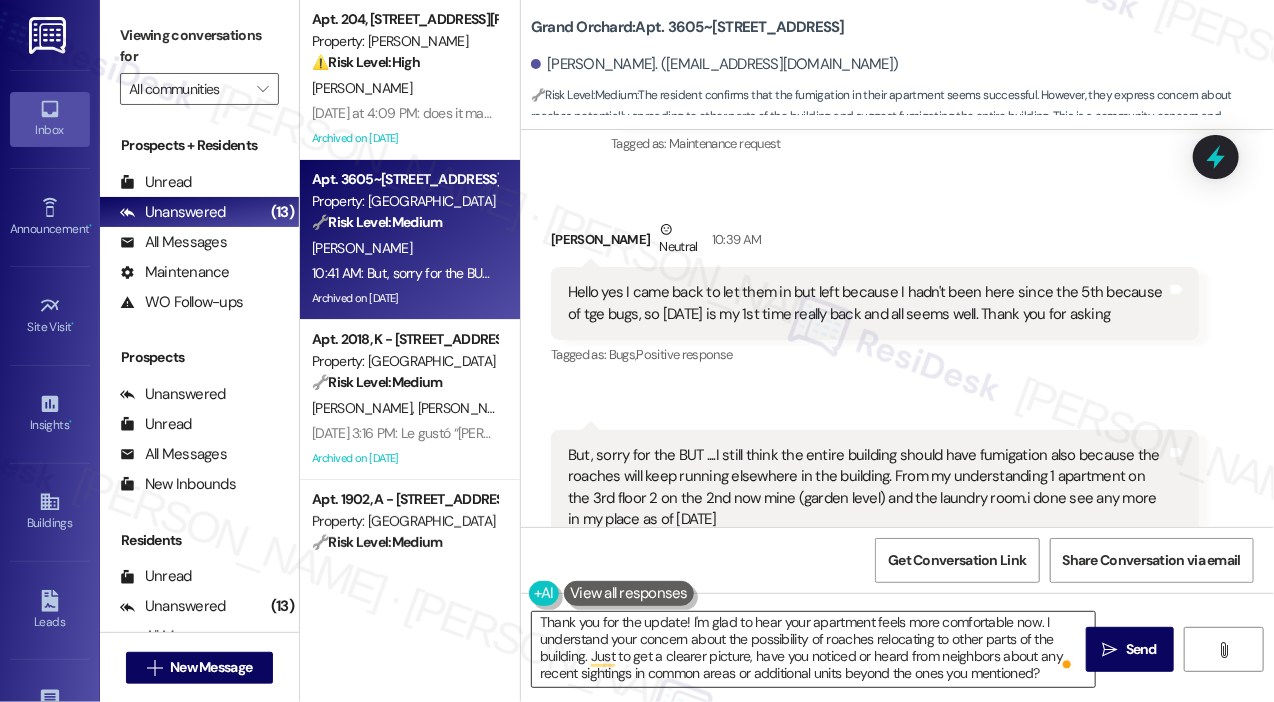 click on "Thank you for the update! I'm glad to hear your apartment feels more comfortable now. I understand your concern about the possibility of roaches relocating to other parts of the building. Just to get a clearer picture, have you noticed or heard from neighbors about any recent sightings in common areas or additional units beyond the ones you mentioned?" at bounding box center [813, 649] 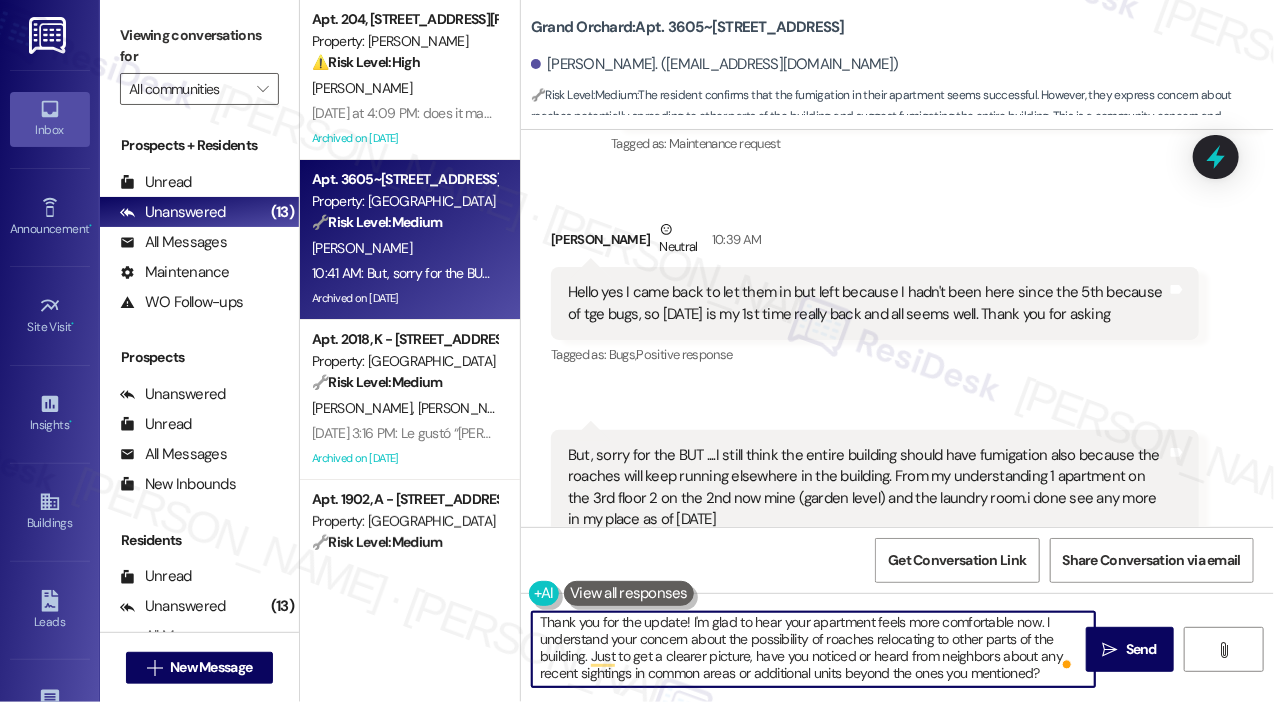 scroll, scrollTop: 0, scrollLeft: 0, axis: both 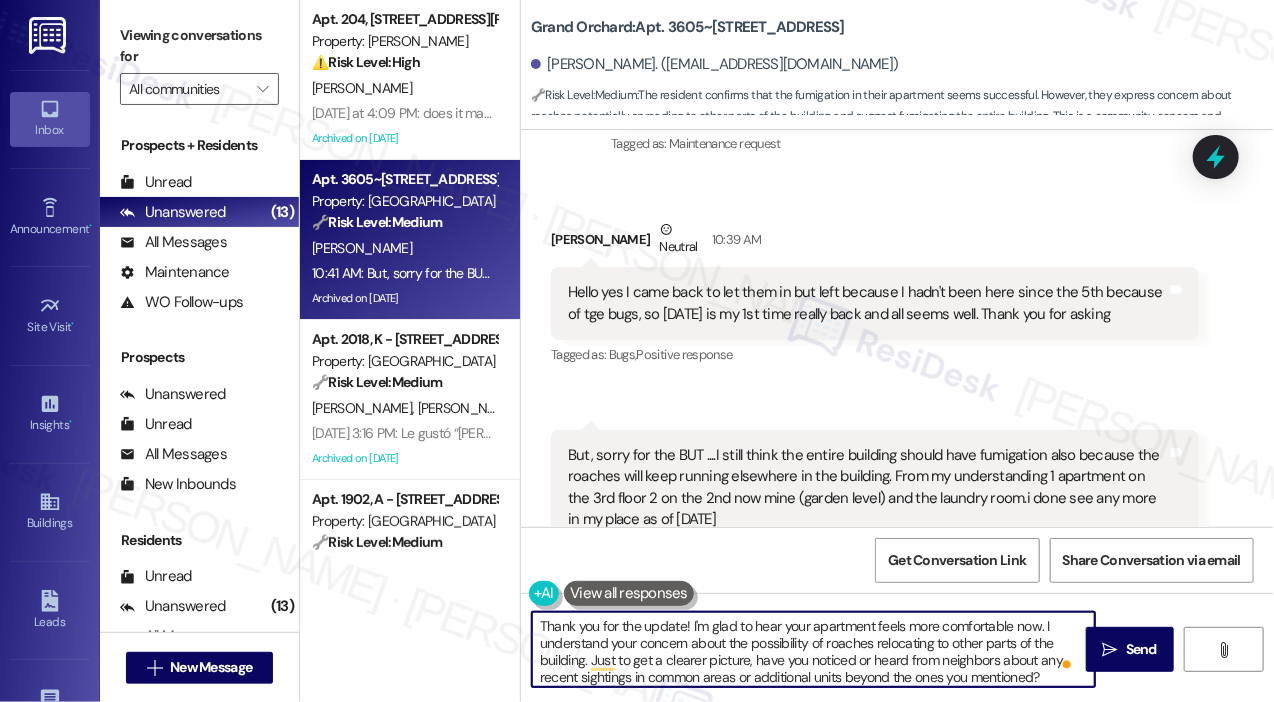 click on "Thank you for the update! I'm glad to hear your apartment feels more comfortable now. I understand your concern about the possibility of roaches relocating to other parts of the building. Just to get a clearer picture, have you noticed or heard from neighbors about any recent sightings in common areas or additional units beyond the ones you mentioned?" at bounding box center (813, 649) 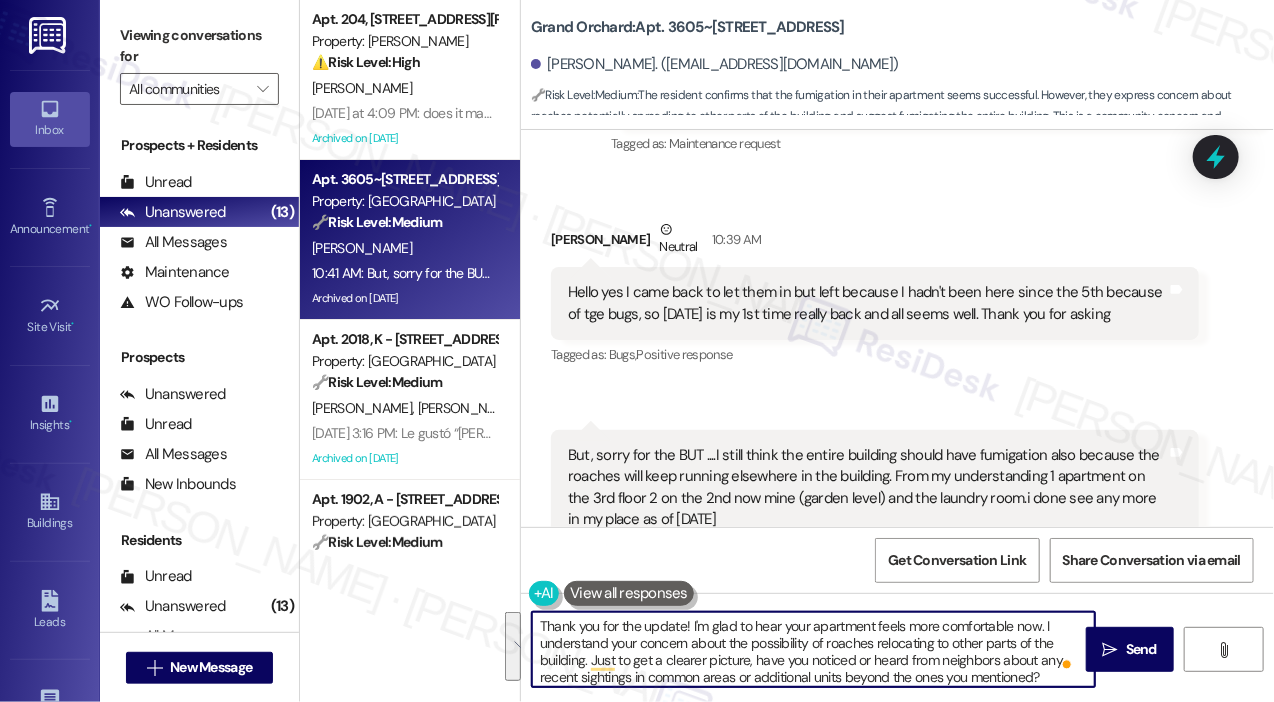 click on "Thank you for the update! I'm glad to hear your apartment feels more comfortable now. I understand your concern about the possibility of roaches relocating to other parts of the building. Just to get a clearer picture, have you noticed or heard from neighbors about any recent sightings in common areas or additional units beyond the ones you mentioned?" at bounding box center [813, 649] 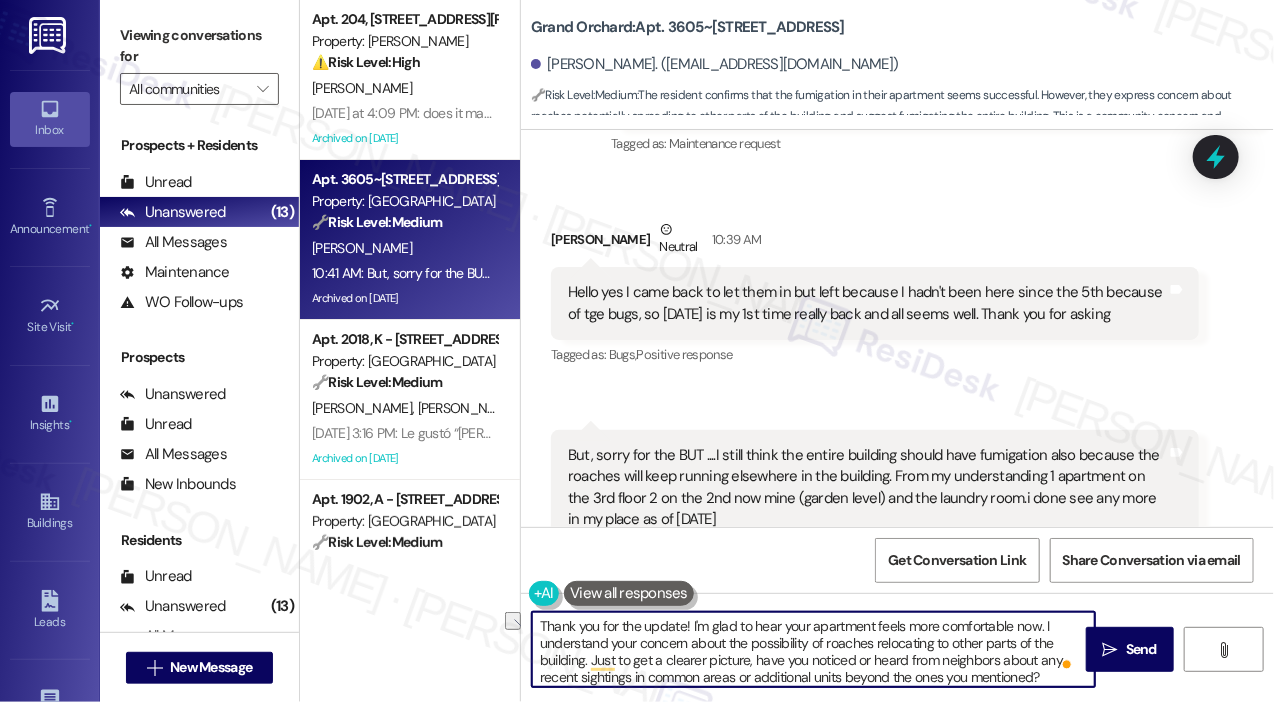 drag, startPoint x: 771, startPoint y: 660, endPoint x: 944, endPoint y: 665, distance: 173.07224 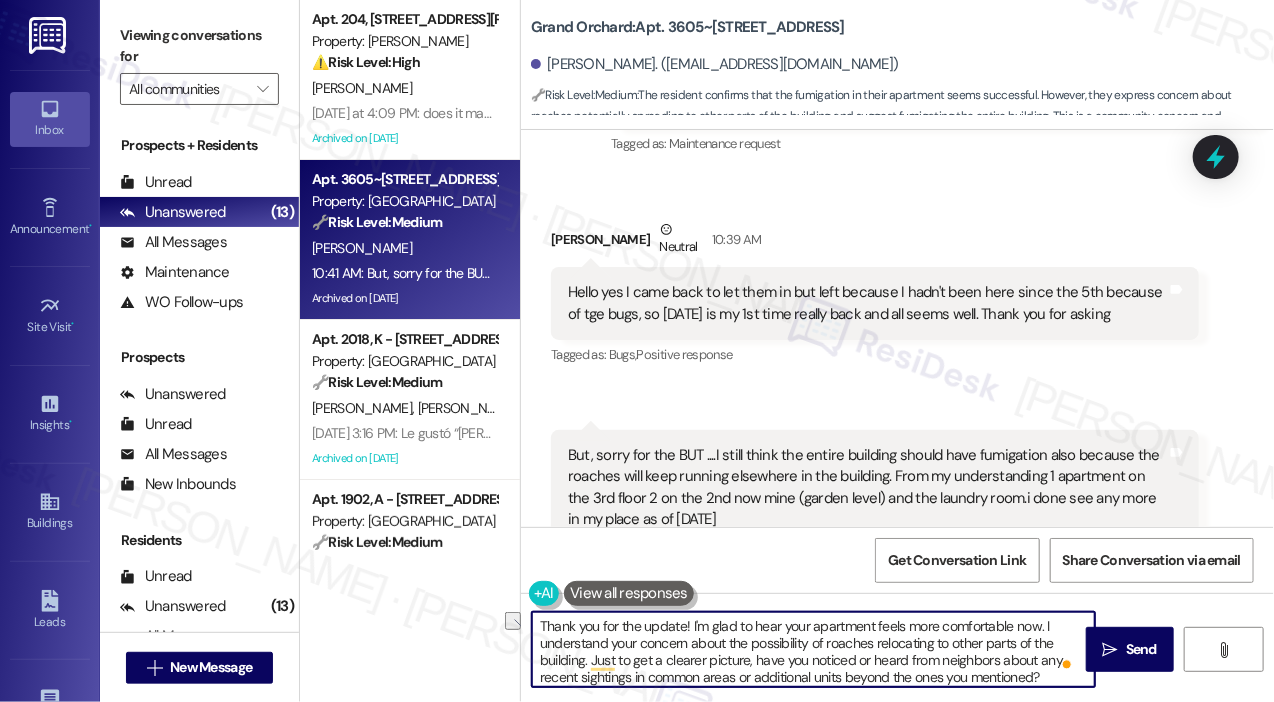 click on "Thank you for the update! I'm glad to hear your apartment feels more comfortable now. I understand your concern about the possibility of roaches relocating to other parts of the building. Just to get a clearer picture, have you noticed or heard from neighbors about any recent sightings in common areas or additional units beyond the ones you mentioned?" at bounding box center [813, 649] 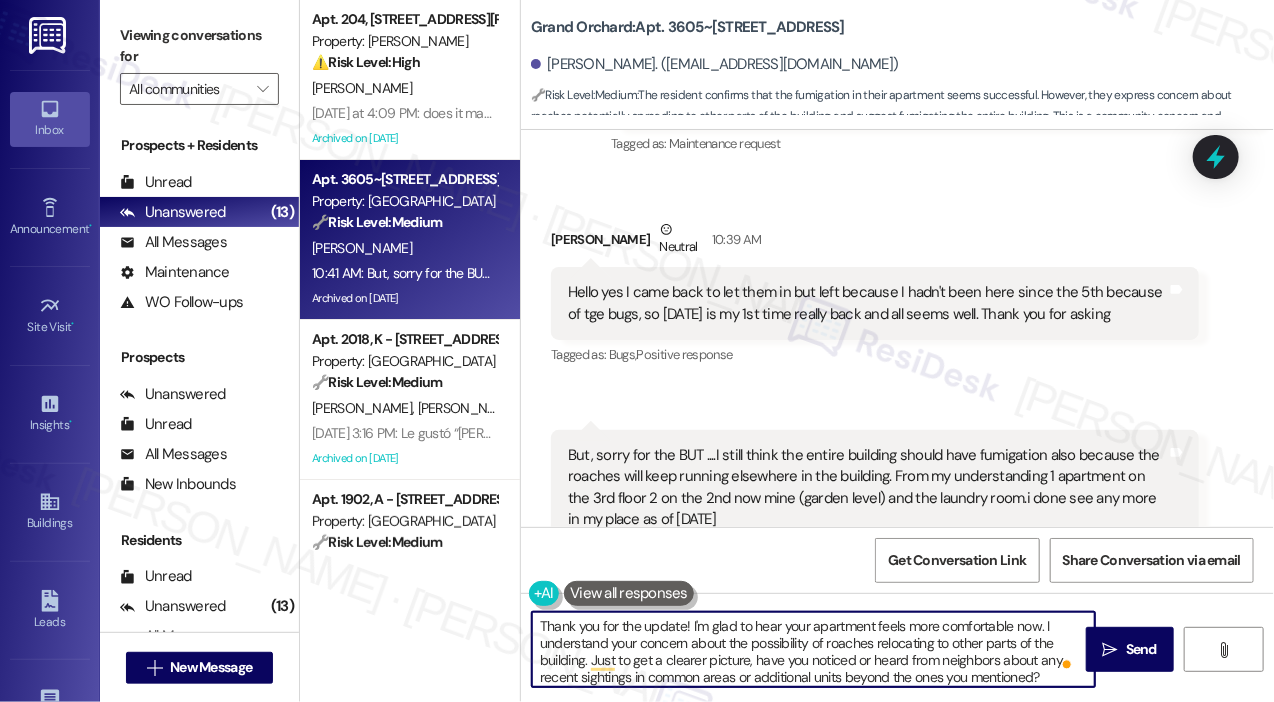 scroll, scrollTop: 4, scrollLeft: 0, axis: vertical 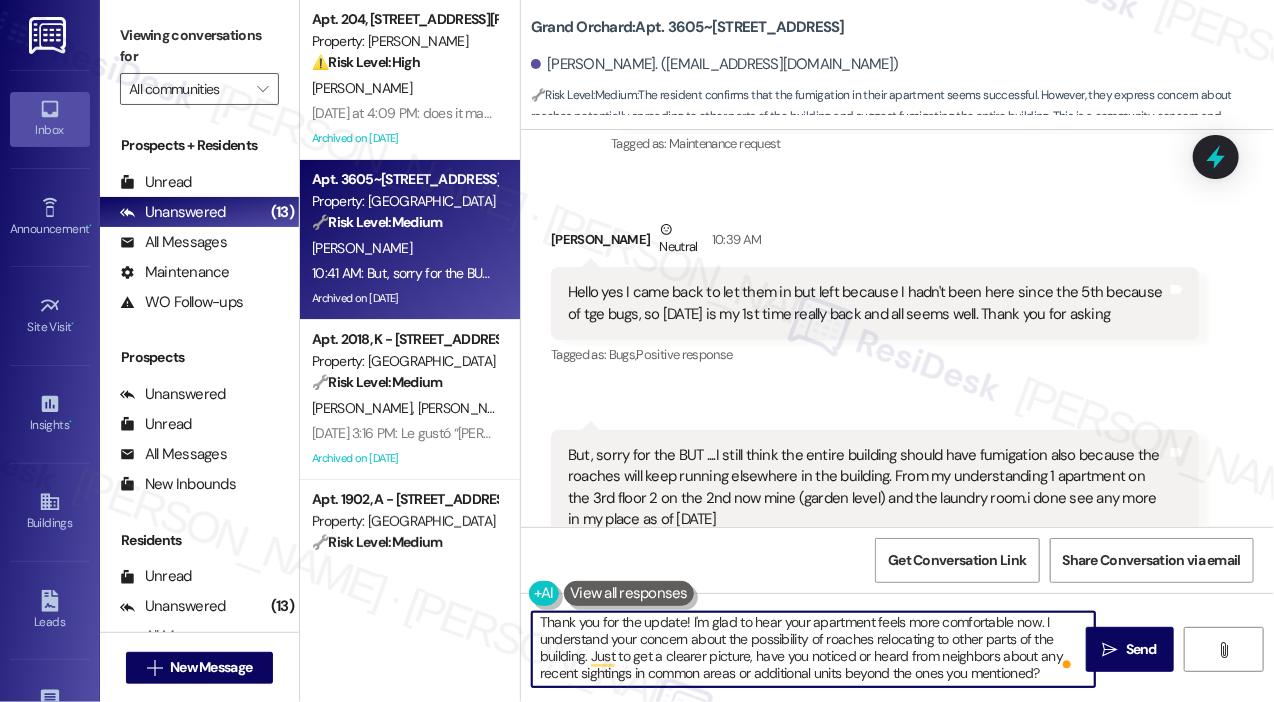 click on "Thank you for the update! I'm glad to hear your apartment feels more comfortable now. I understand your concern about the possibility of roaches relocating to other parts of the building. Just to get a clearer picture, have you noticed or heard from neighbors about any recent sightings in common areas or additional units beyond the ones you mentioned?" at bounding box center (813, 649) 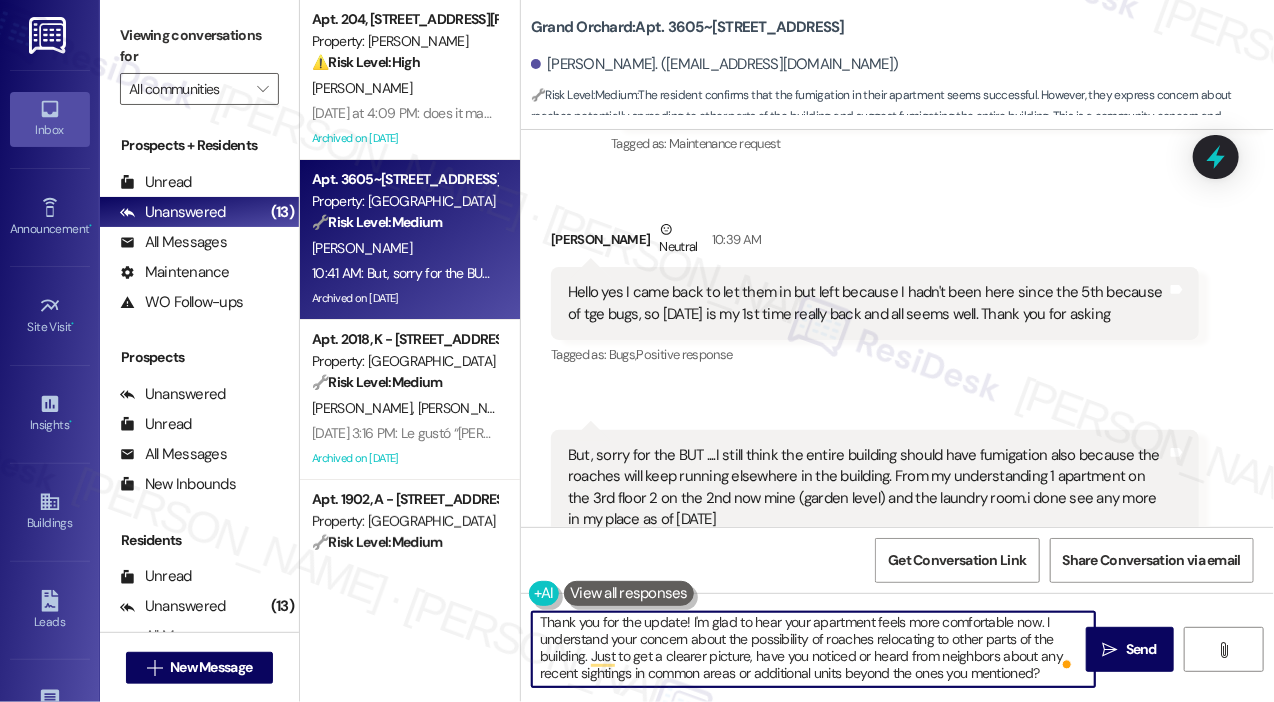 click on "Thank you for the update! I'm glad to hear your apartment feels more comfortable now. I understand your concern about the possibility of roaches relocating to other parts of the building. Just to get a clearer picture, have you noticed or heard from neighbors about any recent sightings in common areas or additional units beyond the ones you mentioned?" at bounding box center [813, 649] 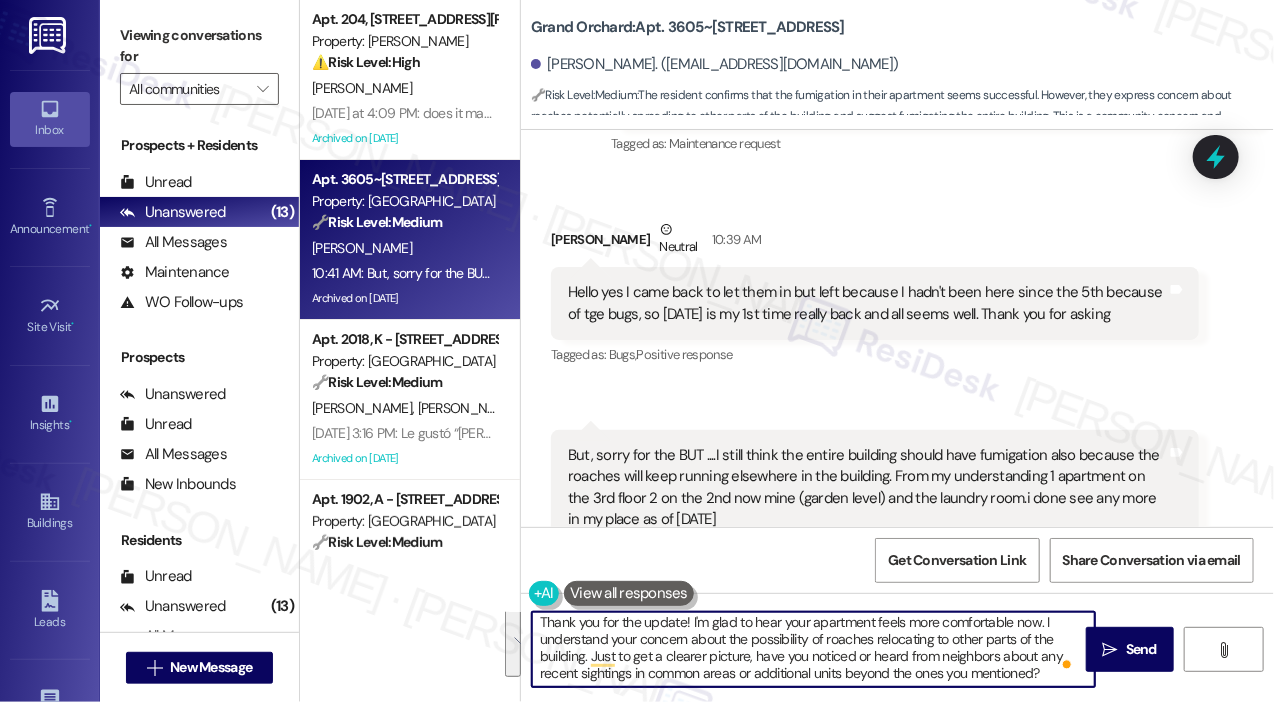 click on "Thank you for the update! I'm glad to hear your apartment feels more comfortable now. I understand your concern about the possibility of roaches relocating to other parts of the building. Just to get a clearer picture, have you noticed or heard from neighbors about any recent sightings in common areas or additional units beyond the ones you mentioned?" at bounding box center [813, 649] 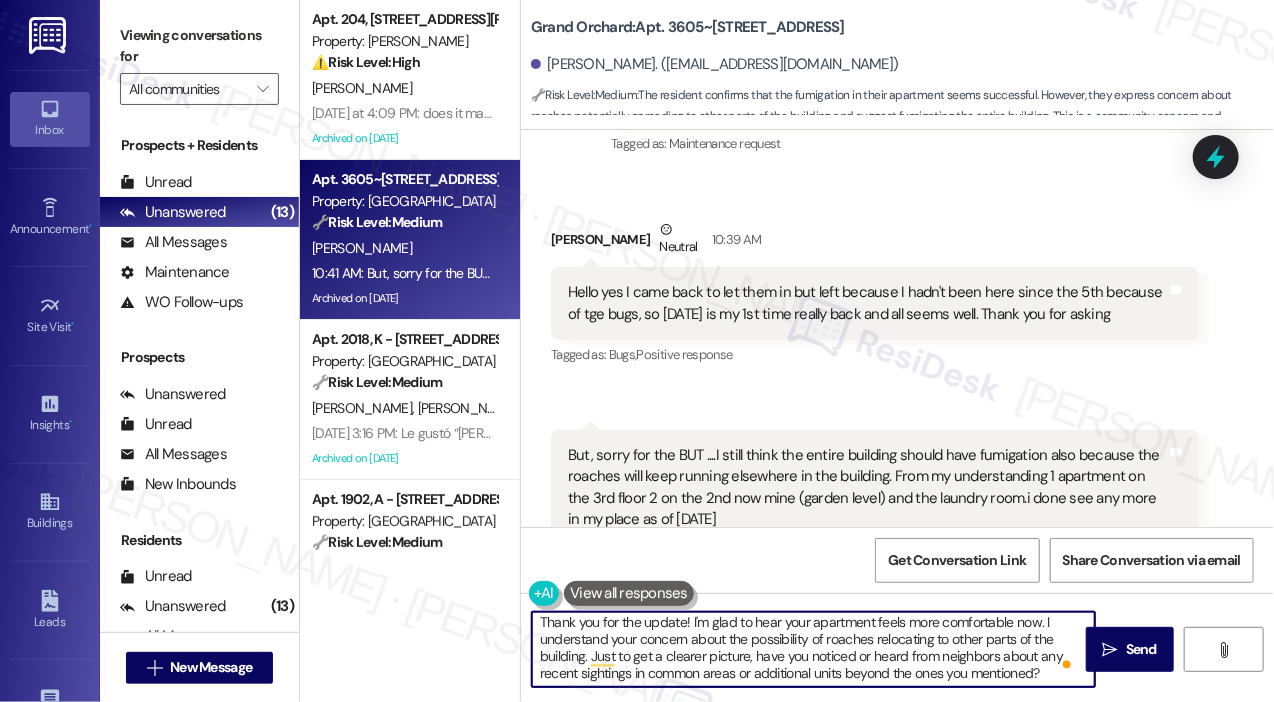 click on "Thank you for the update! I'm glad to hear your apartment feels more comfortable now. I understand your concern about the possibility of roaches relocating to other parts of the building. Just to get a clearer picture, have you noticed or heard from neighbors about any recent sightings in common areas or additional units beyond the ones you mentioned?" at bounding box center (813, 649) 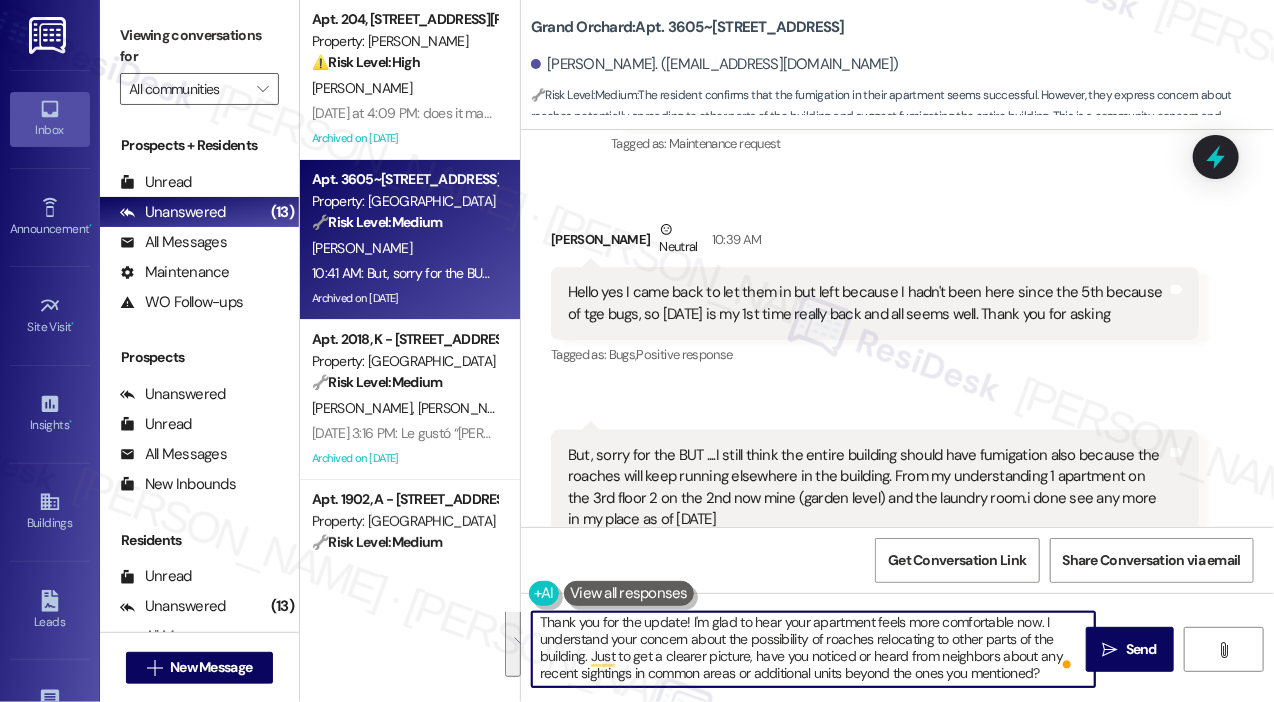 click on "Thank you for the update! I'm glad to hear your apartment feels more comfortable now. I understand your concern about the possibility of roaches relocating to other parts of the building. Just to get a clearer picture, have you noticed or heard from neighbors about any recent sightings in common areas or additional units beyond the ones you mentioned?" at bounding box center [813, 649] 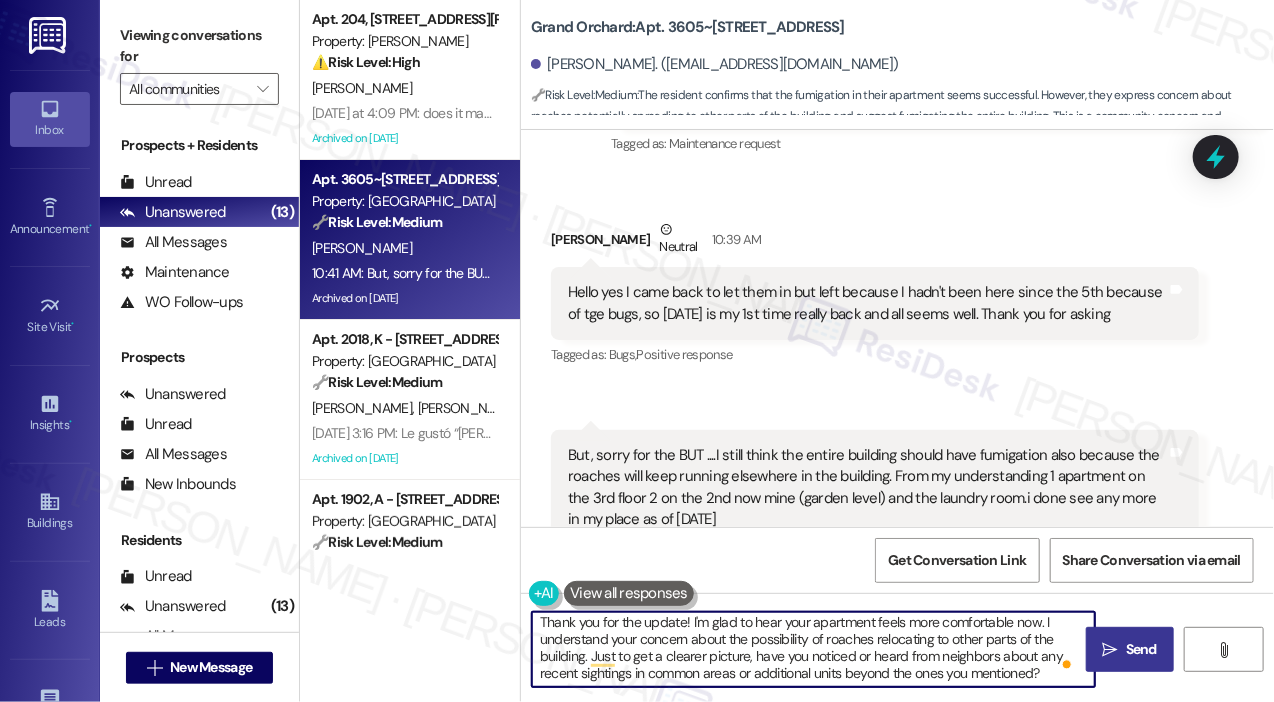 click on "Send" at bounding box center [1141, 649] 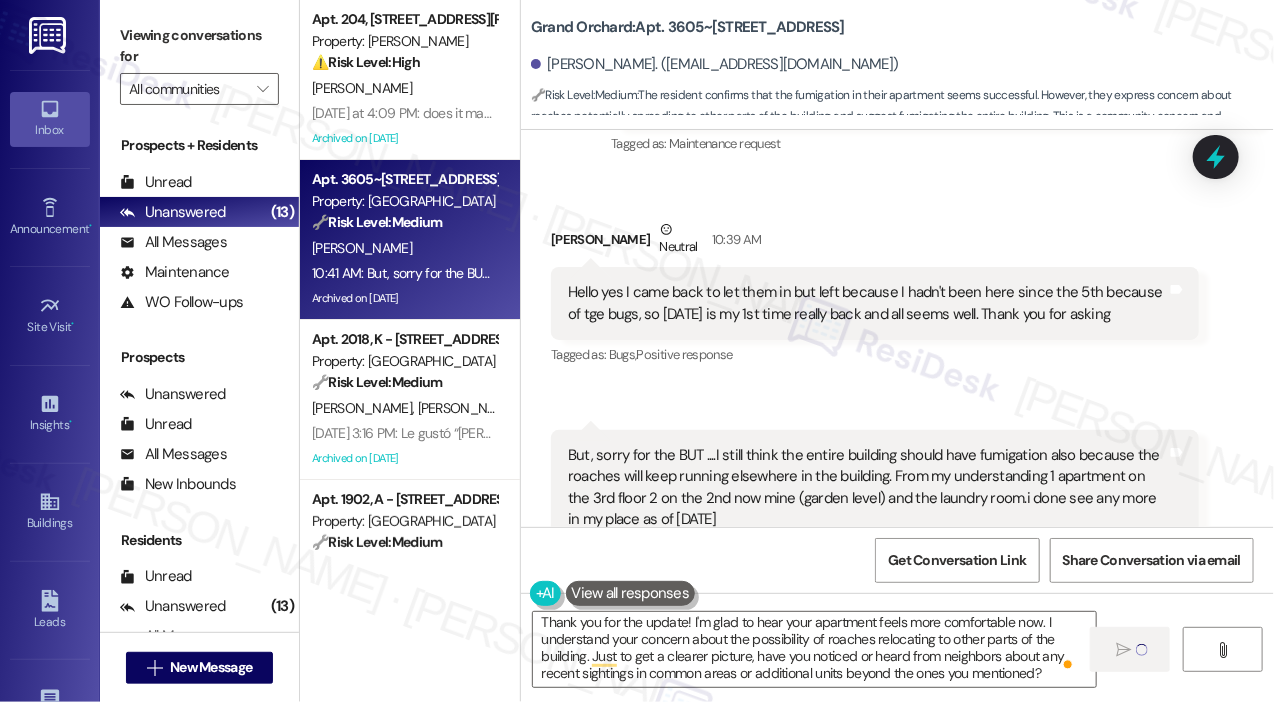type 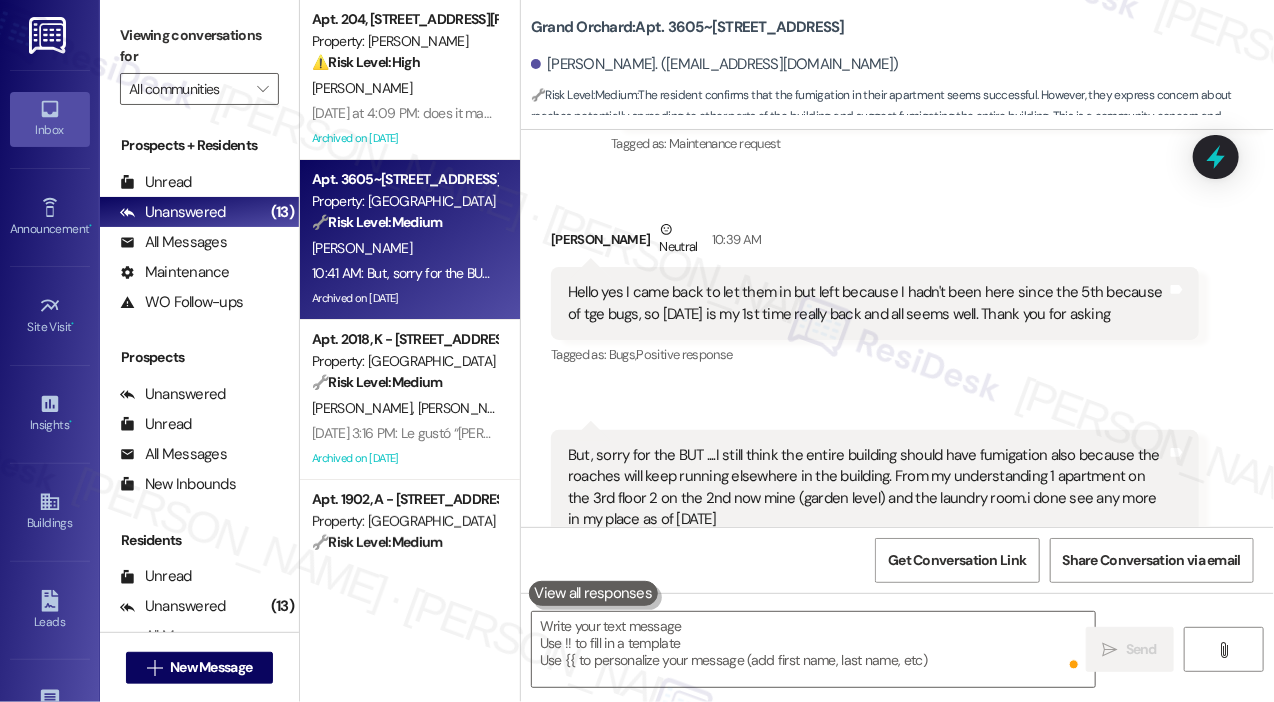 scroll, scrollTop: 0, scrollLeft: 0, axis: both 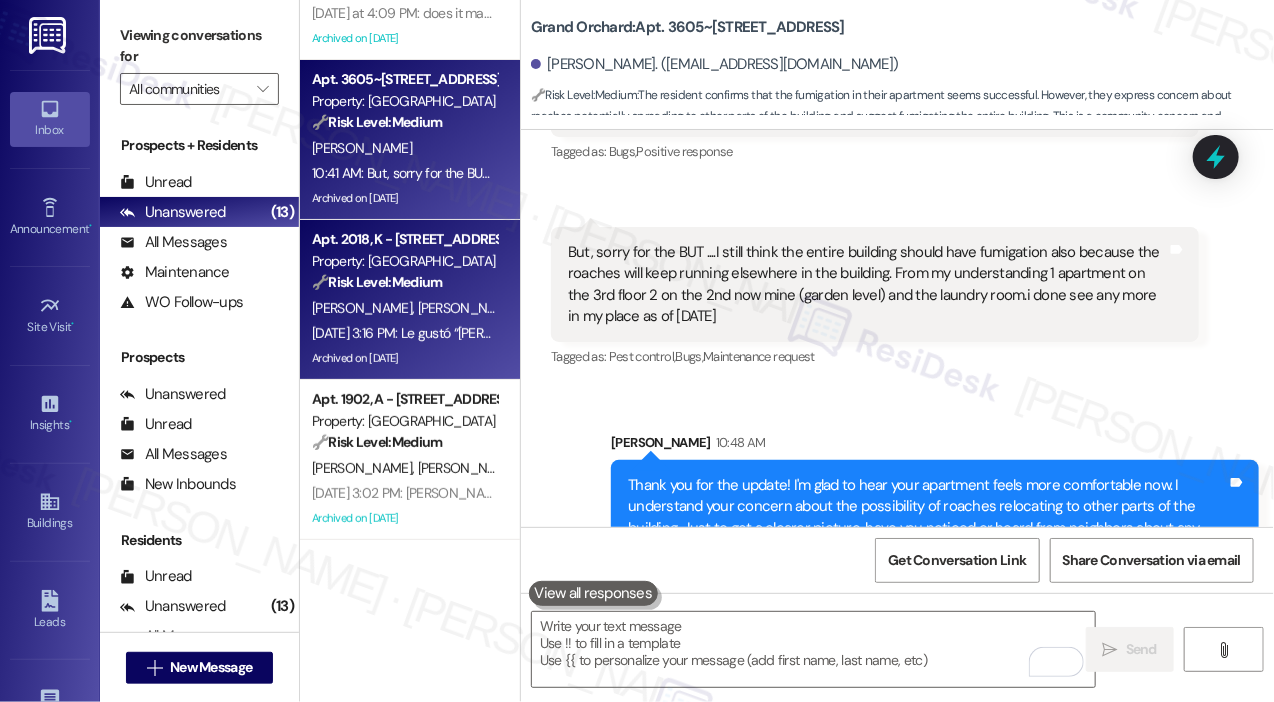 click on "[DATE] 3:16 PM: Le gustó “[PERSON_NAME] (Hidden Hills): Hi [PERSON_NAME], I'm sorry to hear…” [DATE] 3:16 PM: Le gustó “[PERSON_NAME] (Hidden Hills): Hi [PERSON_NAME], I'm sorry to hear…”" at bounding box center (589, 333) 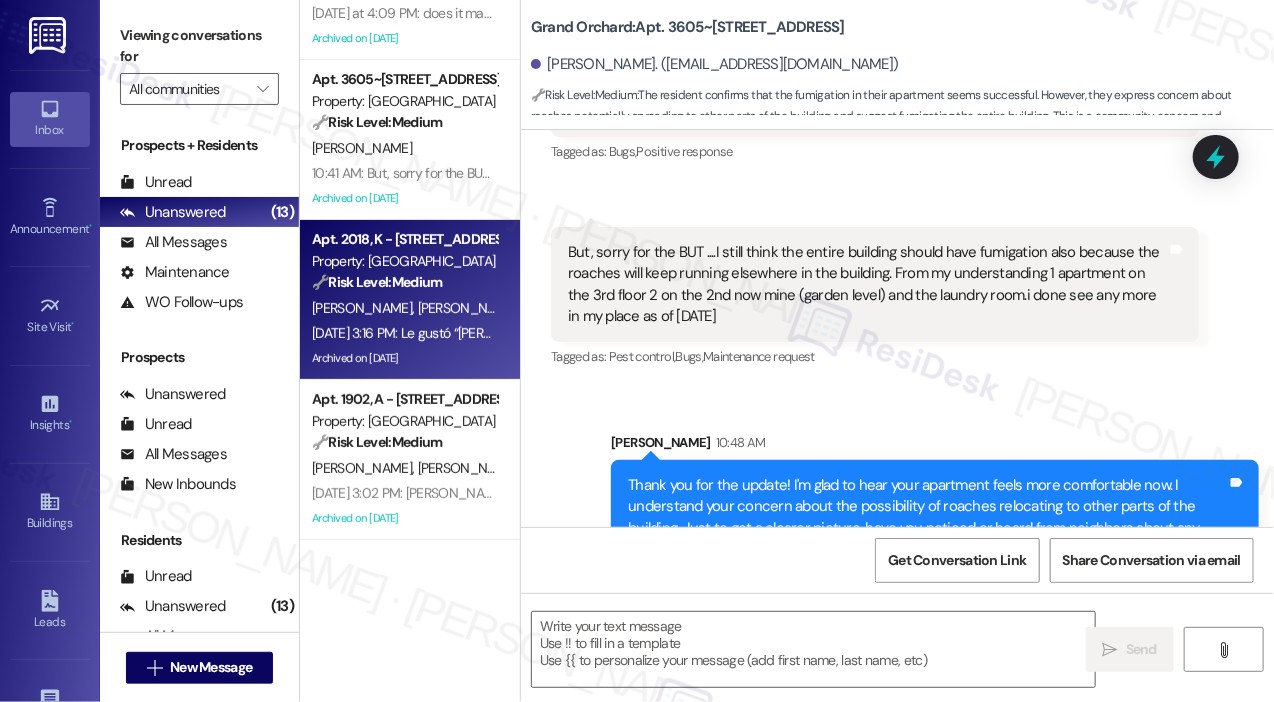 type on "Fetching suggested responses. Please feel free to read through the conversation in the meantime." 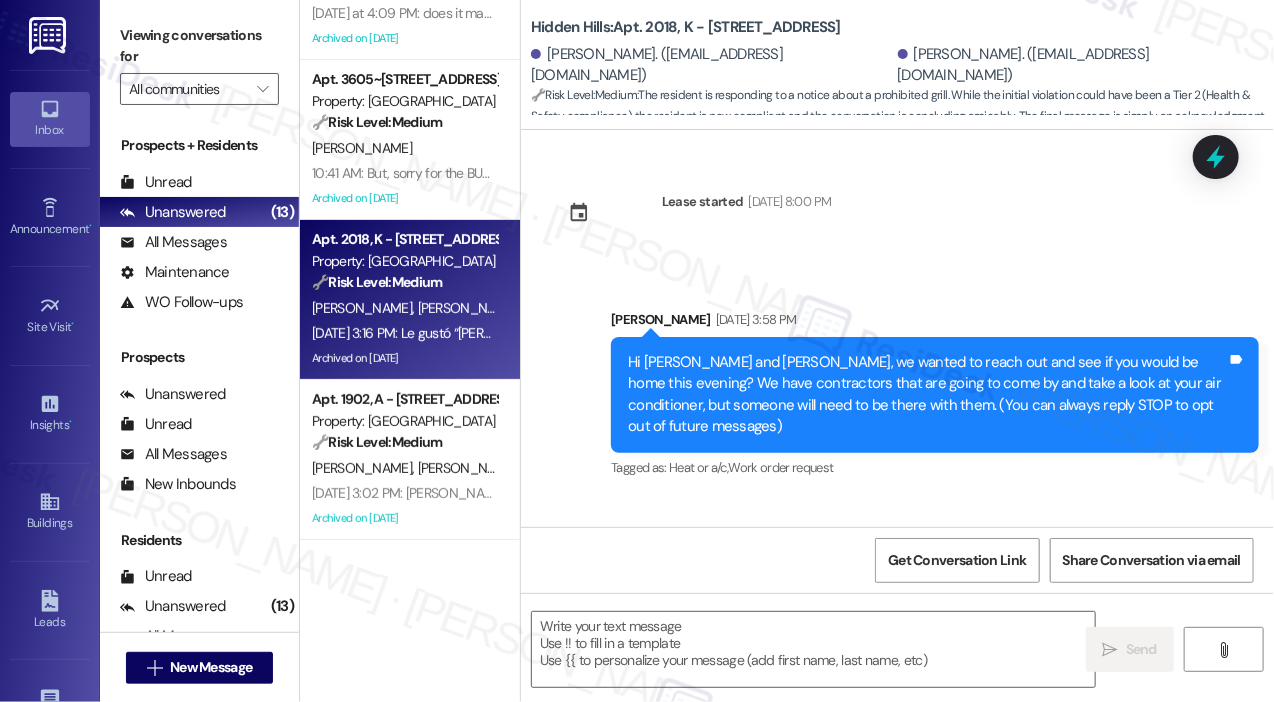 scroll, scrollTop: 46246, scrollLeft: 0, axis: vertical 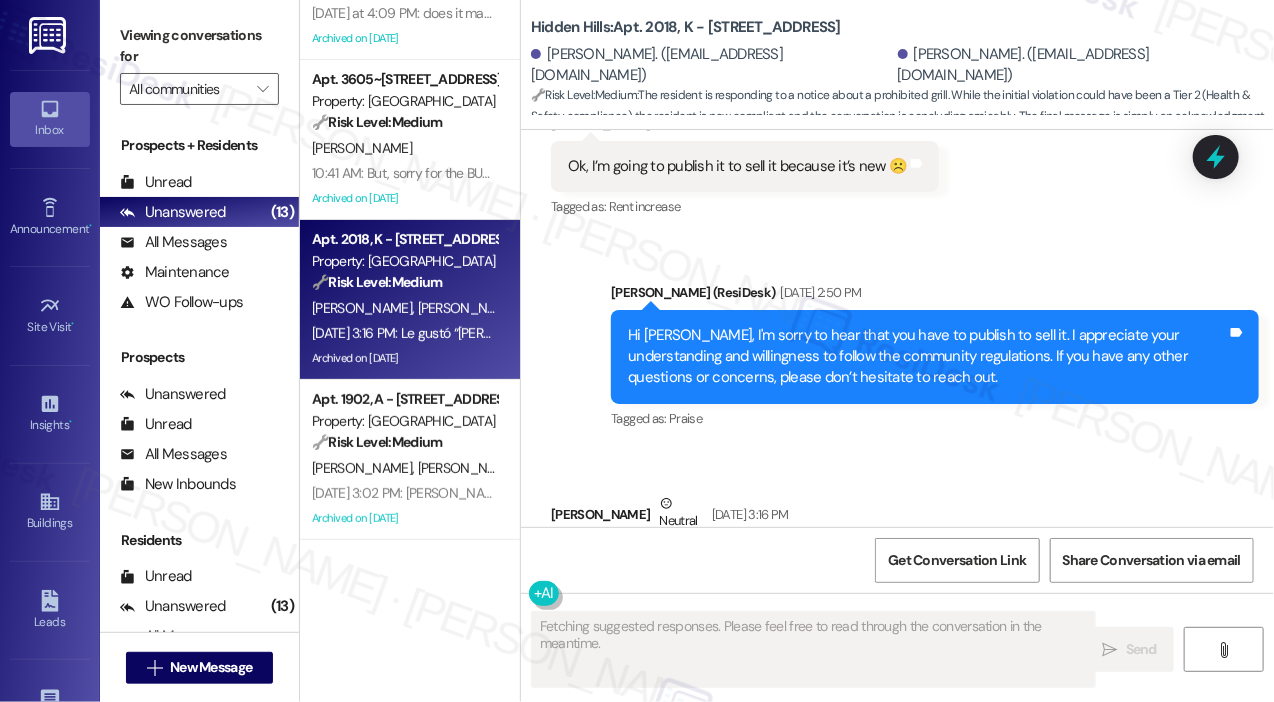 click on "Le gustó “[PERSON_NAME] (Hidden Hills): Hi [PERSON_NAME], I'm sorry to hear…”" at bounding box center (821, 567) 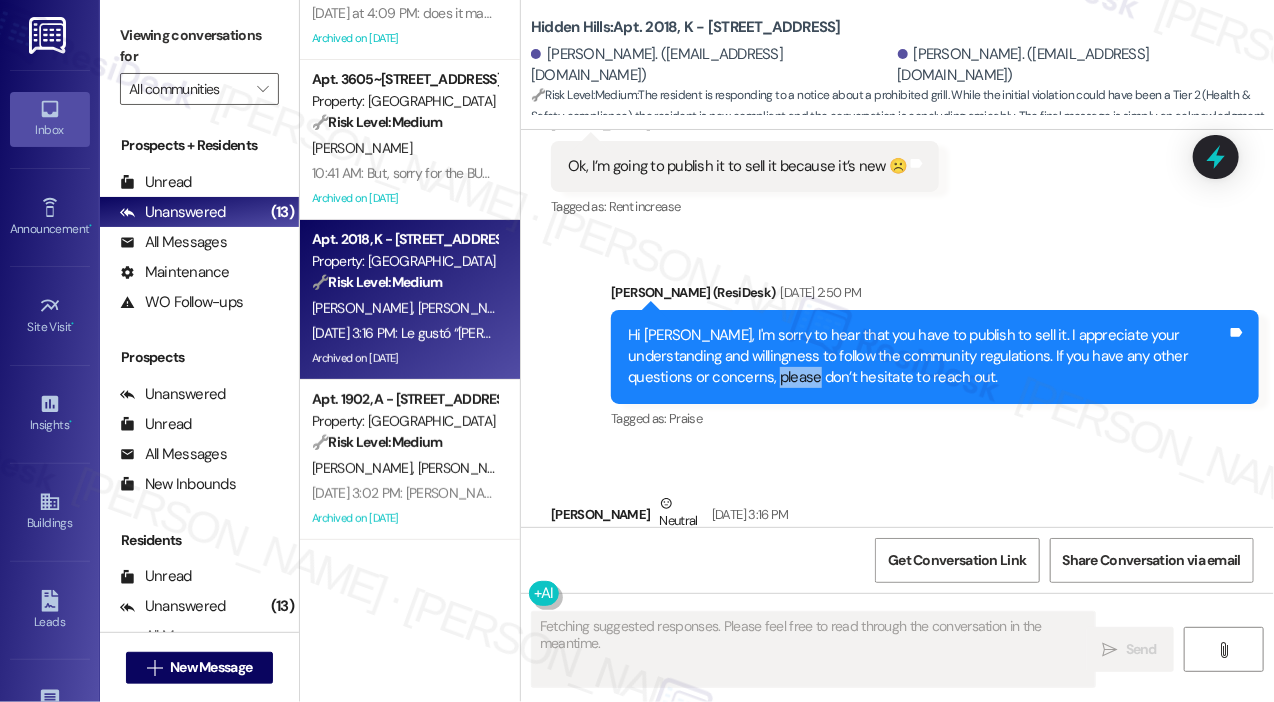 click on "Hi [PERSON_NAME], I'm sorry to hear that you have to publish to sell it. I appreciate your understanding and willingness to follow the community regulations. If you have any other questions or concerns, please don’t hesitate to reach out." at bounding box center (927, 357) 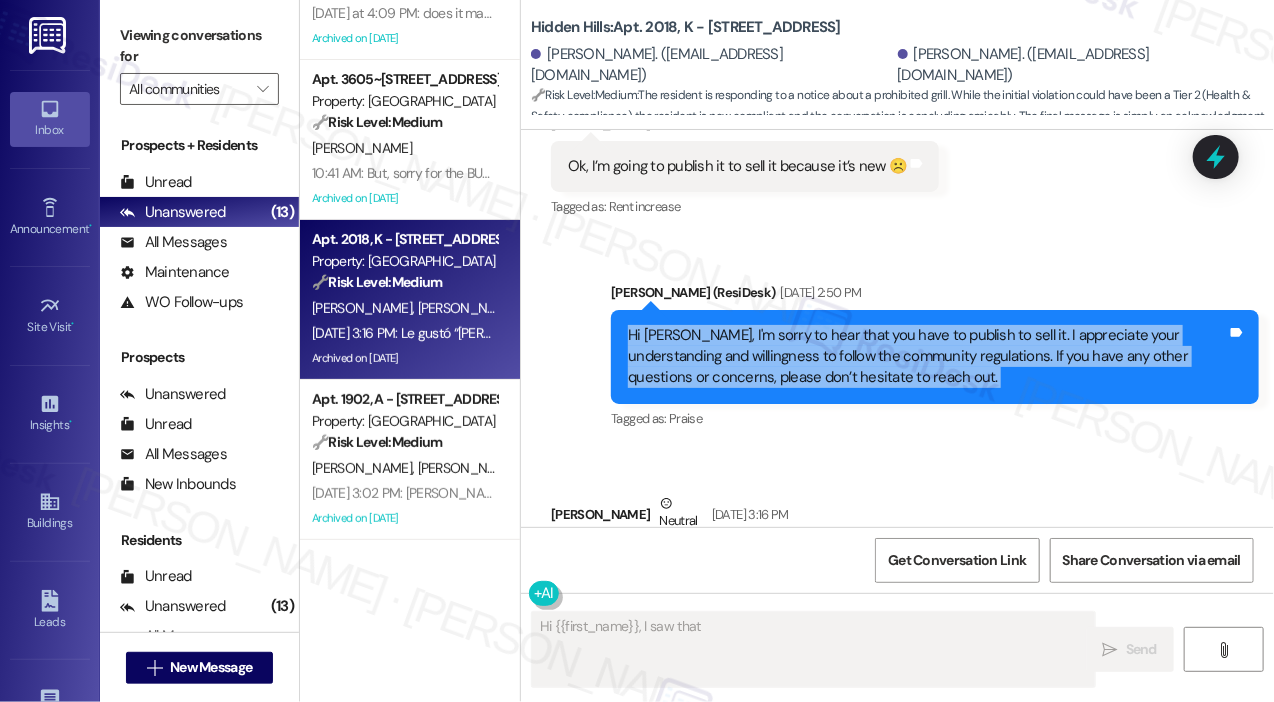 click on "Hi [PERSON_NAME], I'm sorry to hear that you have to publish to sell it. I appreciate your understanding and willingness to follow the community regulations. If you have any other questions or concerns, please don’t hesitate to reach out." at bounding box center [927, 357] 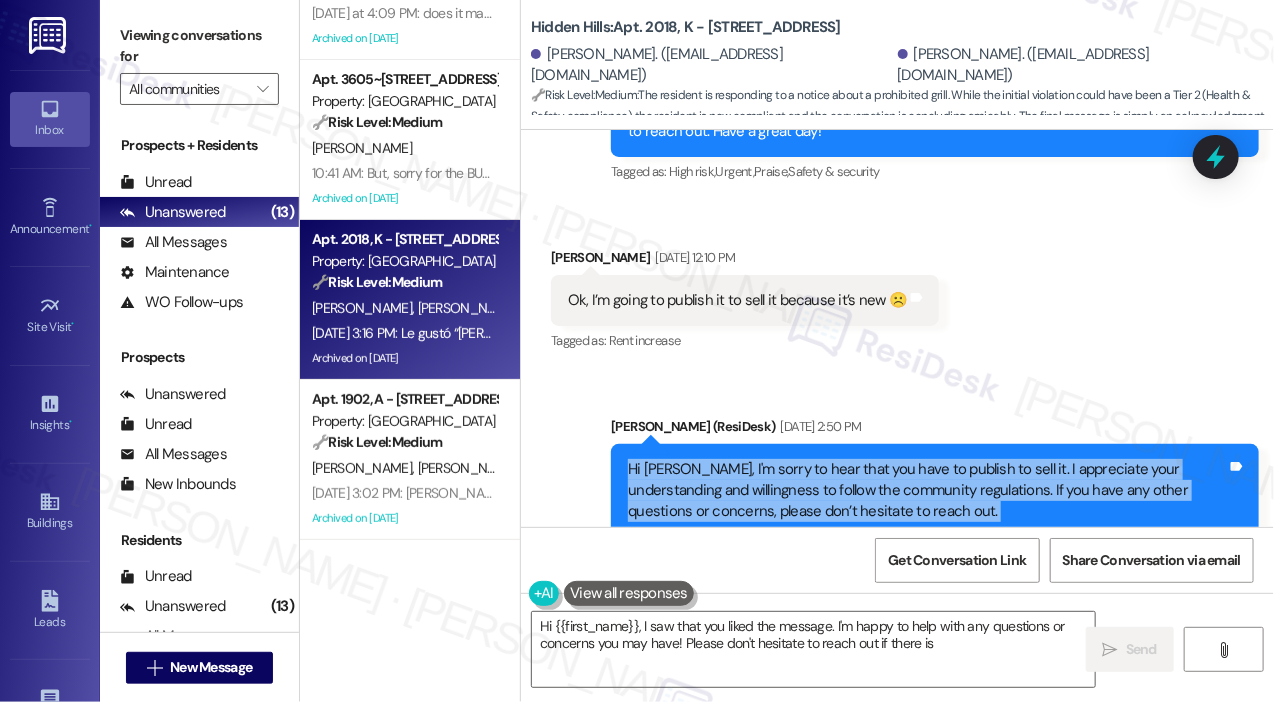 scroll, scrollTop: 45946, scrollLeft: 0, axis: vertical 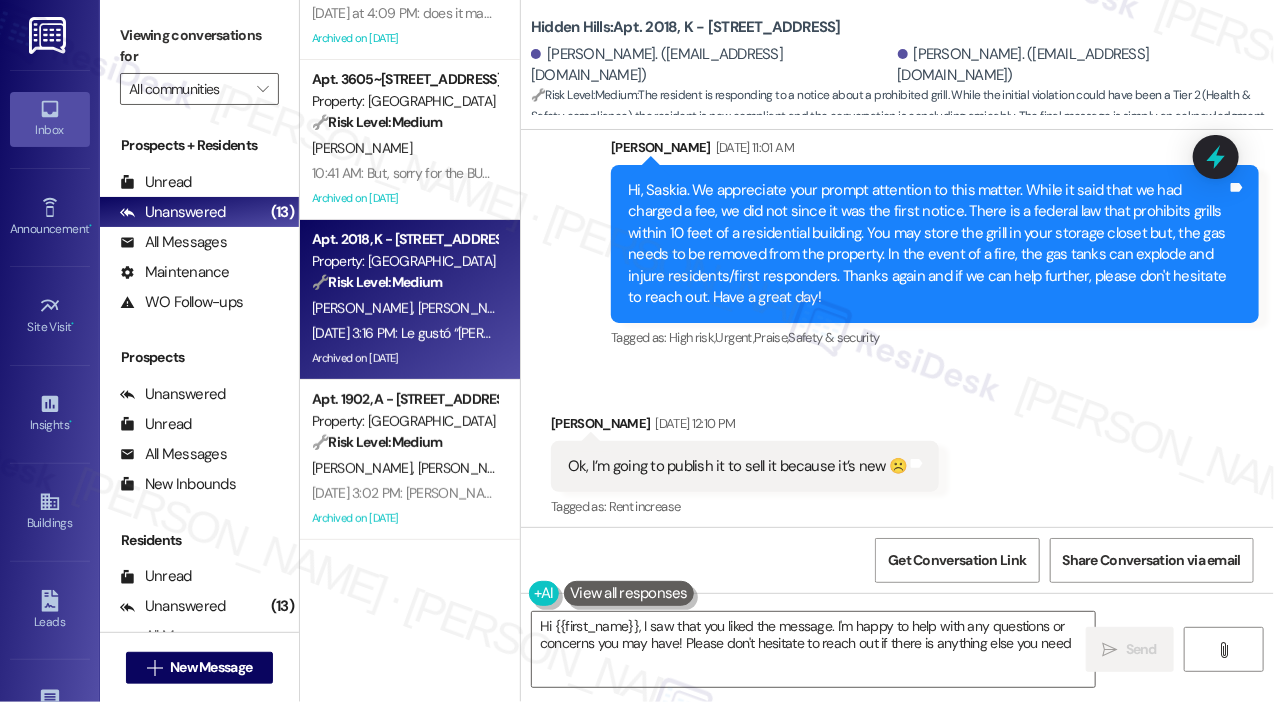 type on "Hi {{first_name}}, I saw that you liked the message. I'm happy to help with any questions or concerns you may have! Please don't hesitate to reach out if there is anything else you need." 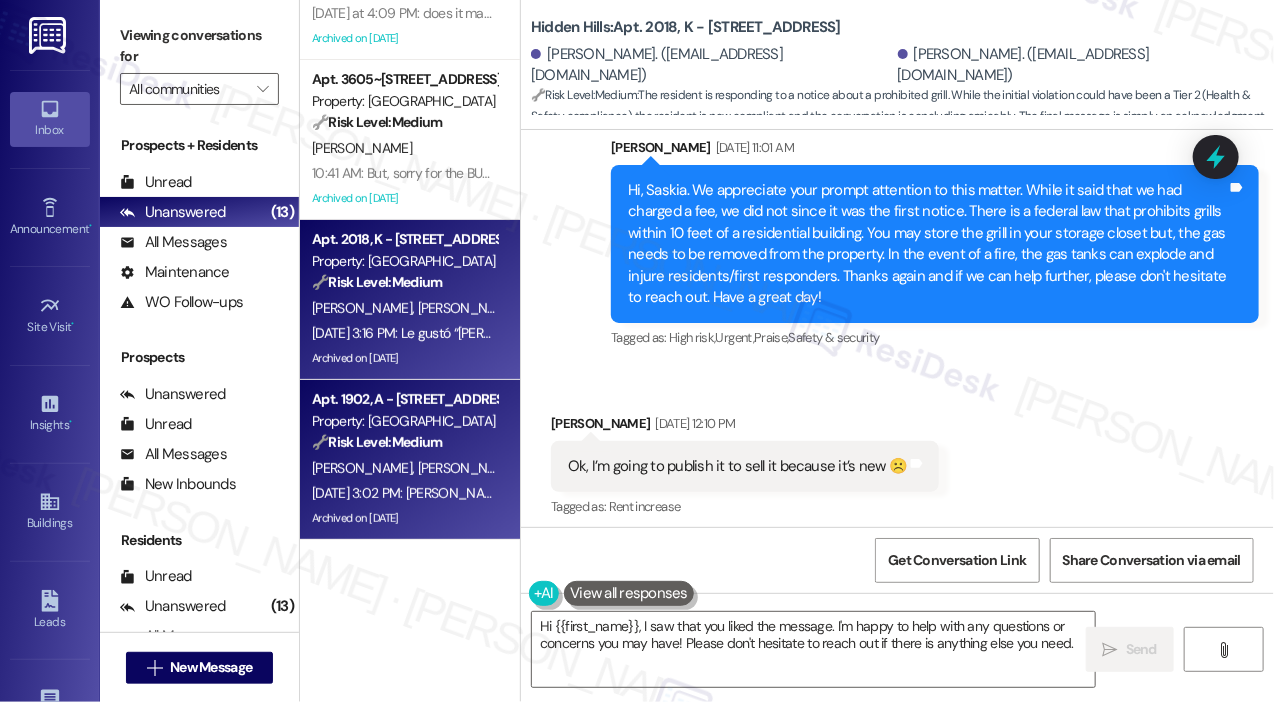 click on "Apt. 1902, A - [STREET_ADDRESS]" at bounding box center (404, 399) 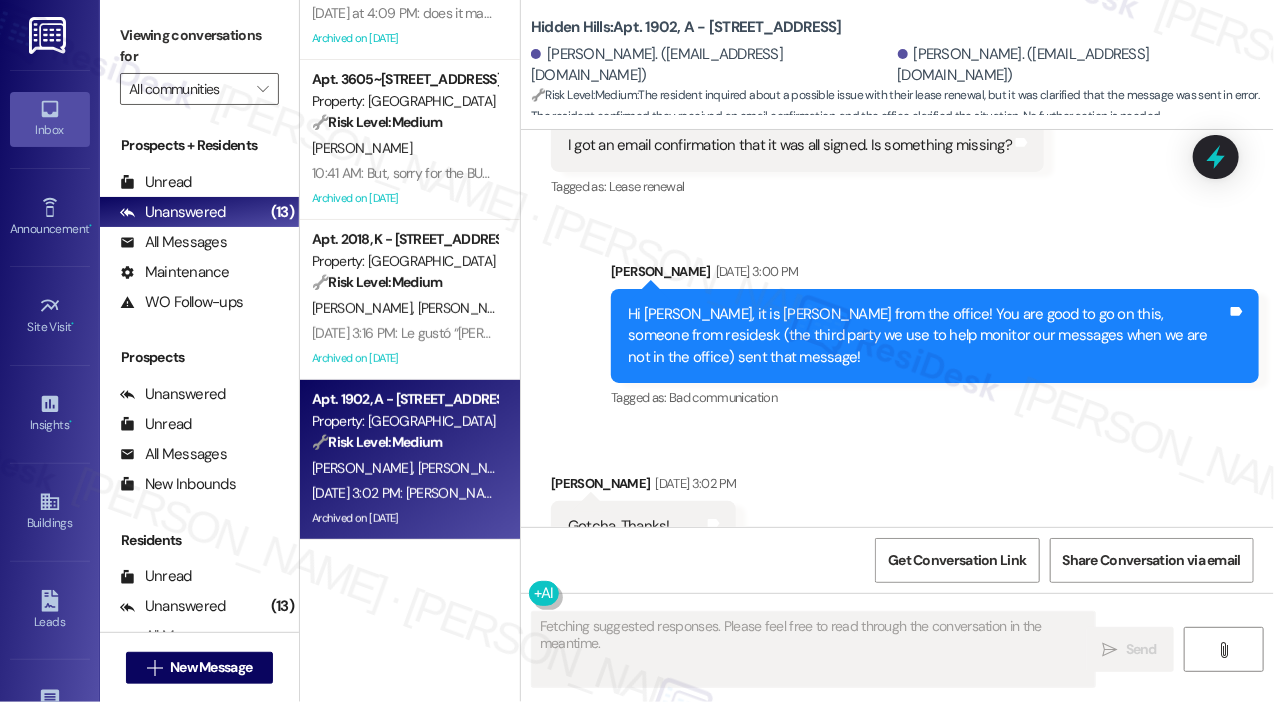 scroll, scrollTop: 26720, scrollLeft: 0, axis: vertical 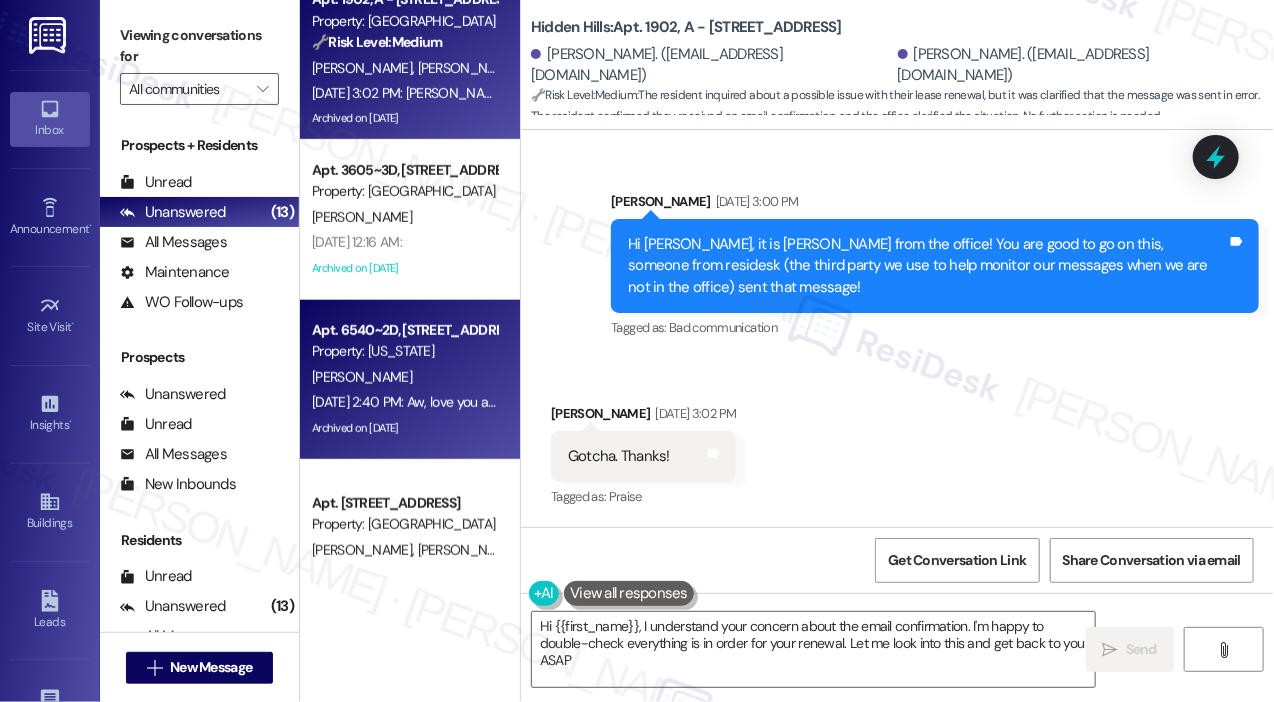type on "Hi {{first_name}}, I understand your concern about the email confirmation. I'm happy to double-check everything is in order for your renewal. Let me look into this and get back to you ASAP!" 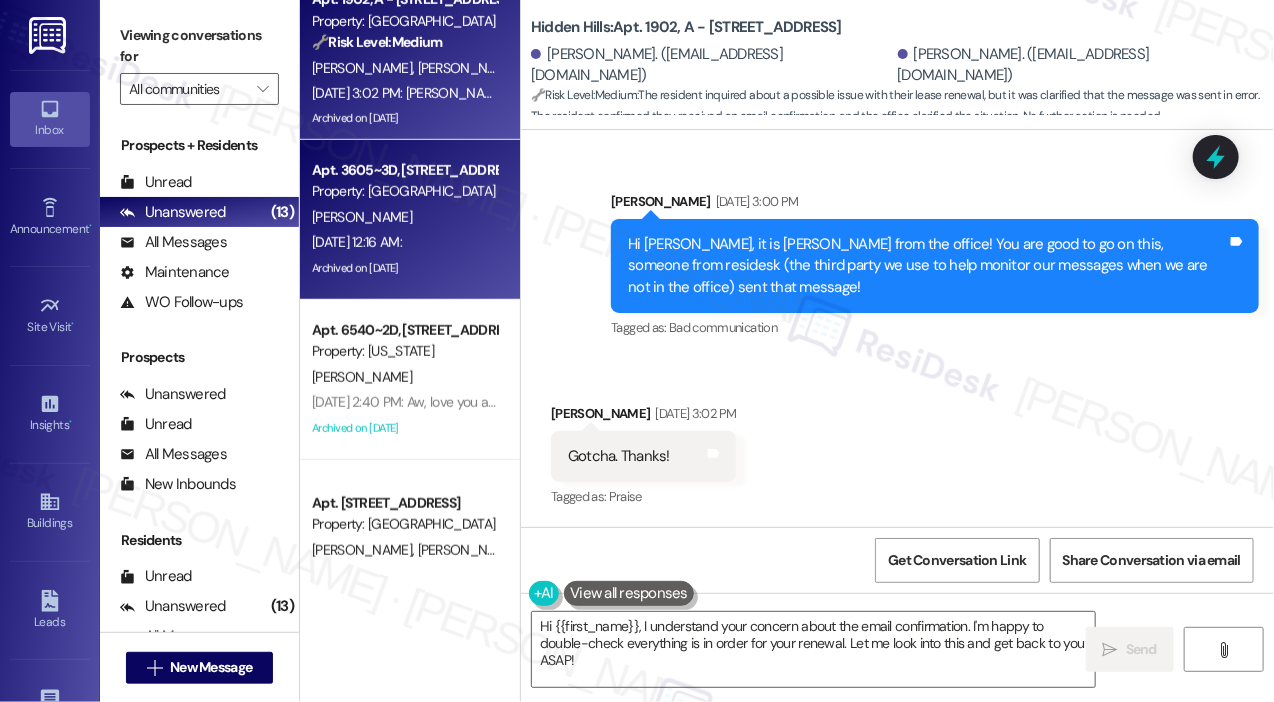 click on "[DATE] 12:16 AM:
[DATE] 12:16 AM:" at bounding box center (404, 242) 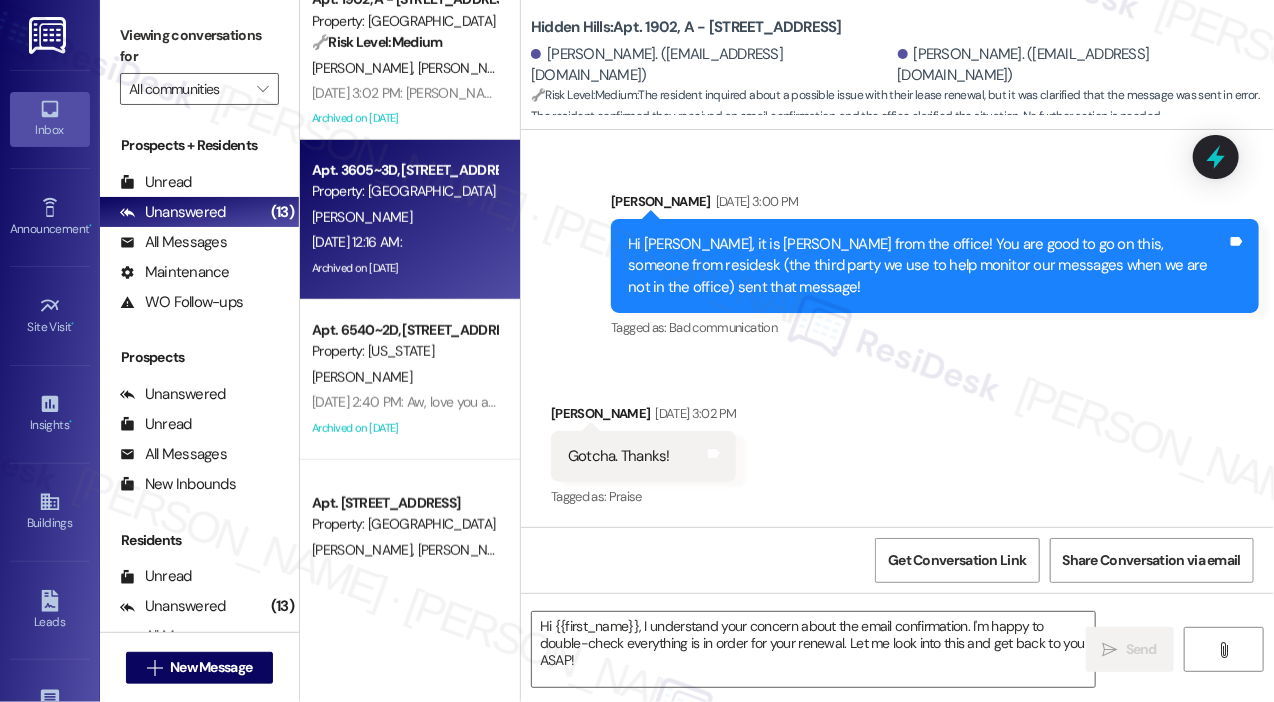 type on "Fetching suggested responses. Please feel free to read through the conversation in the meantime." 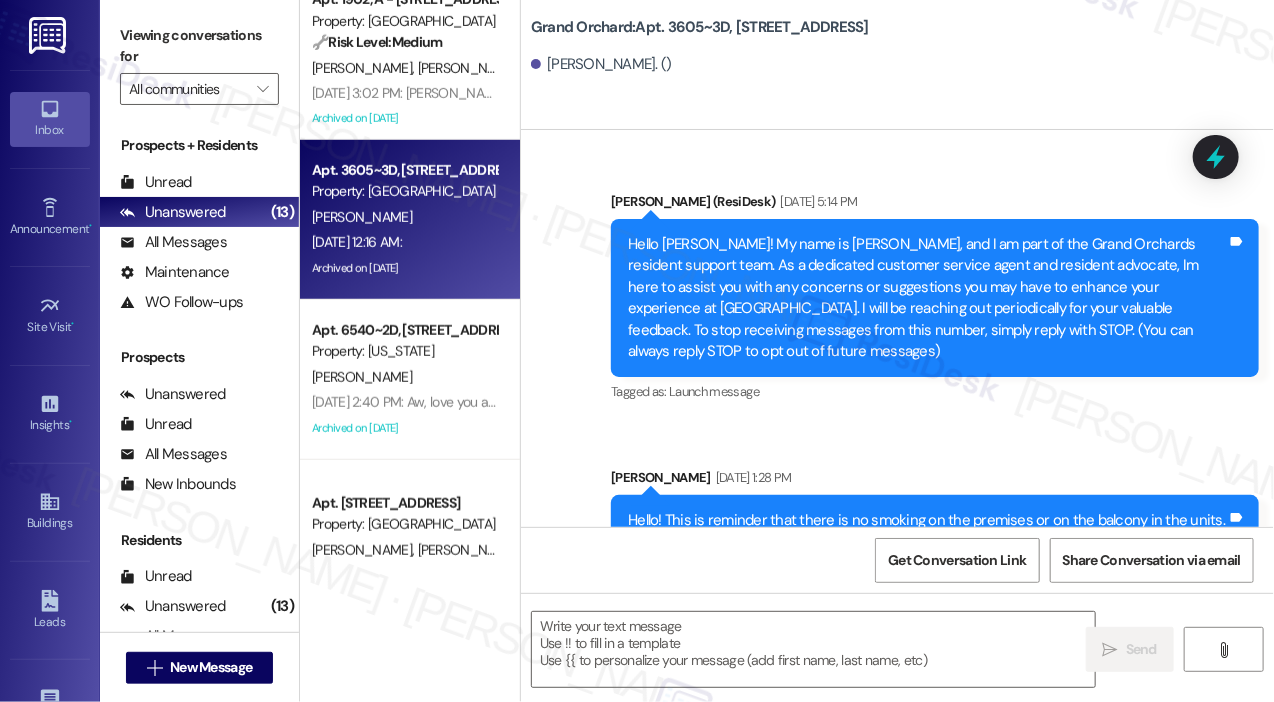 scroll, scrollTop: 14167, scrollLeft: 0, axis: vertical 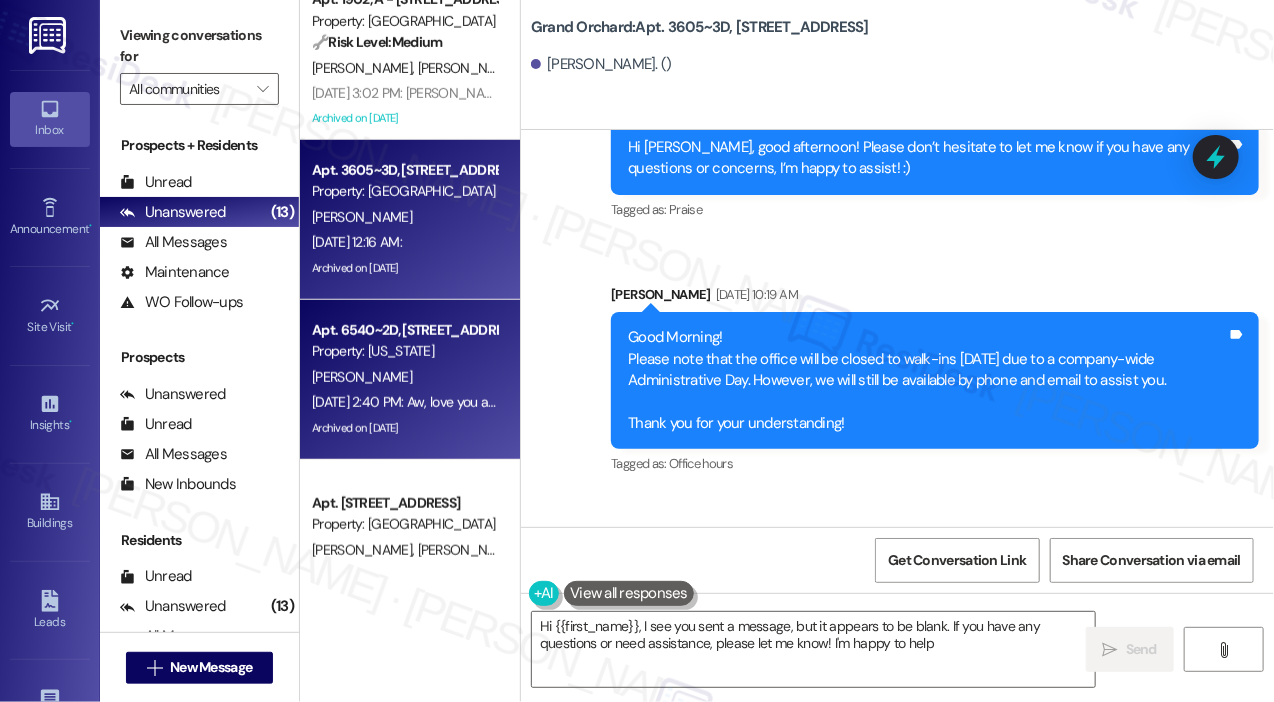 type on "Hi {{first_name}}, I see you sent a message, but it appears to be blank. If you have any questions or need assistance, please let me know! I'm happy to help!" 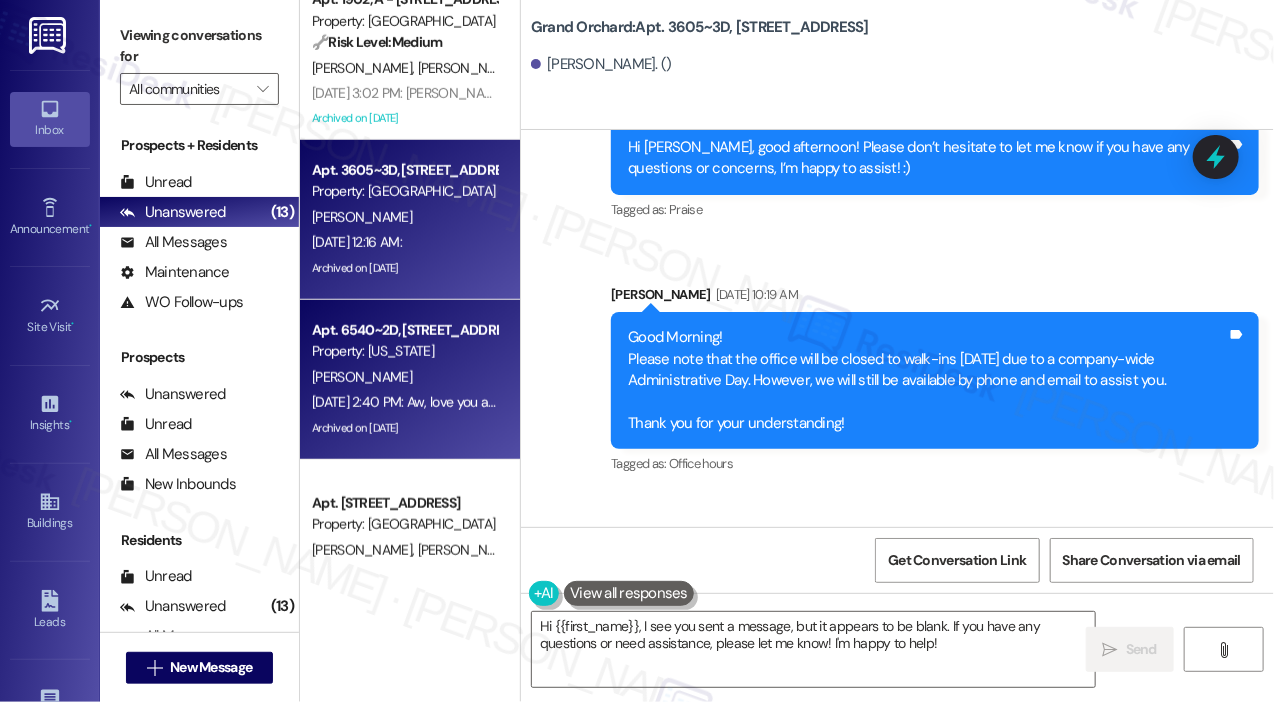 click on "[DATE] 2:40 PM: Aw, love you anyway 😘 better in the air conditioning ❤️ [DATE] 2:40 PM: Aw, love you anyway 😘 better in the air conditioning ❤️" at bounding box center (404, 402) 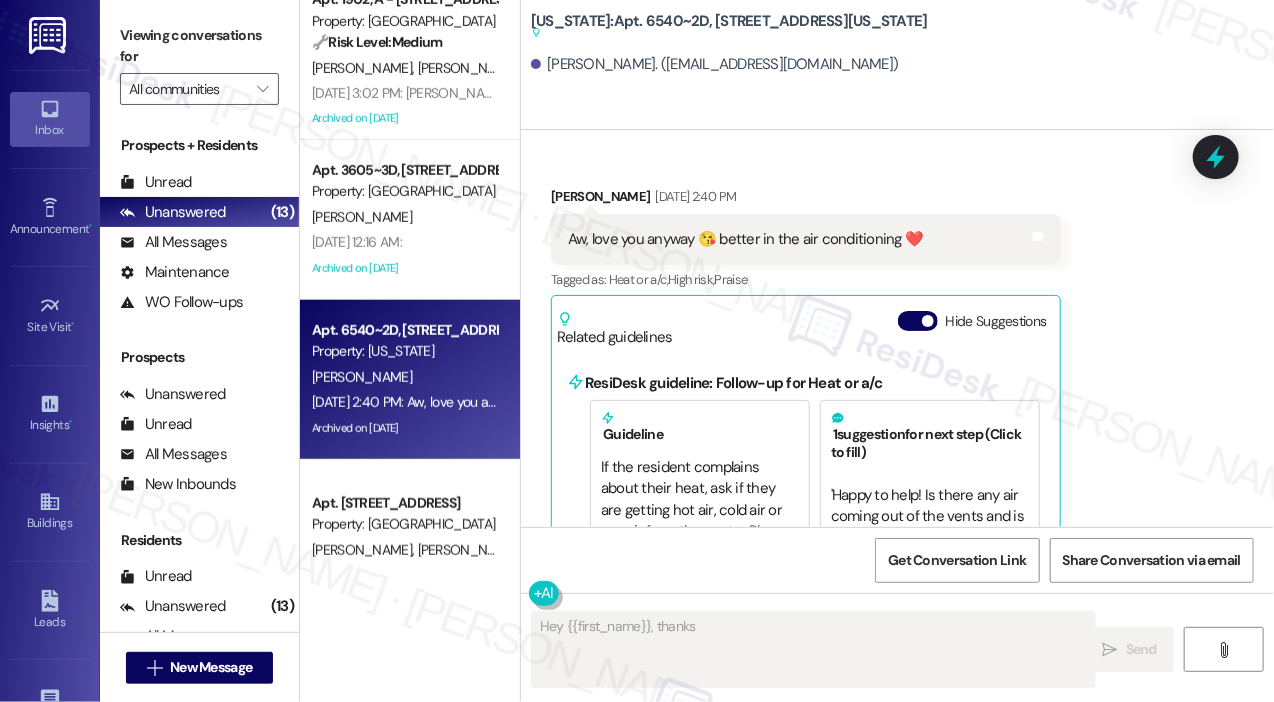 scroll, scrollTop: 7716, scrollLeft: 0, axis: vertical 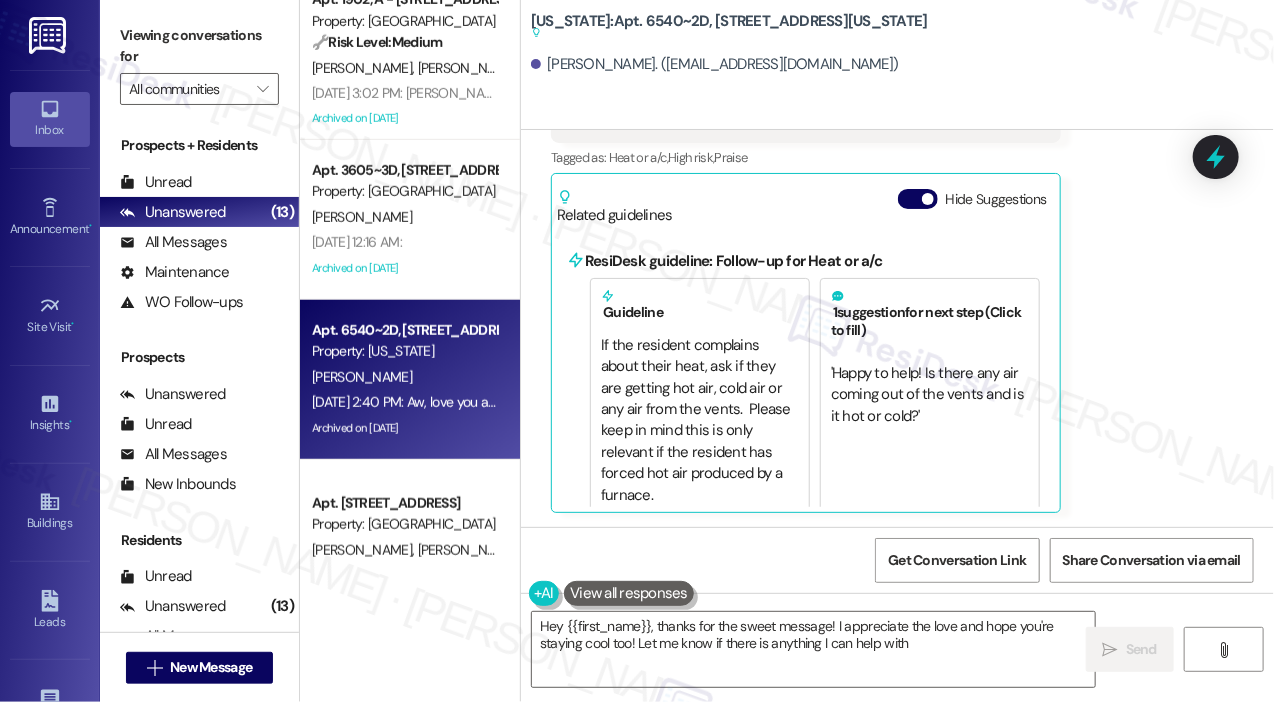 type on "Hey {{first_name}}, thanks for the sweet message! I appreciate the love and hope you're staying cool too! Let me know if there is anything I can help with!" 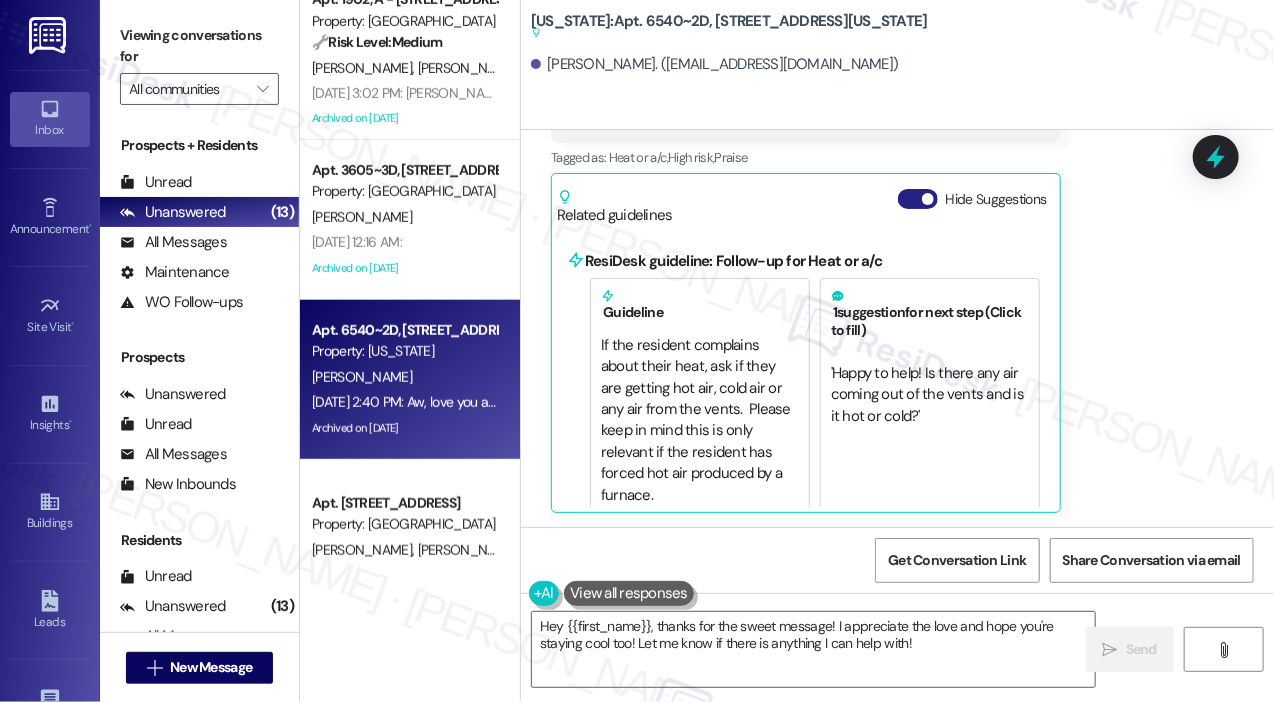 click at bounding box center [928, 199] 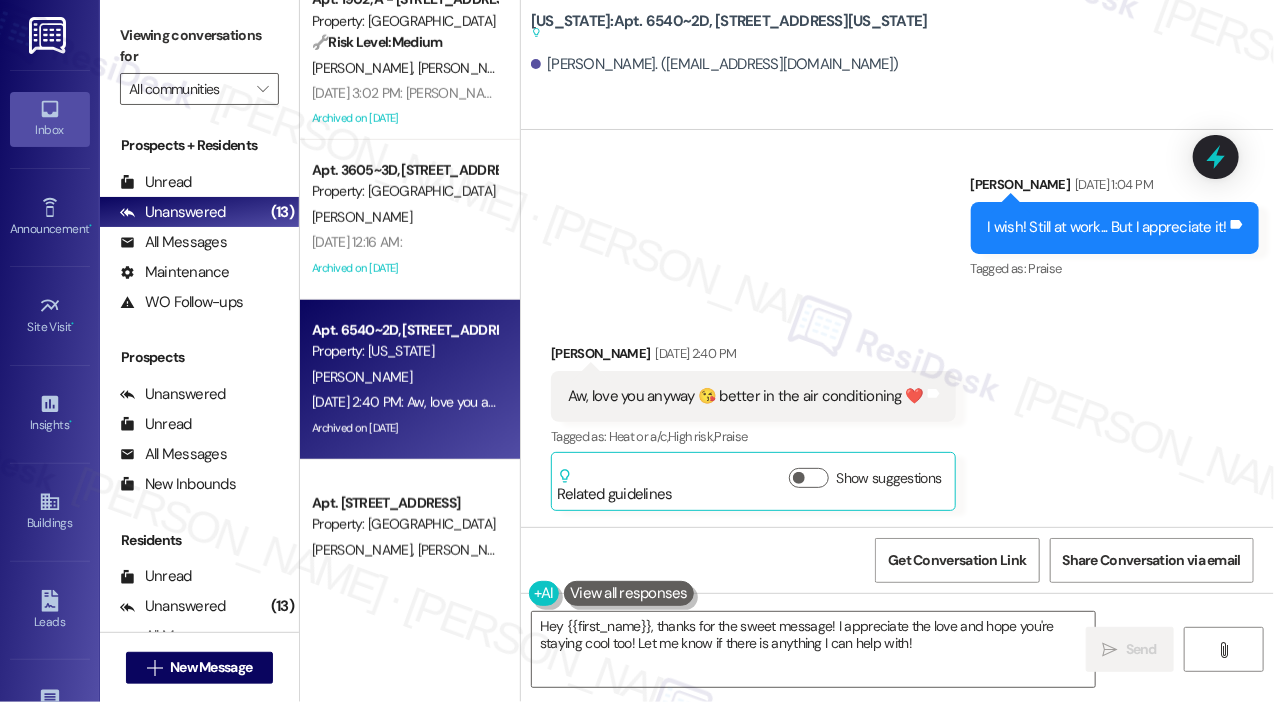 scroll, scrollTop: 7436, scrollLeft: 0, axis: vertical 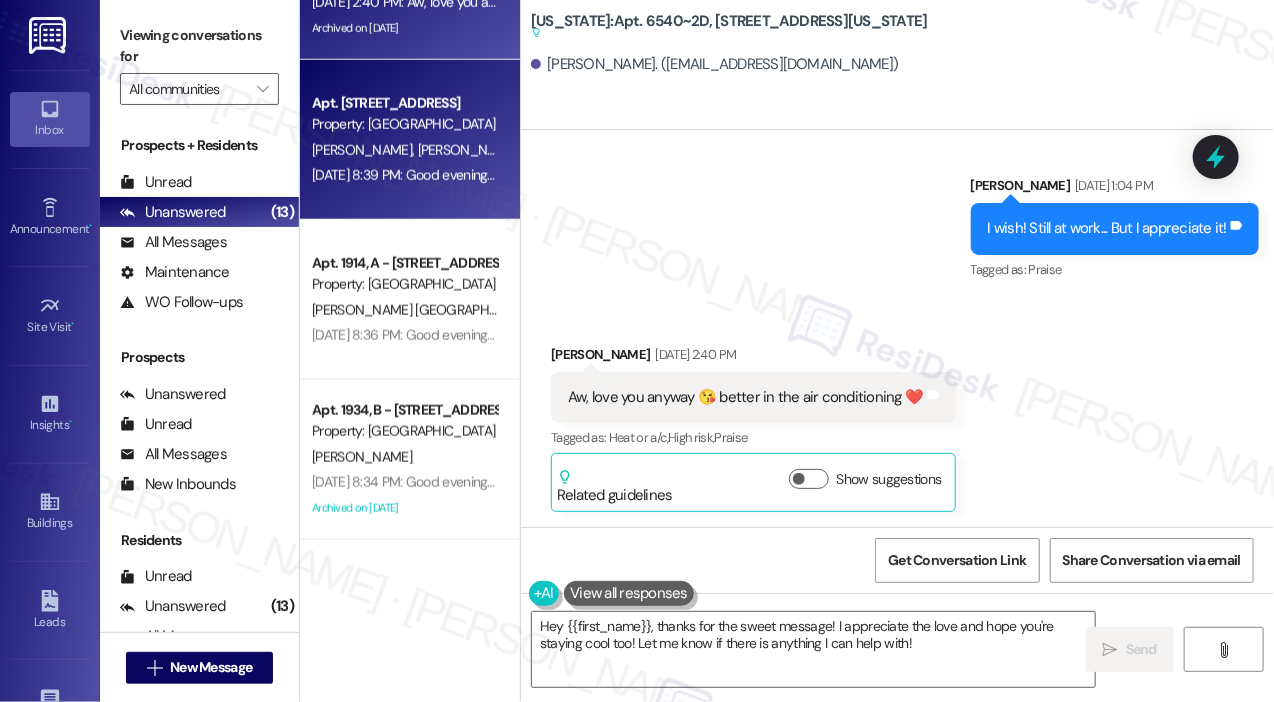 click on "[DATE] 8:39 PM: Good evening!  We were made aware of a water main break near [GEOGRAPHIC_DATA].  The City of [GEOGRAPHIC_DATA] is on site working on a repair.  They are going to attempt to do this without turning the water off to the community but, it may become necessary for them to shut the water off for the repair.  If you lose water, please know that the City is aware of the issue and is working as quickly as possible for a repair.  Have a great evening!  [DATE] 8:39 PM: Good evening!  We were made aware of a water main break near [GEOGRAPHIC_DATA].  The City of [GEOGRAPHIC_DATA] is on site working on a repair.  They are going to attempt to do this without turning the water off to the community but, it may become necessary for them to shut the water off for the repair.  If you lose water, please know that the City is aware of the issue and is working as quickly as possible for a repair.  Have a great evening!" at bounding box center [404, 175] 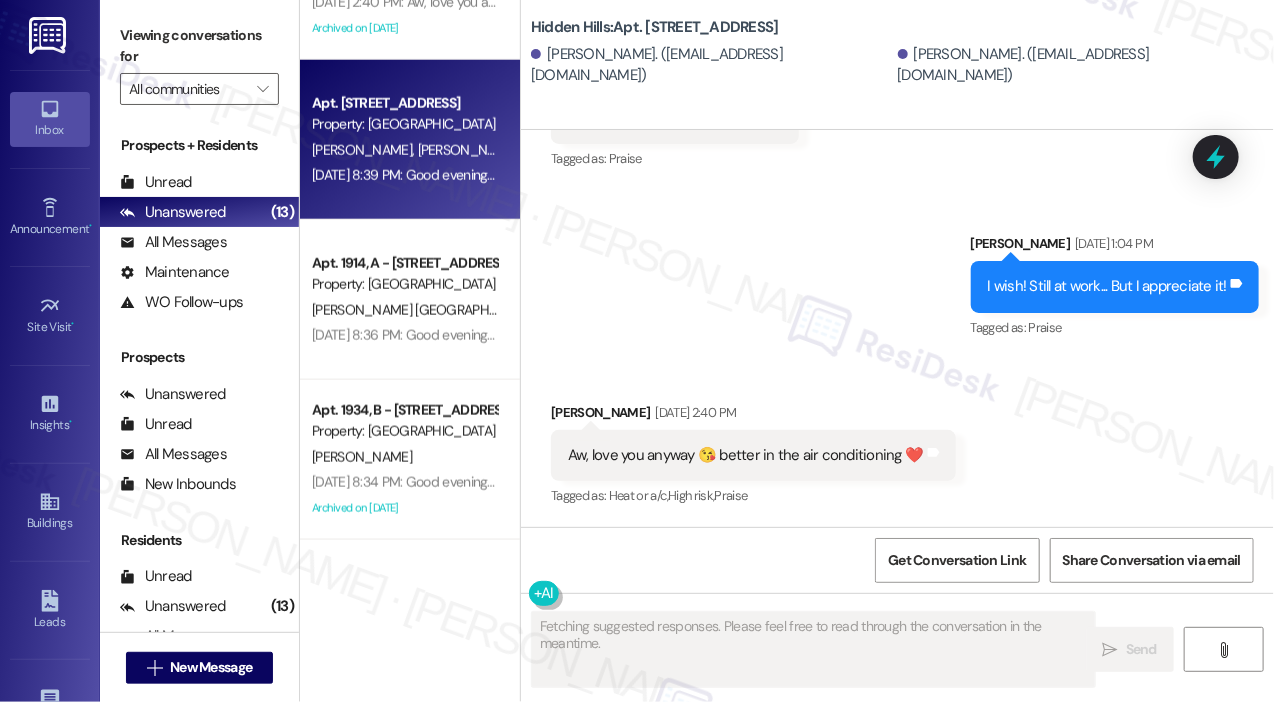 scroll, scrollTop: 1147, scrollLeft: 0, axis: vertical 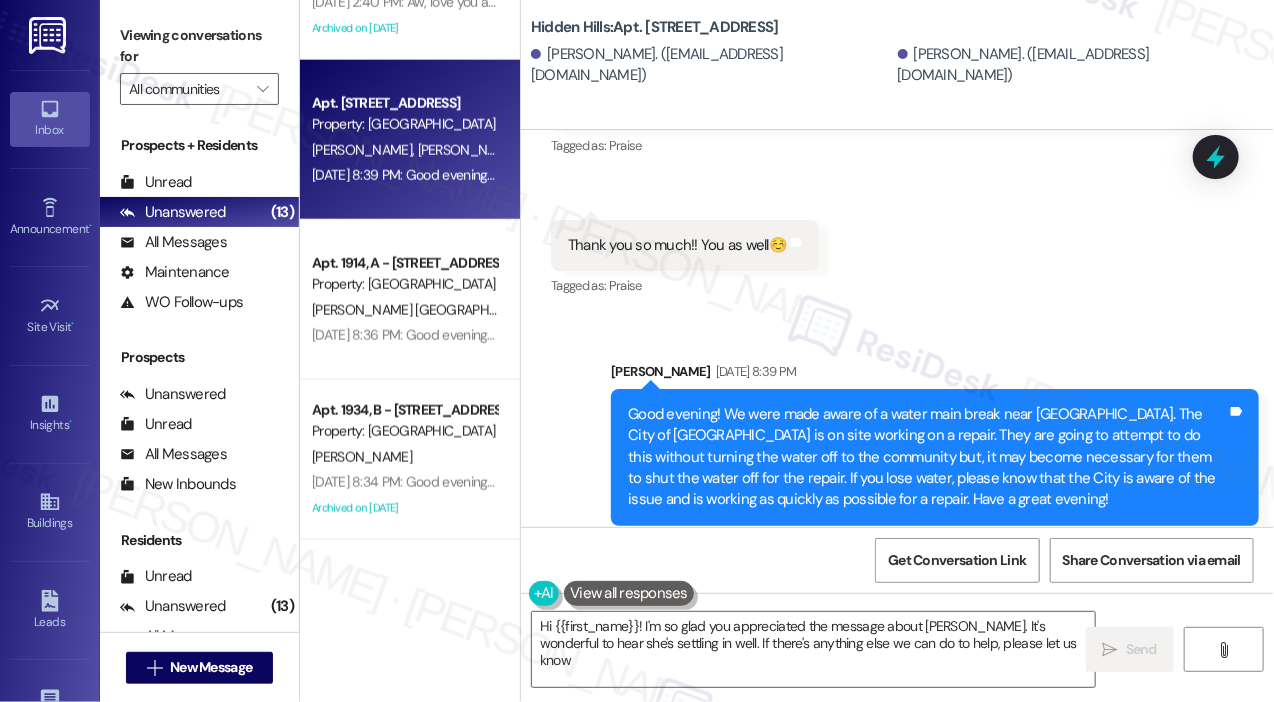 type on "Hi {{first_name}}! I'm so glad you appreciated the message about [PERSON_NAME]. It's wonderful to hear she's settling in well. If there's anything else we can do to help, please let us know!" 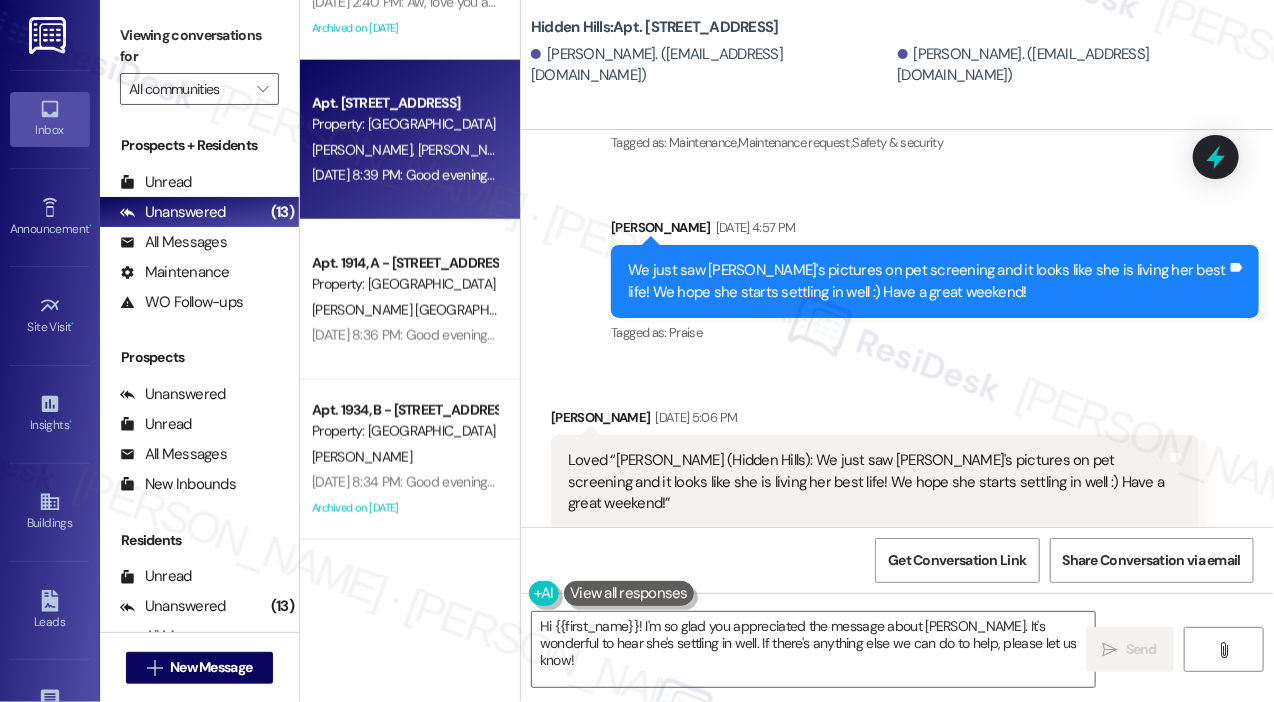 scroll, scrollTop: 747, scrollLeft: 0, axis: vertical 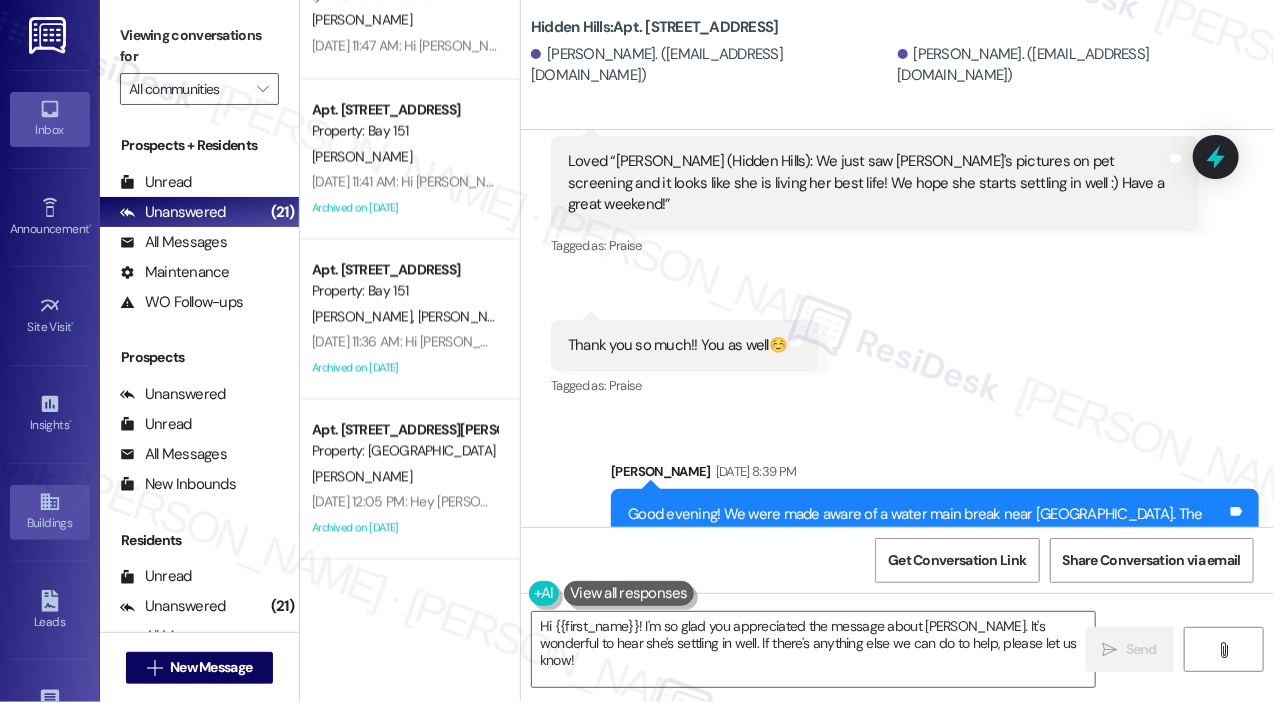 click on "Buildings" at bounding box center [50, 523] 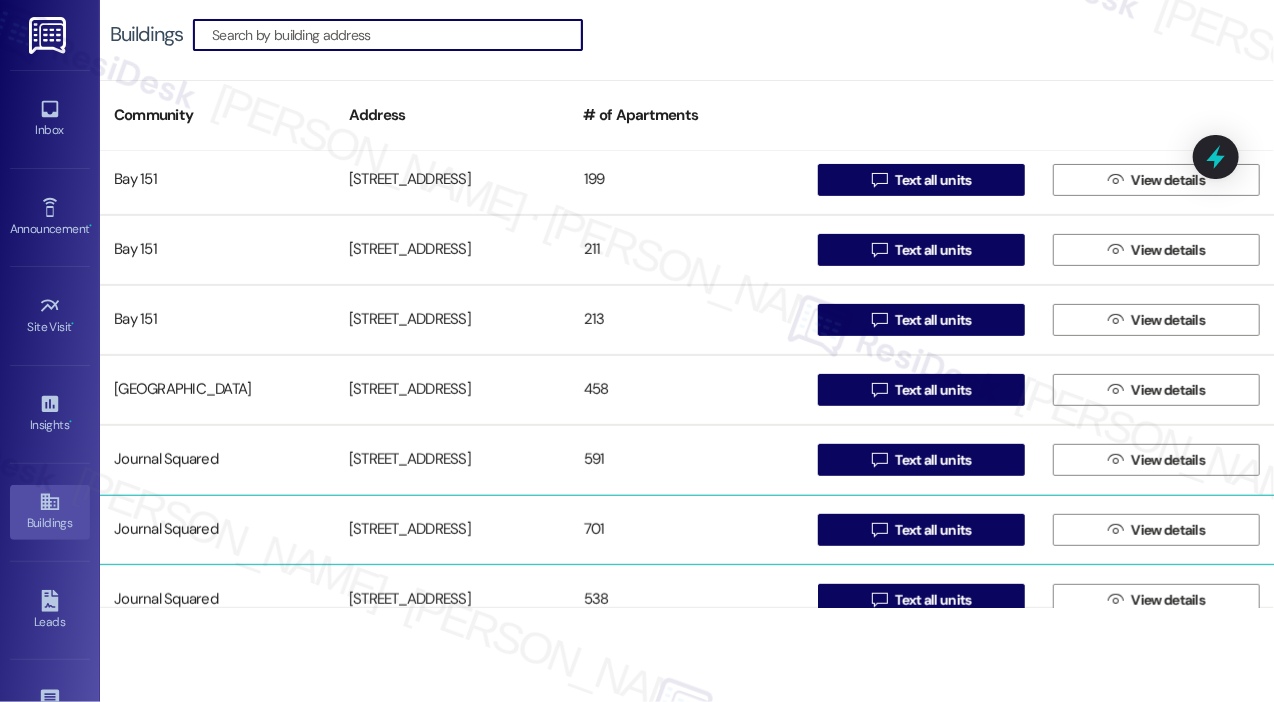 scroll, scrollTop: 453, scrollLeft: 0, axis: vertical 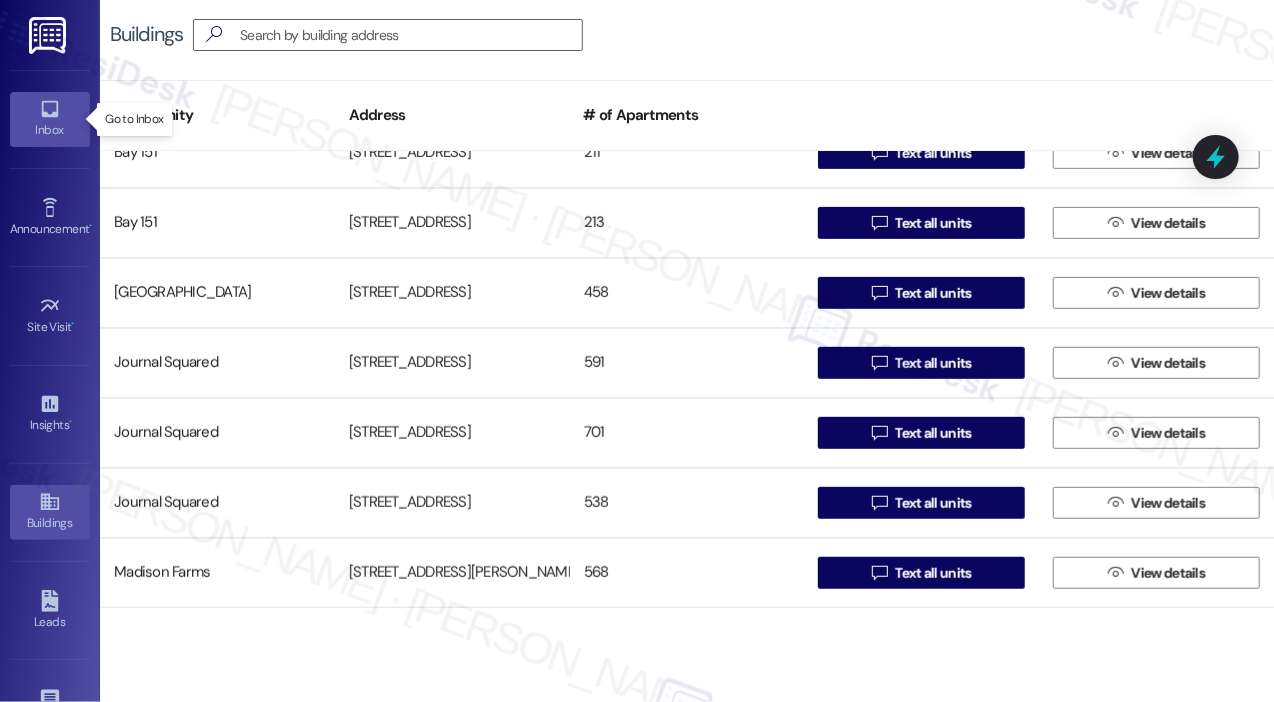 click 